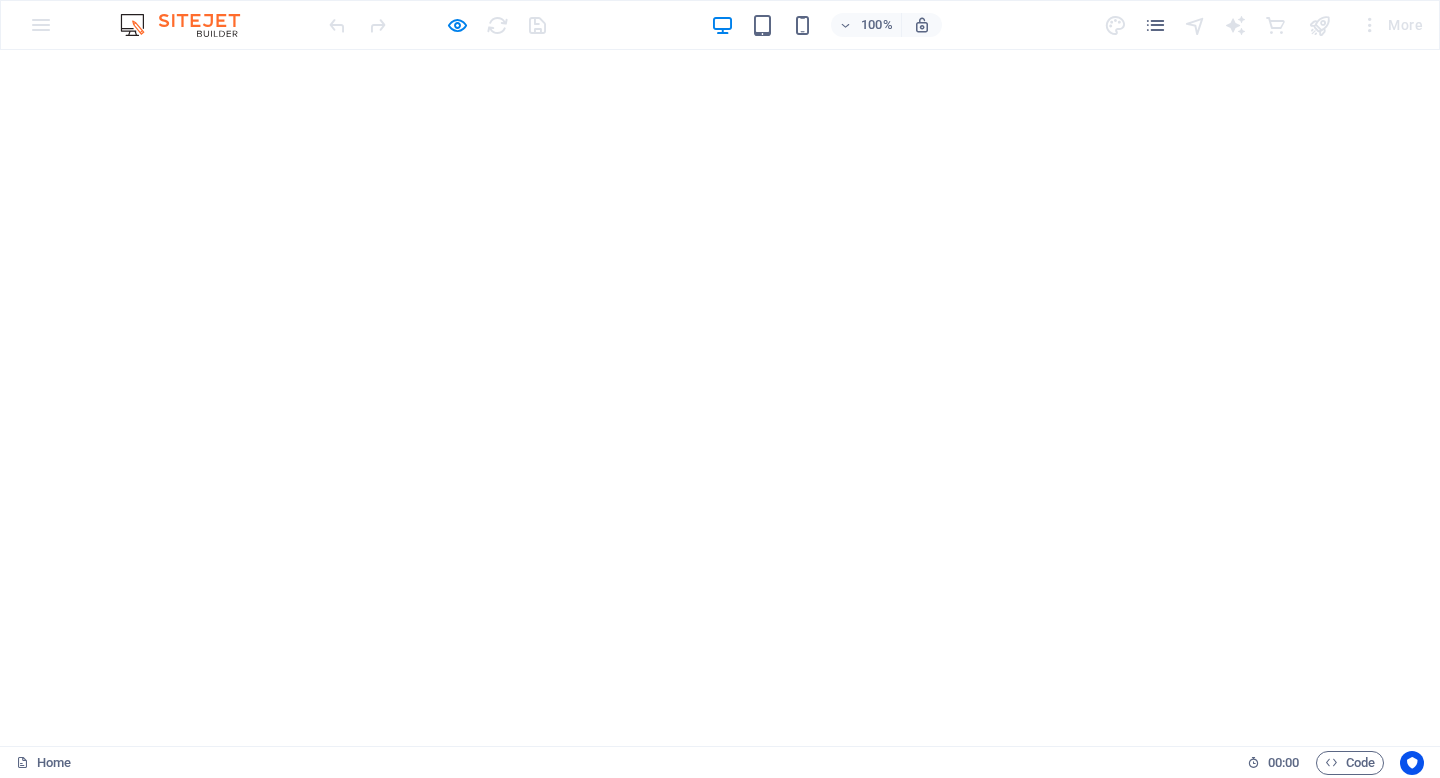 scroll, scrollTop: 0, scrollLeft: 0, axis: both 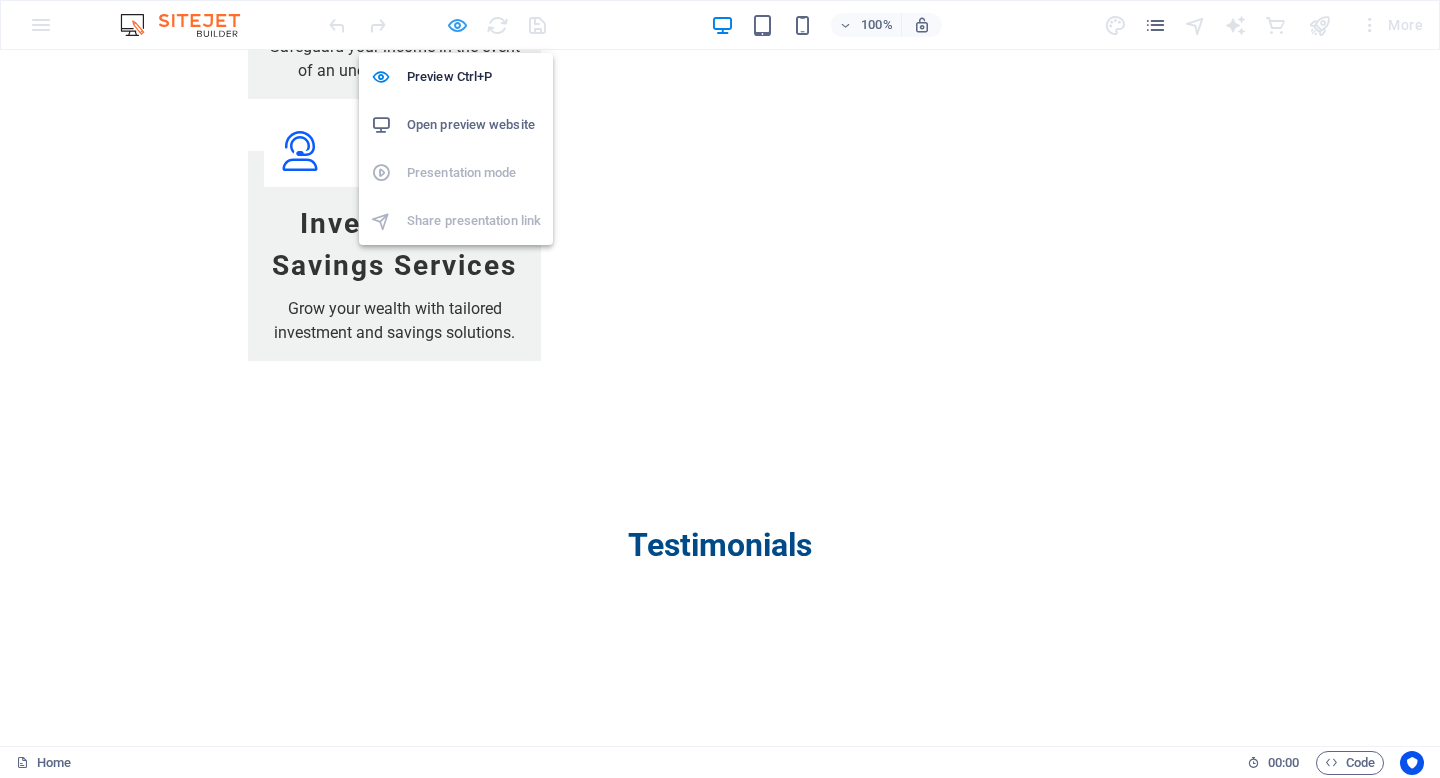 click at bounding box center [457, 25] 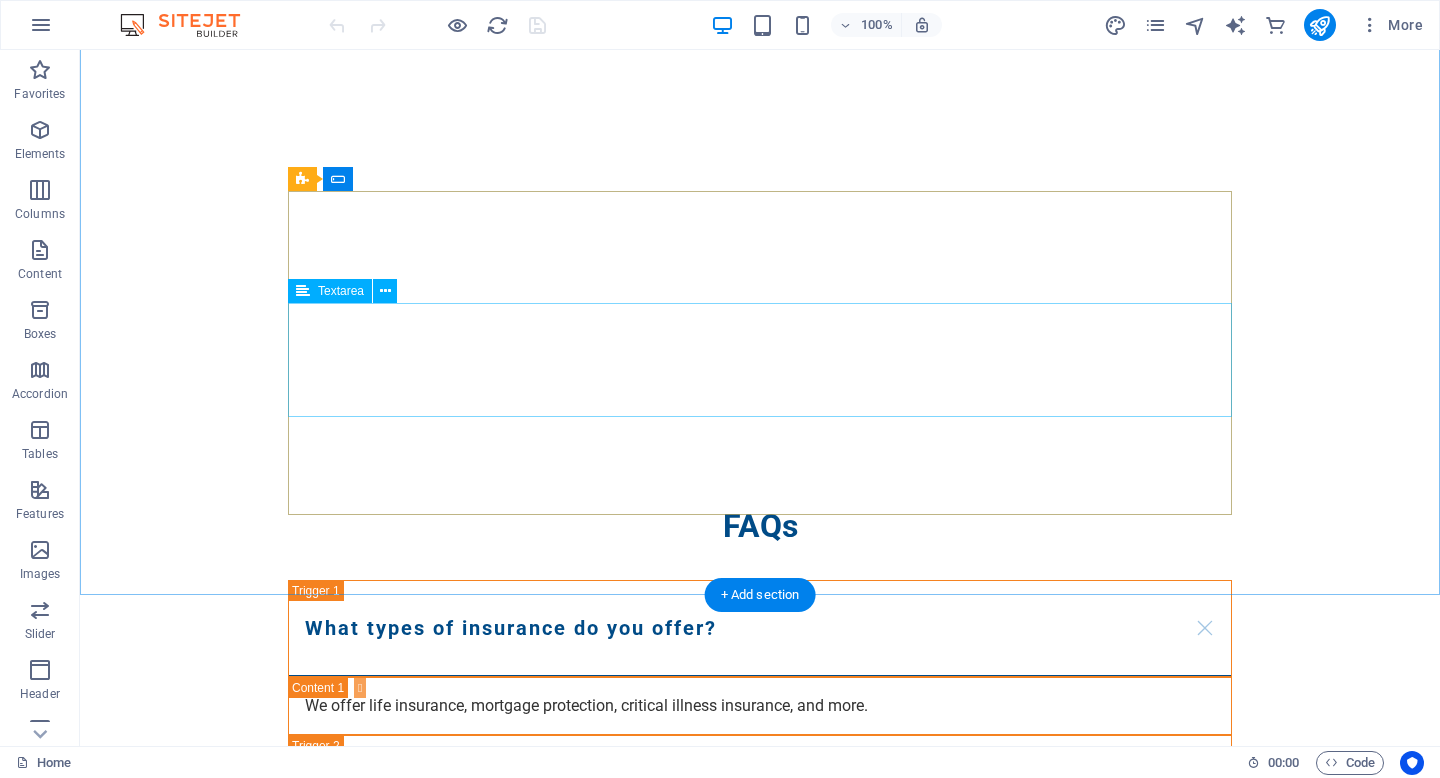 scroll, scrollTop: 3160, scrollLeft: 0, axis: vertical 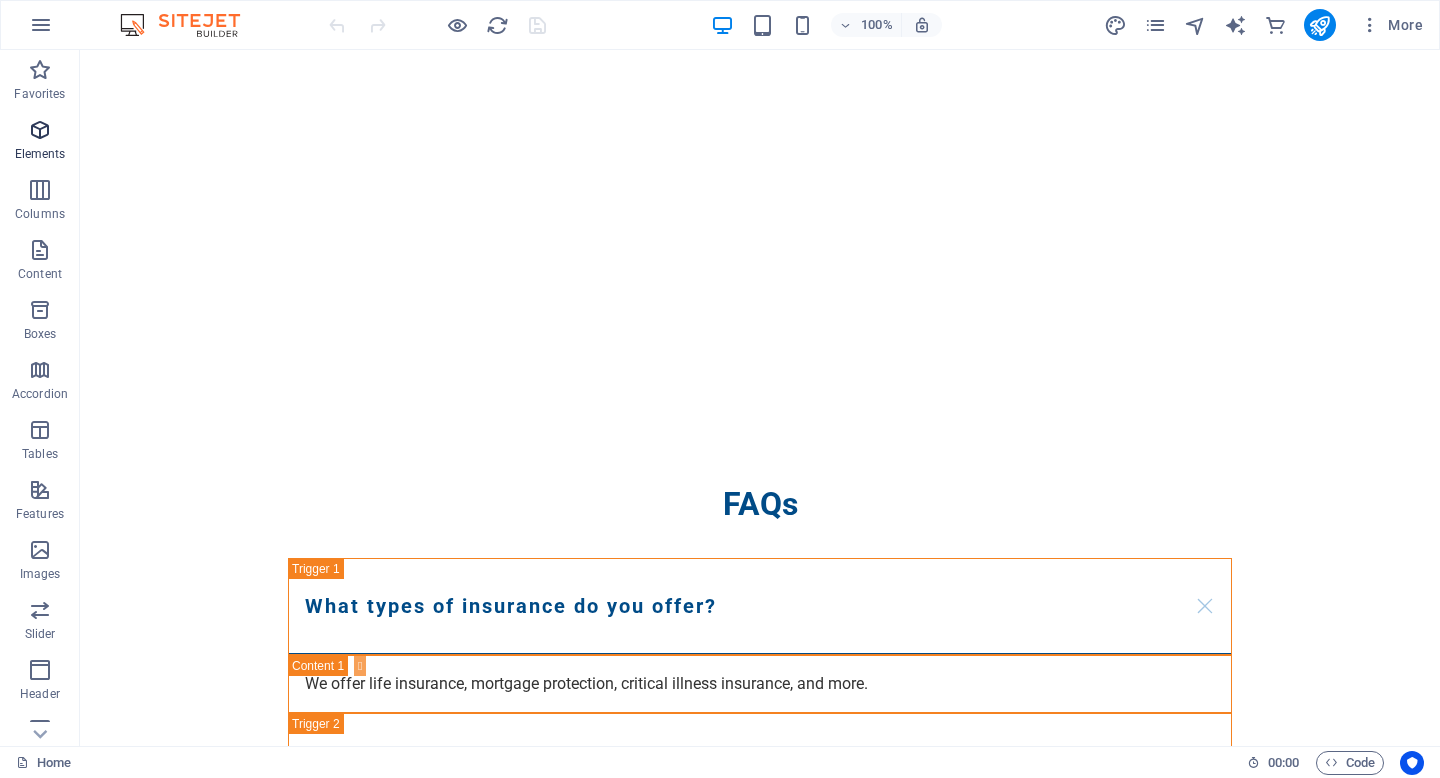 click on "Elements" at bounding box center [40, 142] 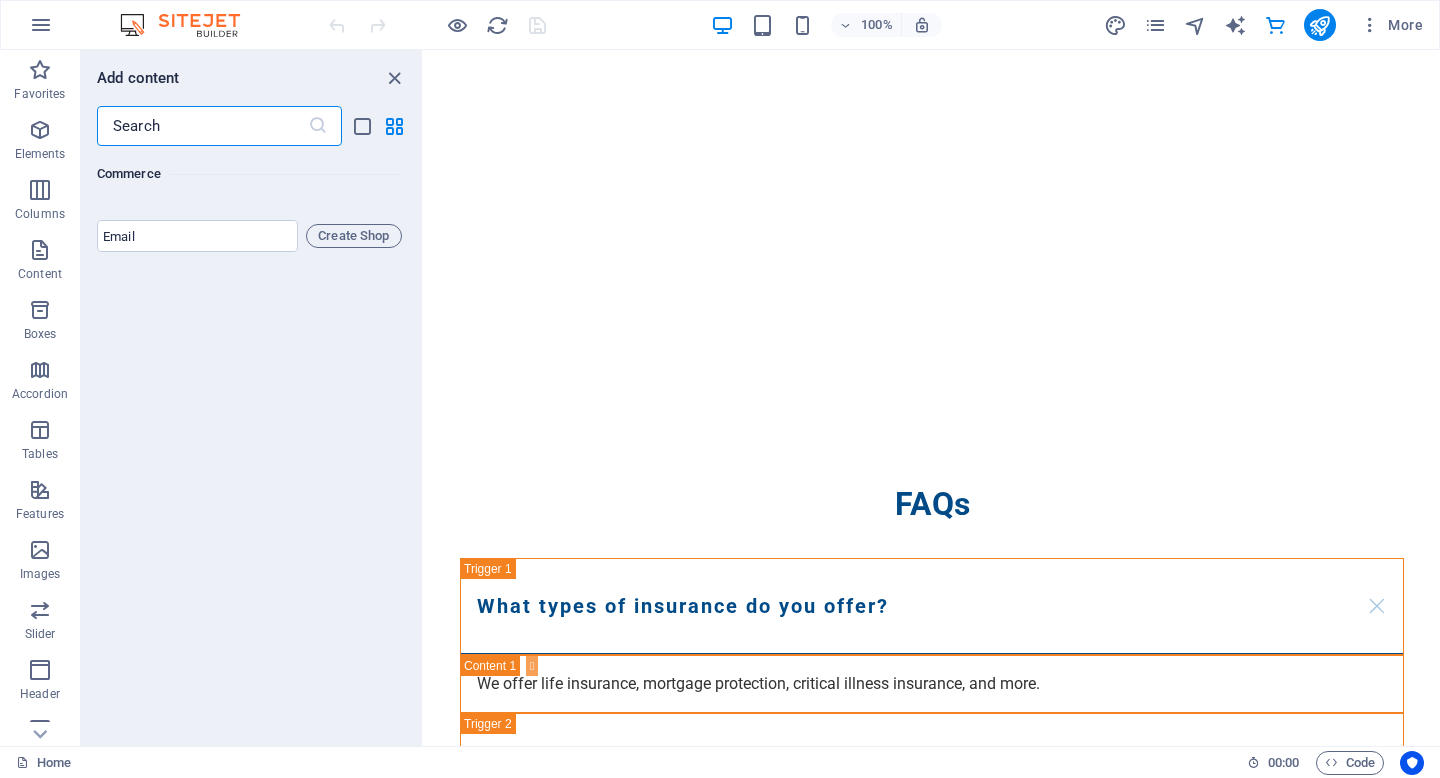scroll, scrollTop: 19464, scrollLeft: 0, axis: vertical 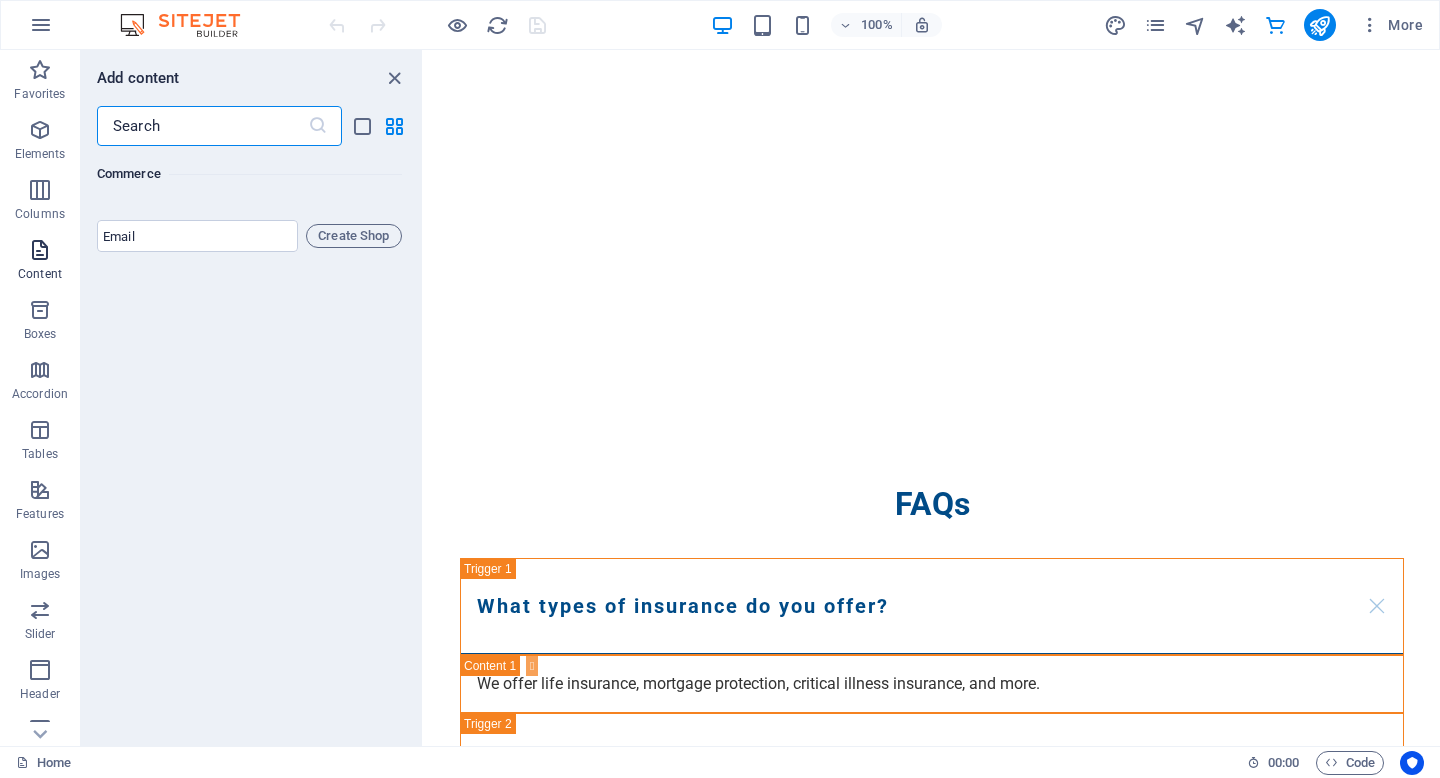 click at bounding box center (40, 250) 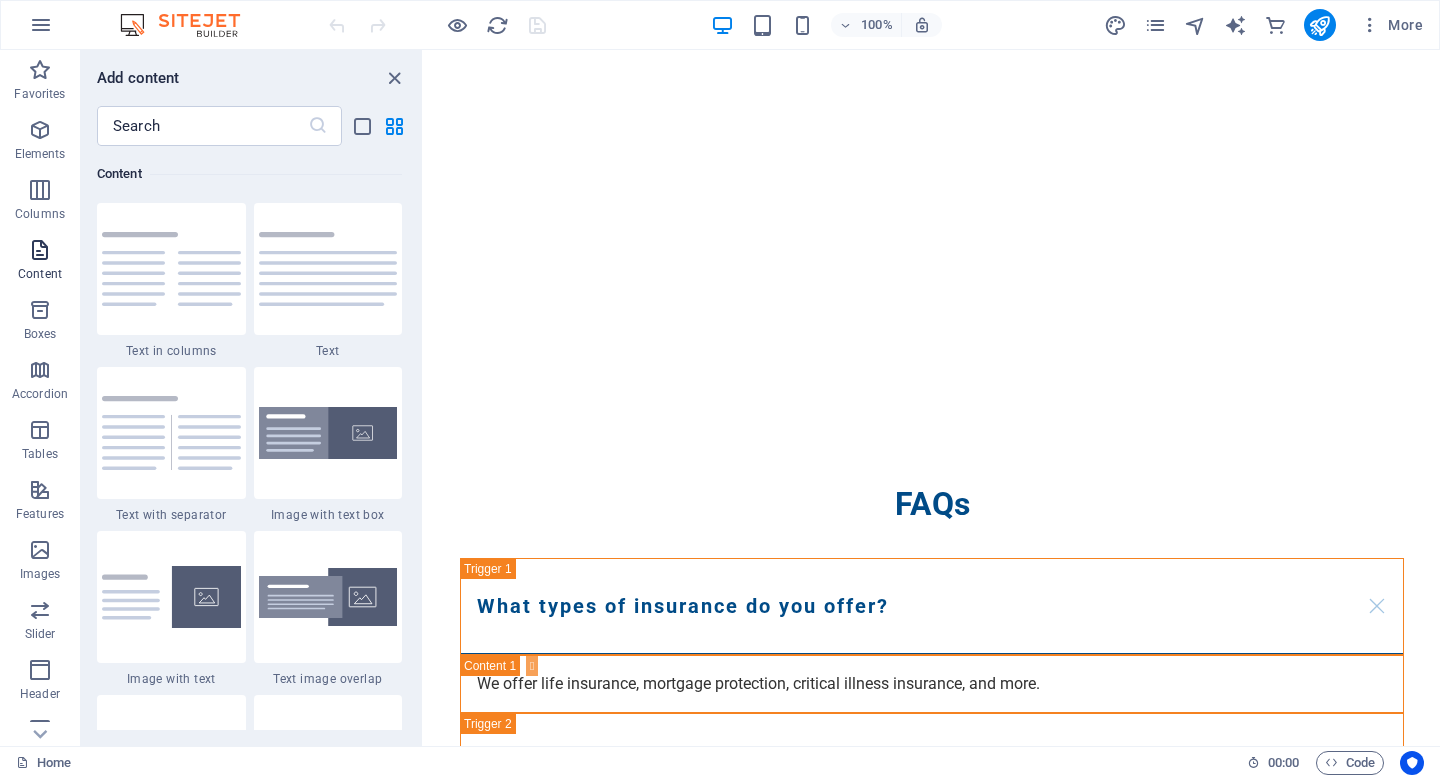 scroll, scrollTop: 3499, scrollLeft: 0, axis: vertical 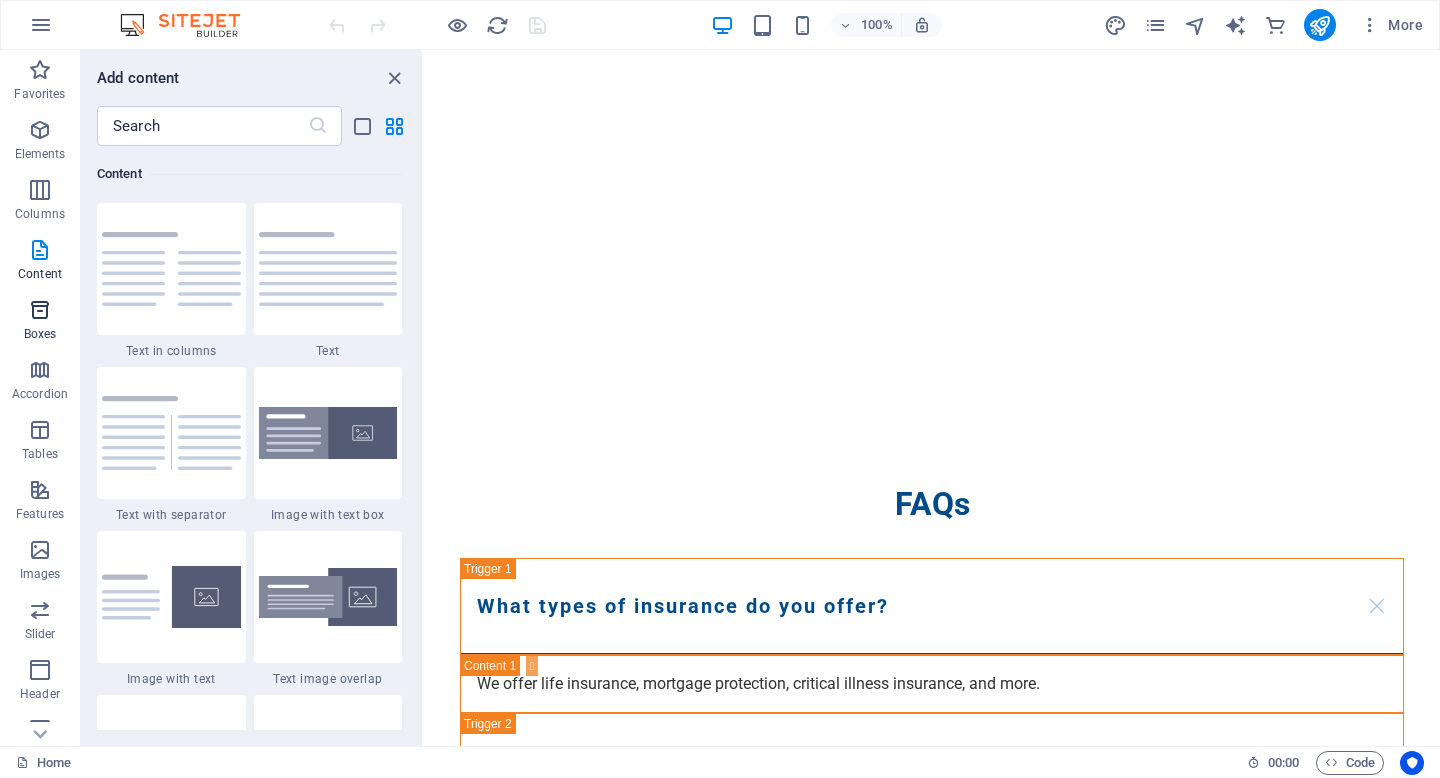 click at bounding box center (40, 310) 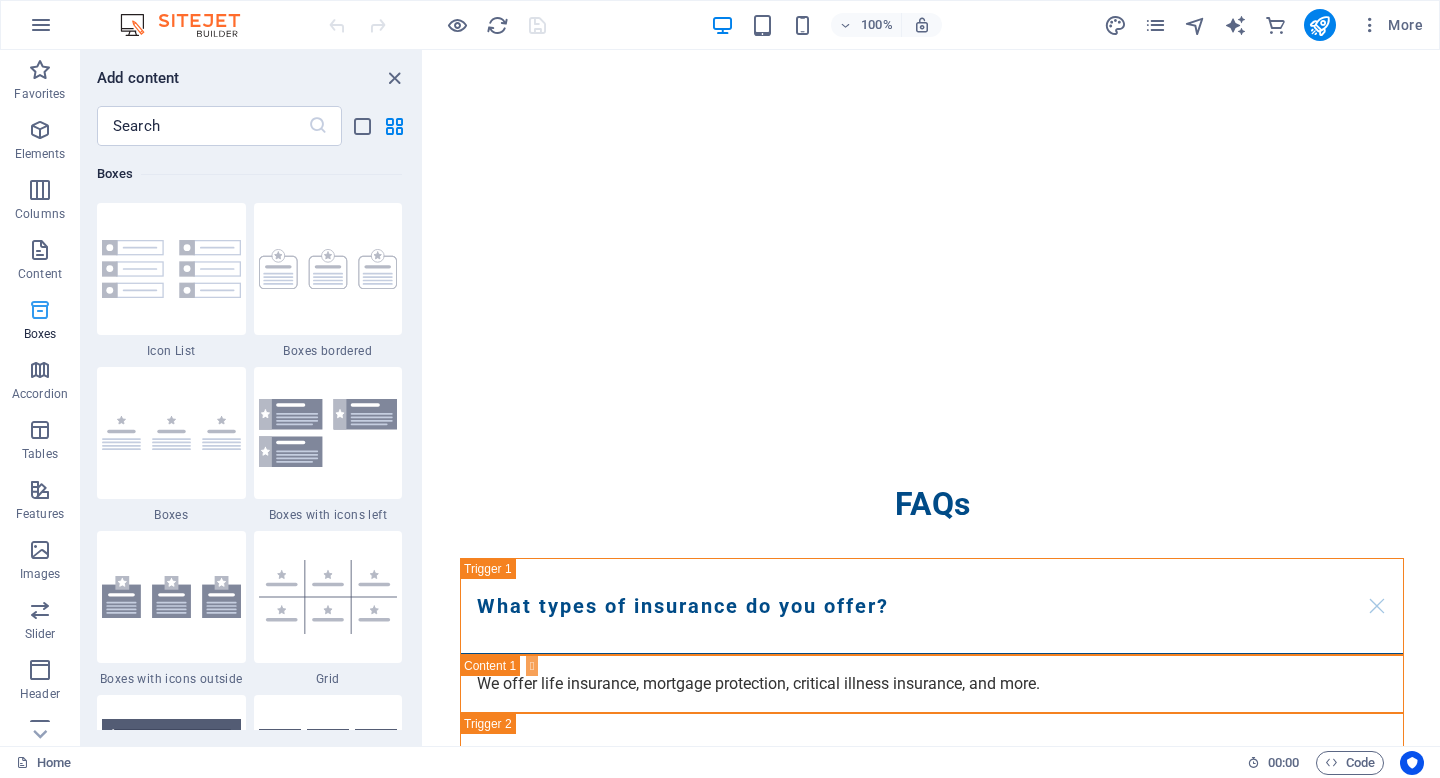 scroll, scrollTop: 5516, scrollLeft: 0, axis: vertical 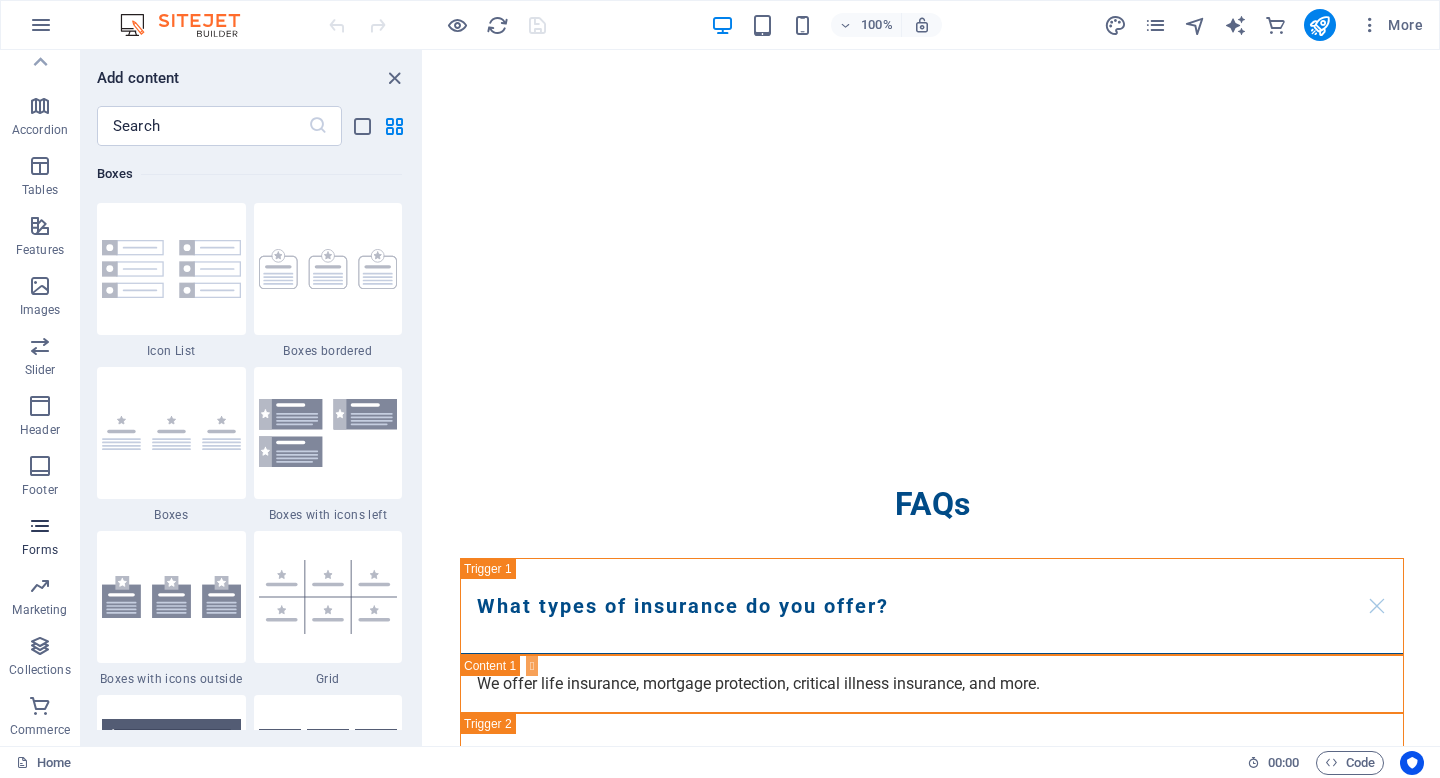 click at bounding box center [40, 526] 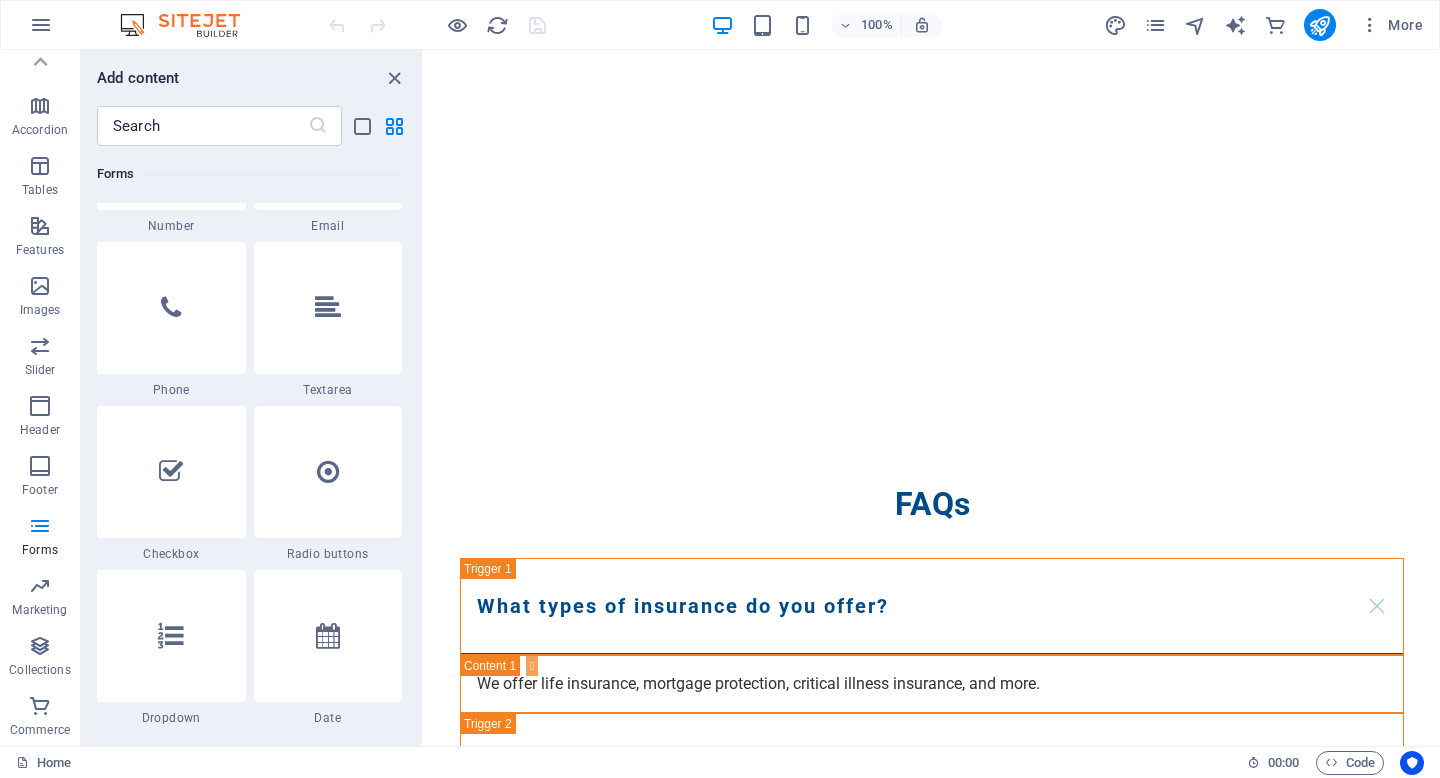 scroll, scrollTop: 15387, scrollLeft: 0, axis: vertical 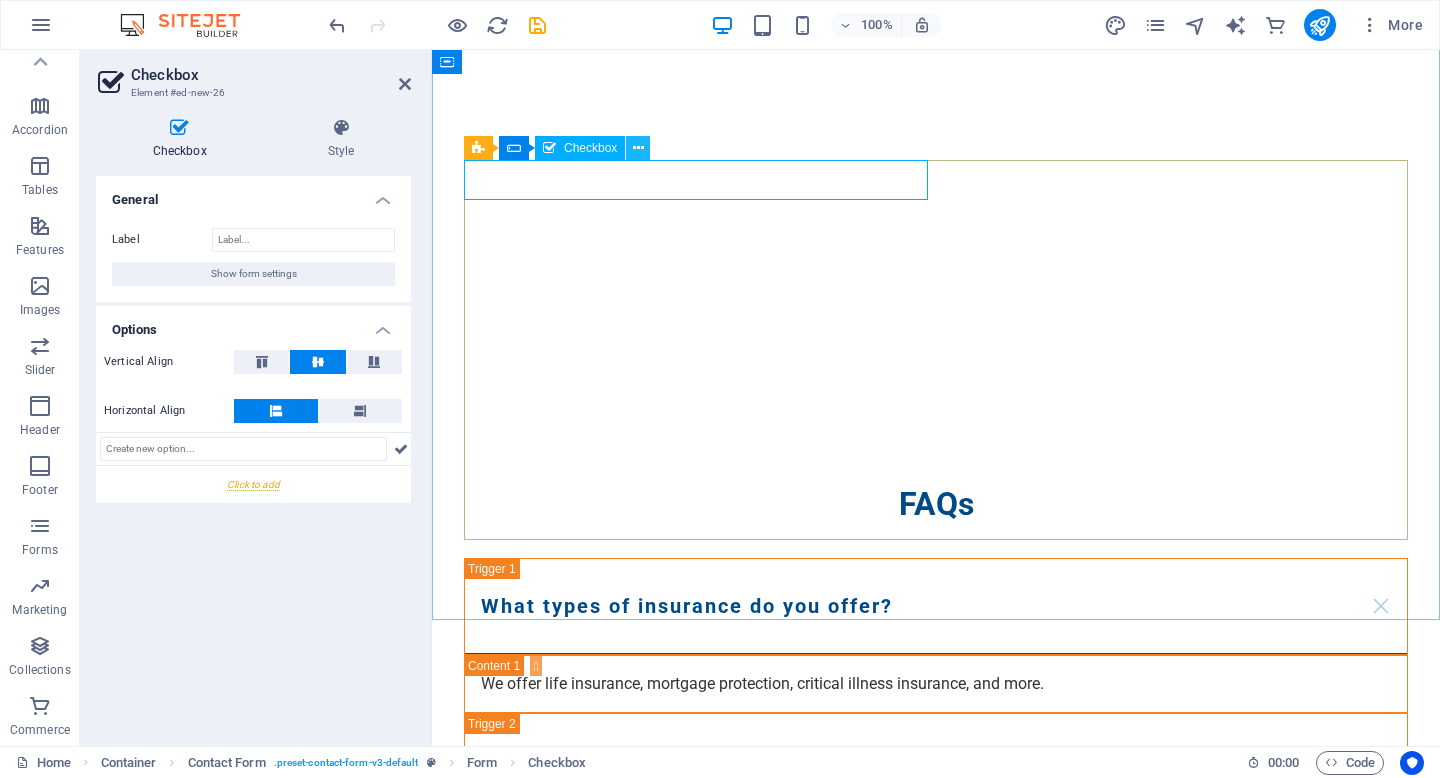 click at bounding box center (638, 148) 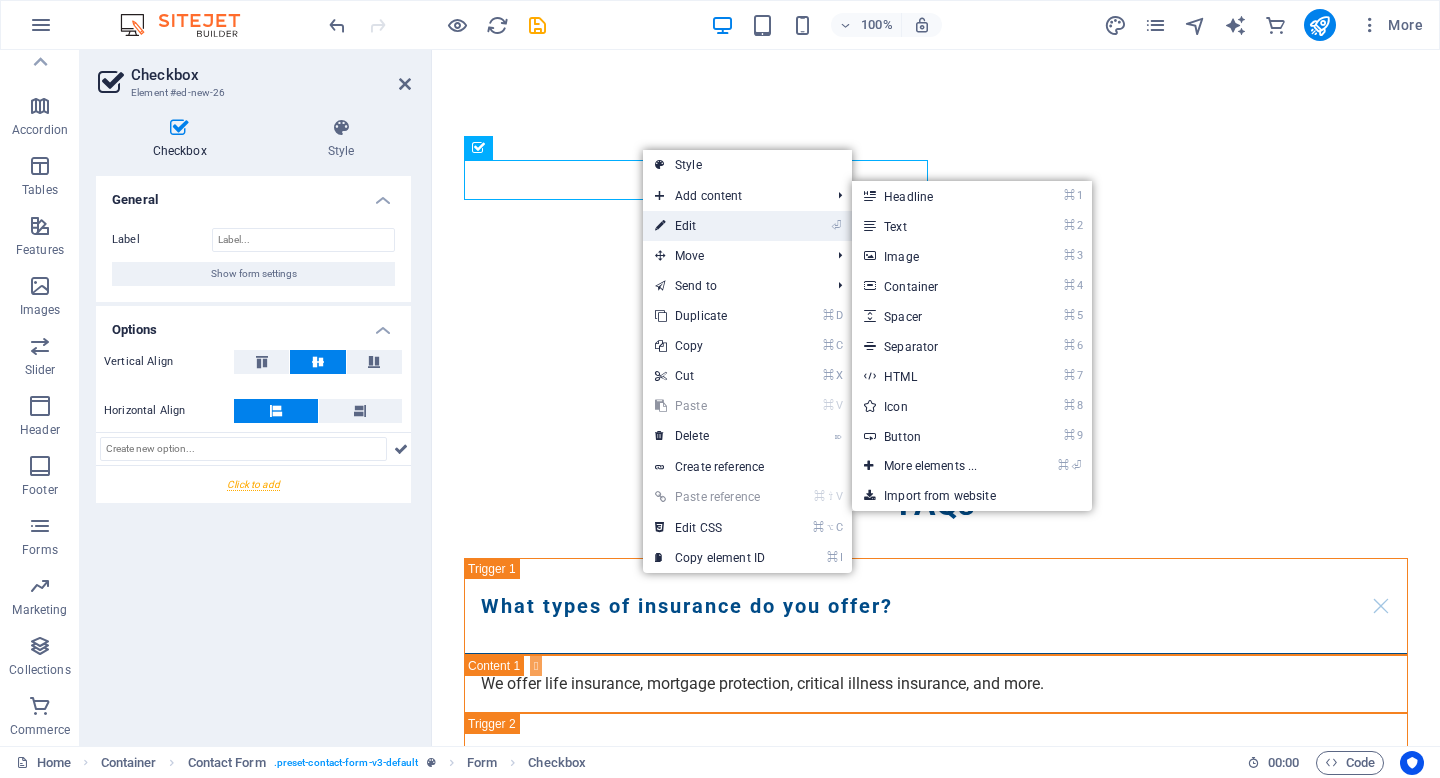click on "⏎  Edit" at bounding box center (710, 226) 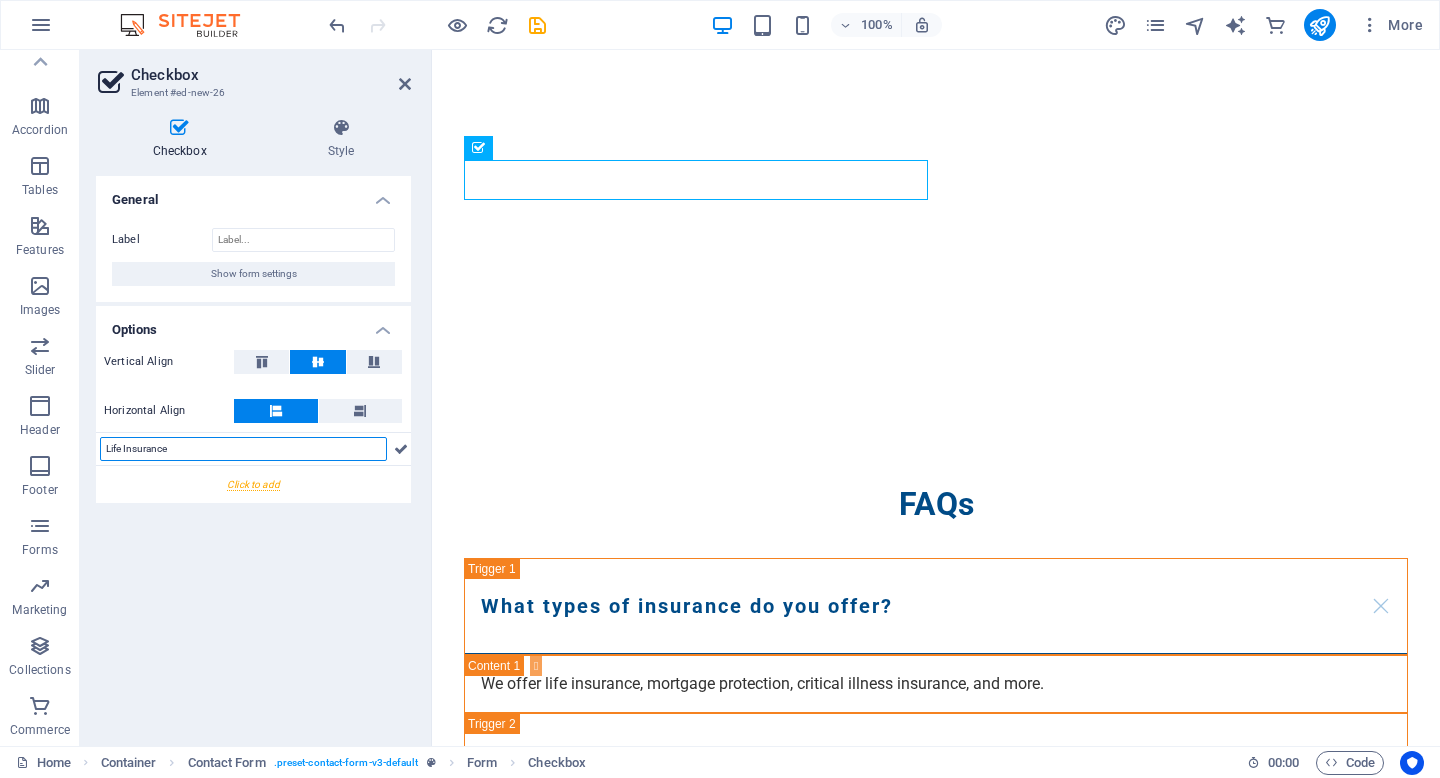 type on "Life Insurance" 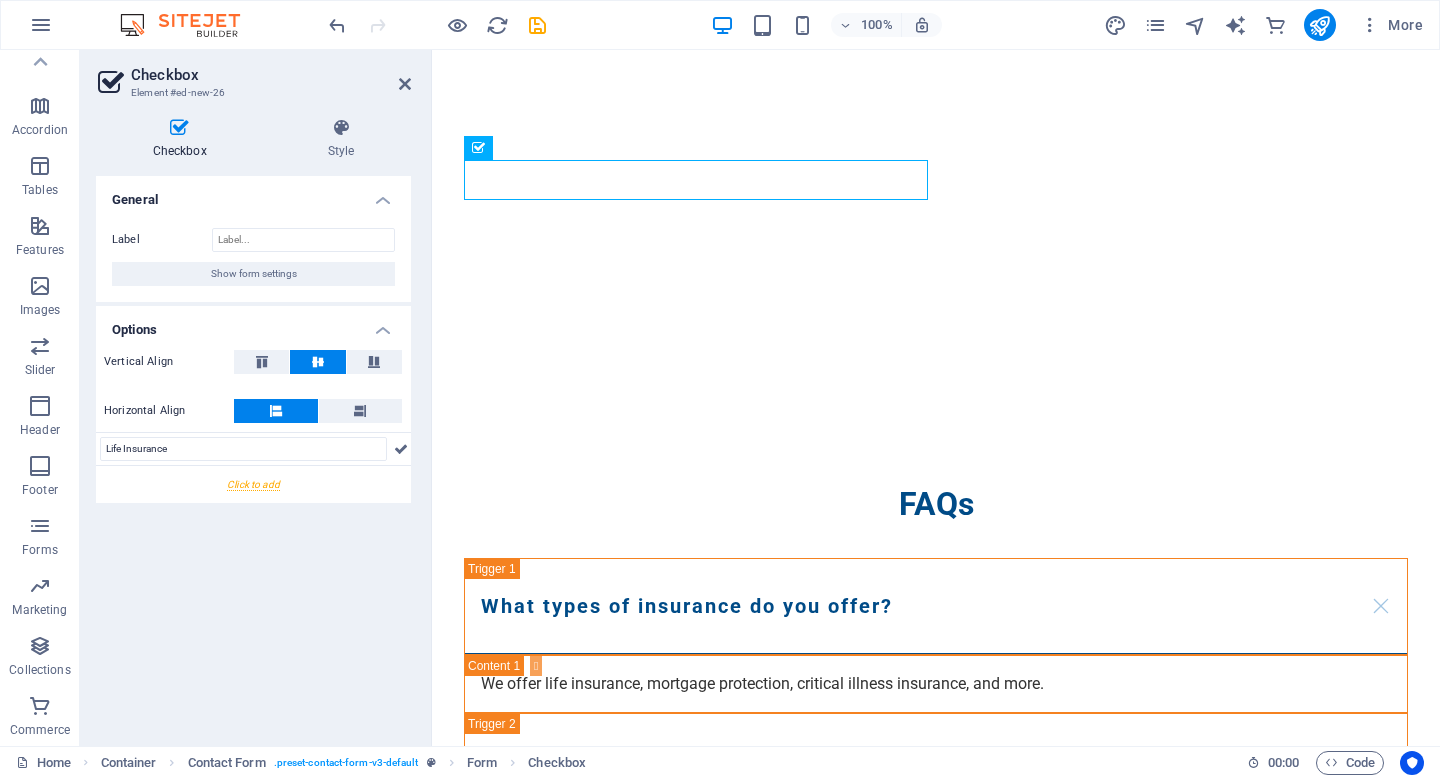 click at bounding box center (253, 484) 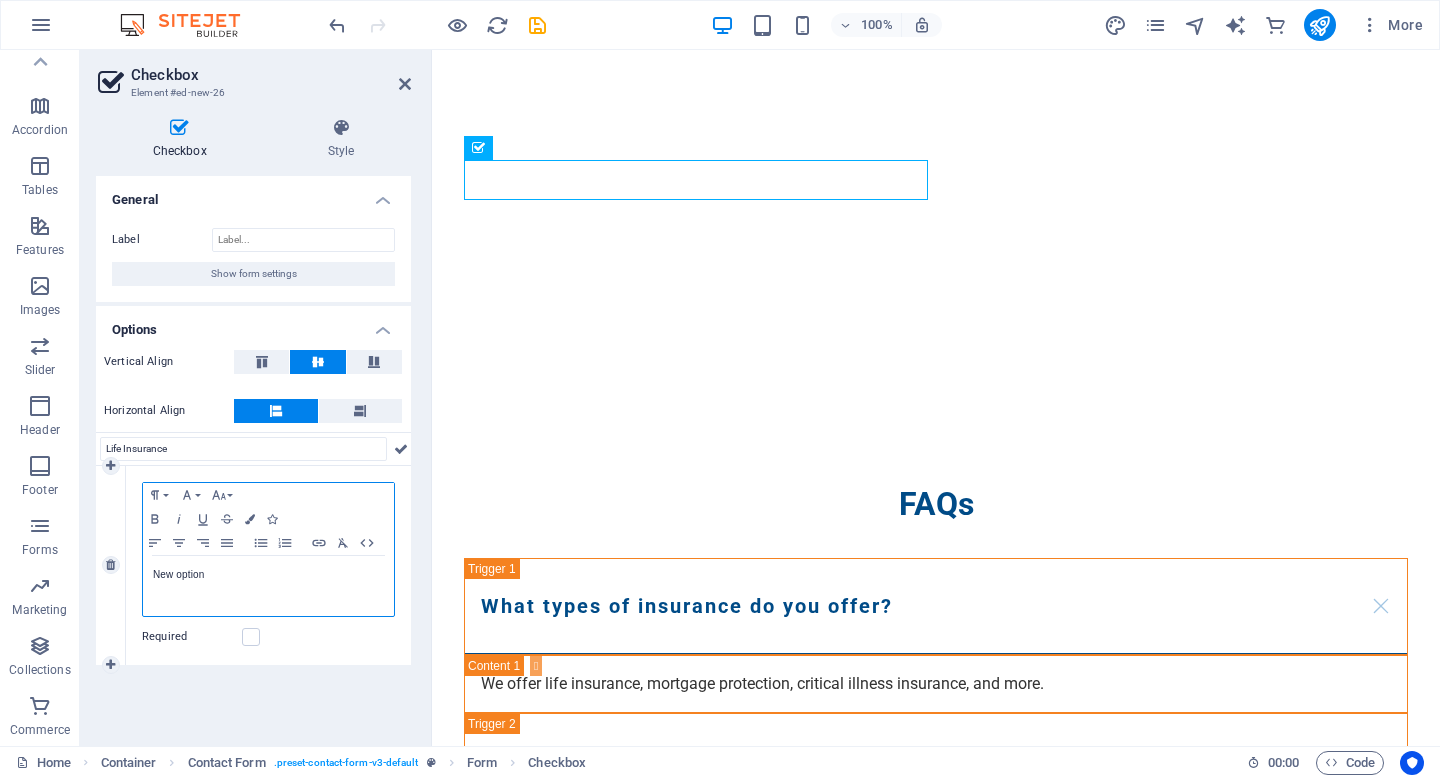 click on "New option" at bounding box center (268, 575) 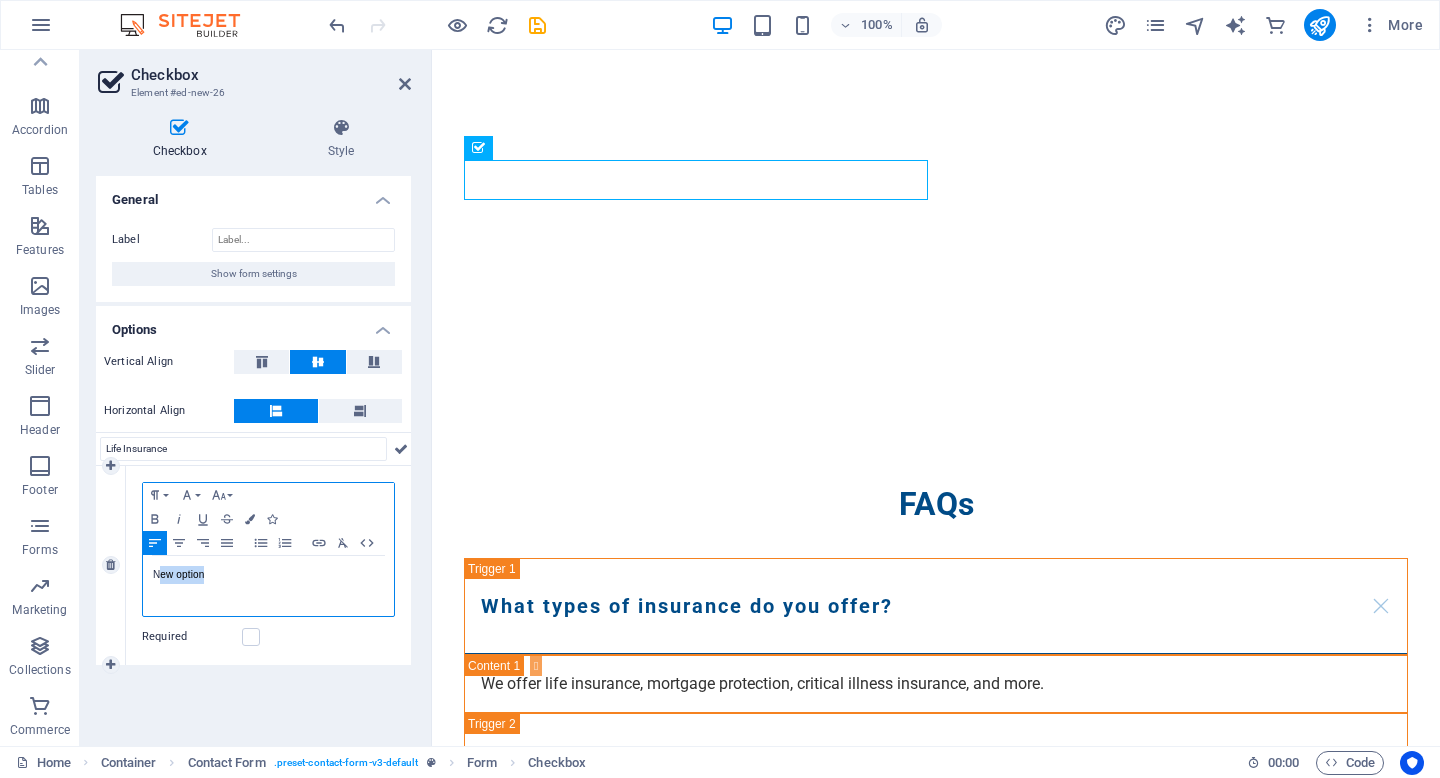 drag, startPoint x: 261, startPoint y: 578, endPoint x: 151, endPoint y: 570, distance: 110.29053 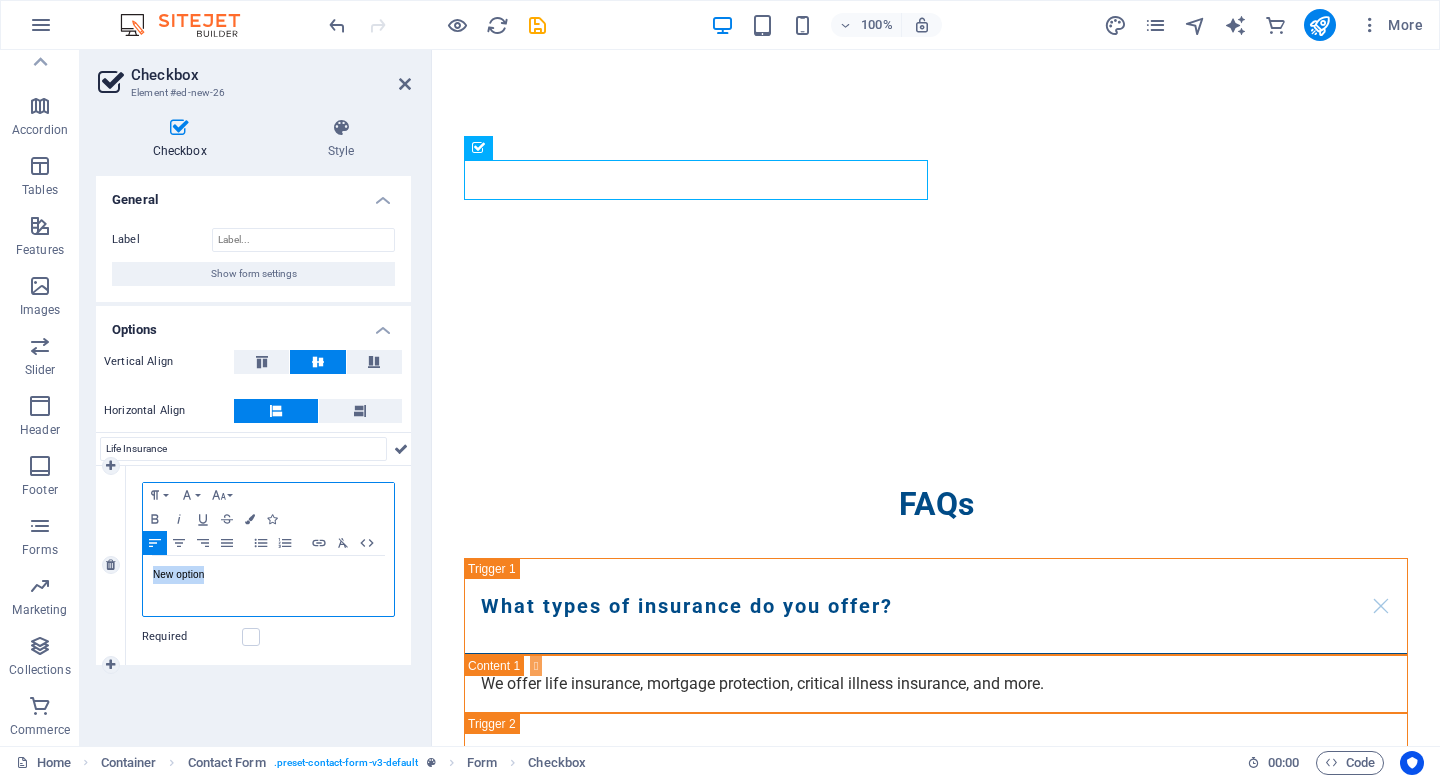 type 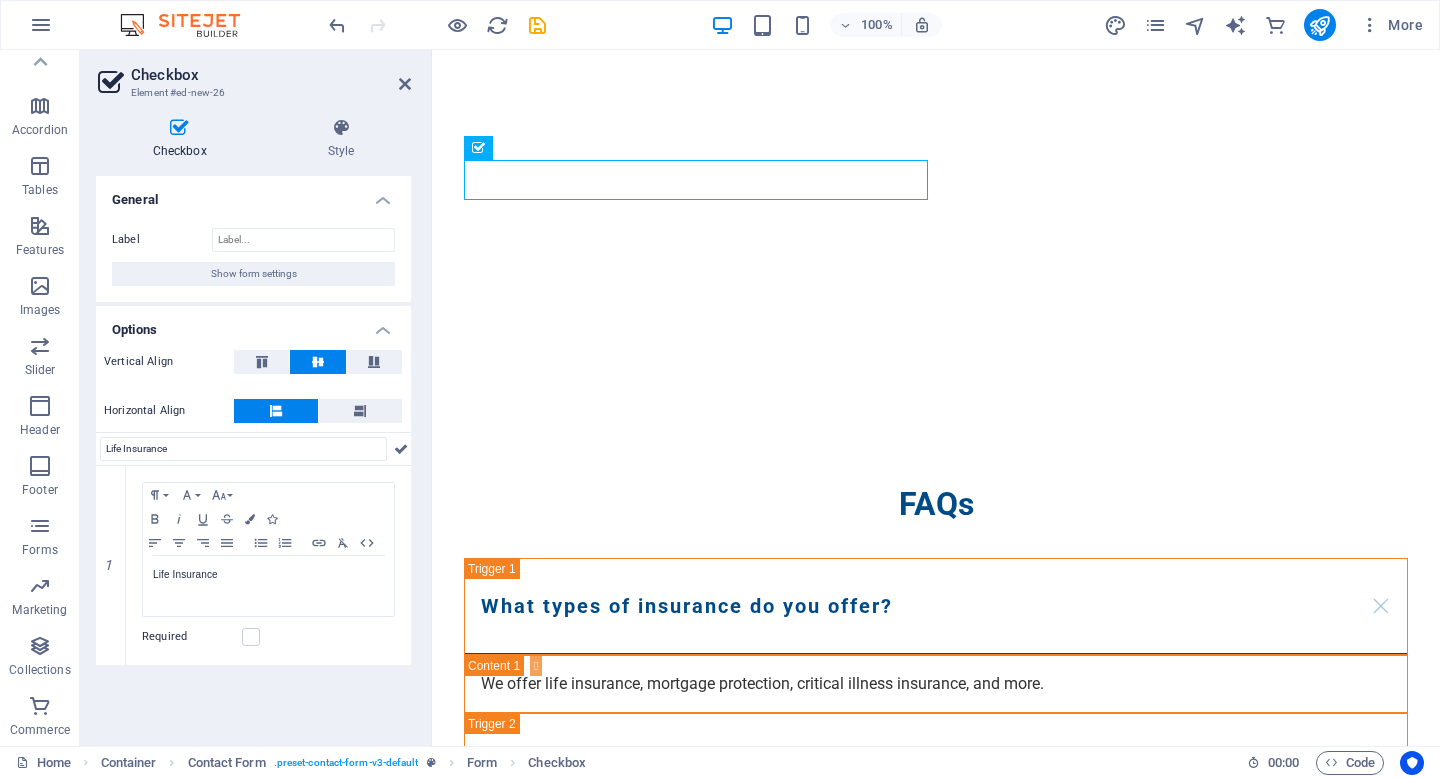 click on "General Label Show form settings Options Vertical Align Horizontal Align Life Insurance 1 Paragraph Format Normal Heading 1 Heading 2 Heading 3 Heading 4 Heading 5 Heading 6 Code Font Family Arial Georgia Impact Tahoma Times New Roman Verdana Font Size 8 9 10 11 12 14 18 24 30 36 48 60 72 96 Bold Italic Underline Strikethrough Colors Icons Align Left Align Center Align Right Align Justify Unordered List Ordered List Insert Link Clear Formatting HTML Life Insurance Required" at bounding box center (253, 453) 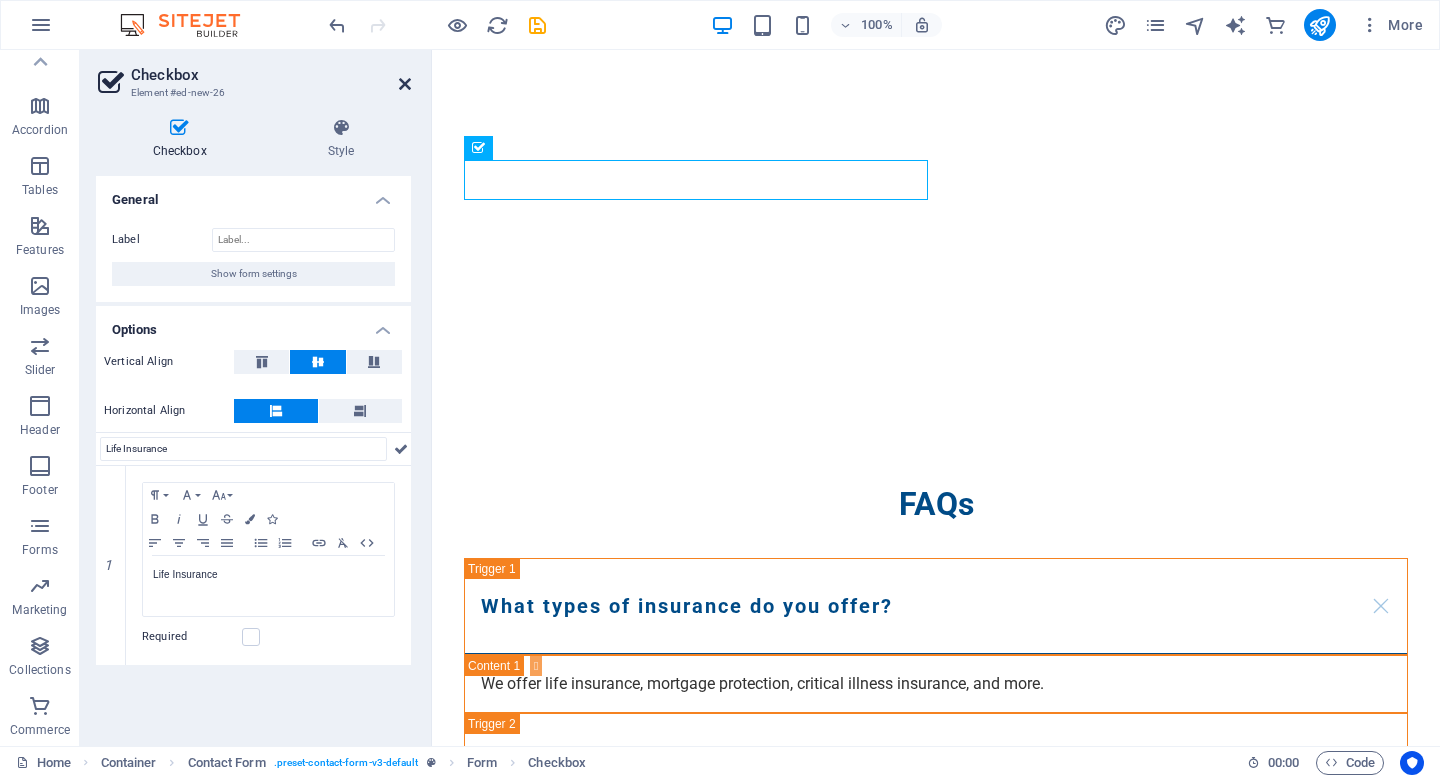 click at bounding box center [405, 84] 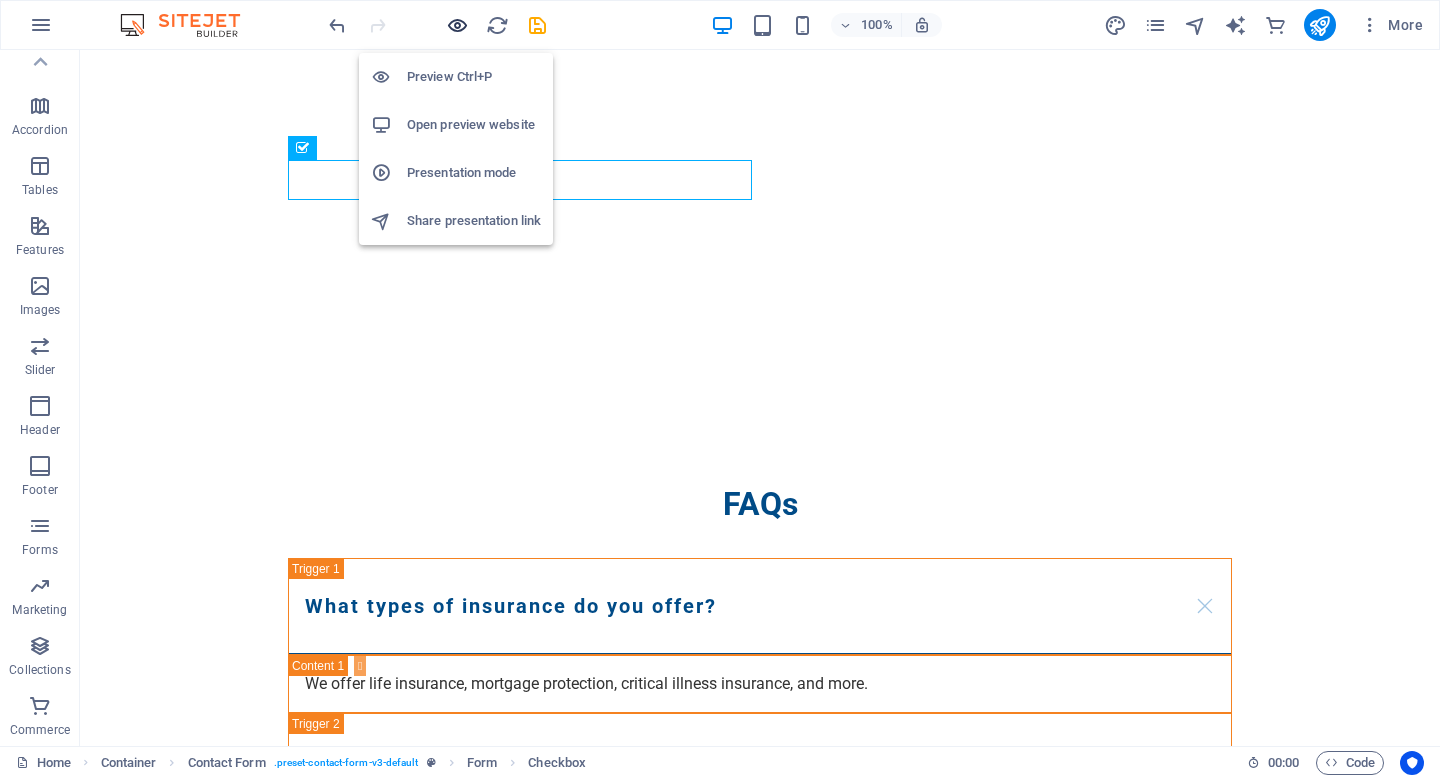 click at bounding box center [457, 25] 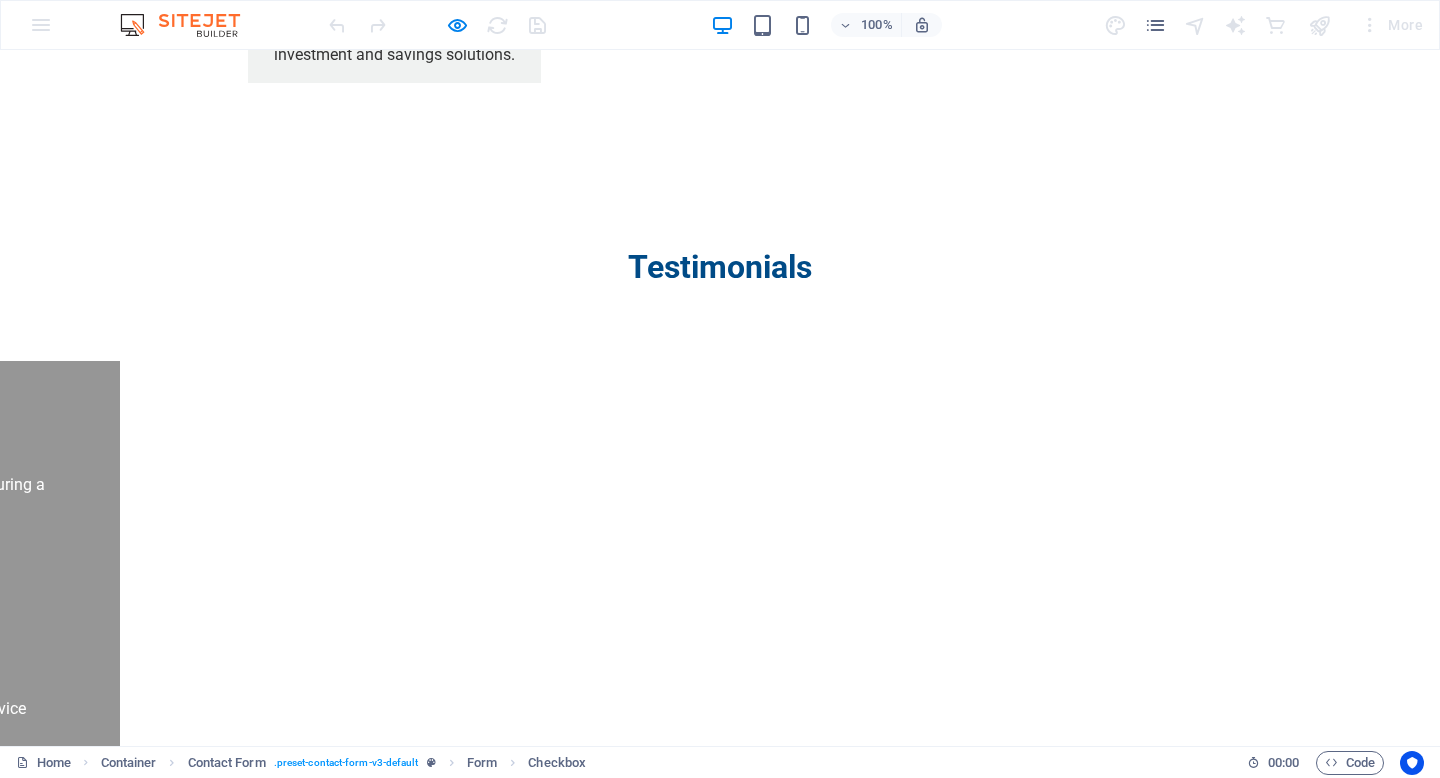 scroll, scrollTop: 2880, scrollLeft: 0, axis: vertical 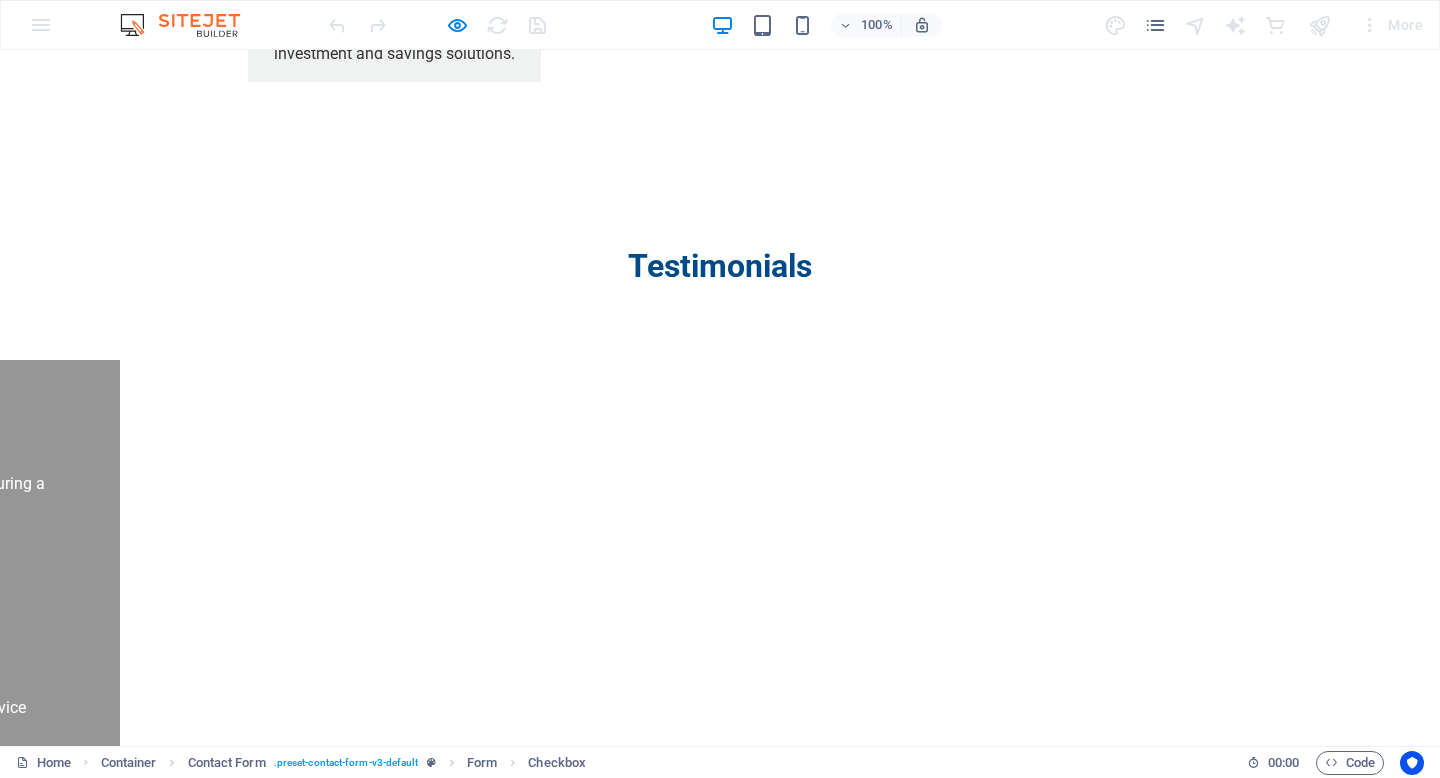 click at bounding box center (294, 1737) 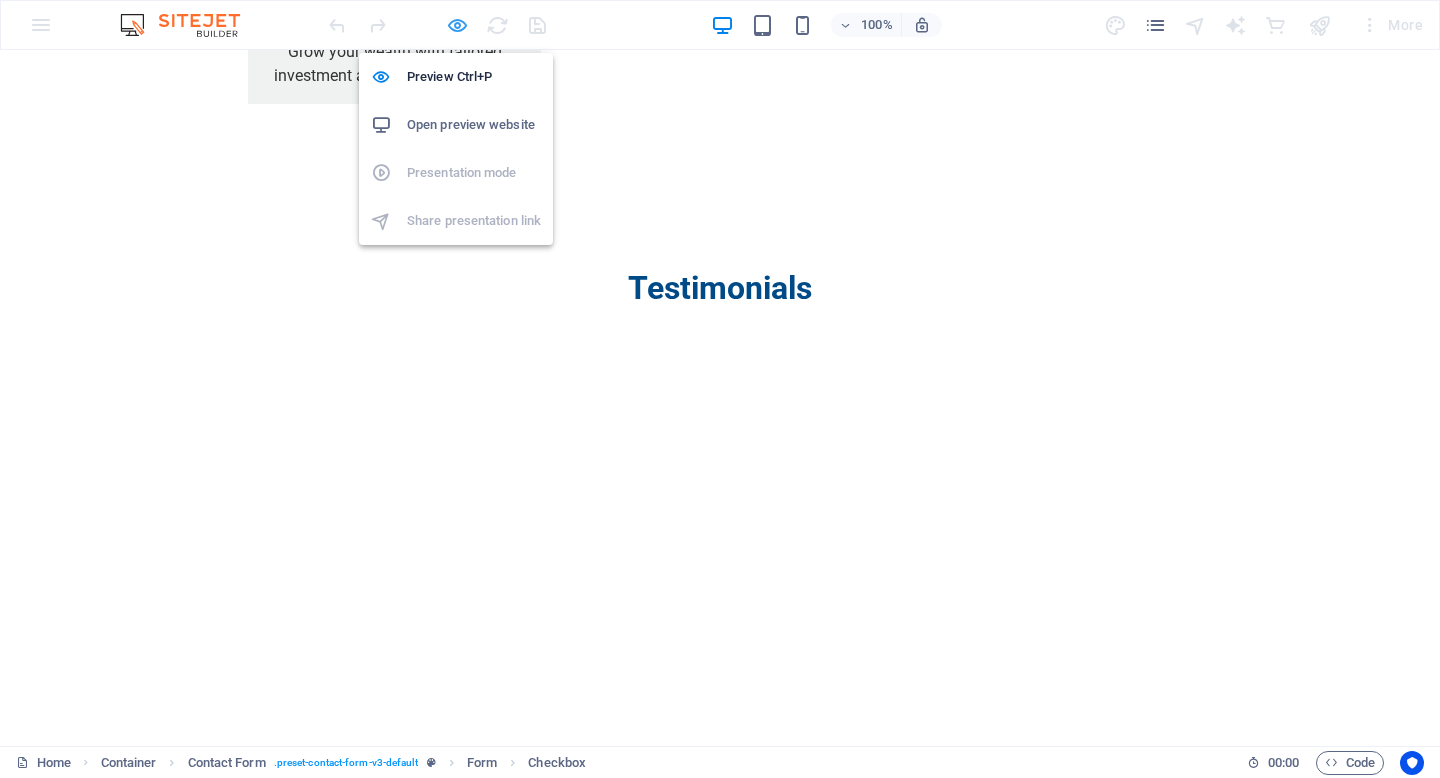 click at bounding box center (457, 25) 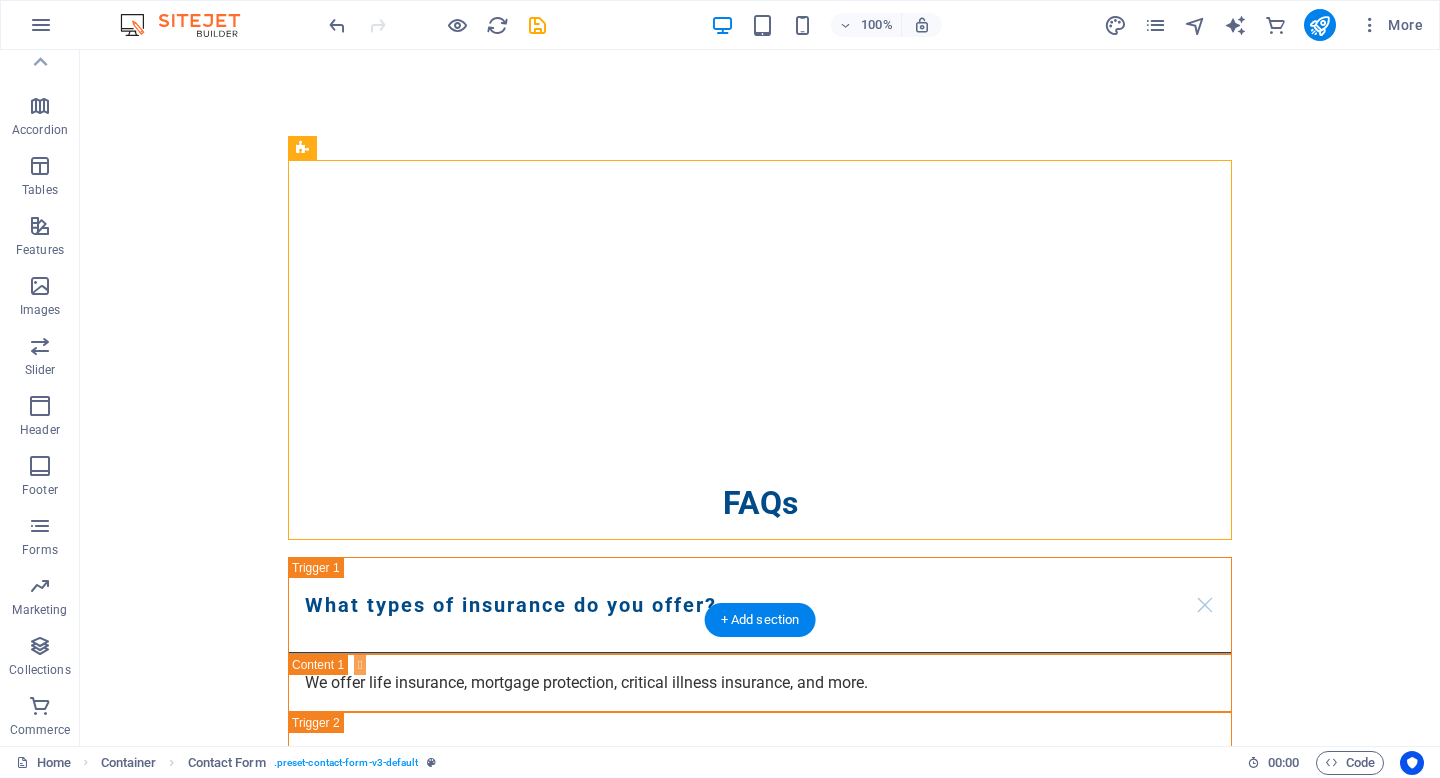scroll, scrollTop: 3184, scrollLeft: 0, axis: vertical 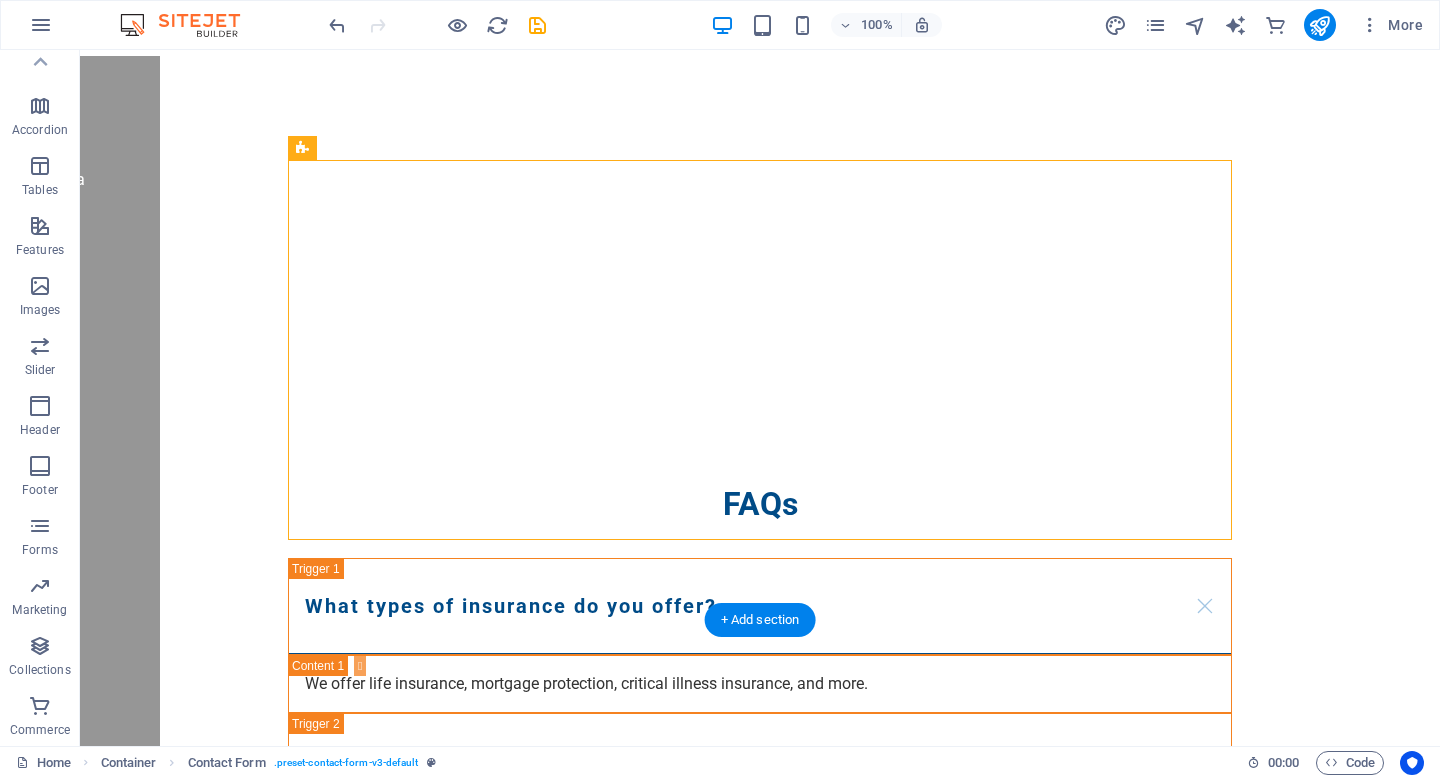 drag, startPoint x: 387, startPoint y: 195, endPoint x: 331, endPoint y: 449, distance: 260.09998 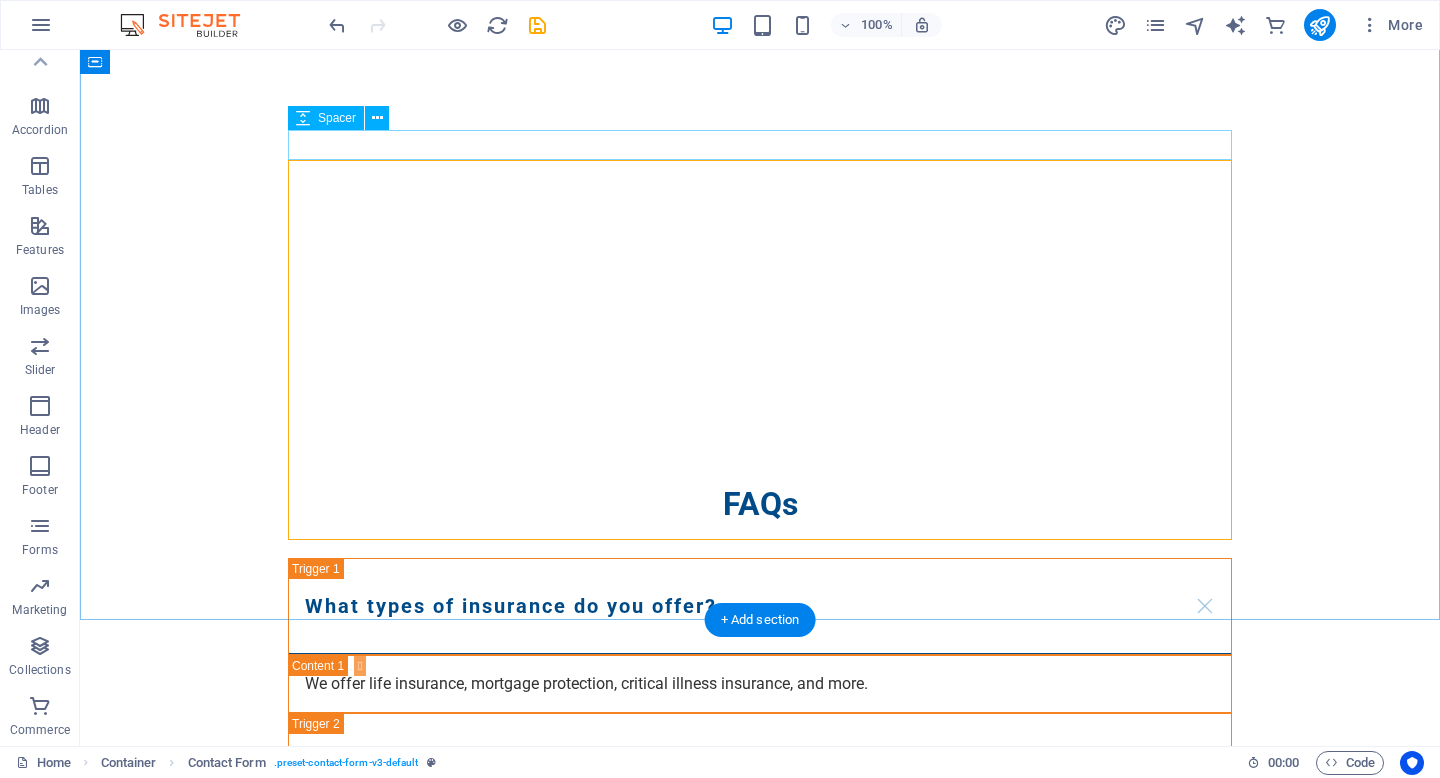 scroll, scrollTop: 3160, scrollLeft: 0, axis: vertical 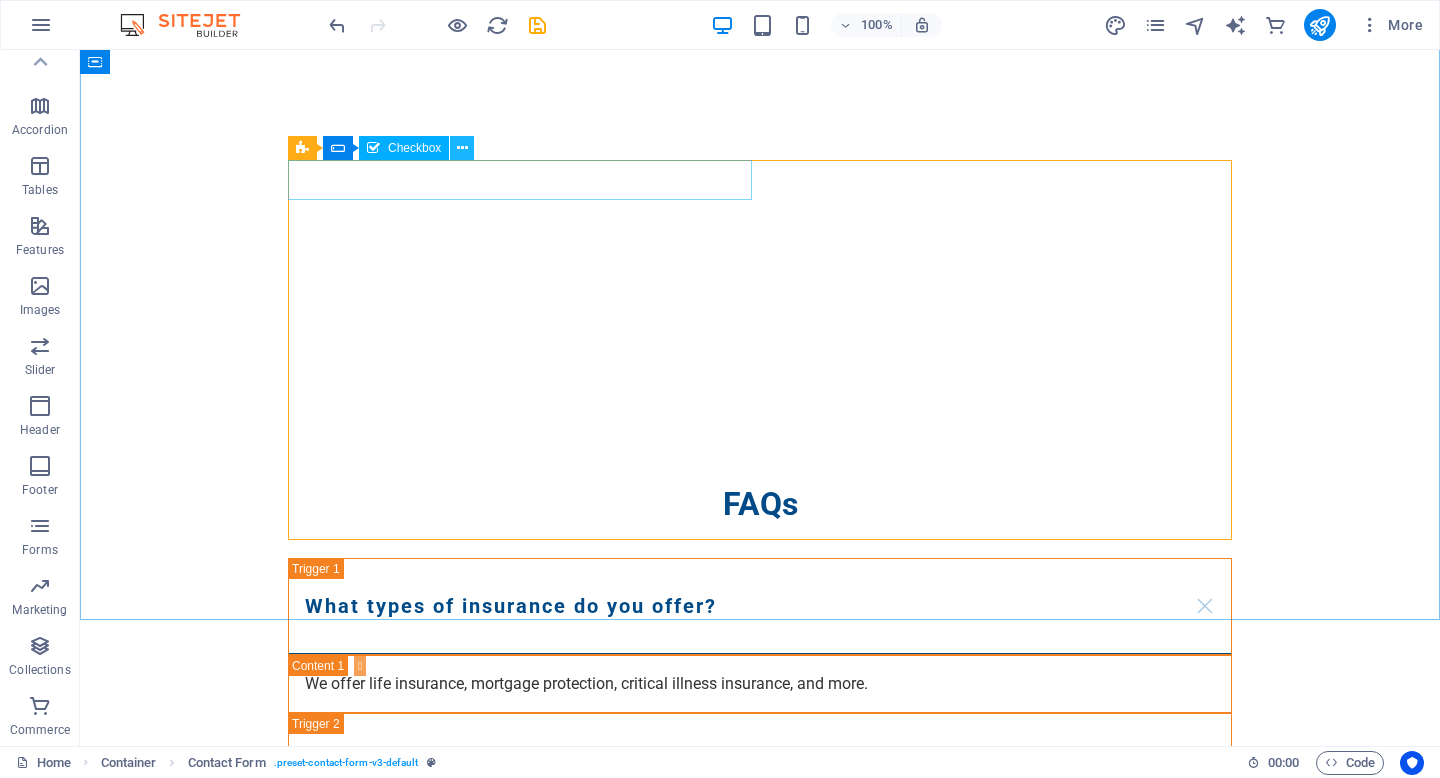 click at bounding box center [462, 148] 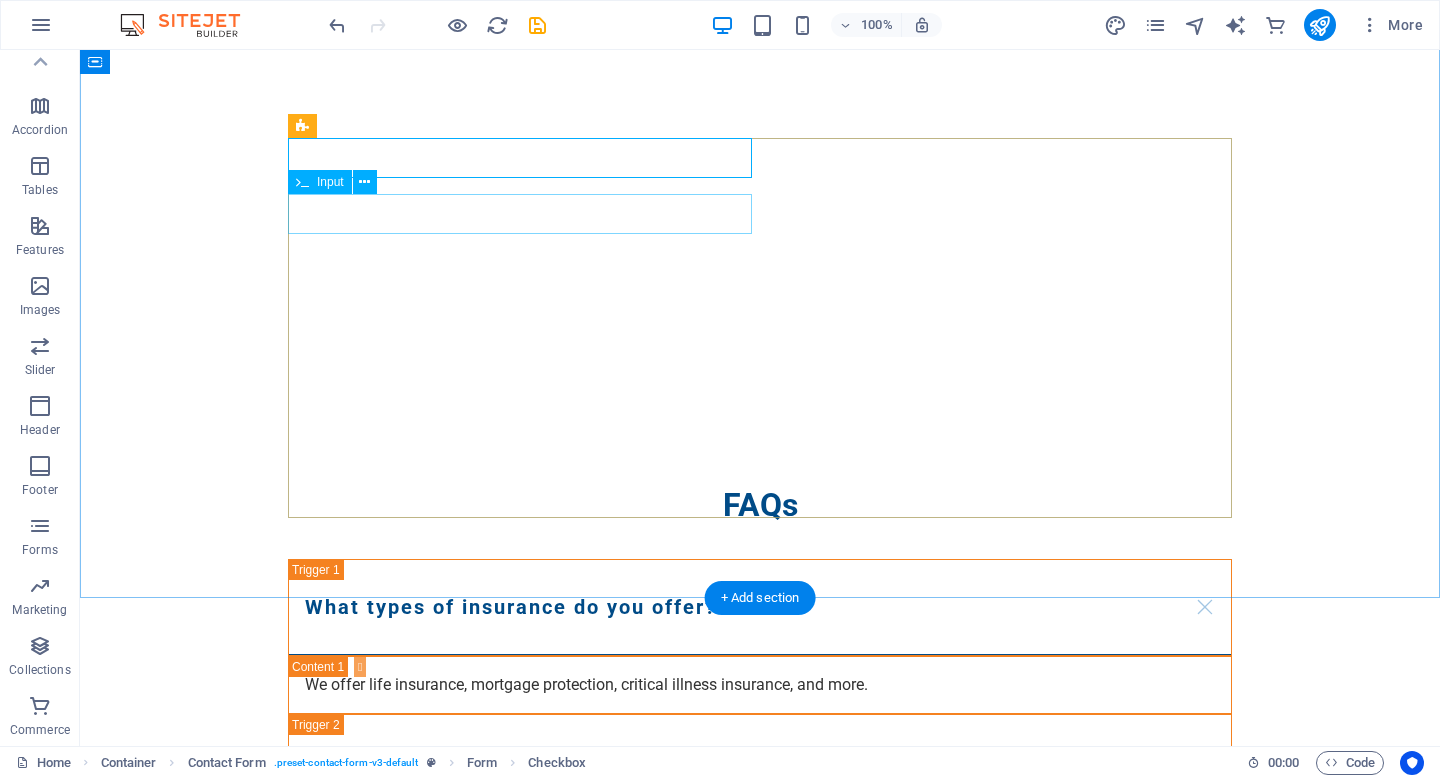 scroll, scrollTop: 3184, scrollLeft: 0, axis: vertical 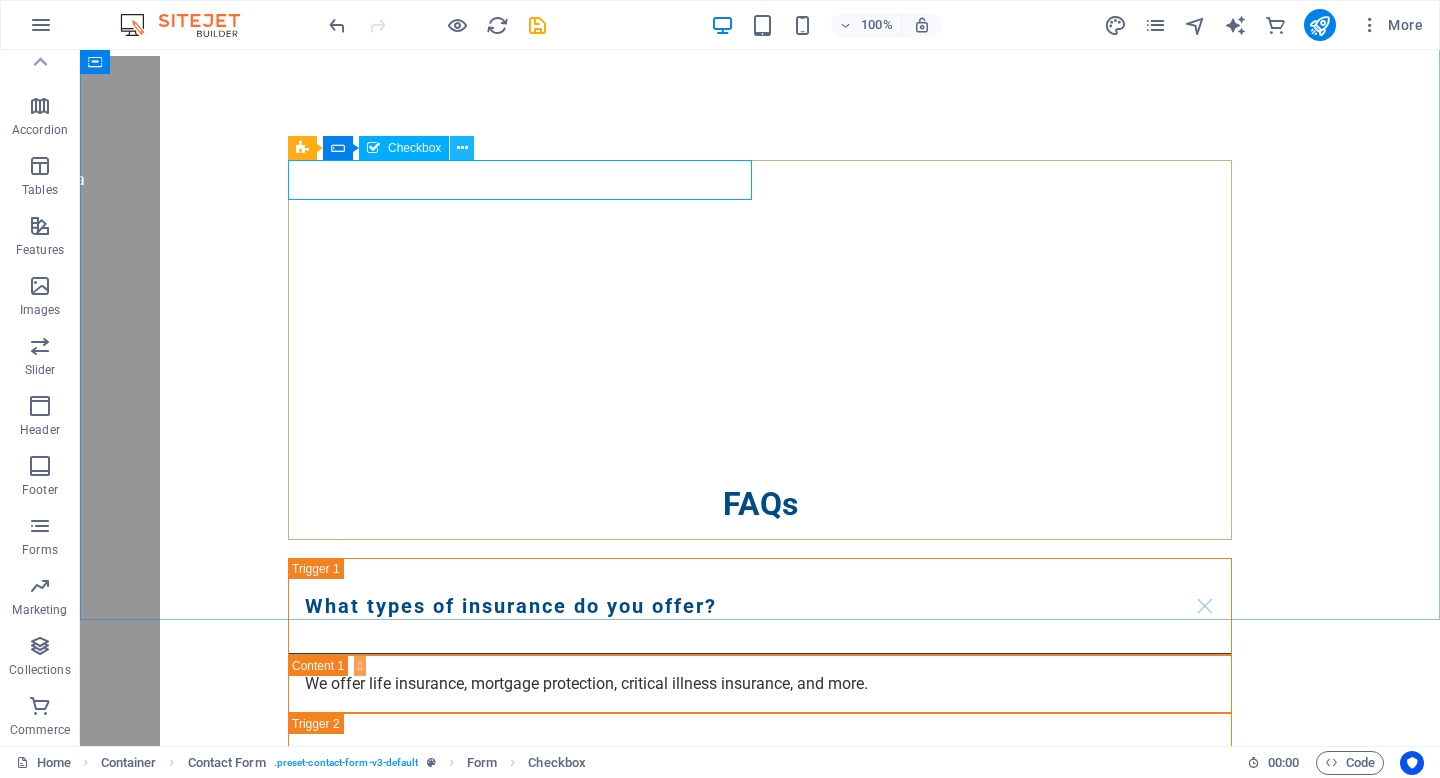 click at bounding box center [462, 148] 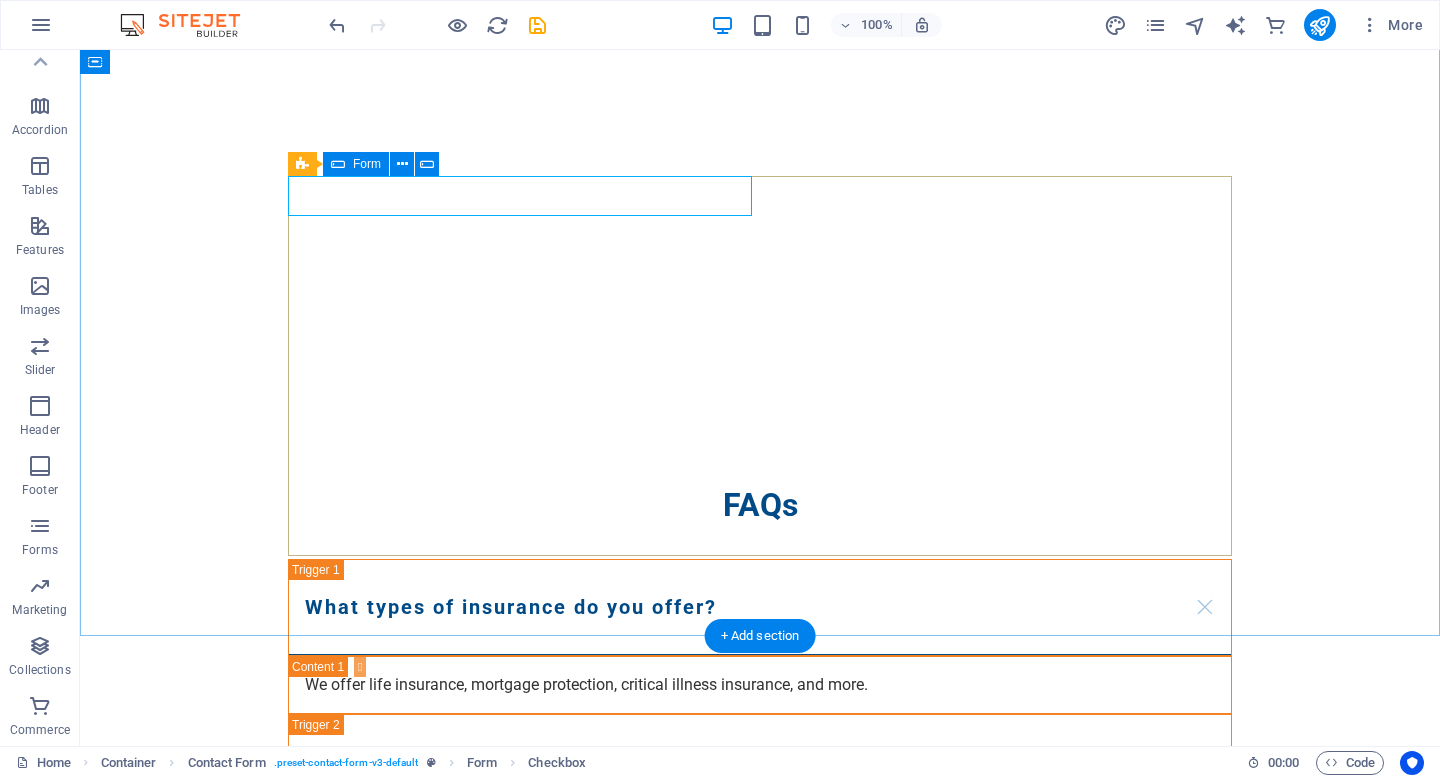 scroll, scrollTop: 3160, scrollLeft: 0, axis: vertical 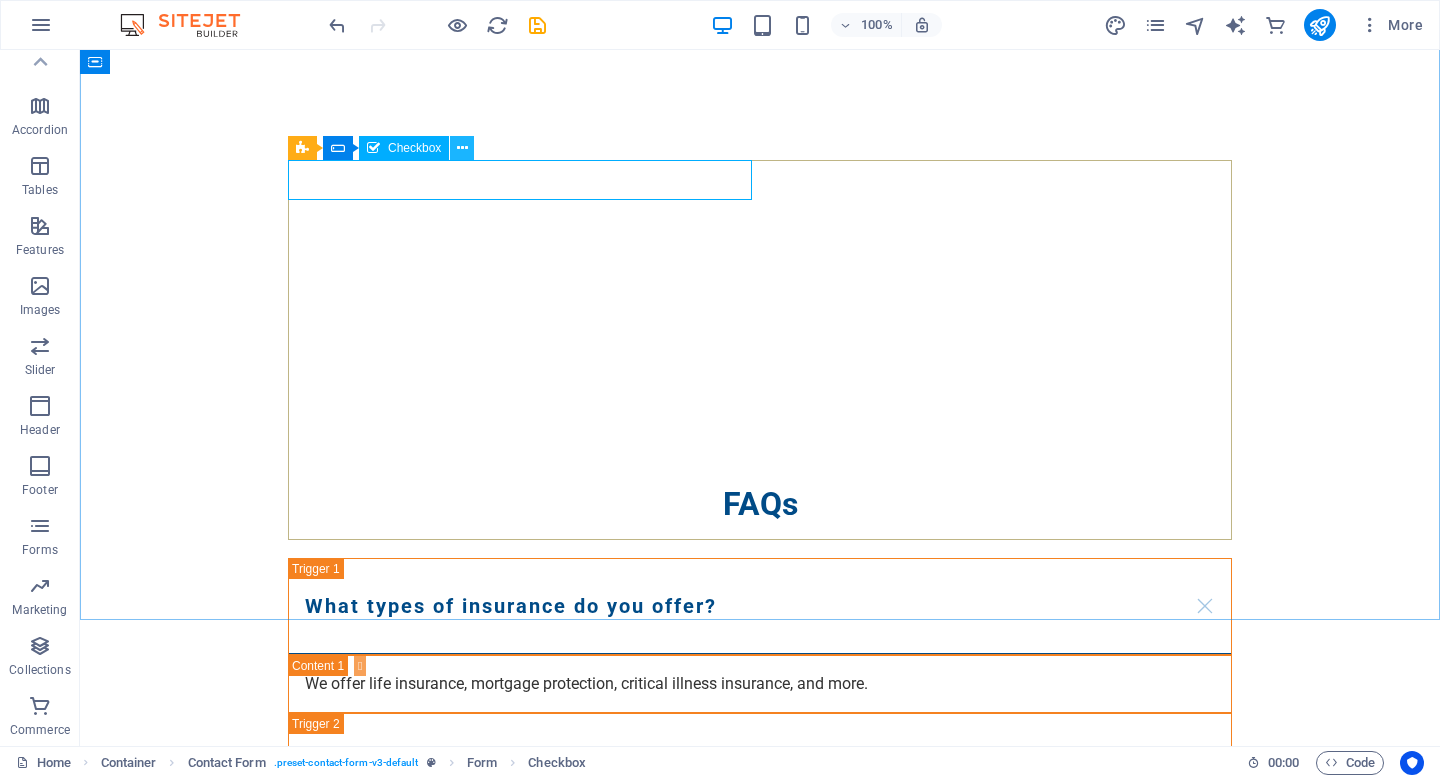 click at bounding box center [462, 148] 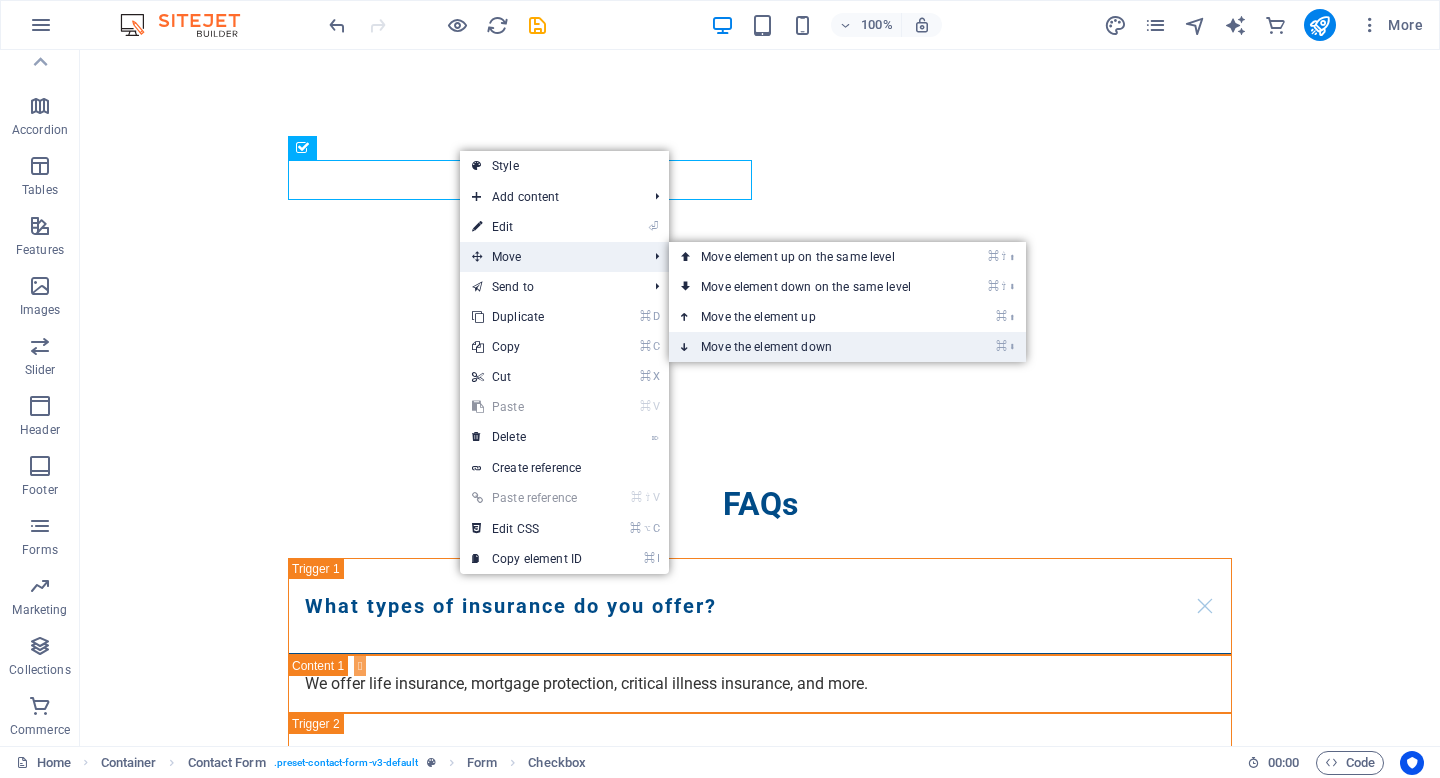 click on "⌘ ⬇  Move the element down" at bounding box center [810, 347] 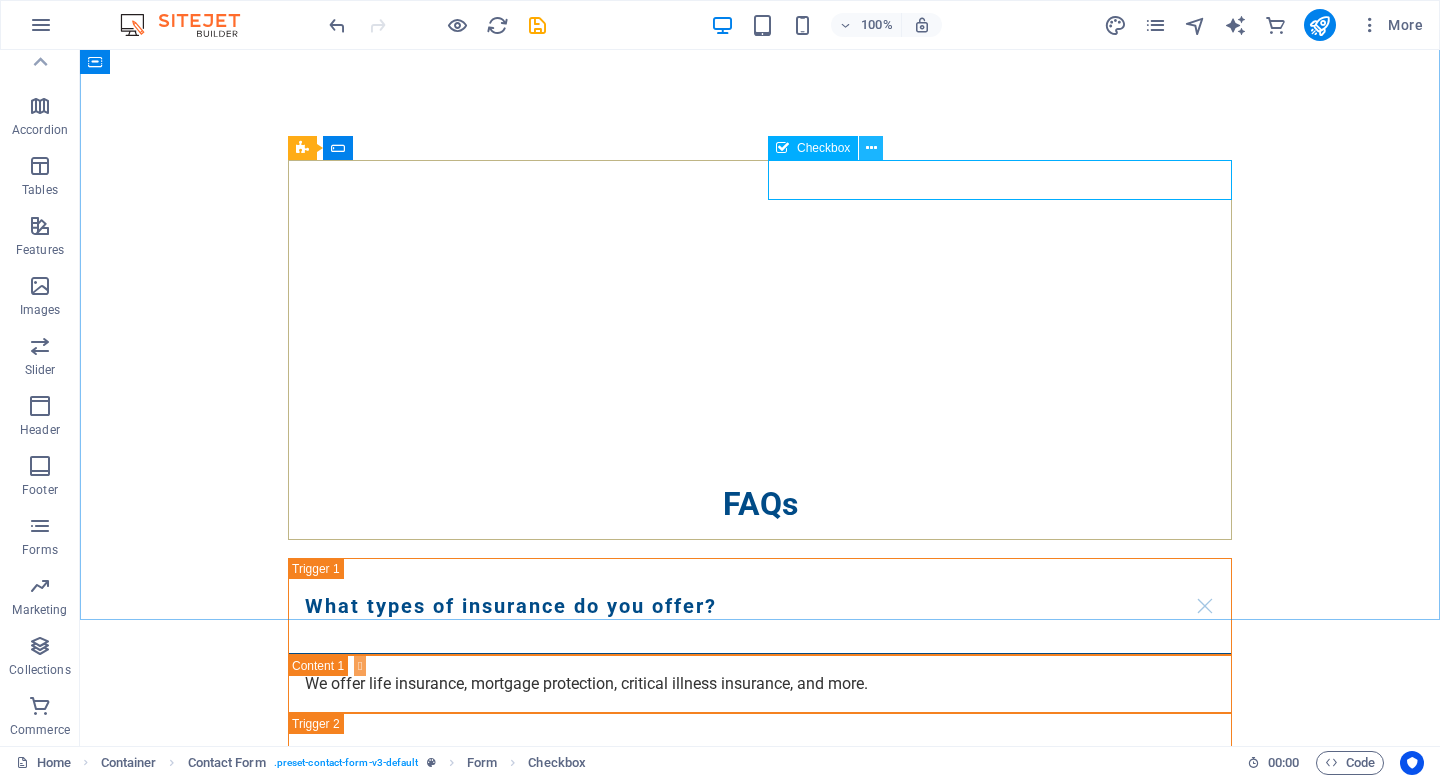 click at bounding box center (871, 148) 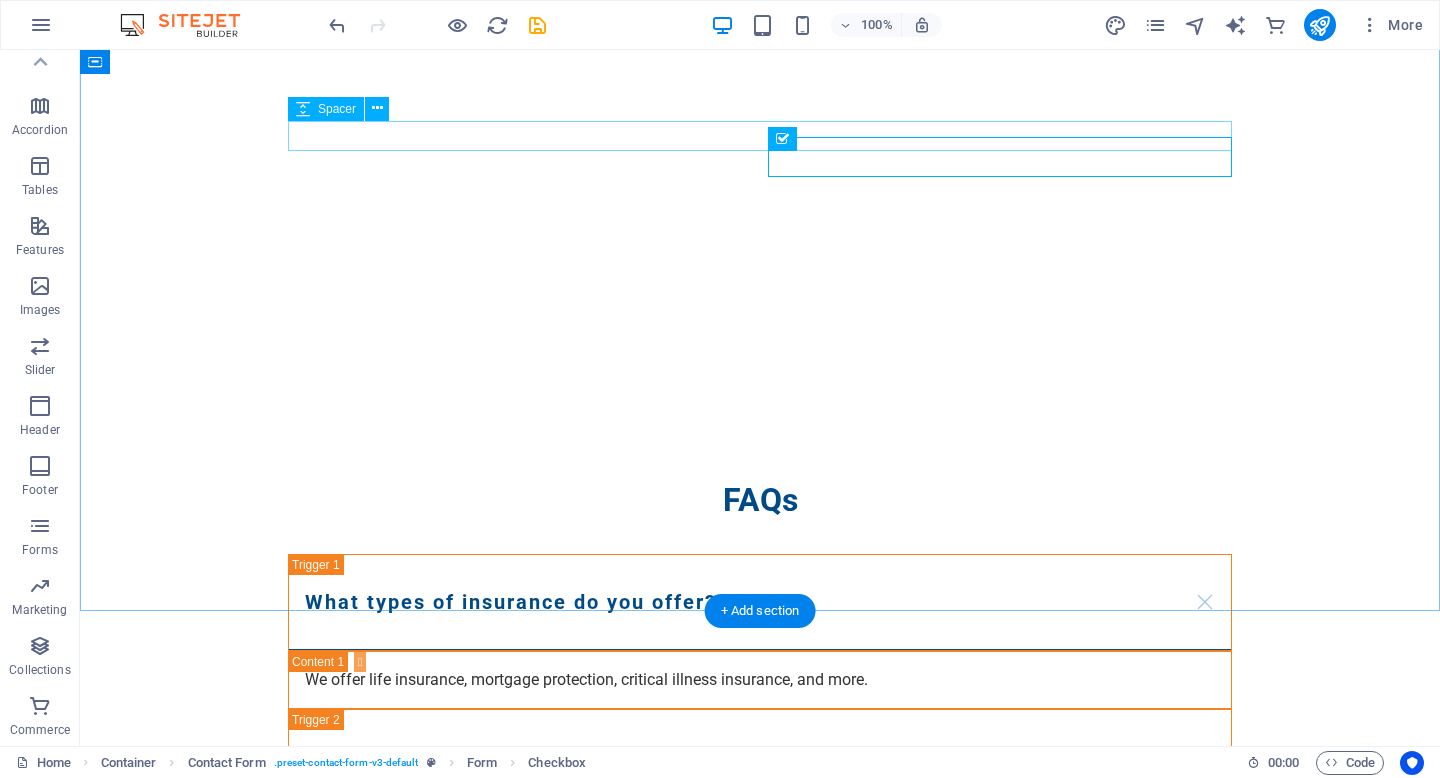 scroll, scrollTop: 3184, scrollLeft: 0, axis: vertical 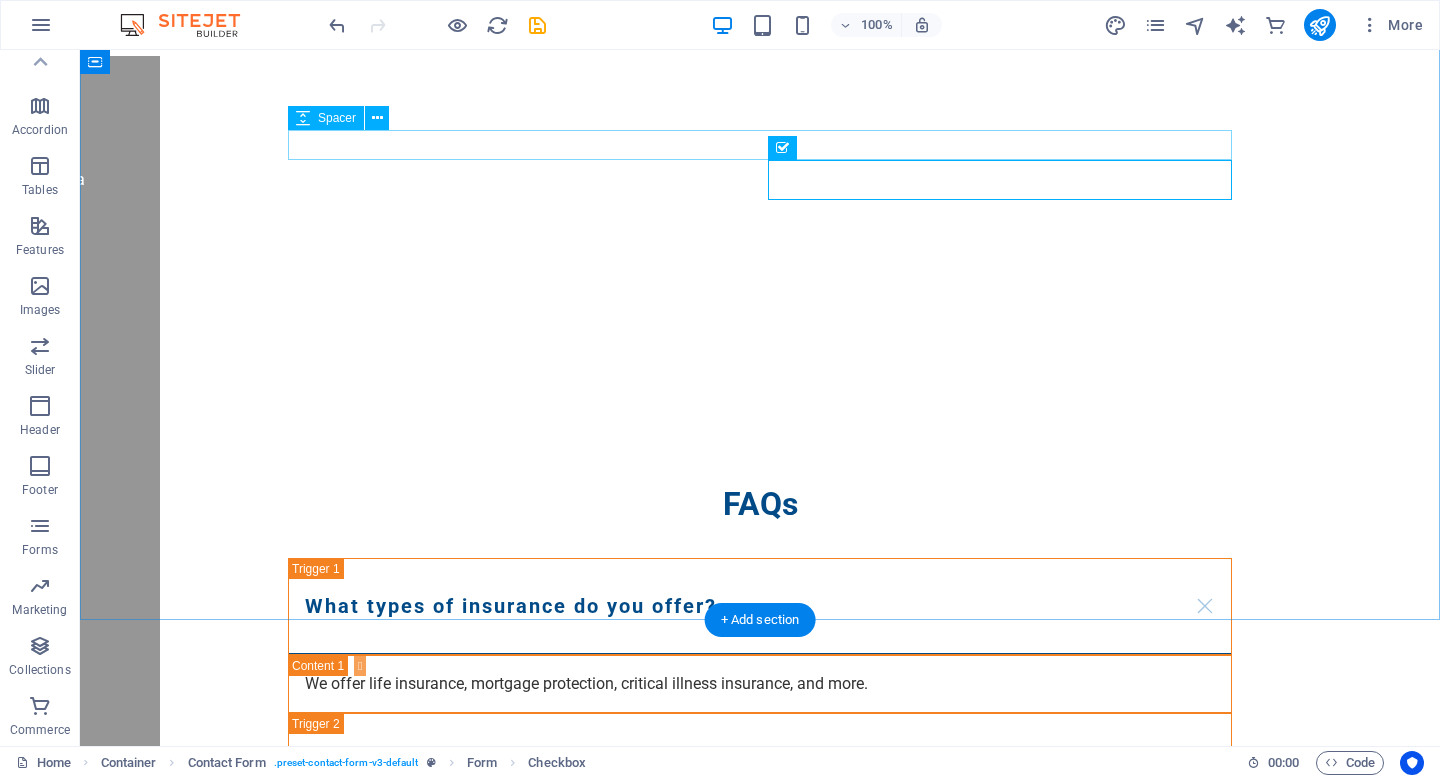 click at bounding box center (760, 1711) 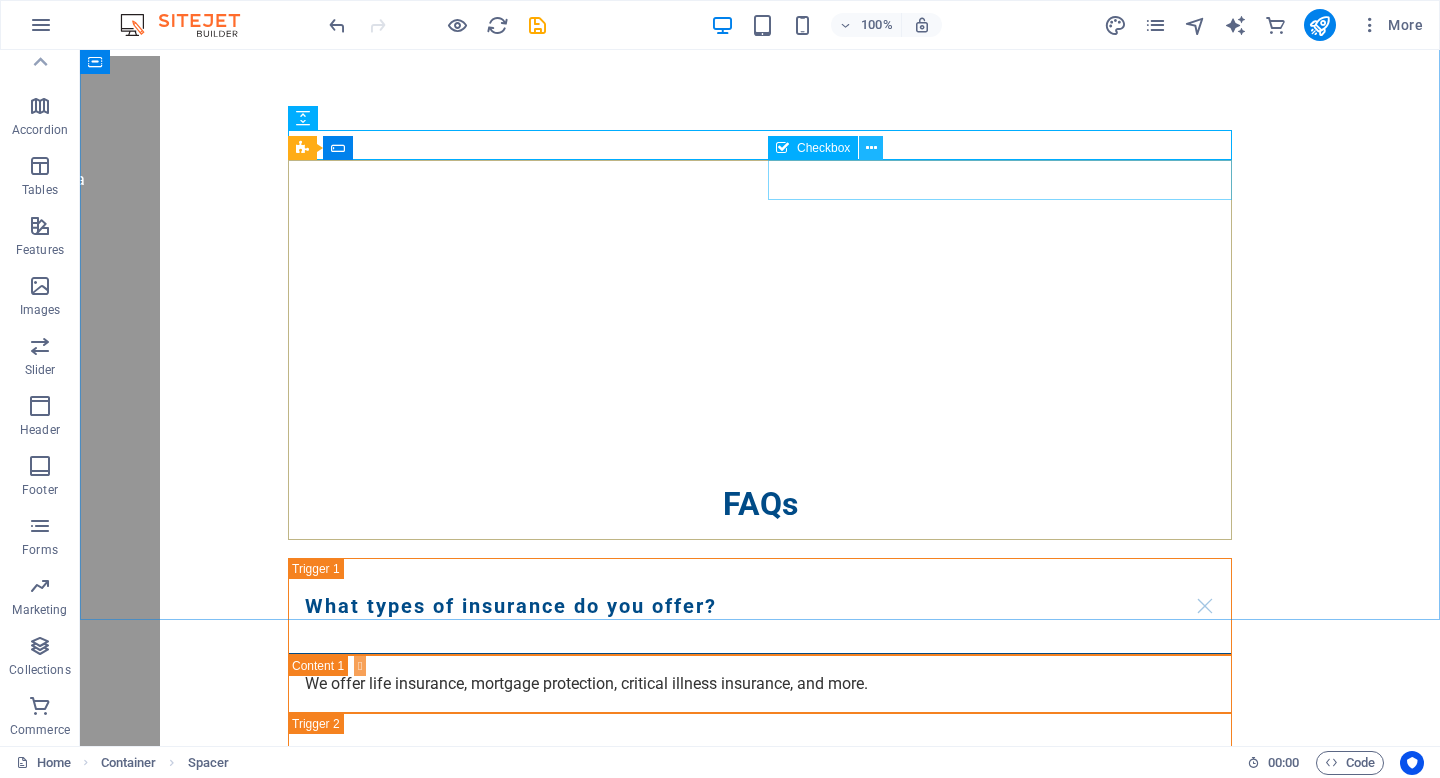 click at bounding box center (871, 148) 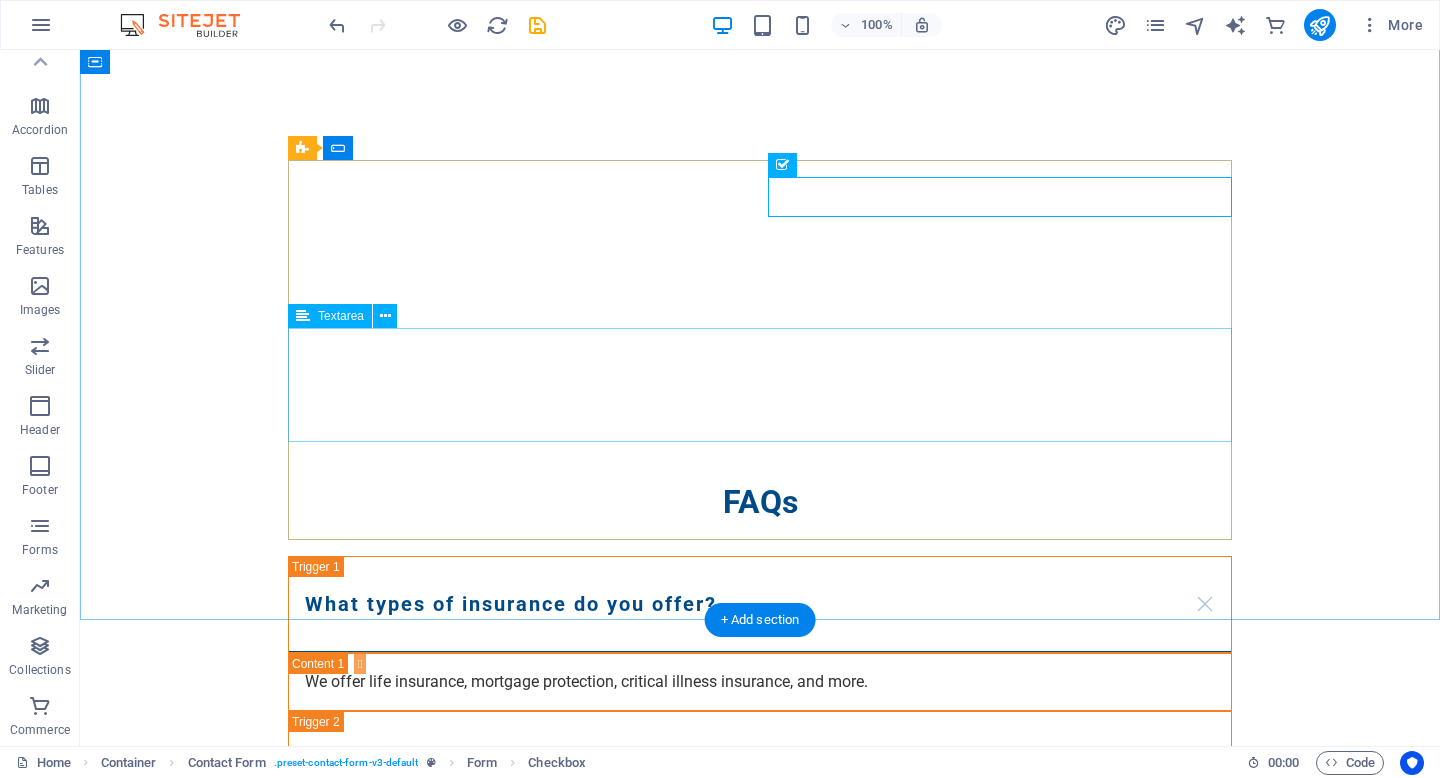 scroll, scrollTop: 3160, scrollLeft: 0, axis: vertical 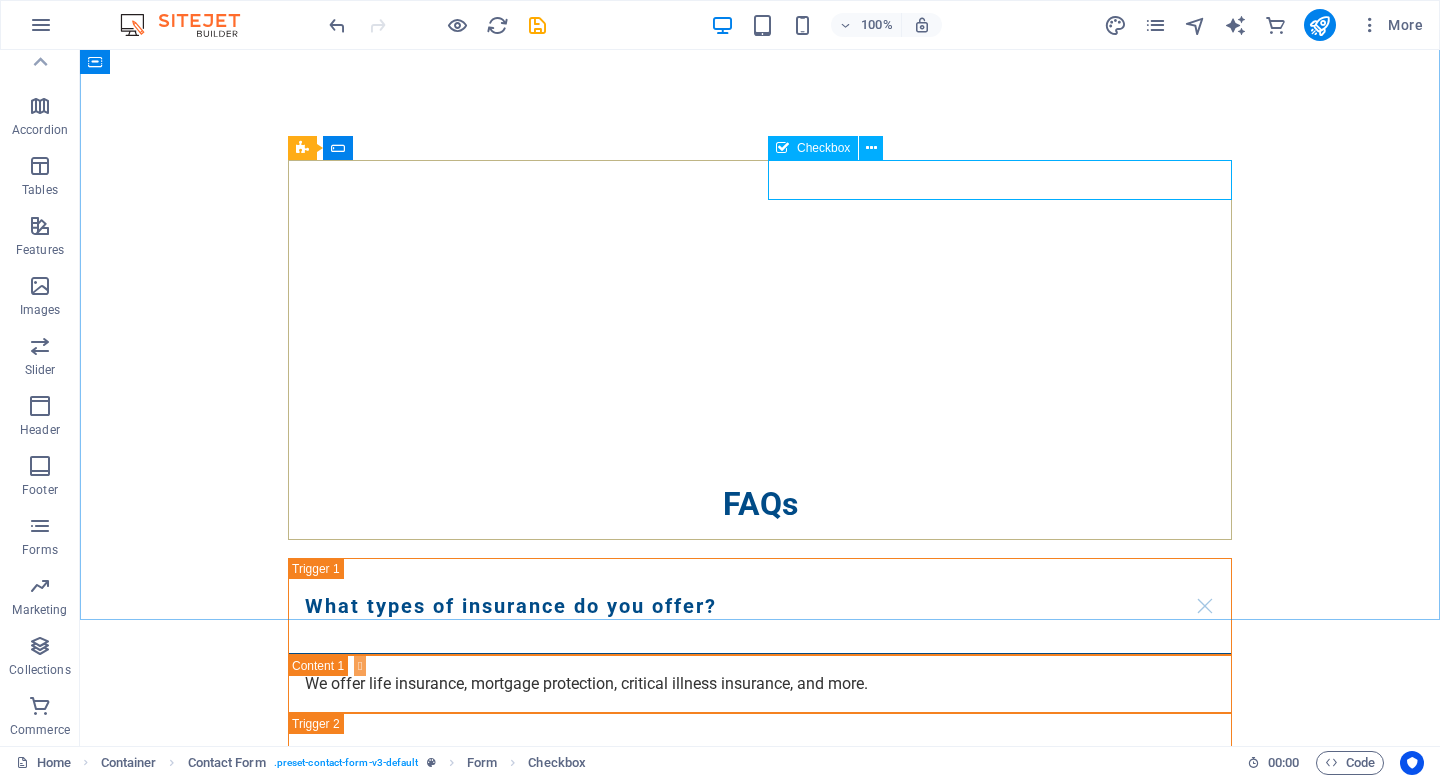 drag, startPoint x: 890, startPoint y: 260, endPoint x: 890, endPoint y: 154, distance: 106 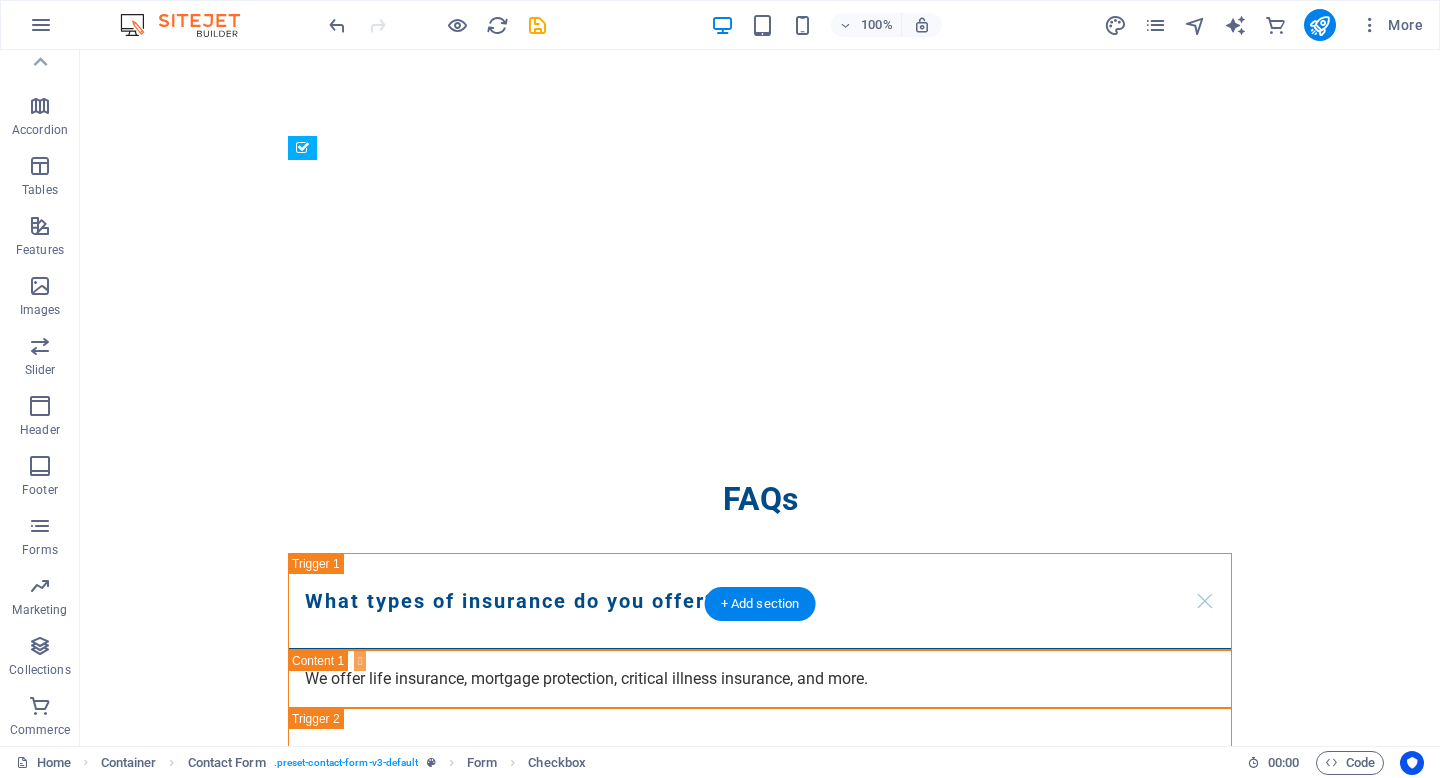 drag, startPoint x: 922, startPoint y: 199, endPoint x: 767, endPoint y: 386, distance: 242.88681 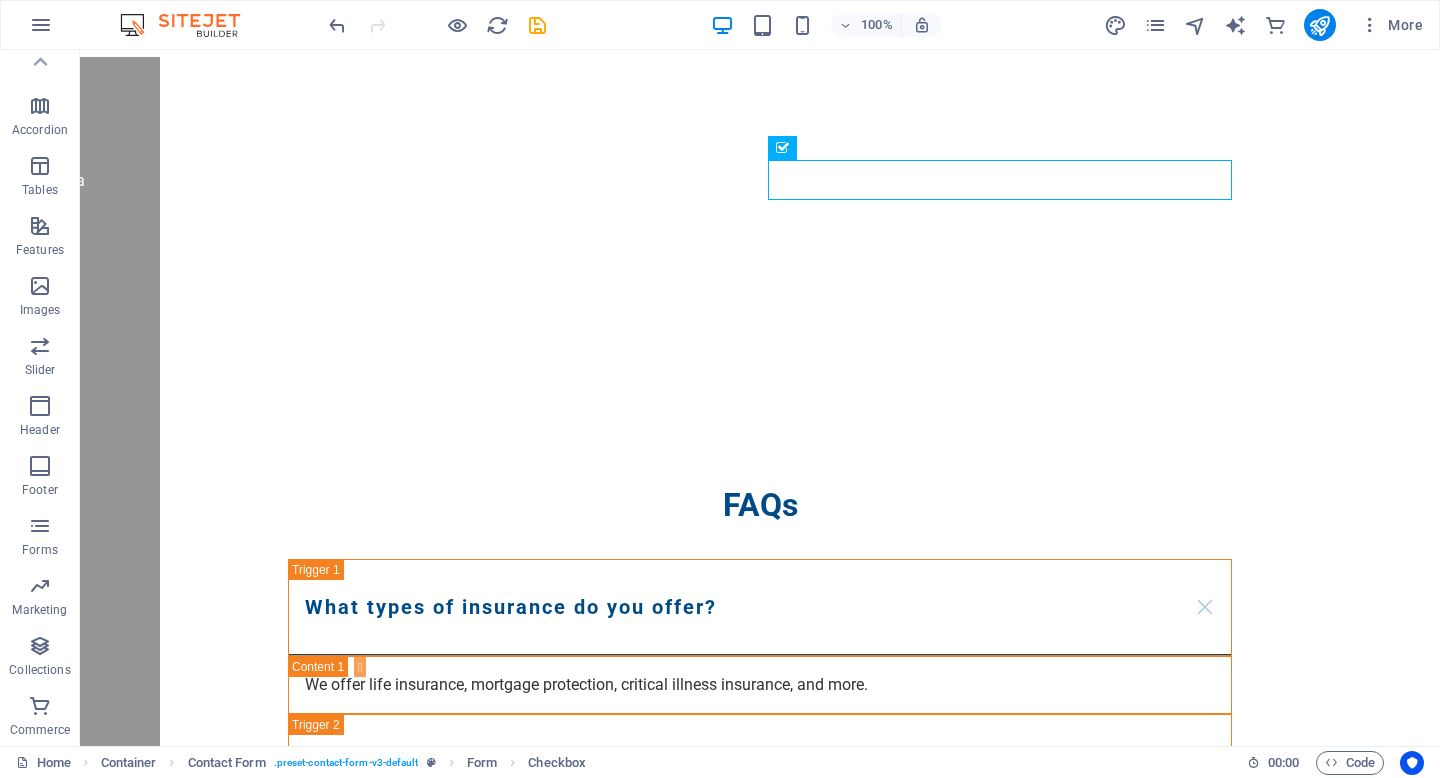 scroll, scrollTop: 3184, scrollLeft: 0, axis: vertical 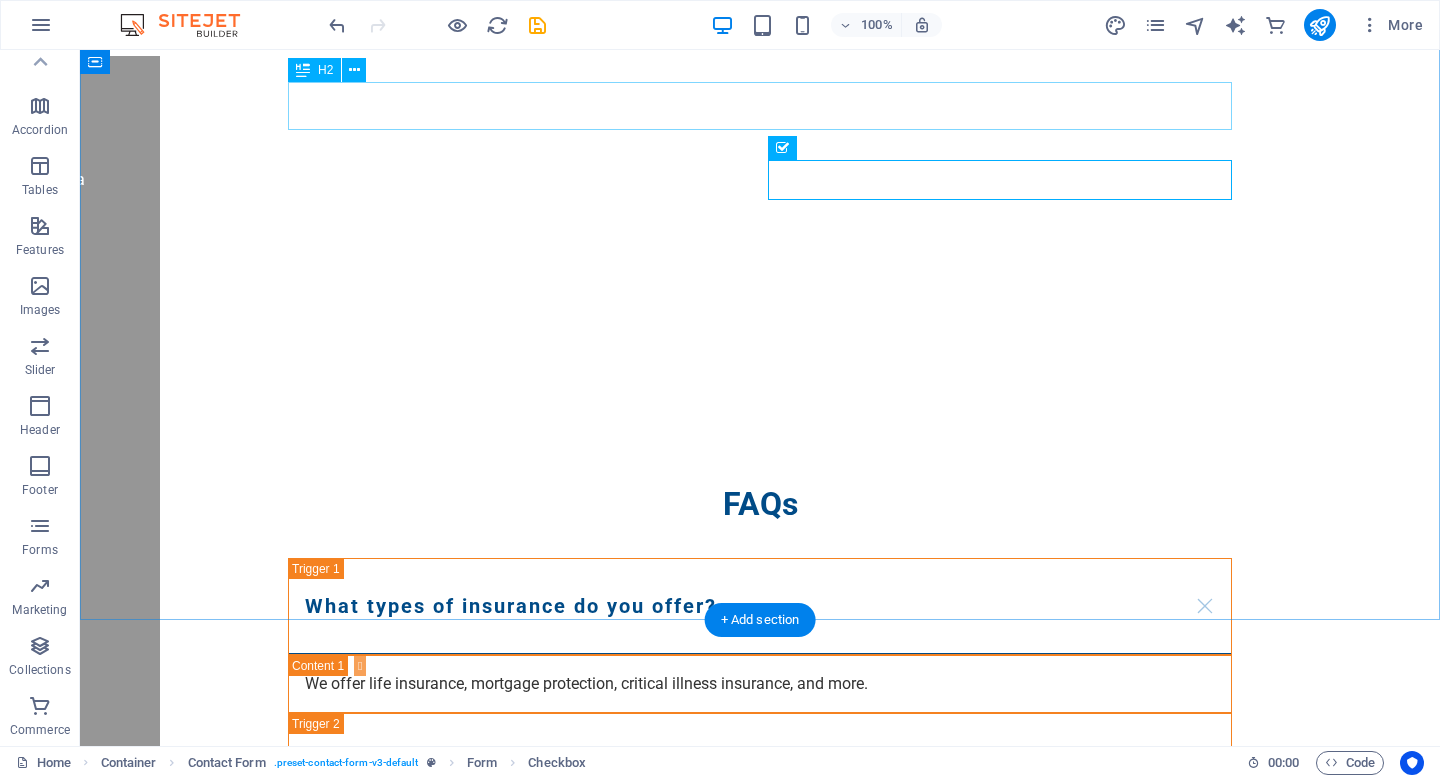 click on "Get in Touch" at bounding box center (760, 1672) 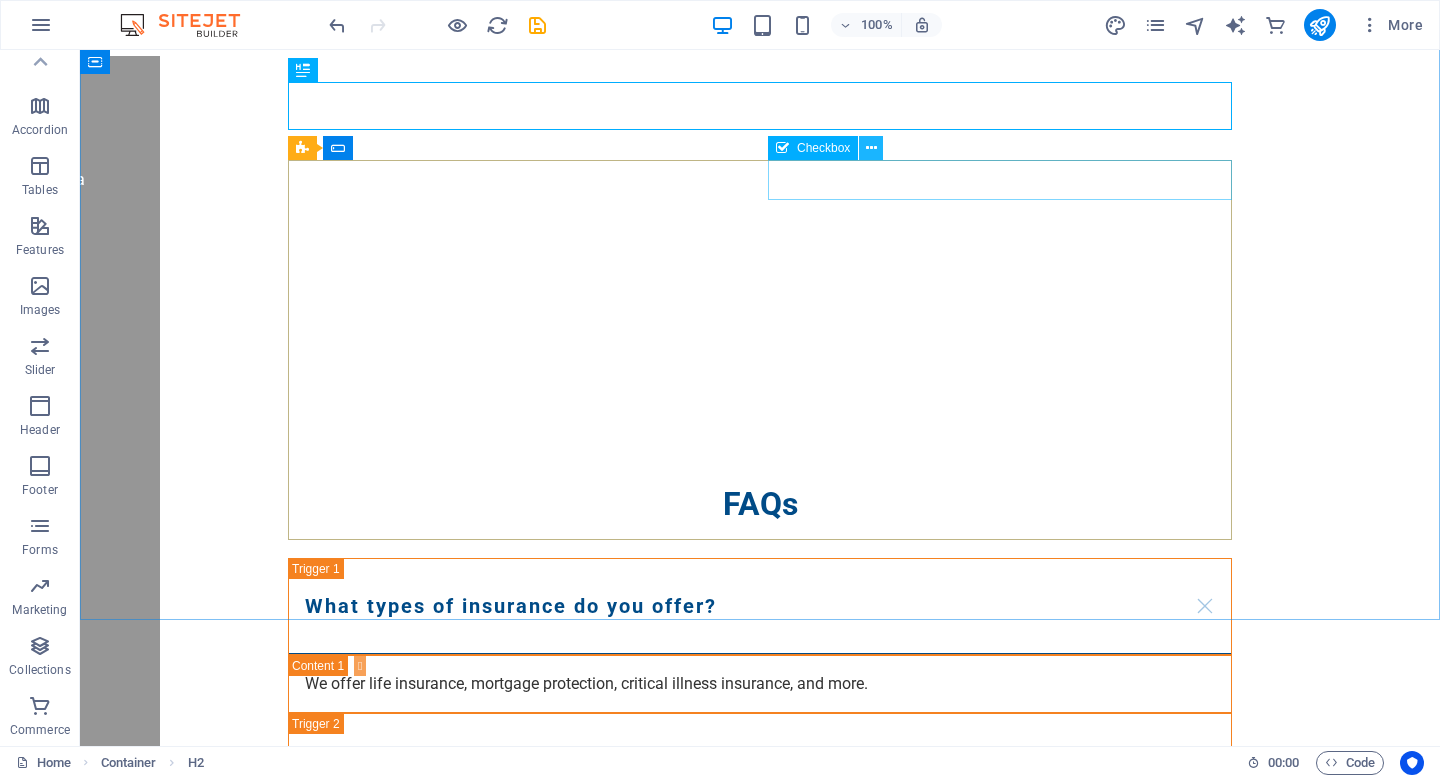 click at bounding box center (871, 148) 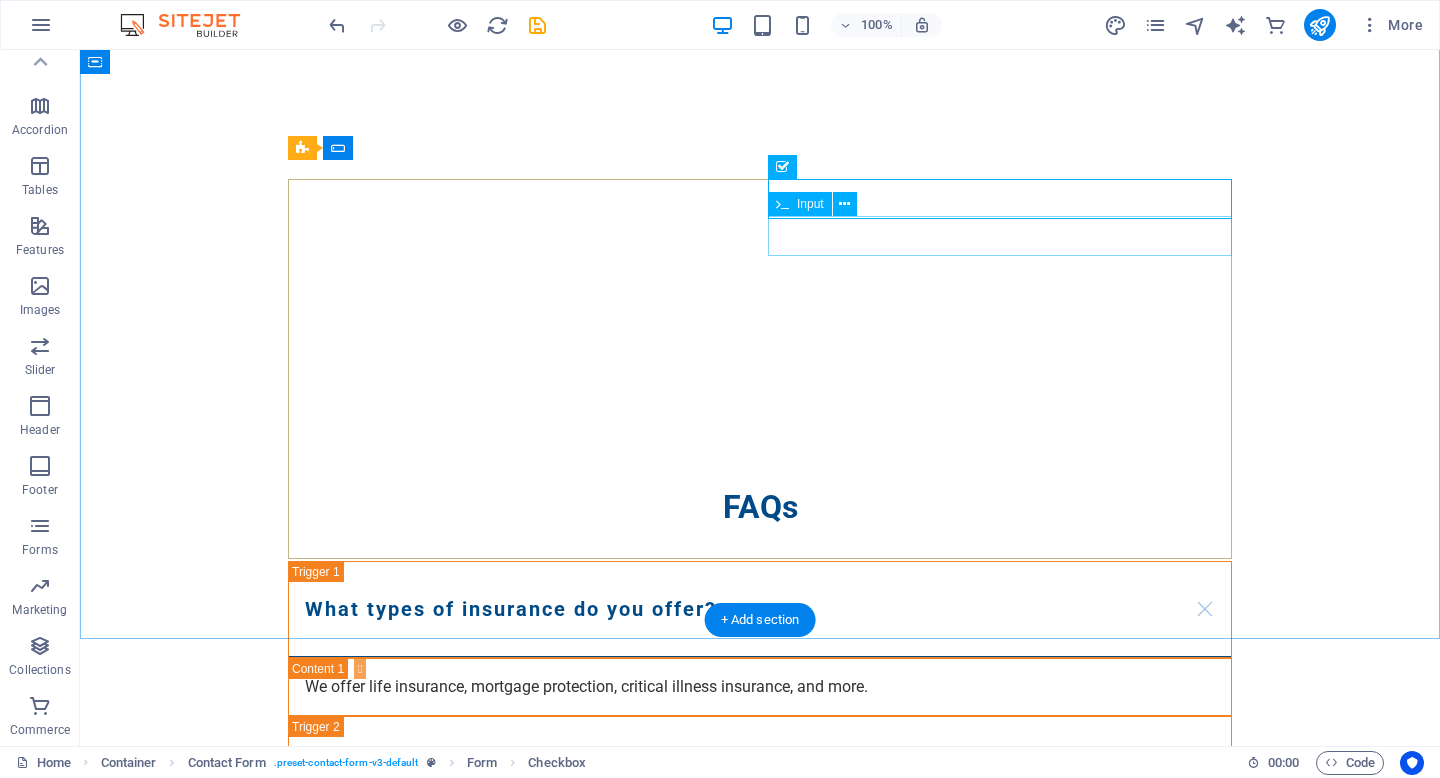 scroll, scrollTop: 3160, scrollLeft: 0, axis: vertical 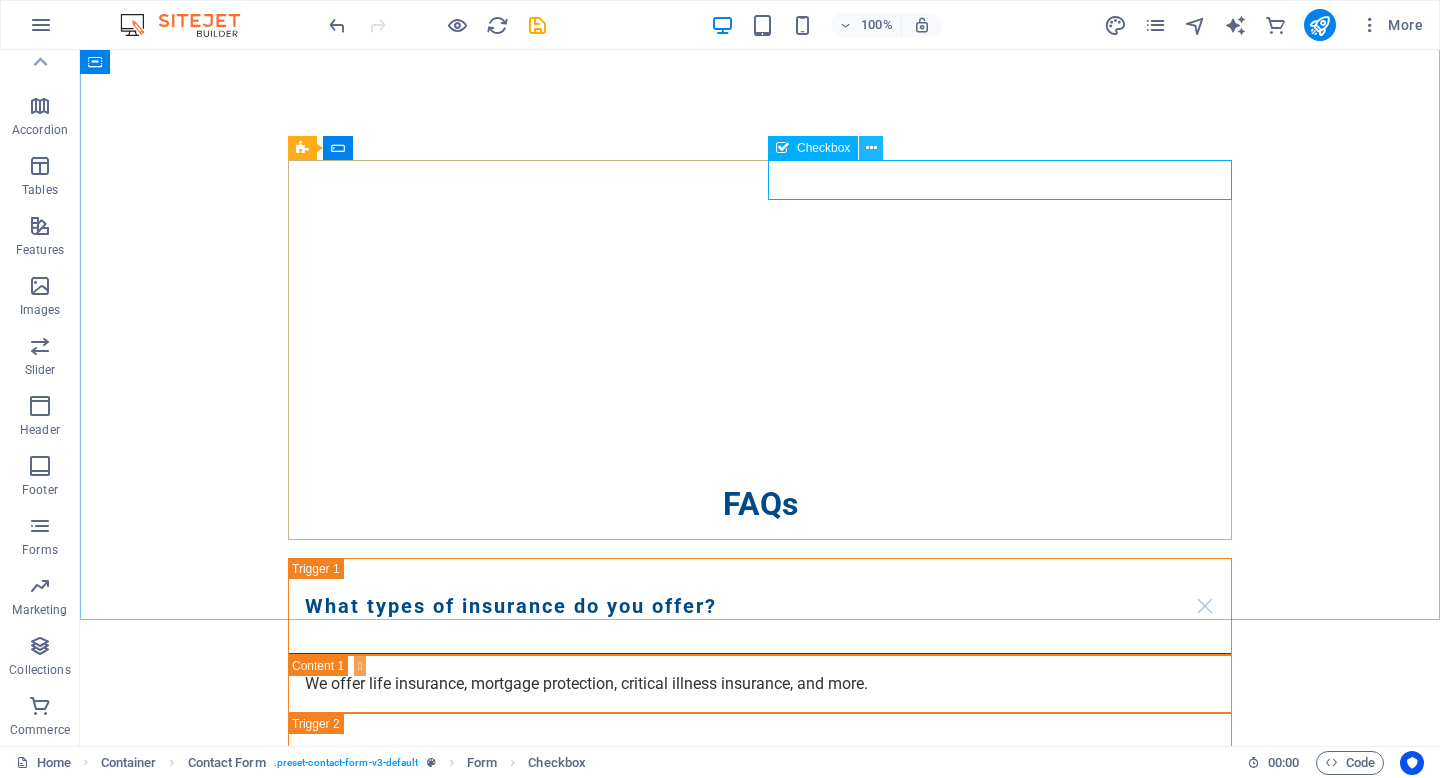 click at bounding box center [871, 148] 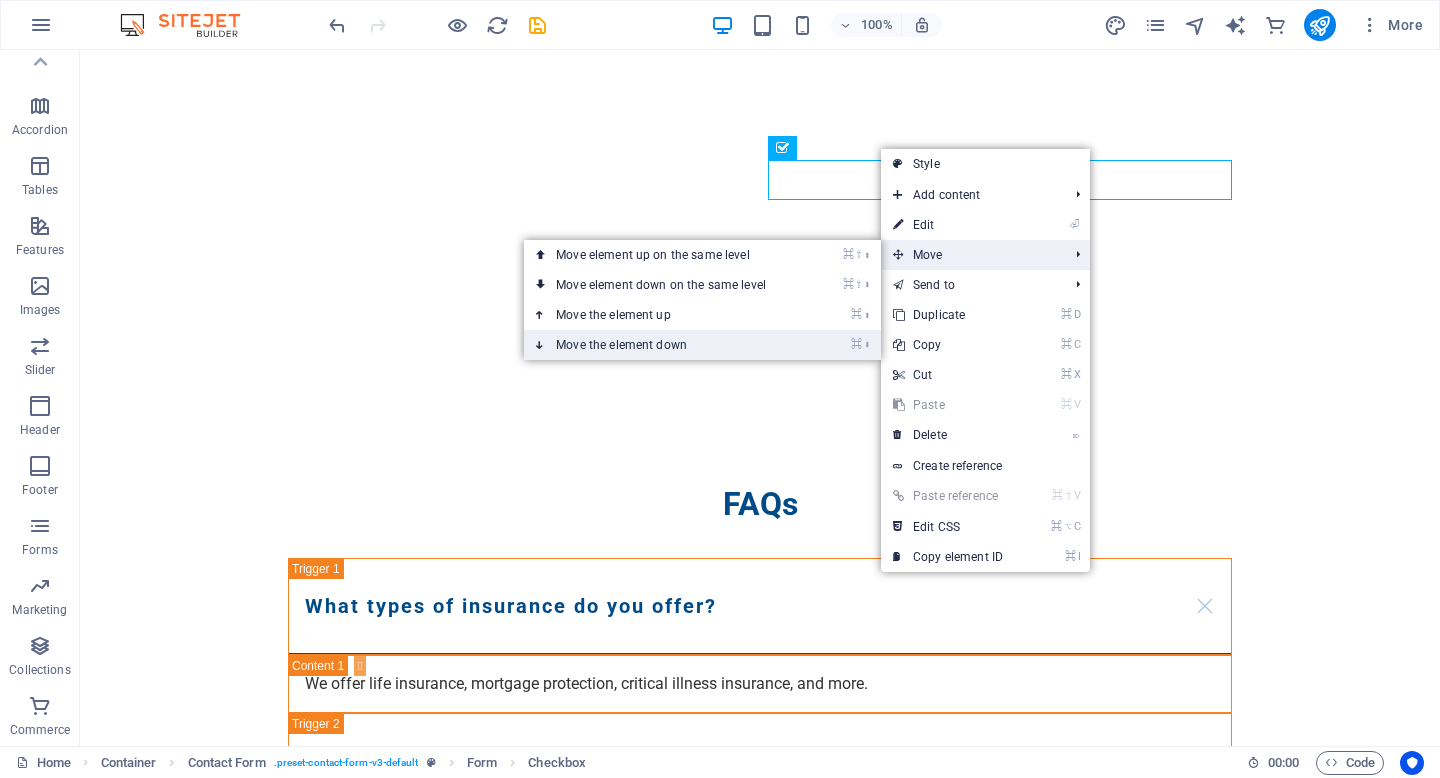 click on "⌘ ⬇  Move the element down" at bounding box center (665, 345) 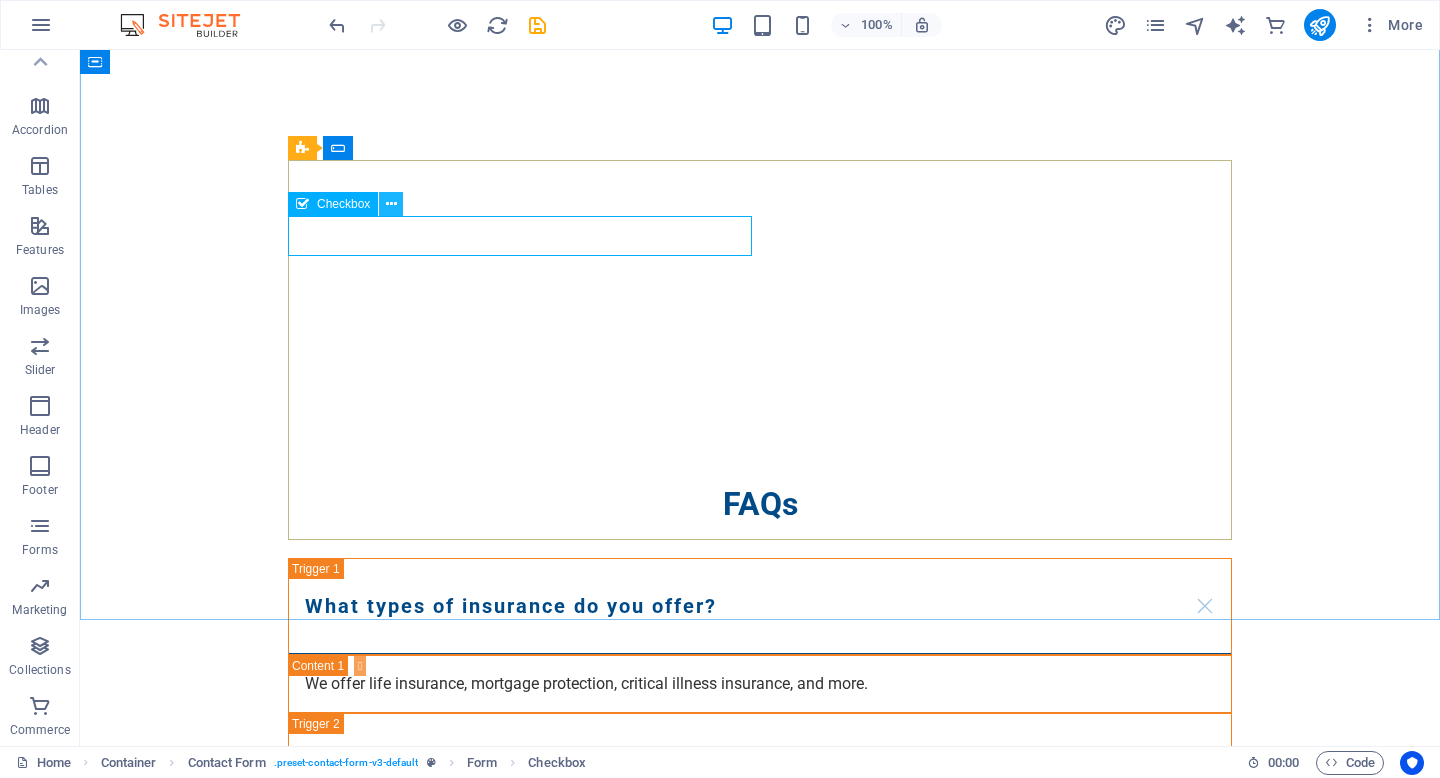 click at bounding box center (391, 204) 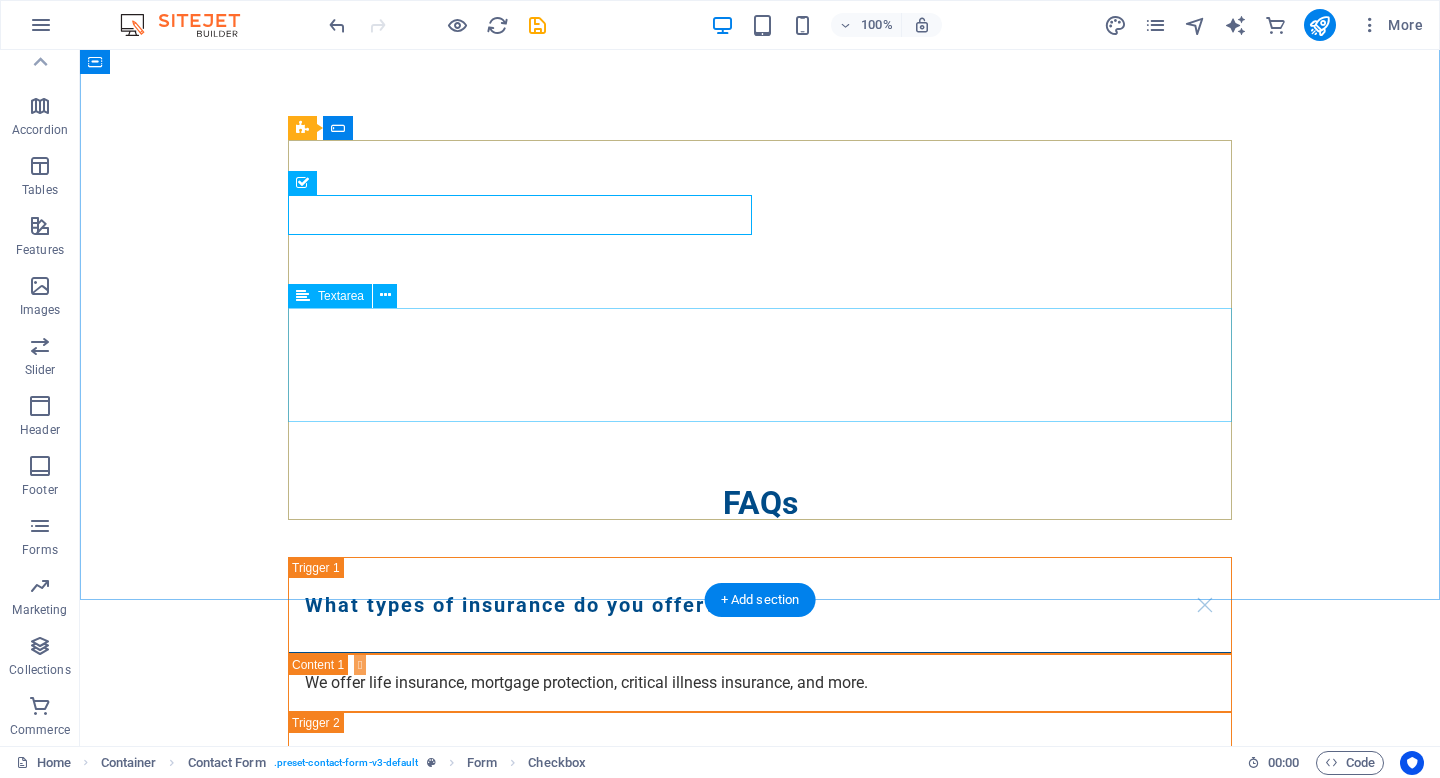 scroll, scrollTop: 3184, scrollLeft: 0, axis: vertical 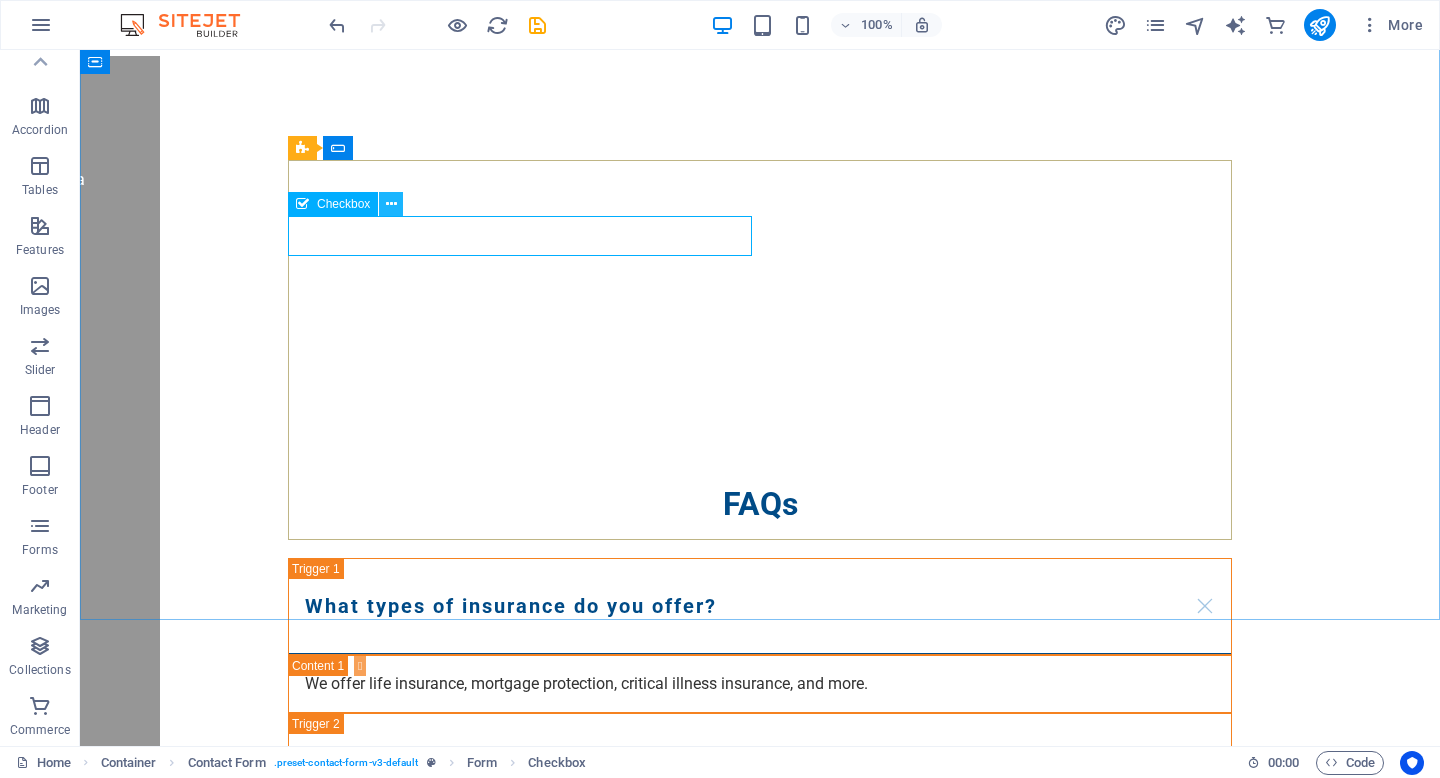 click at bounding box center (391, 204) 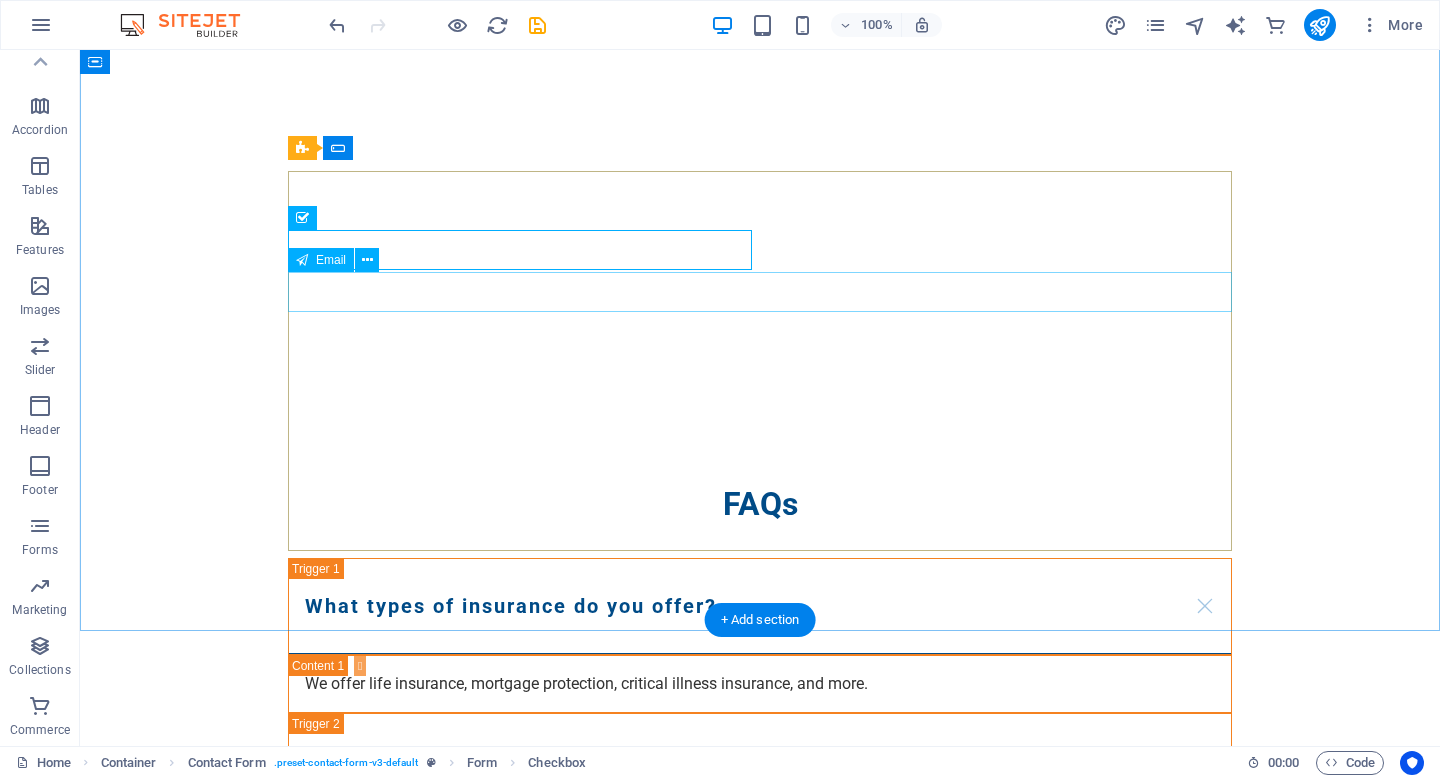 scroll, scrollTop: 3160, scrollLeft: 0, axis: vertical 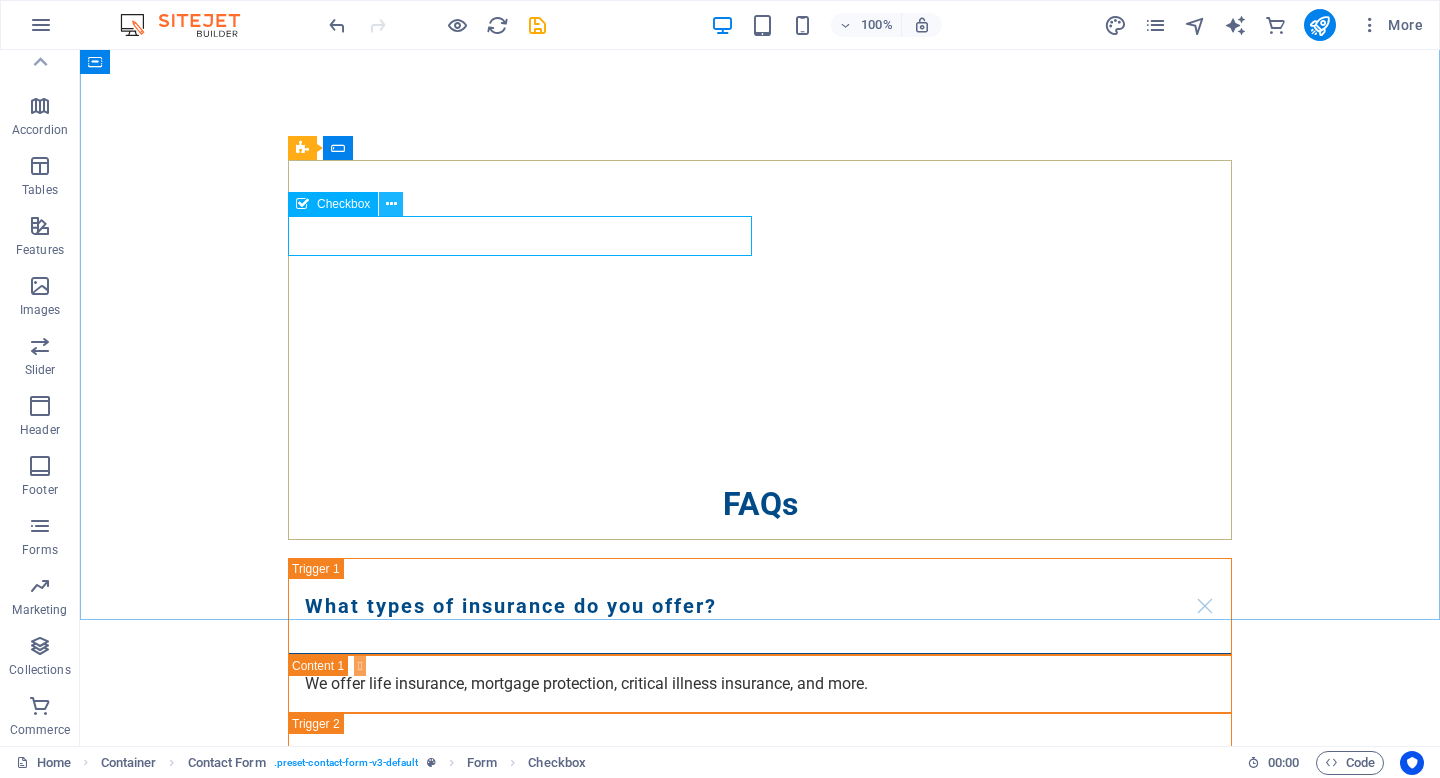 click at bounding box center [391, 204] 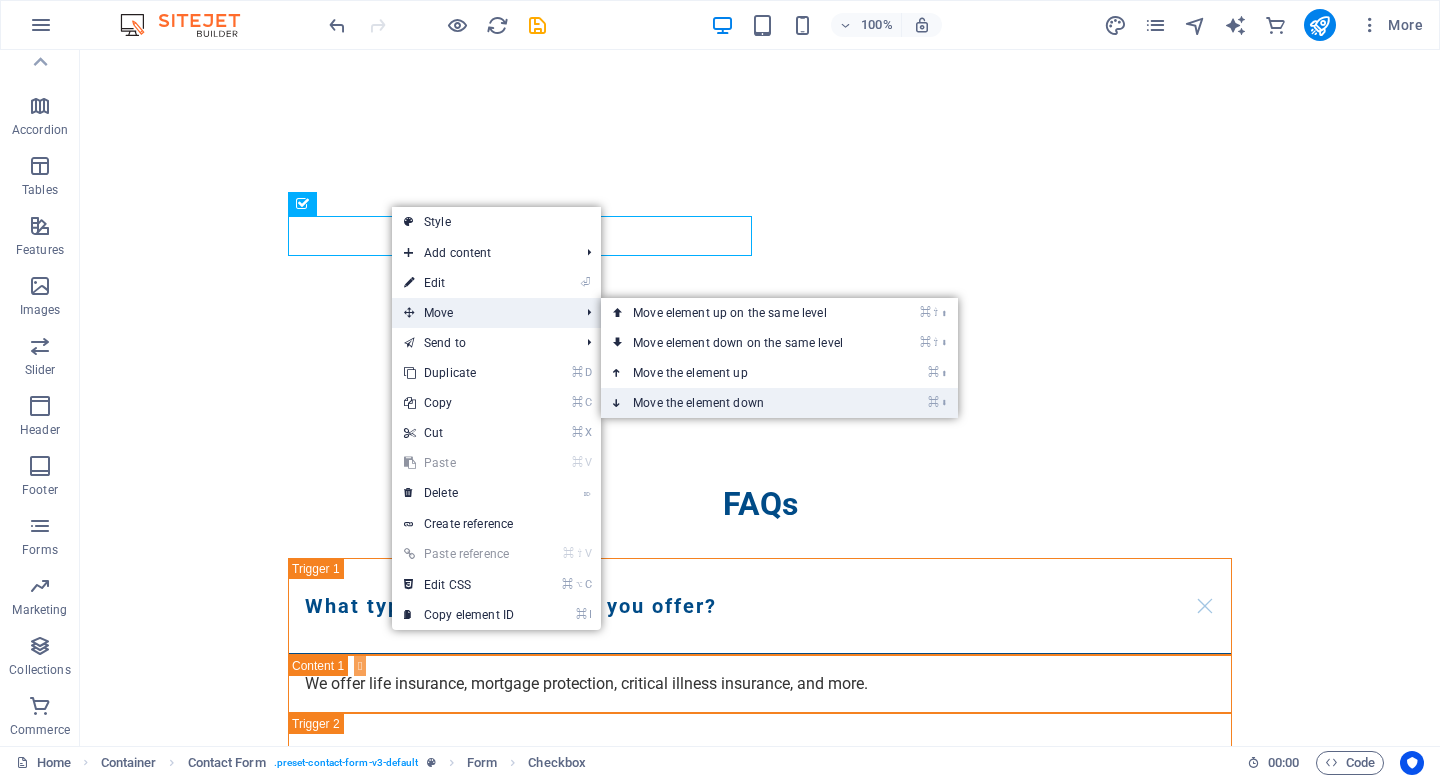 click on "⌘ ⬇  Move the element down" at bounding box center [742, 403] 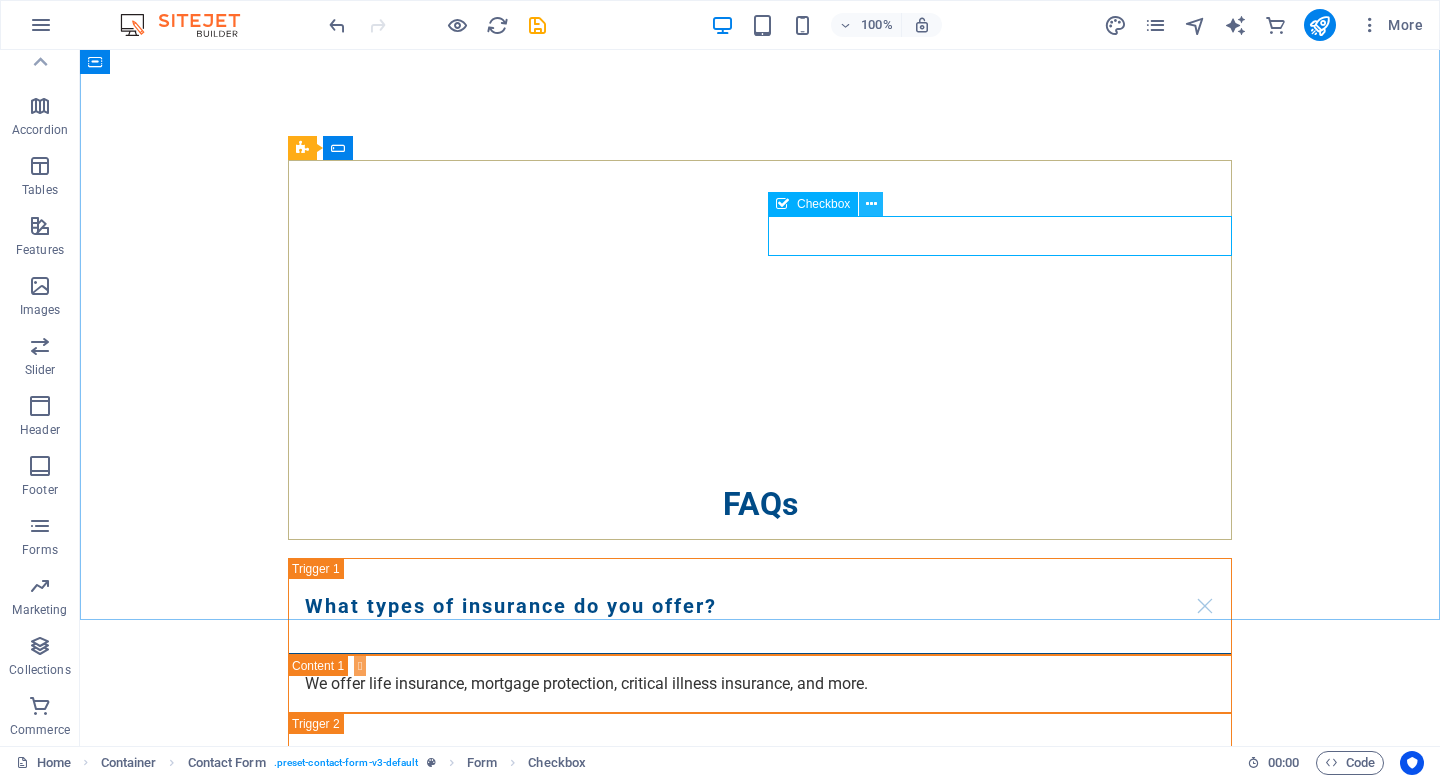 click at bounding box center [871, 204] 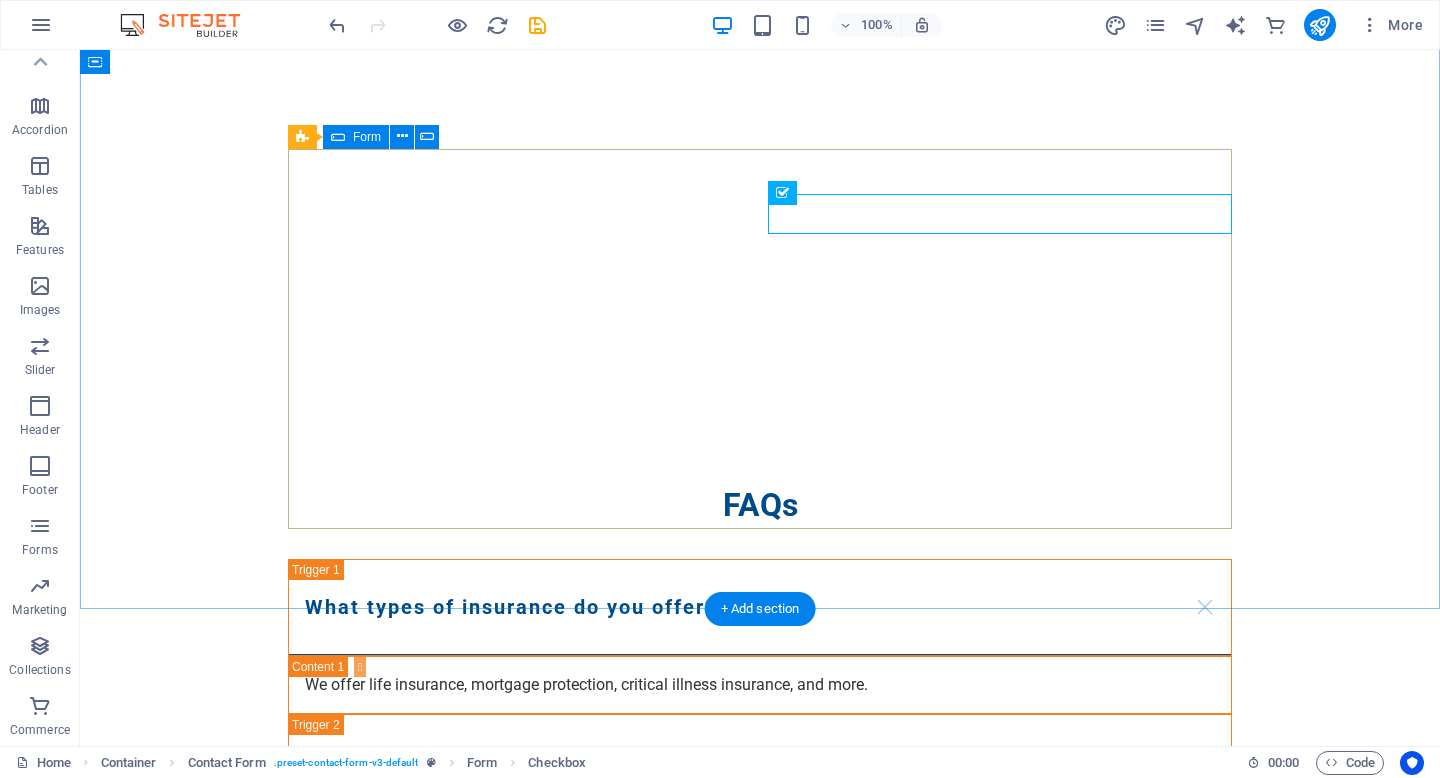 scroll, scrollTop: 3184, scrollLeft: 0, axis: vertical 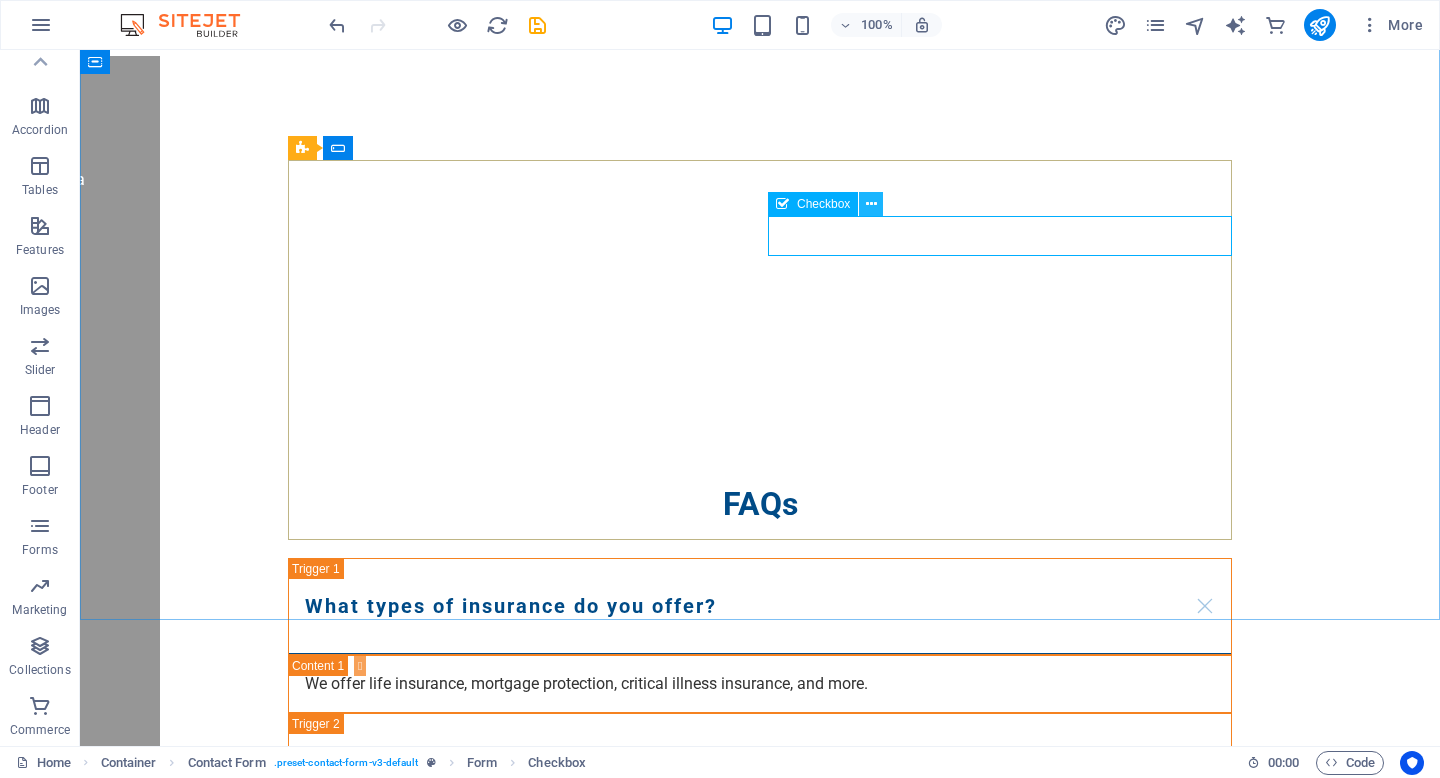 click at bounding box center (871, 204) 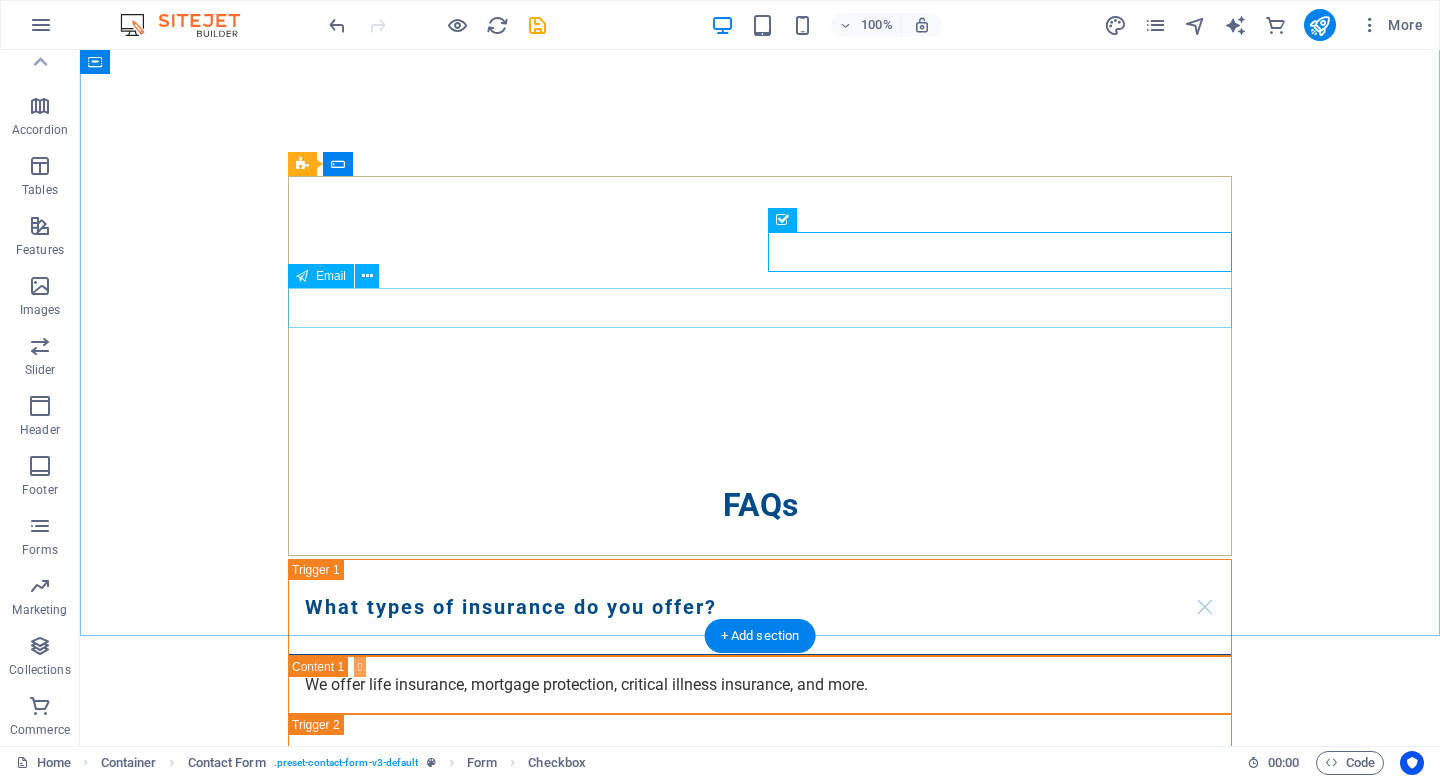 scroll, scrollTop: 3160, scrollLeft: 0, axis: vertical 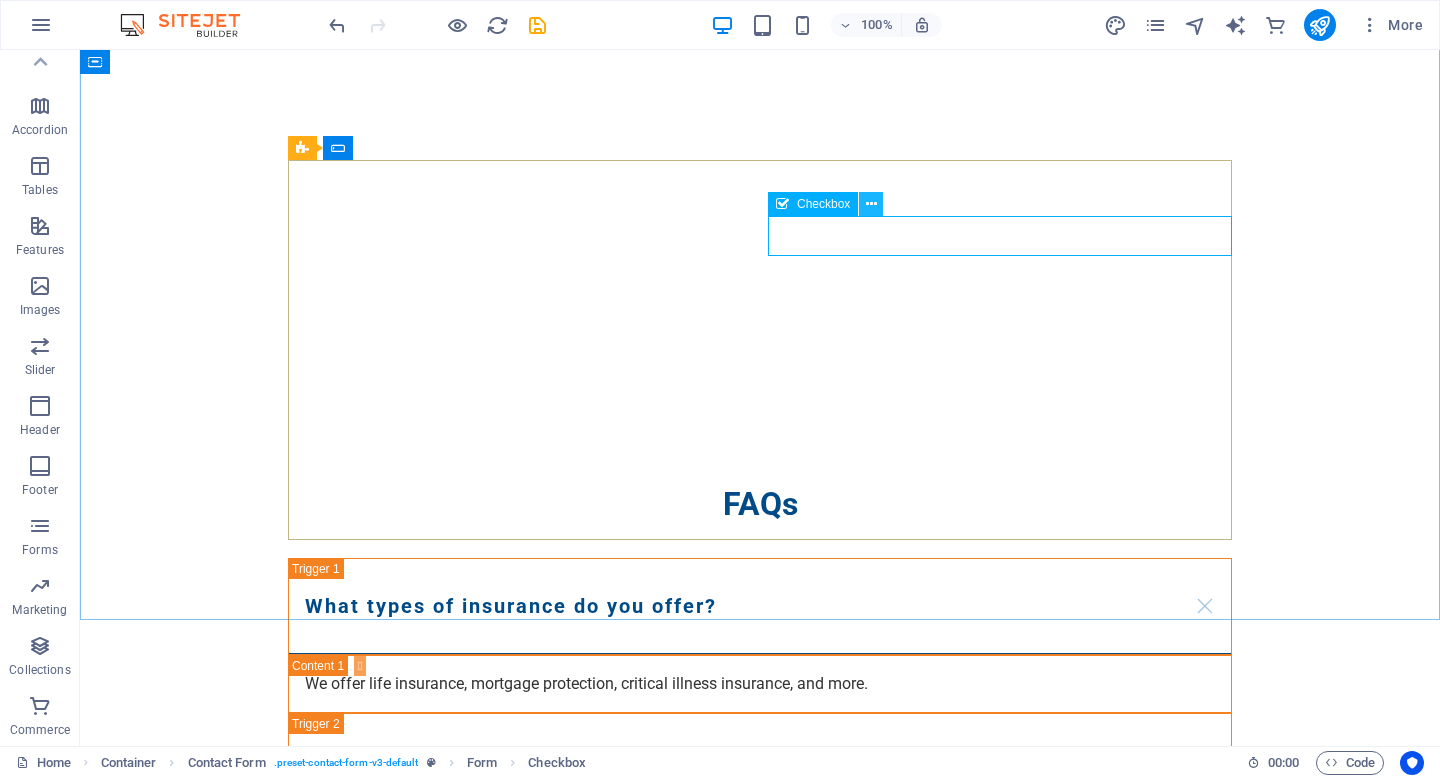 click at bounding box center [871, 204] 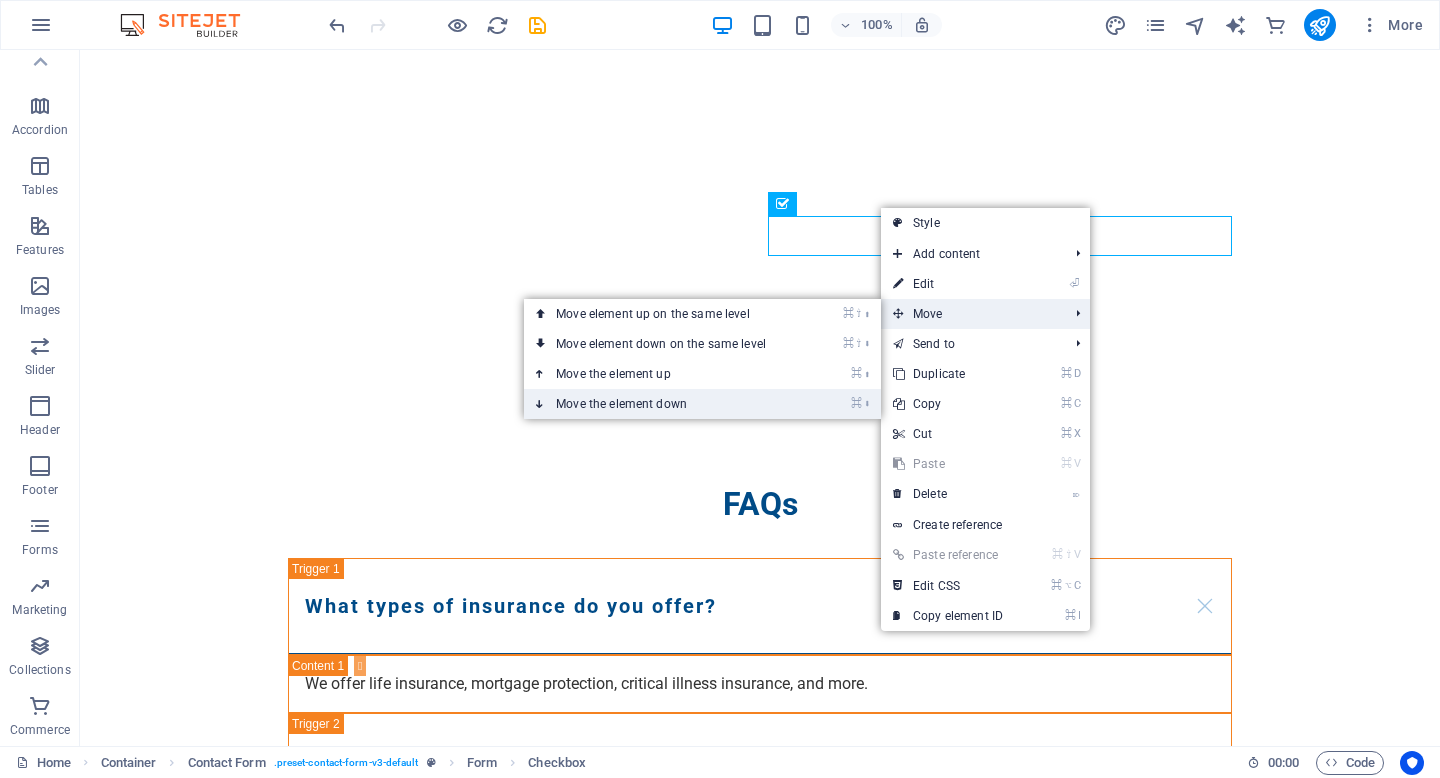 click on "⌘ ⬇  Move the element down" at bounding box center [665, 404] 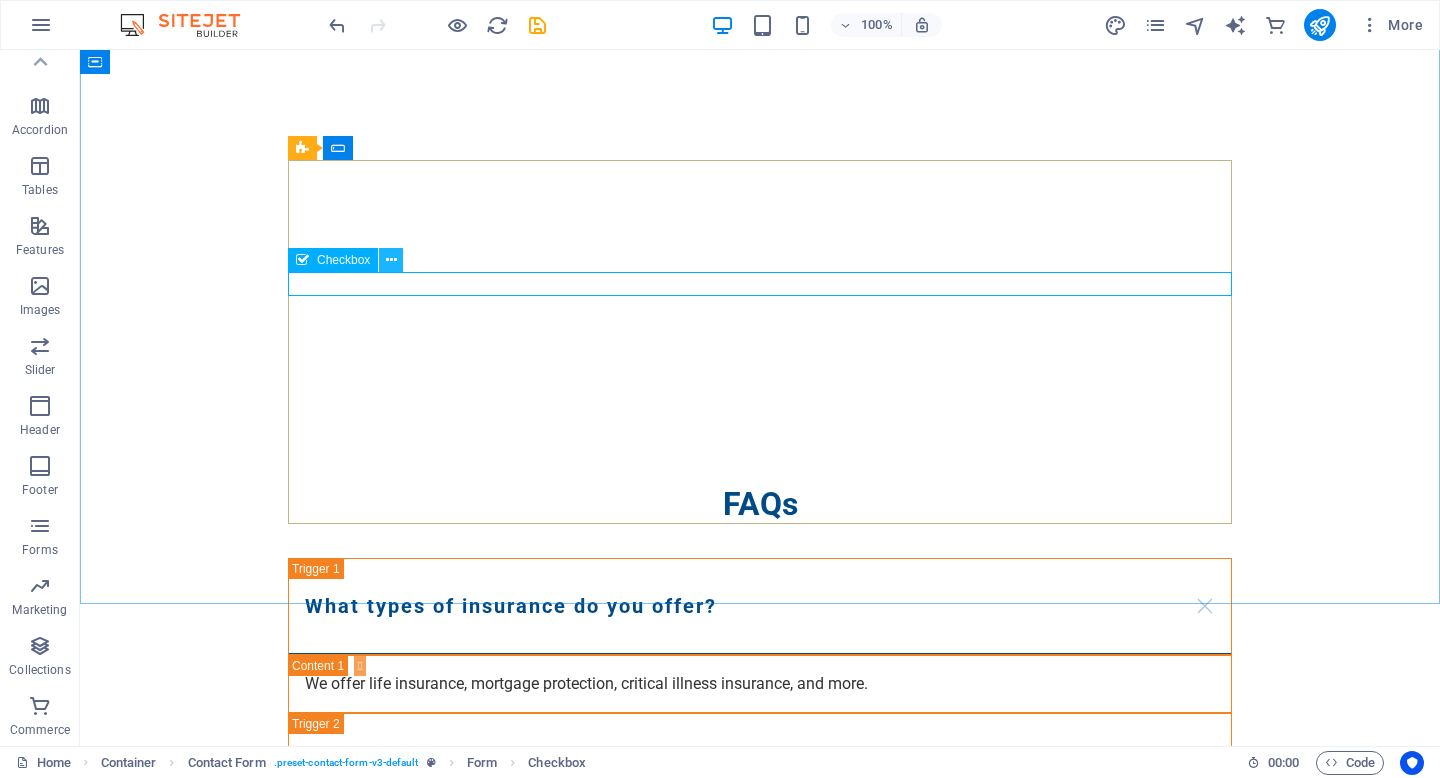 click at bounding box center (391, 260) 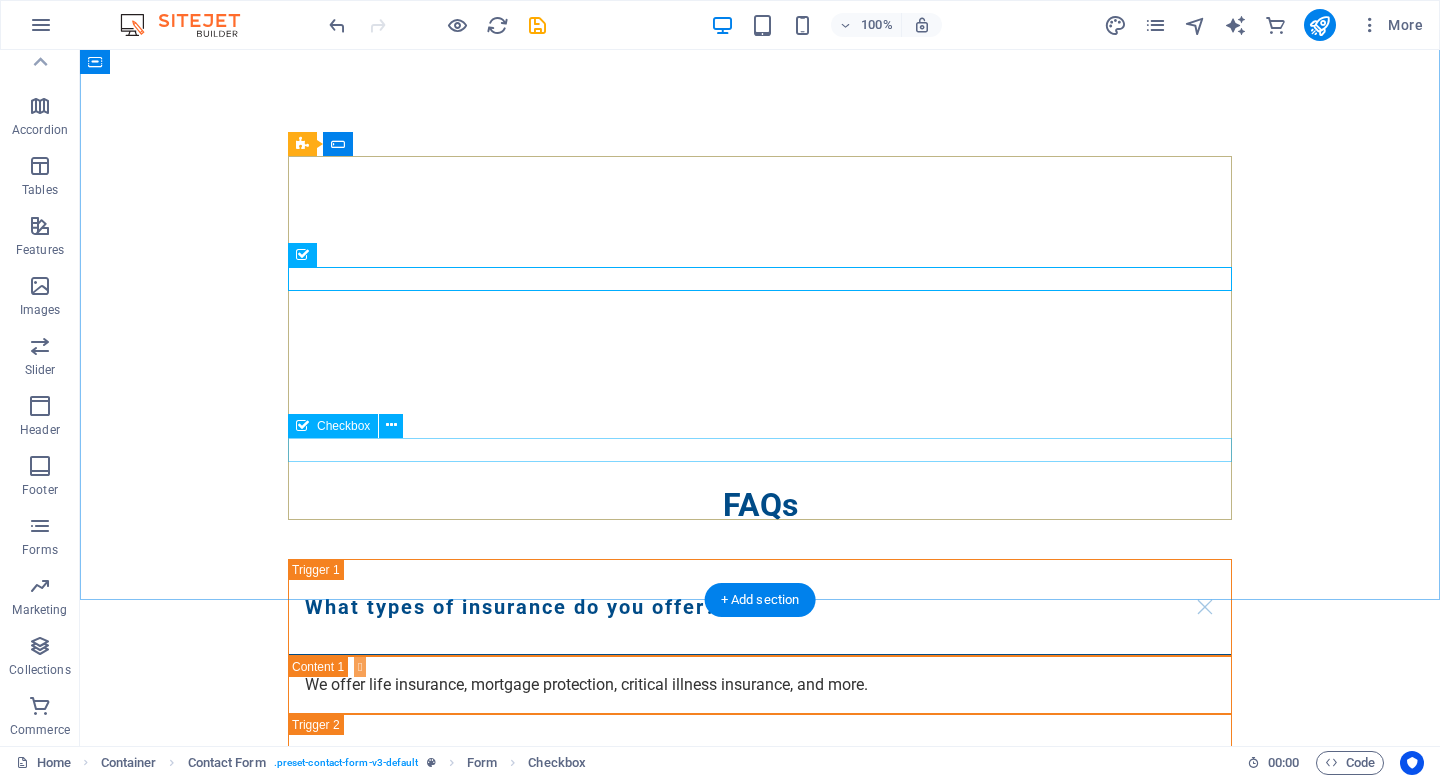 click on "I have read and understand the privacy policy." at bounding box center [760, 2032] 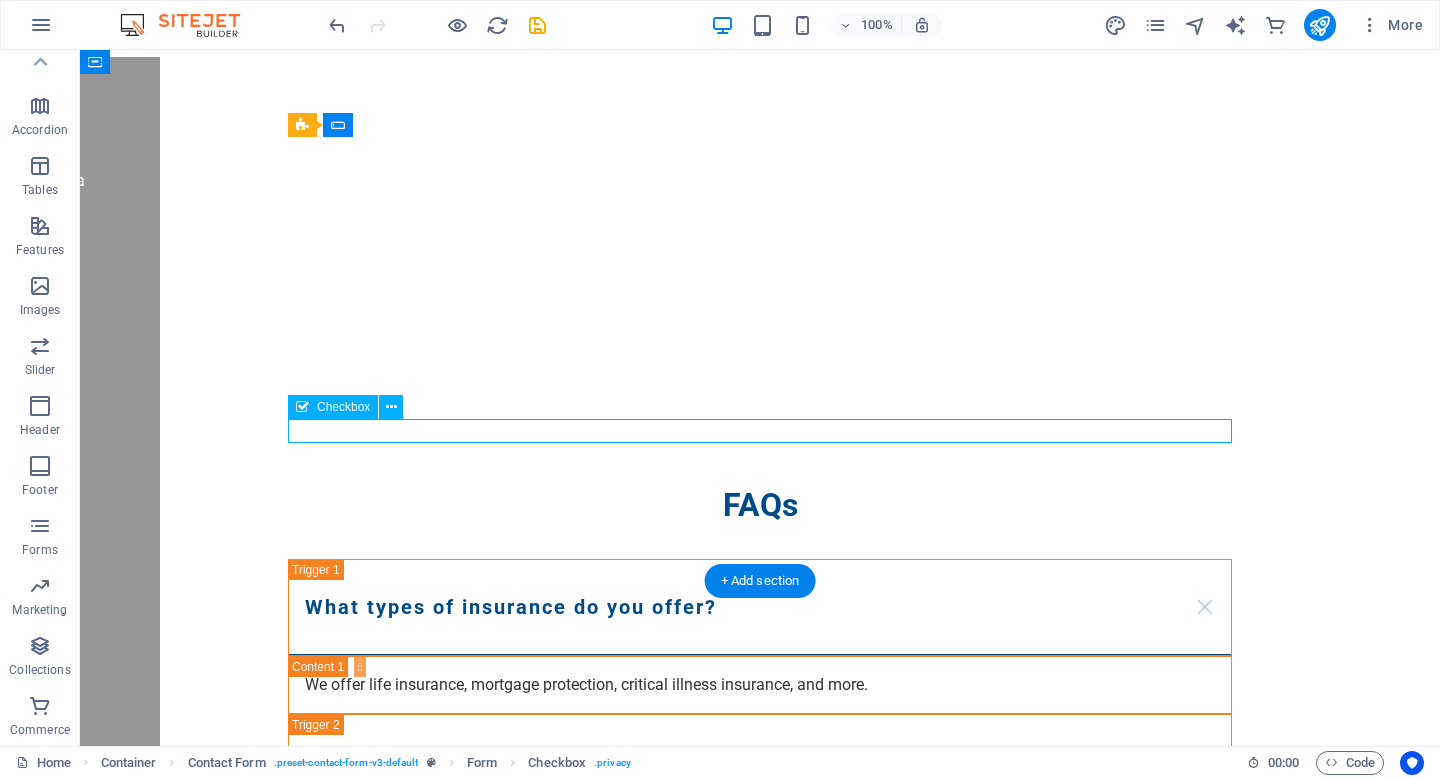 scroll, scrollTop: 3184, scrollLeft: 0, axis: vertical 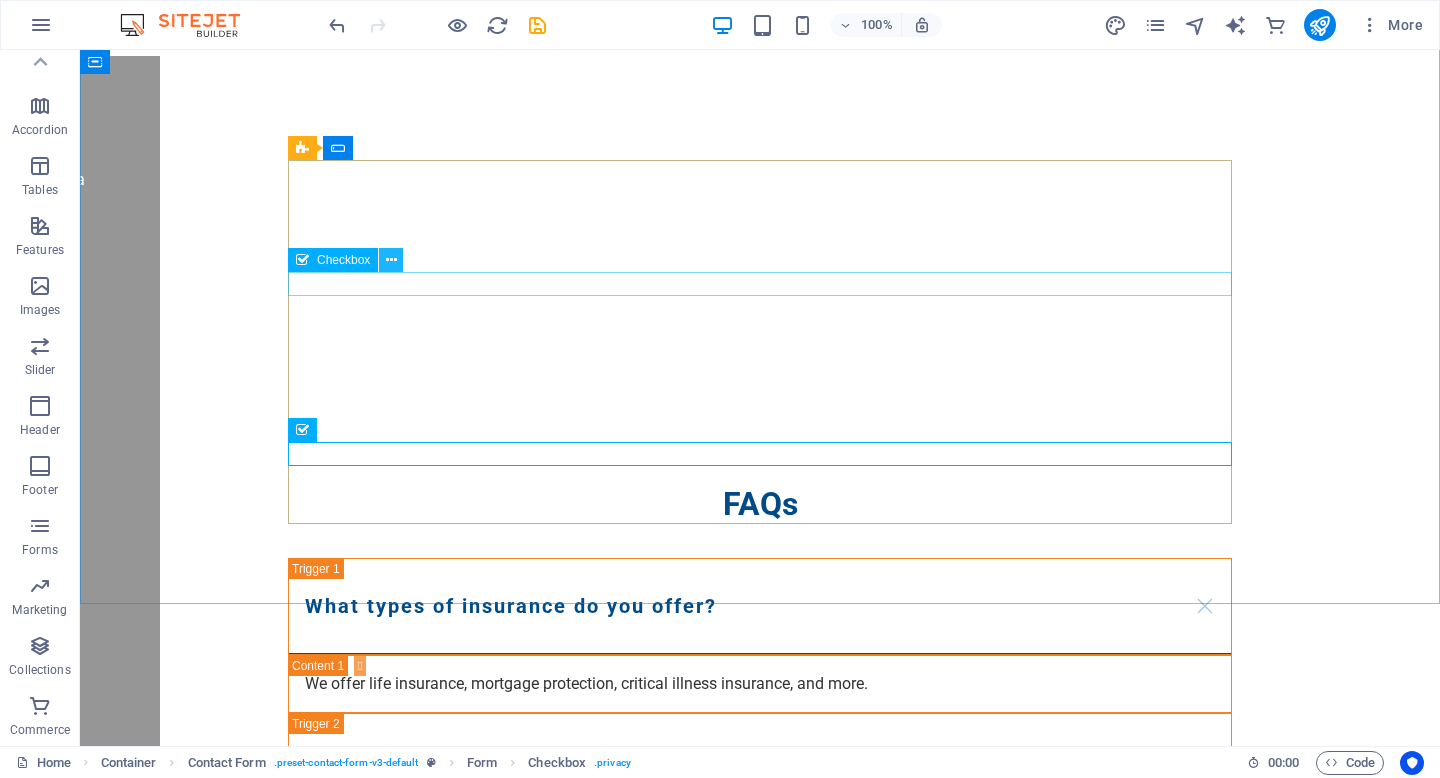 click at bounding box center (391, 260) 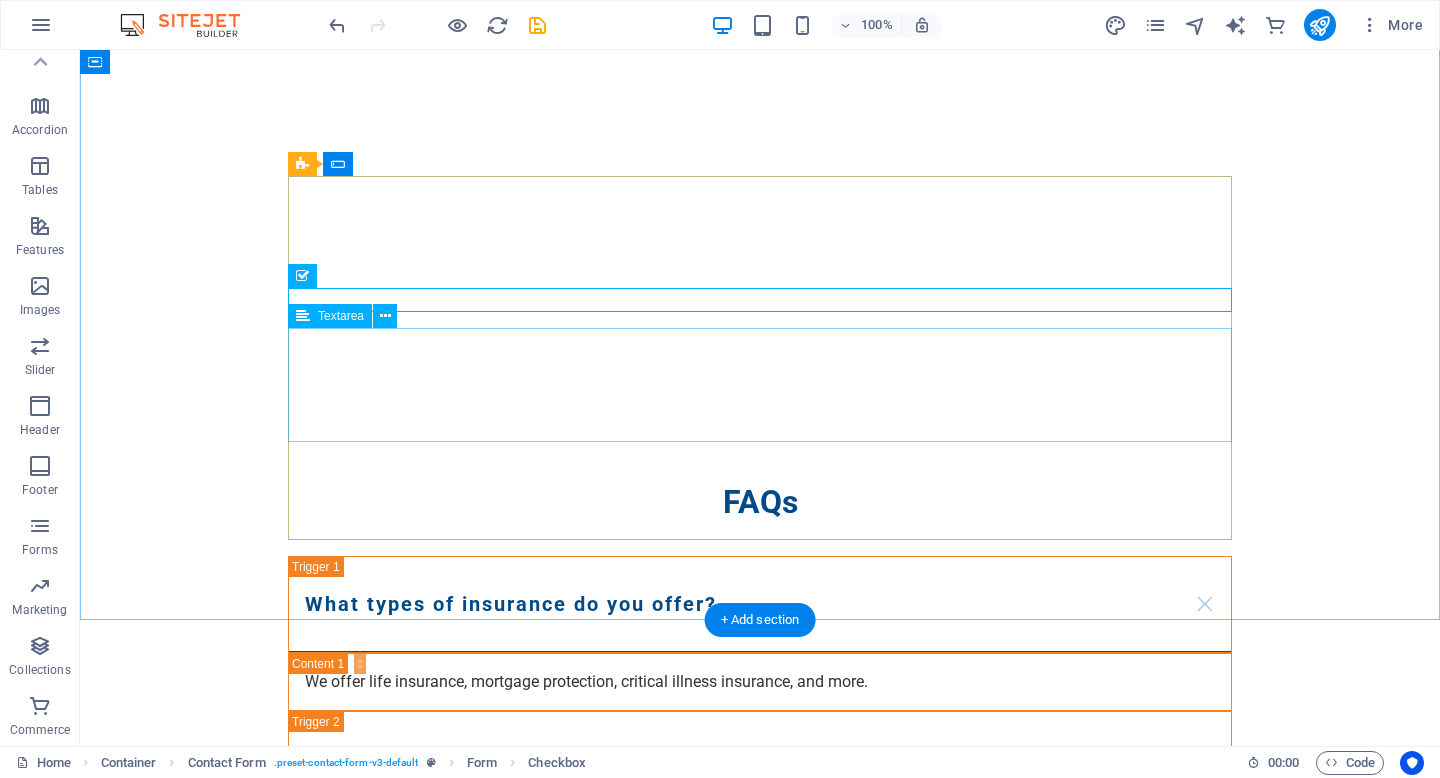 scroll, scrollTop: 3160, scrollLeft: 0, axis: vertical 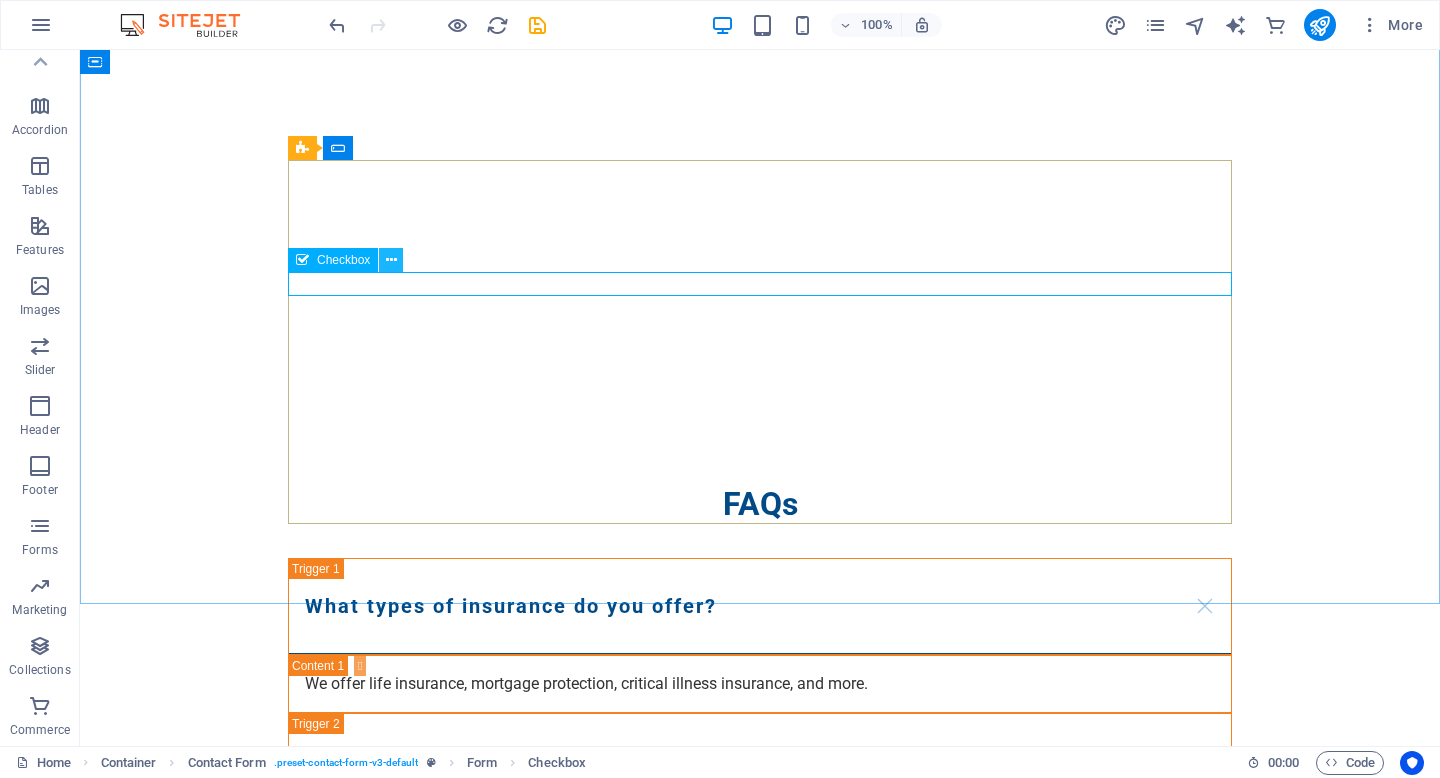 click at bounding box center (391, 260) 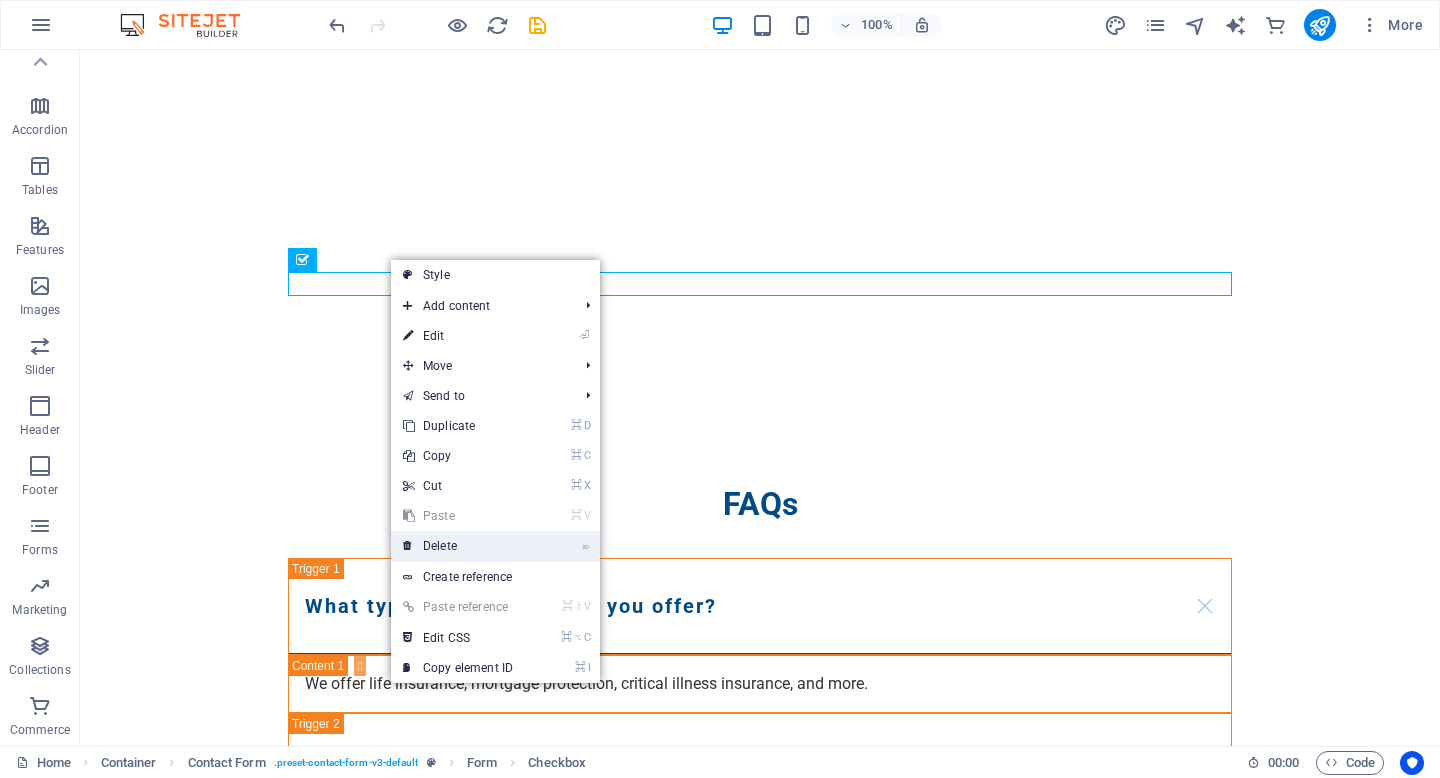 click on "⌦  Delete" at bounding box center [458, 546] 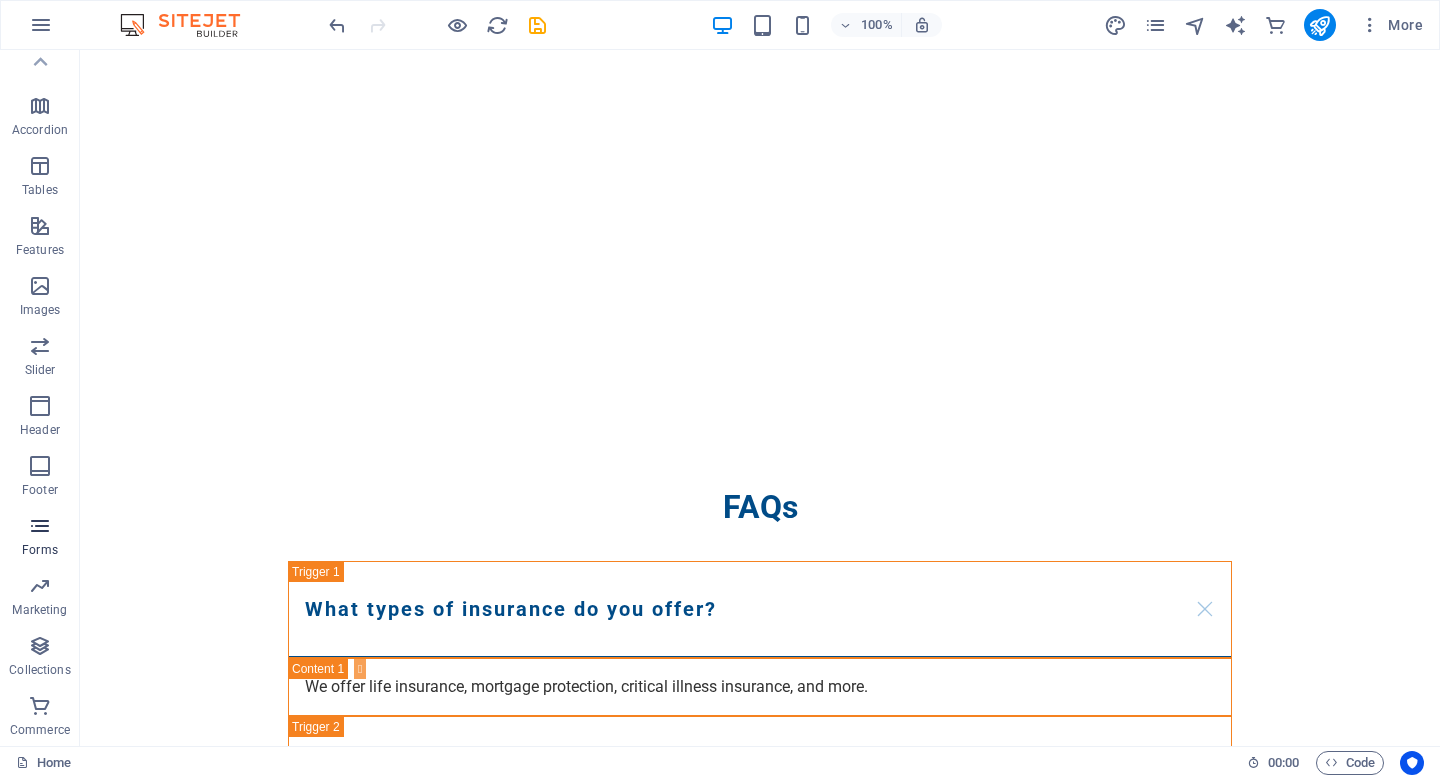 scroll, scrollTop: 3184, scrollLeft: 0, axis: vertical 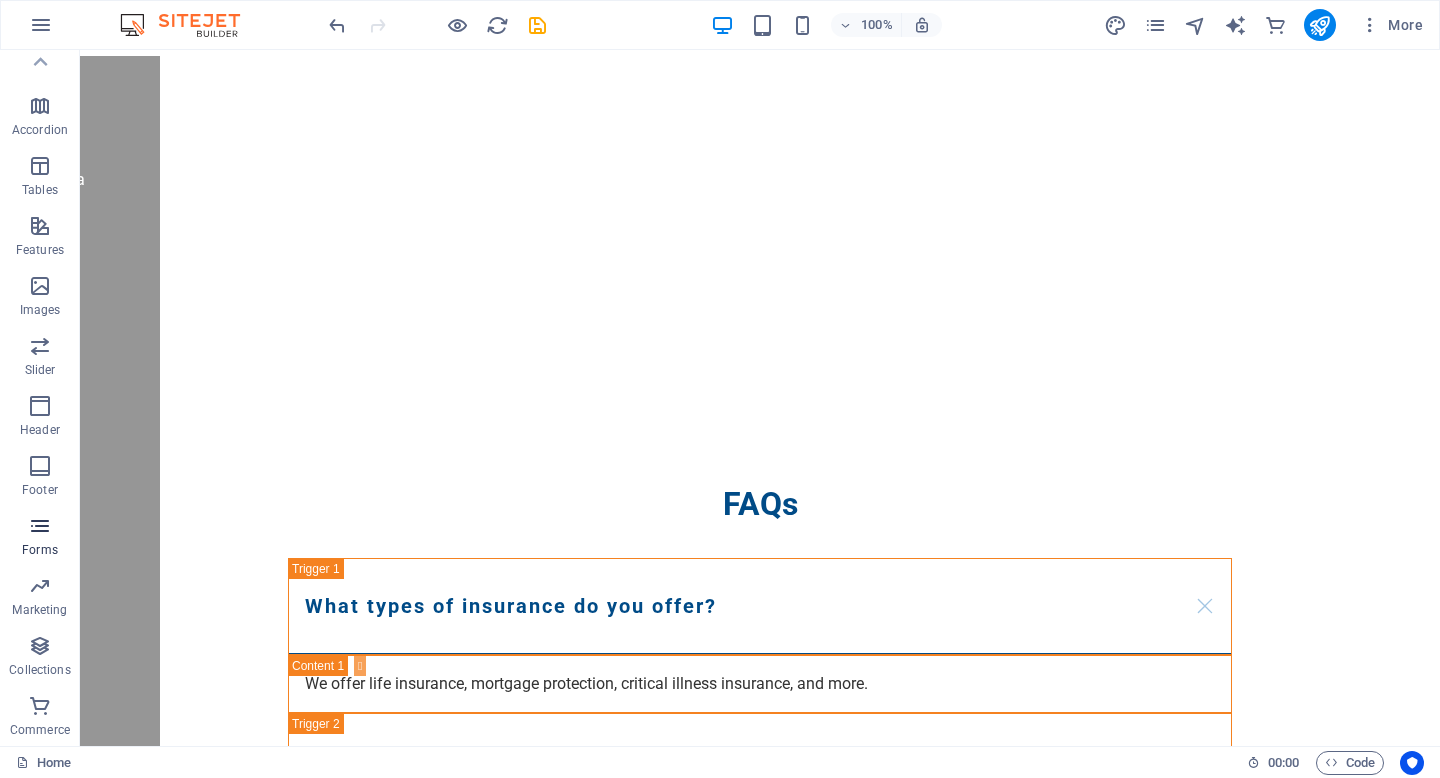 click at bounding box center [40, 526] 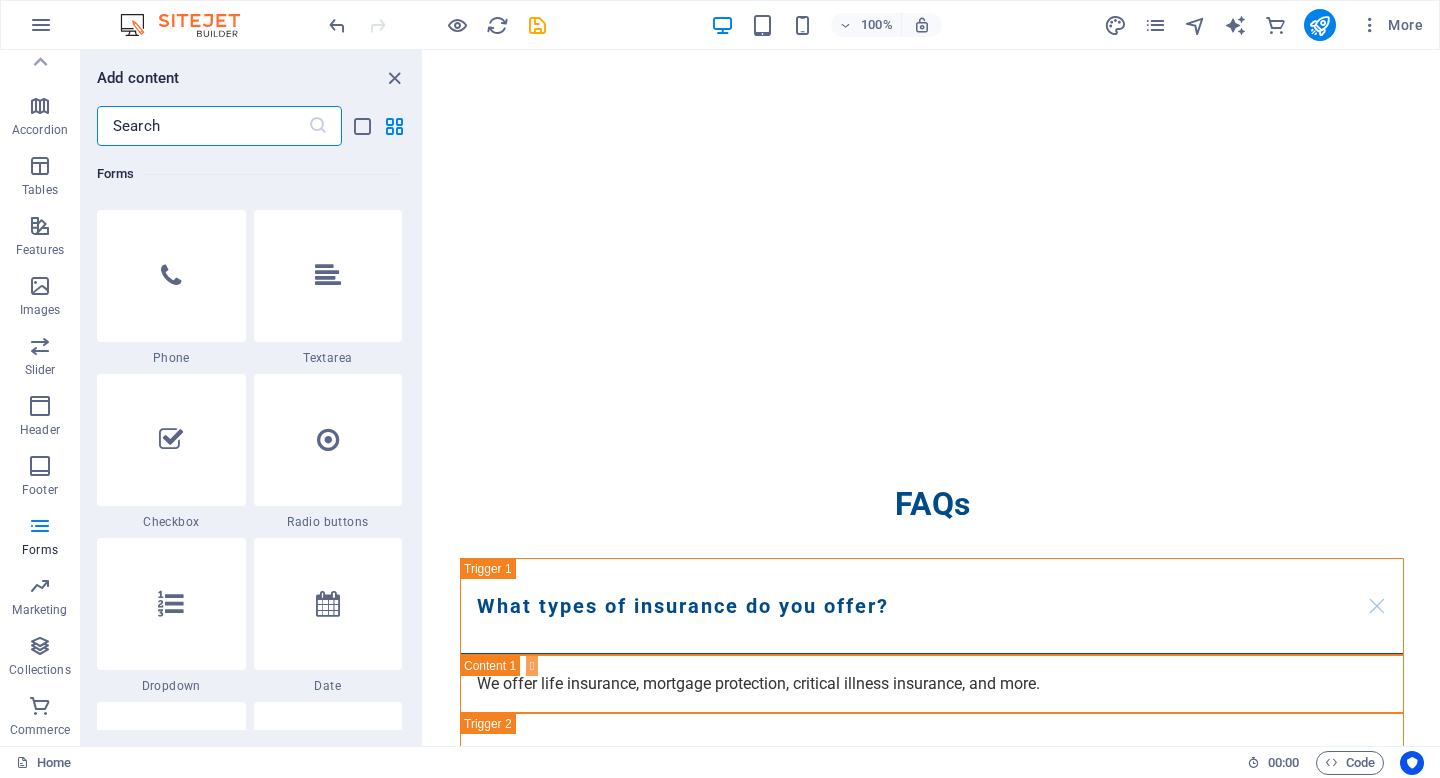 scroll, scrollTop: 15414, scrollLeft: 0, axis: vertical 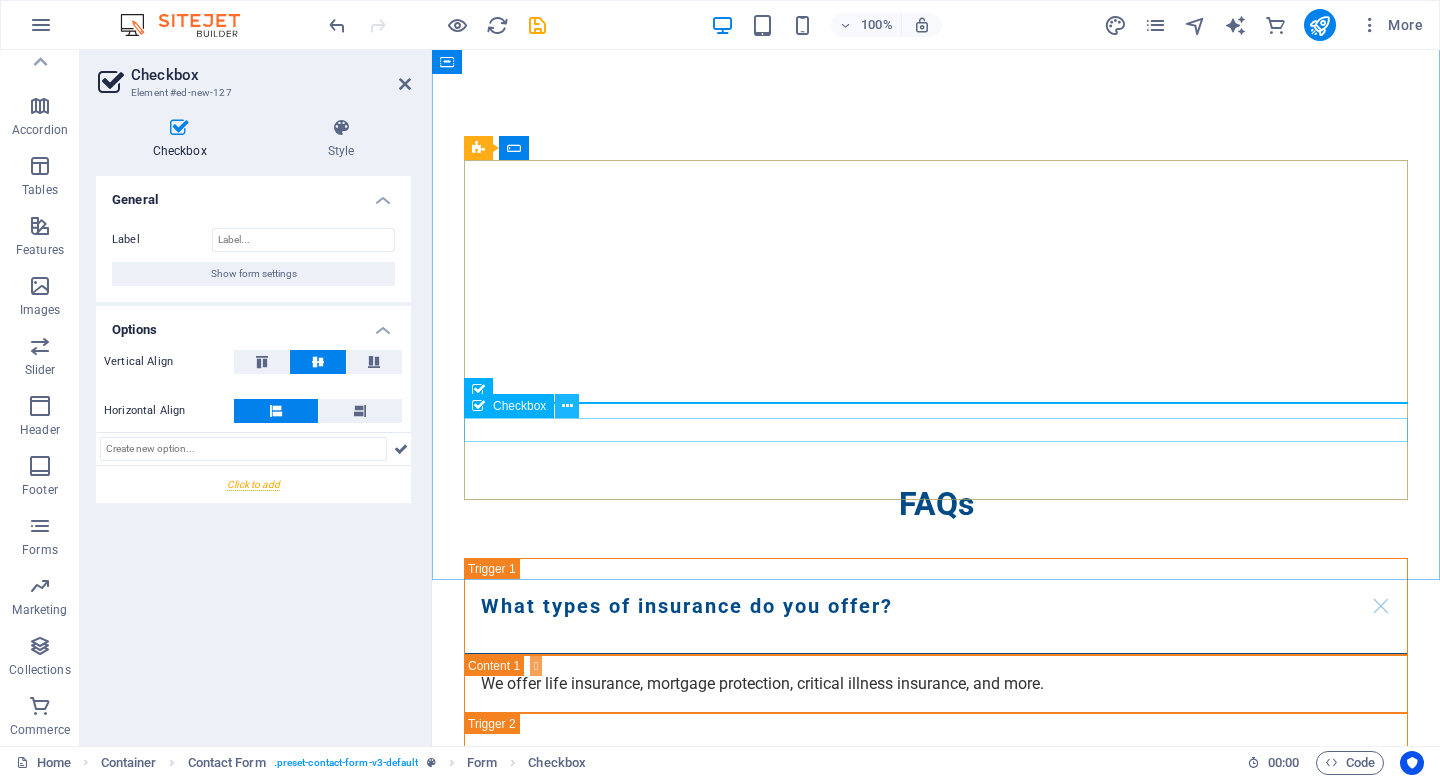 click at bounding box center (567, 406) 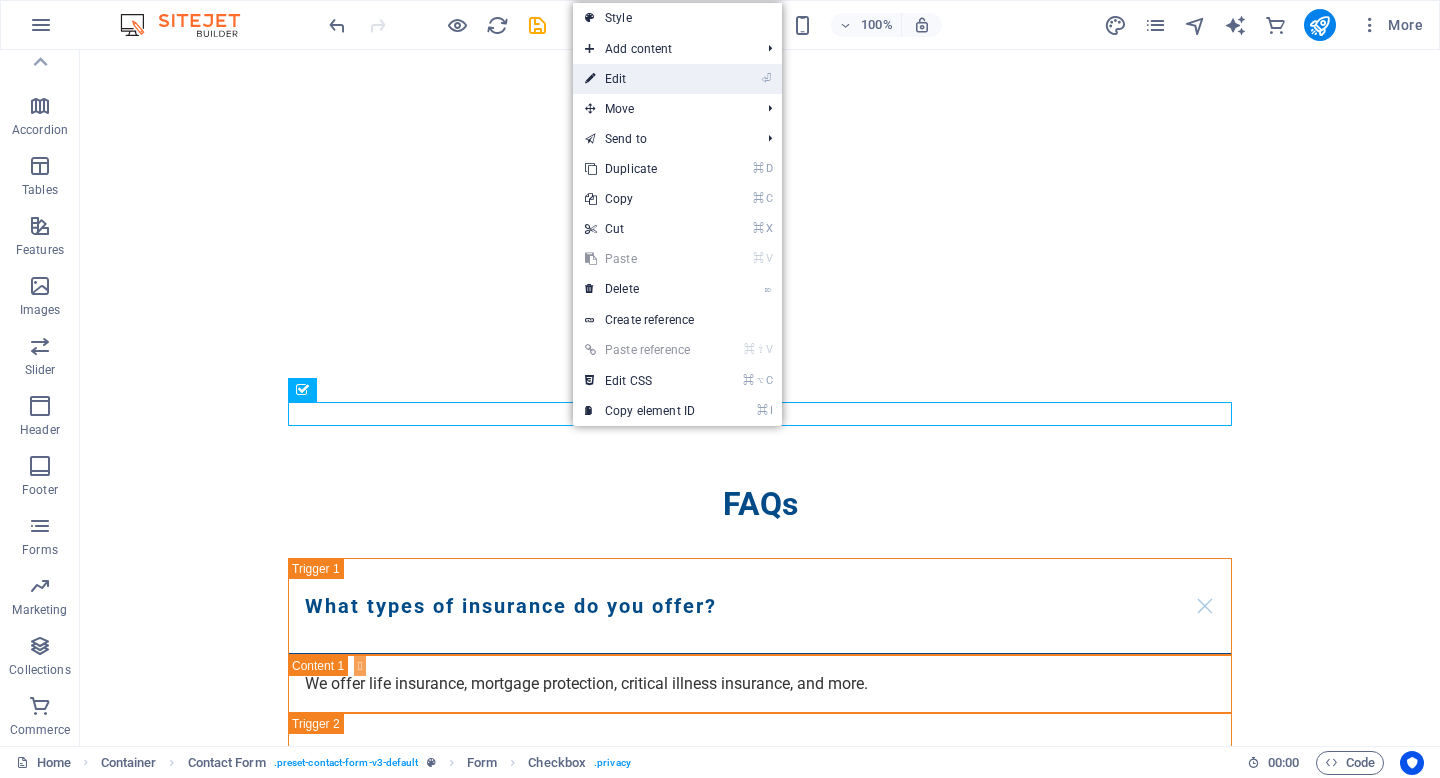 click on "⏎  Edit" at bounding box center [640, 79] 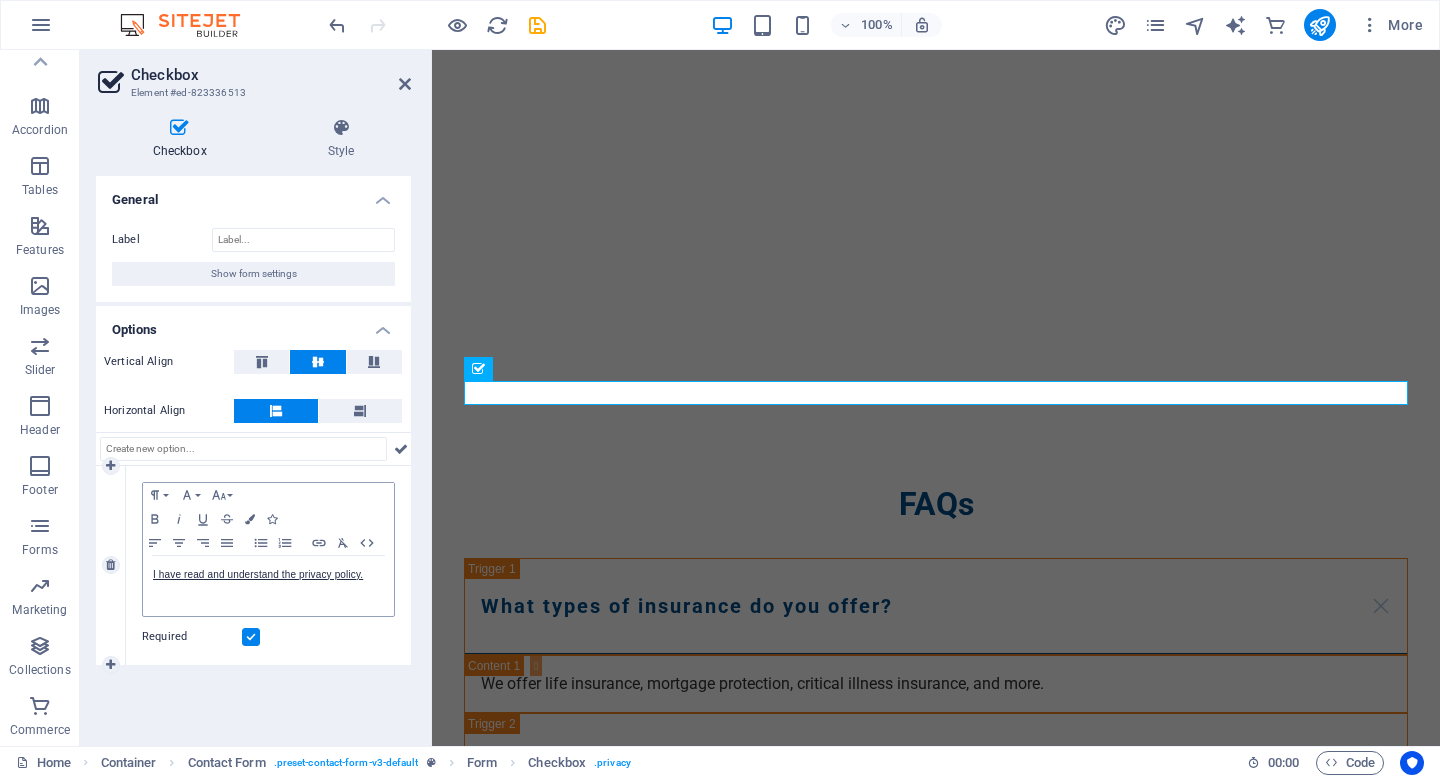 scroll, scrollTop: 3184, scrollLeft: 0, axis: vertical 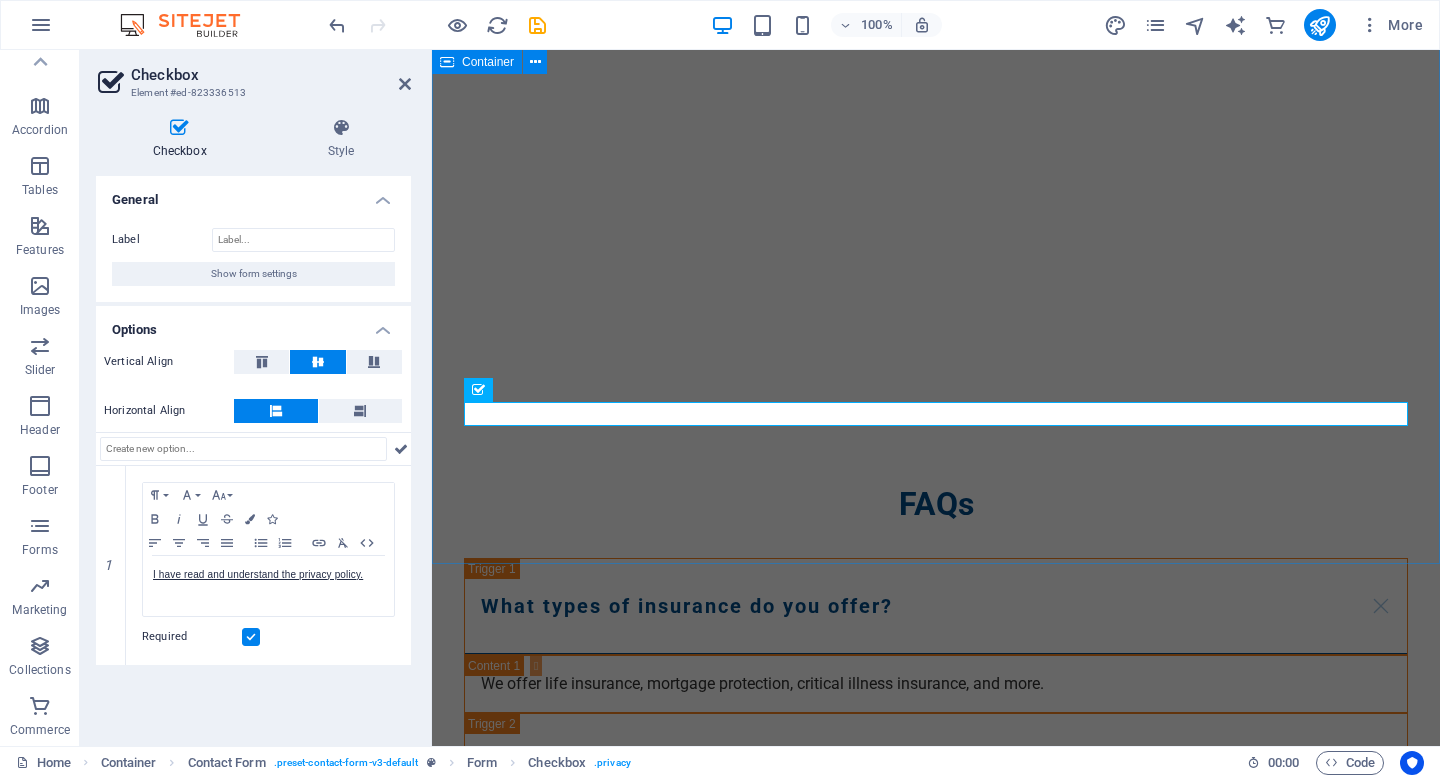 click on "Get in Touch   I have read and understand the privacy policy. Unreadable? Load new Contact Us Today!" at bounding box center (936, 1854) 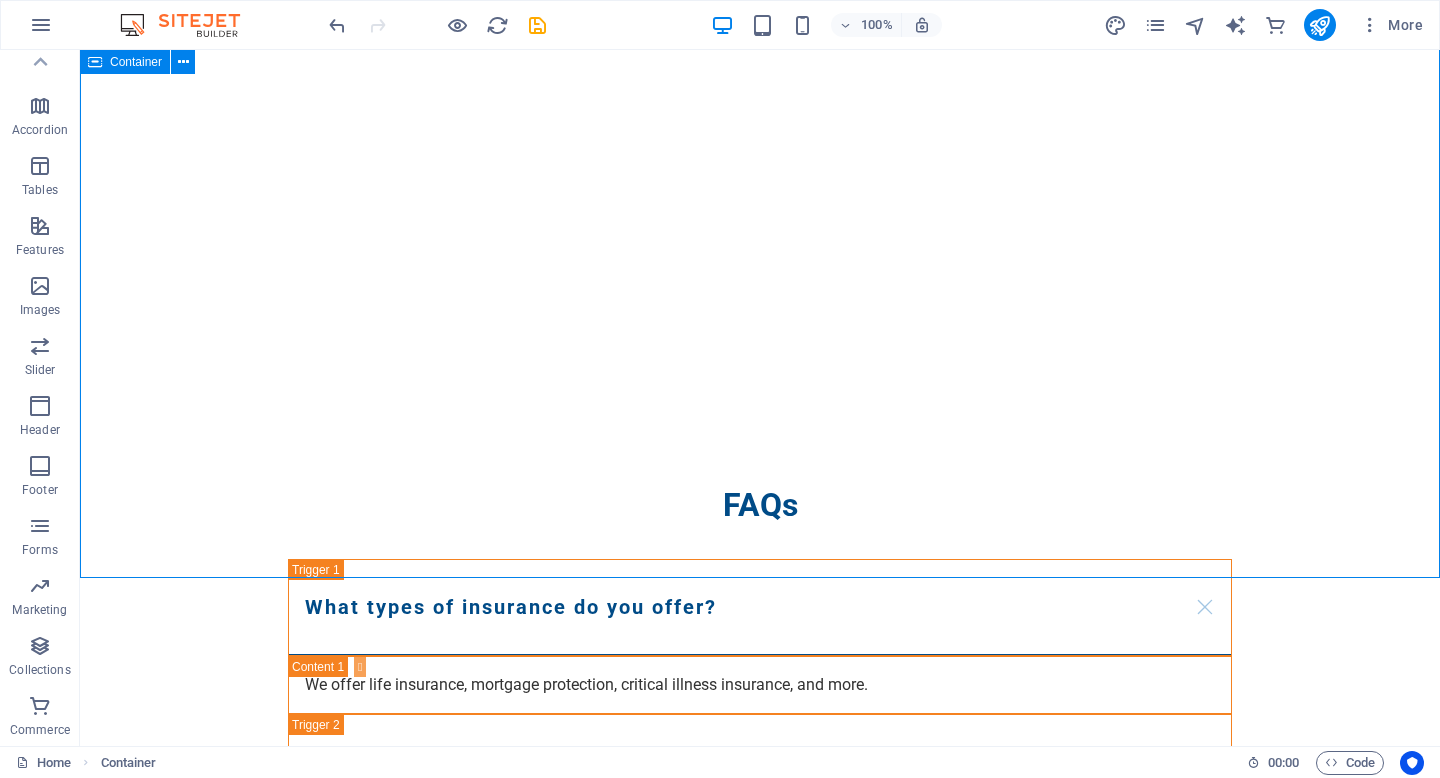 scroll, scrollTop: 3160, scrollLeft: 0, axis: vertical 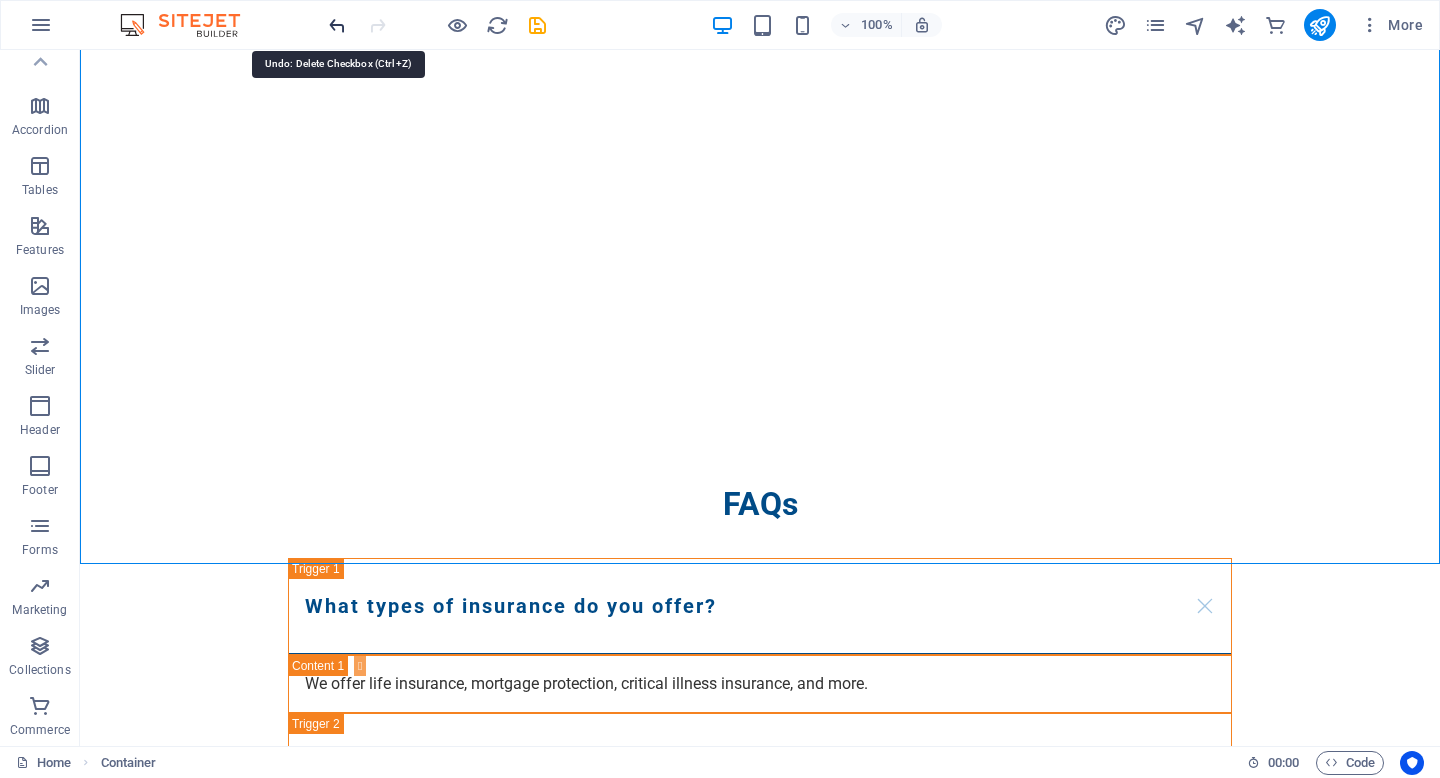 click at bounding box center [337, 25] 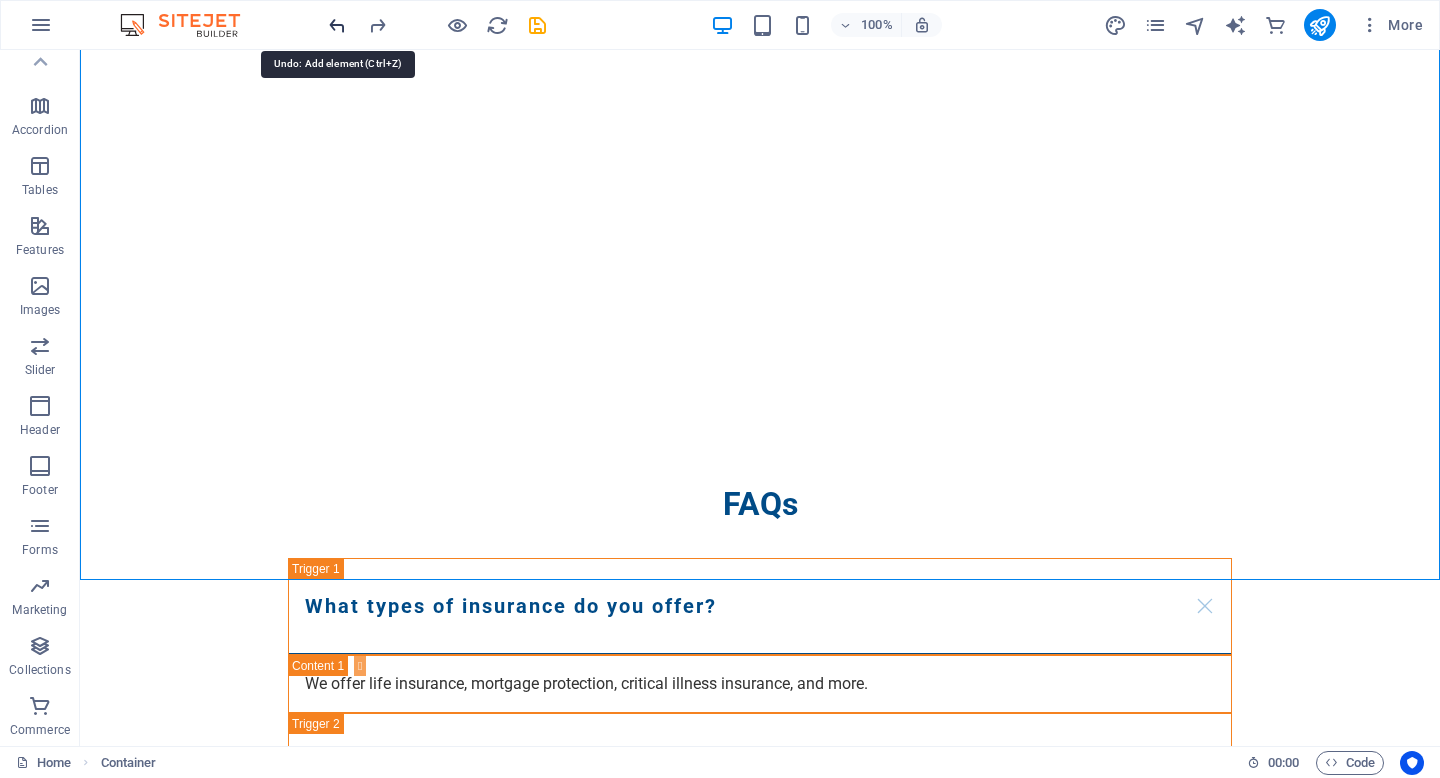 click at bounding box center [337, 25] 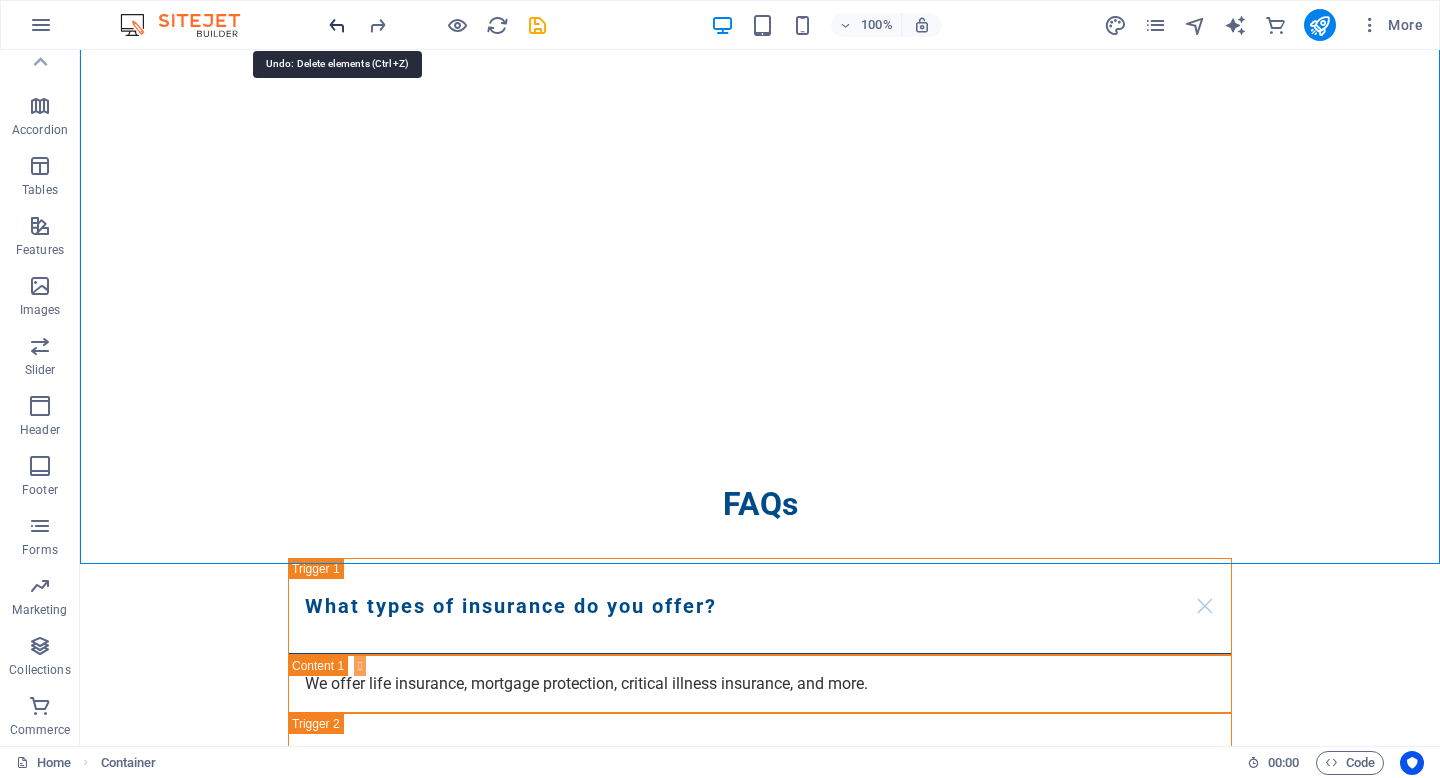 click at bounding box center (337, 25) 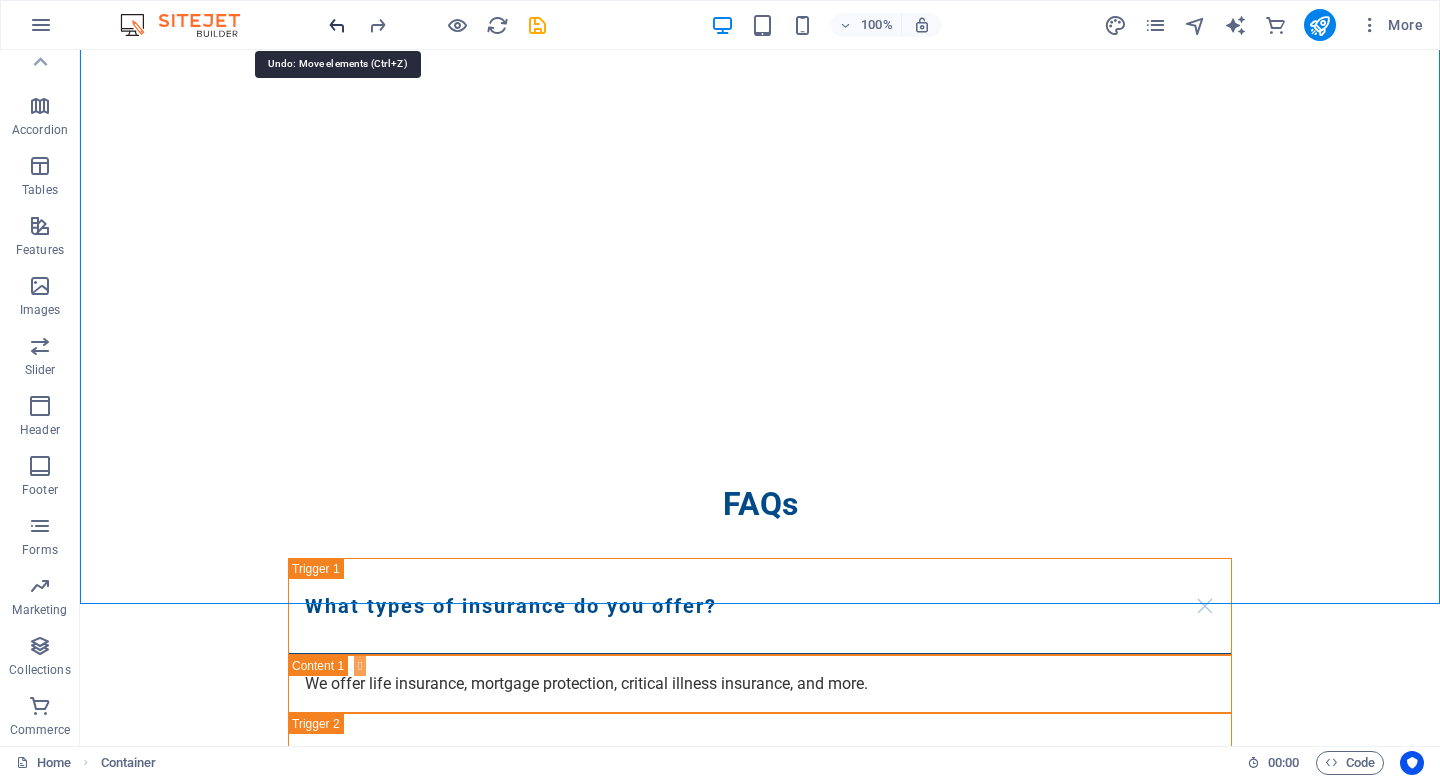 click at bounding box center (337, 25) 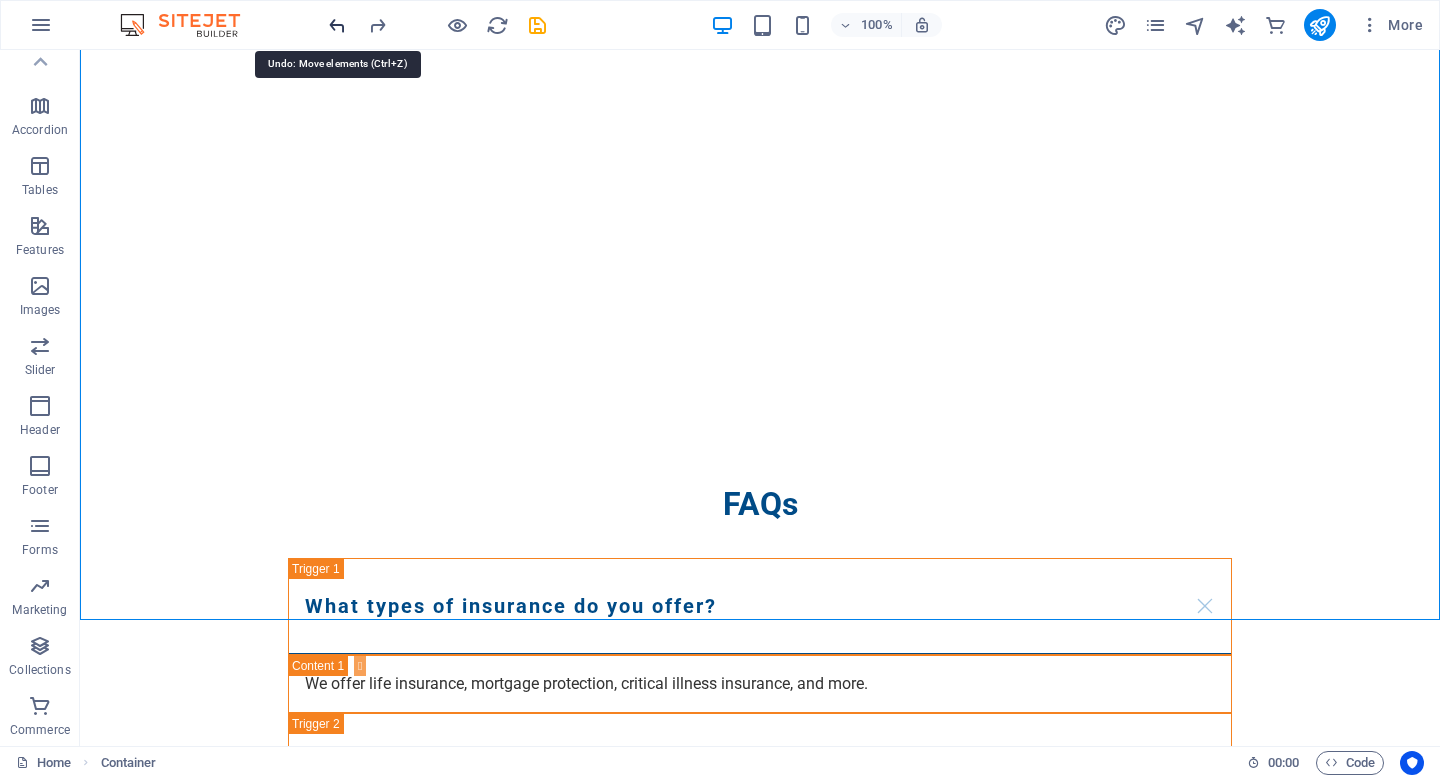 click at bounding box center [337, 25] 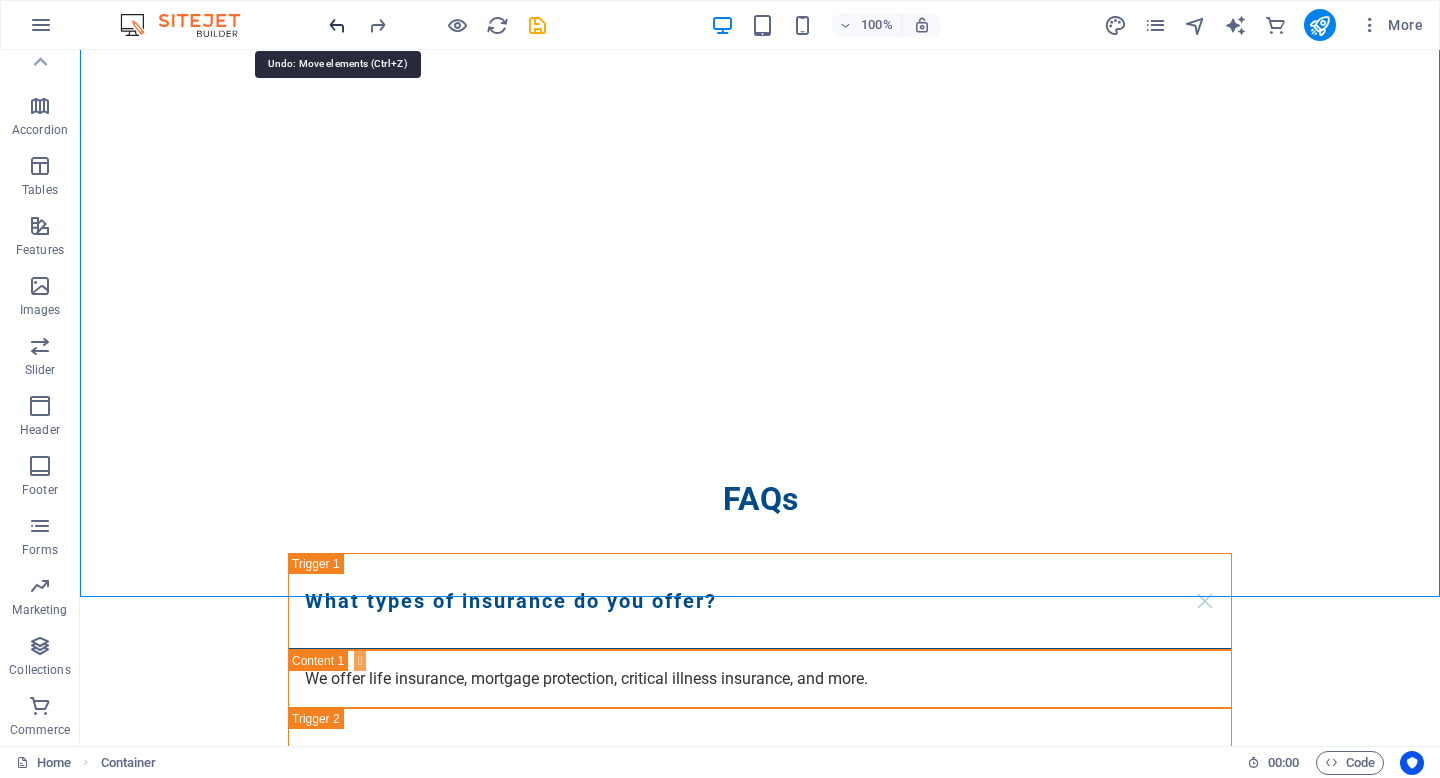 scroll, scrollTop: 3184, scrollLeft: 0, axis: vertical 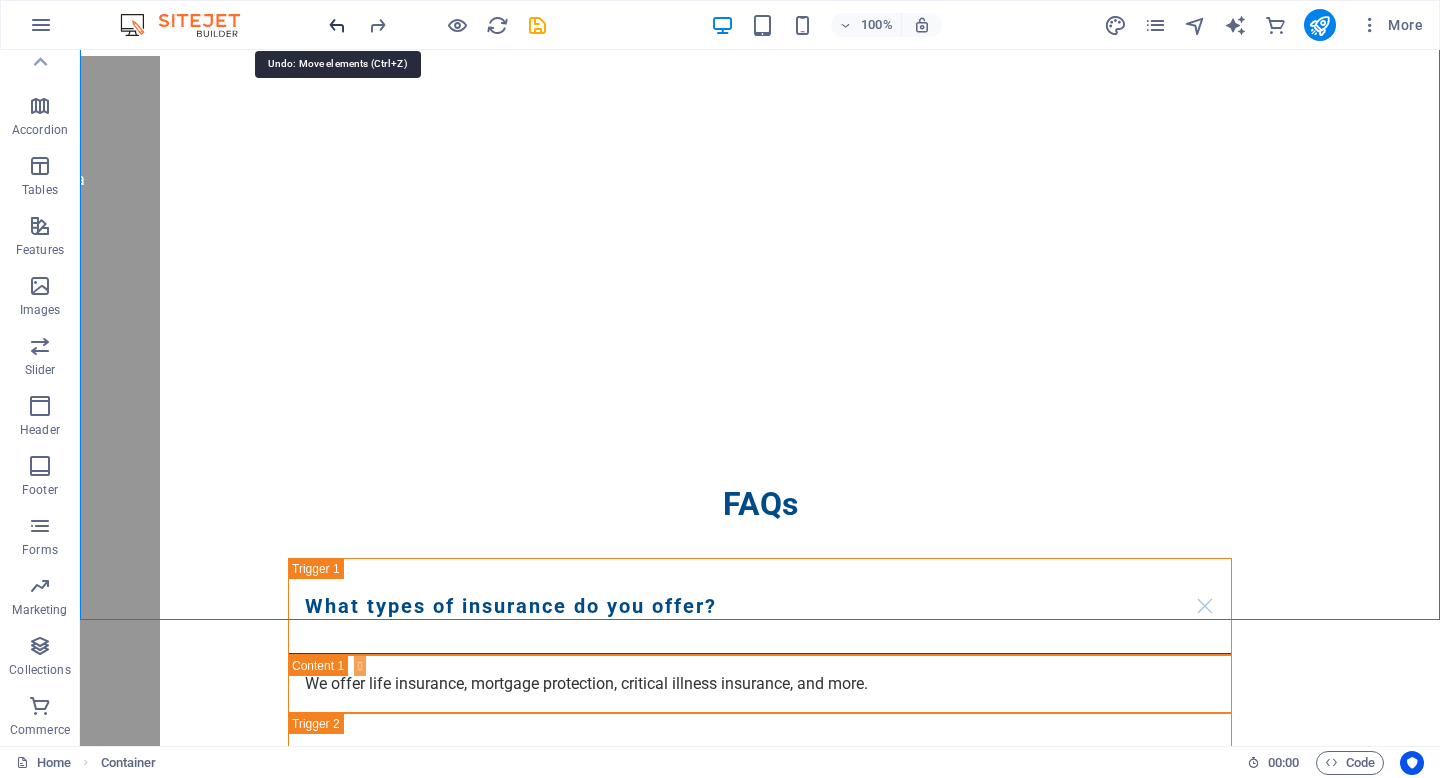 click at bounding box center [337, 25] 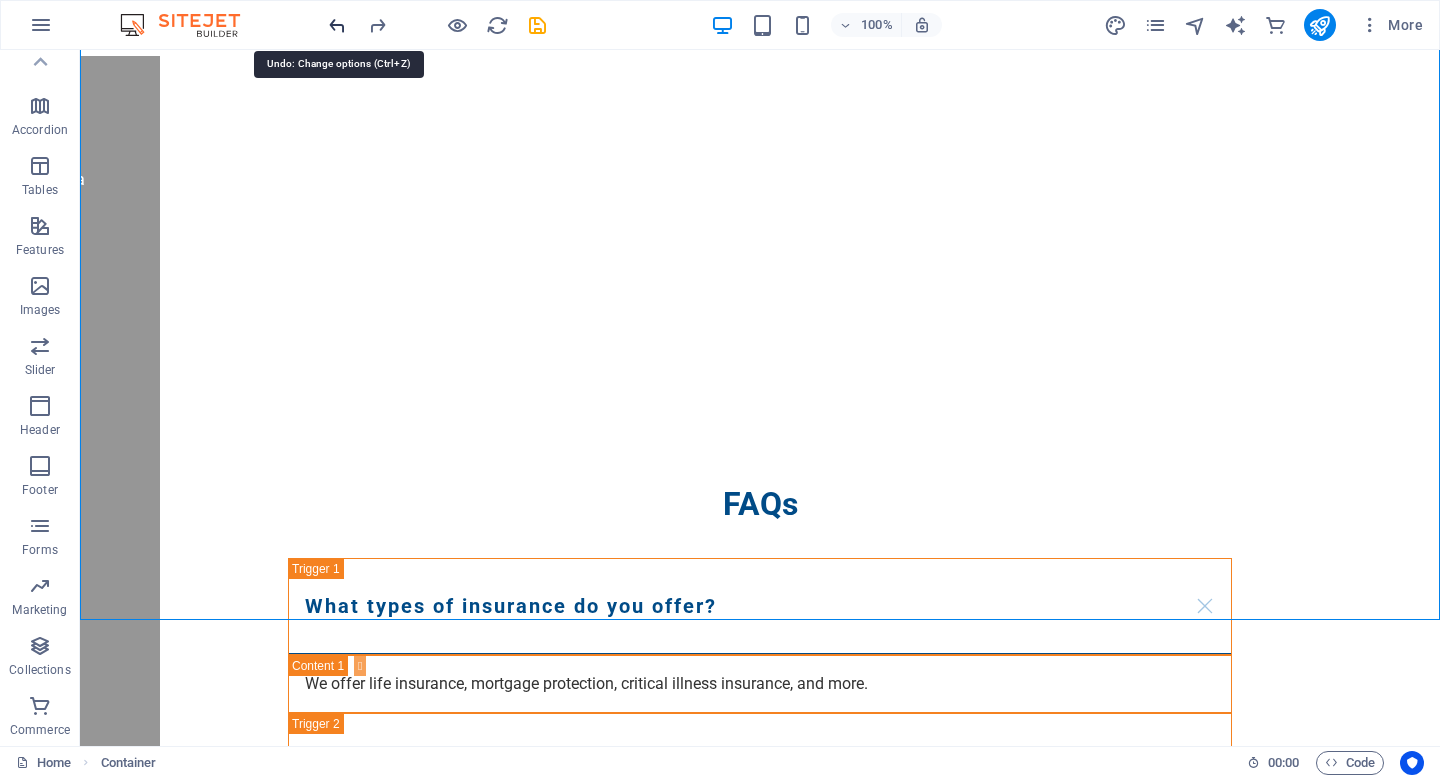 click at bounding box center [337, 25] 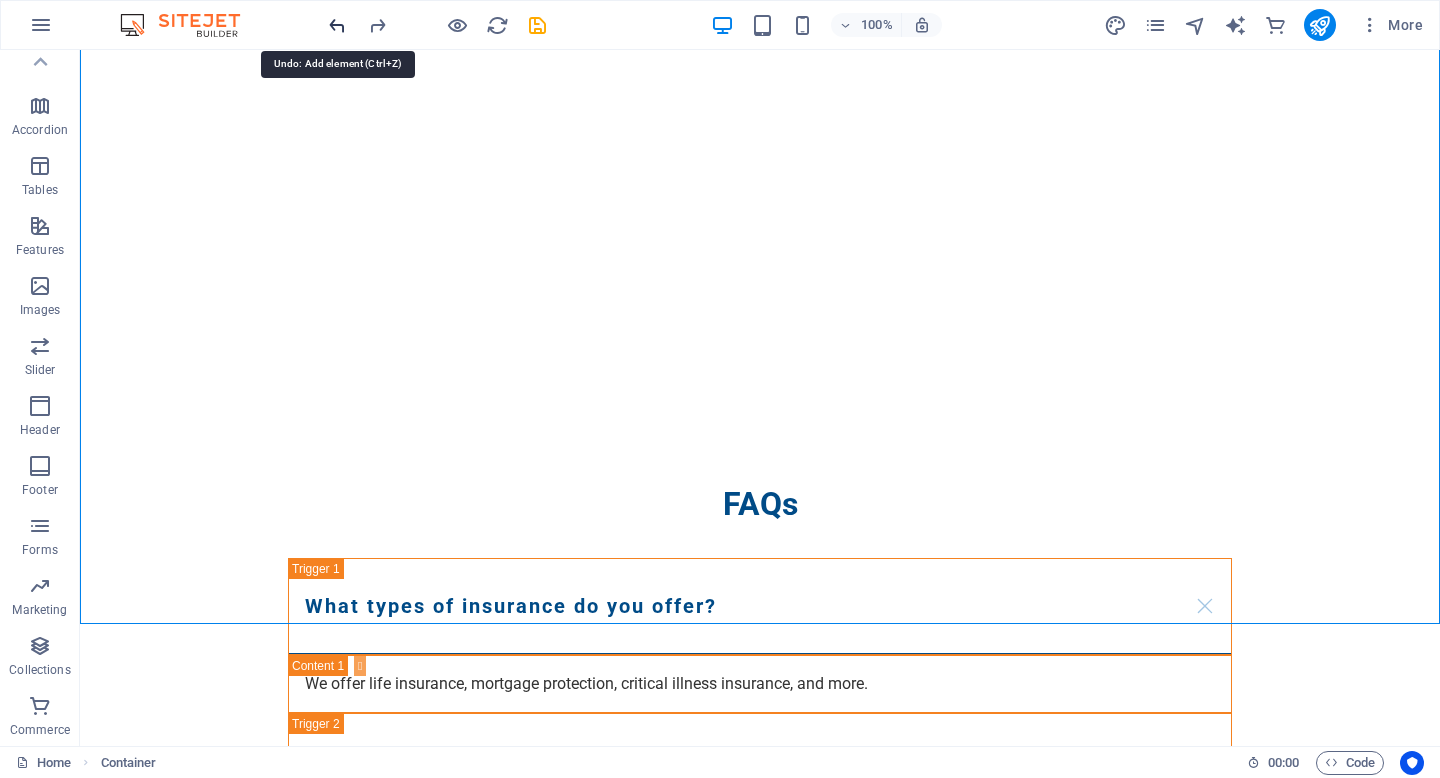 click at bounding box center [337, 25] 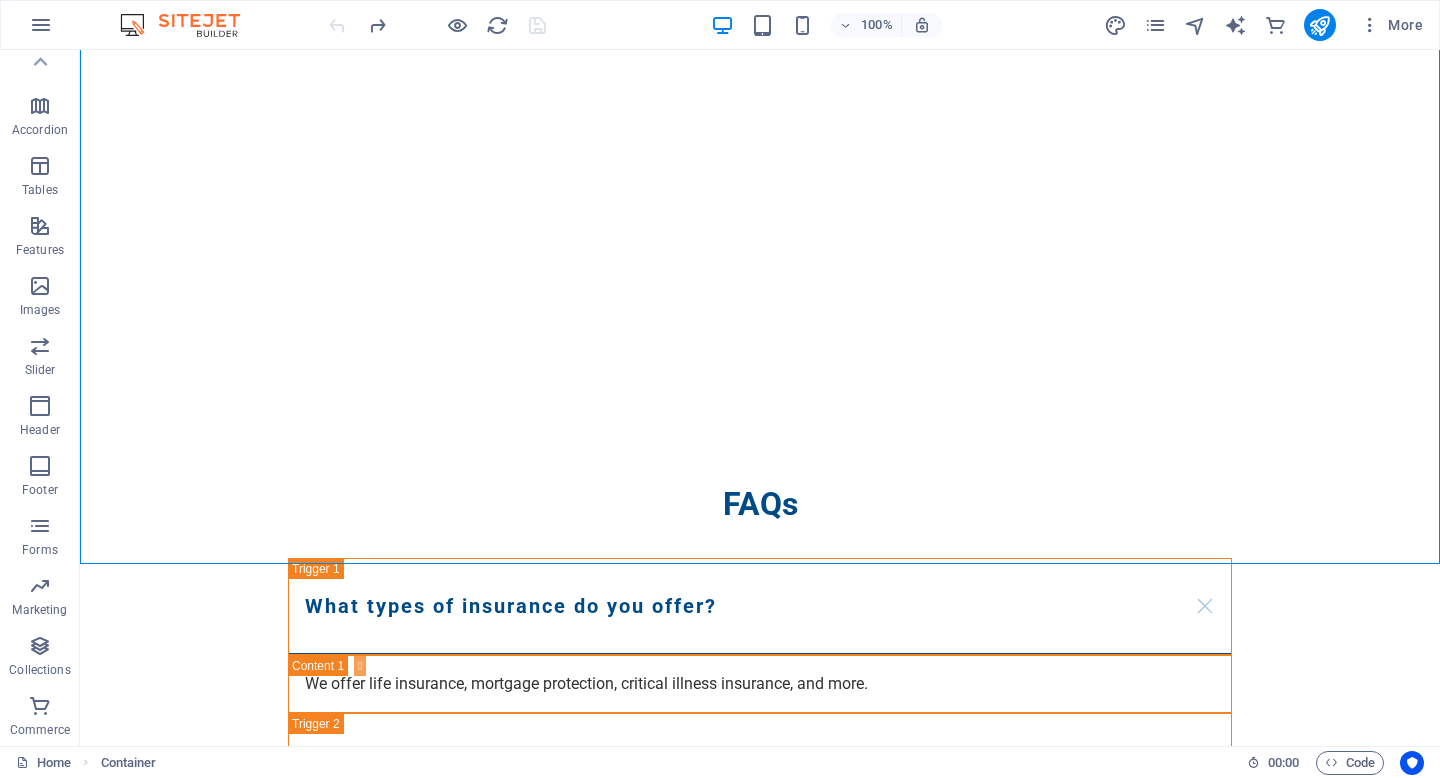 scroll, scrollTop: 3160, scrollLeft: 0, axis: vertical 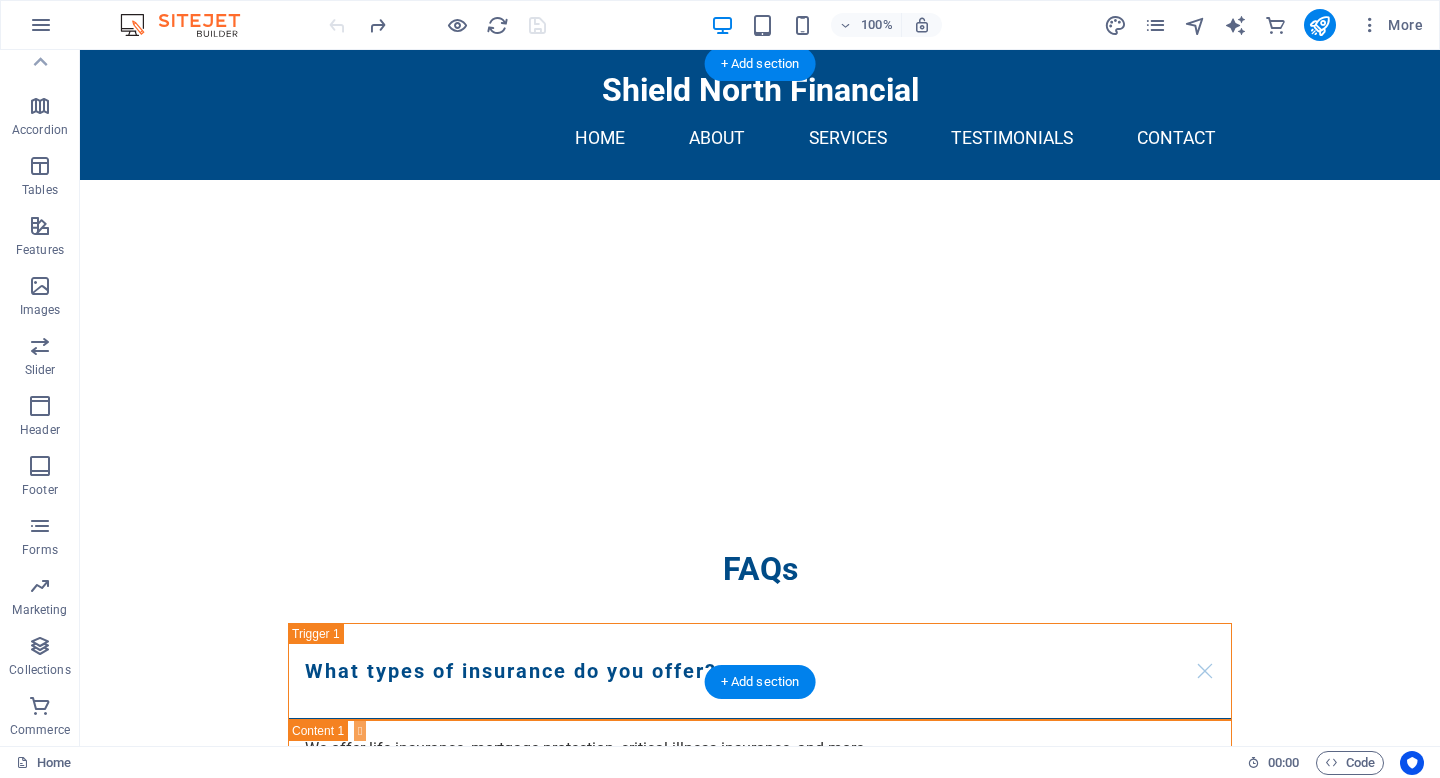 drag, startPoint x: 903, startPoint y: 482, endPoint x: 714, endPoint y: 215, distance: 327.12384 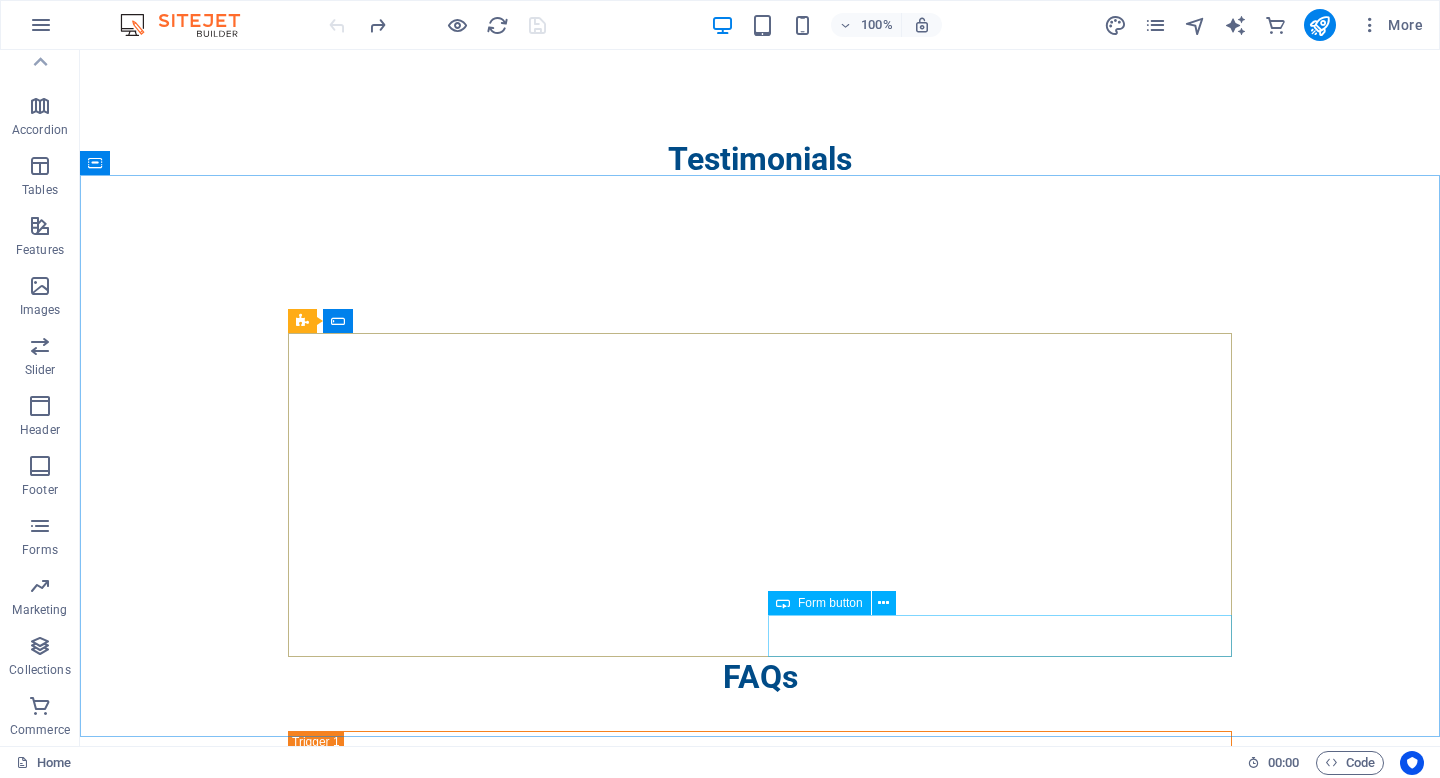 scroll, scrollTop: 2994, scrollLeft: 0, axis: vertical 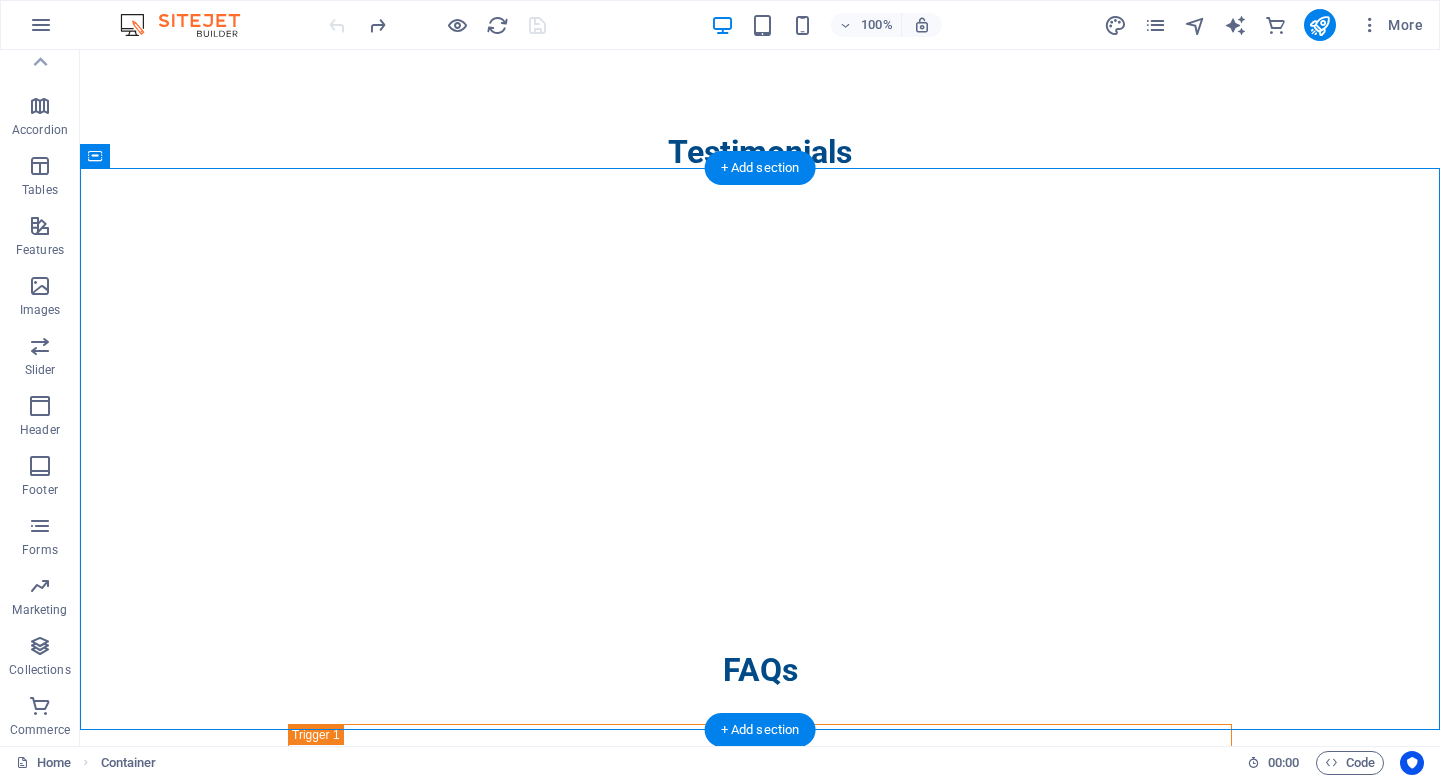 drag, startPoint x: 903, startPoint y: 655, endPoint x: 691, endPoint y: 447, distance: 296.99832 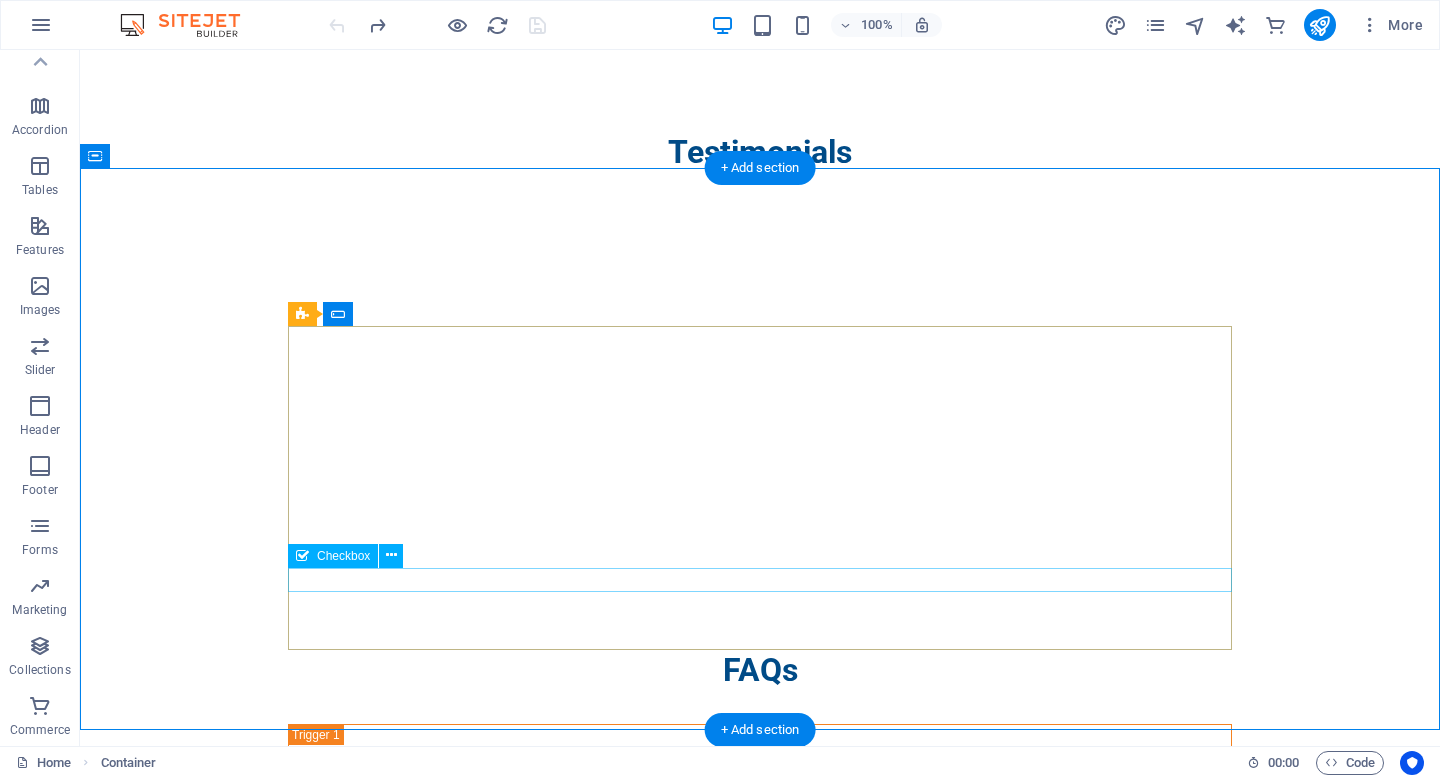 click on "I have read and understand the privacy policy." at bounding box center [760, 2157] 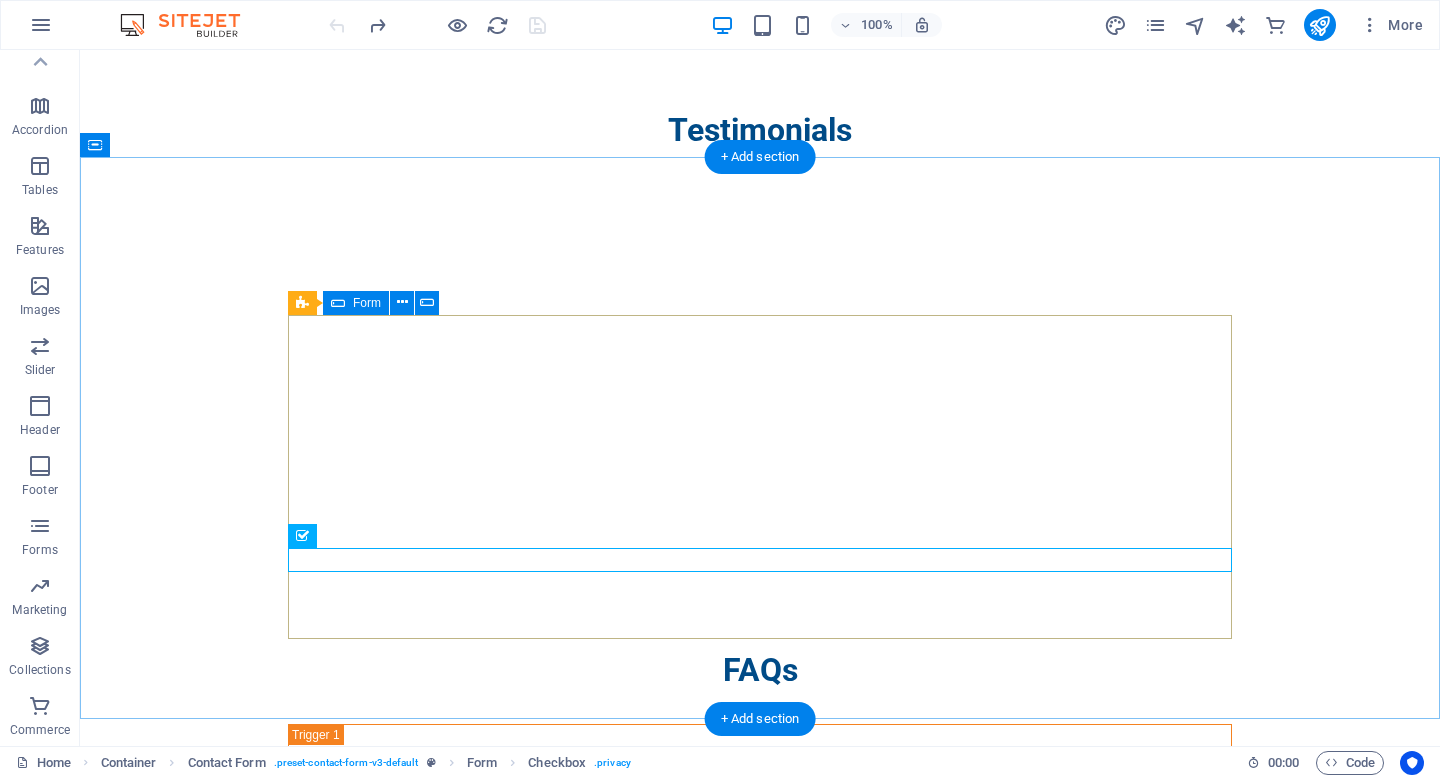 scroll, scrollTop: 3018, scrollLeft: 0, axis: vertical 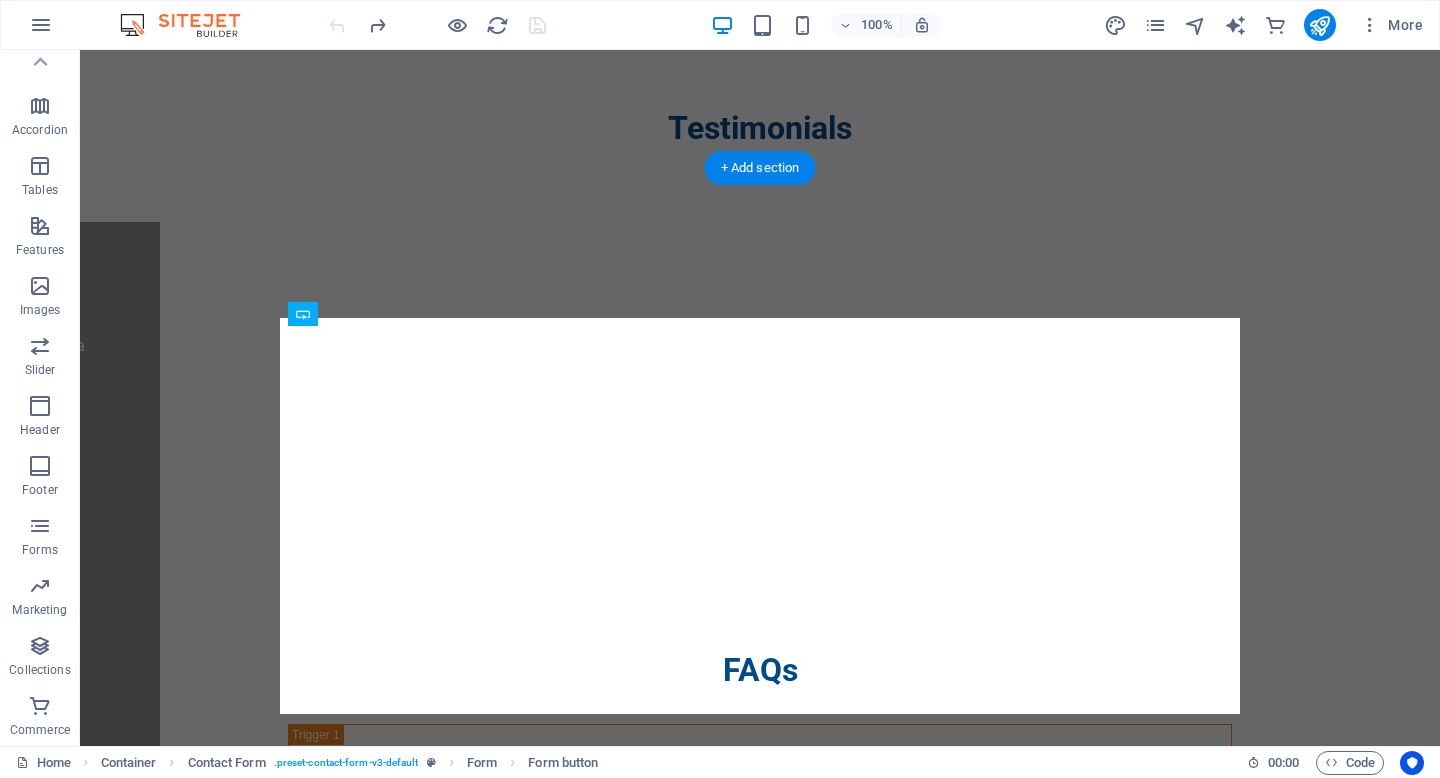 drag, startPoint x: 905, startPoint y: 643, endPoint x: 433, endPoint y: 350, distance: 555.5475 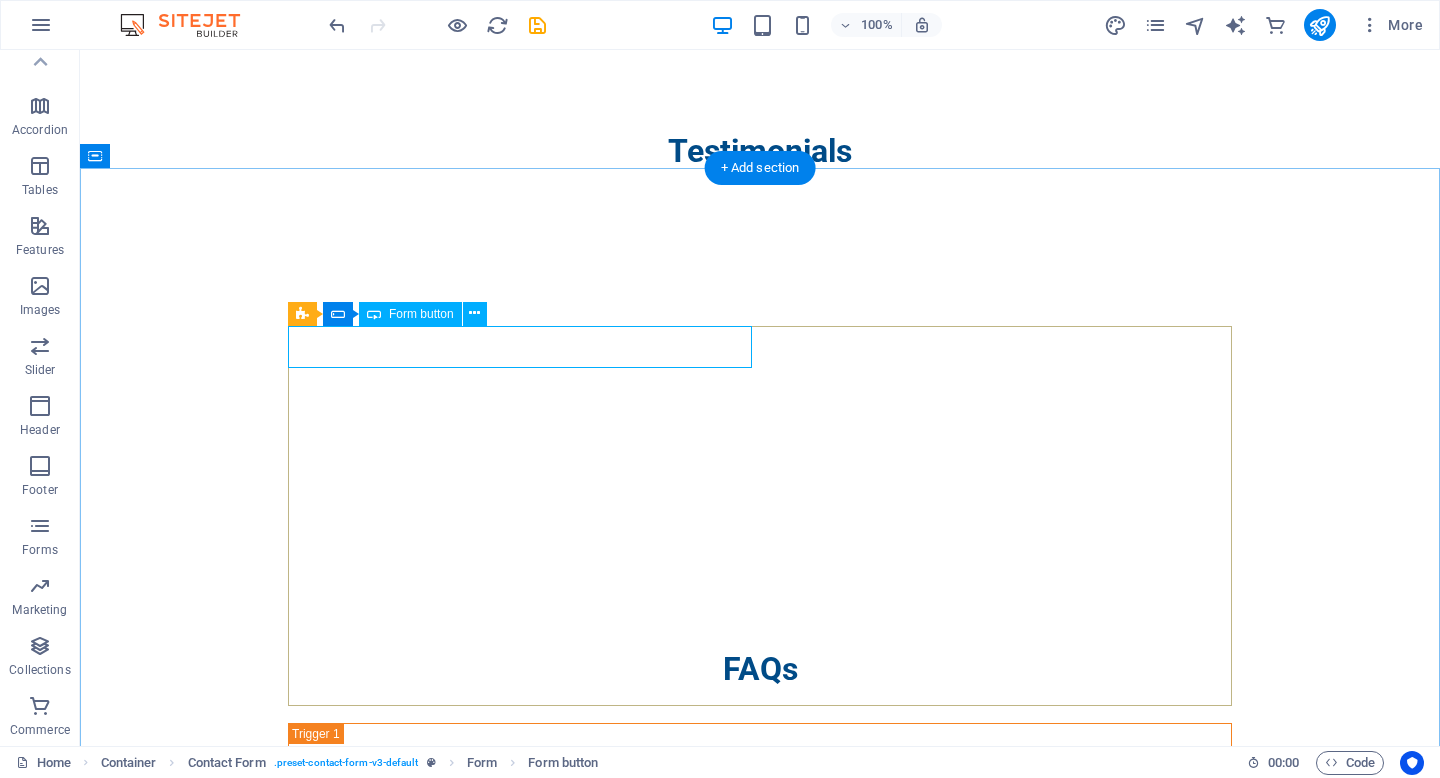 scroll, scrollTop: 2994, scrollLeft: 0, axis: vertical 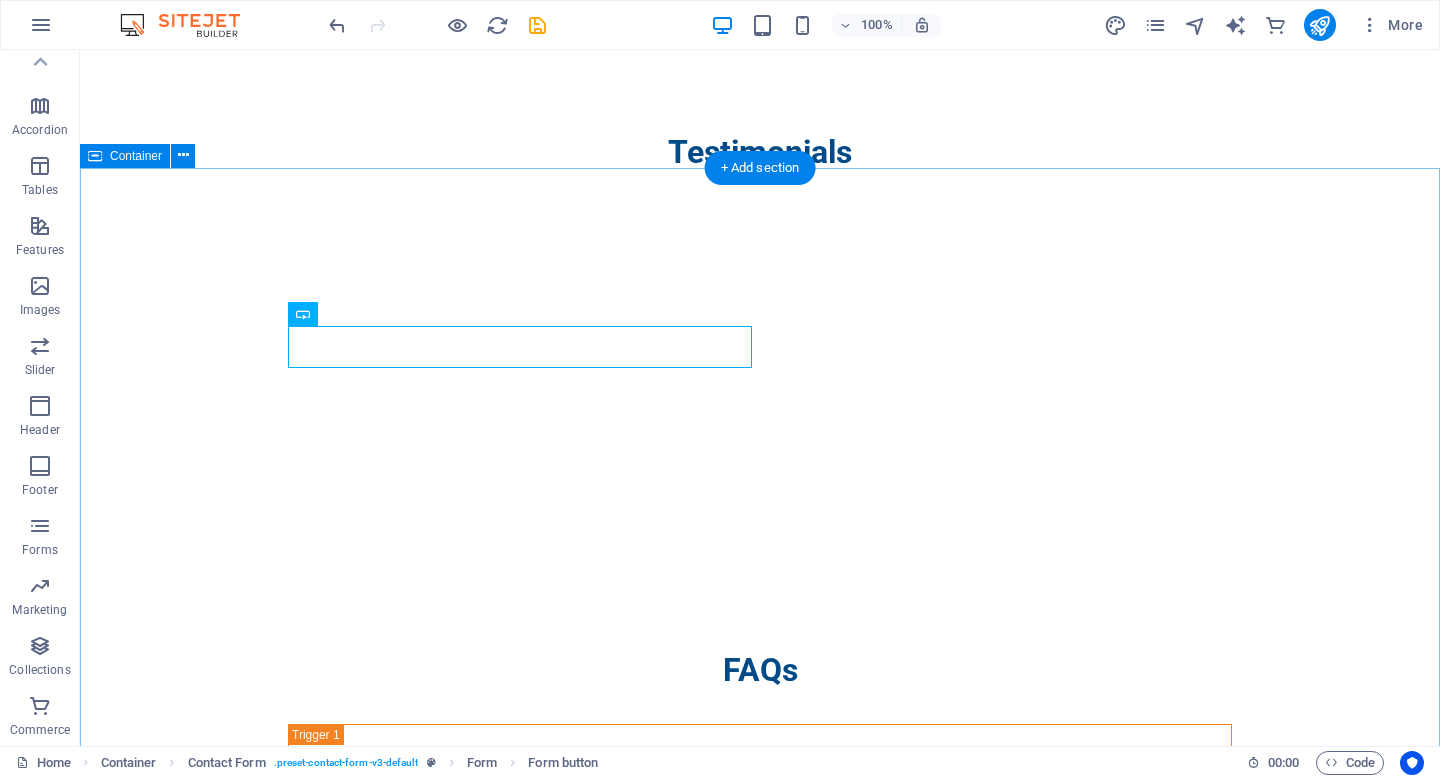 click on "Get in Touch Contact Us Today!   I have read and understand the privacy policy. Unreadable? Load new" at bounding box center [760, 2049] 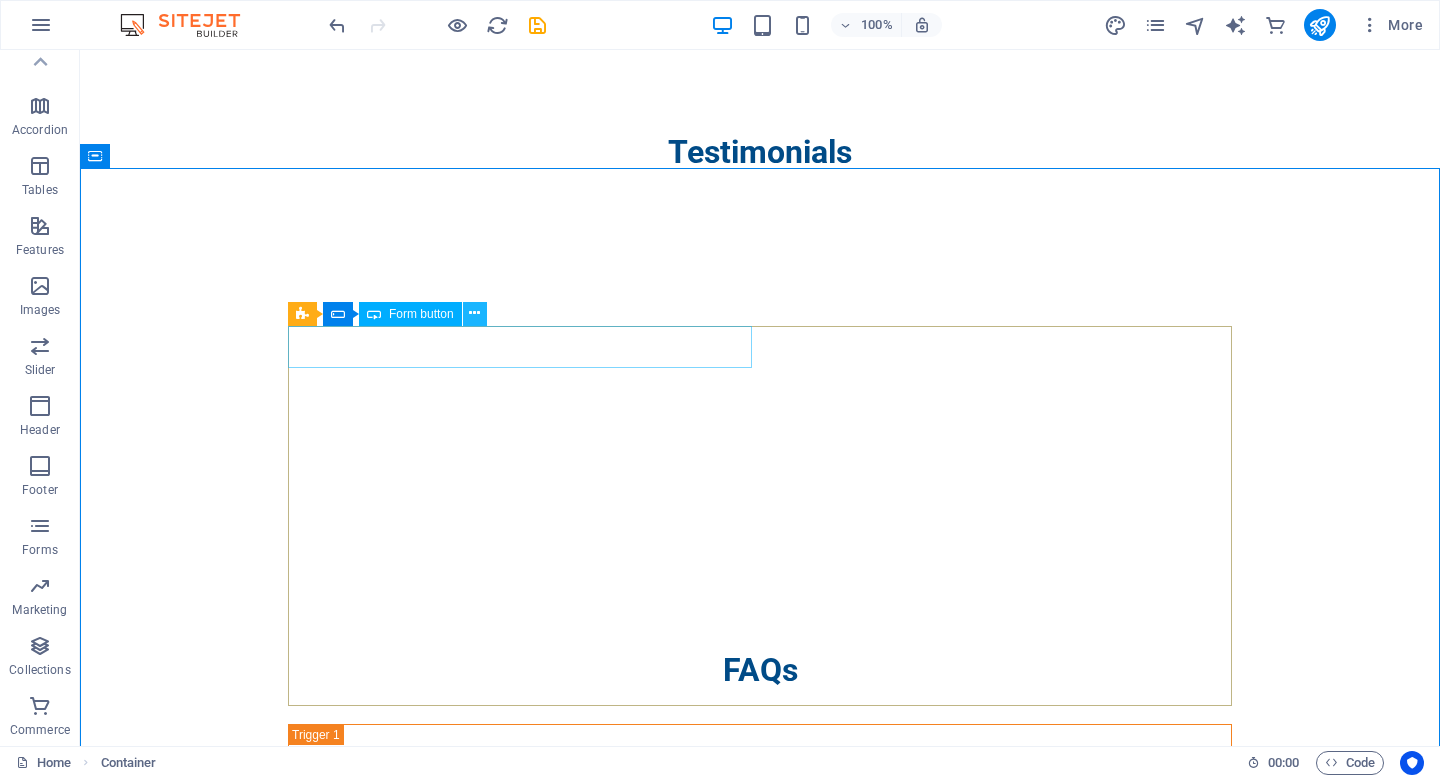 click at bounding box center (475, 314) 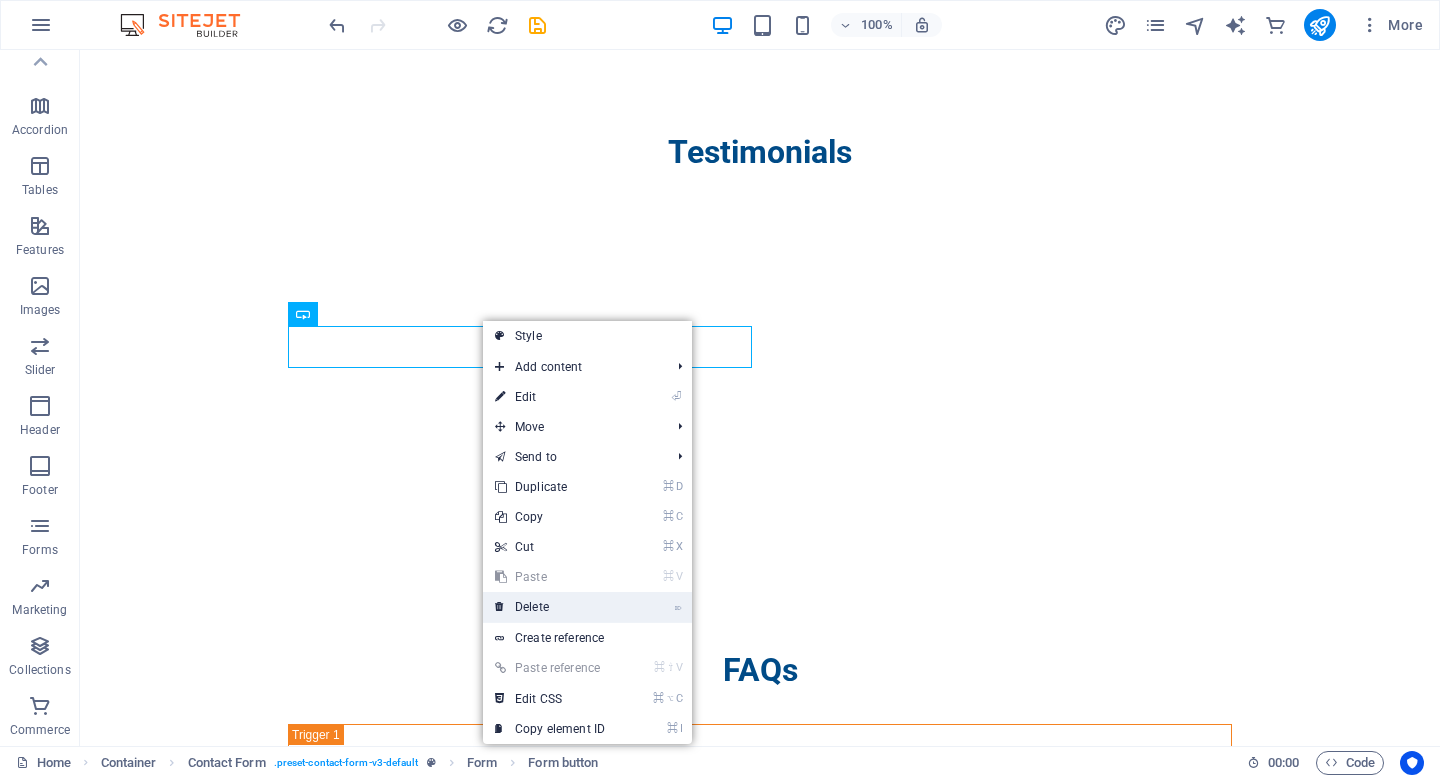 click on "⌦  Delete" at bounding box center [550, 607] 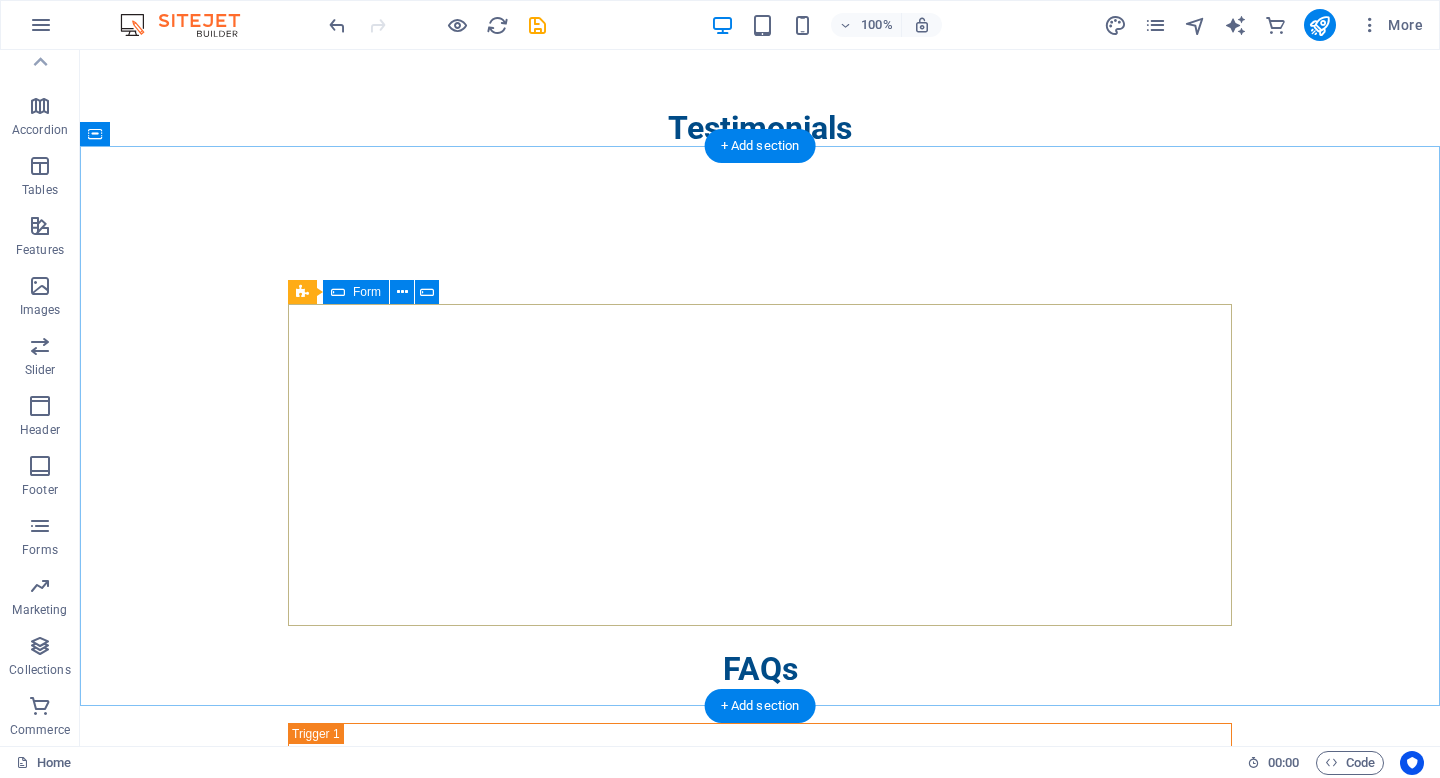 scroll, scrollTop: 3018, scrollLeft: 0, axis: vertical 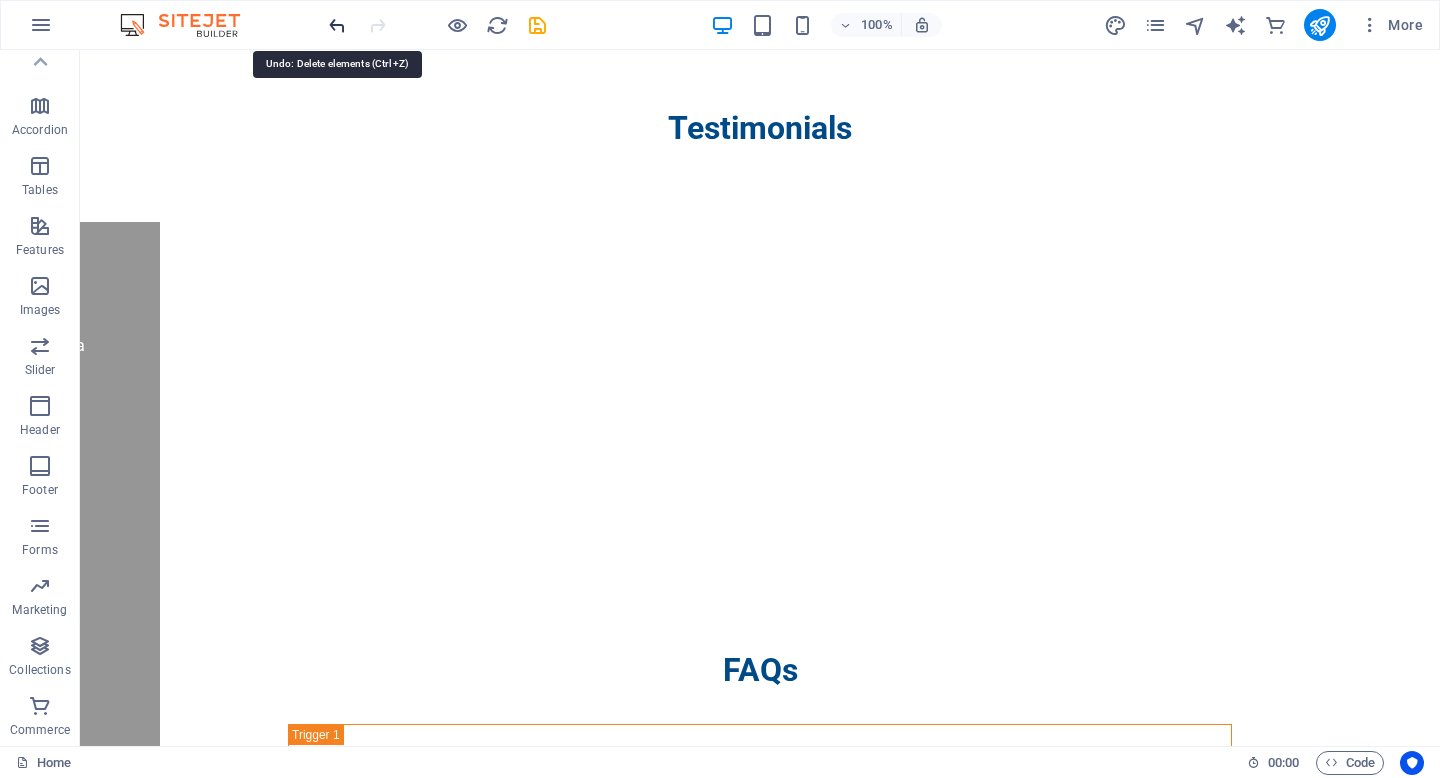 click at bounding box center [337, 25] 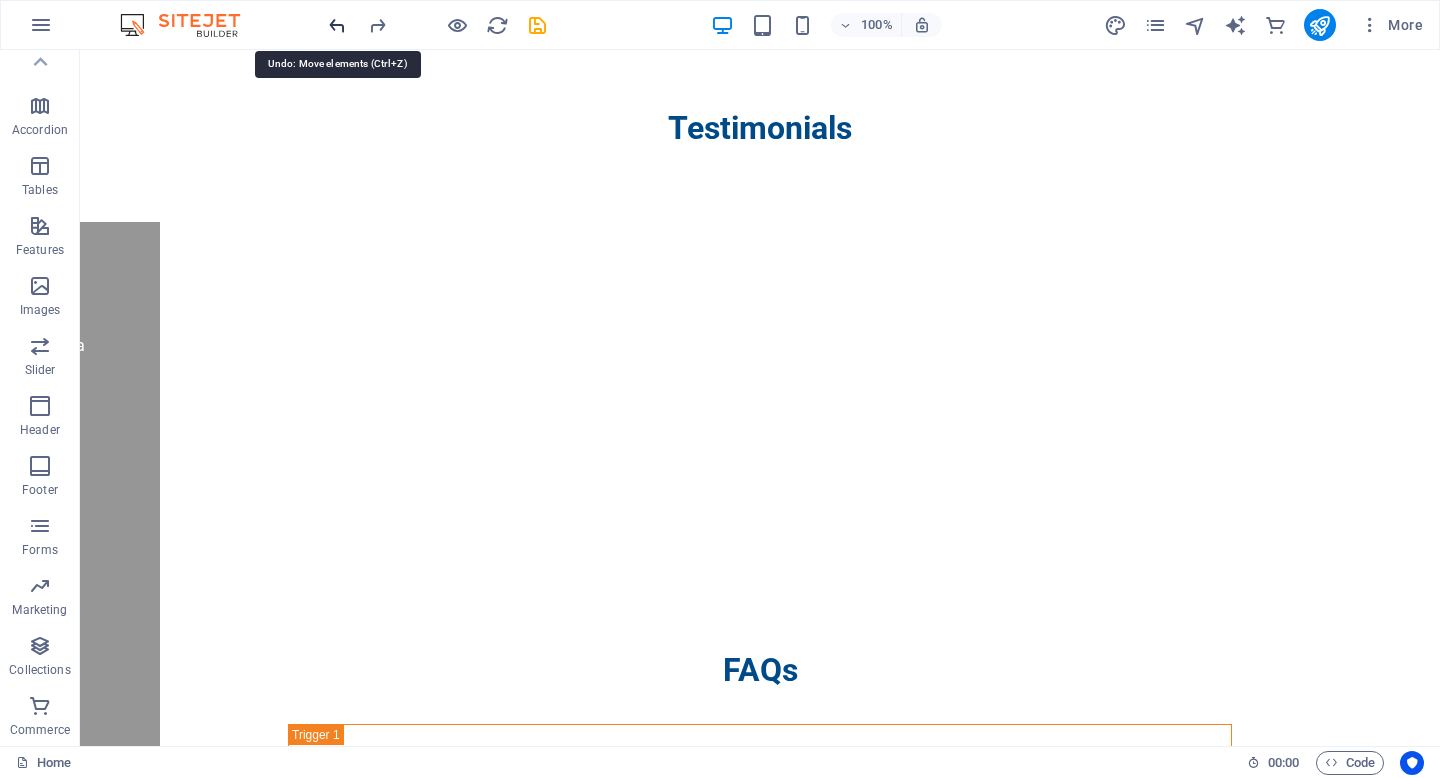 click at bounding box center (337, 25) 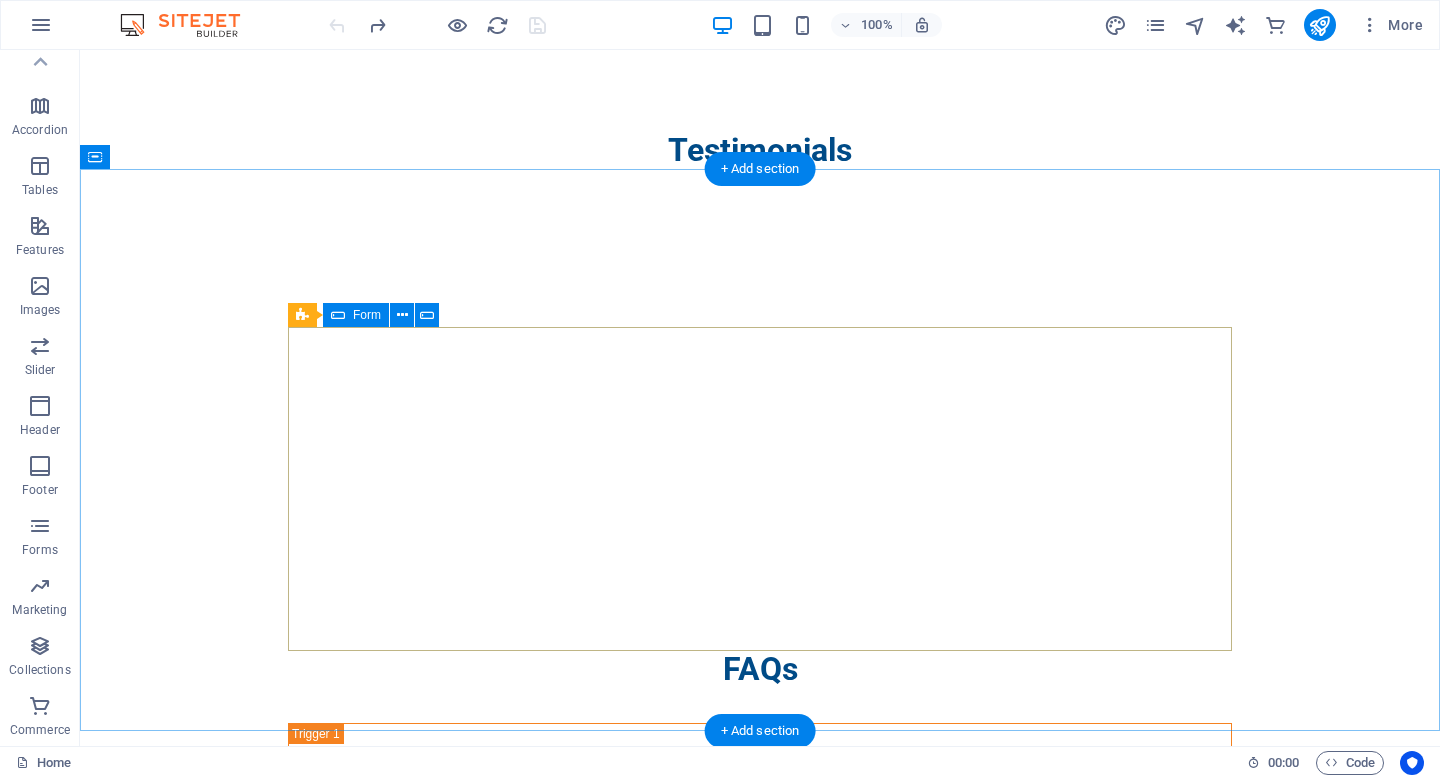 scroll, scrollTop: 2994, scrollLeft: 0, axis: vertical 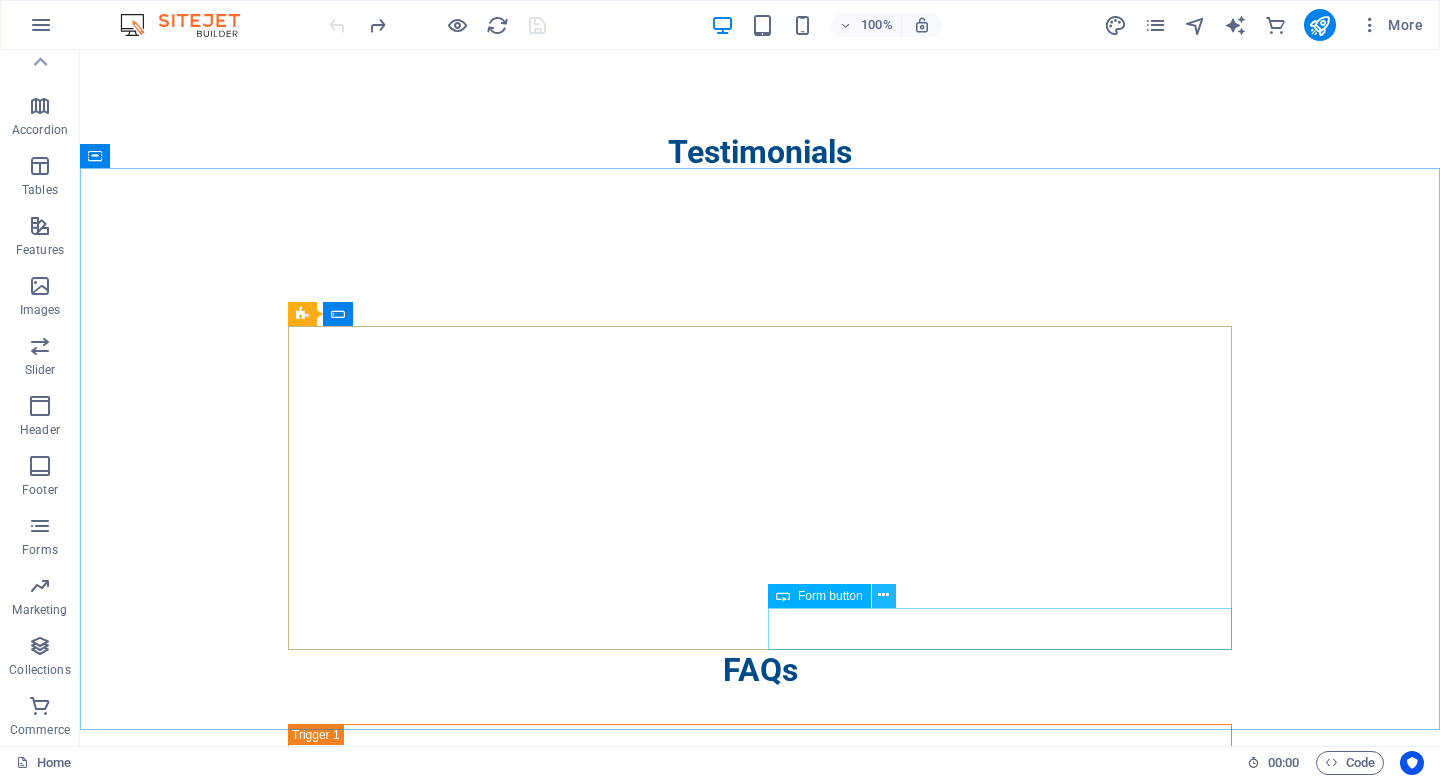 click at bounding box center [883, 595] 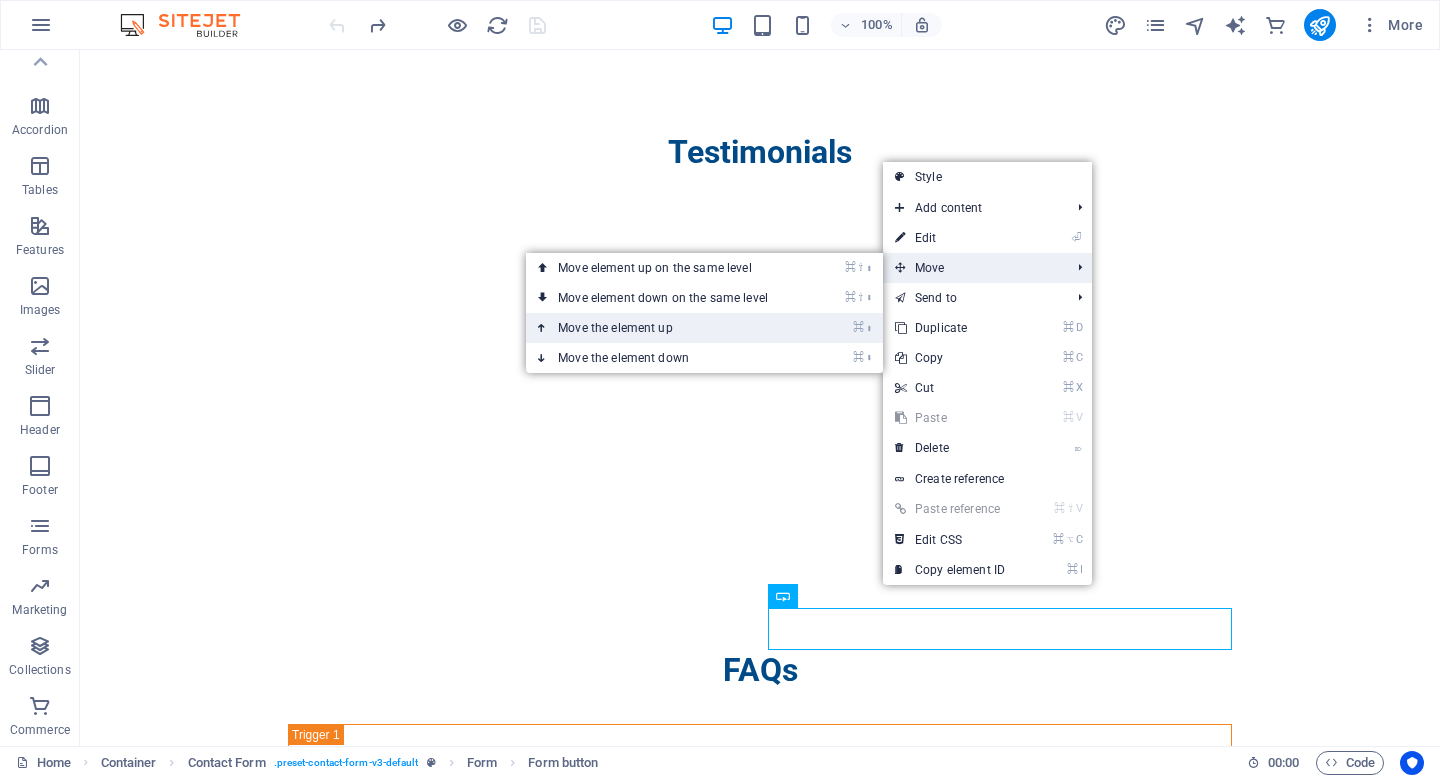click on "⌘ ⬆  Move the element up" at bounding box center (704, 328) 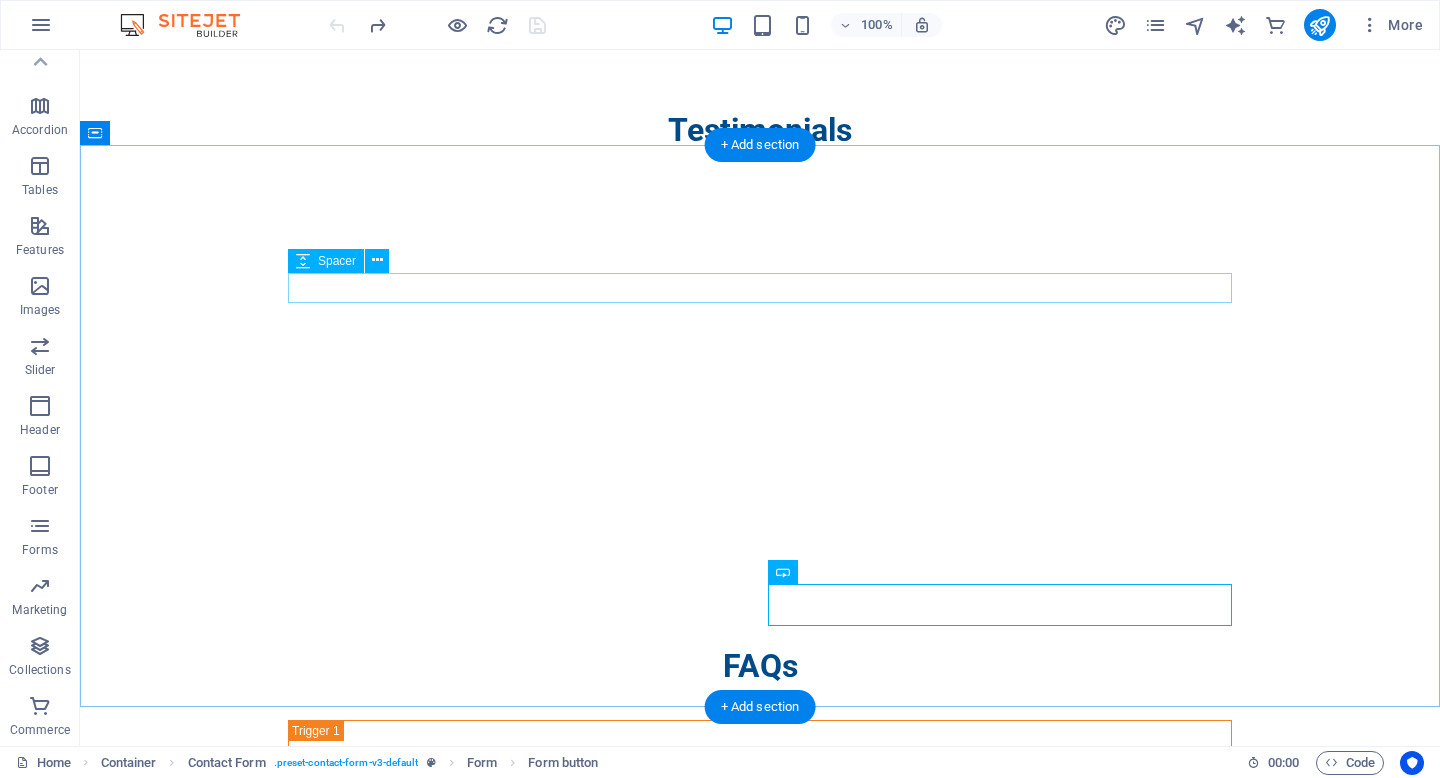 scroll, scrollTop: 3018, scrollLeft: 0, axis: vertical 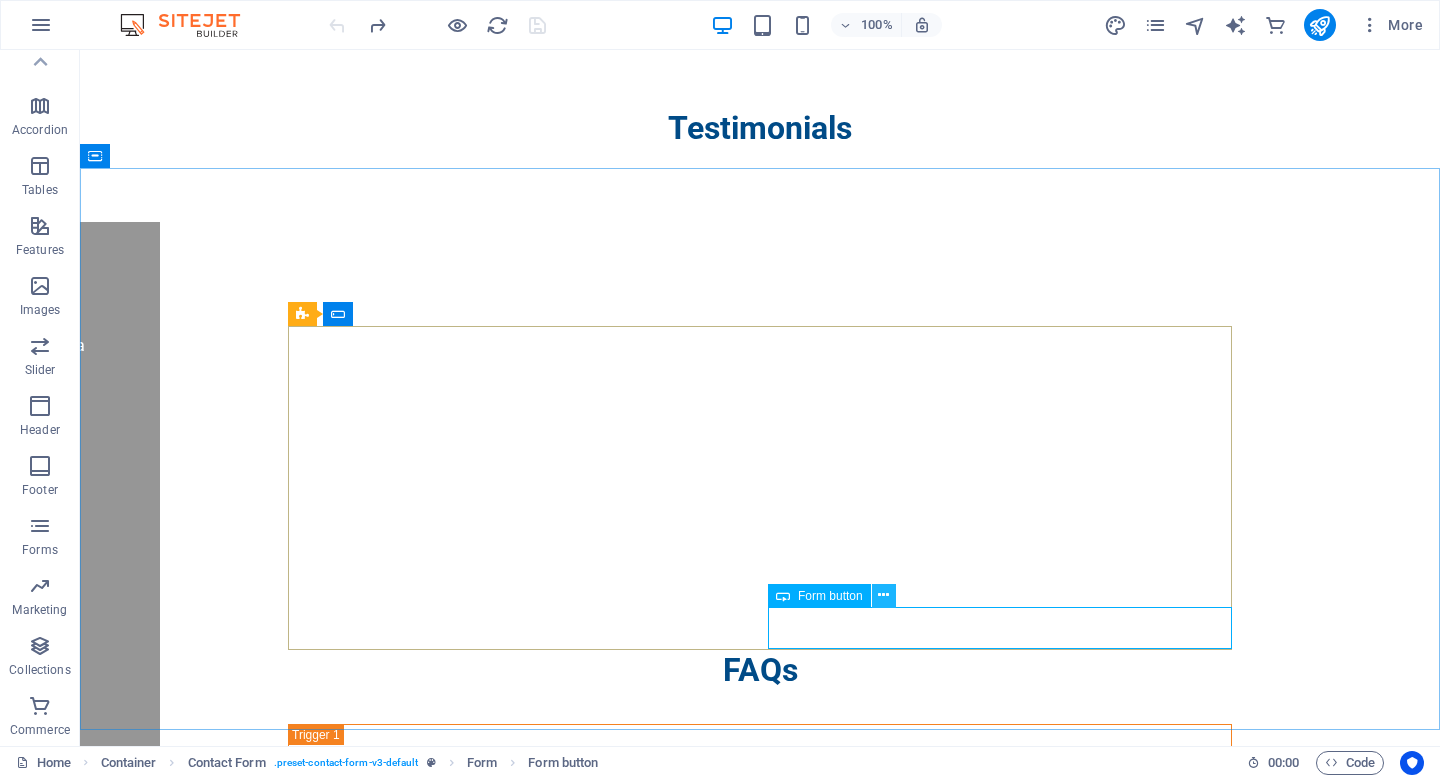 click at bounding box center [883, 595] 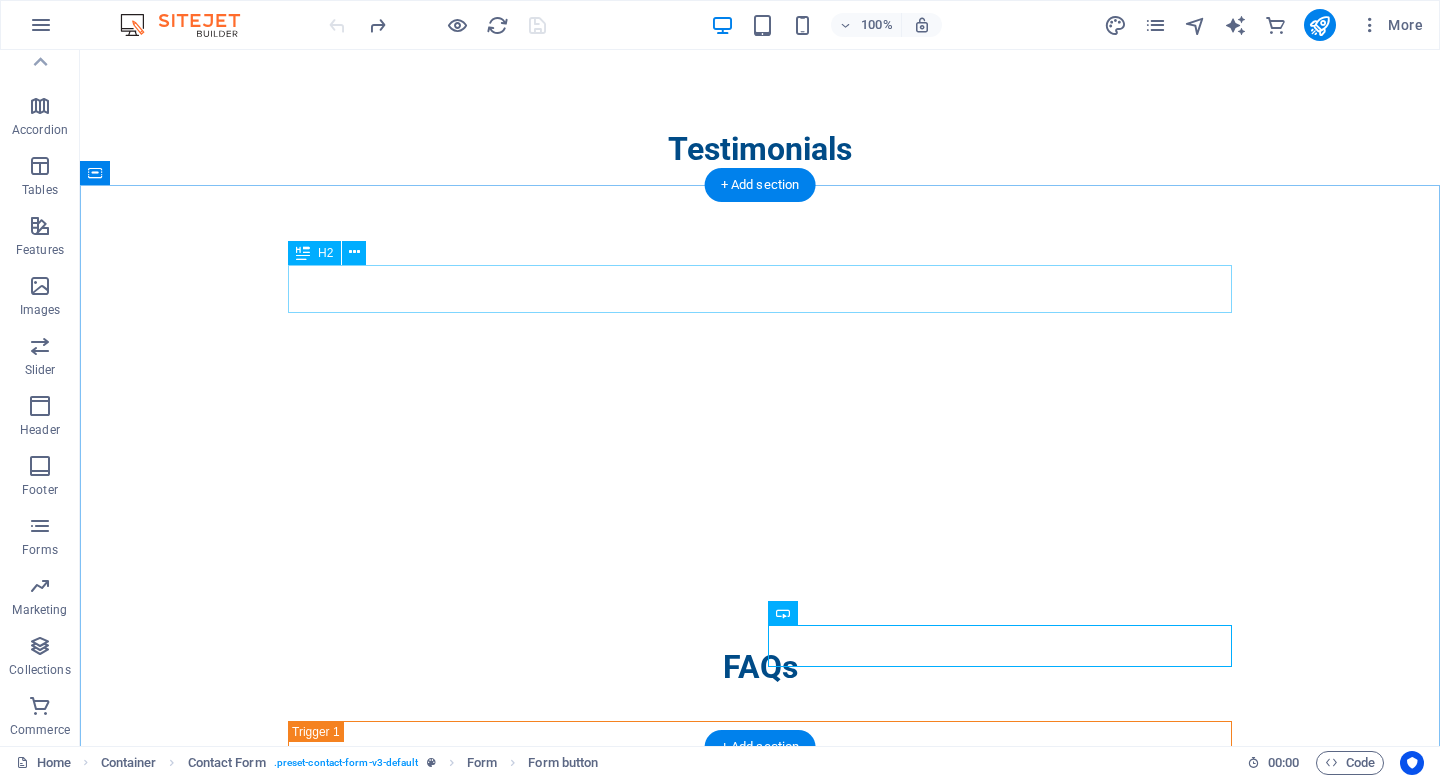 scroll, scrollTop: 2994, scrollLeft: 0, axis: vertical 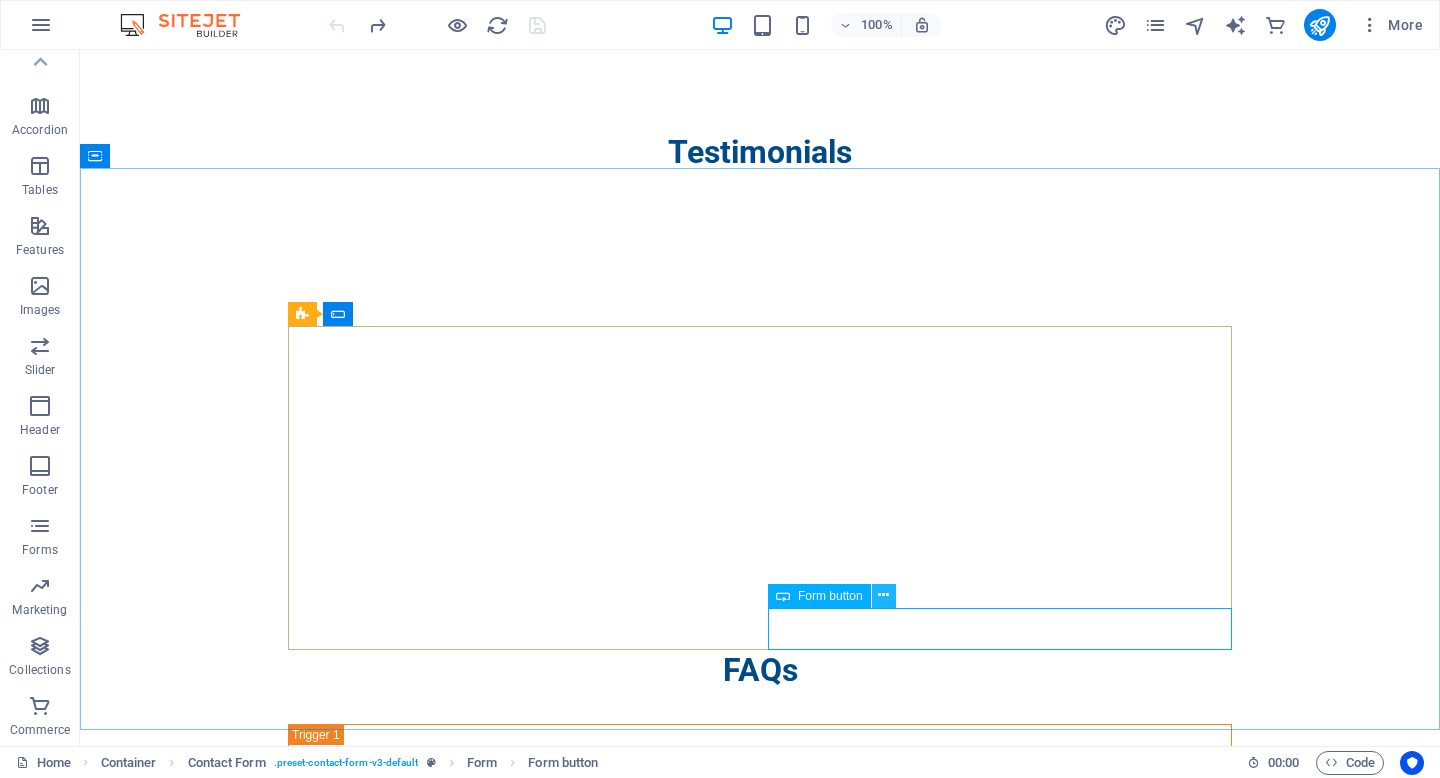 click at bounding box center [883, 595] 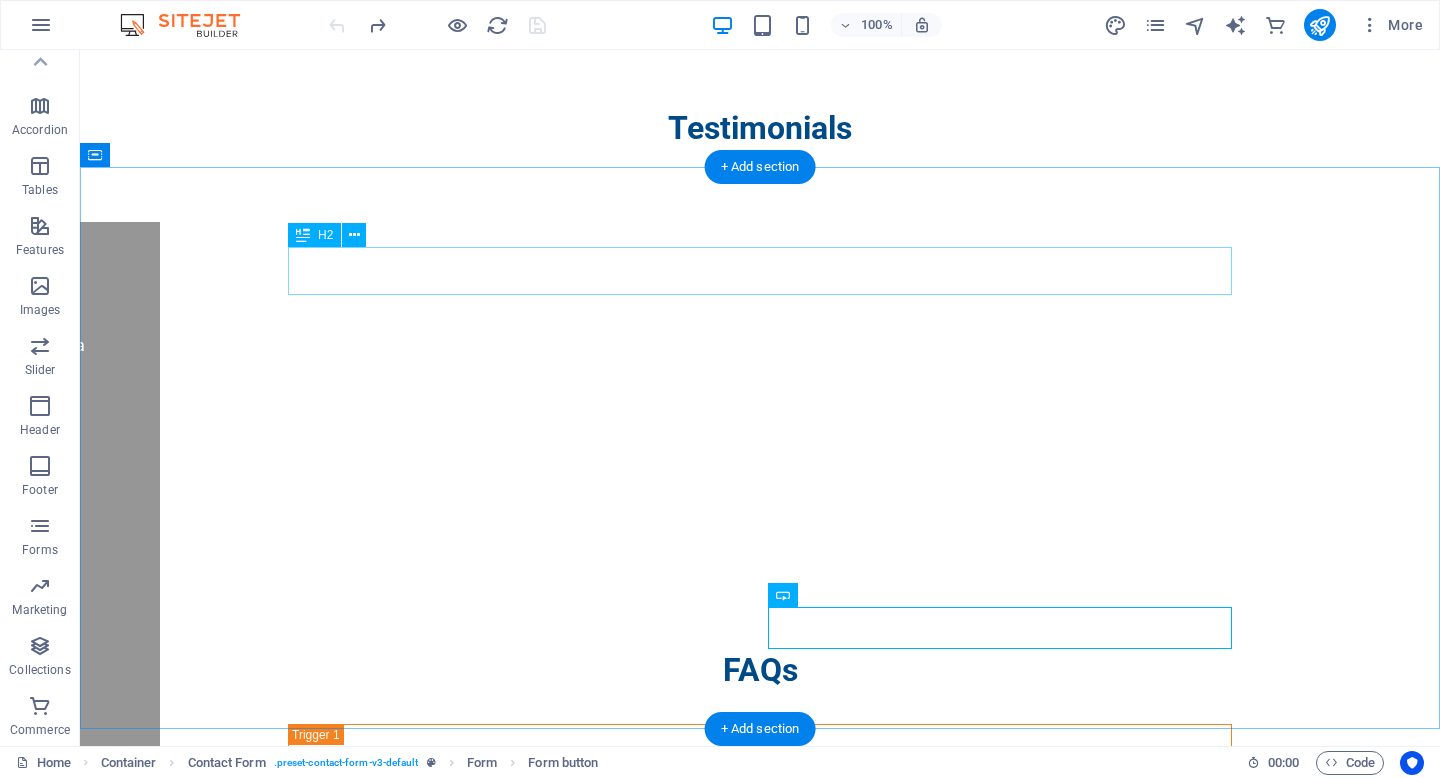 scroll, scrollTop: 3018, scrollLeft: 0, axis: vertical 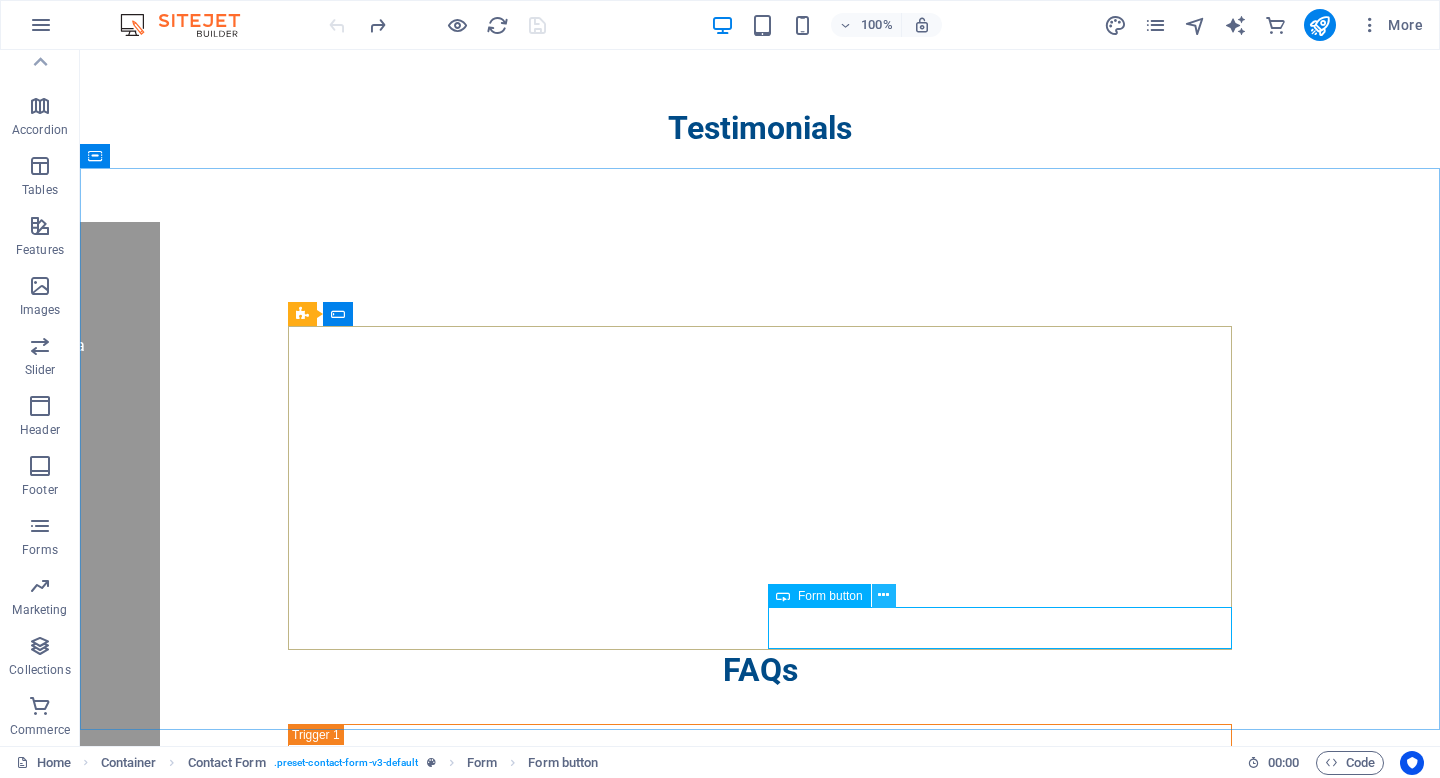 click at bounding box center (883, 595) 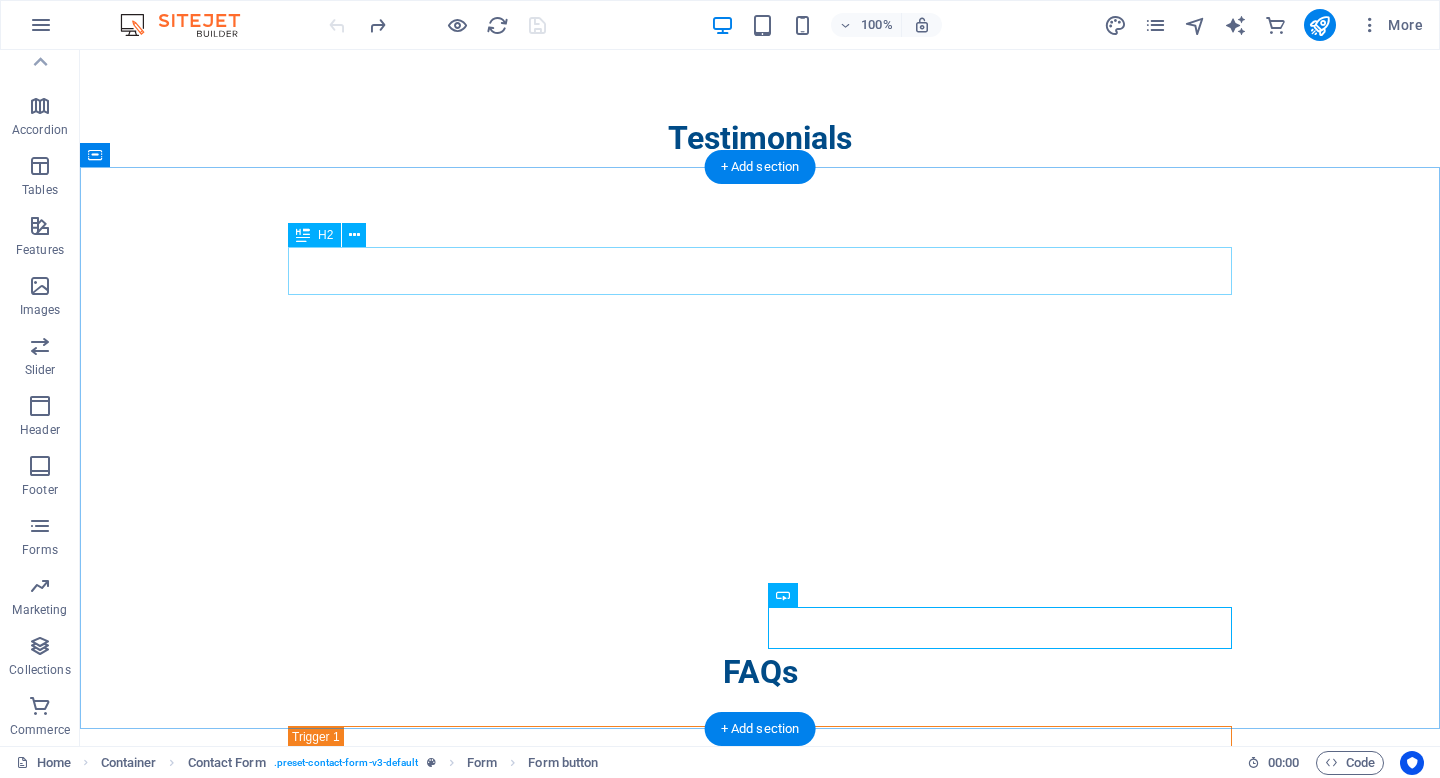 click on "Get in Touch" at bounding box center (760, 1840) 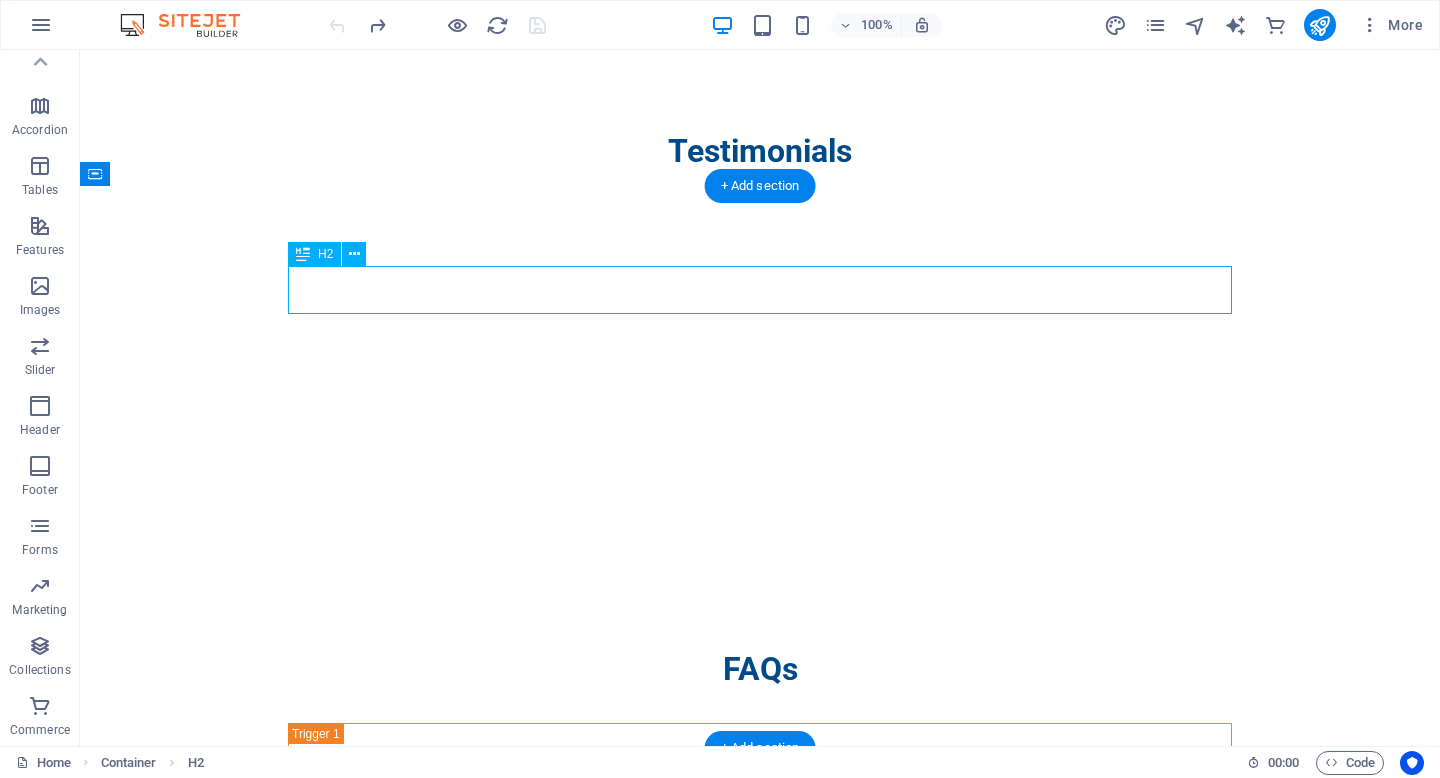 scroll, scrollTop: 2994, scrollLeft: 0, axis: vertical 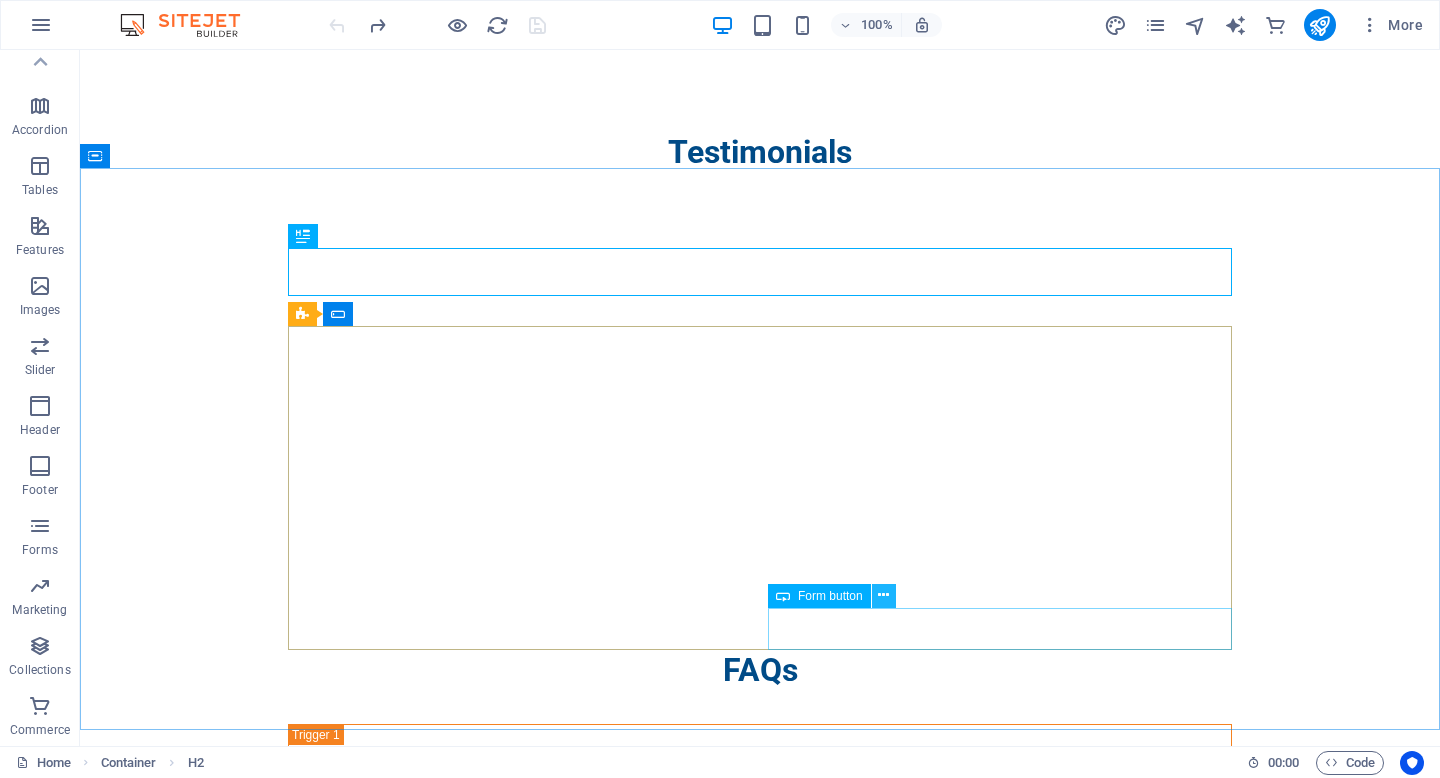 click at bounding box center [883, 595] 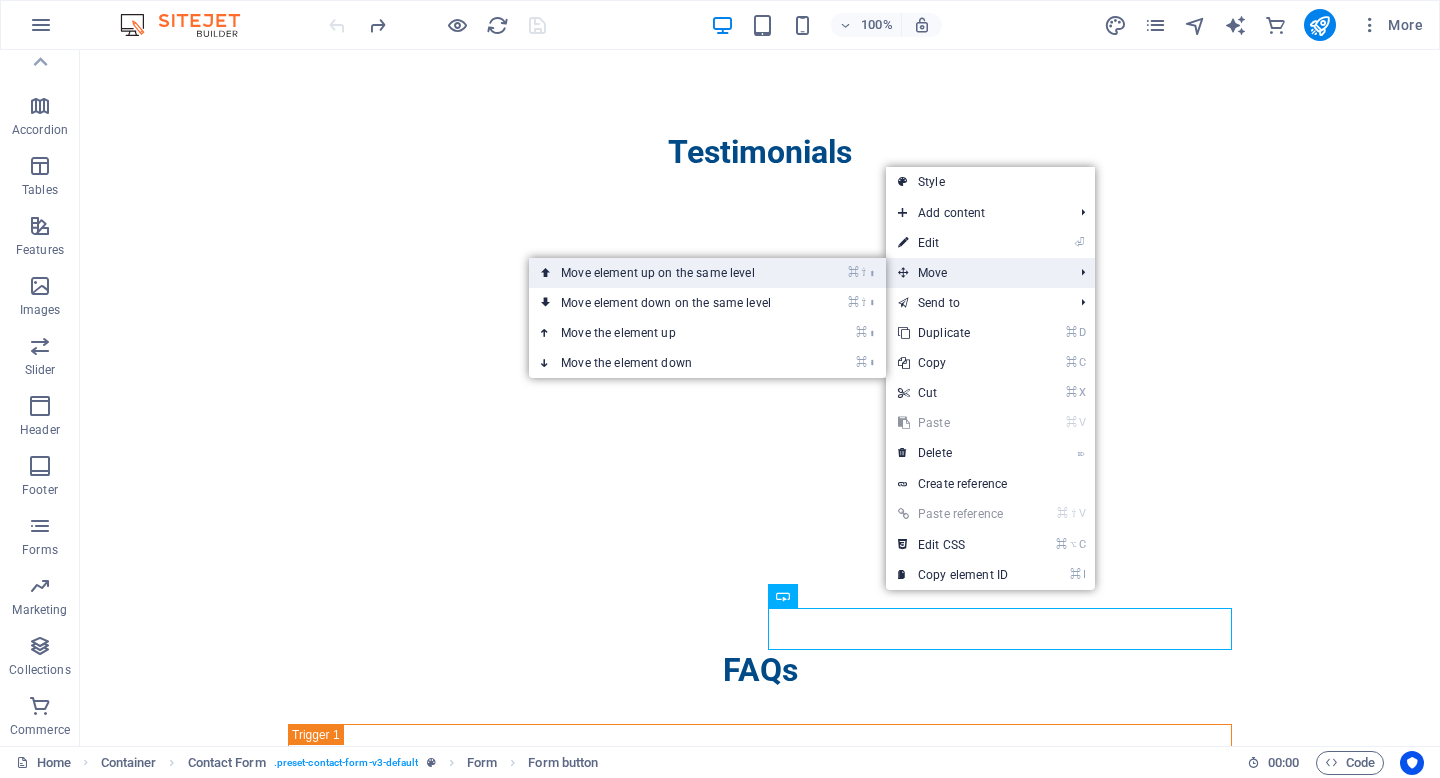 click on "⌘ ⇧ ⬆  Move element up on the same level" at bounding box center (670, 273) 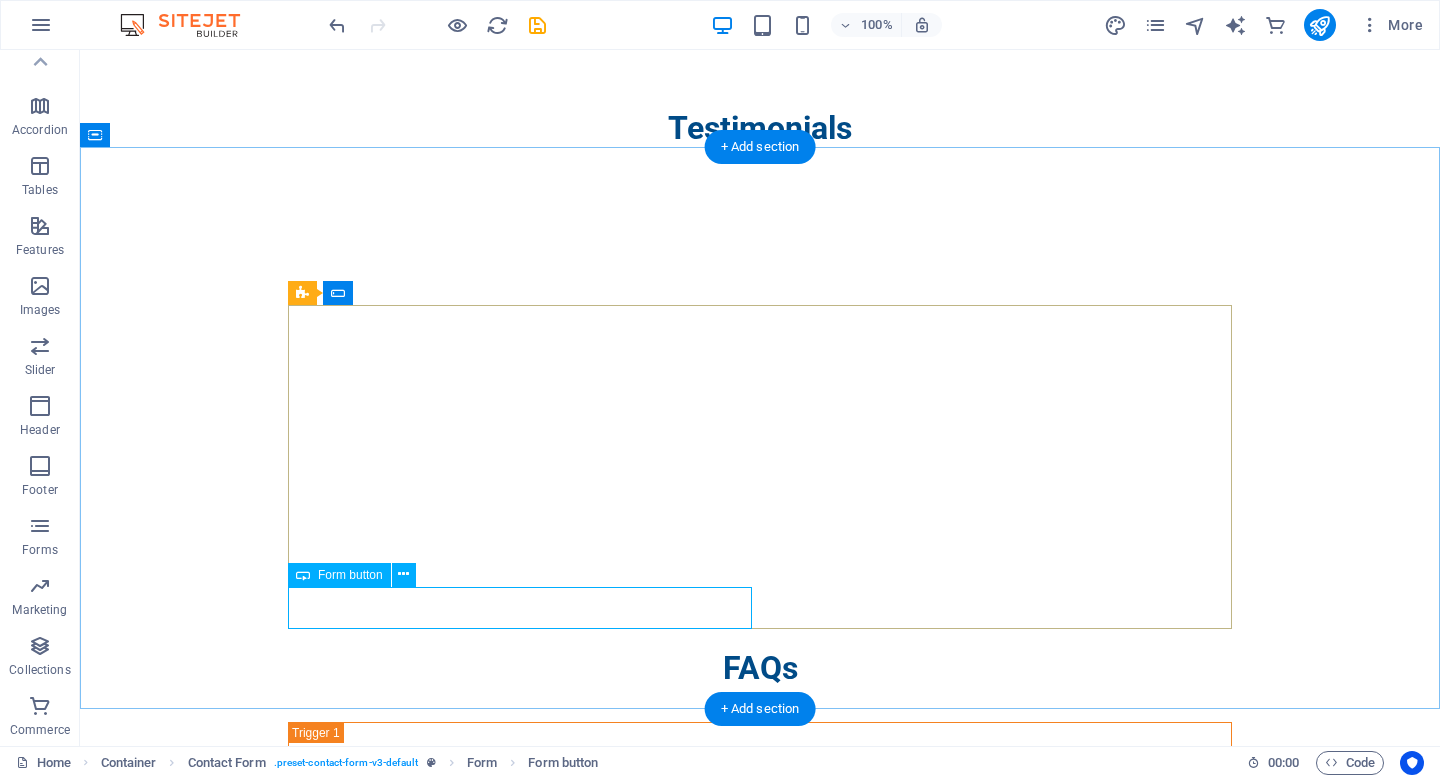 scroll, scrollTop: 3018, scrollLeft: 0, axis: vertical 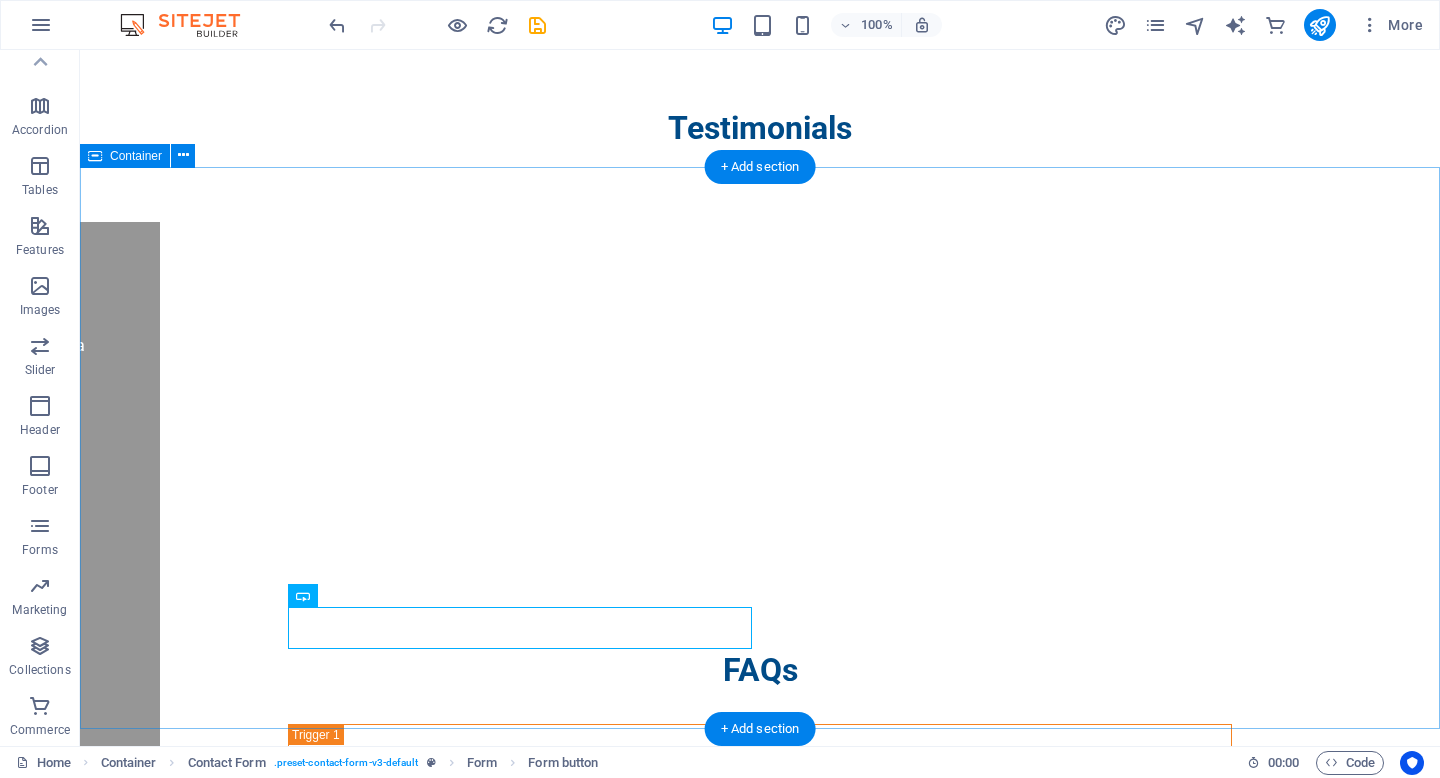 click on "Get in Touch   I have read and understand the privacy policy. Contact Us Today! Unreadable? Load new" at bounding box center [760, 2020] 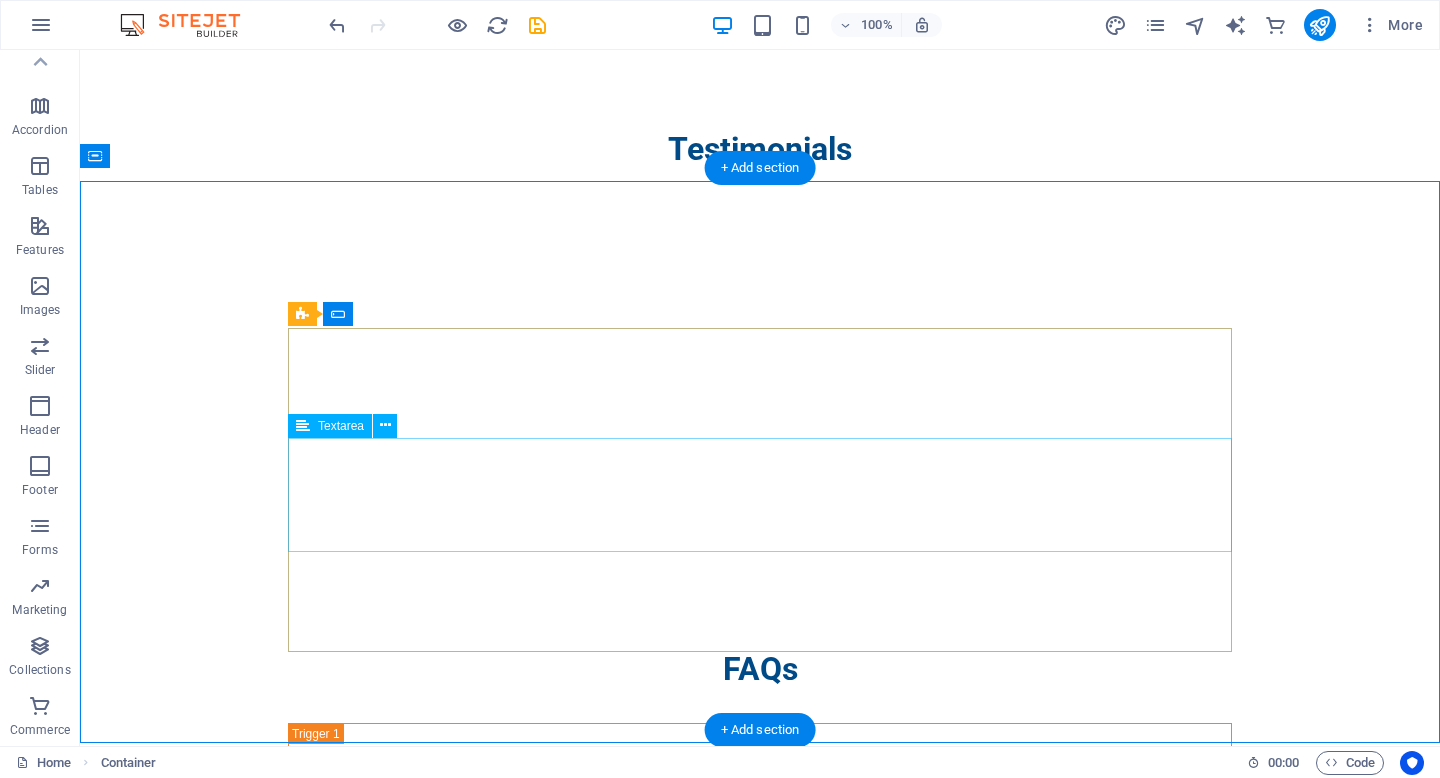 scroll, scrollTop: 2994, scrollLeft: 0, axis: vertical 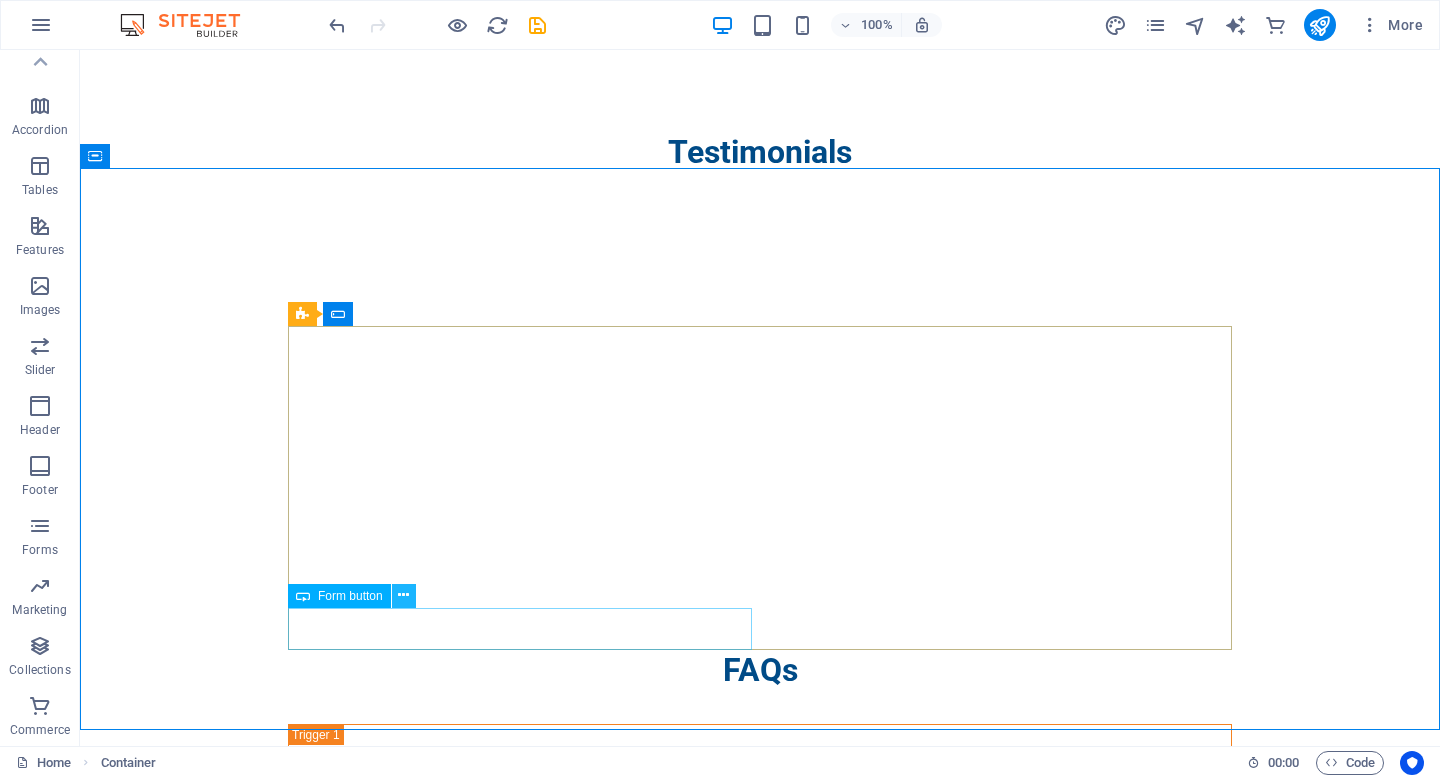 click at bounding box center (404, 596) 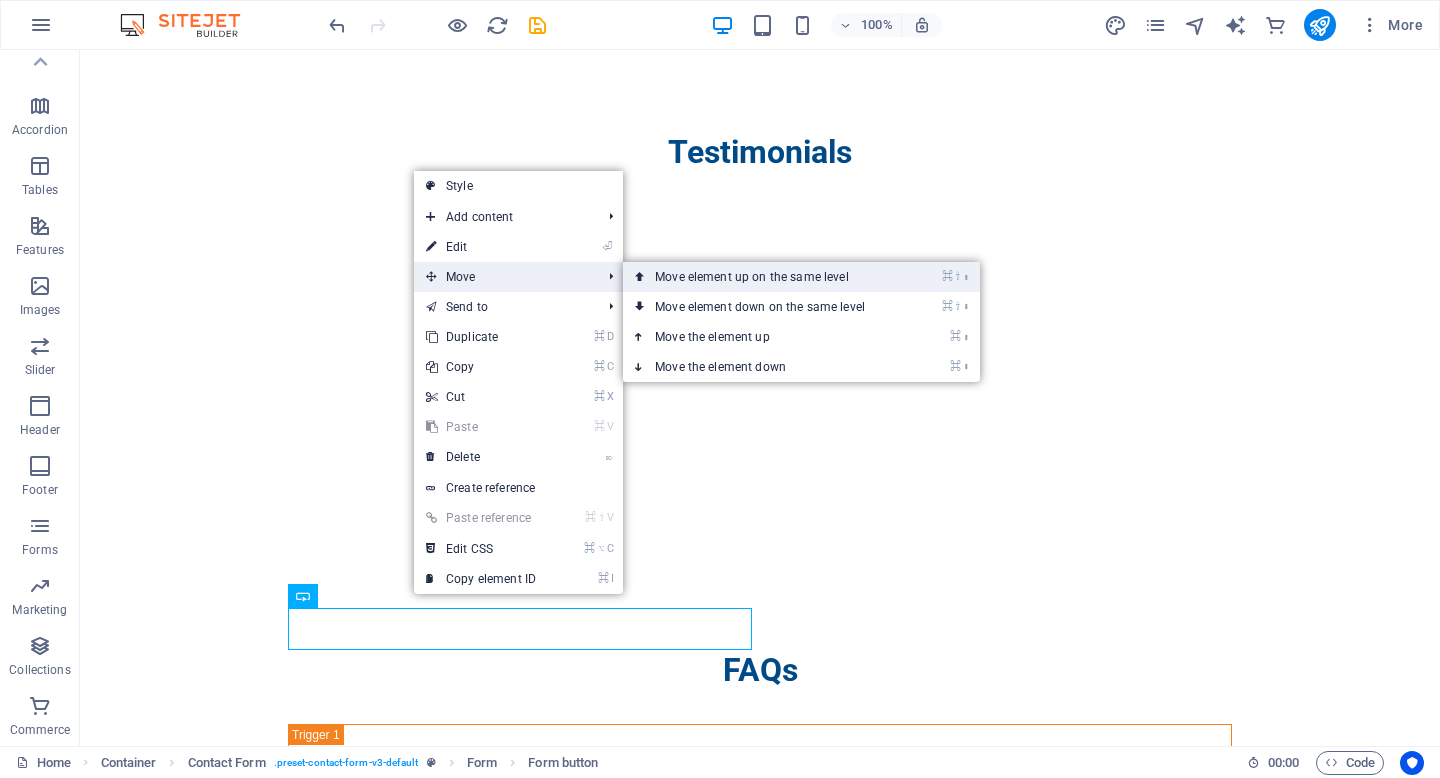 click on "⌘ ⇧ ⬆  Move element up on the same level" at bounding box center (764, 277) 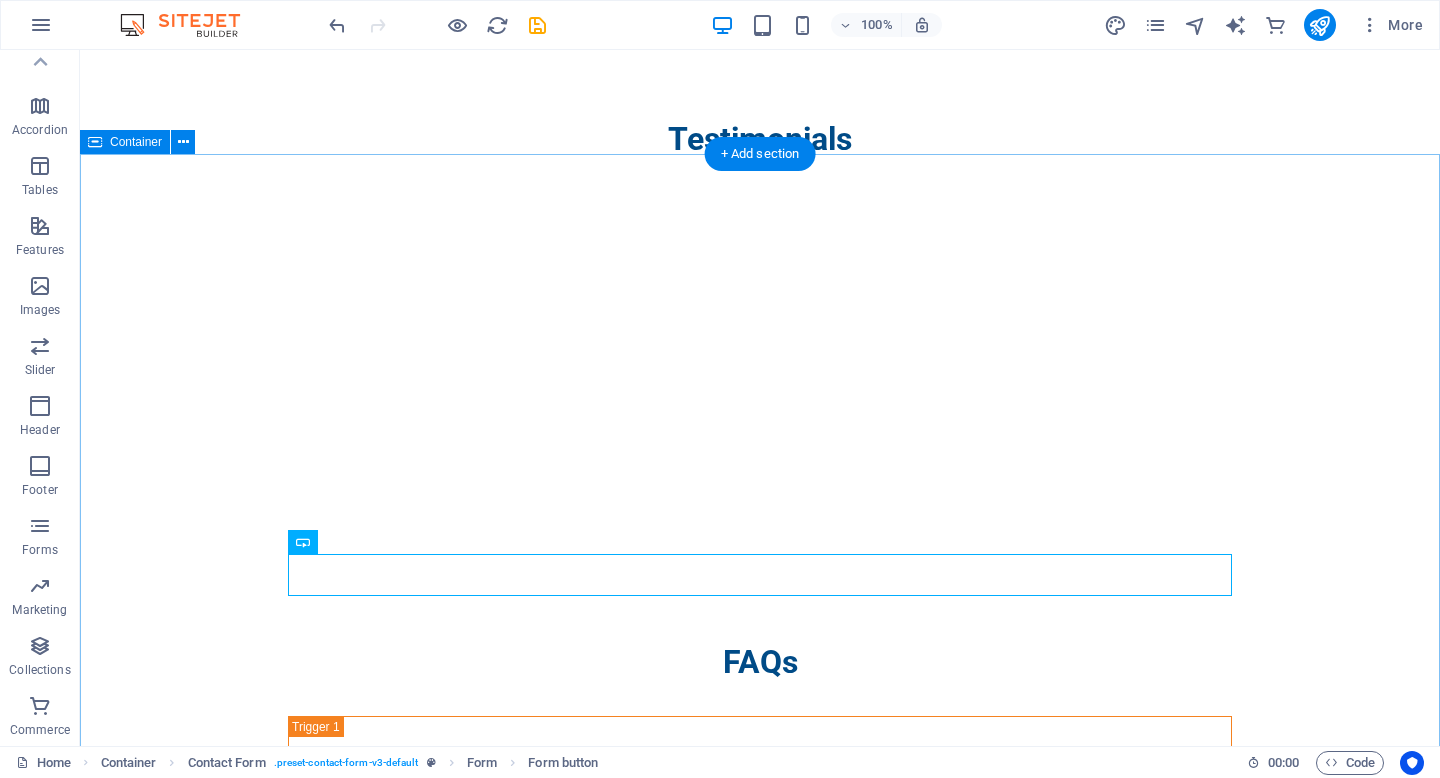 click on "Get in Touch Contact Us Today!   I have read and understand the privacy policy. Unreadable? Load new" at bounding box center (760, 2041) 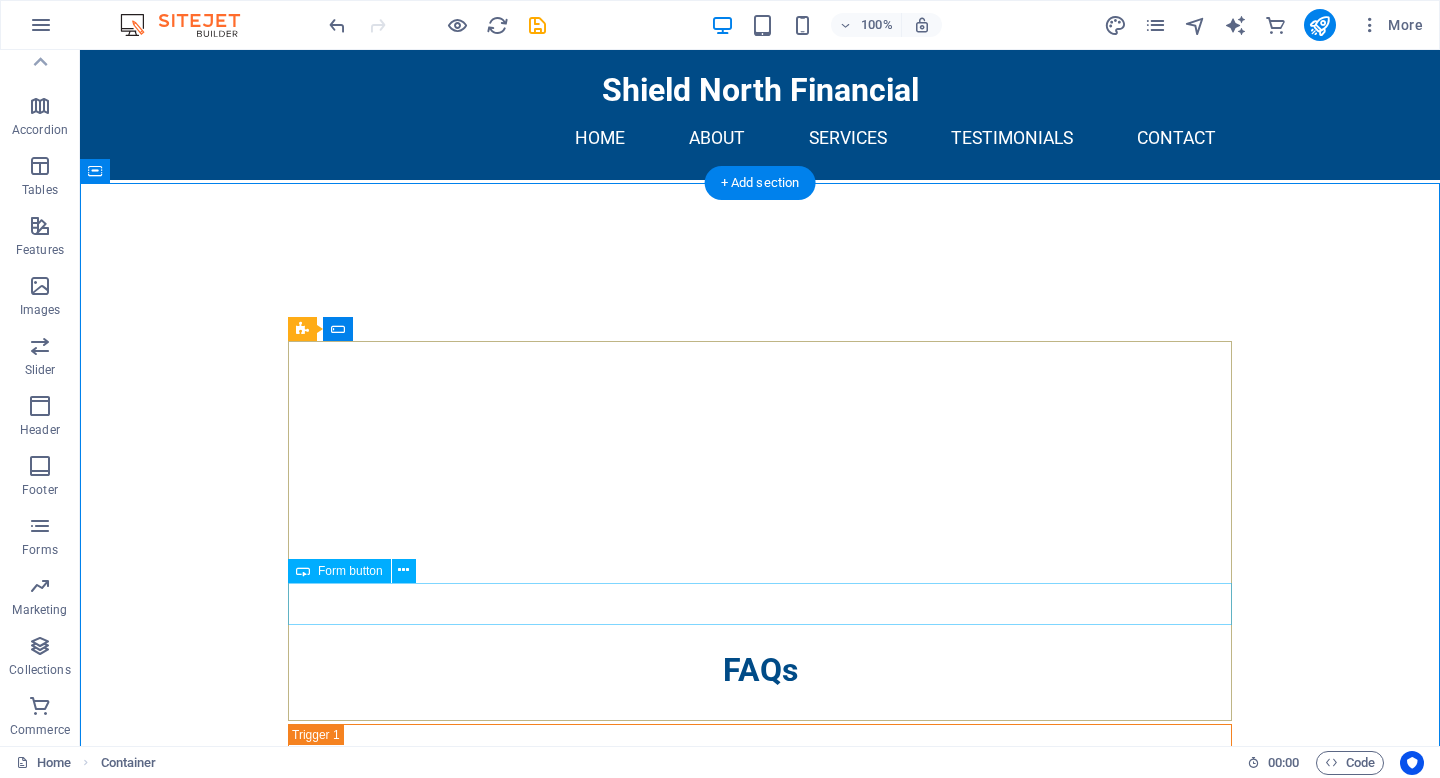 scroll, scrollTop: 2994, scrollLeft: 0, axis: vertical 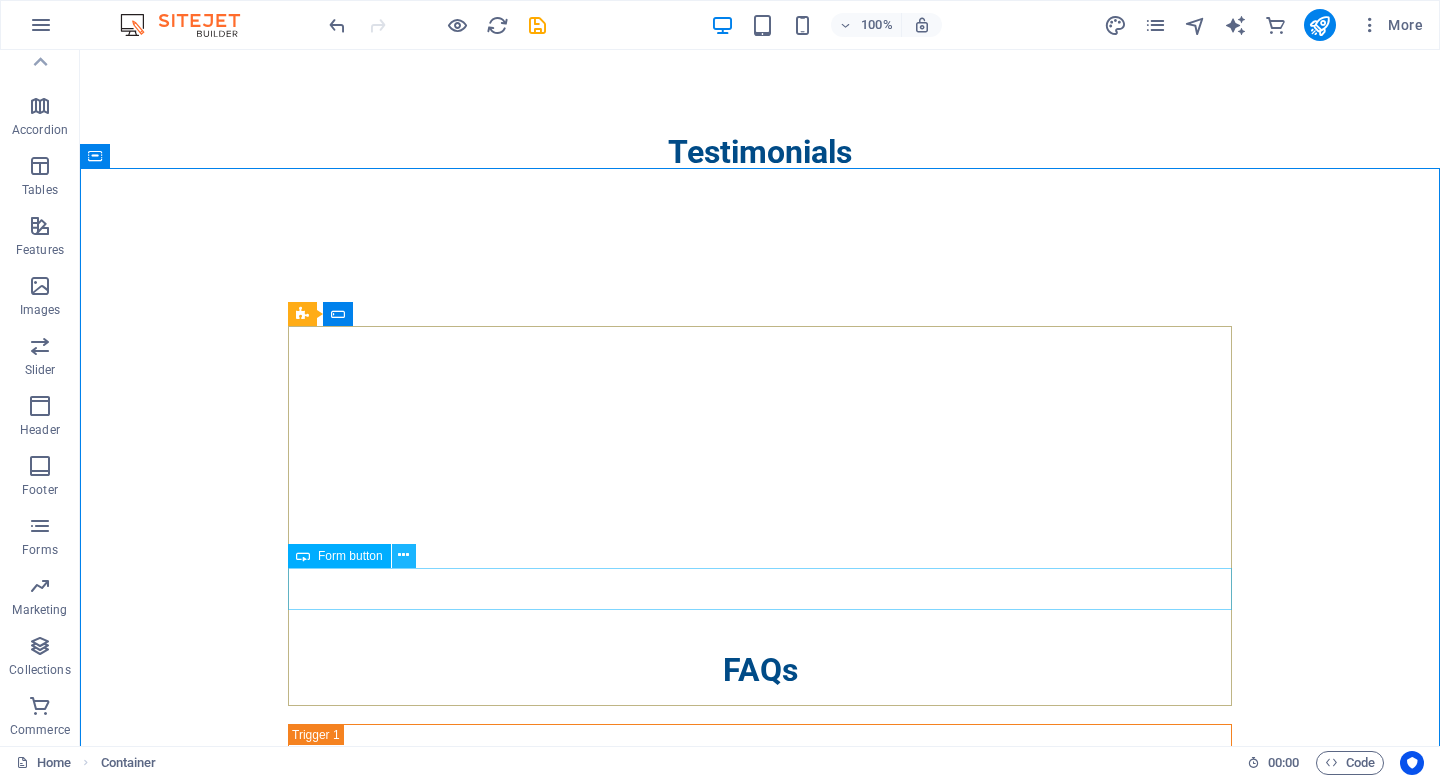 click at bounding box center [404, 556] 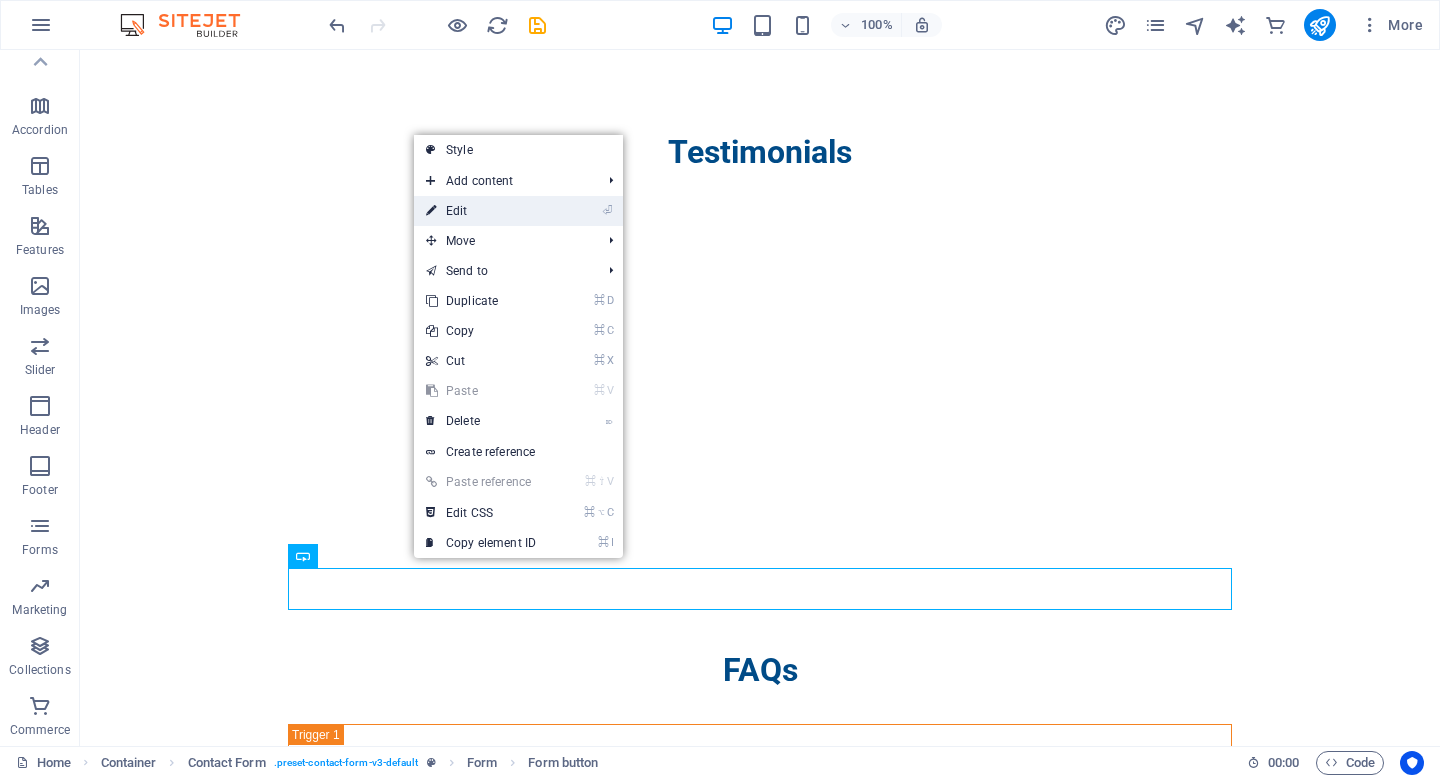 click on "⏎  Edit" at bounding box center (481, 211) 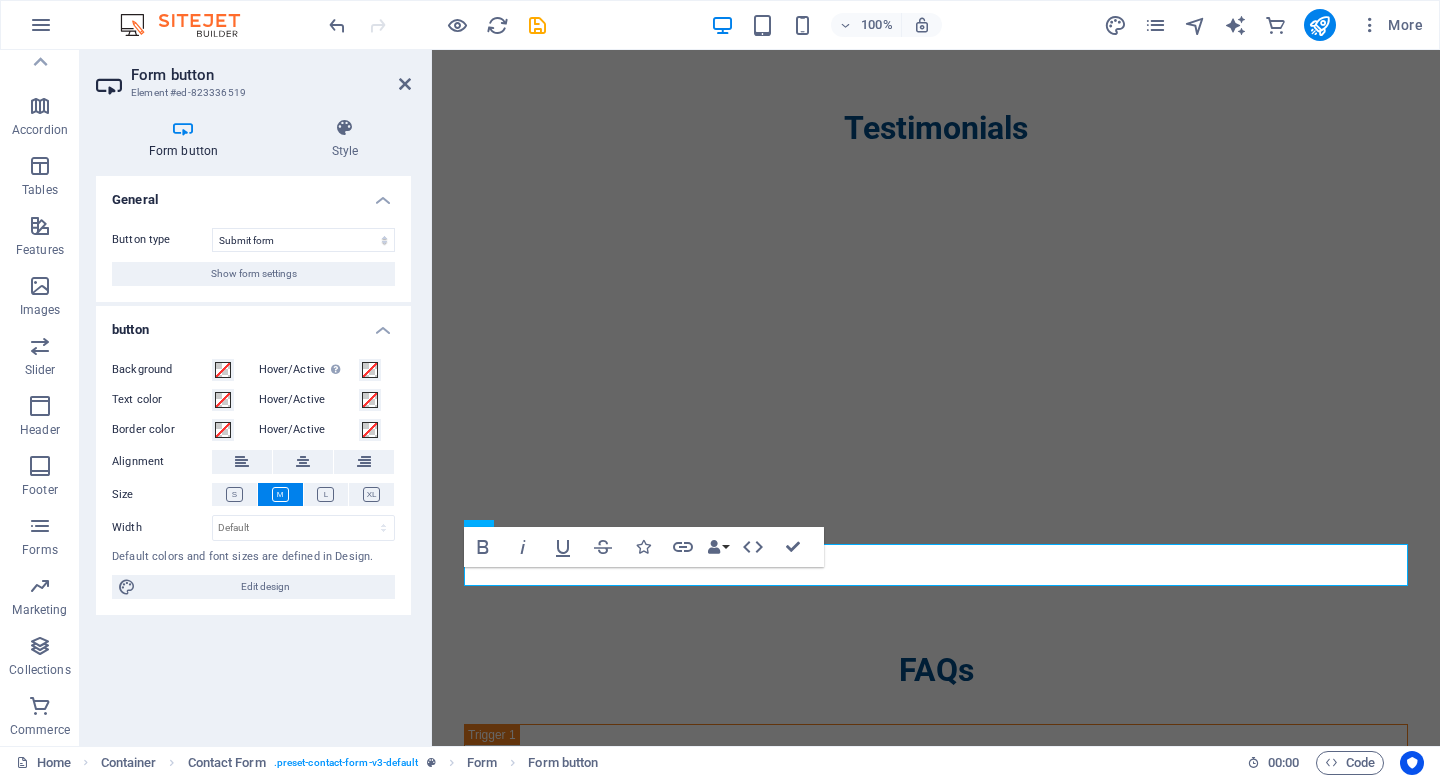 scroll, scrollTop: 3018, scrollLeft: 0, axis: vertical 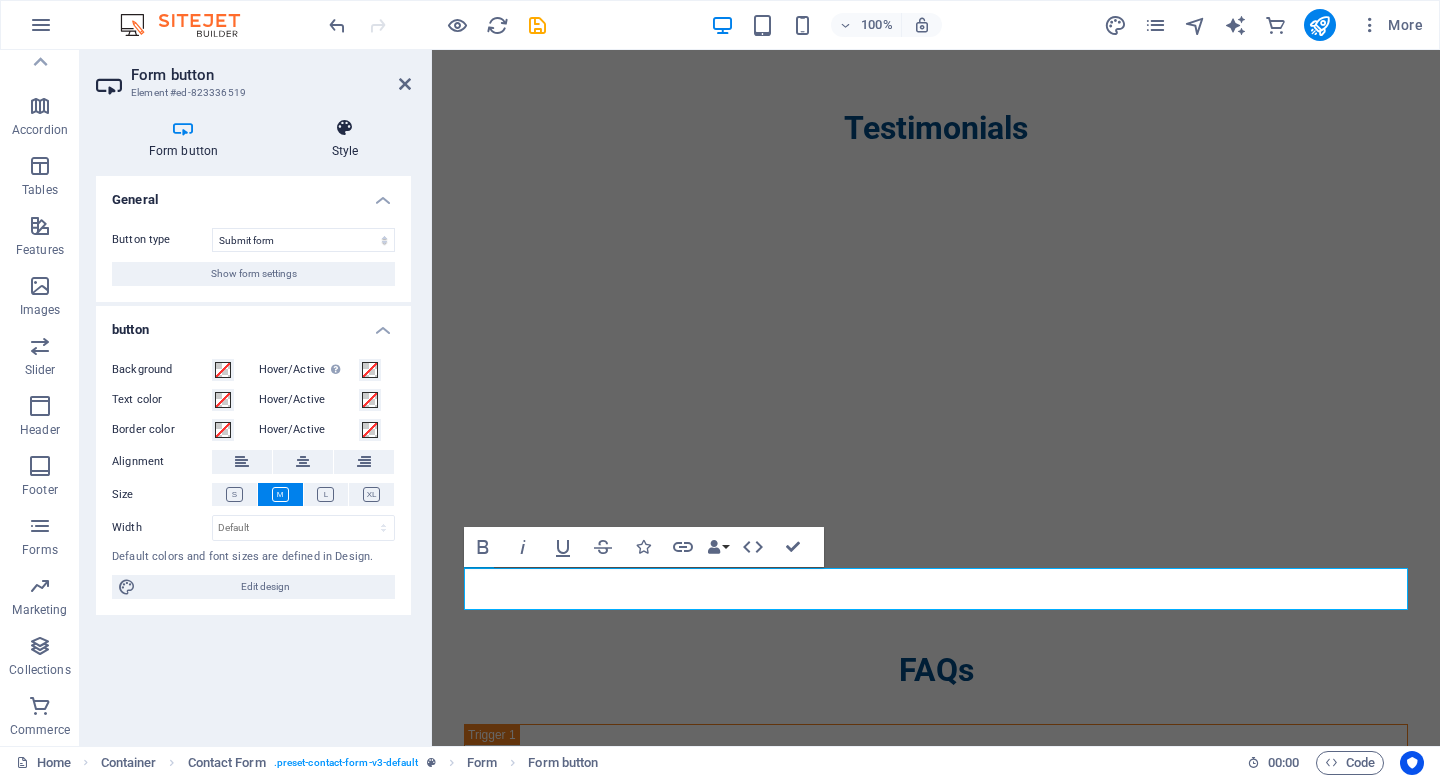 click on "Style" at bounding box center [345, 139] 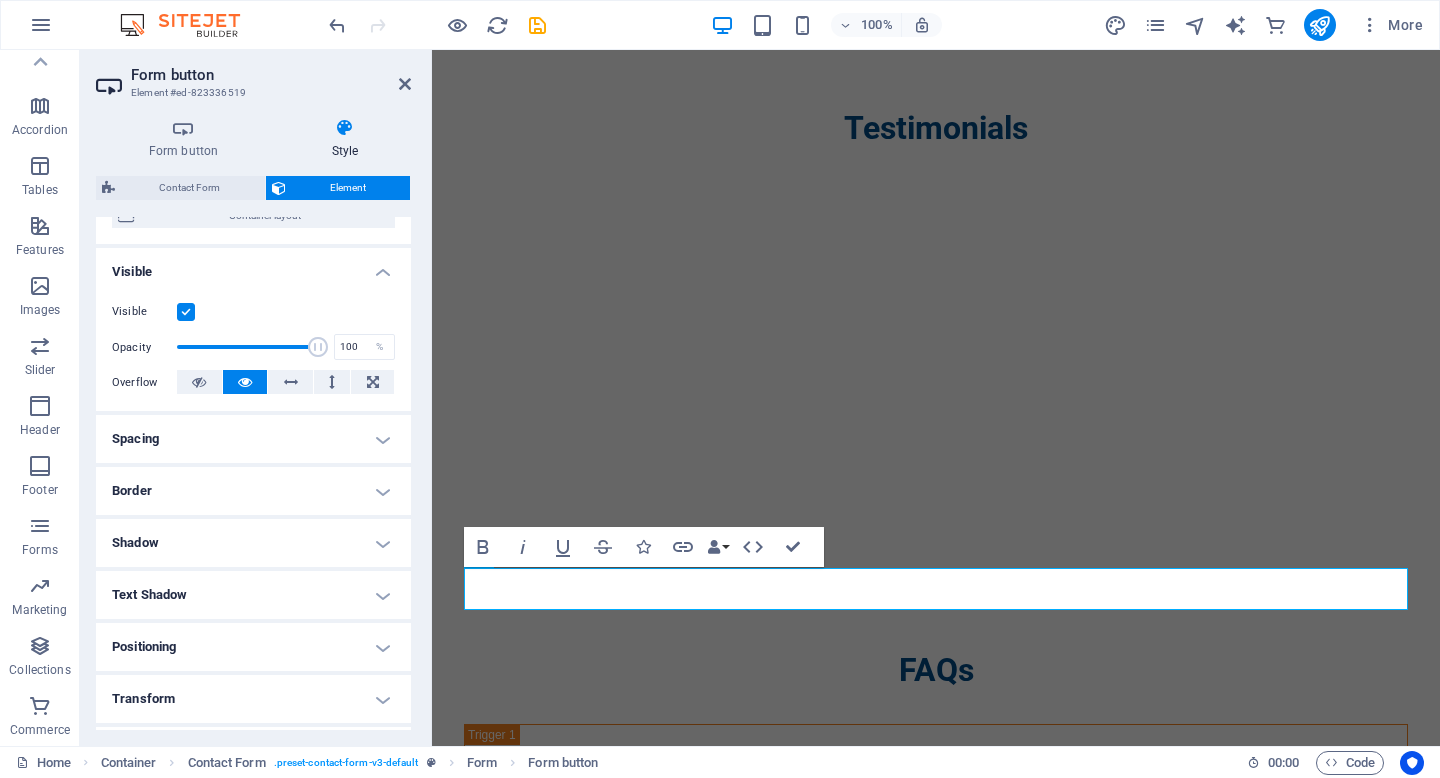 scroll, scrollTop: 332, scrollLeft: 0, axis: vertical 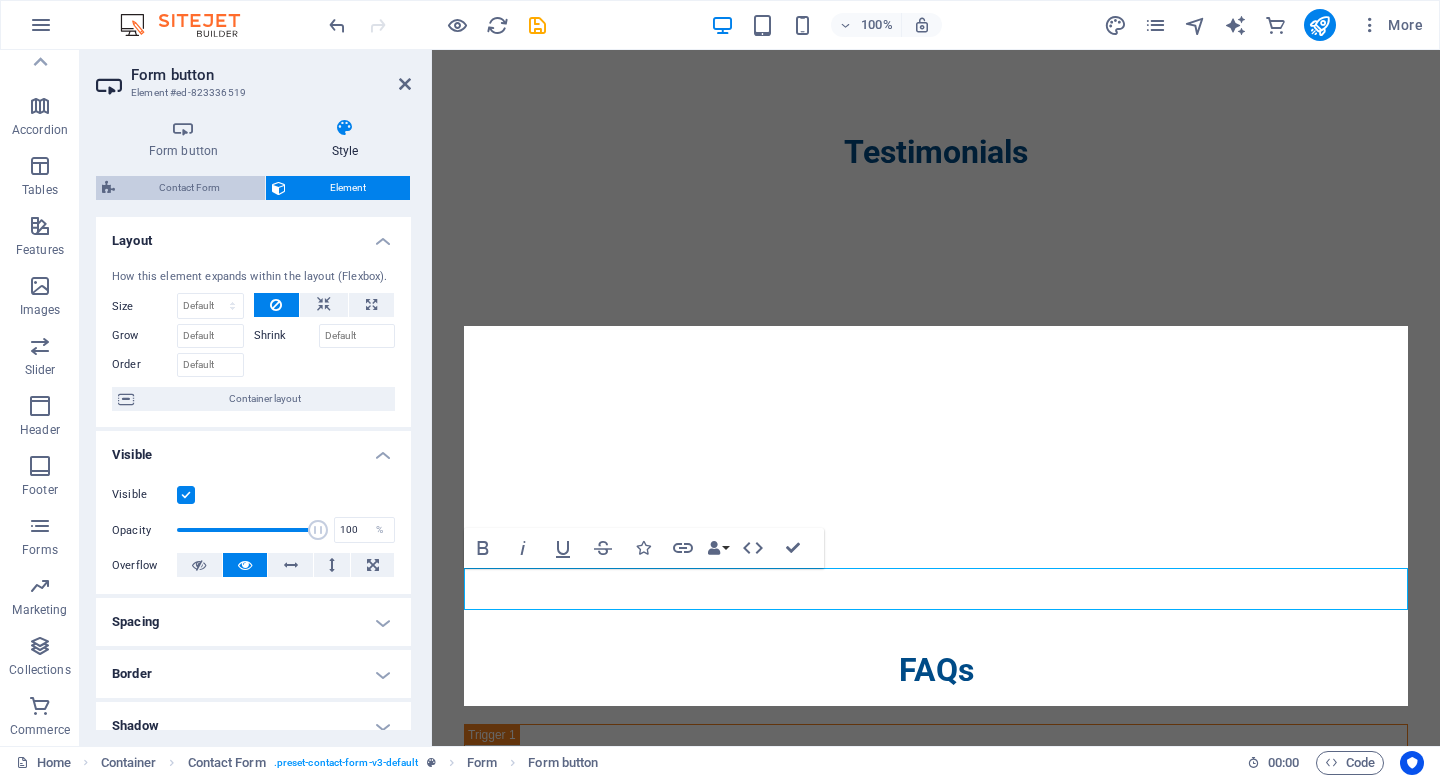 click on "Contact Form" at bounding box center [190, 188] 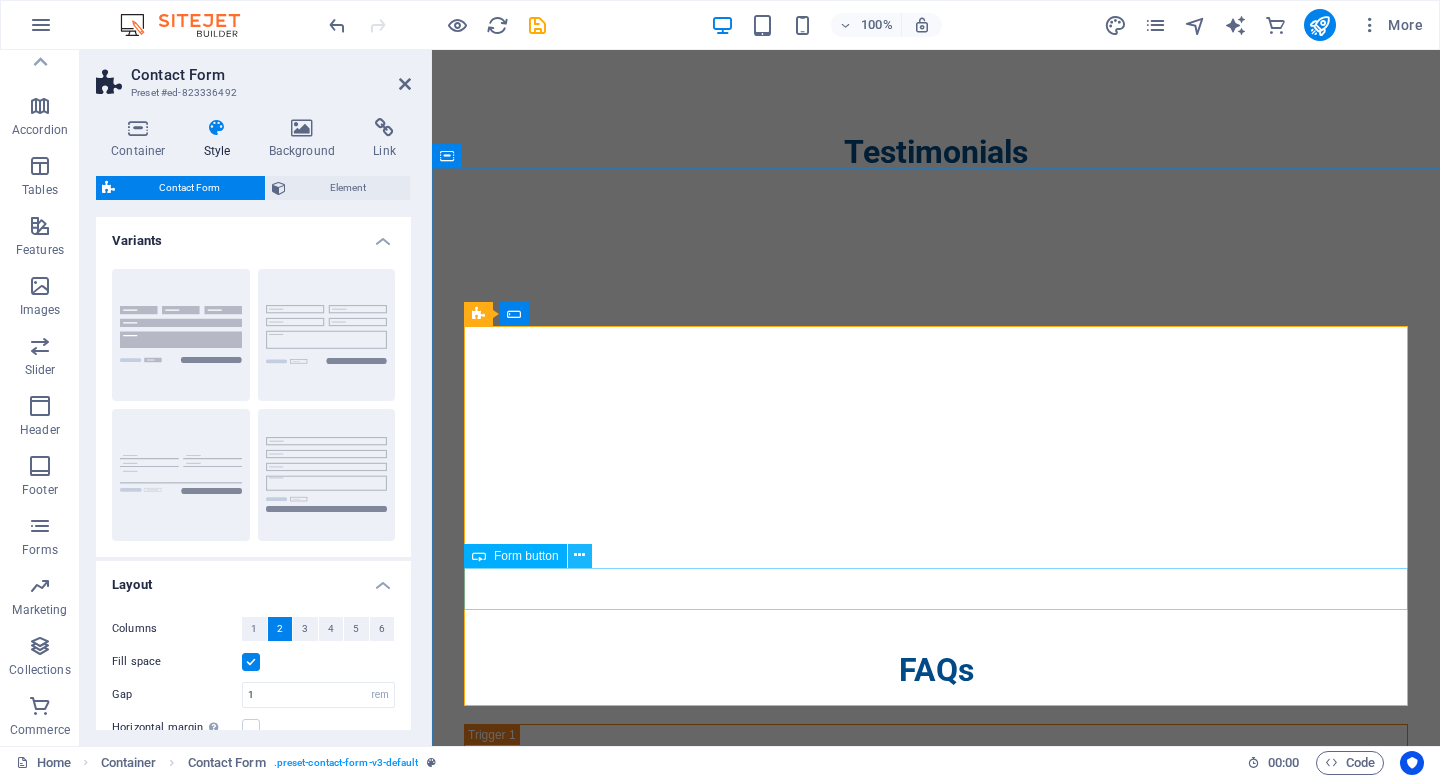click at bounding box center (579, 555) 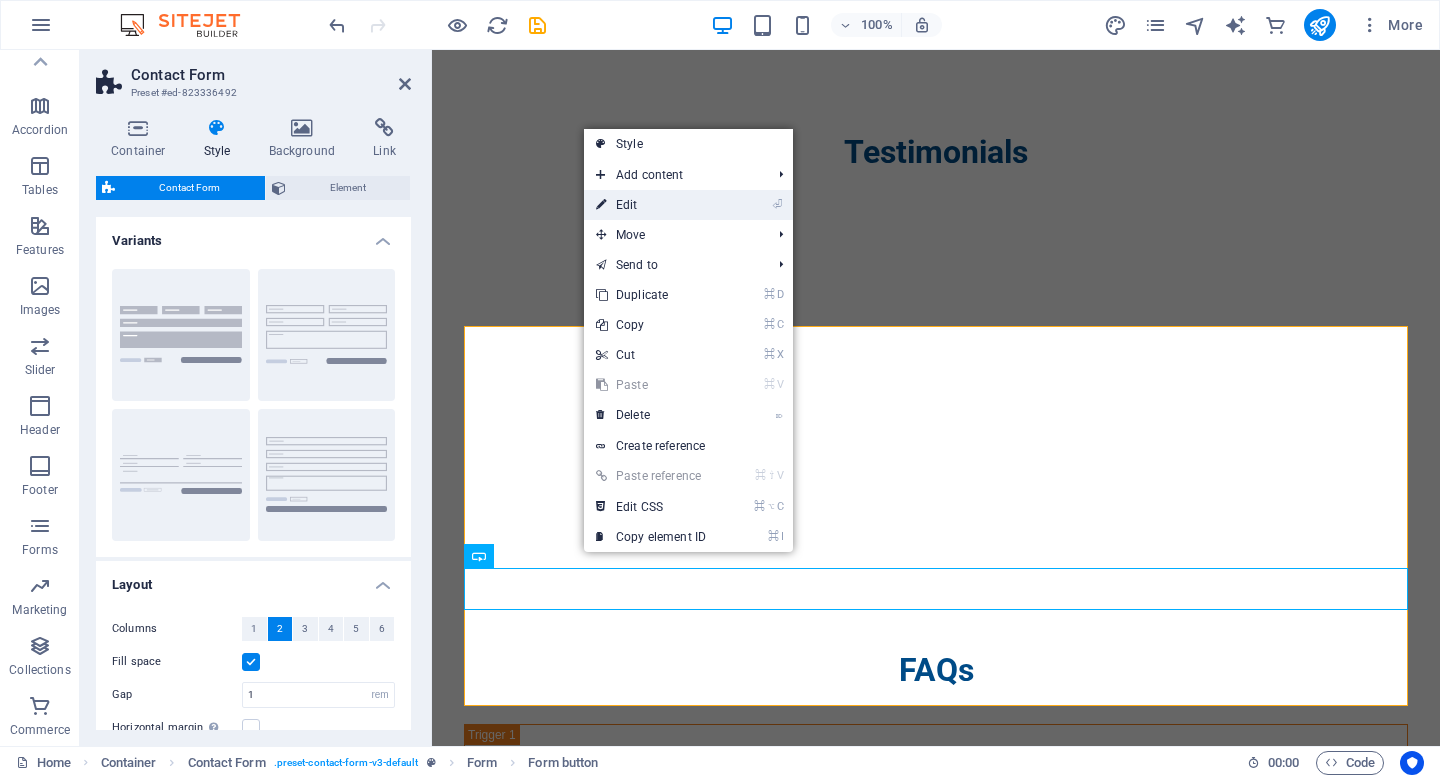 click on "⏎  Edit" at bounding box center [651, 205] 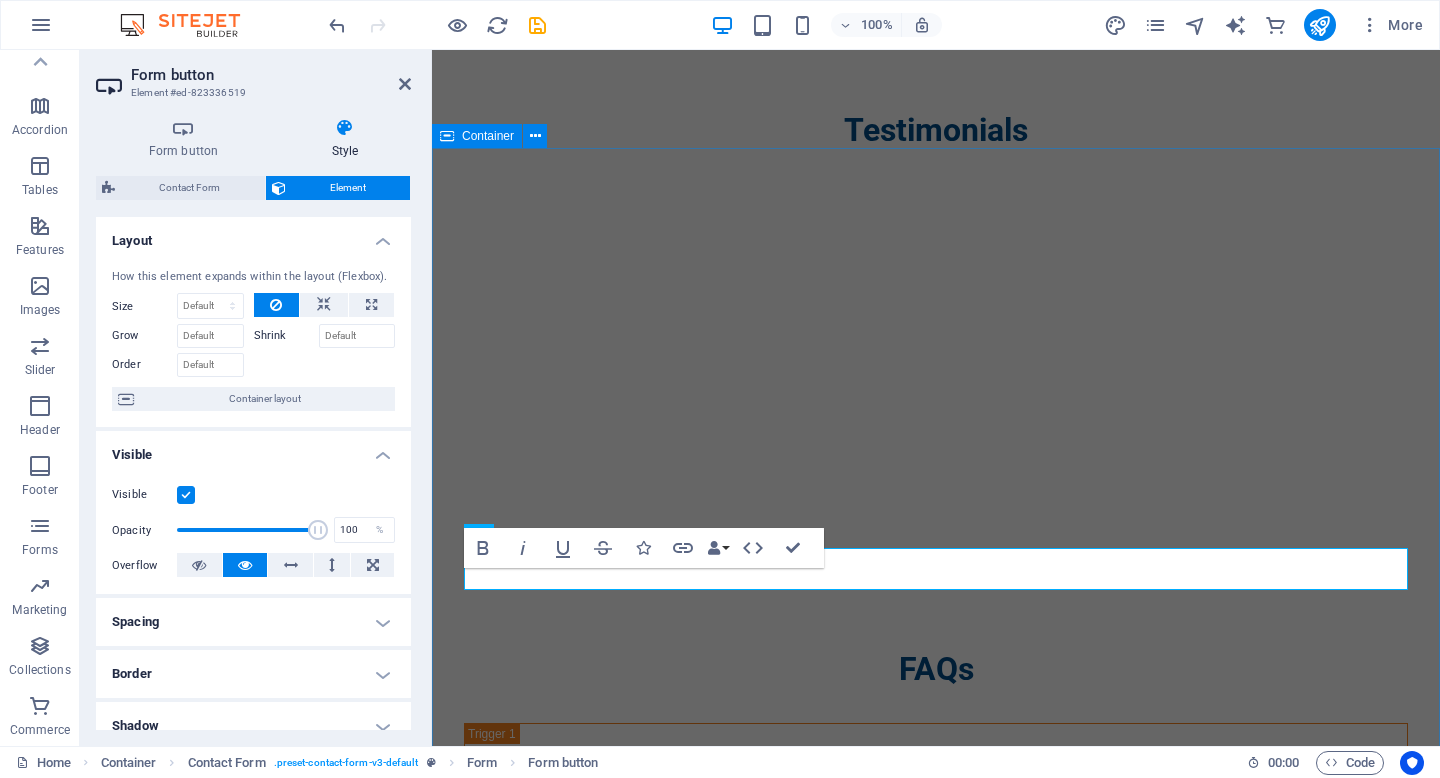scroll, scrollTop: 3018, scrollLeft: 0, axis: vertical 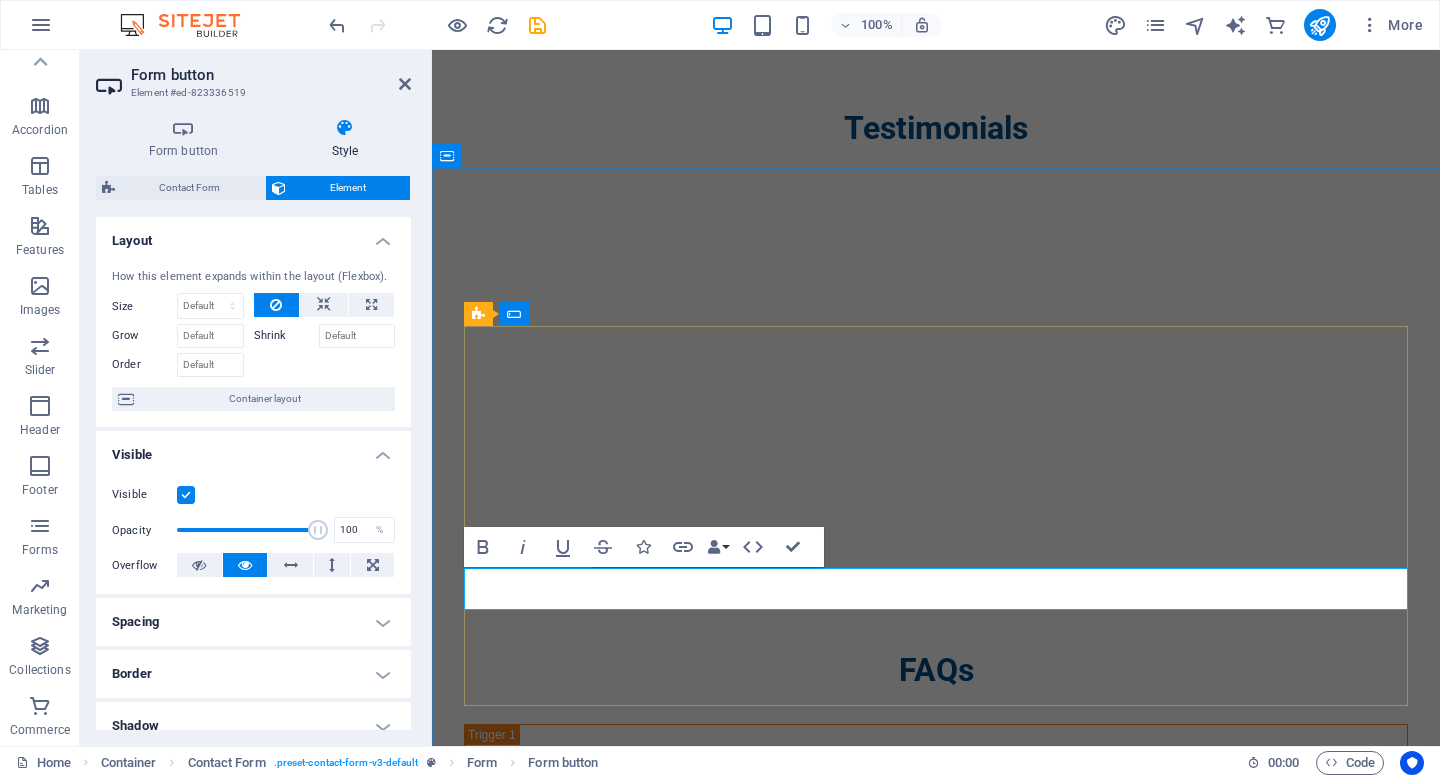 type on "Submit" 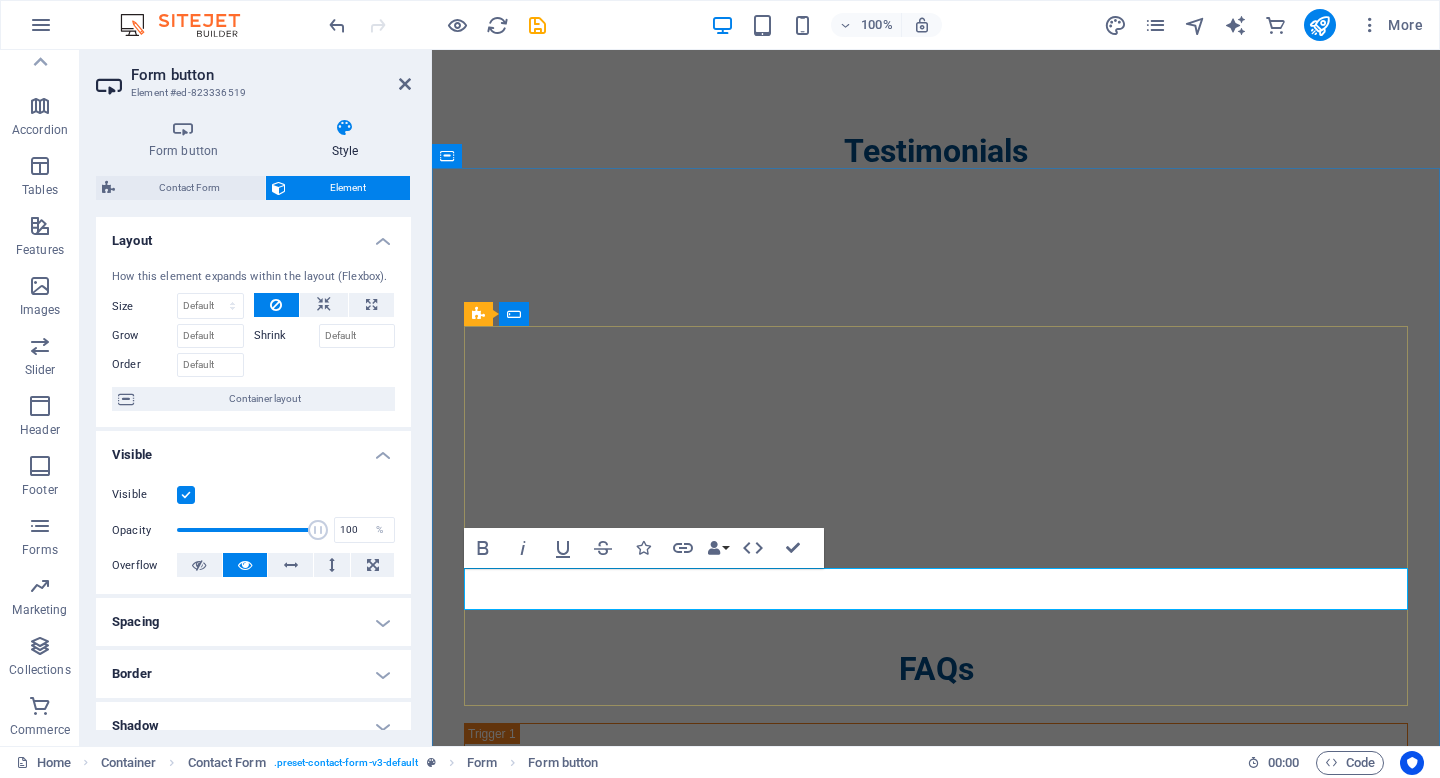scroll, scrollTop: 2994, scrollLeft: 0, axis: vertical 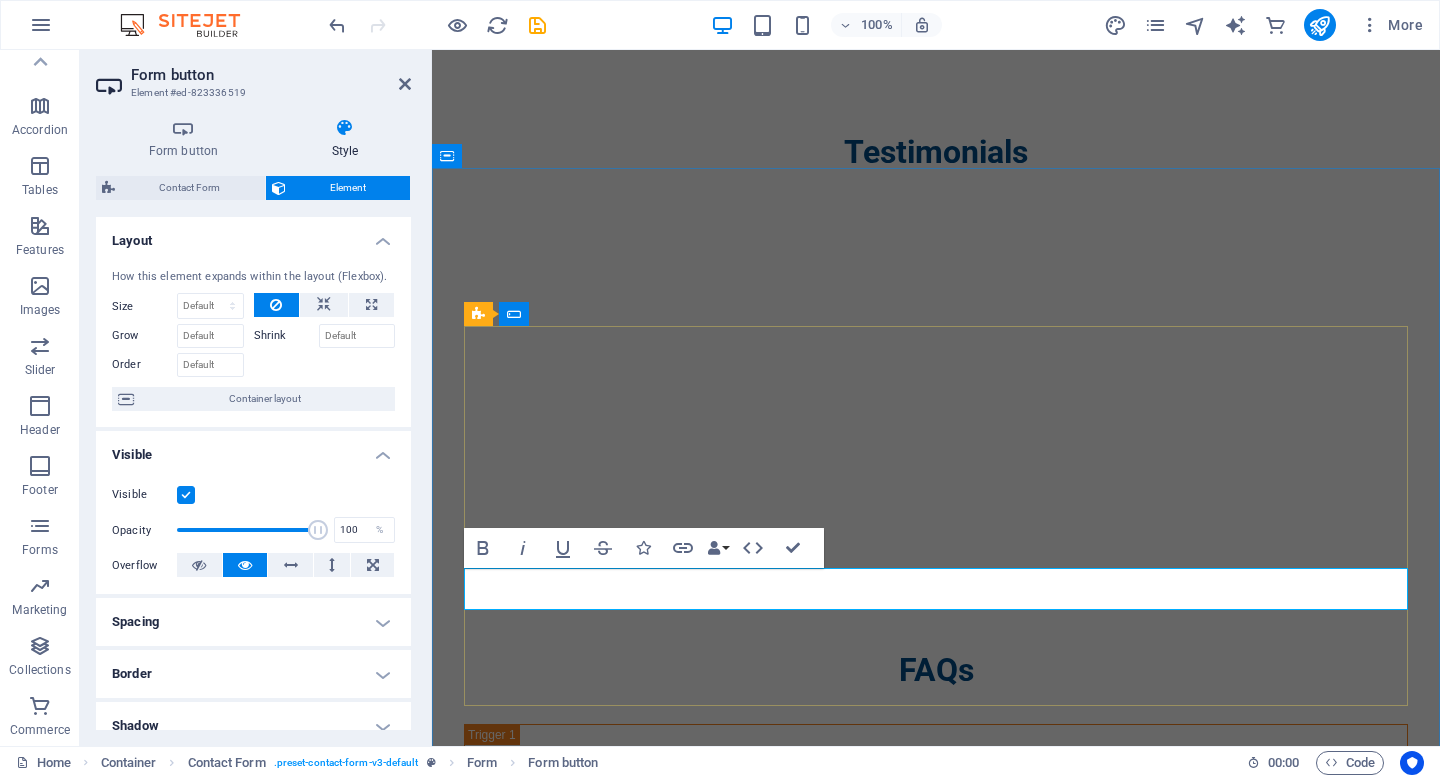 click on "Services" at bounding box center (936, 2165) 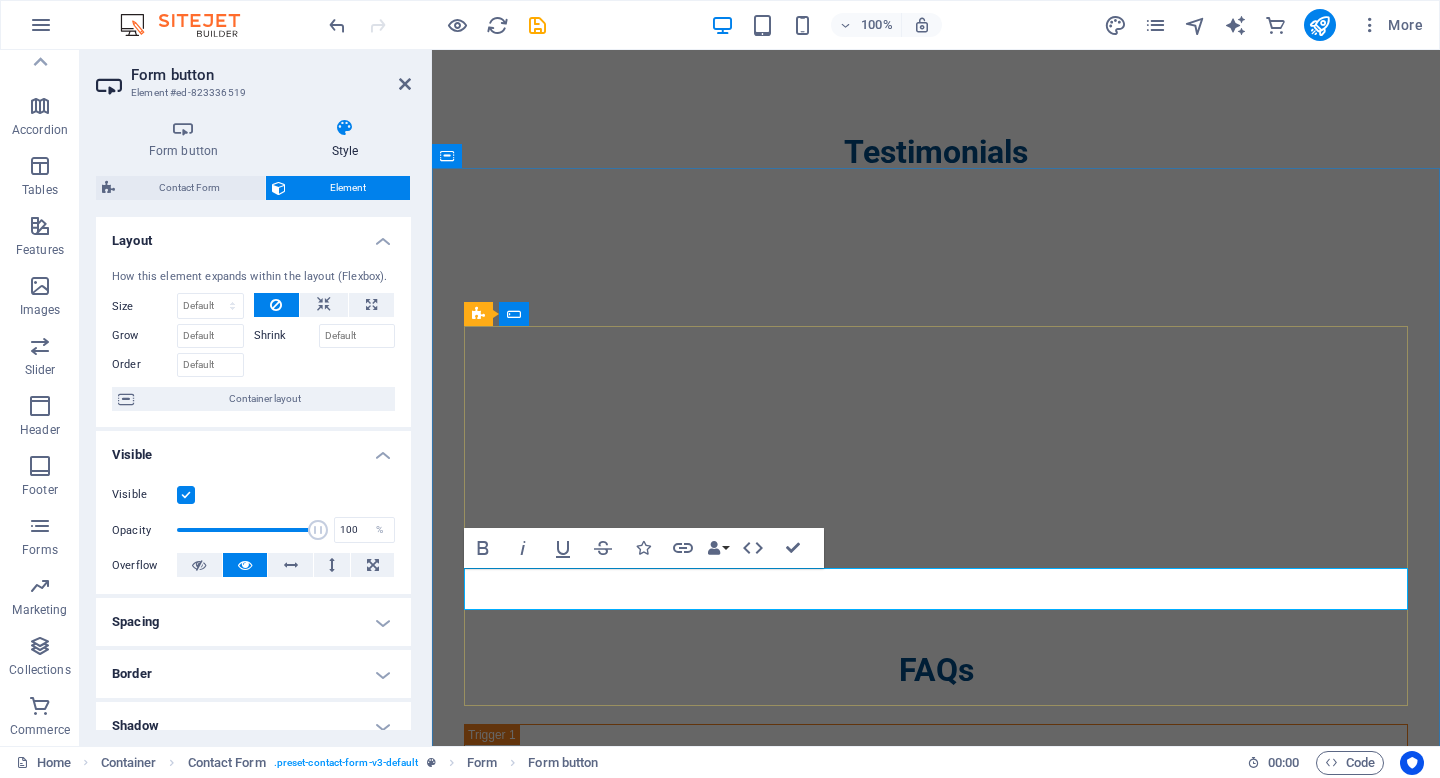 click on "Services  of" at bounding box center [936, 2165] 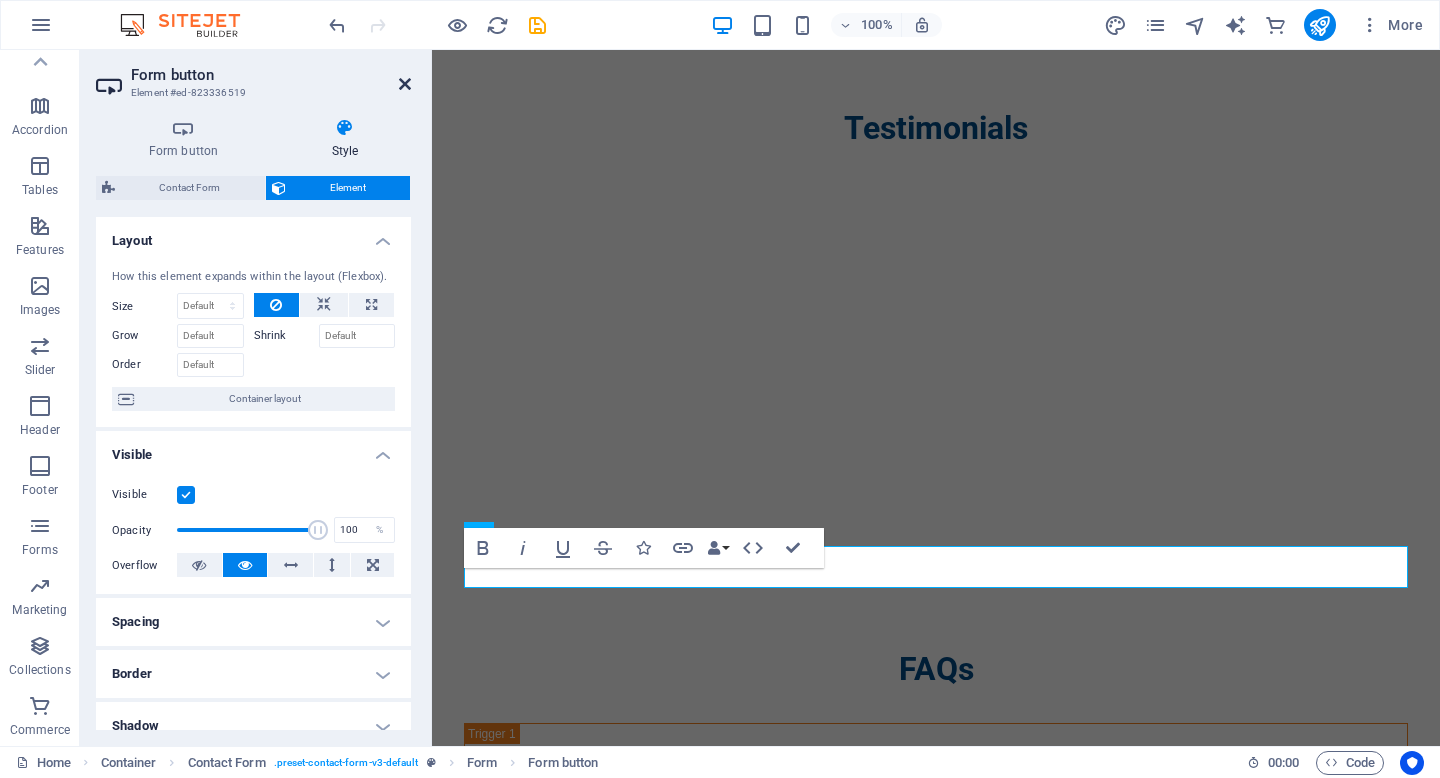 scroll, scrollTop: 3018, scrollLeft: 0, axis: vertical 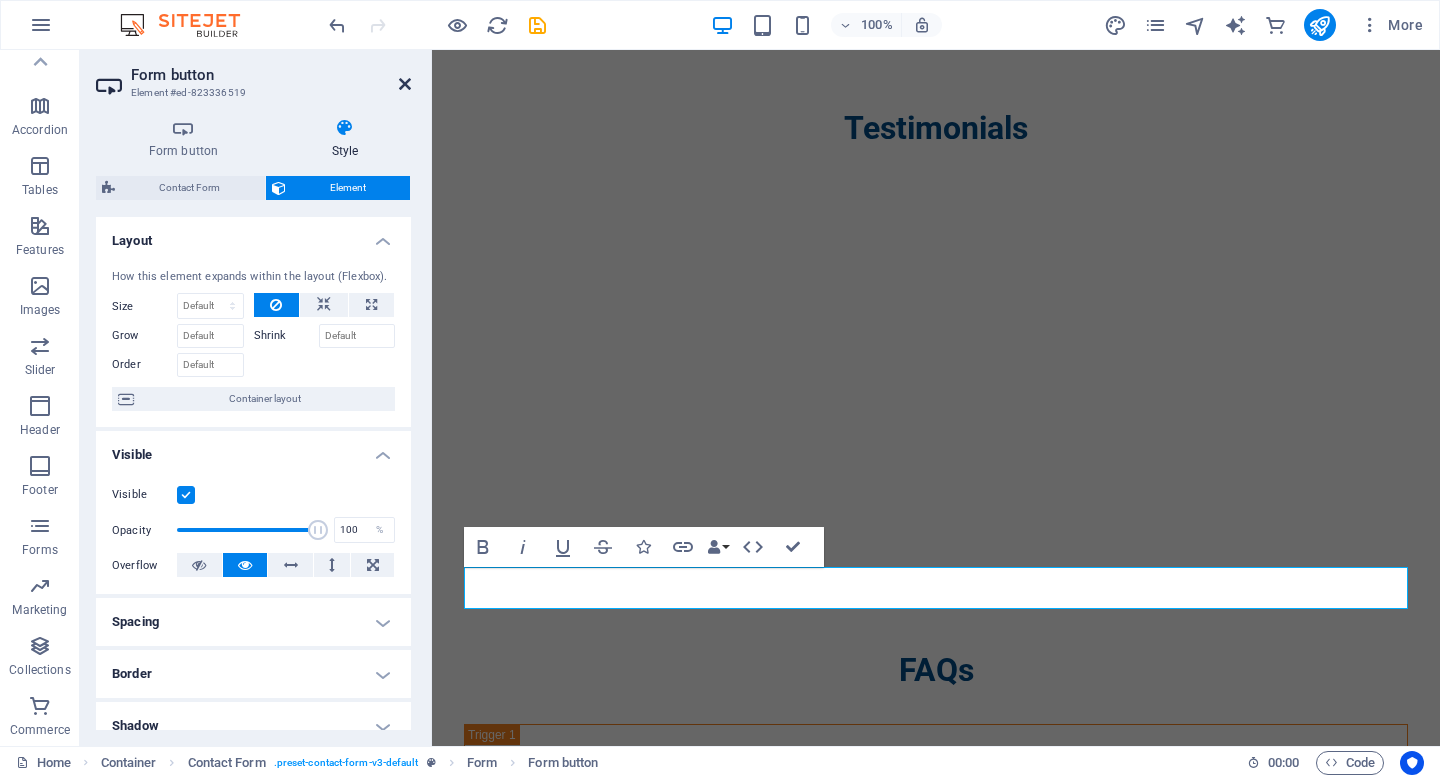 click at bounding box center [405, 84] 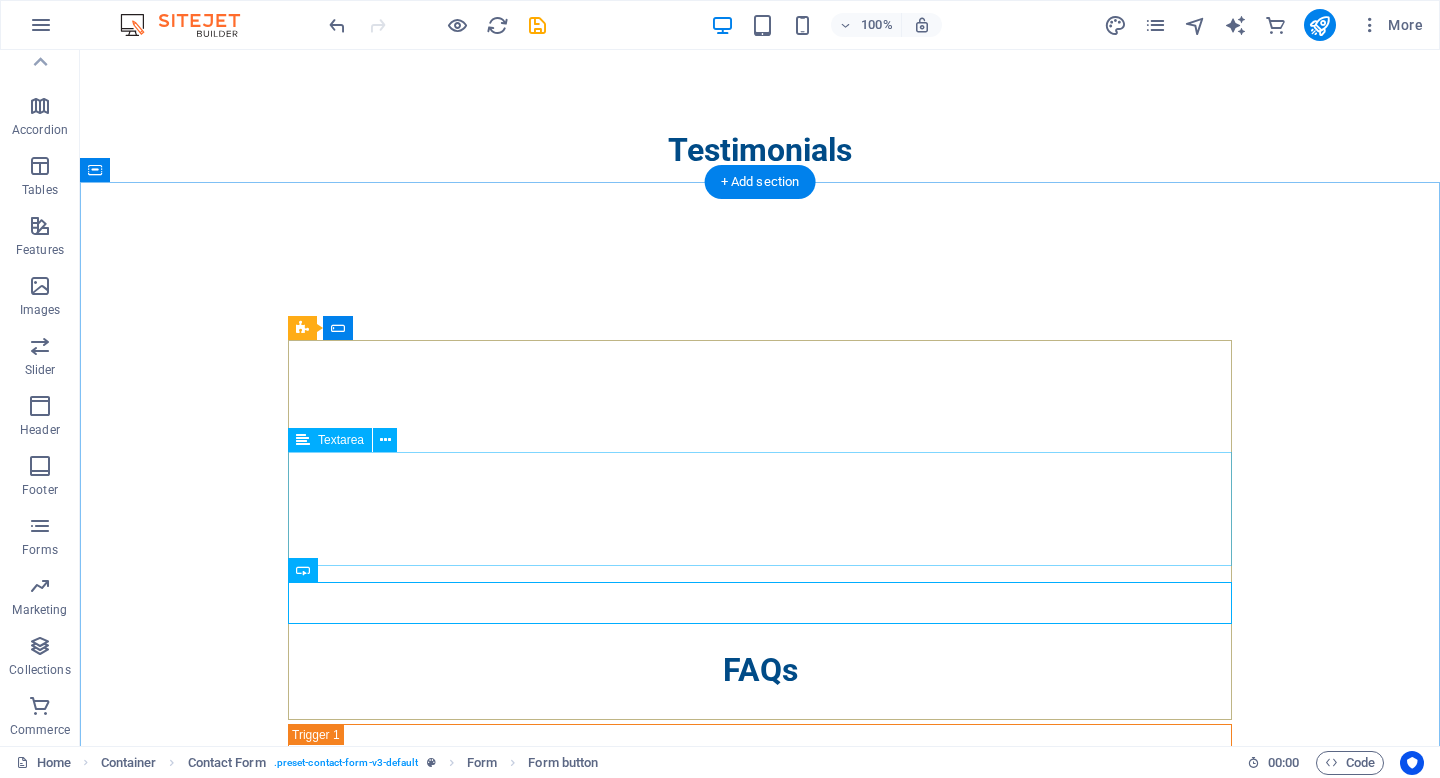 scroll, scrollTop: 2994, scrollLeft: 0, axis: vertical 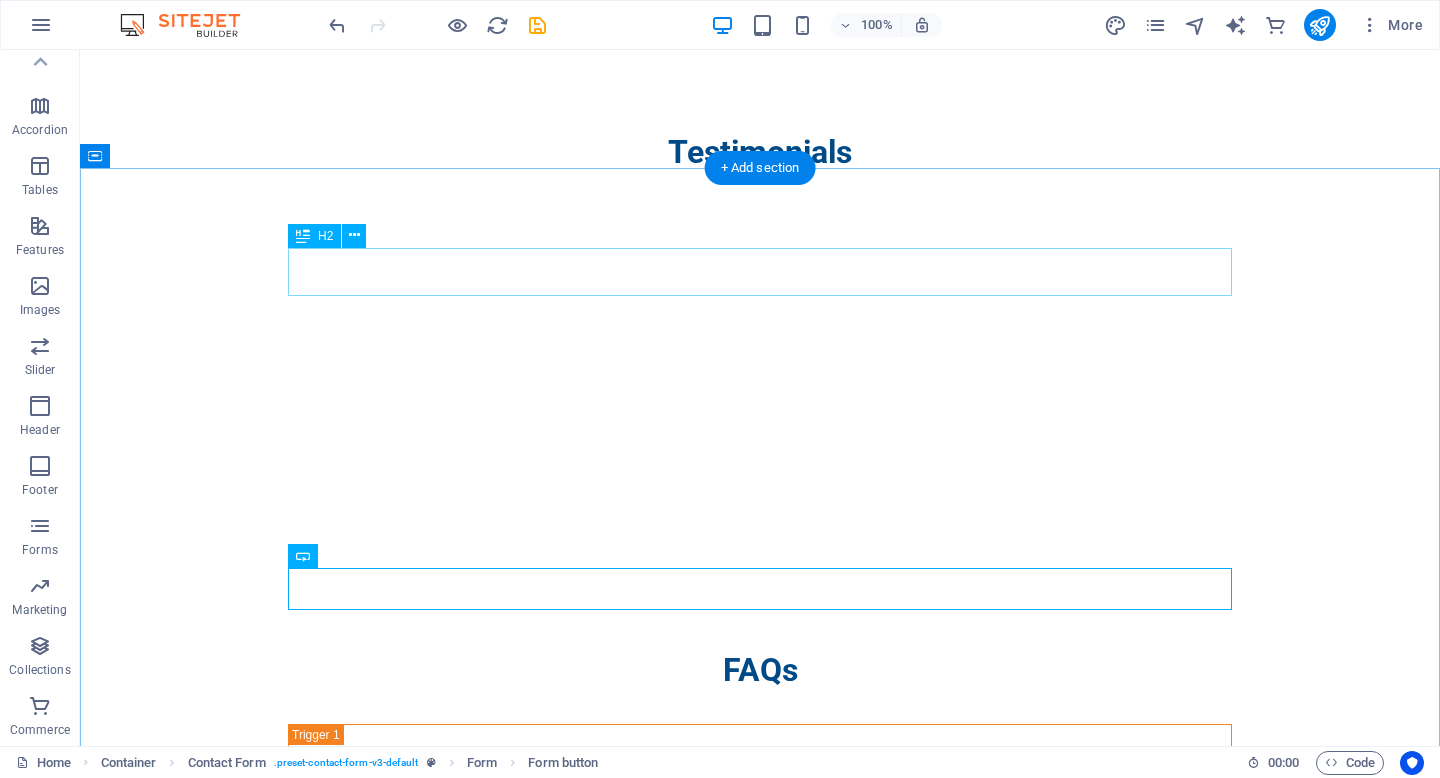 click on "Get in Touch" at bounding box center [760, 1838] 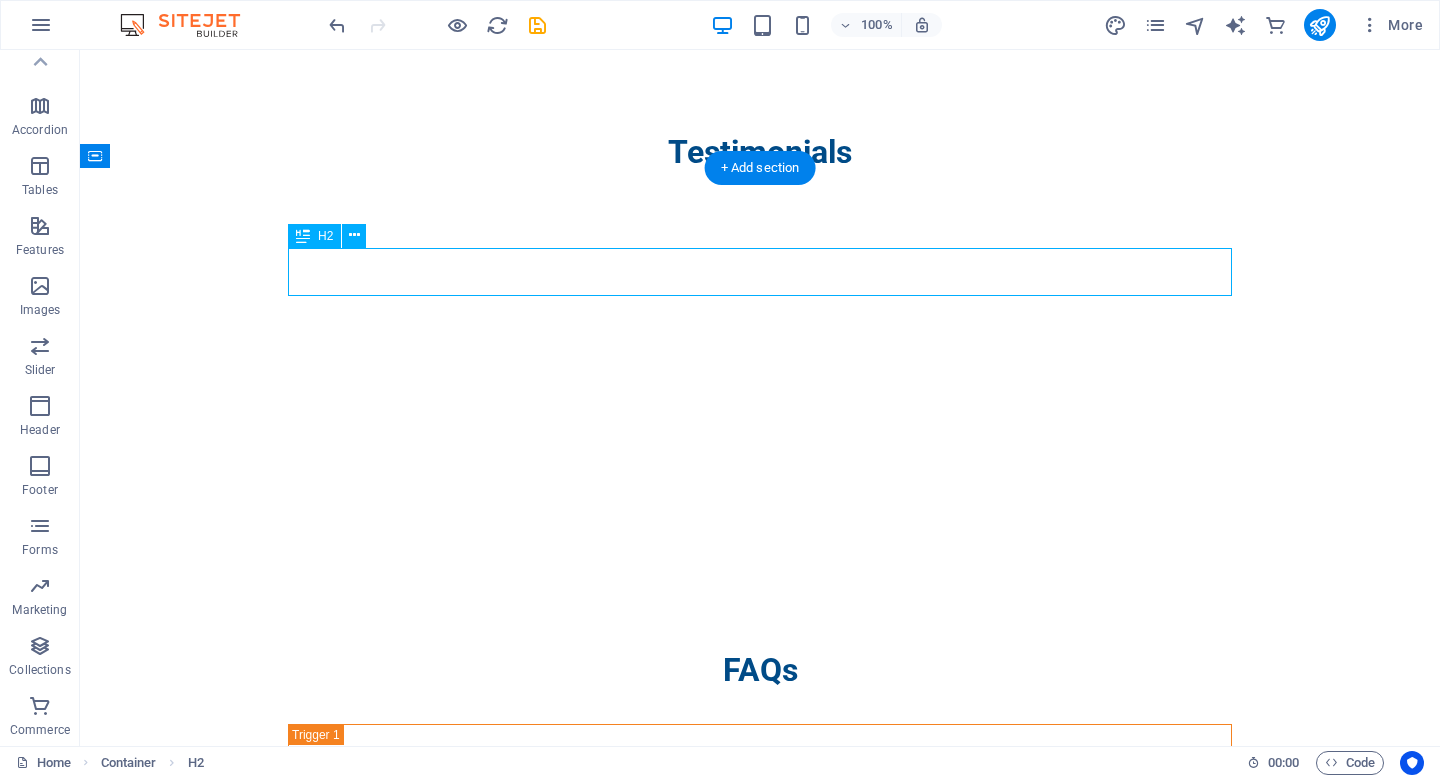 click on "Get in Touch" at bounding box center (760, 1838) 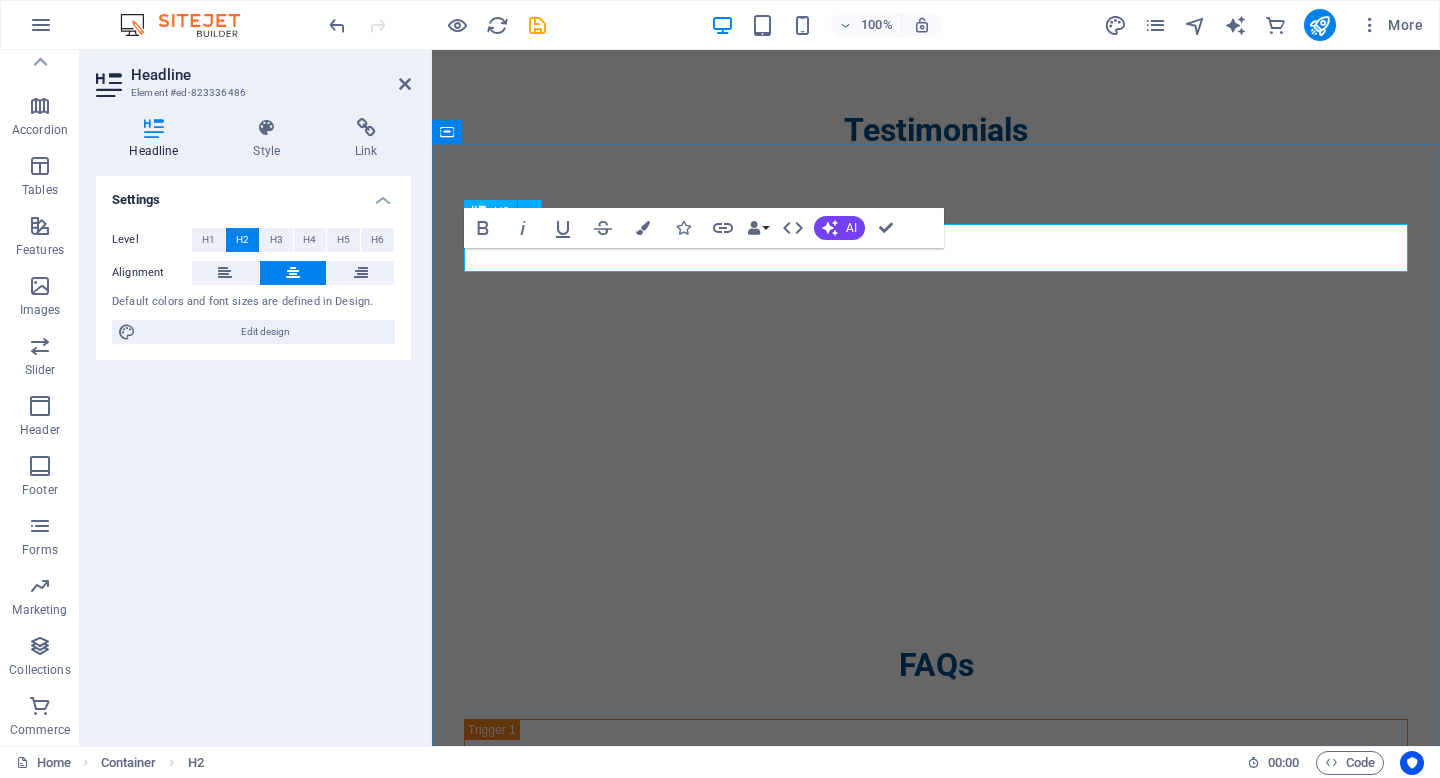 scroll, scrollTop: 3018, scrollLeft: 0, axis: vertical 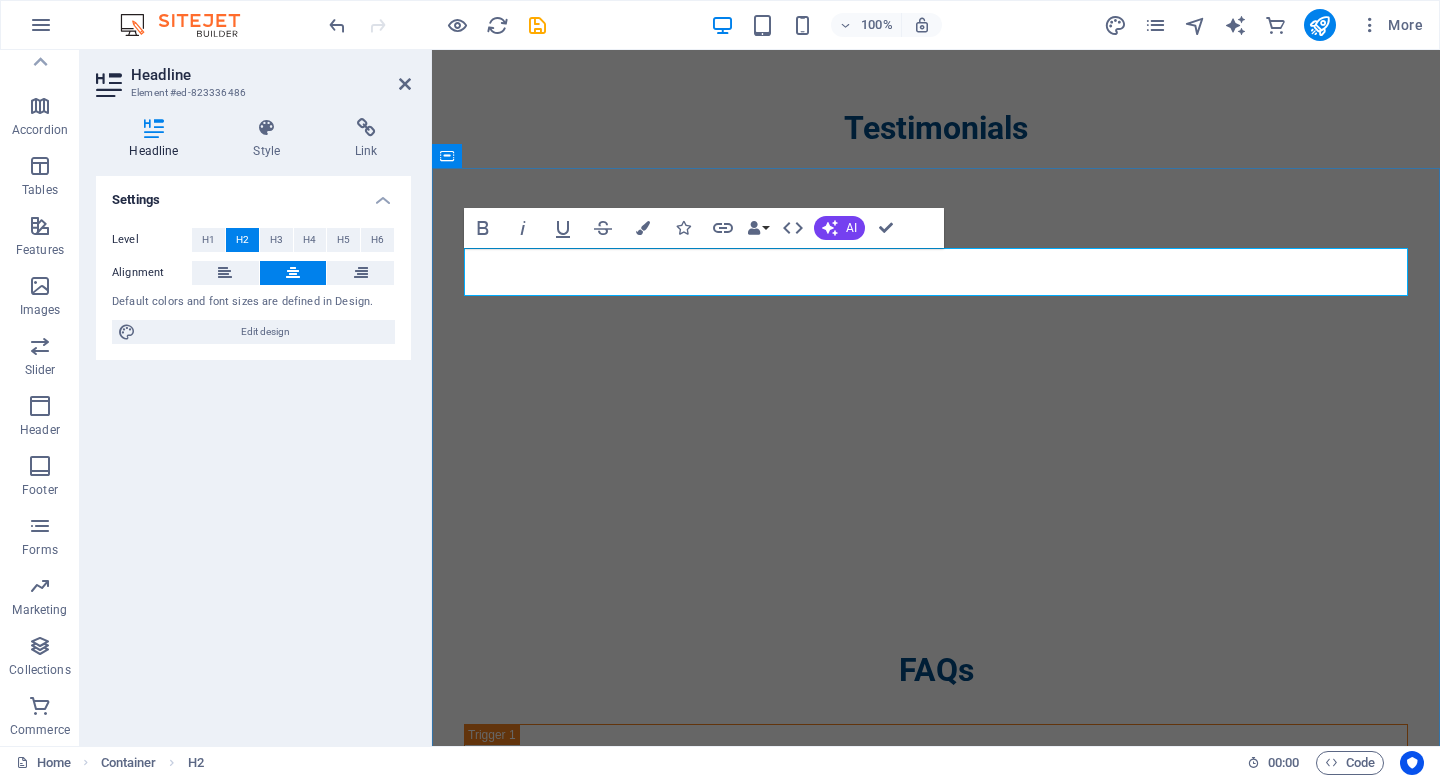 type 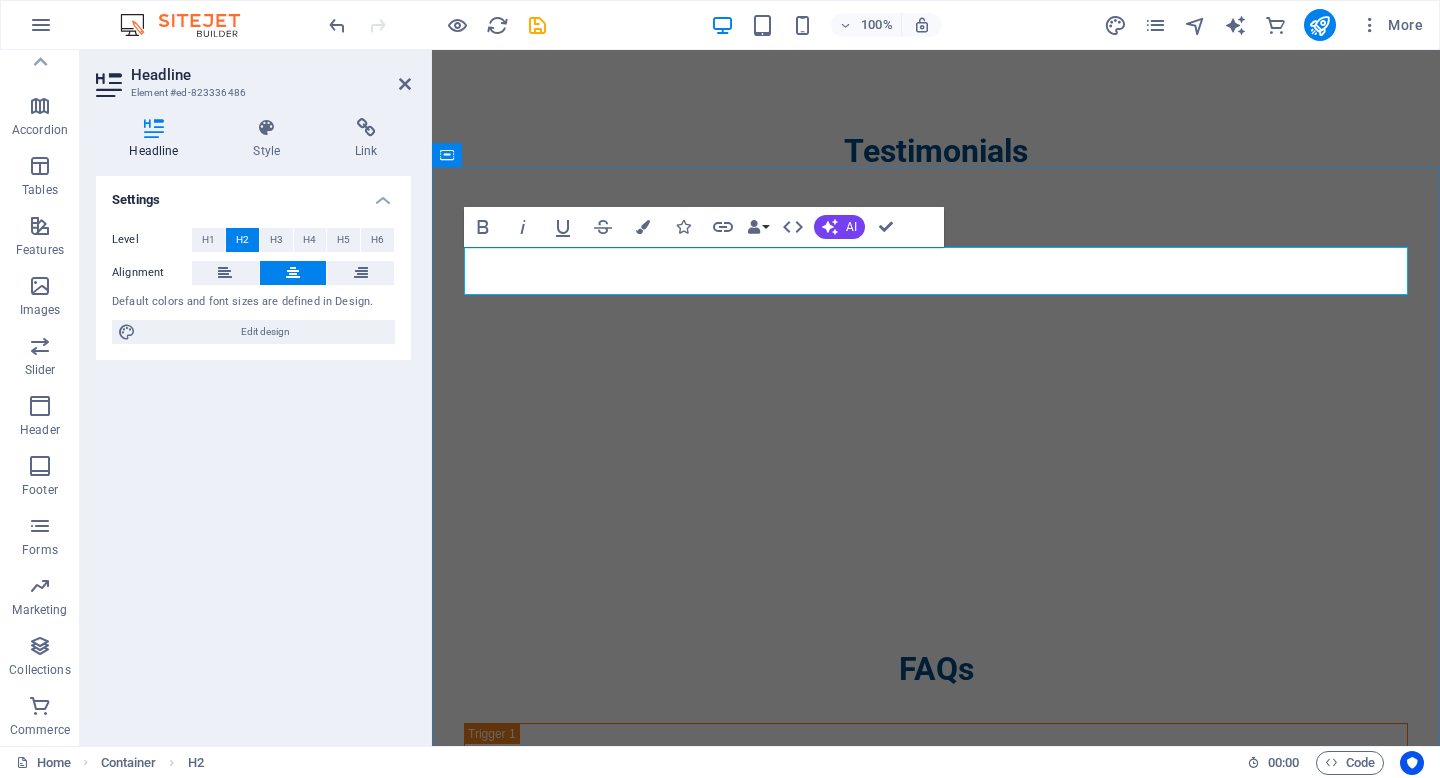 scroll, scrollTop: 2994, scrollLeft: 0, axis: vertical 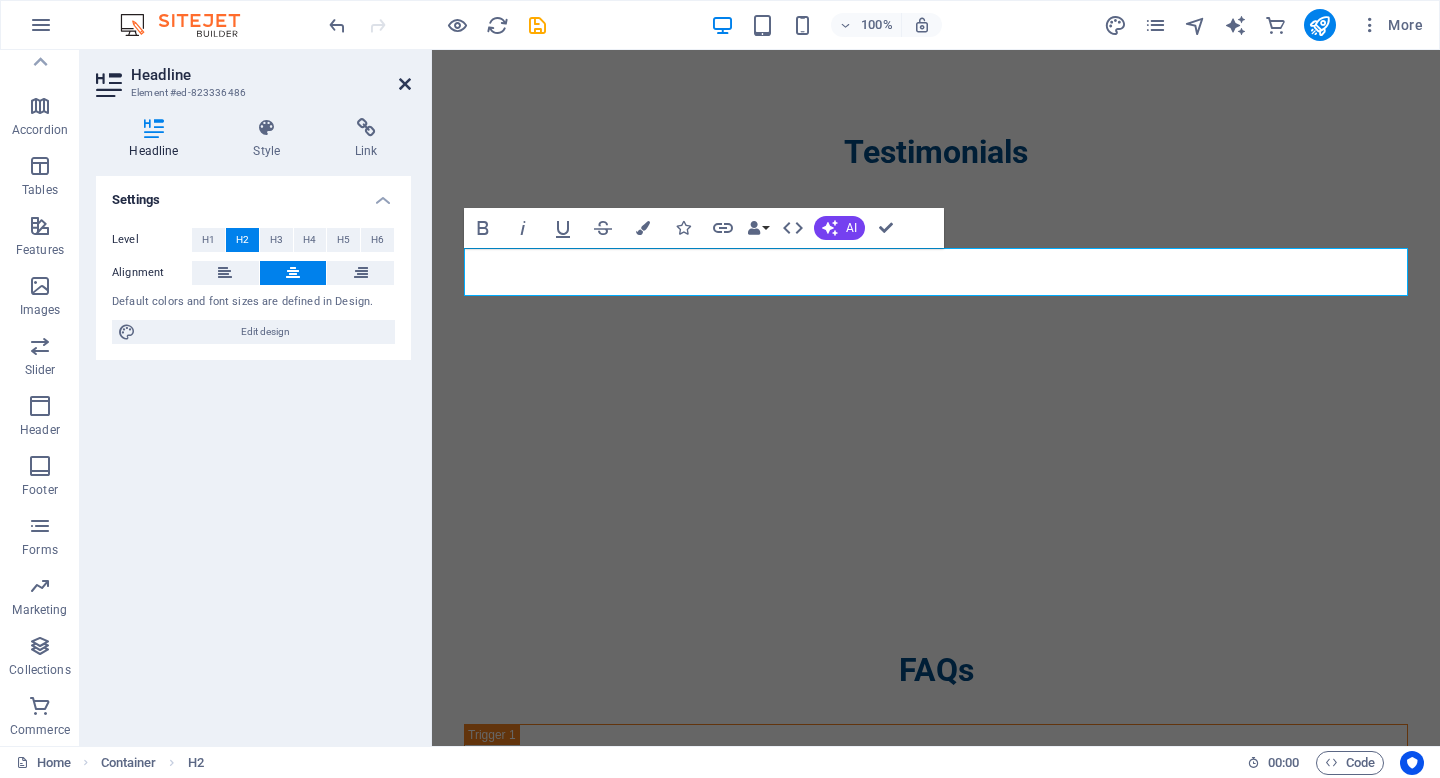 click at bounding box center [405, 84] 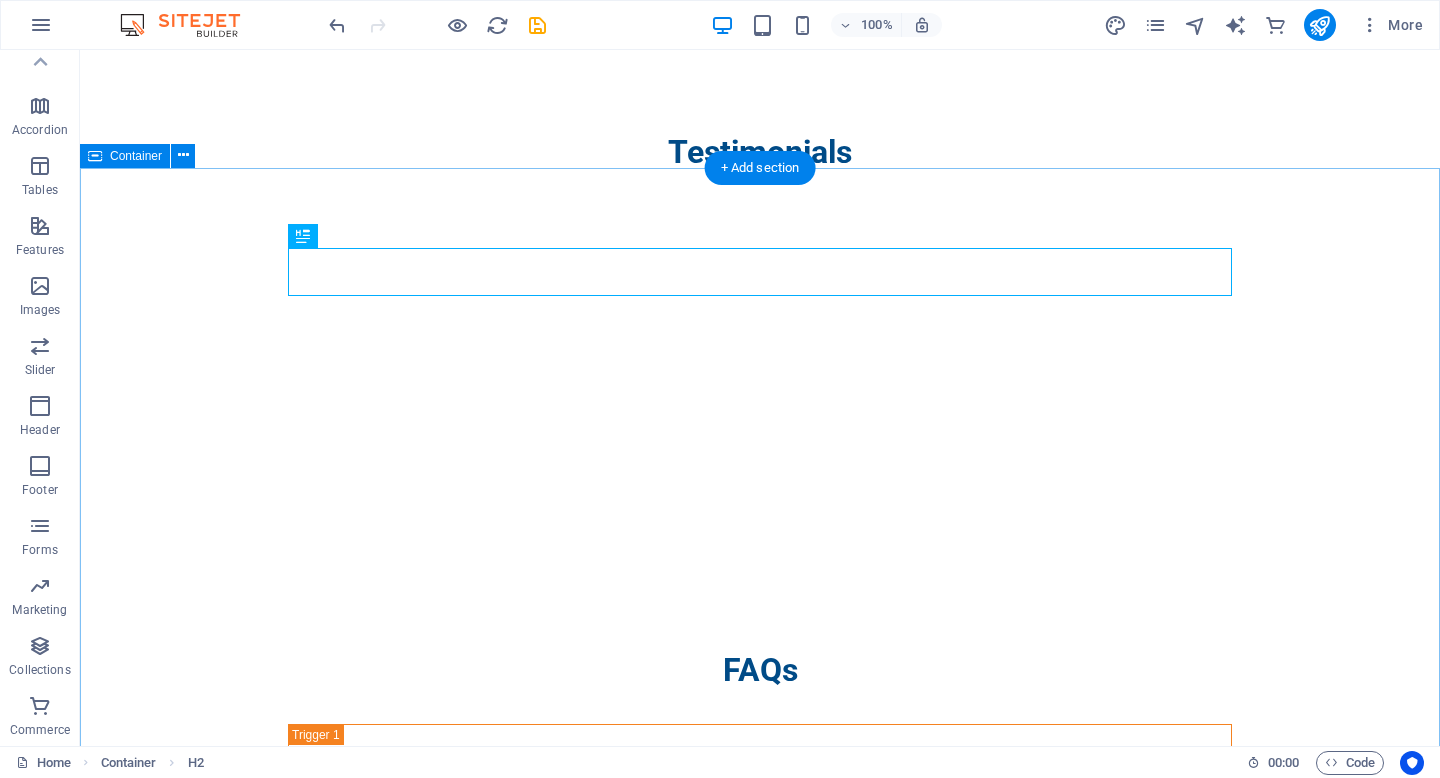 click on "Book Your Free Consultation Services of Interest   I have read and understand the privacy policy. Unreadable? Load new" at bounding box center (760, 2049) 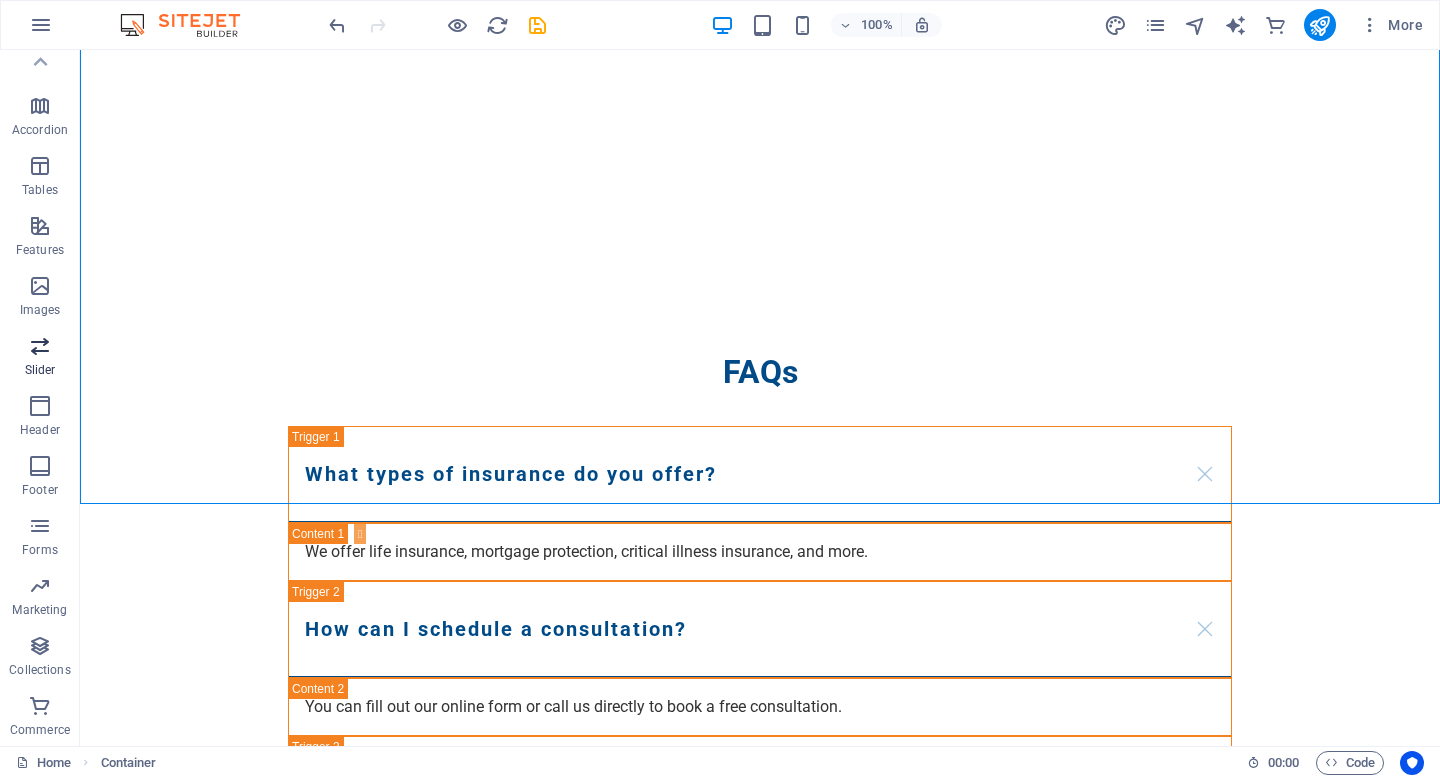 scroll, scrollTop: 3295, scrollLeft: 0, axis: vertical 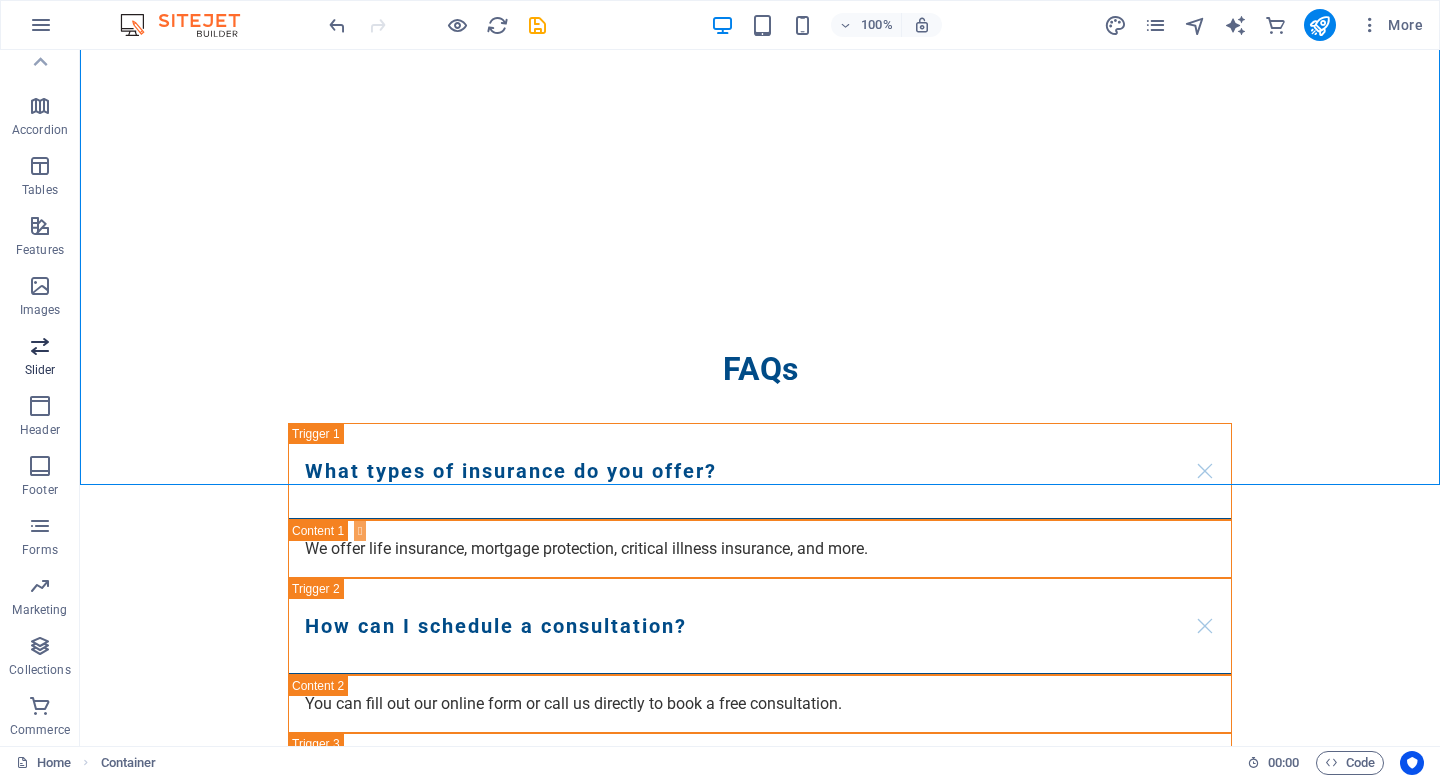 click at bounding box center (40, 346) 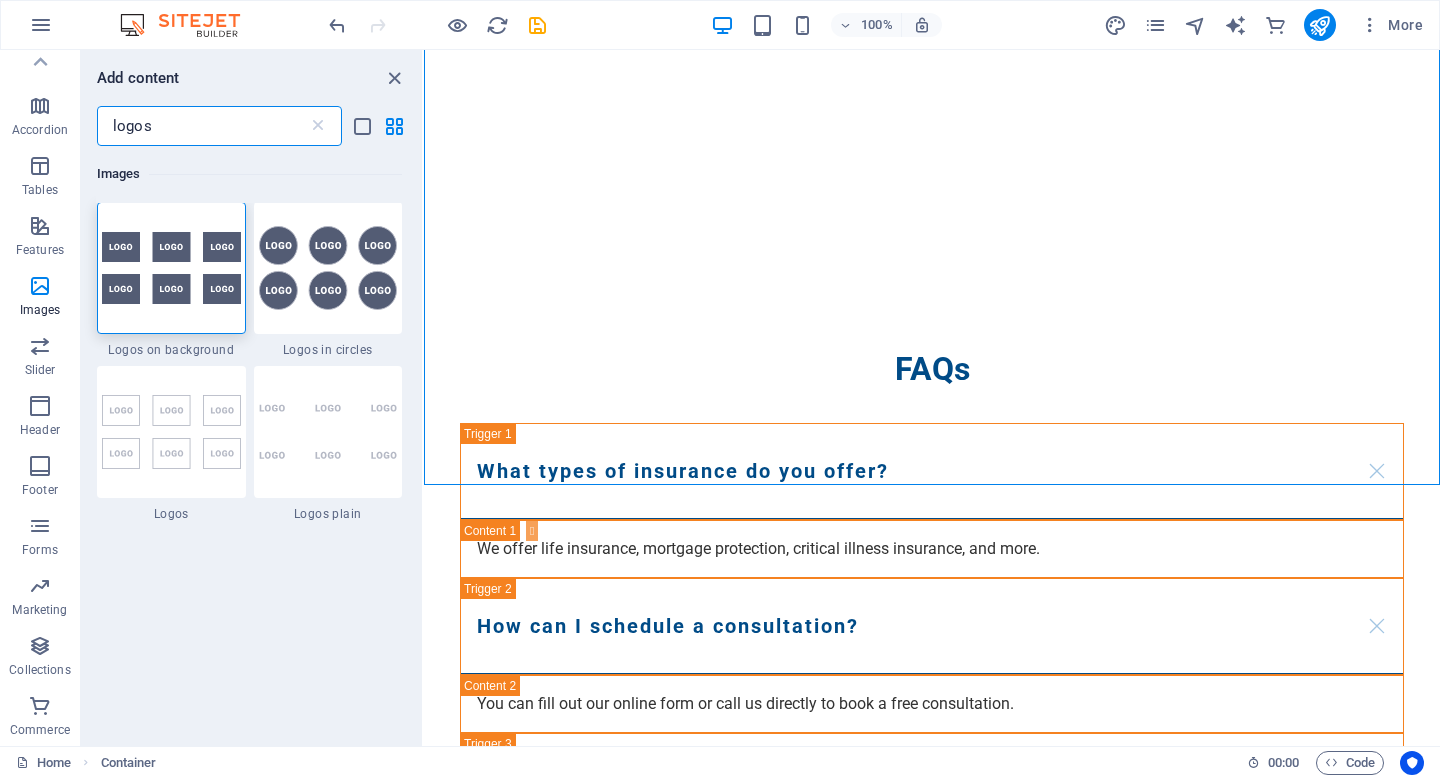 scroll, scrollTop: 0, scrollLeft: 0, axis: both 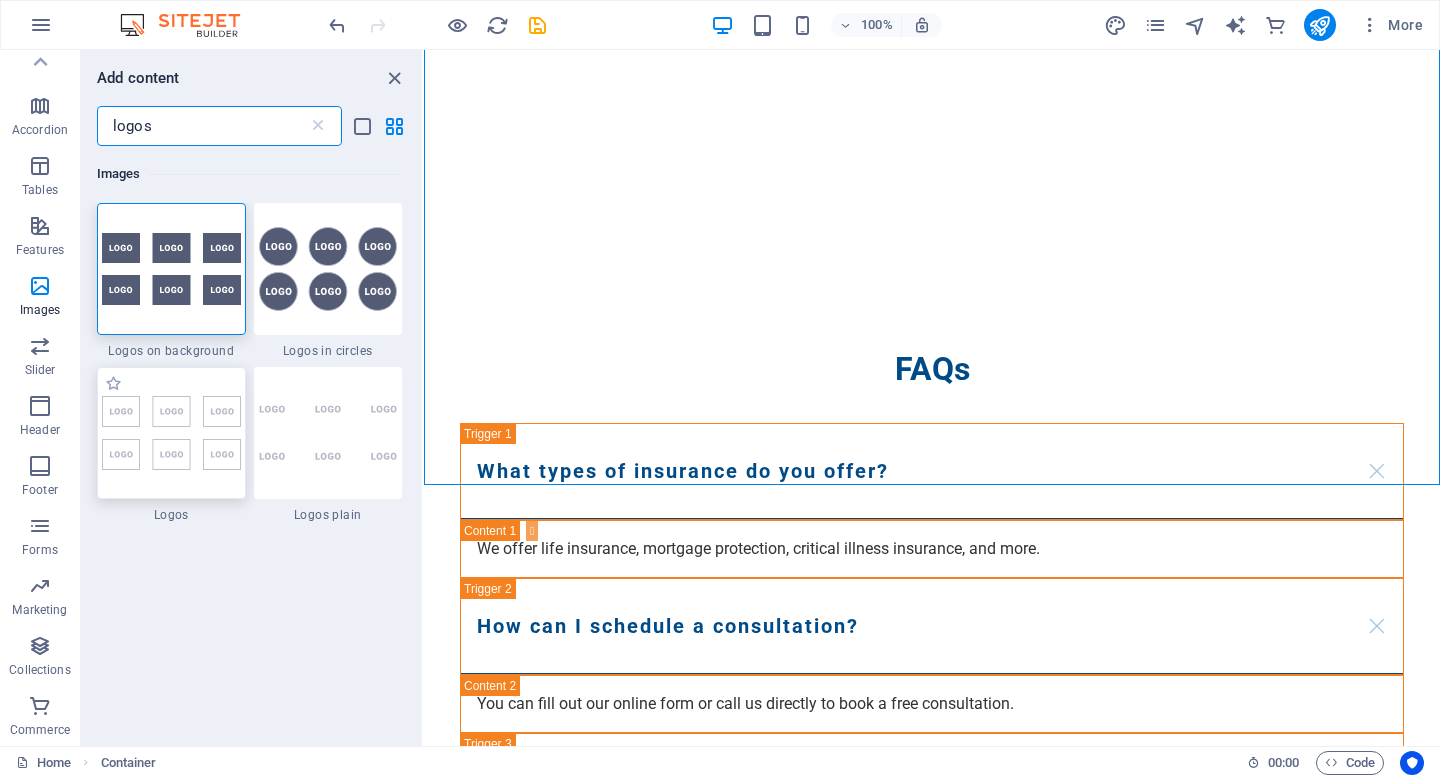 type on "logos" 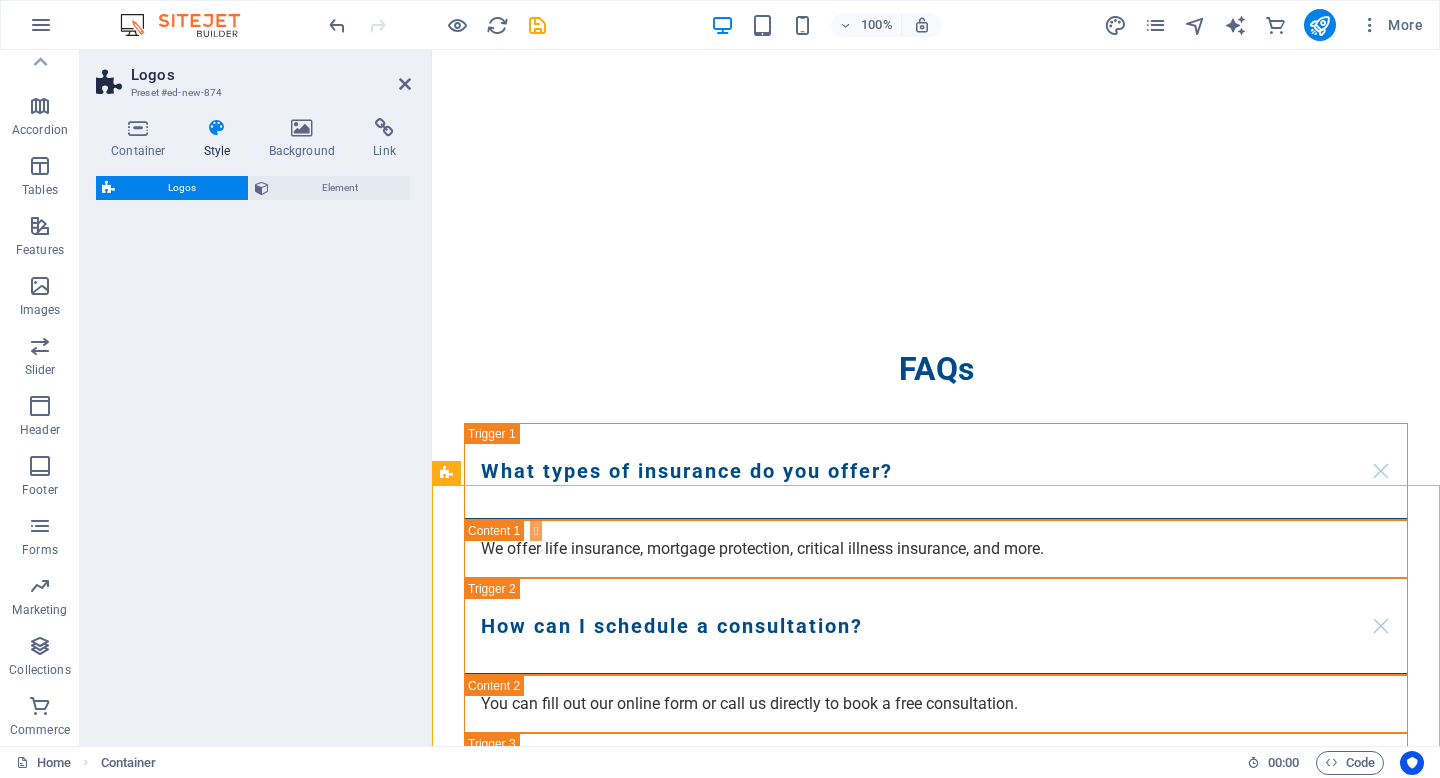 select on "rem" 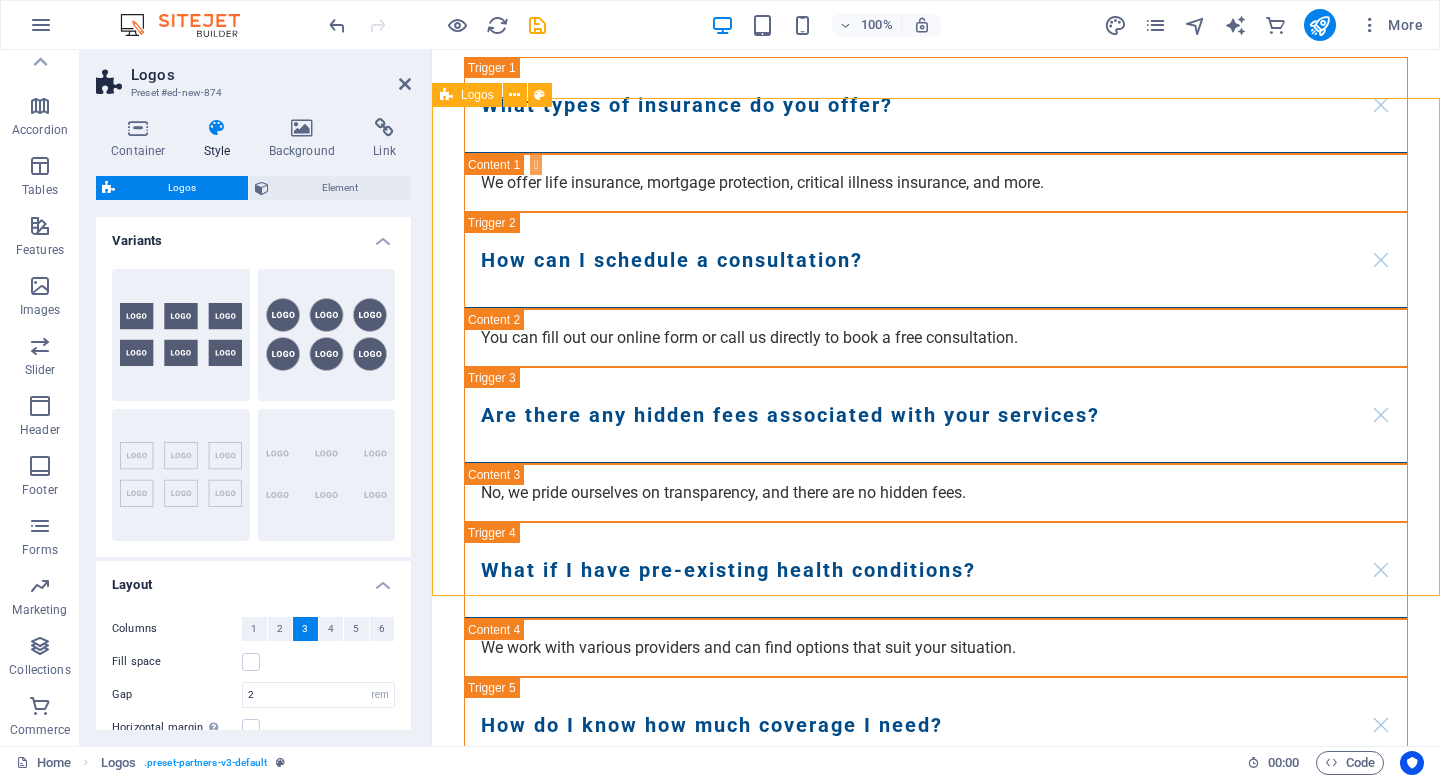 scroll, scrollTop: 3682, scrollLeft: 0, axis: vertical 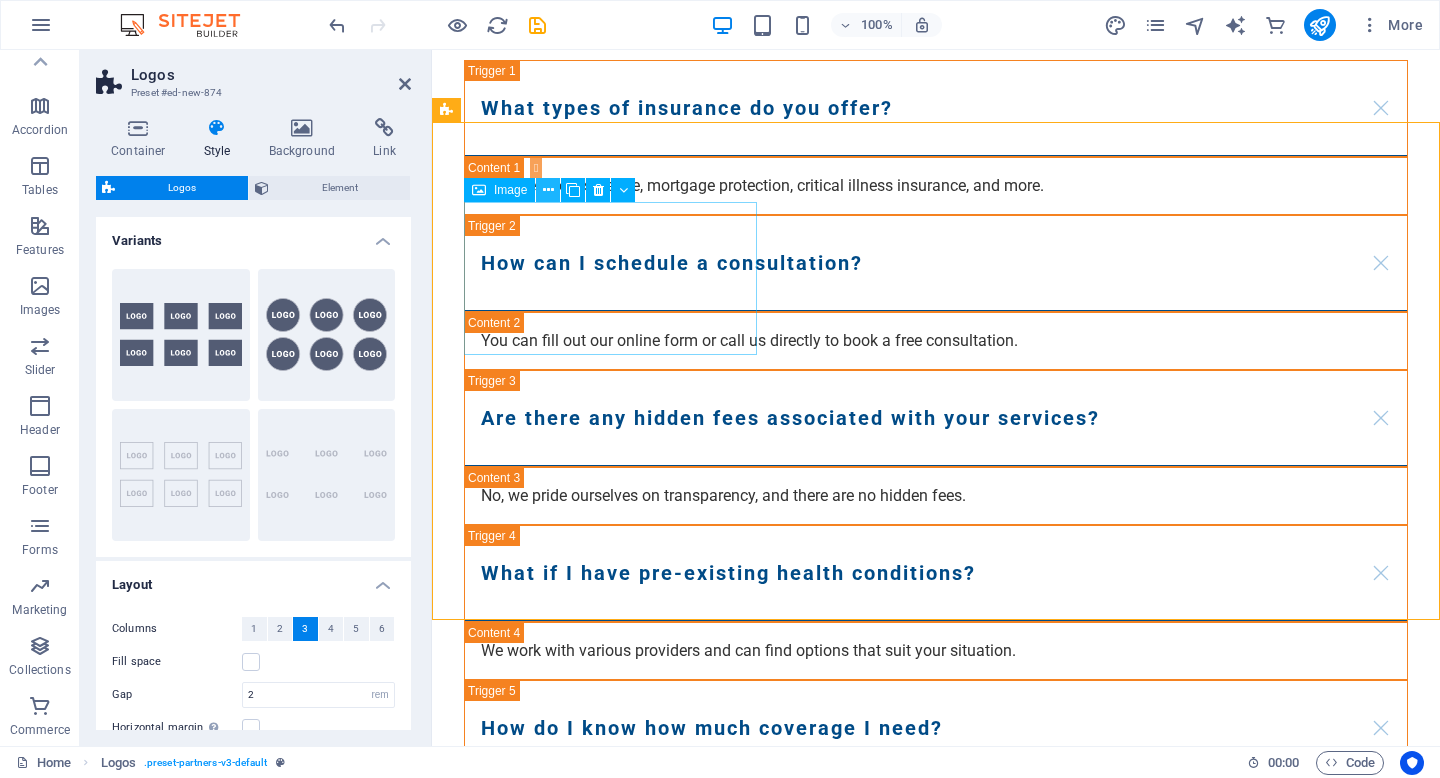 click at bounding box center (548, 190) 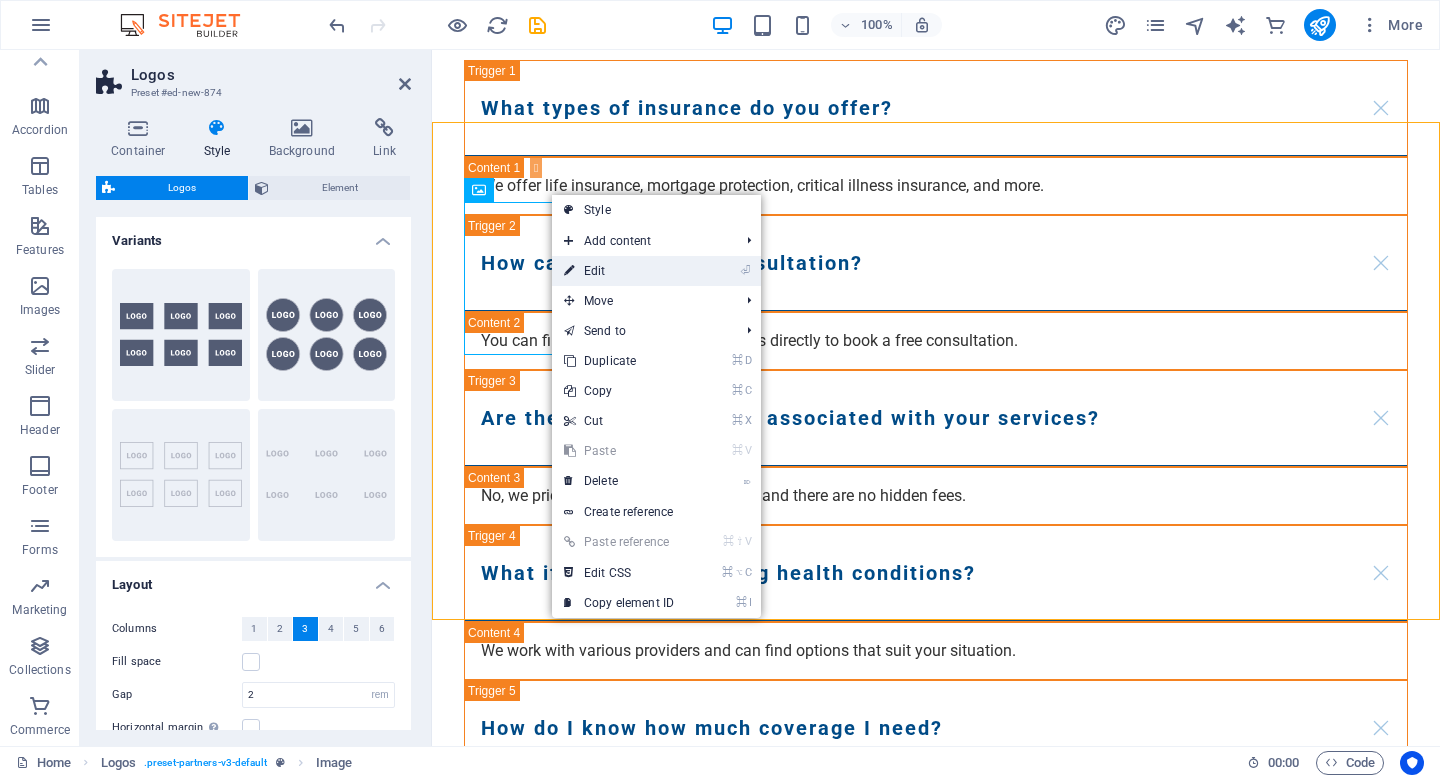 click on "⏎  Edit" at bounding box center (619, 271) 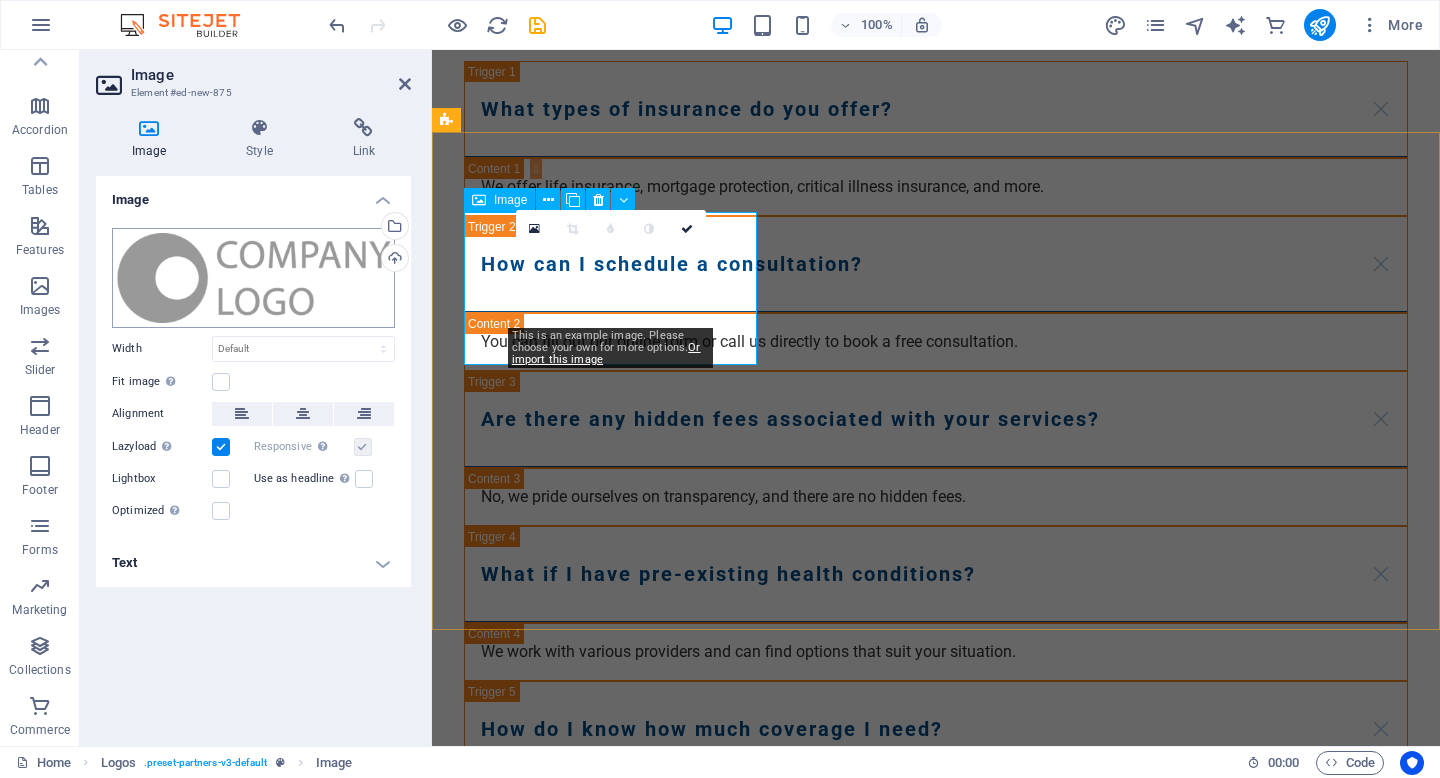 scroll, scrollTop: 3658, scrollLeft: 0, axis: vertical 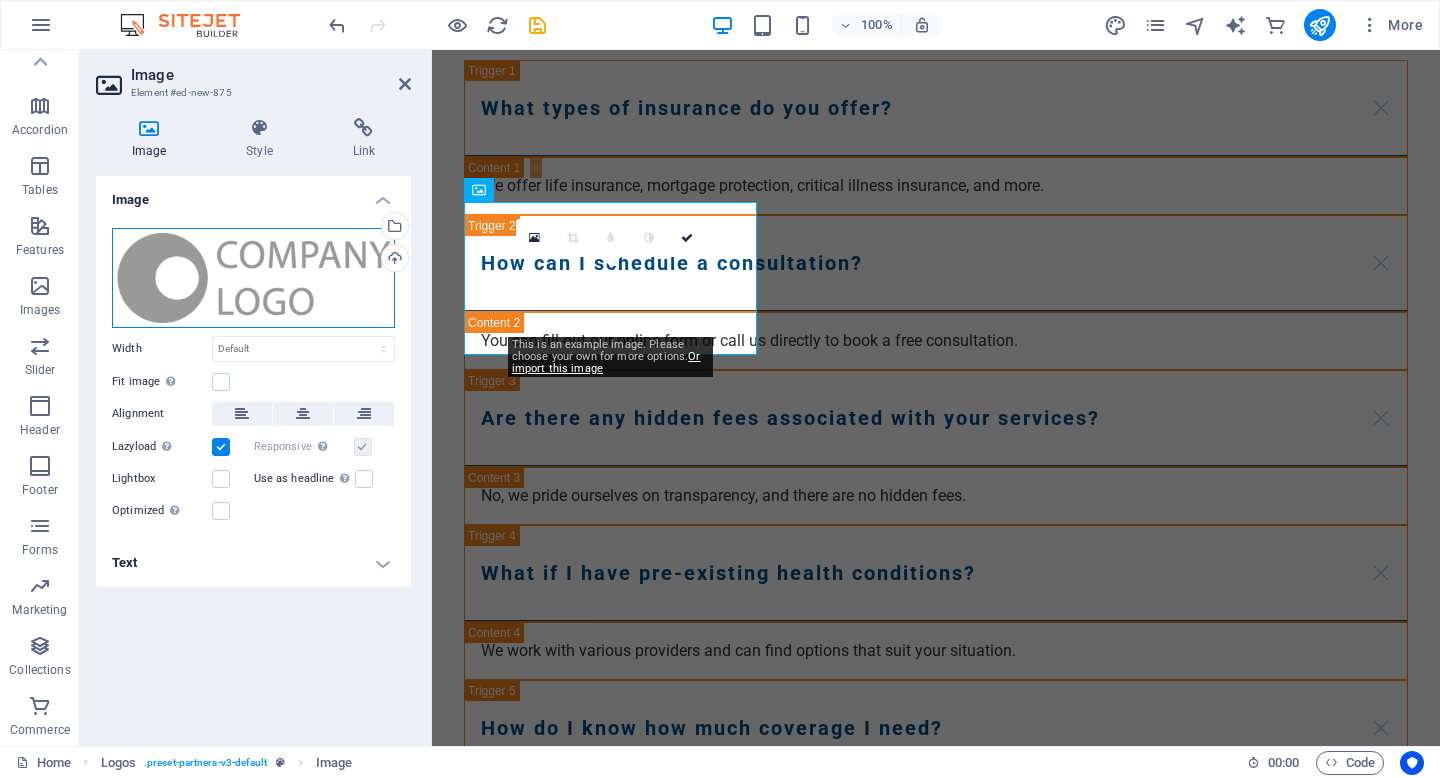 click on "Drag files here, click to choose files or select files from Files or our free stock photos & videos" at bounding box center [253, 278] 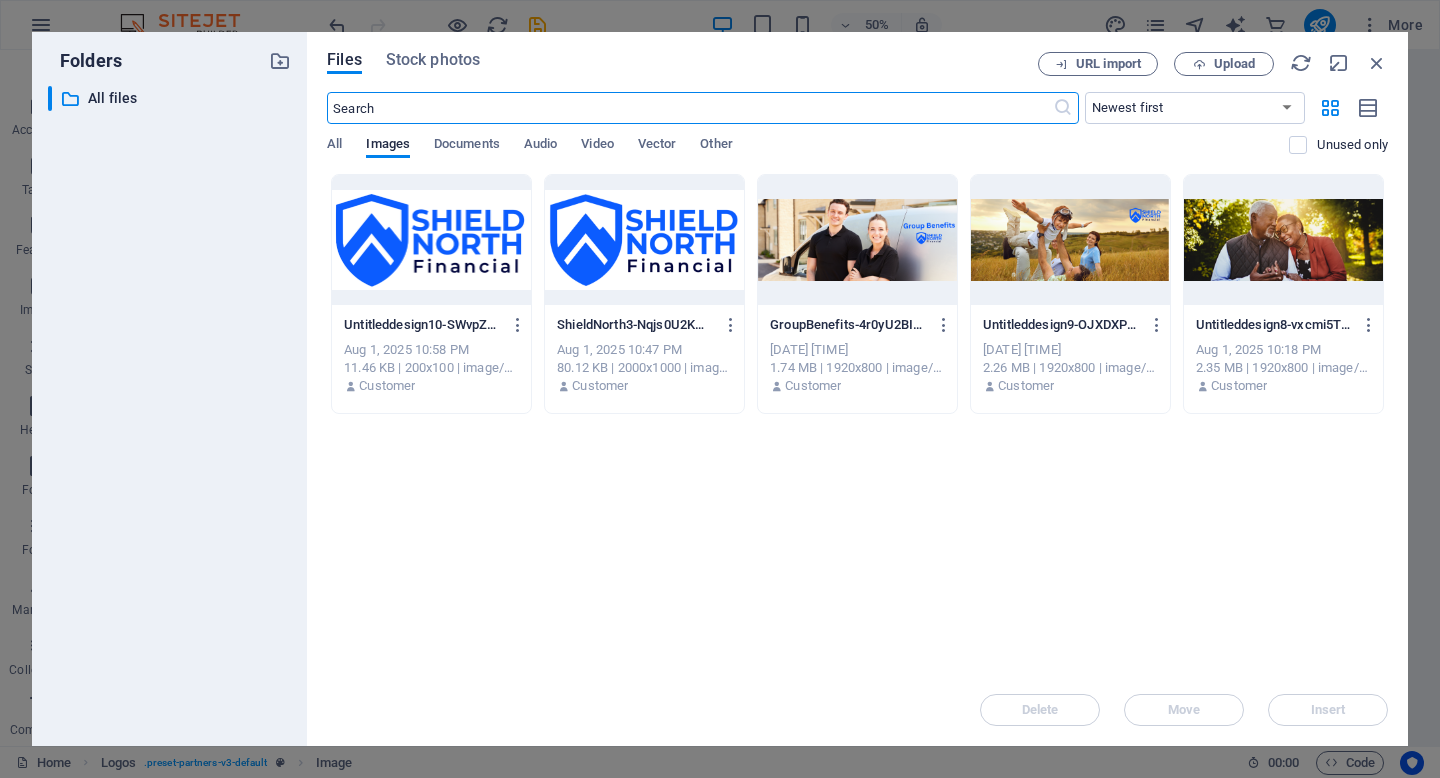 scroll, scrollTop: 3924, scrollLeft: 0, axis: vertical 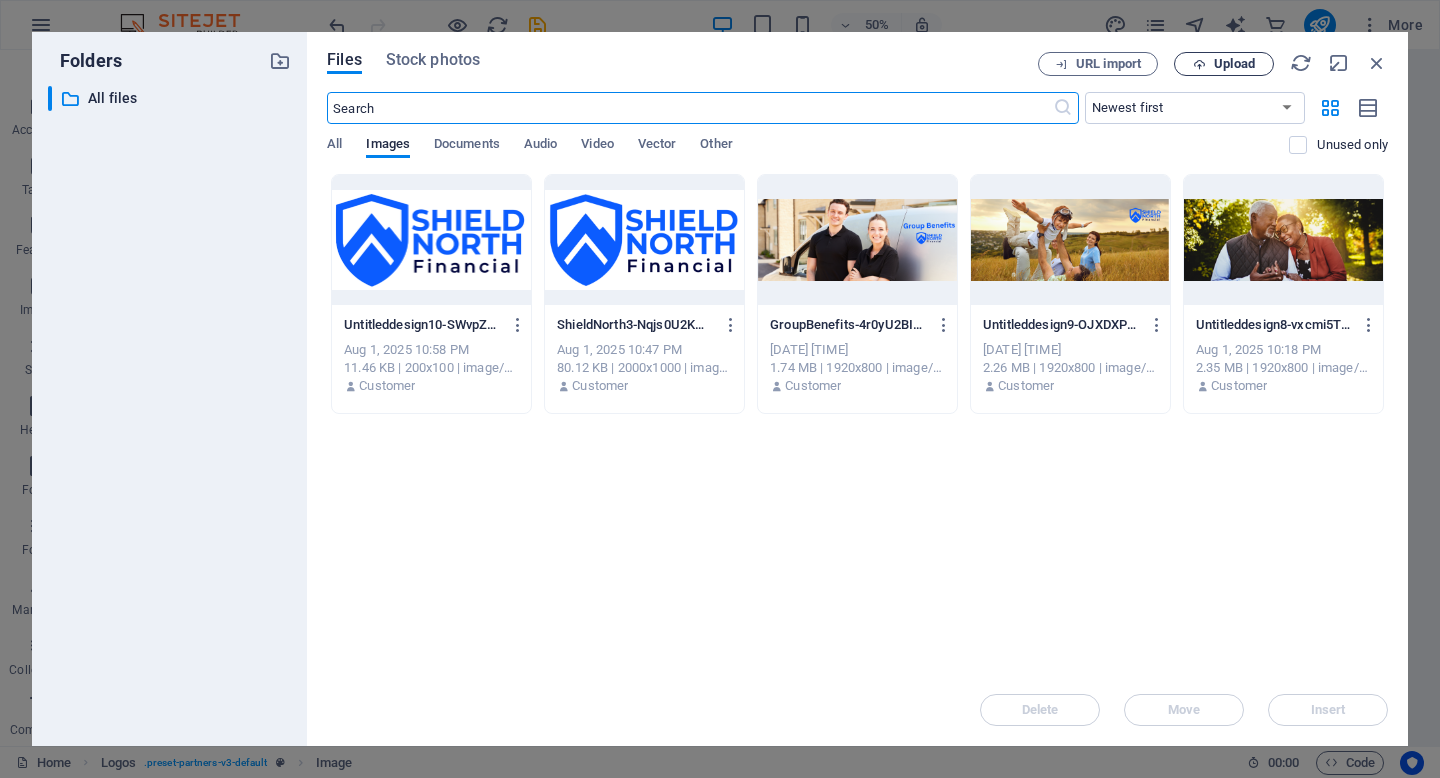 click on "Upload" at bounding box center [1234, 64] 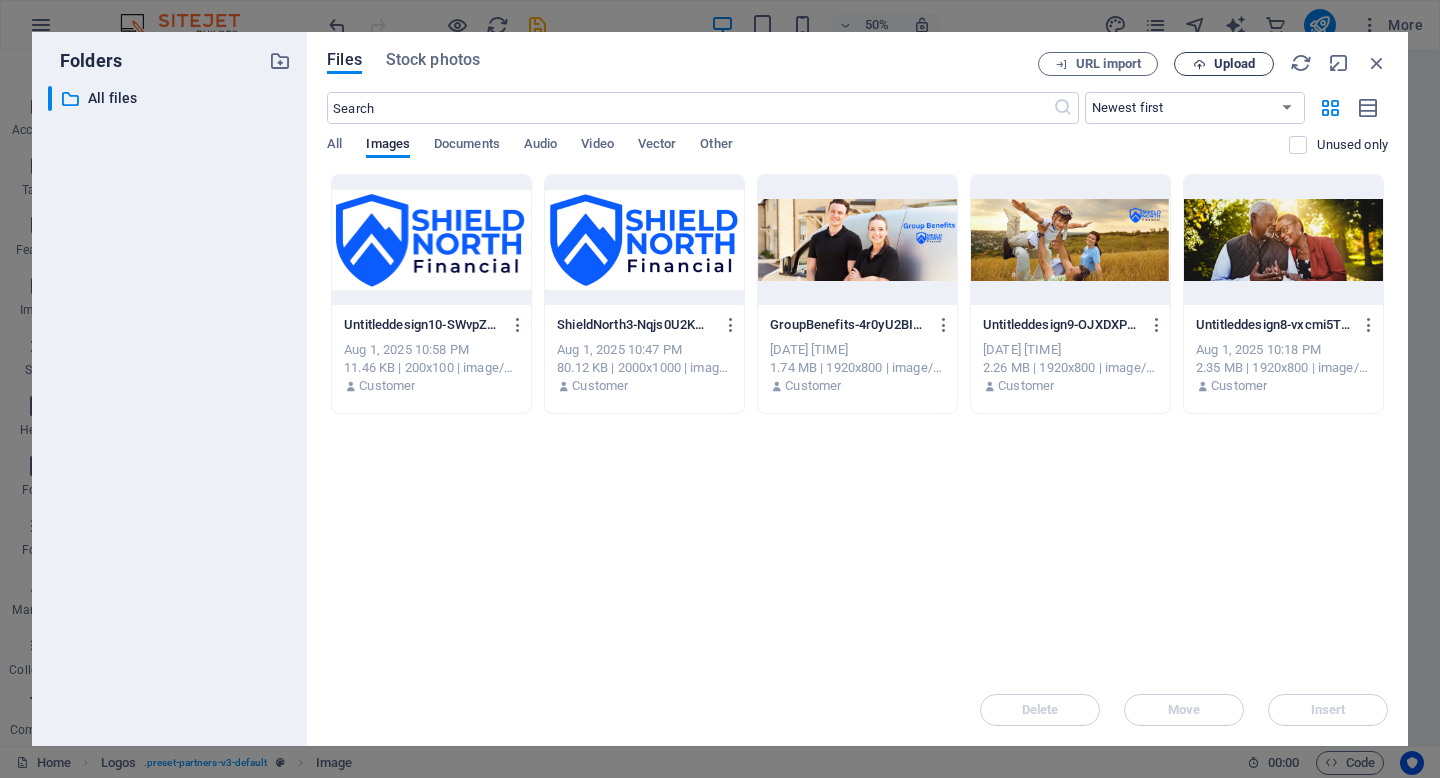 scroll, scrollTop: 3948, scrollLeft: 0, axis: vertical 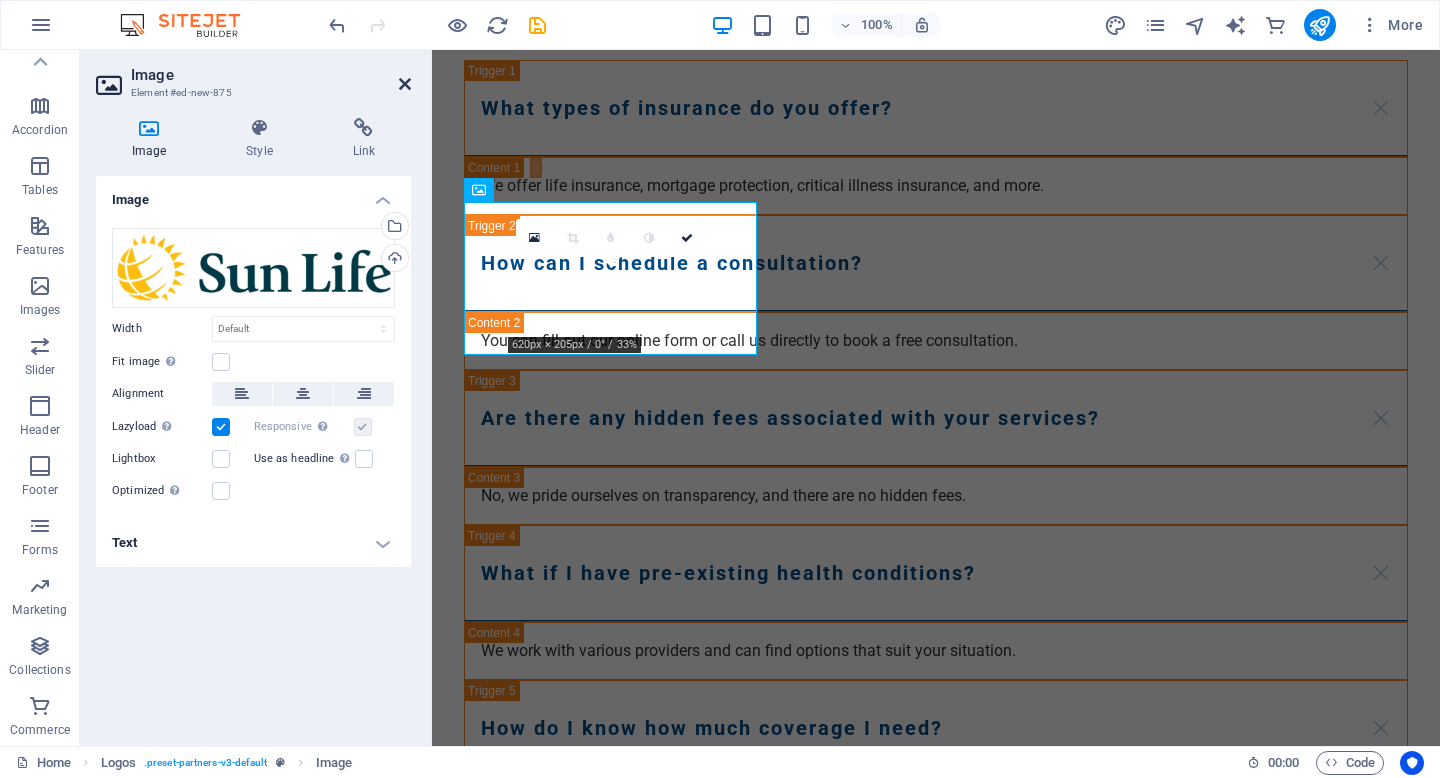 click at bounding box center (405, 84) 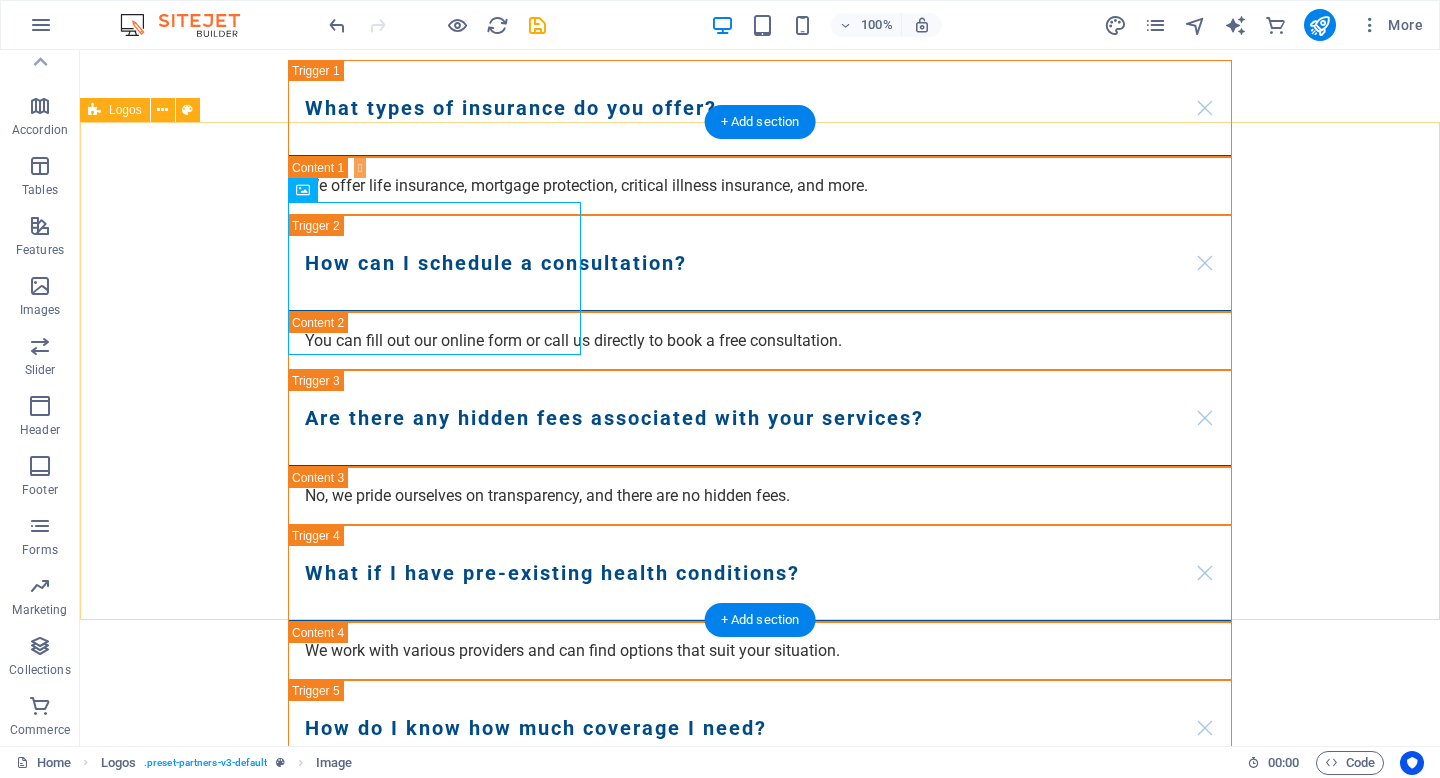 click at bounding box center (760, 2280) 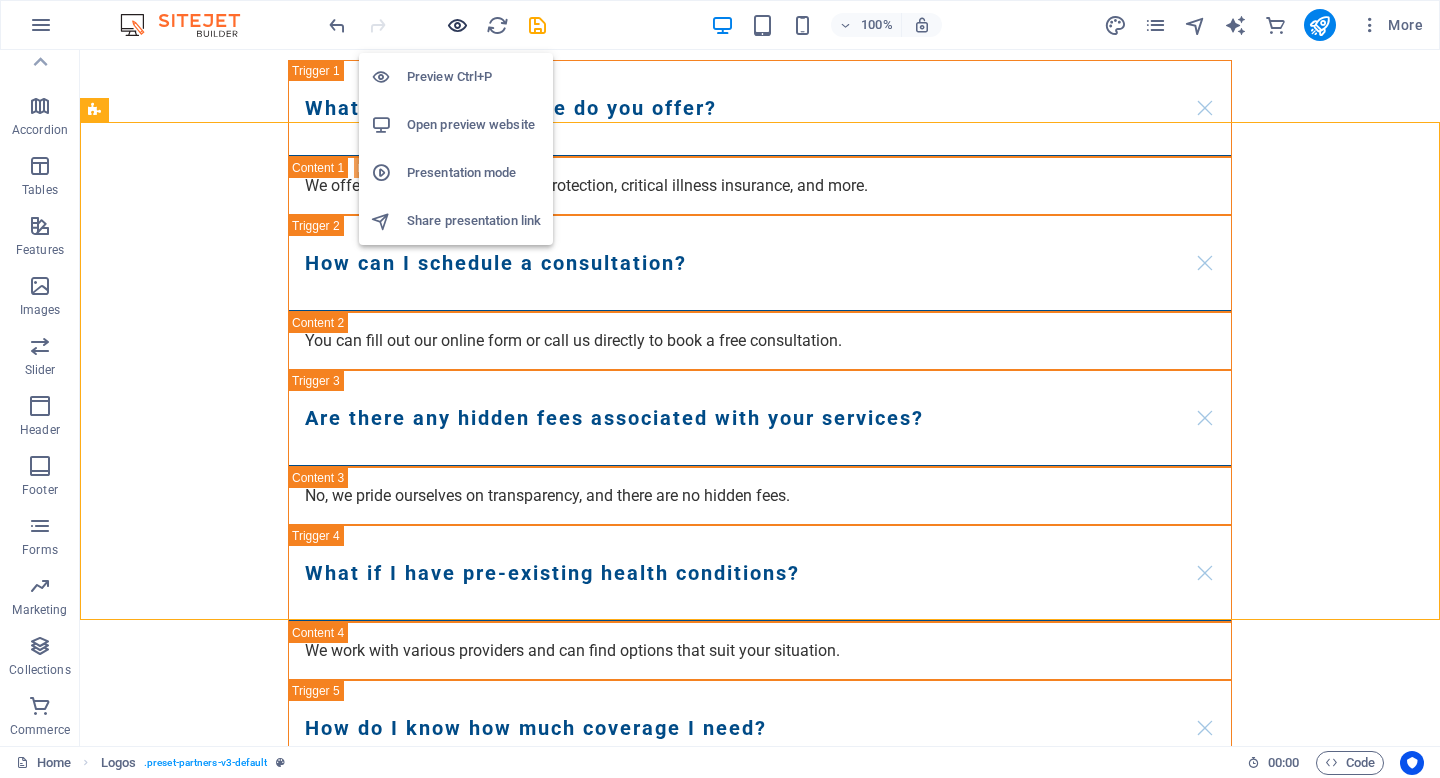 click at bounding box center [457, 25] 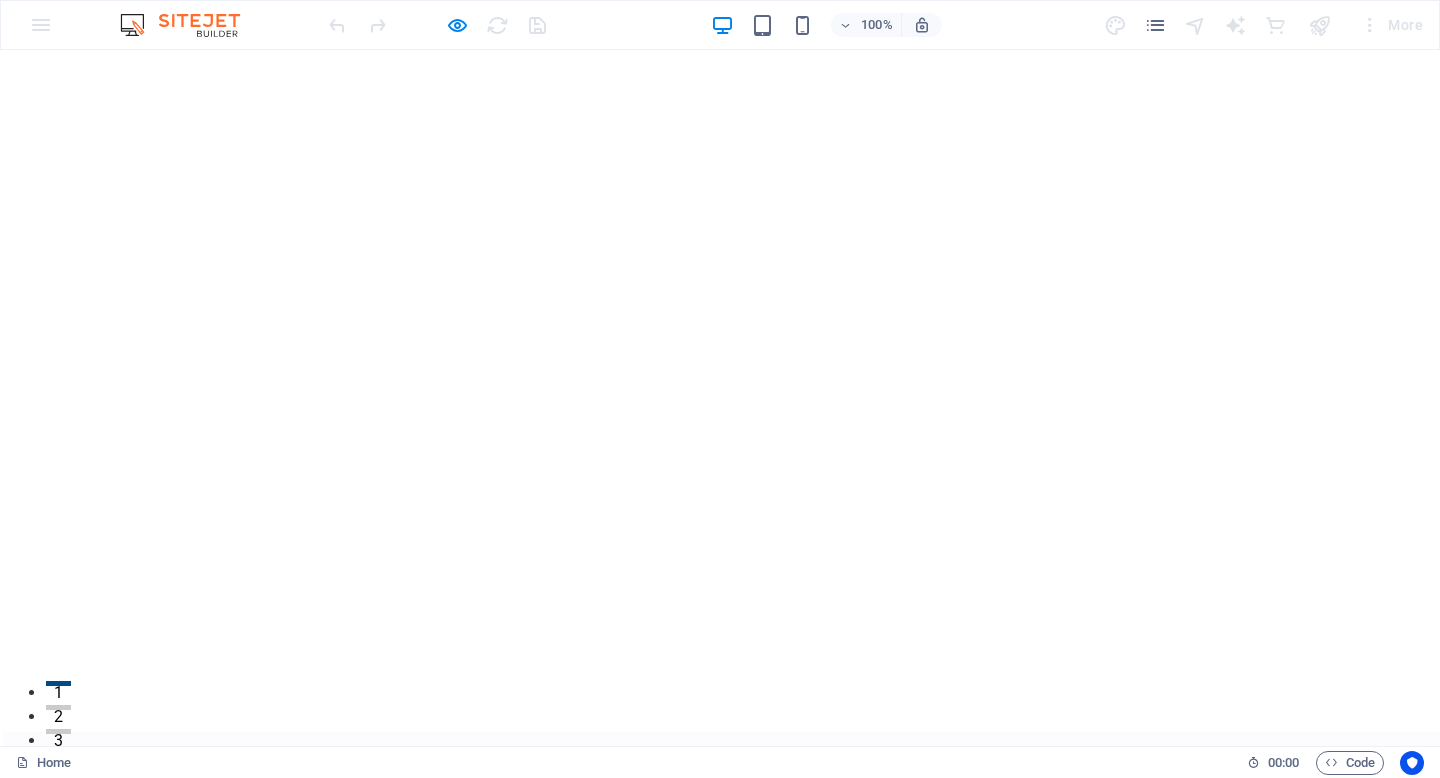 scroll, scrollTop: 0, scrollLeft: 0, axis: both 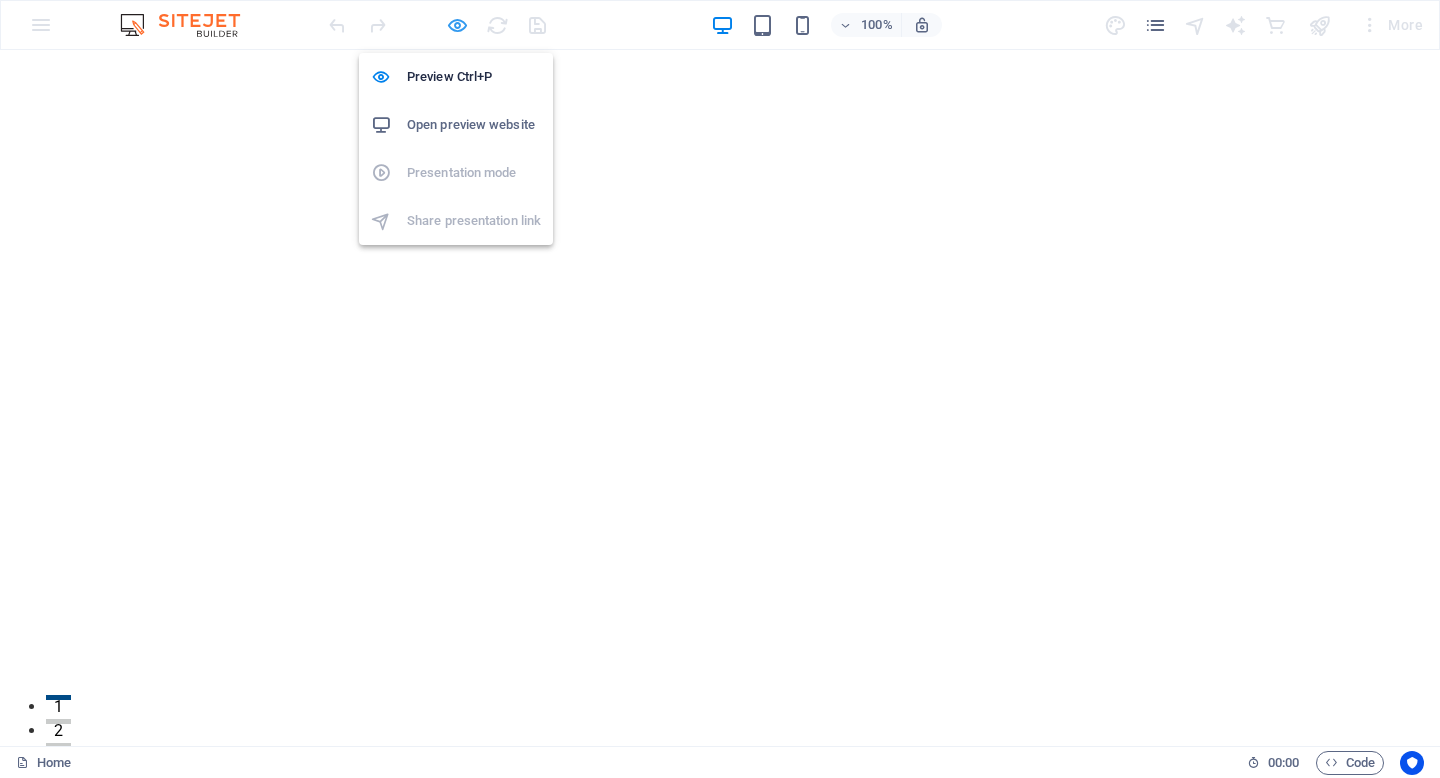 click at bounding box center [457, 25] 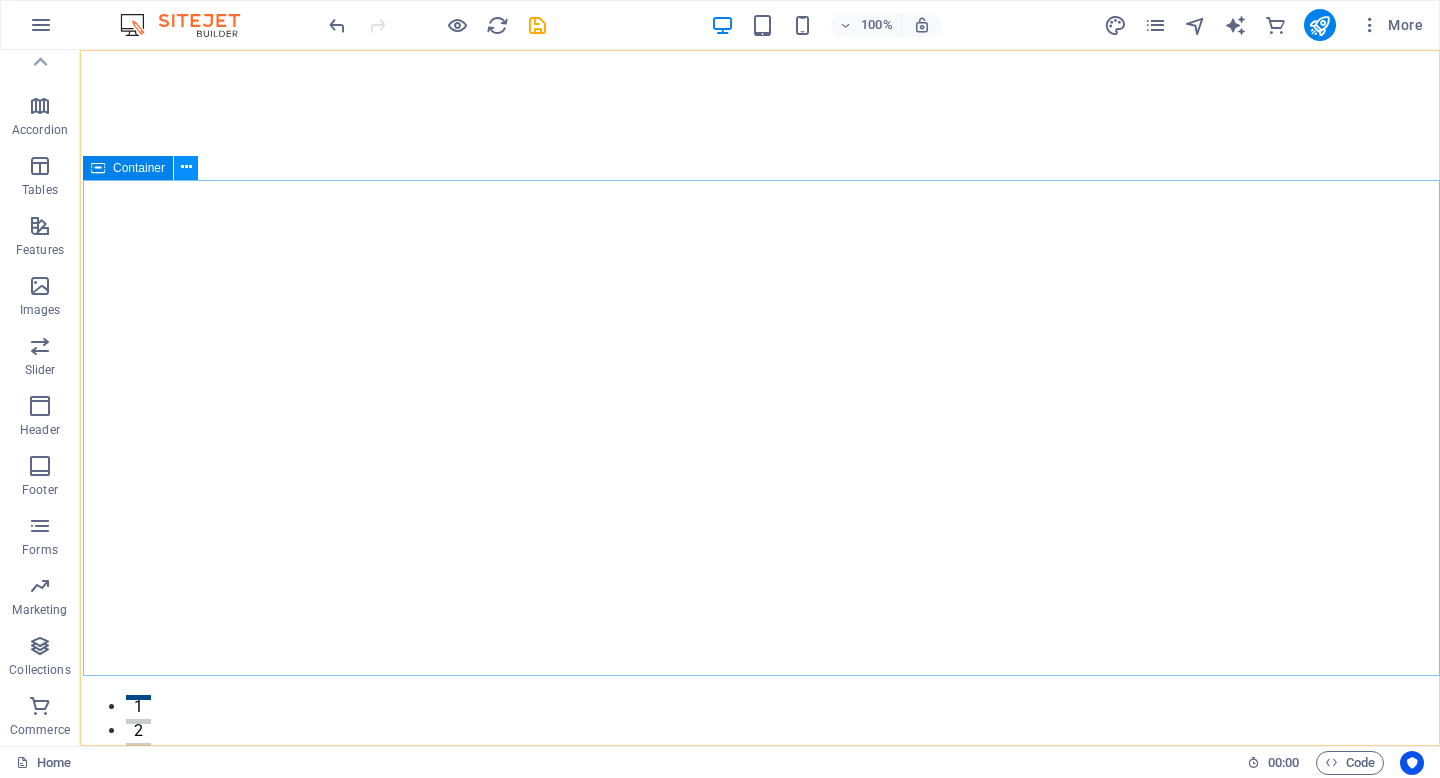 click at bounding box center [186, 167] 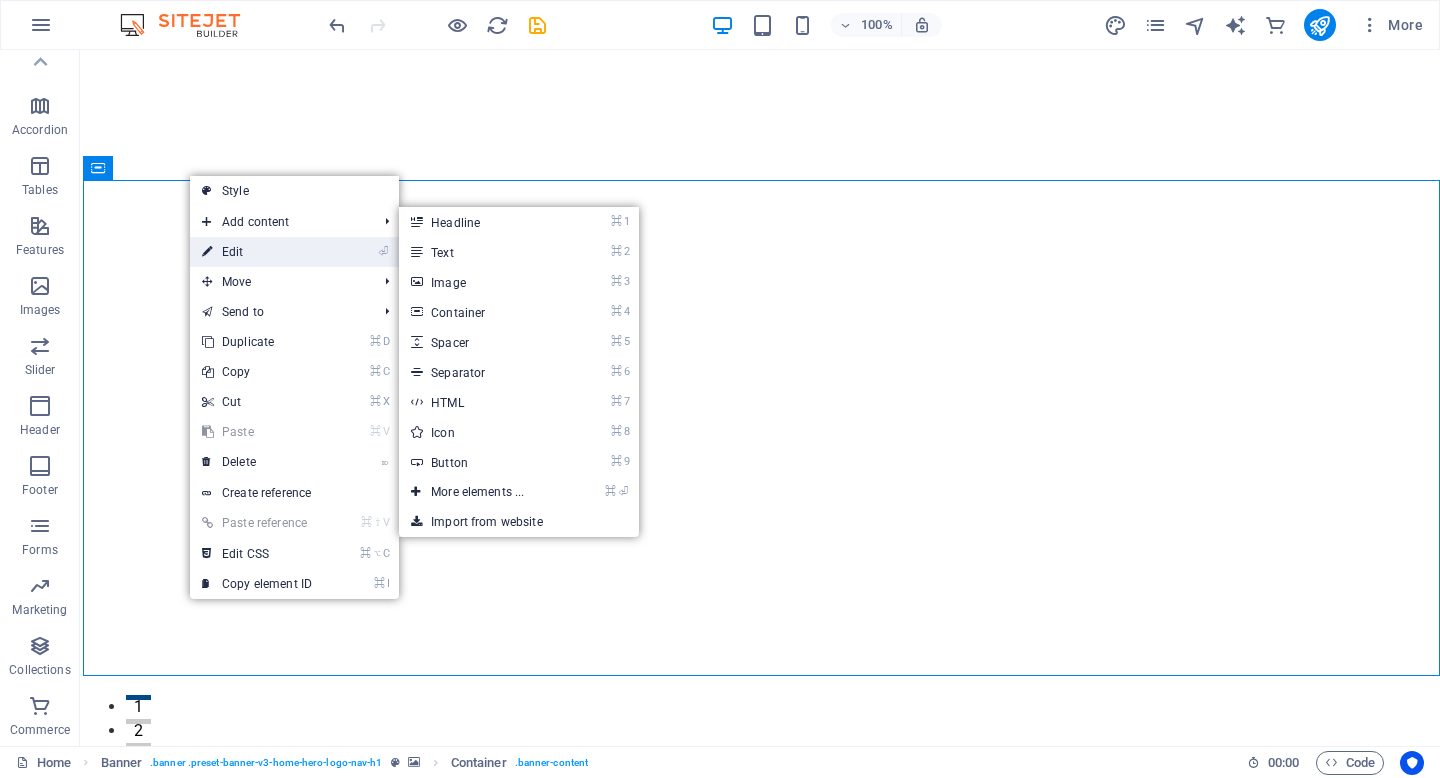 click on "⏎  Edit" at bounding box center [257, 252] 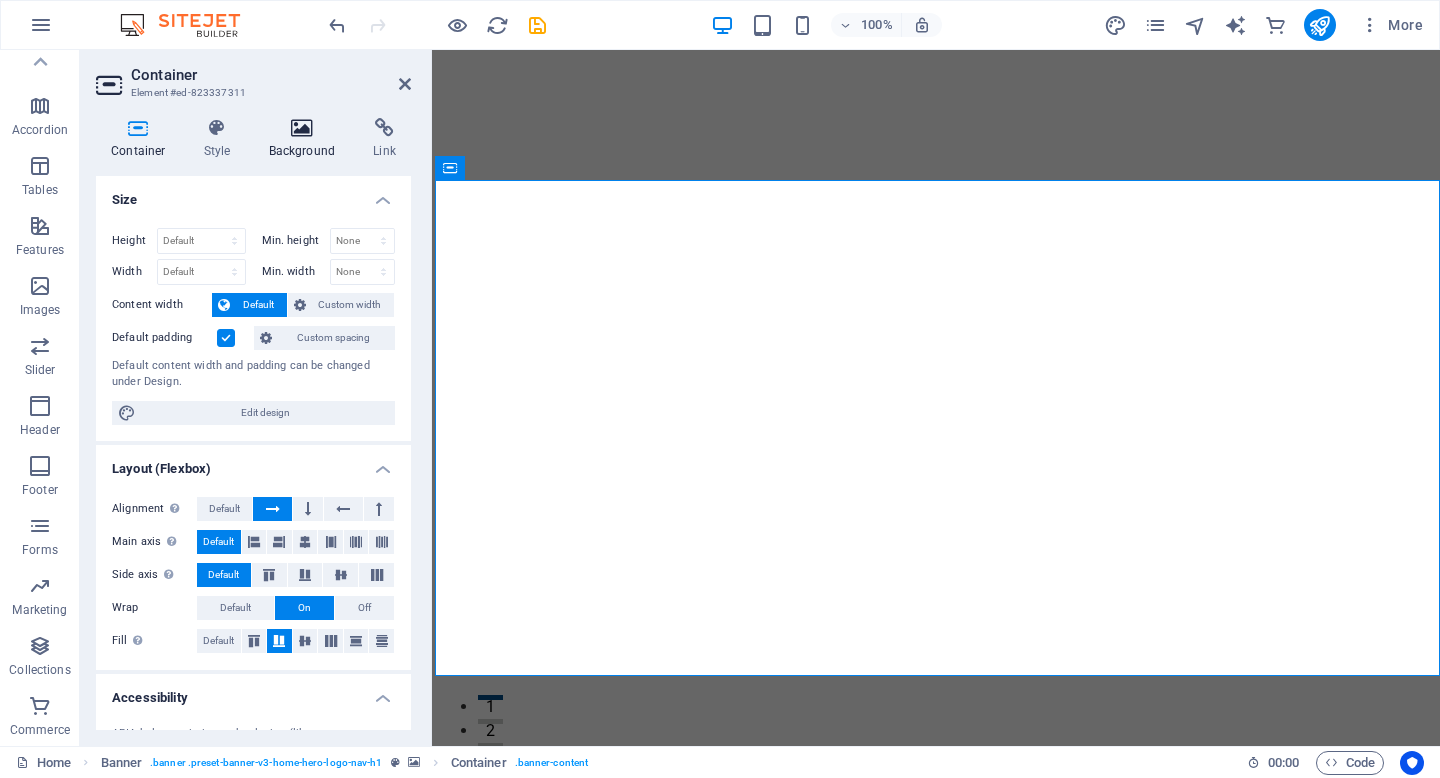 click at bounding box center [302, 128] 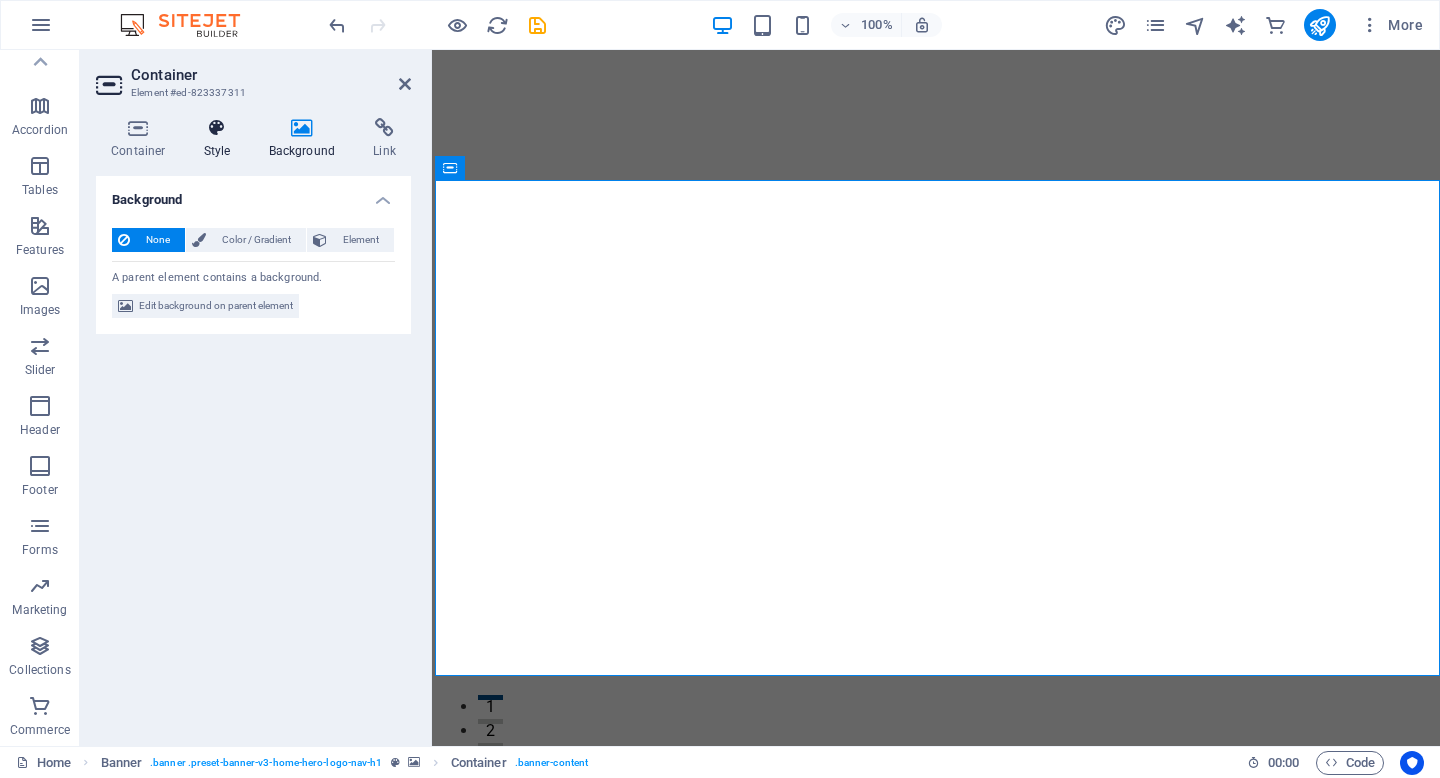 click at bounding box center [217, 128] 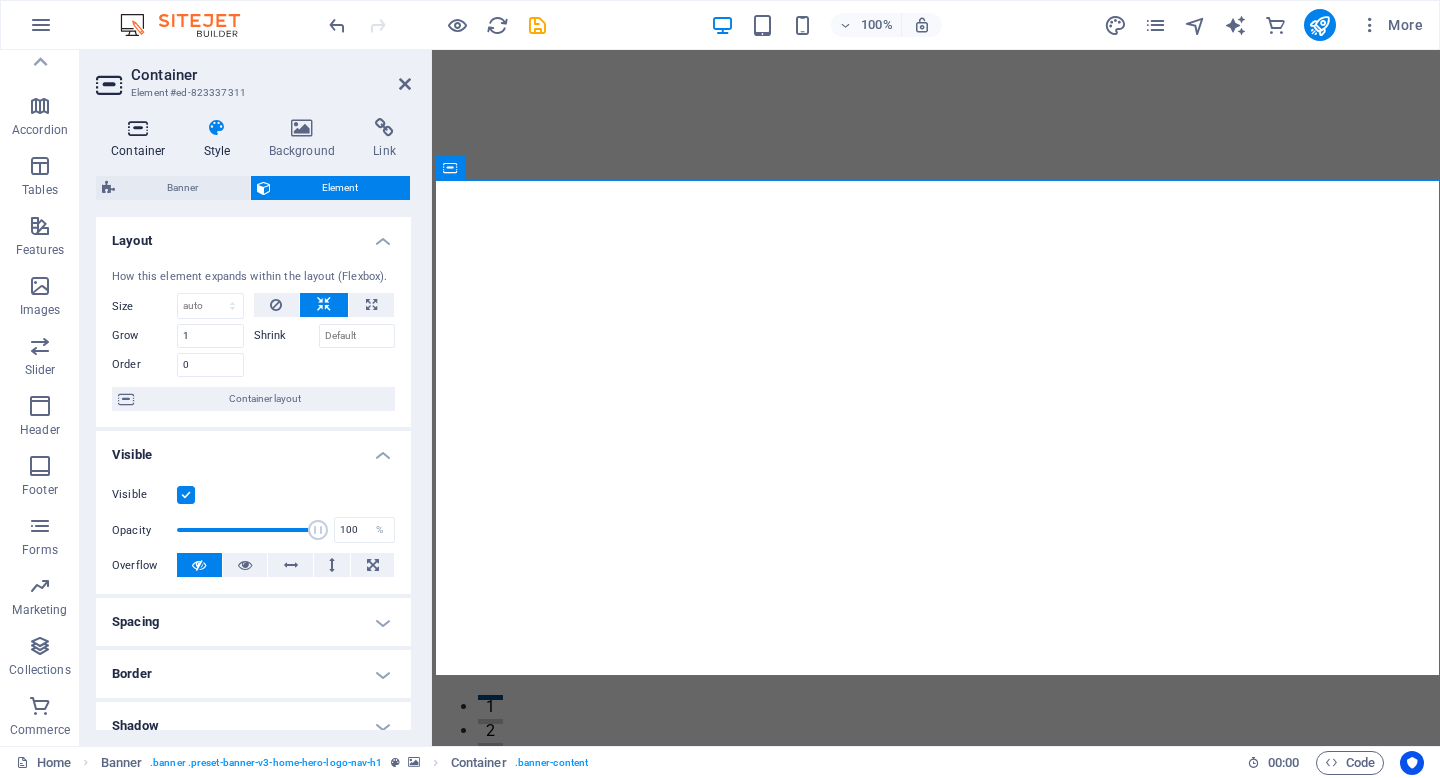 click at bounding box center [138, 128] 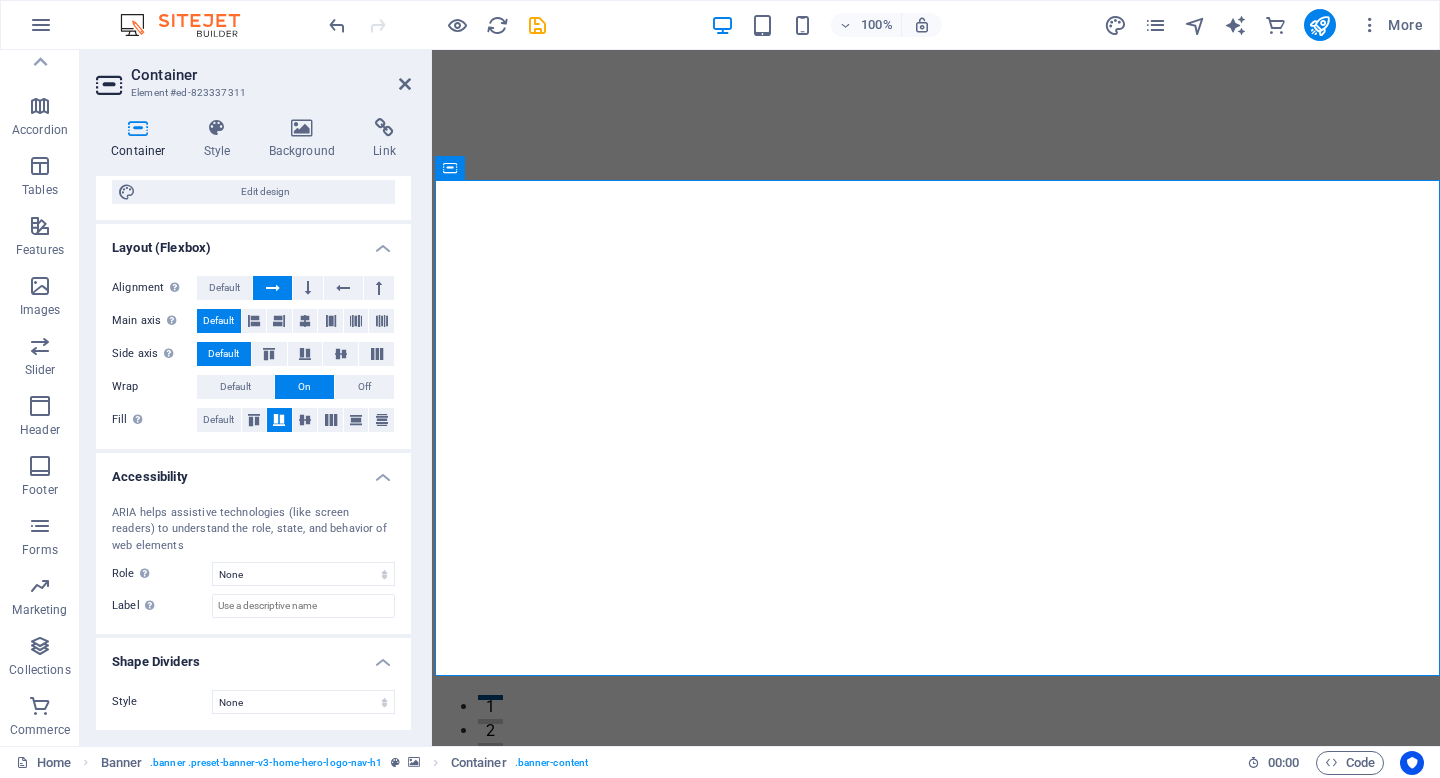 scroll, scrollTop: 0, scrollLeft: 0, axis: both 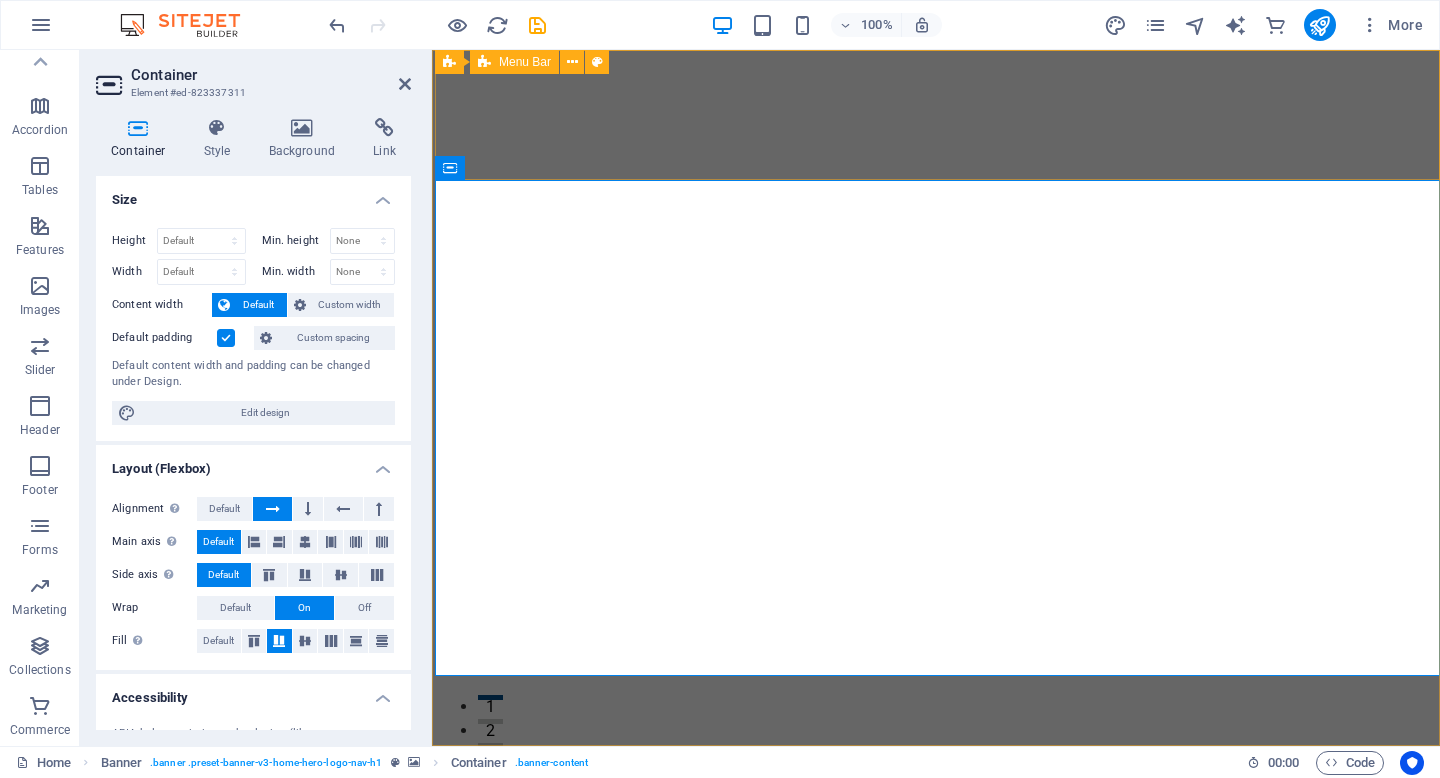click on "Shield North Financial Home About Services Testimonials Contact" at bounding box center [937, 811] 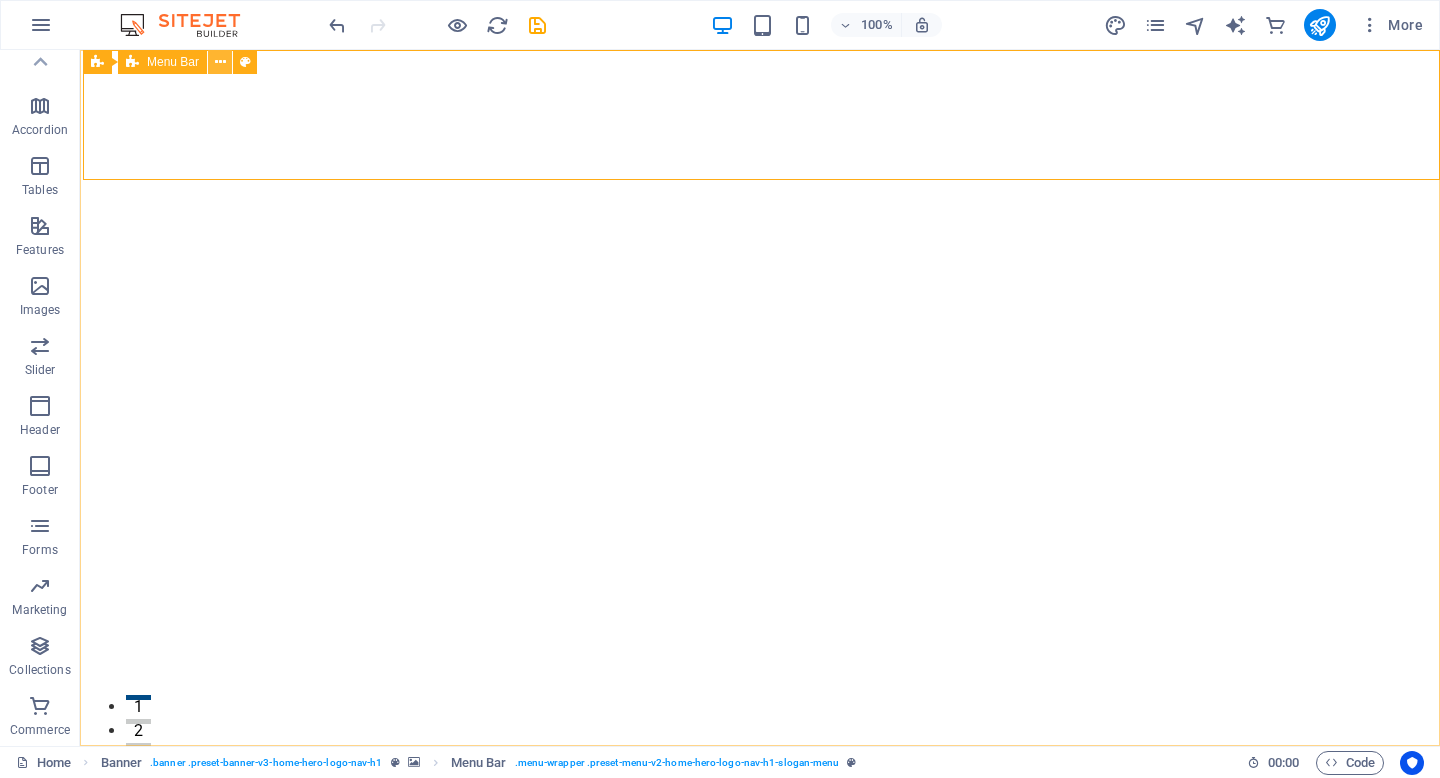 click at bounding box center [220, 62] 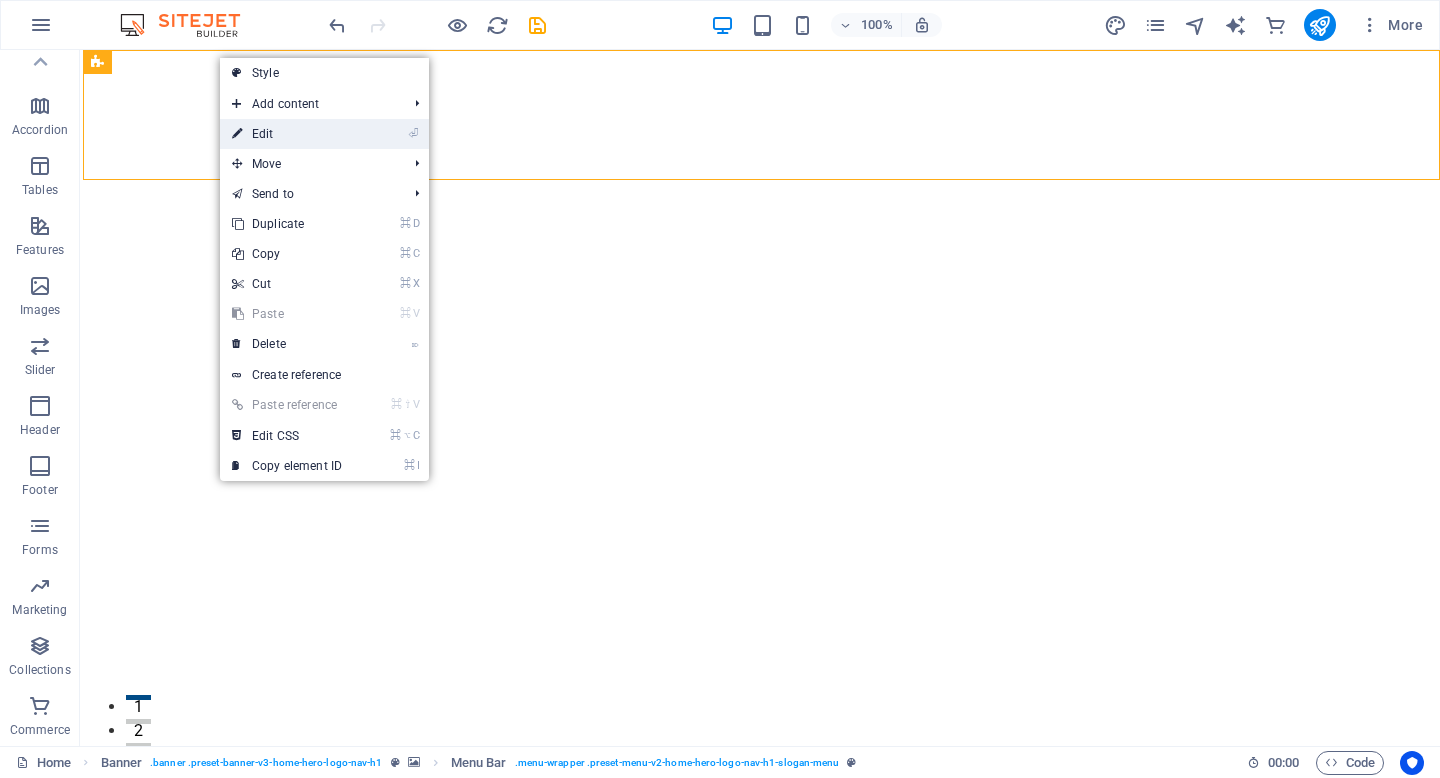 click on "⏎  Edit" at bounding box center (287, 134) 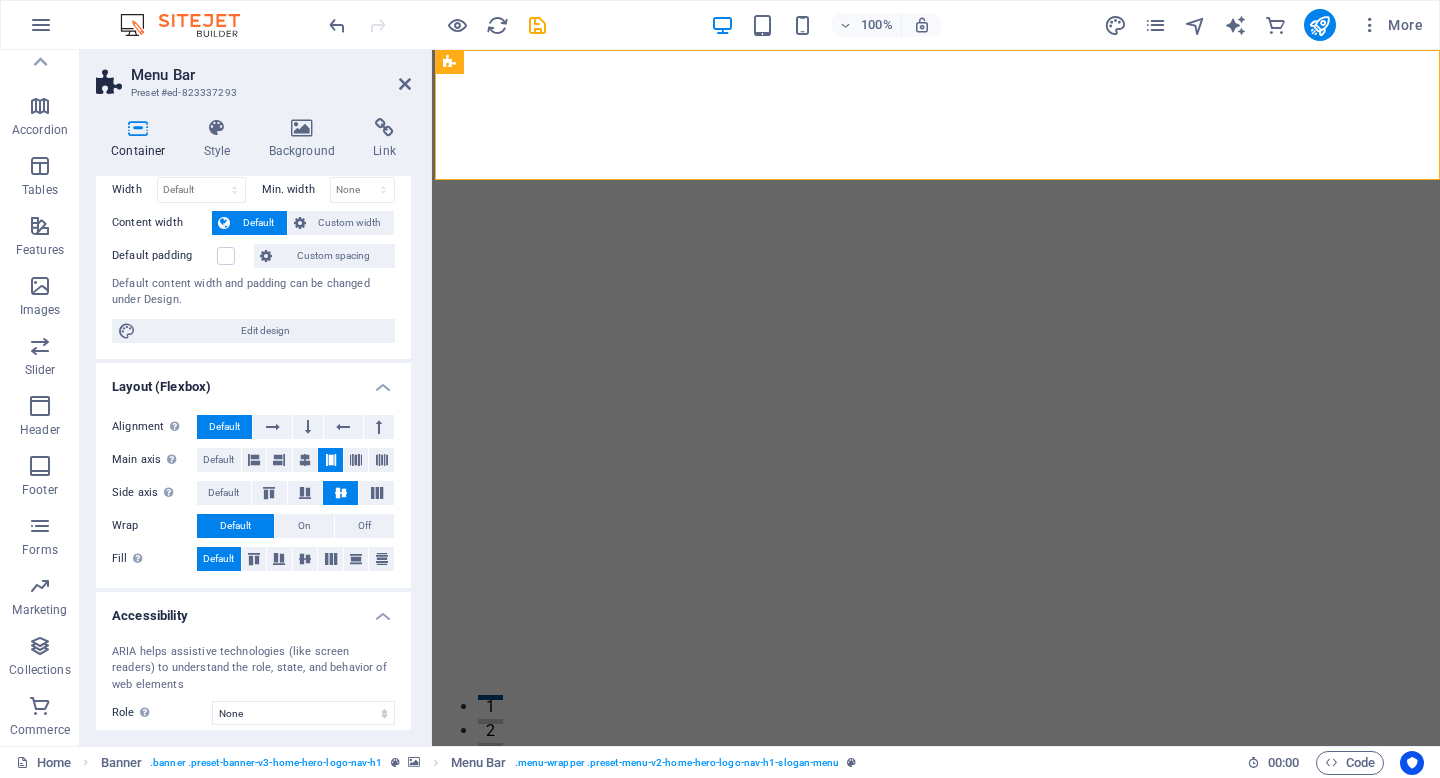 scroll, scrollTop: 0, scrollLeft: 0, axis: both 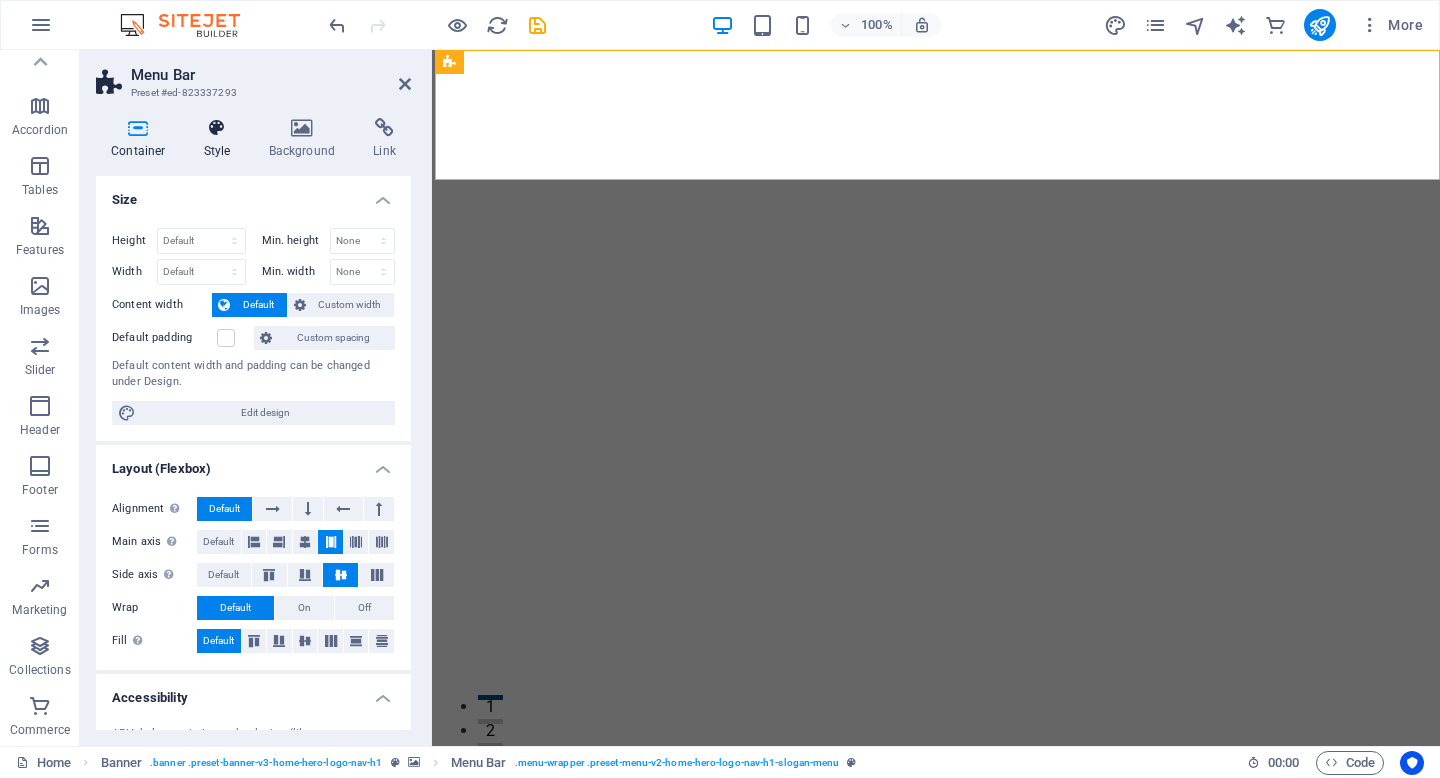 click at bounding box center [217, 128] 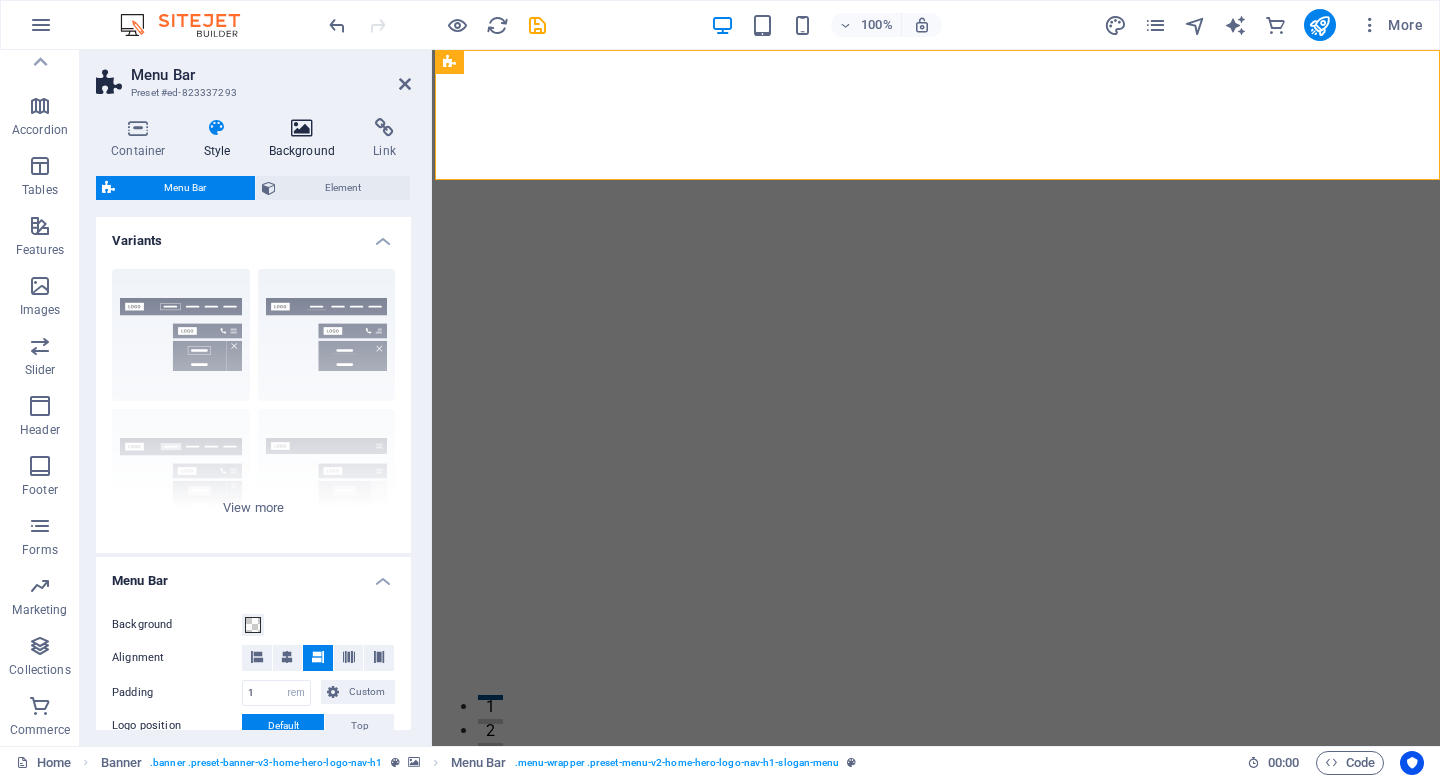 click at bounding box center (302, 128) 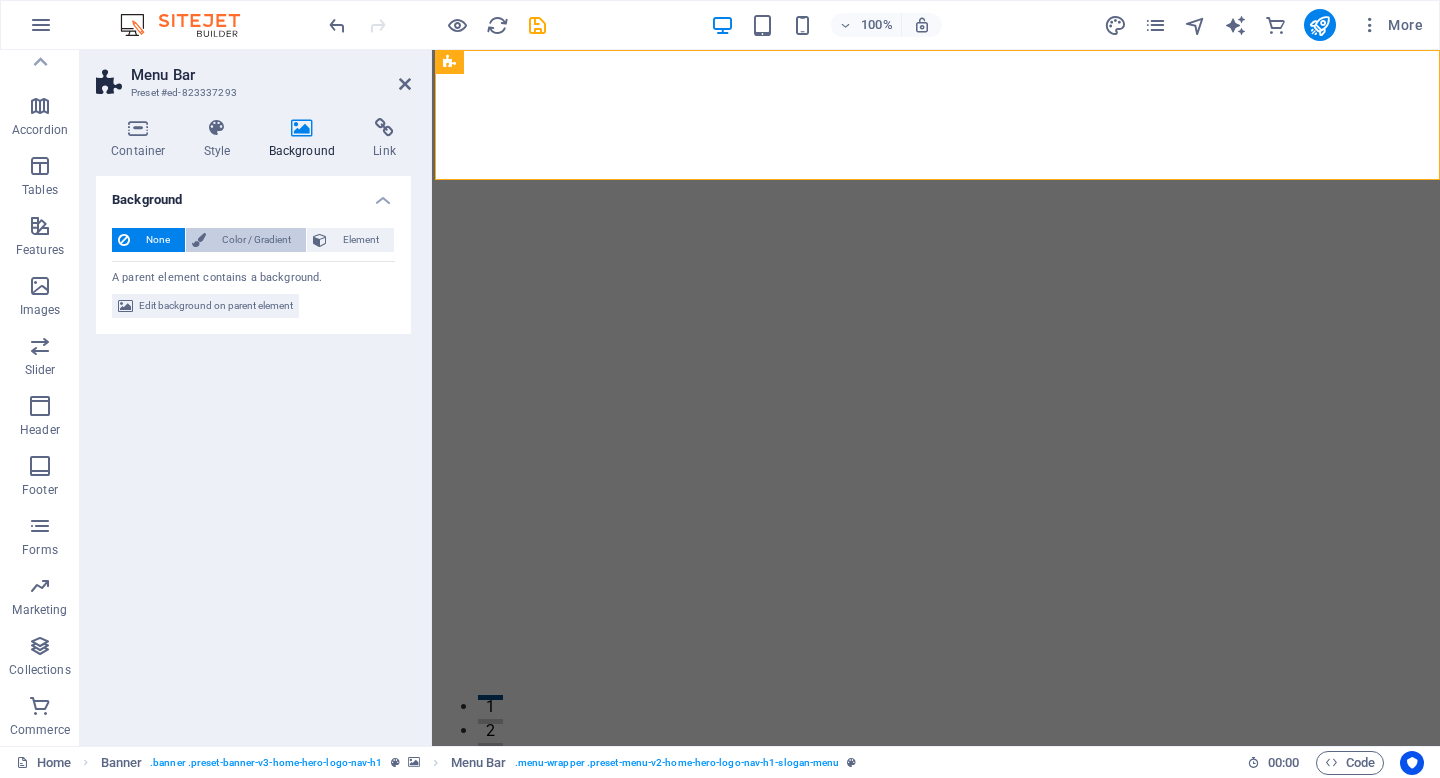 click on "Color / Gradient" at bounding box center [256, 240] 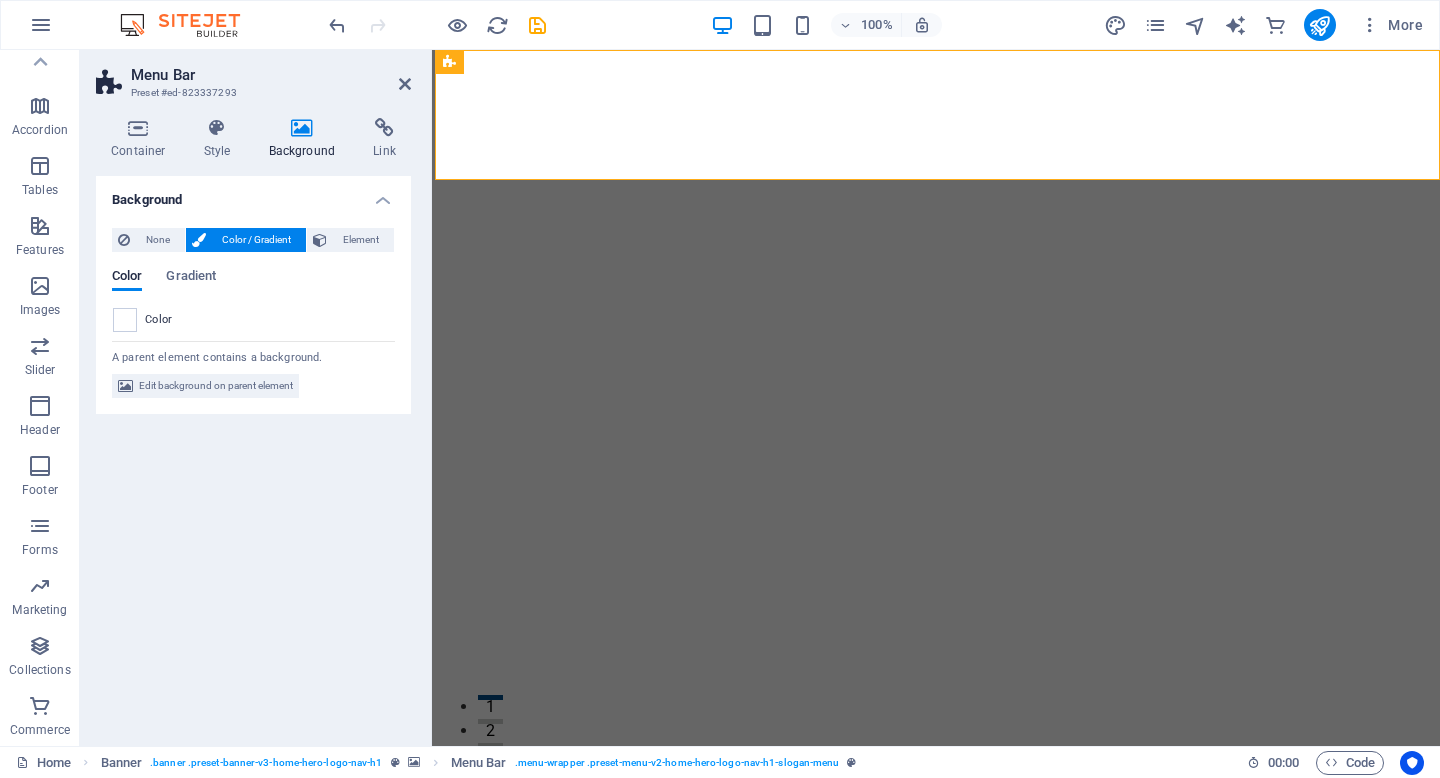 click on "Menu Bar" at bounding box center [271, 75] 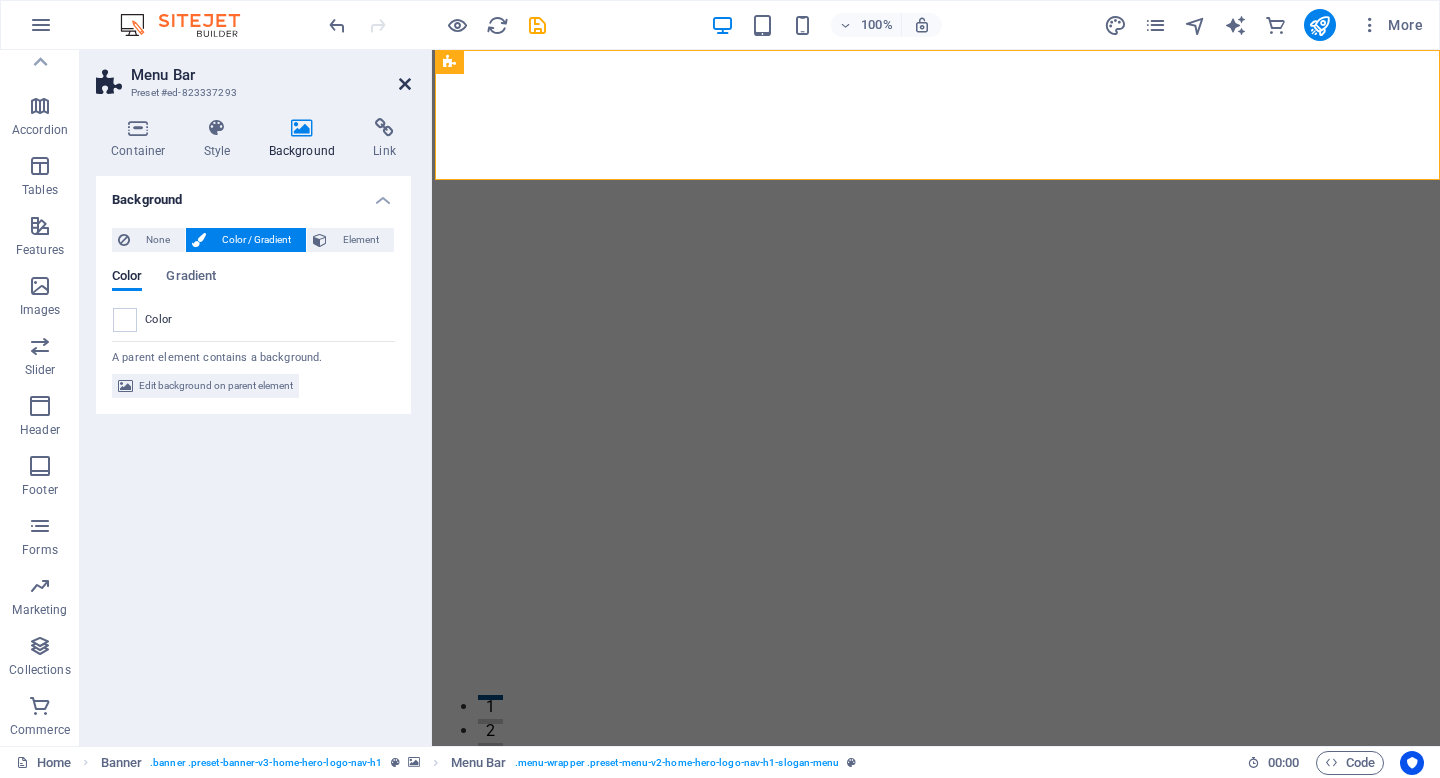 click at bounding box center (405, 84) 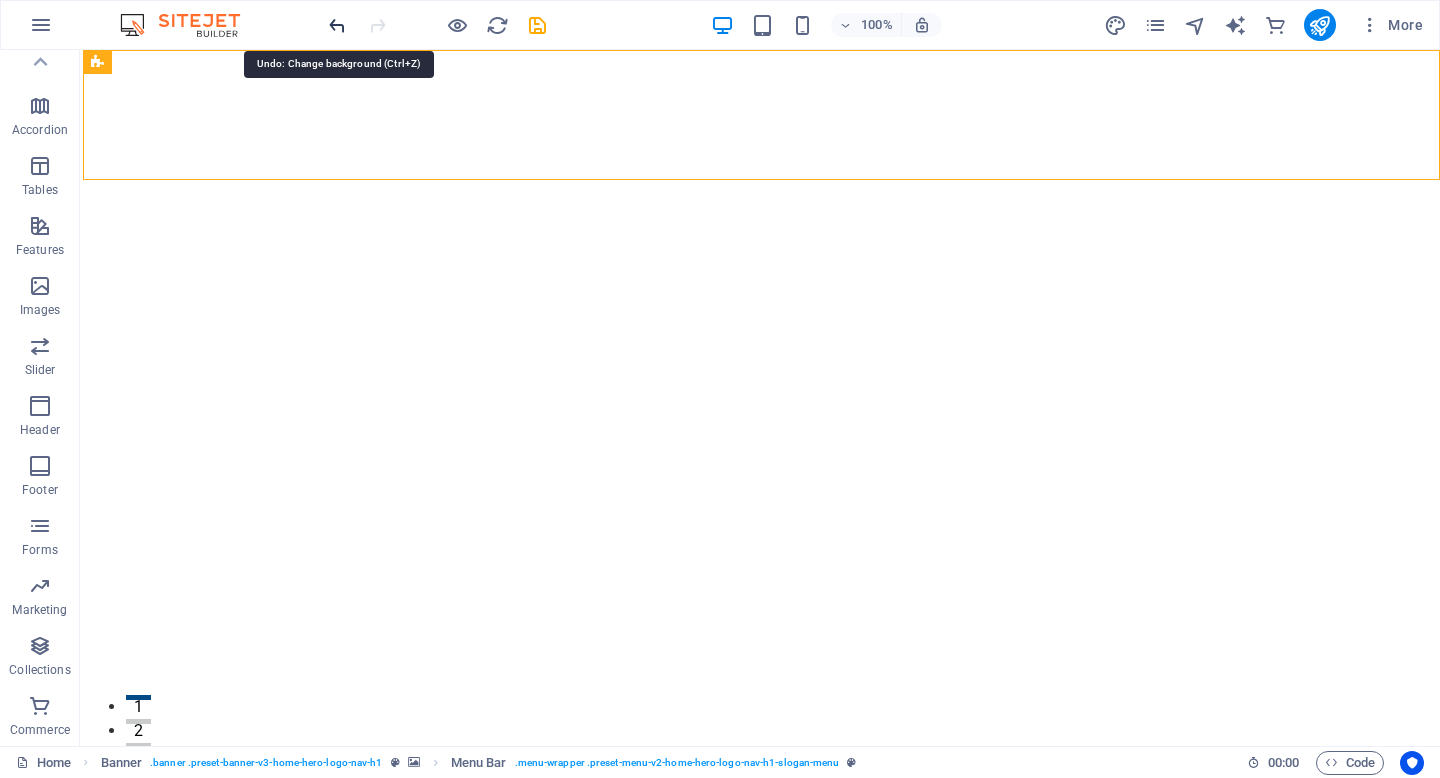 click at bounding box center (337, 25) 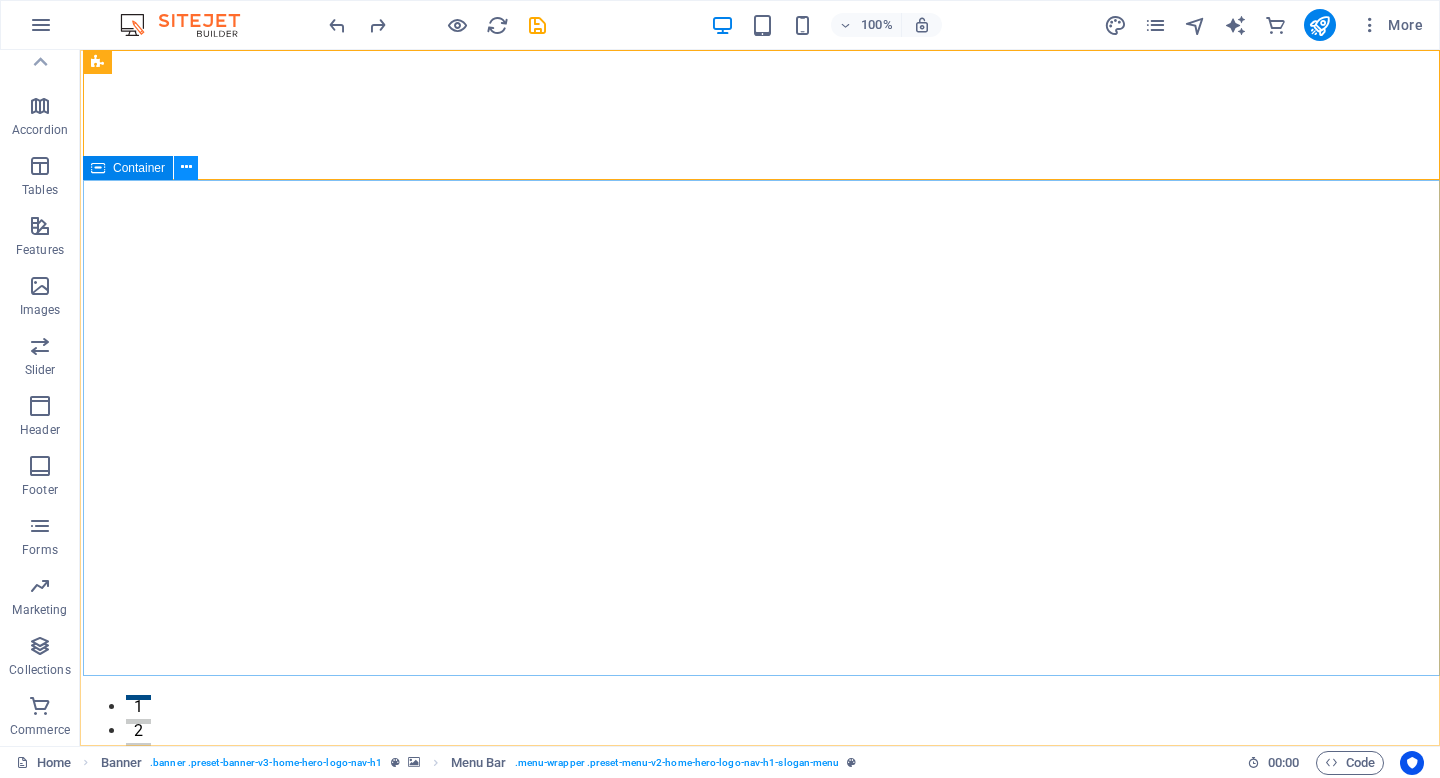 click at bounding box center (186, 167) 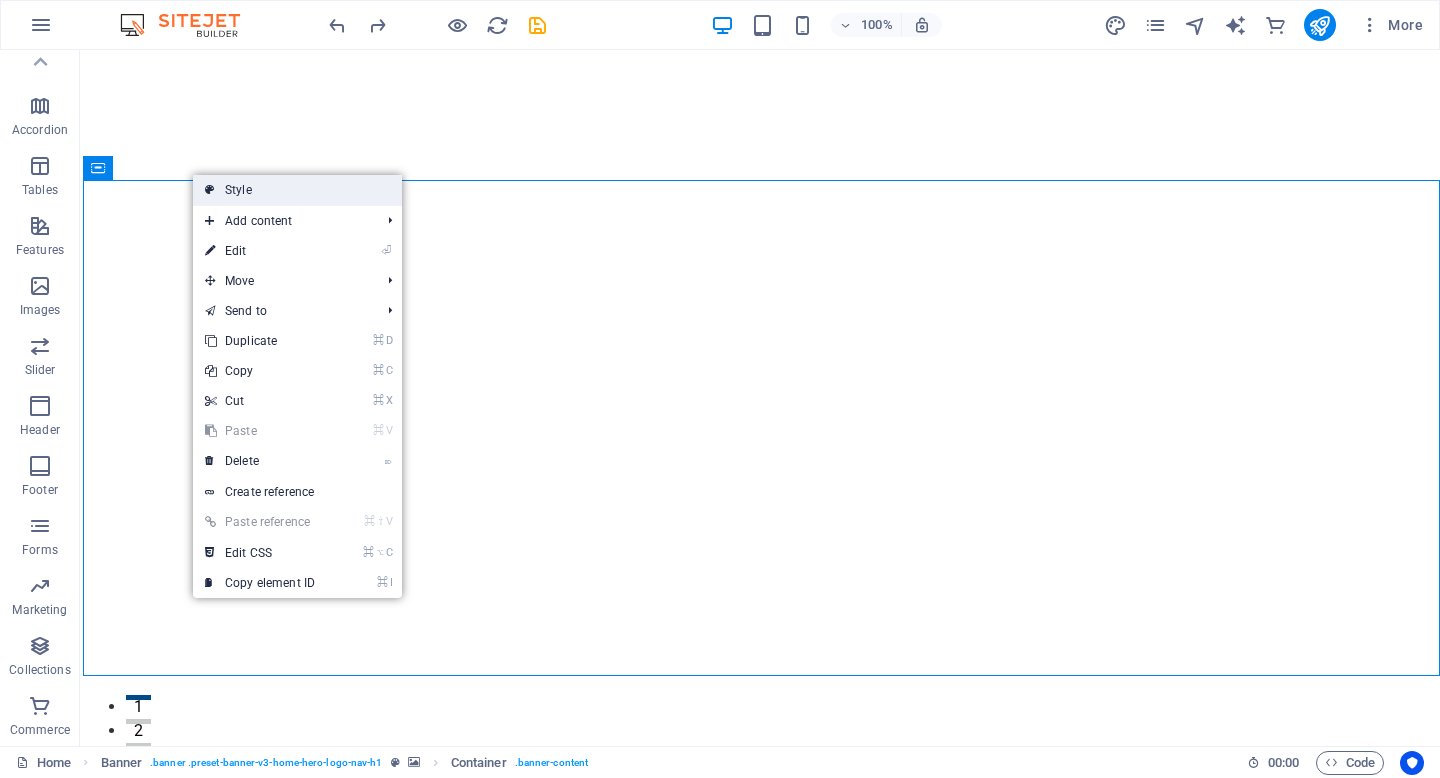 click on "Style" at bounding box center (297, 190) 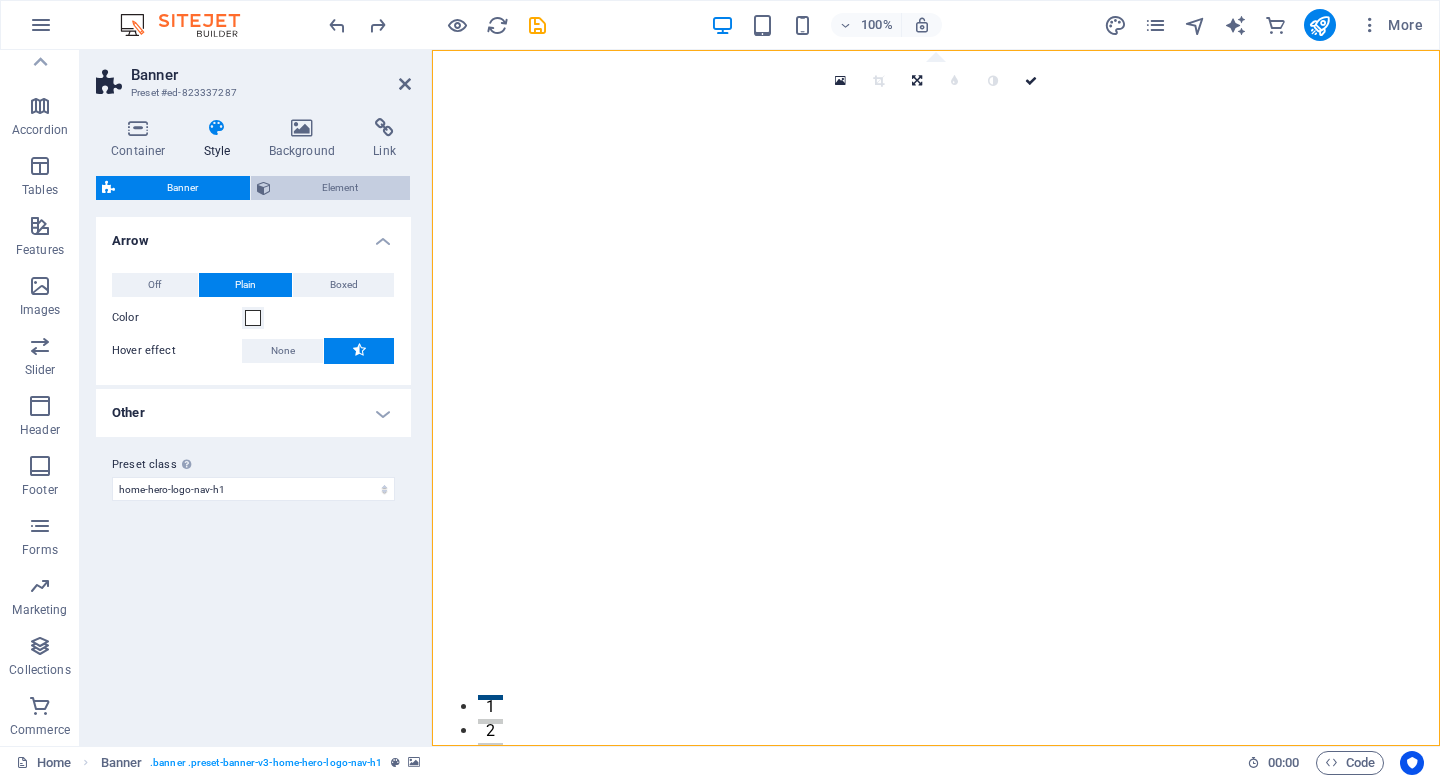 click on "Element" at bounding box center [341, 188] 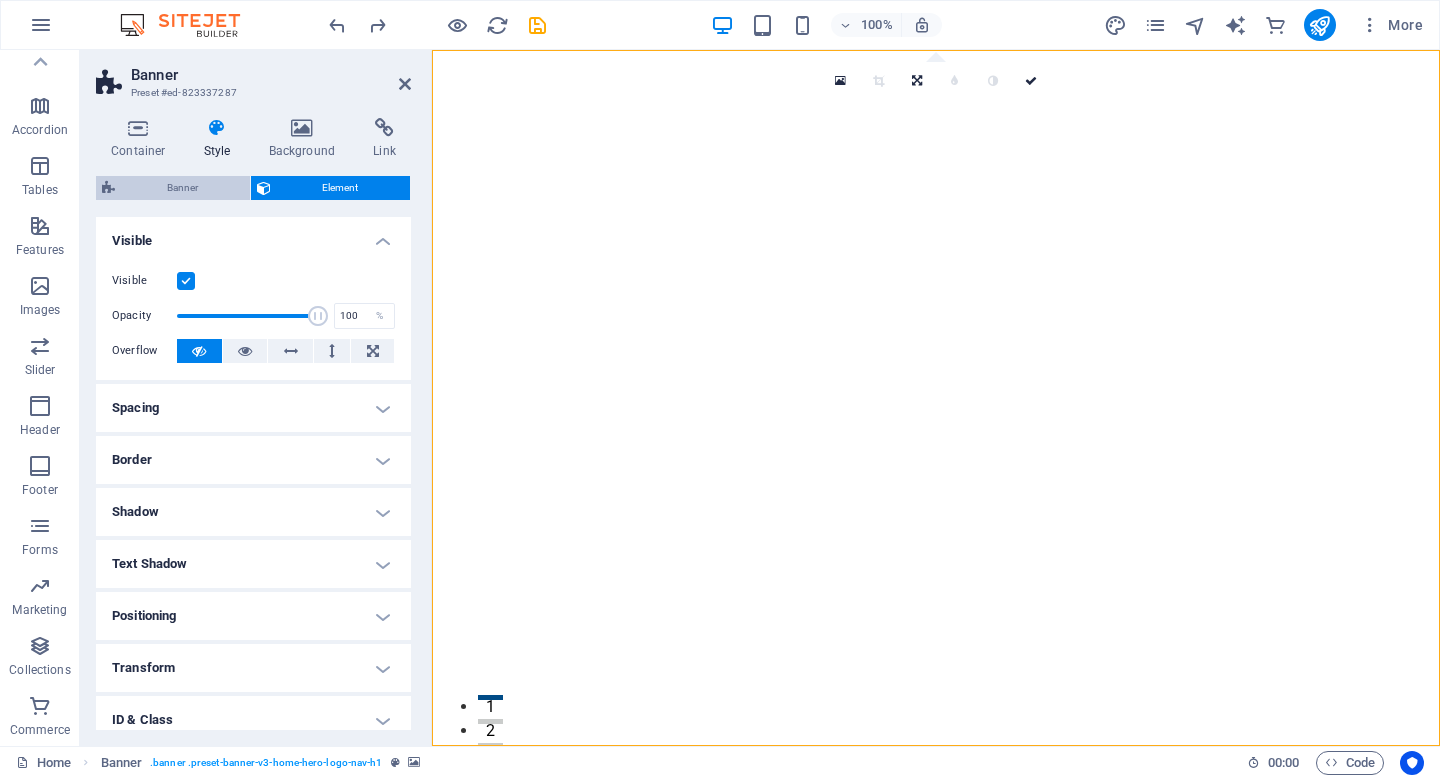 click on "Banner" at bounding box center [182, 188] 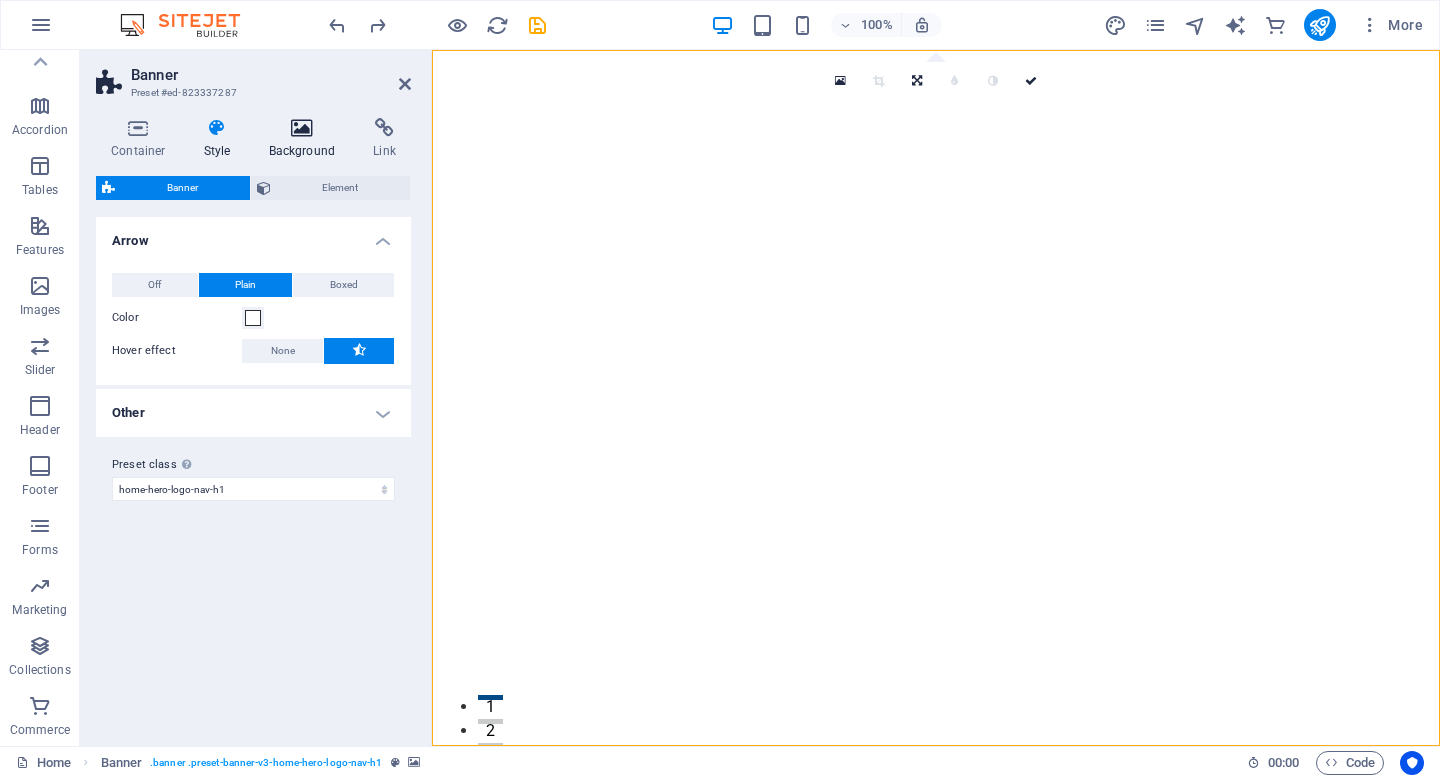 click at bounding box center (302, 128) 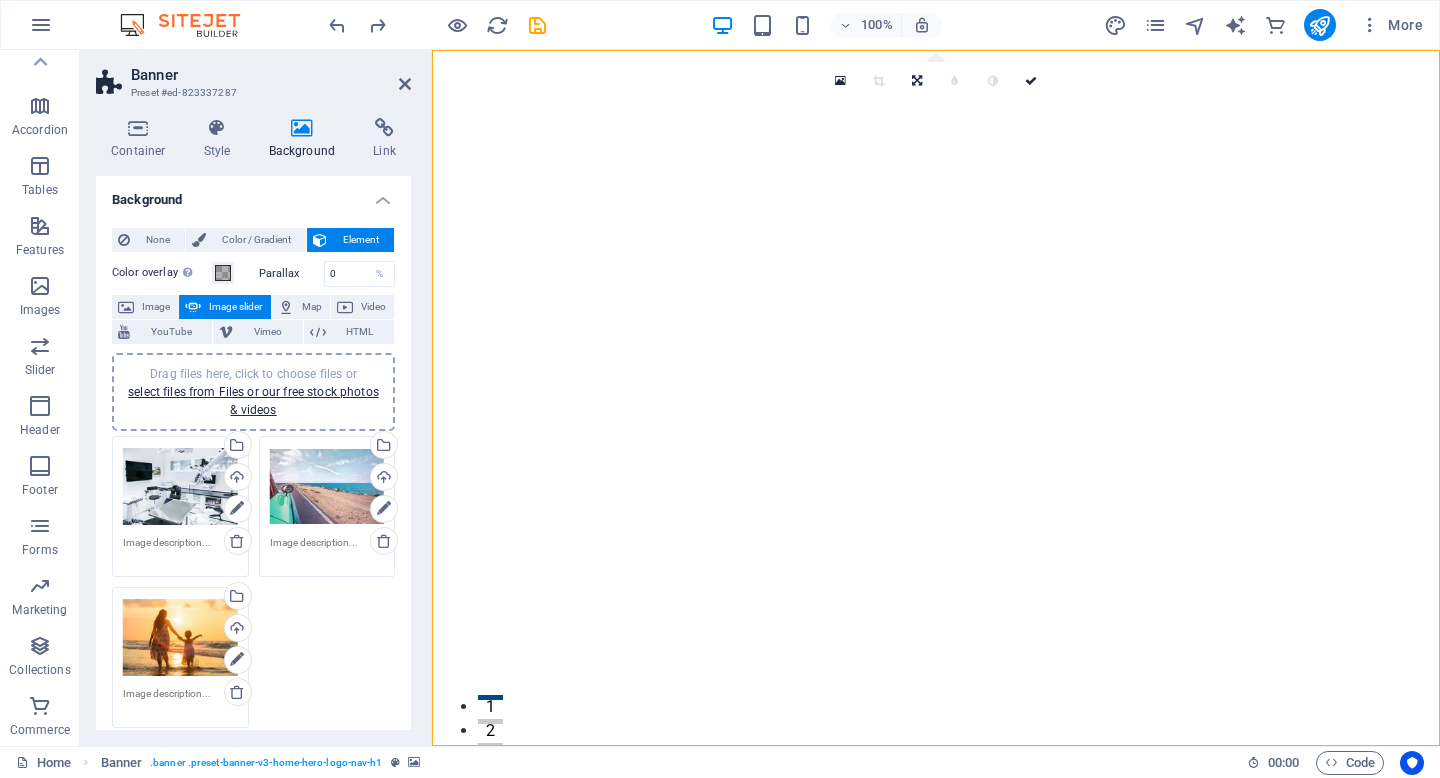 click on "Drag files here, click to choose files or select files from Files or our free stock photos & videos" at bounding box center [180, 487] 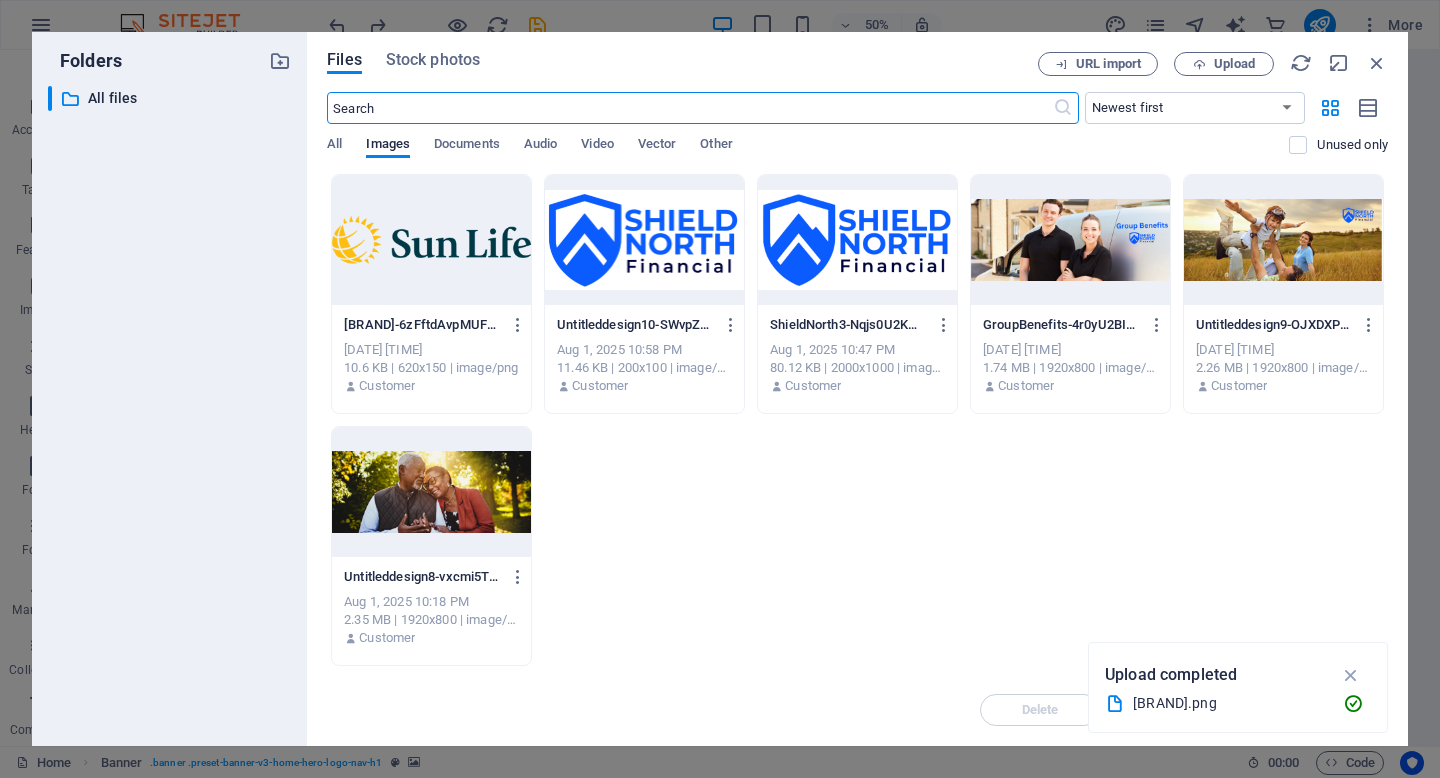 click at bounding box center [431, 492] 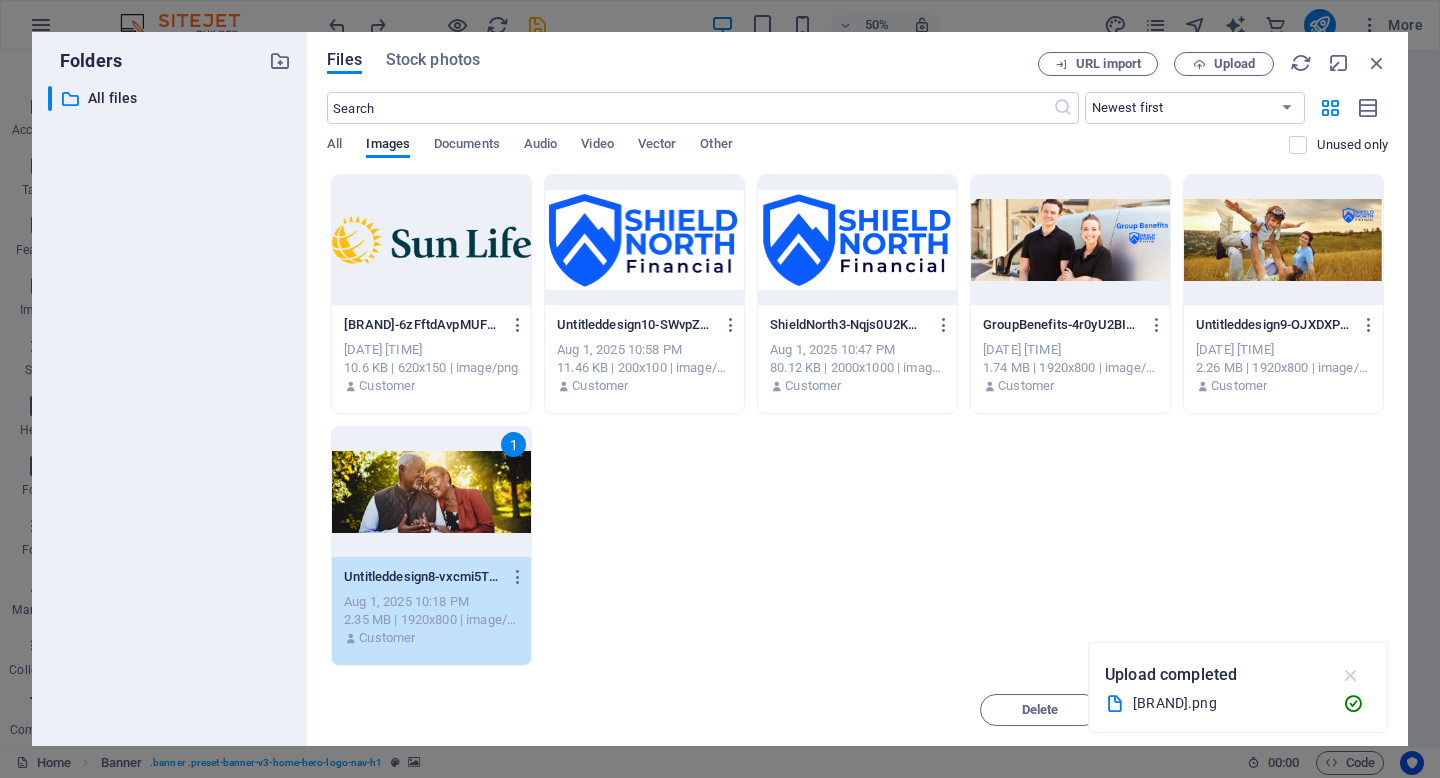 click at bounding box center (1351, 675) 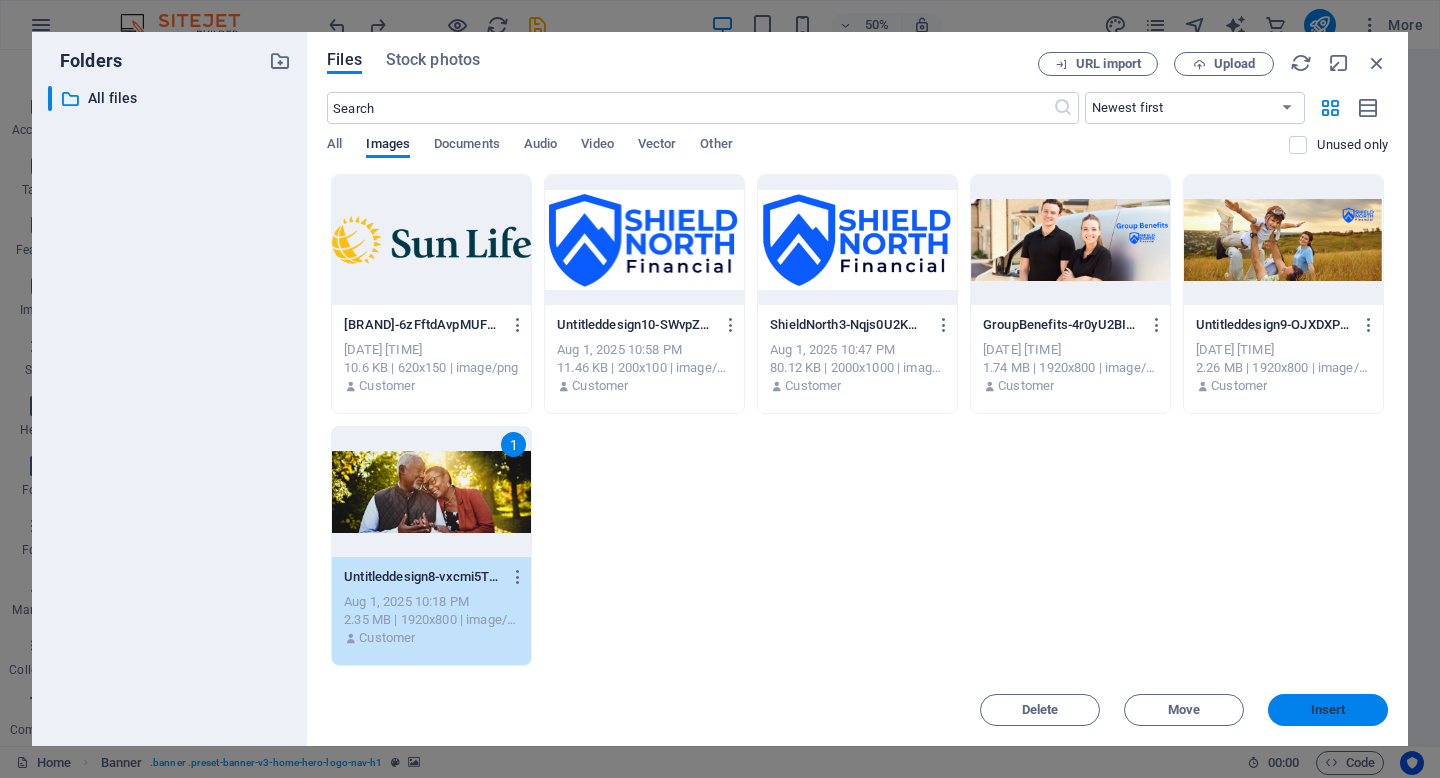 click on "Insert" at bounding box center (1328, 710) 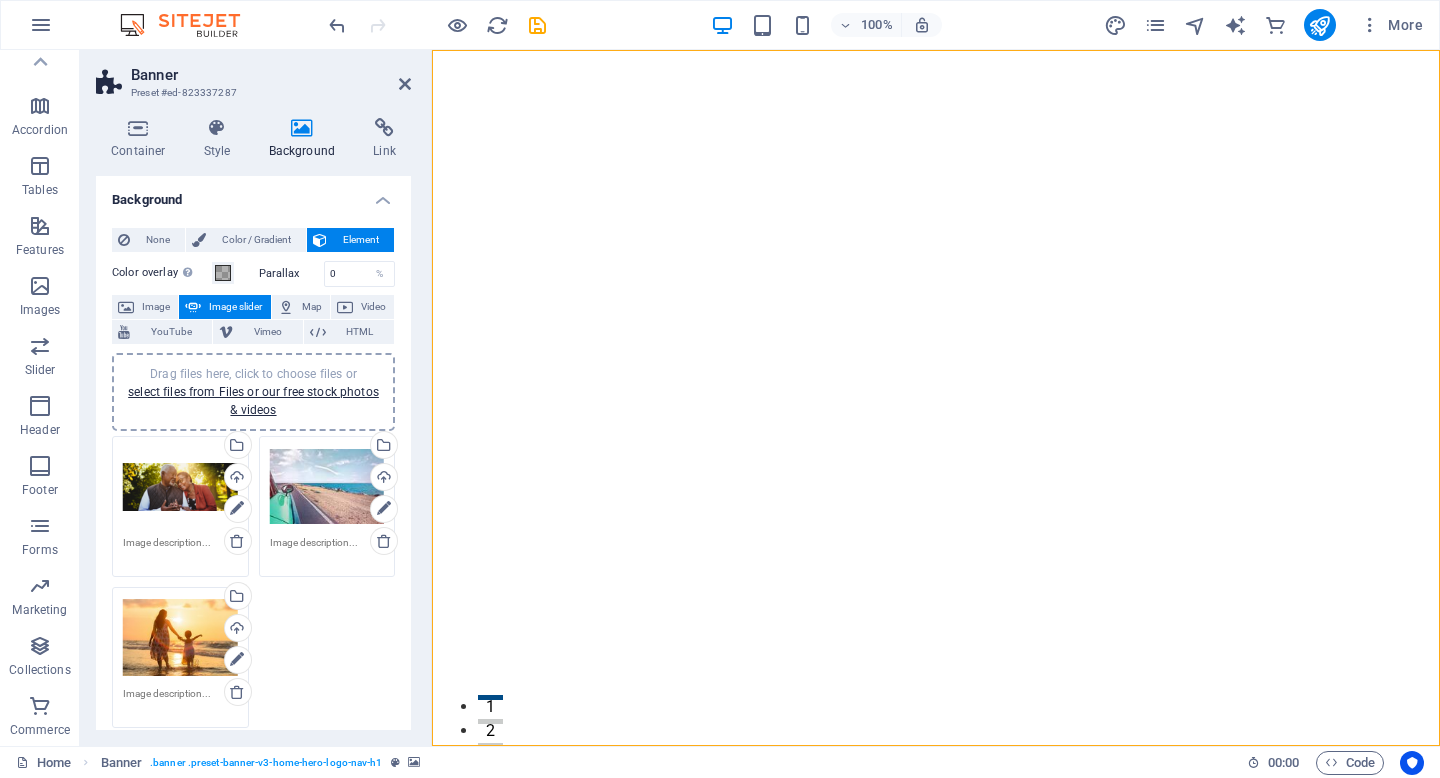 click on "Drag files here, click to choose files or select files from Files or our free stock photos & videos" at bounding box center [327, 487] 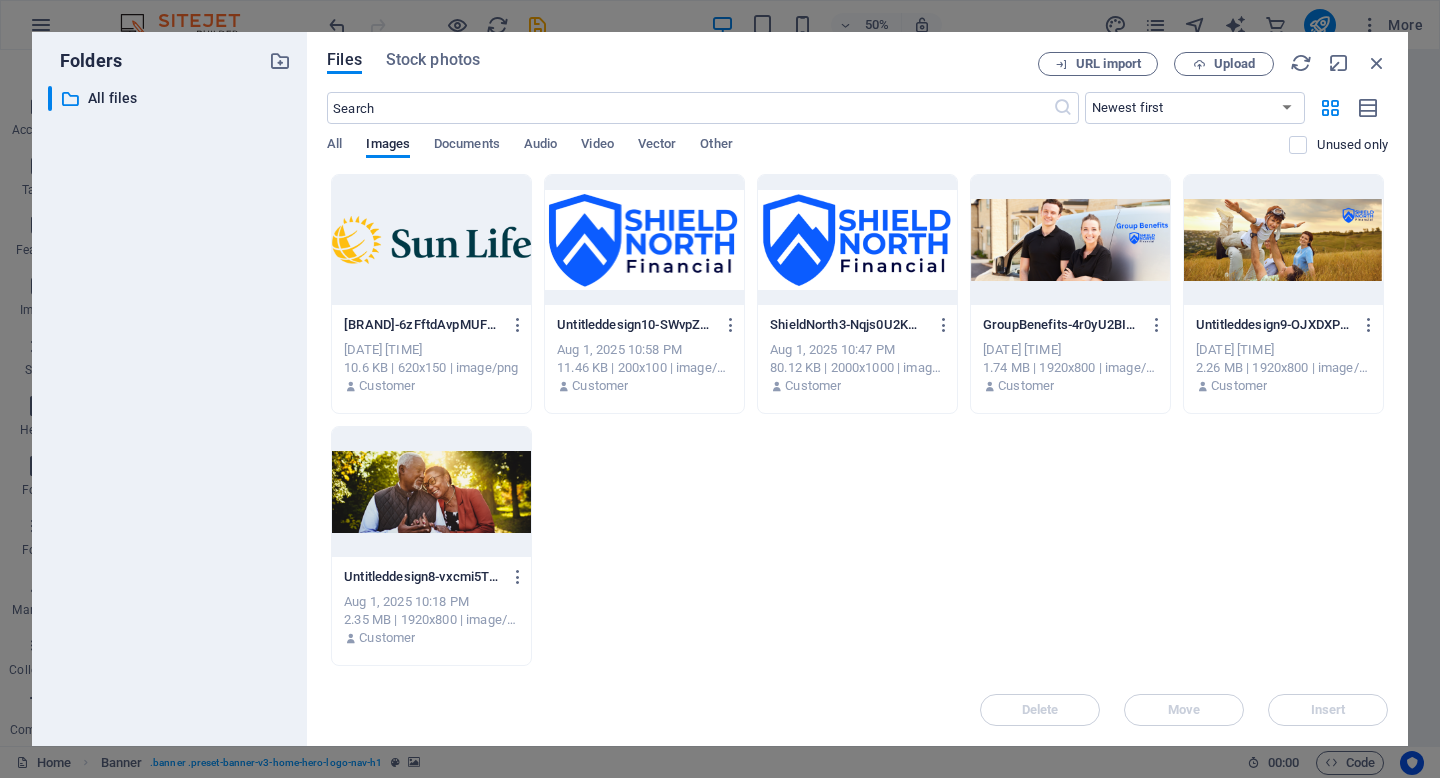 click at bounding box center [1283, 240] 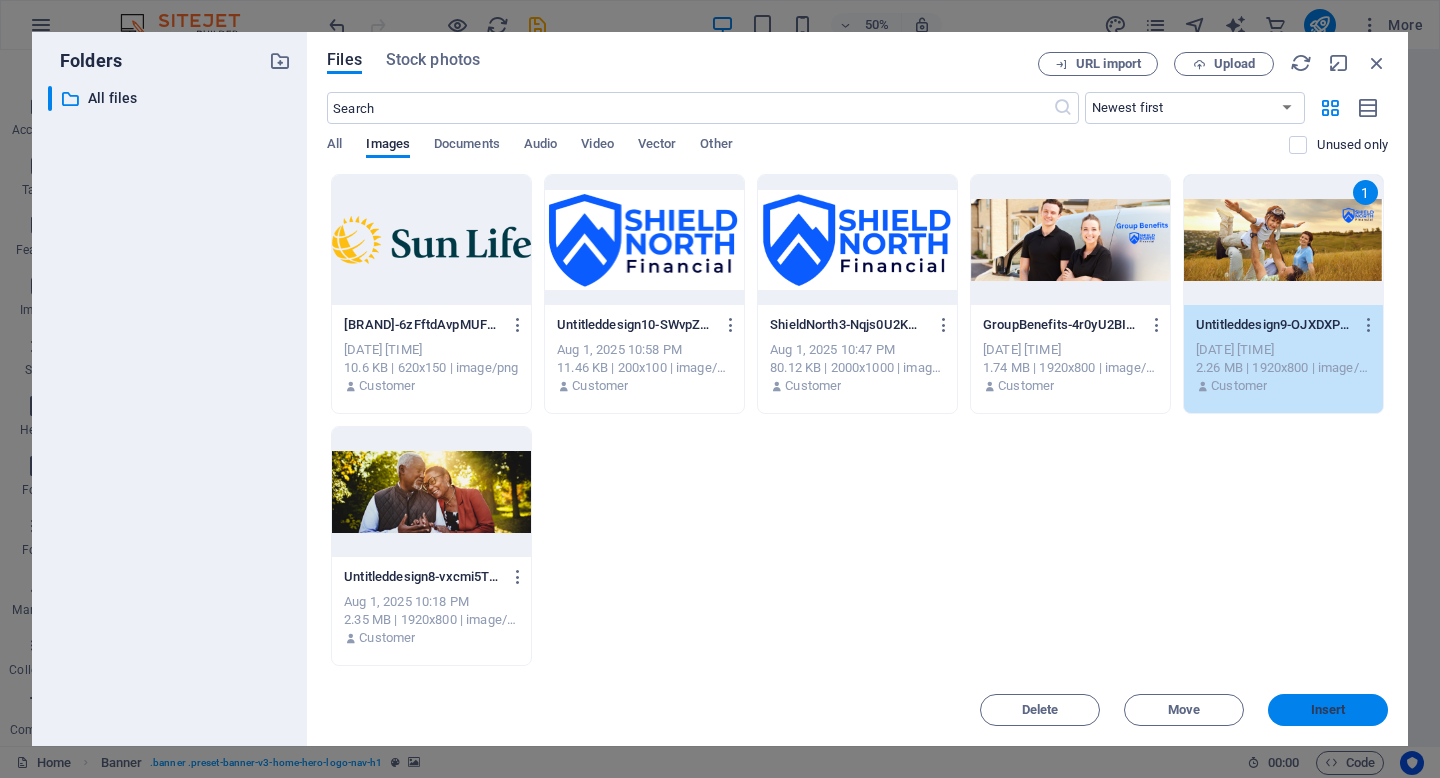 click on "Insert" at bounding box center (1328, 710) 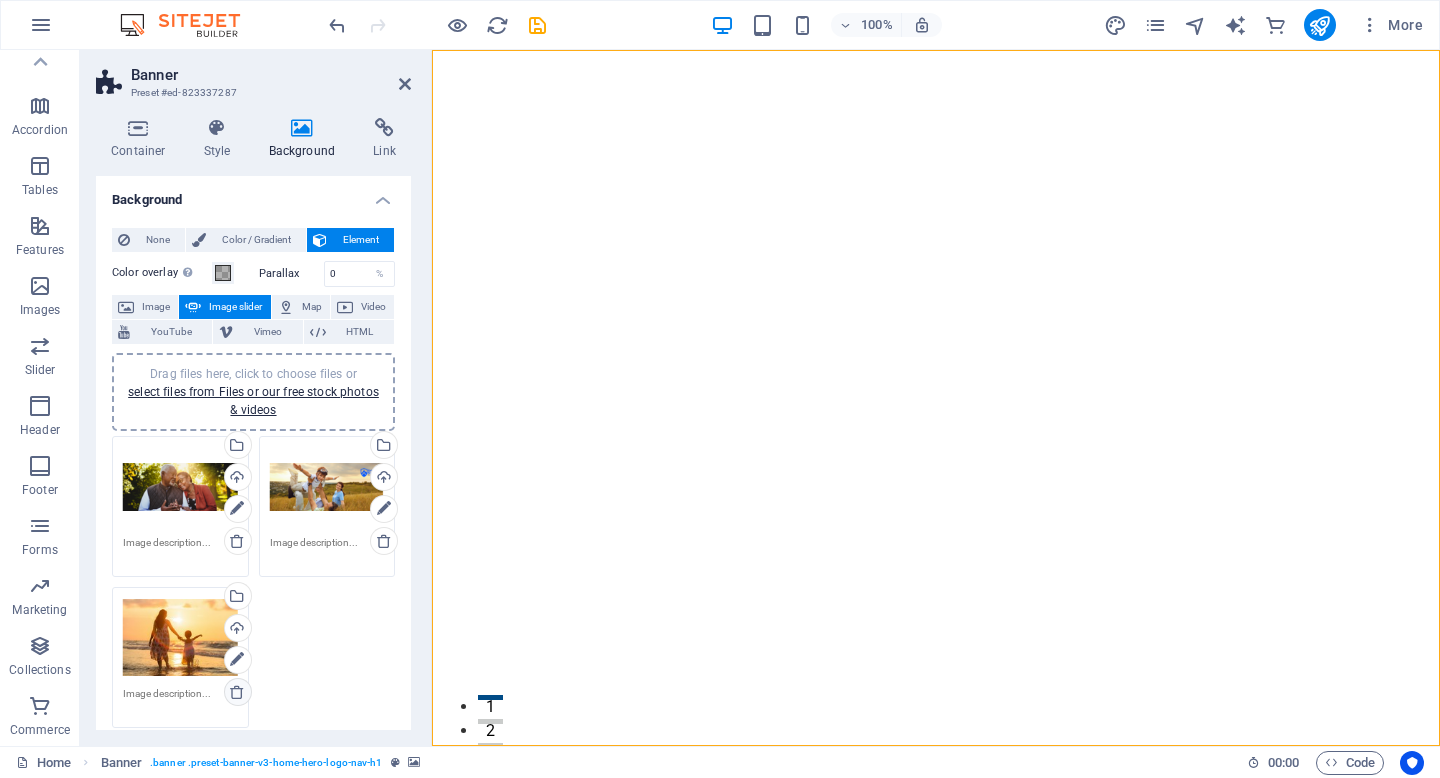 click at bounding box center (237, 692) 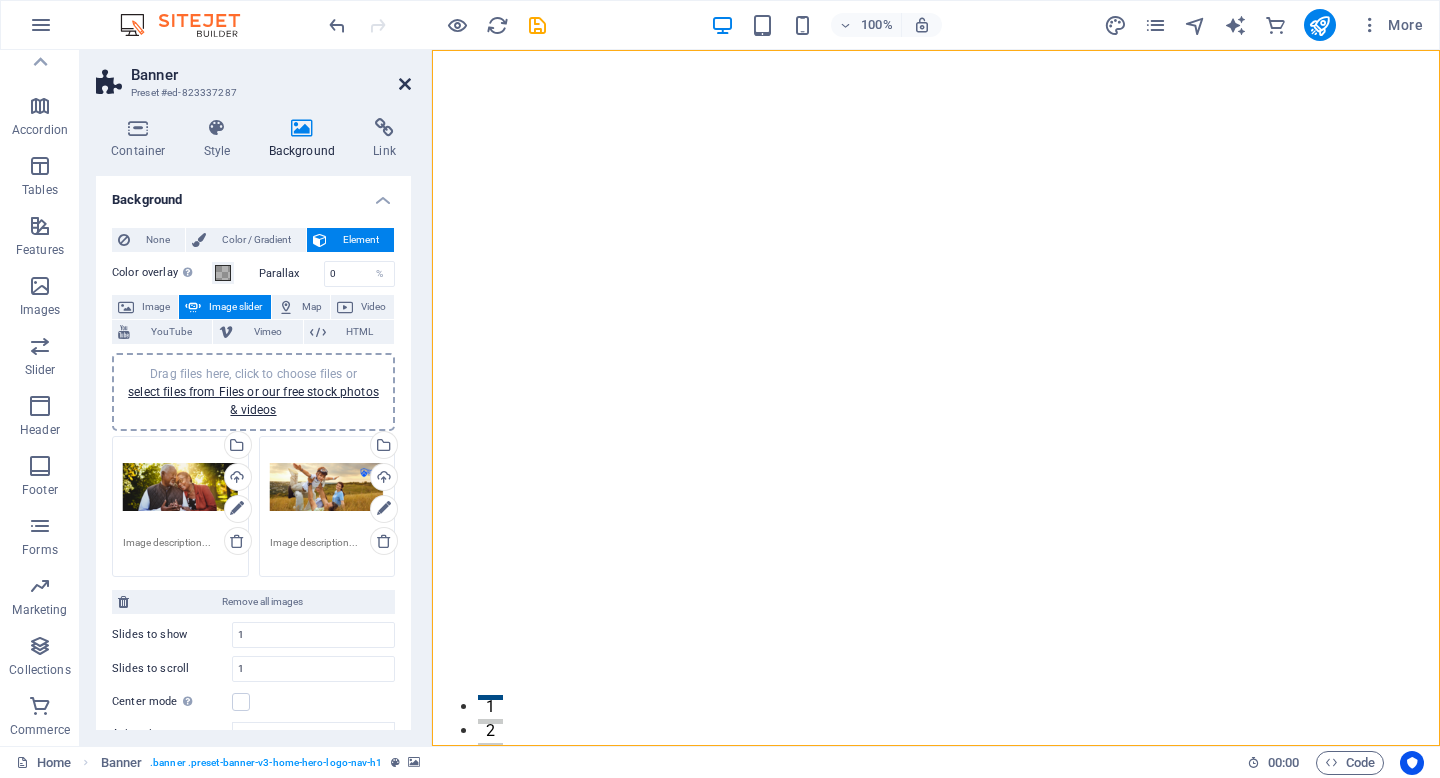 click at bounding box center (405, 84) 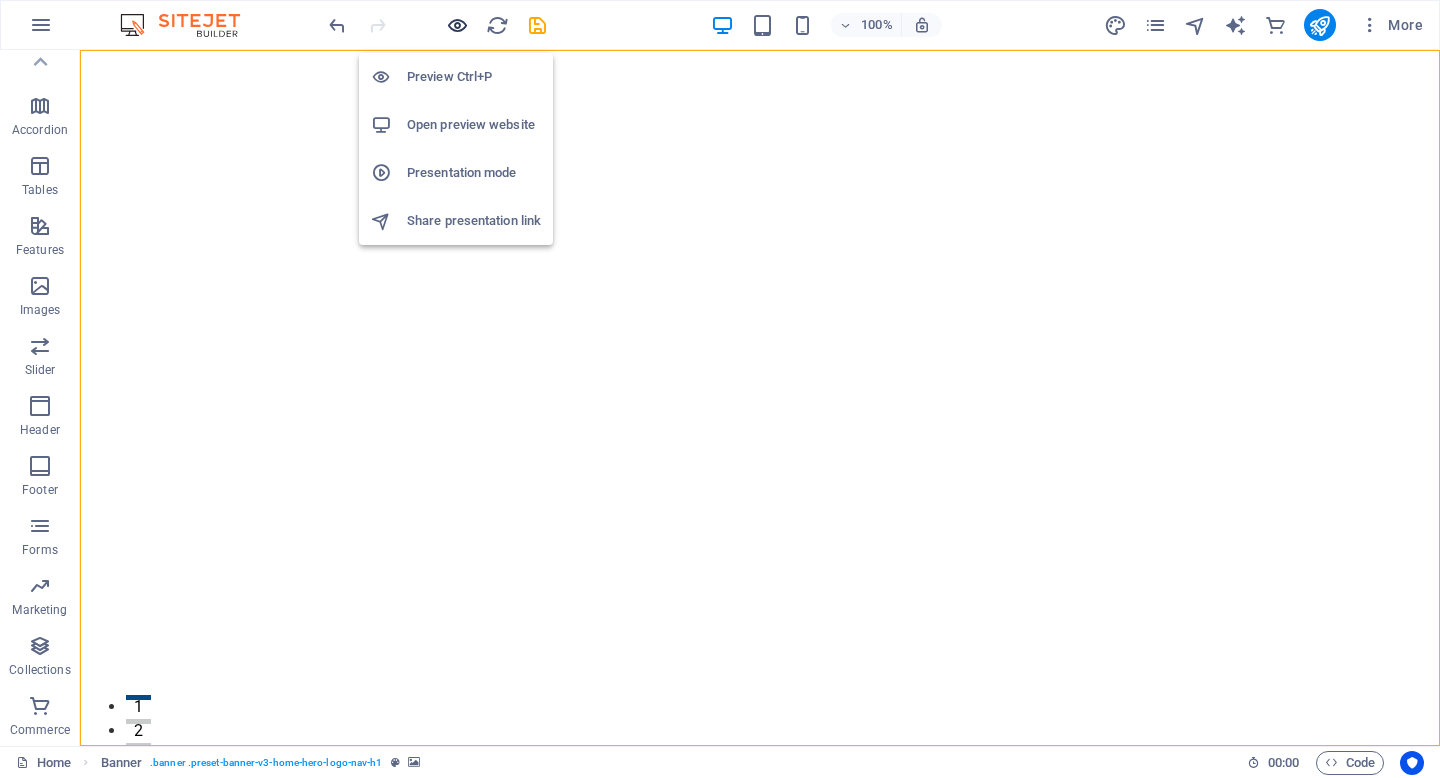 click at bounding box center [457, 25] 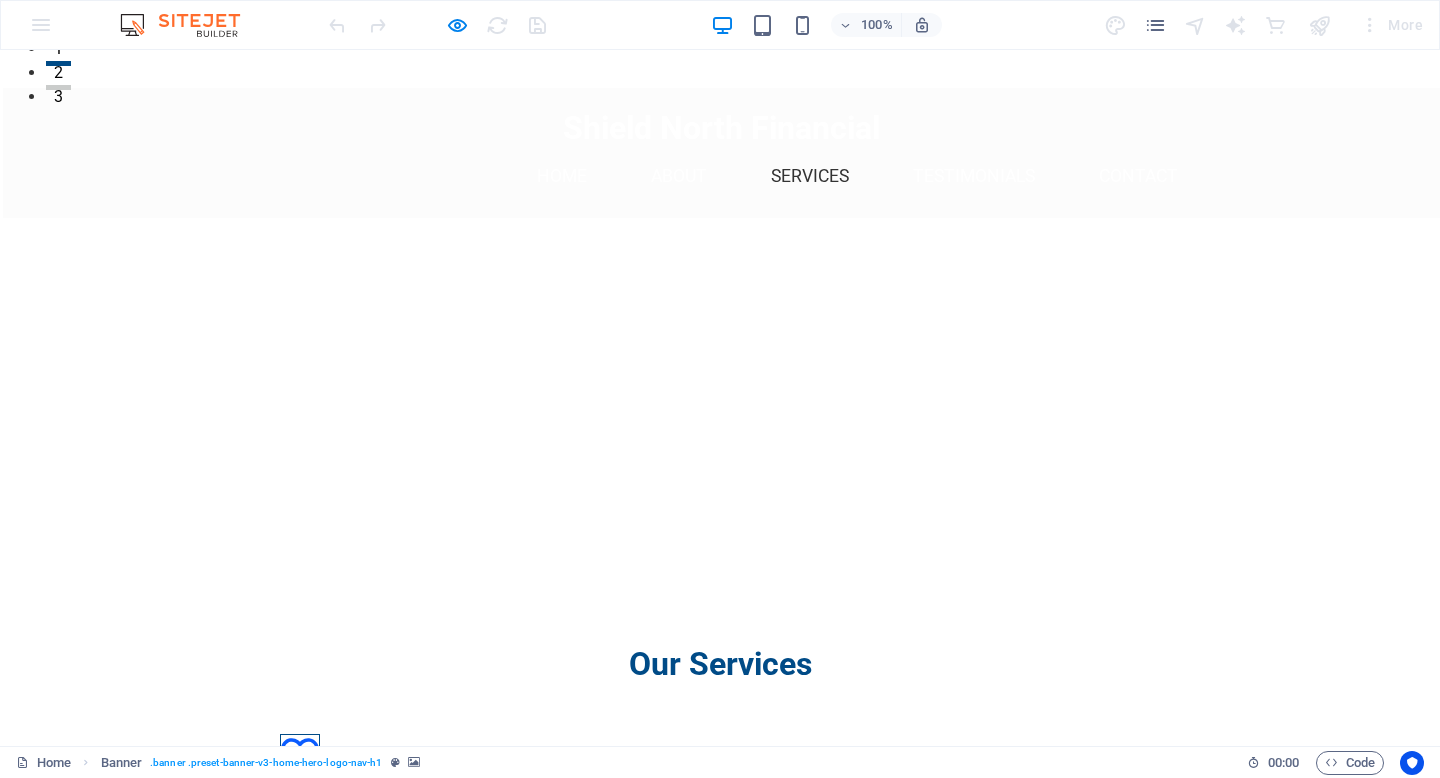 scroll, scrollTop: 666, scrollLeft: 0, axis: vertical 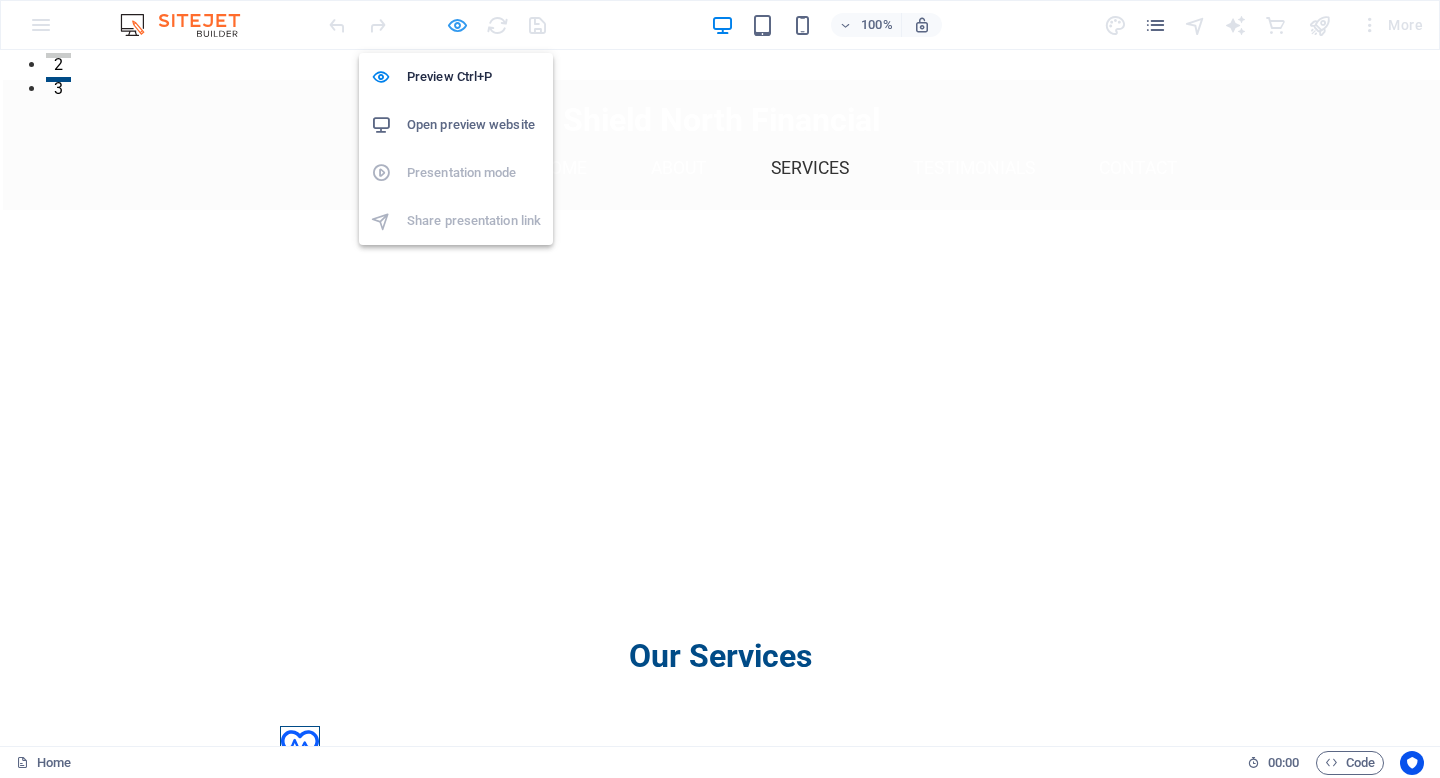 click at bounding box center [457, 25] 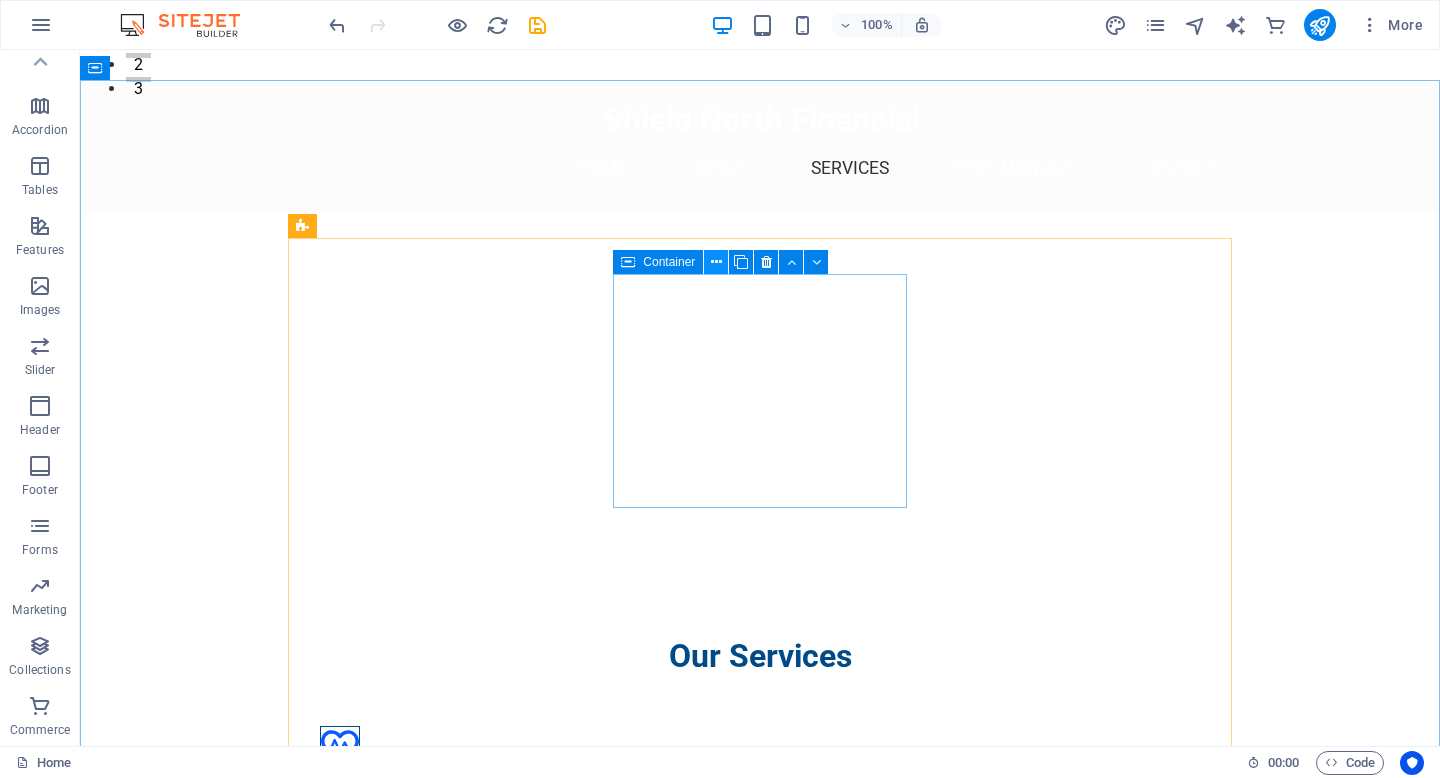 click at bounding box center [716, 262] 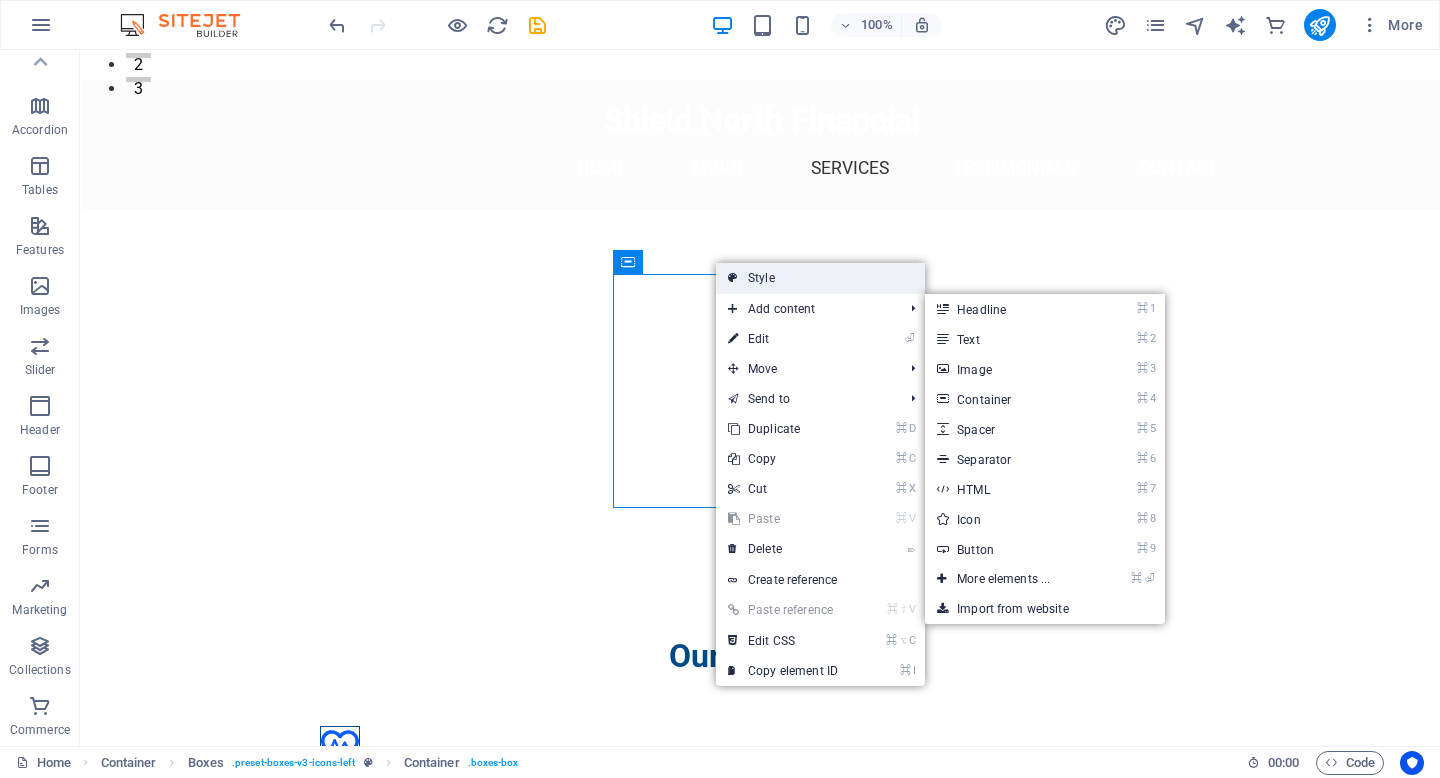 click on "Style" at bounding box center (820, 278) 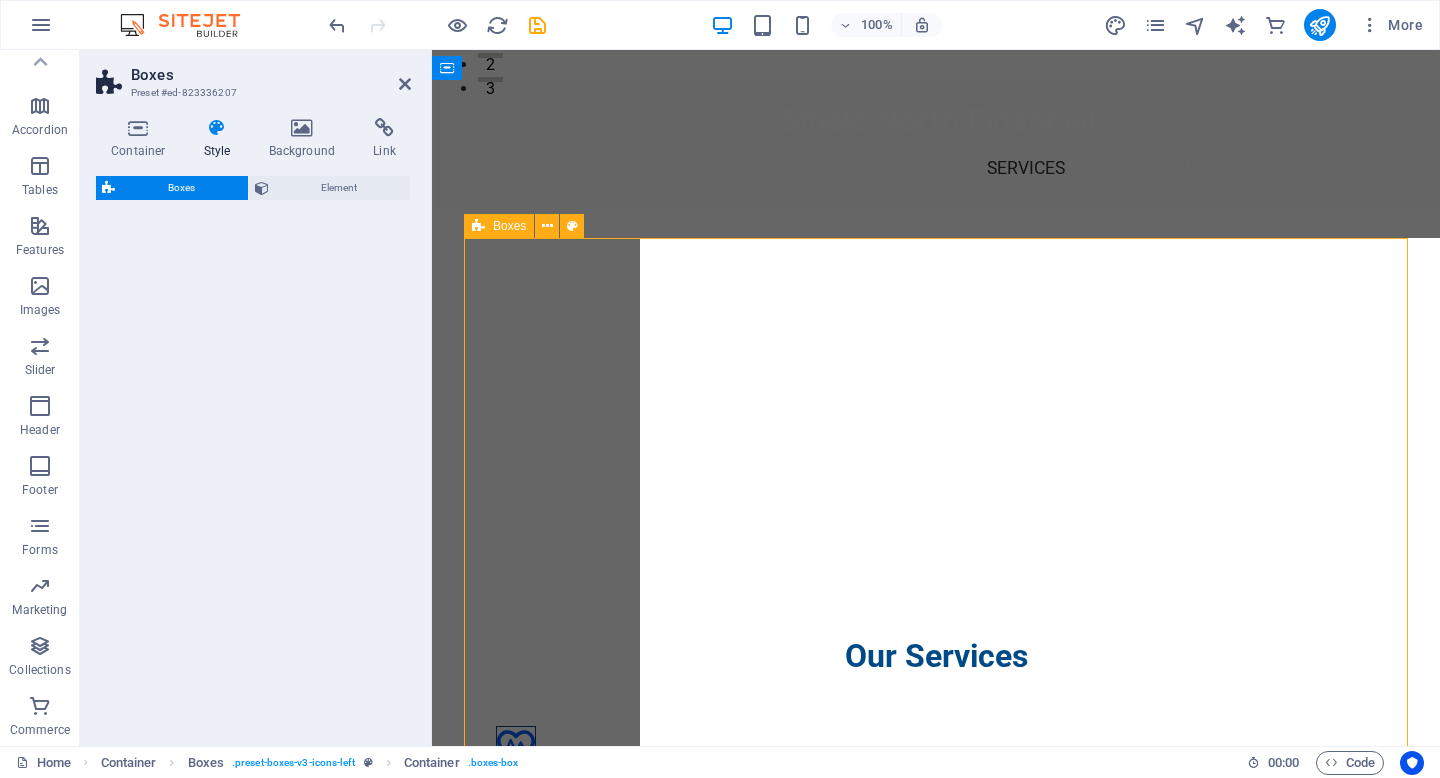 select on "rem" 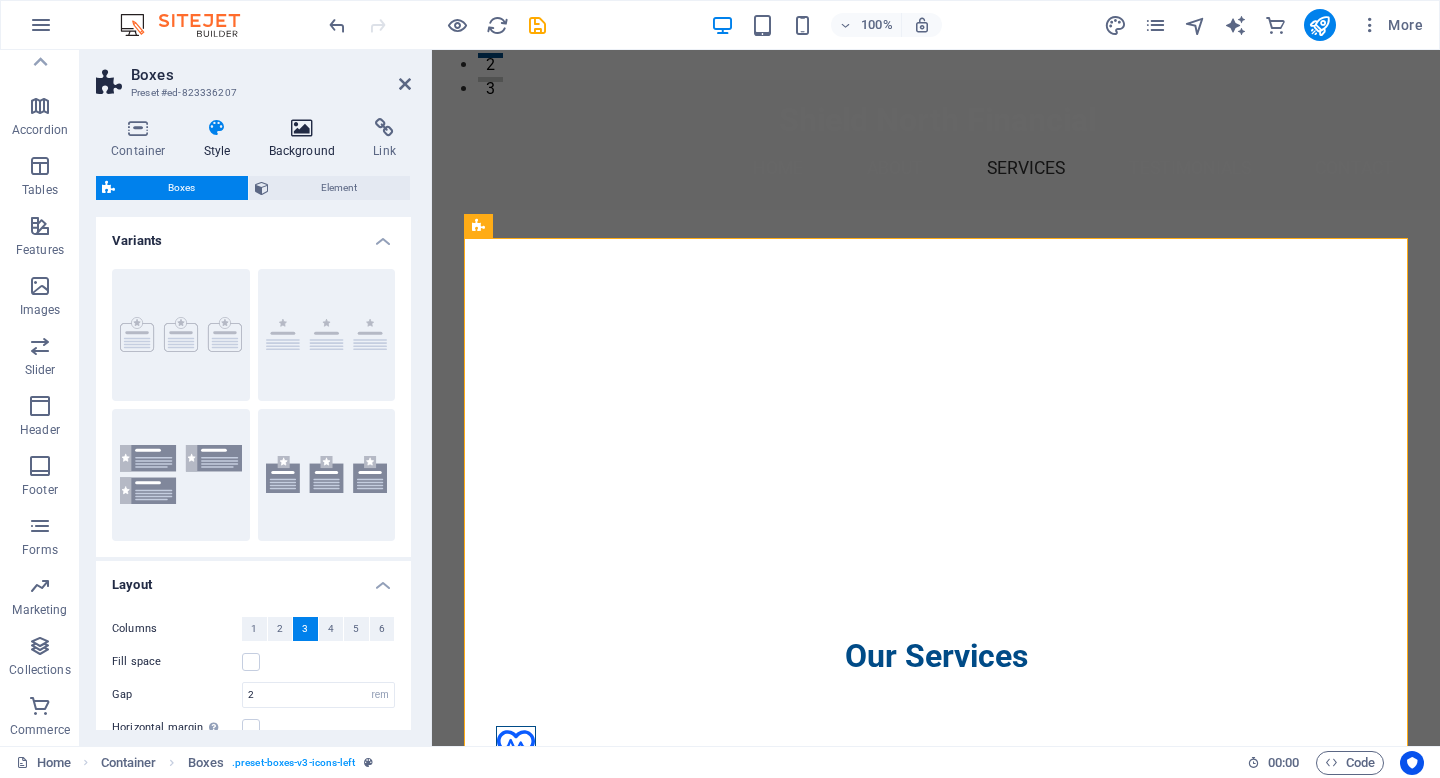 click at bounding box center [302, 128] 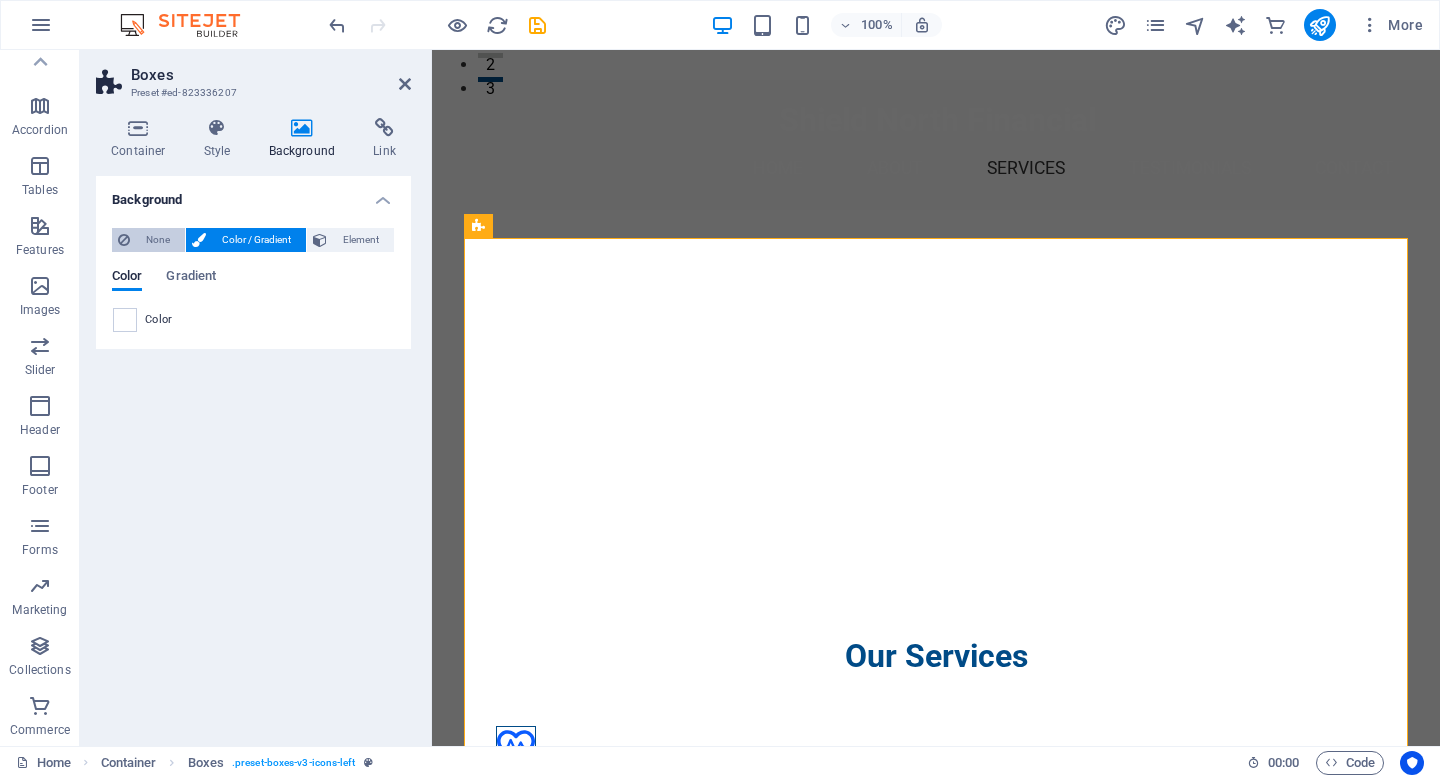 click on "None" at bounding box center [157, 240] 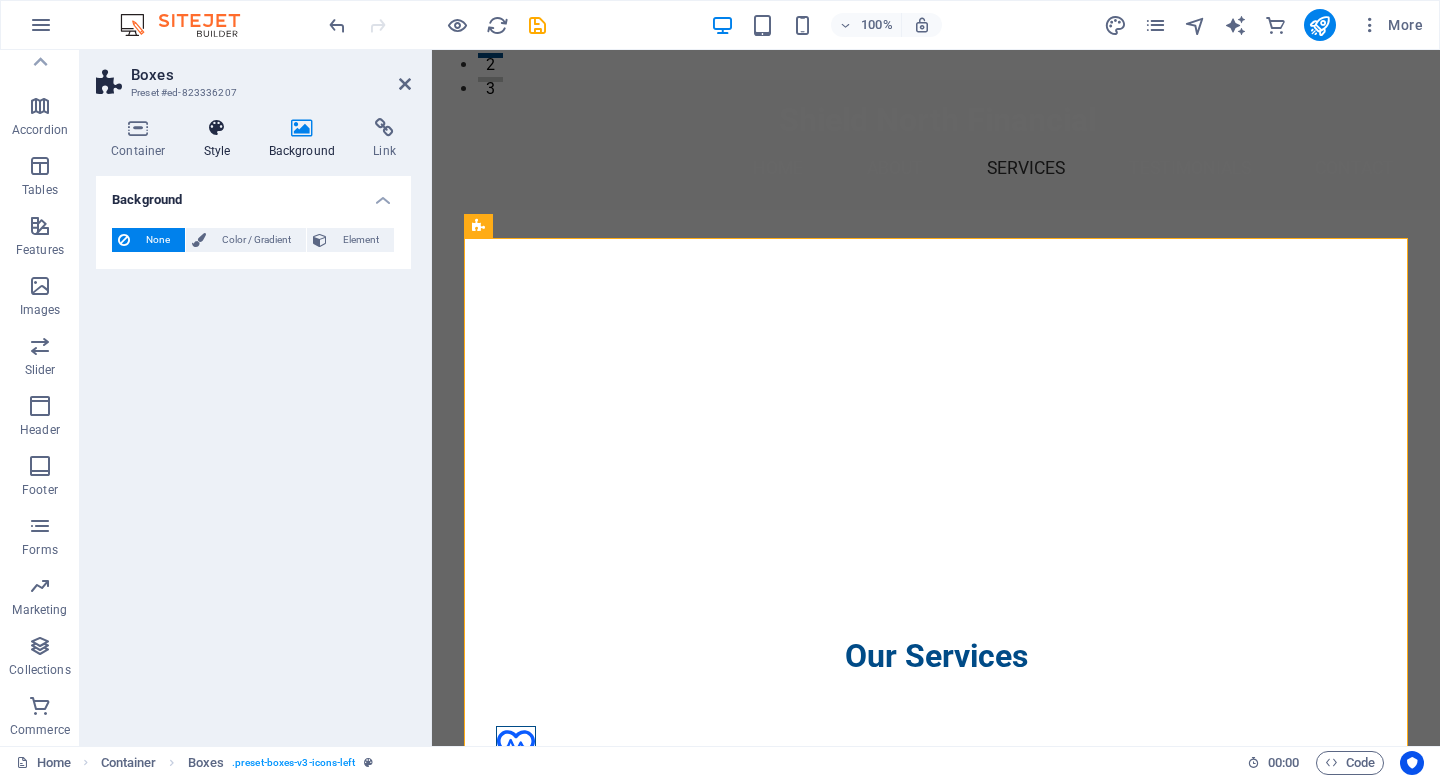 click on "Style" at bounding box center (221, 139) 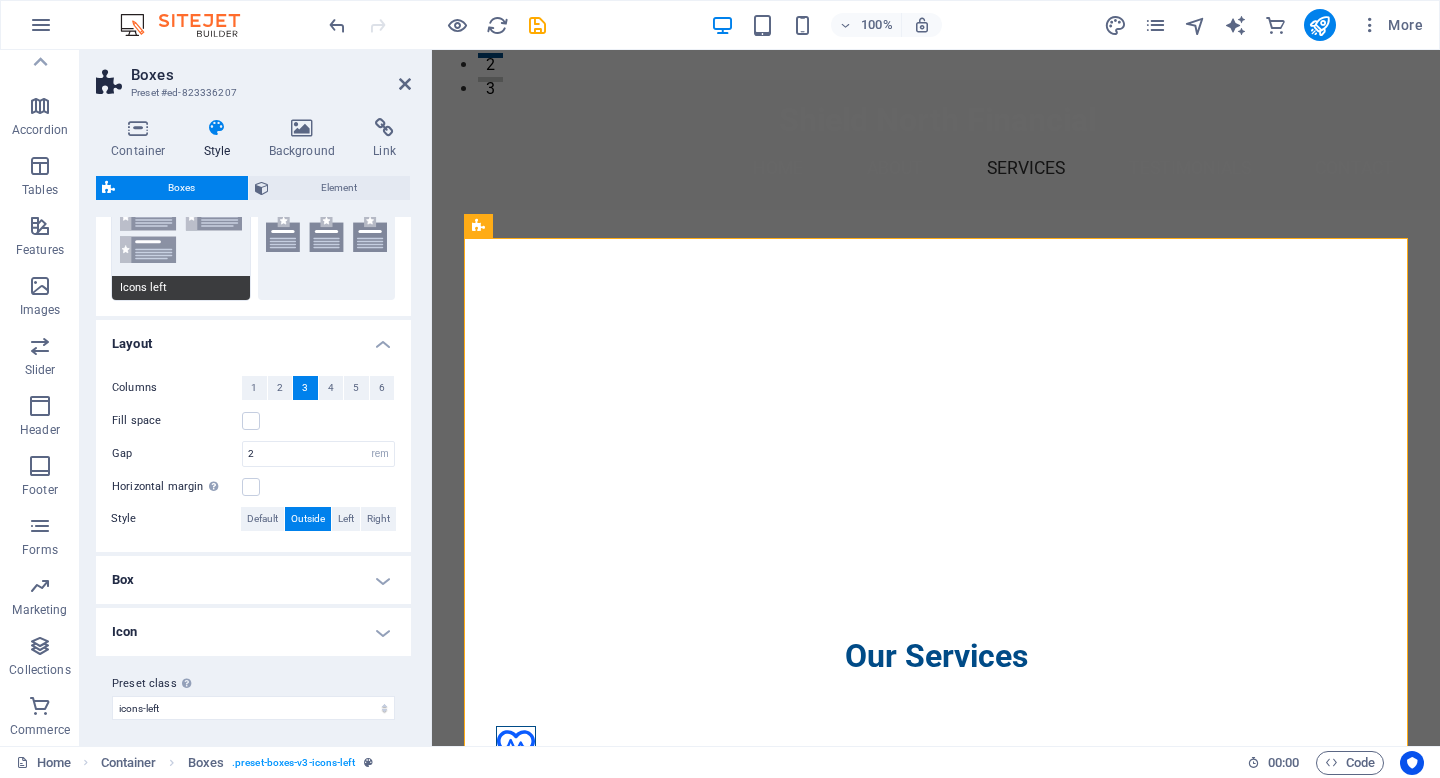scroll, scrollTop: 246, scrollLeft: 0, axis: vertical 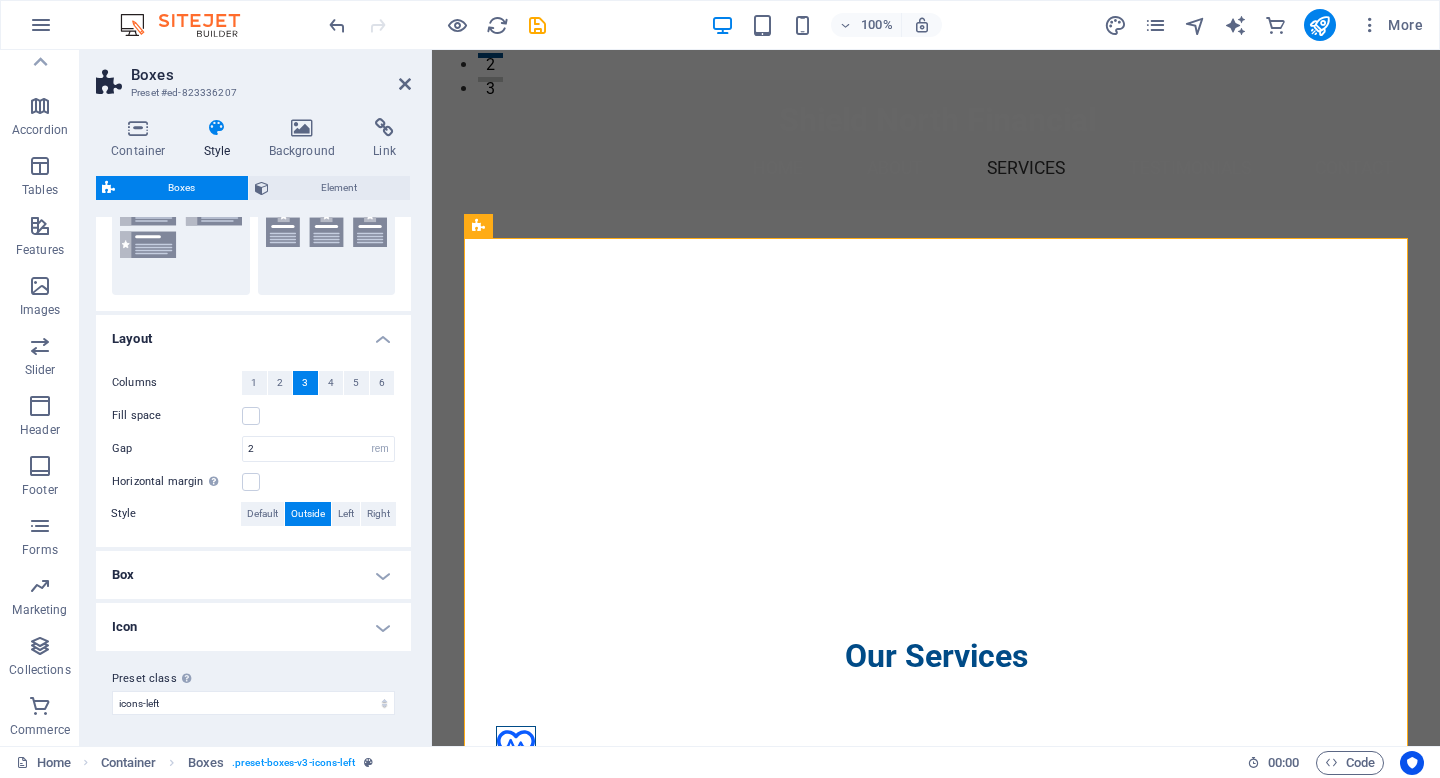click on "Box" at bounding box center [253, 575] 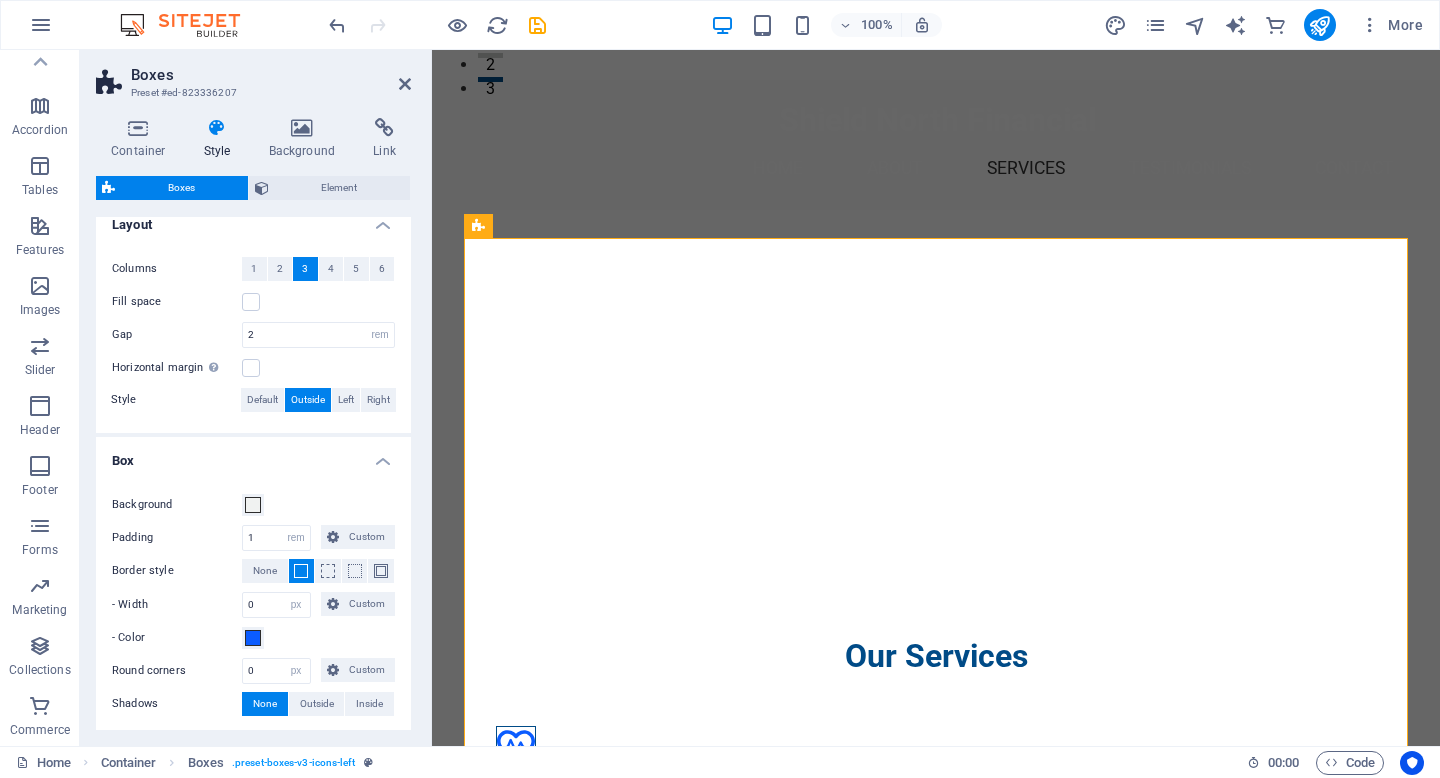 scroll, scrollTop: 383, scrollLeft: 0, axis: vertical 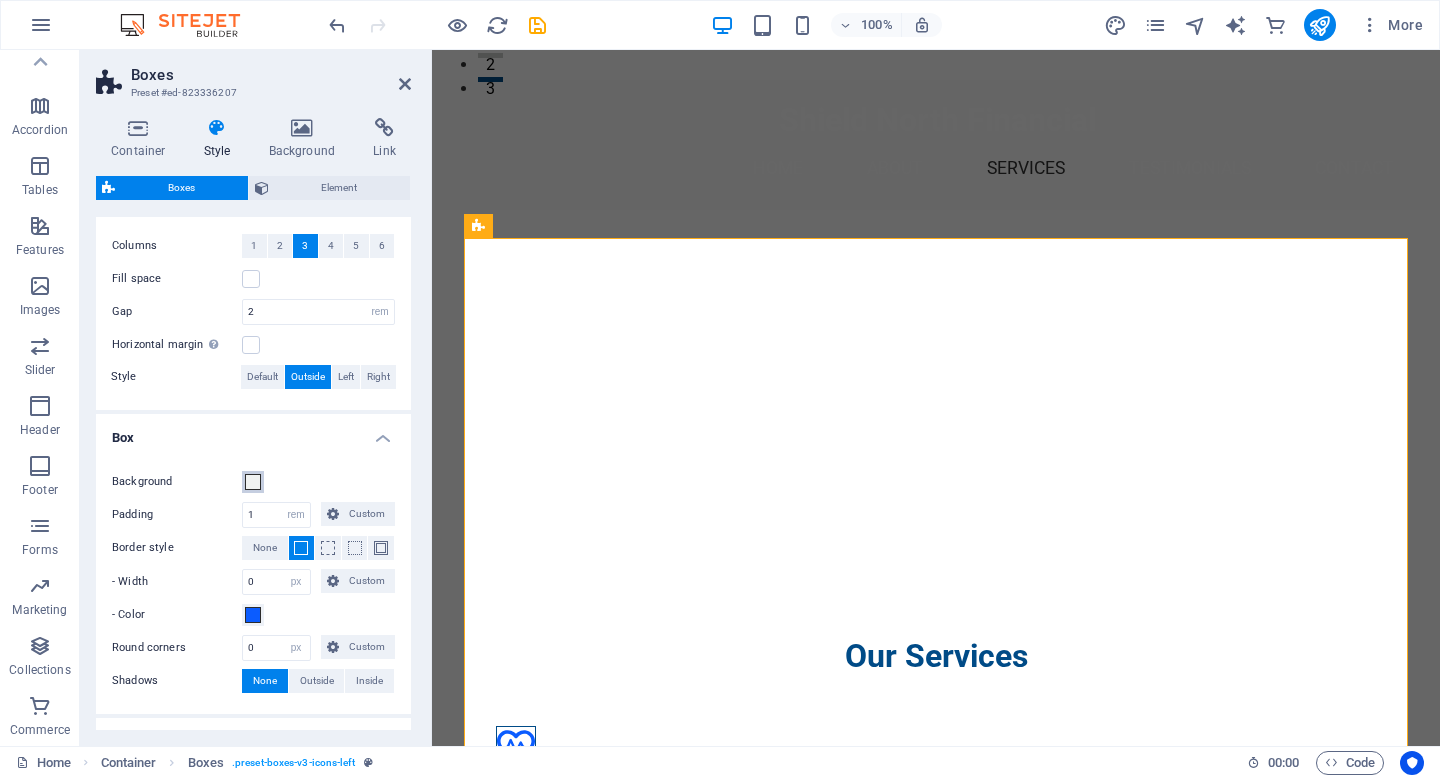 click at bounding box center [253, 482] 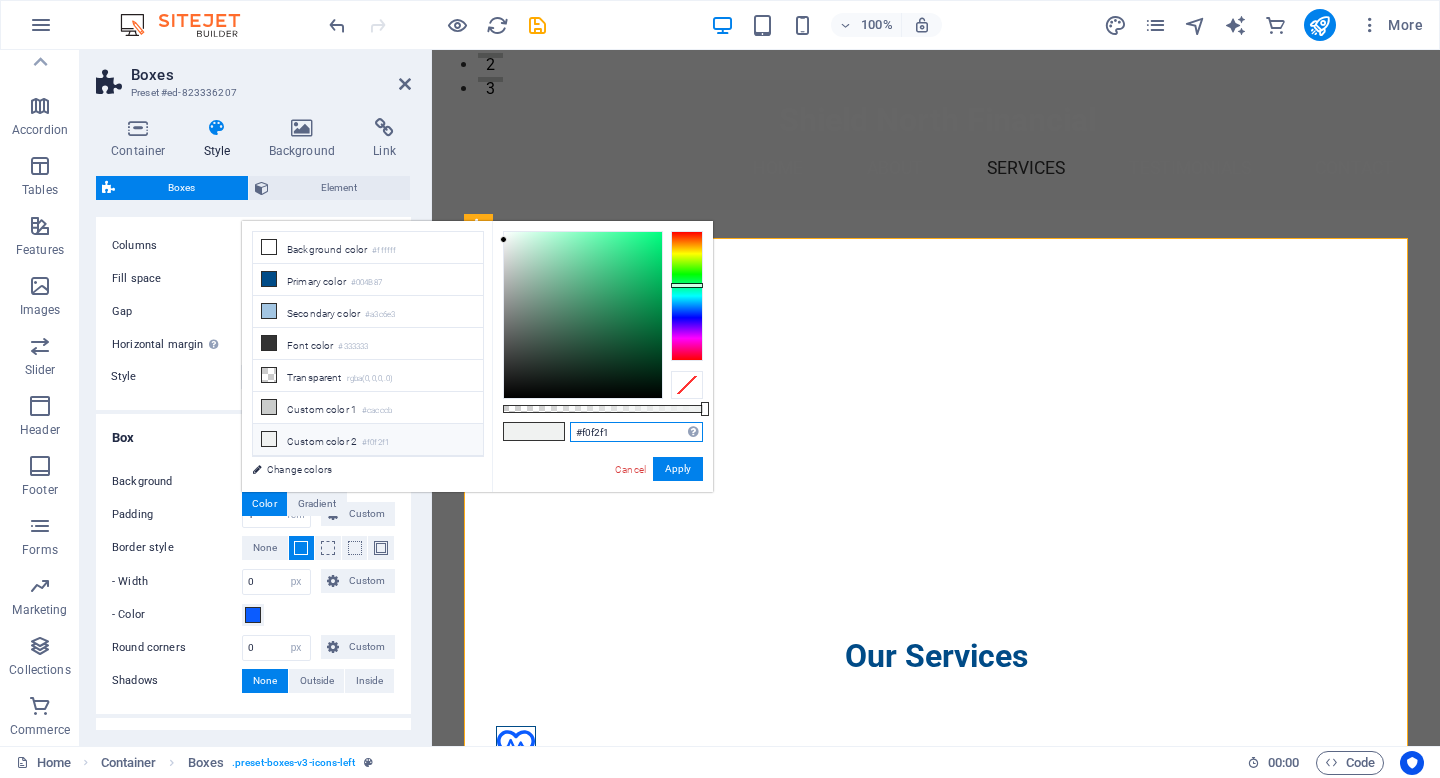 click on "#f0f2f1" at bounding box center [636, 432] 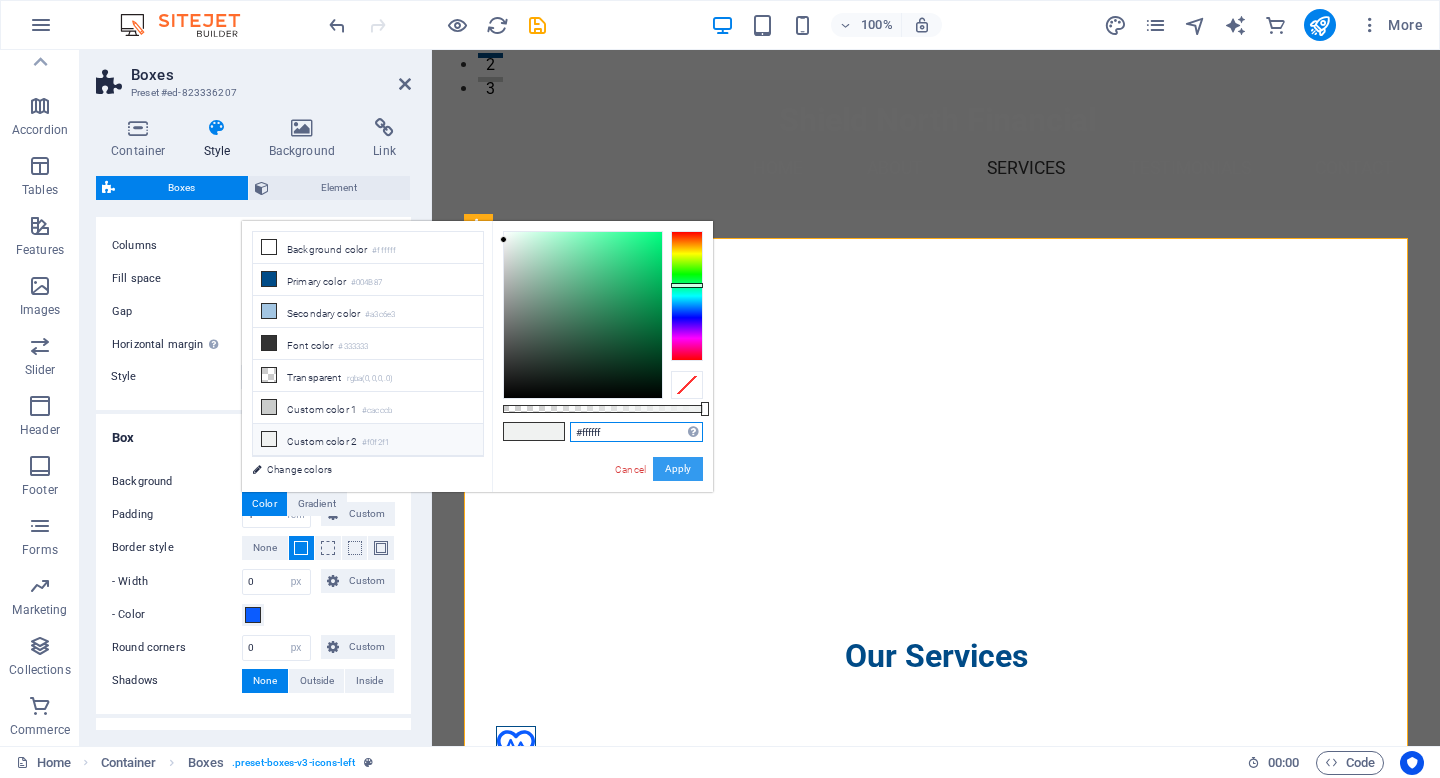 type on "#ffffff" 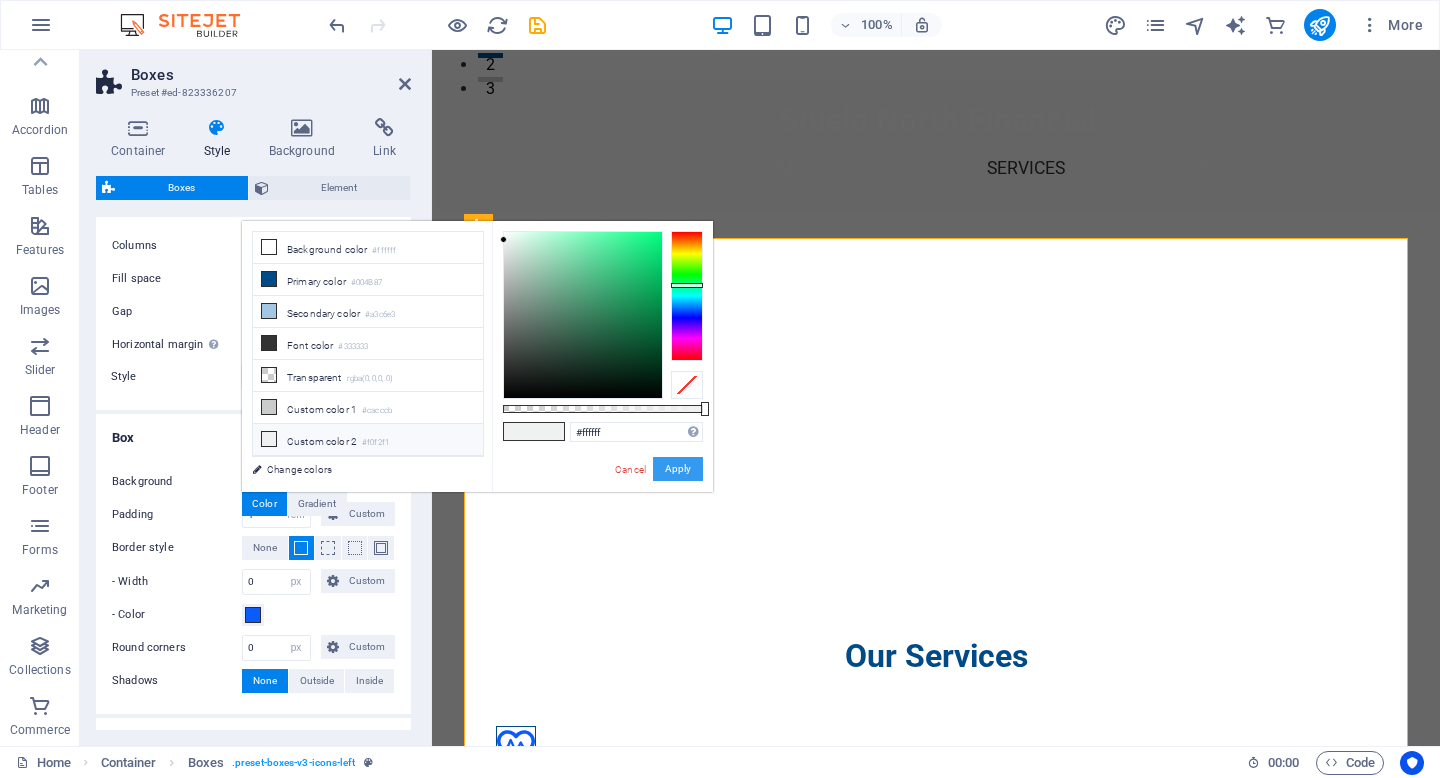 click on "Apply" at bounding box center [678, 469] 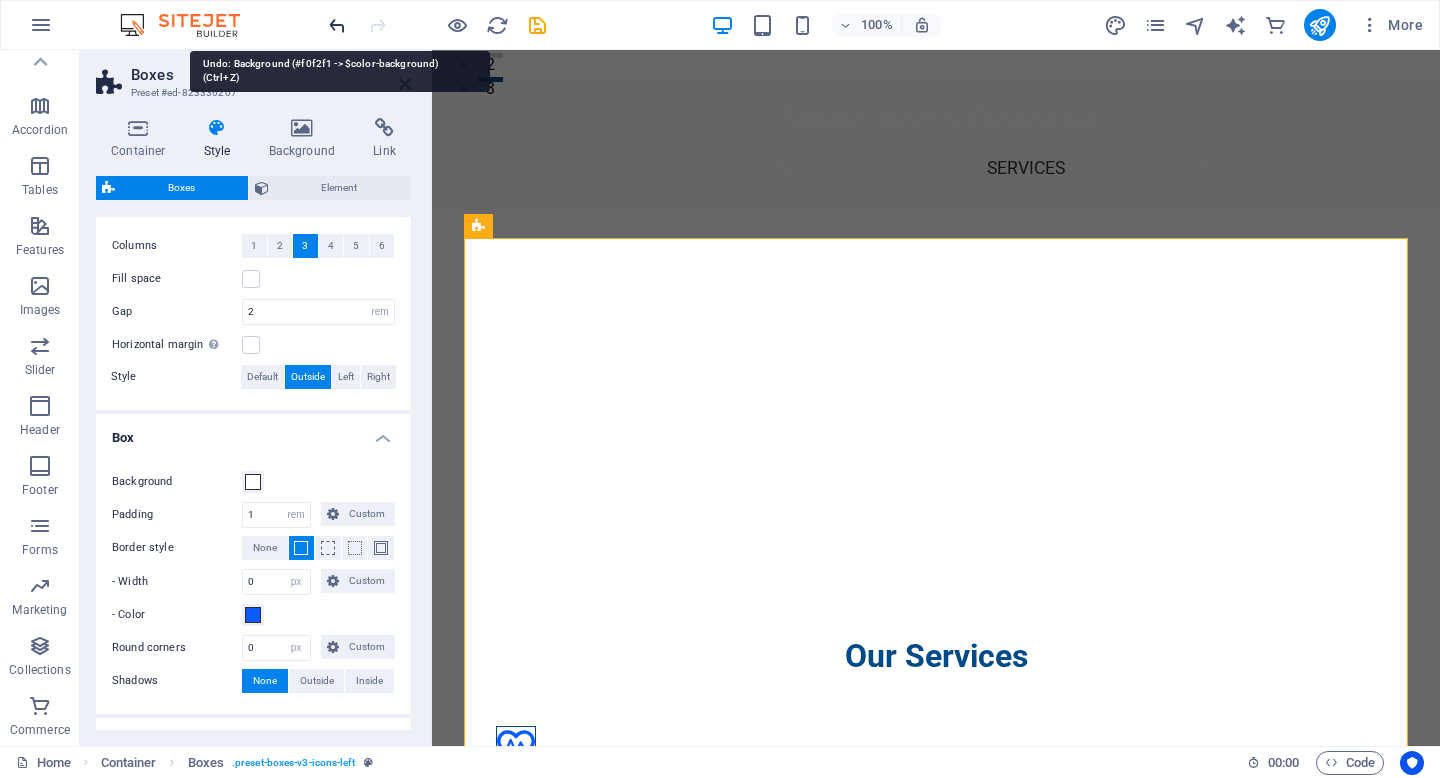 click at bounding box center [337, 25] 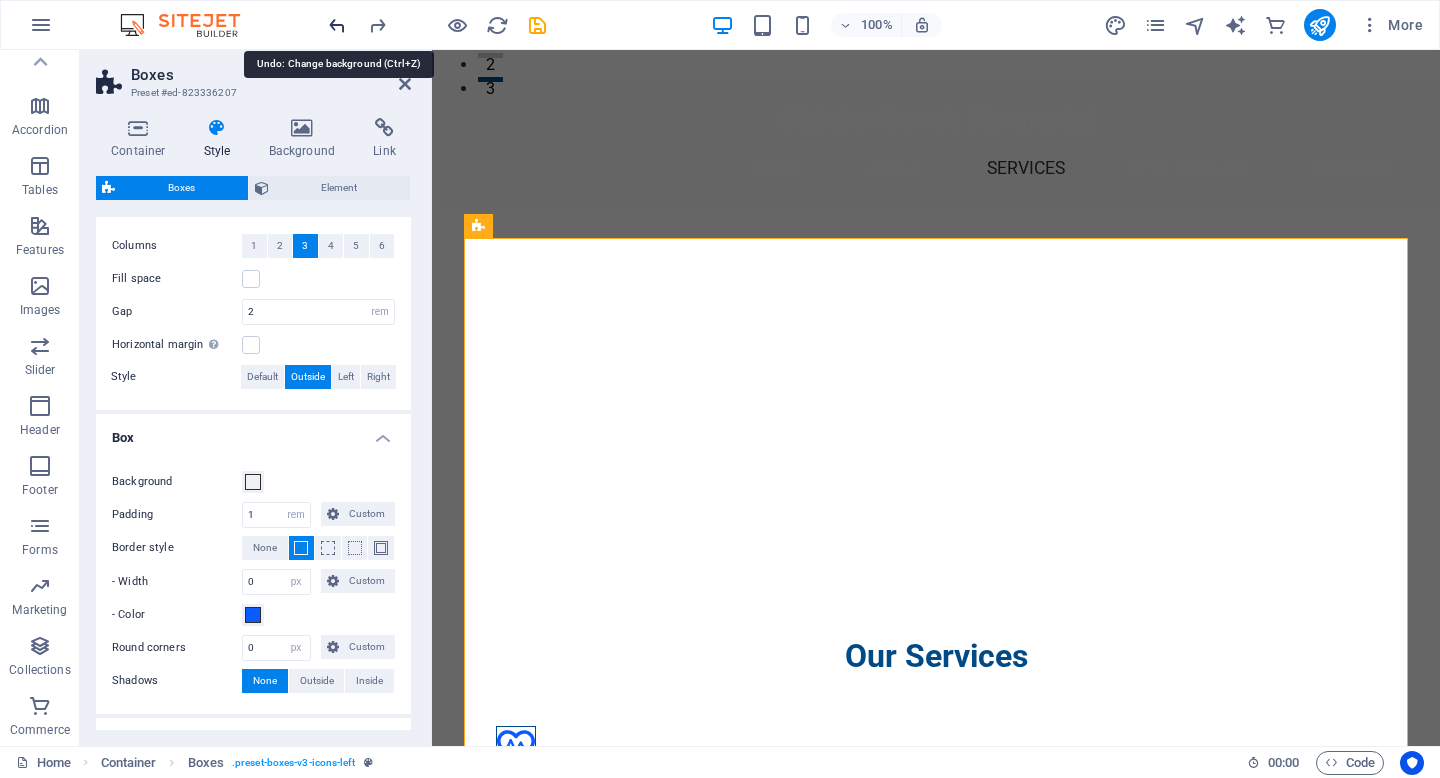 click at bounding box center [337, 25] 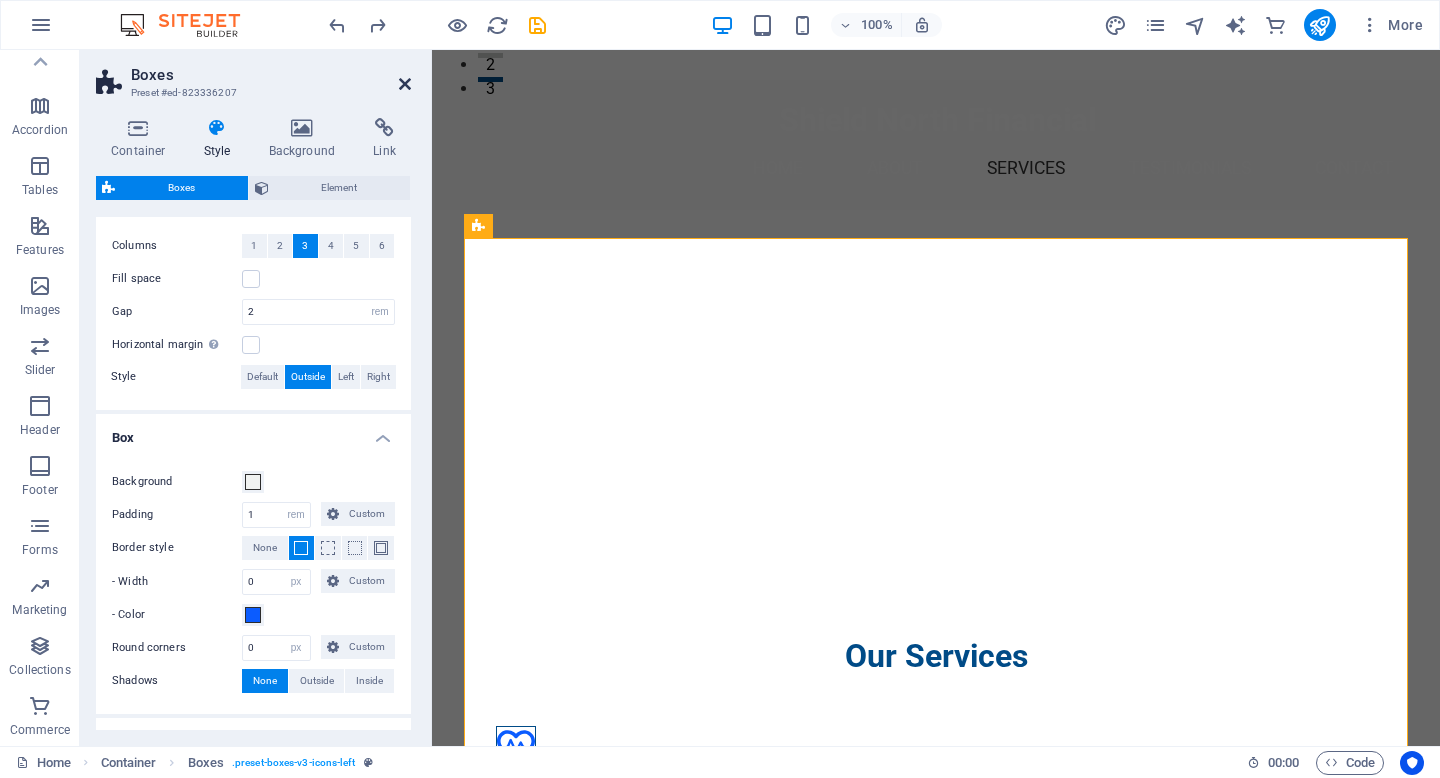 click at bounding box center [405, 84] 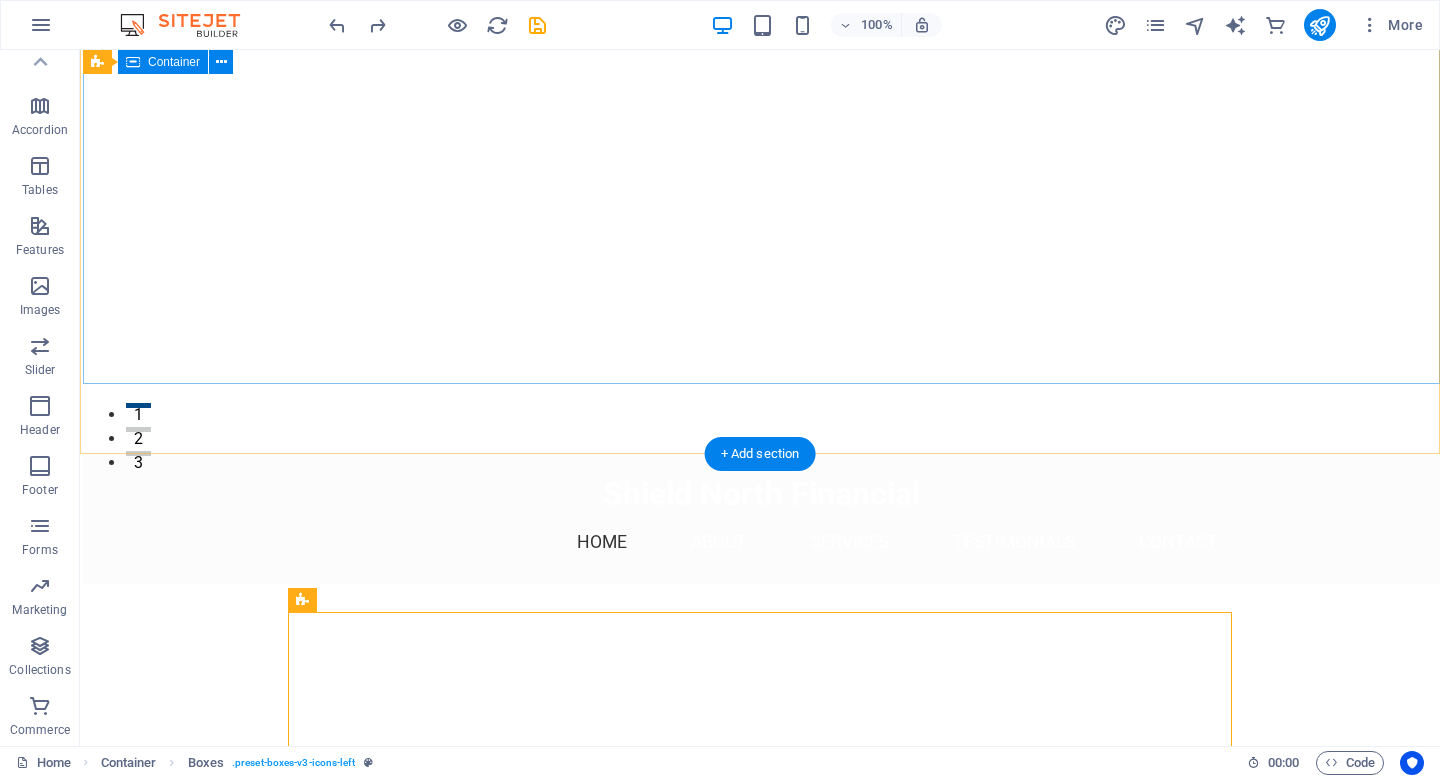 scroll, scrollTop: 0, scrollLeft: 0, axis: both 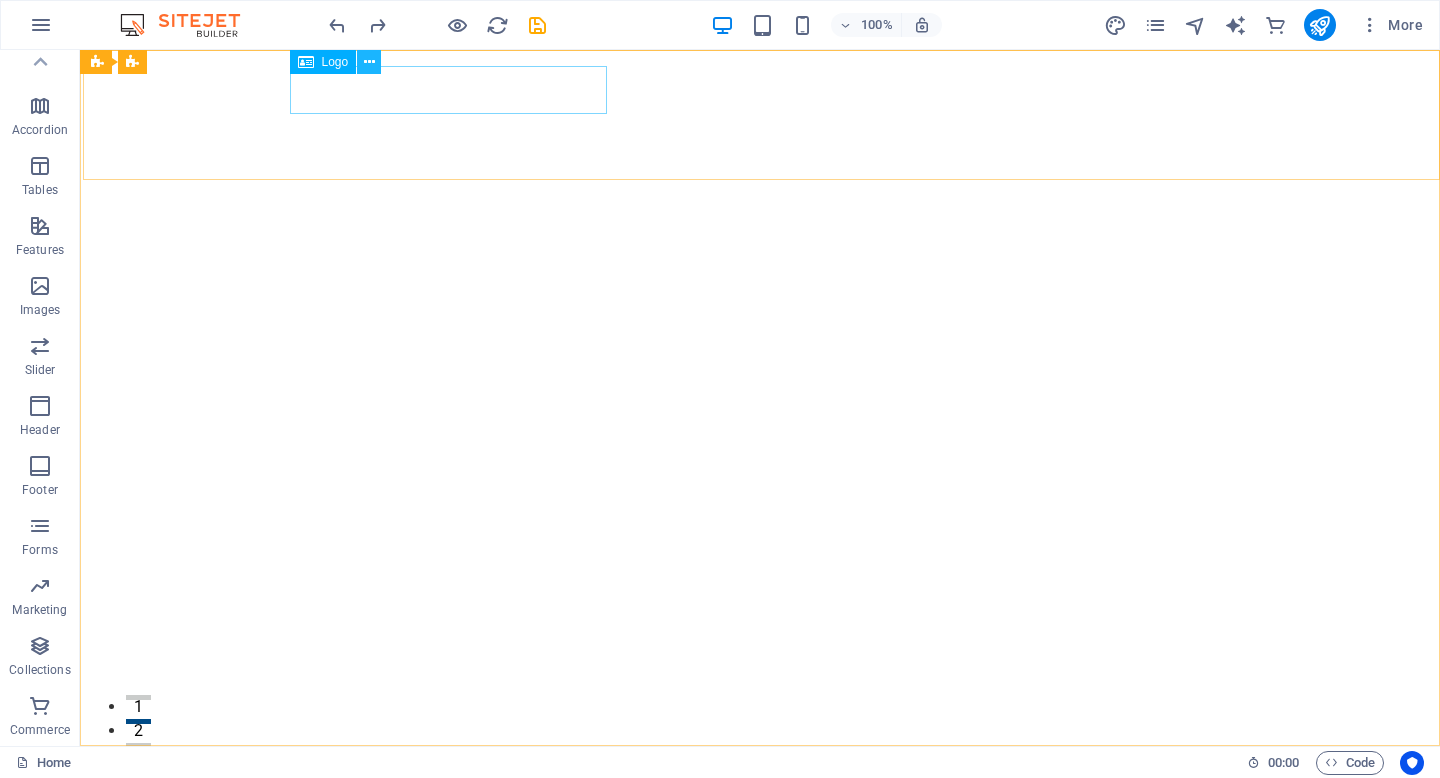 click at bounding box center (369, 62) 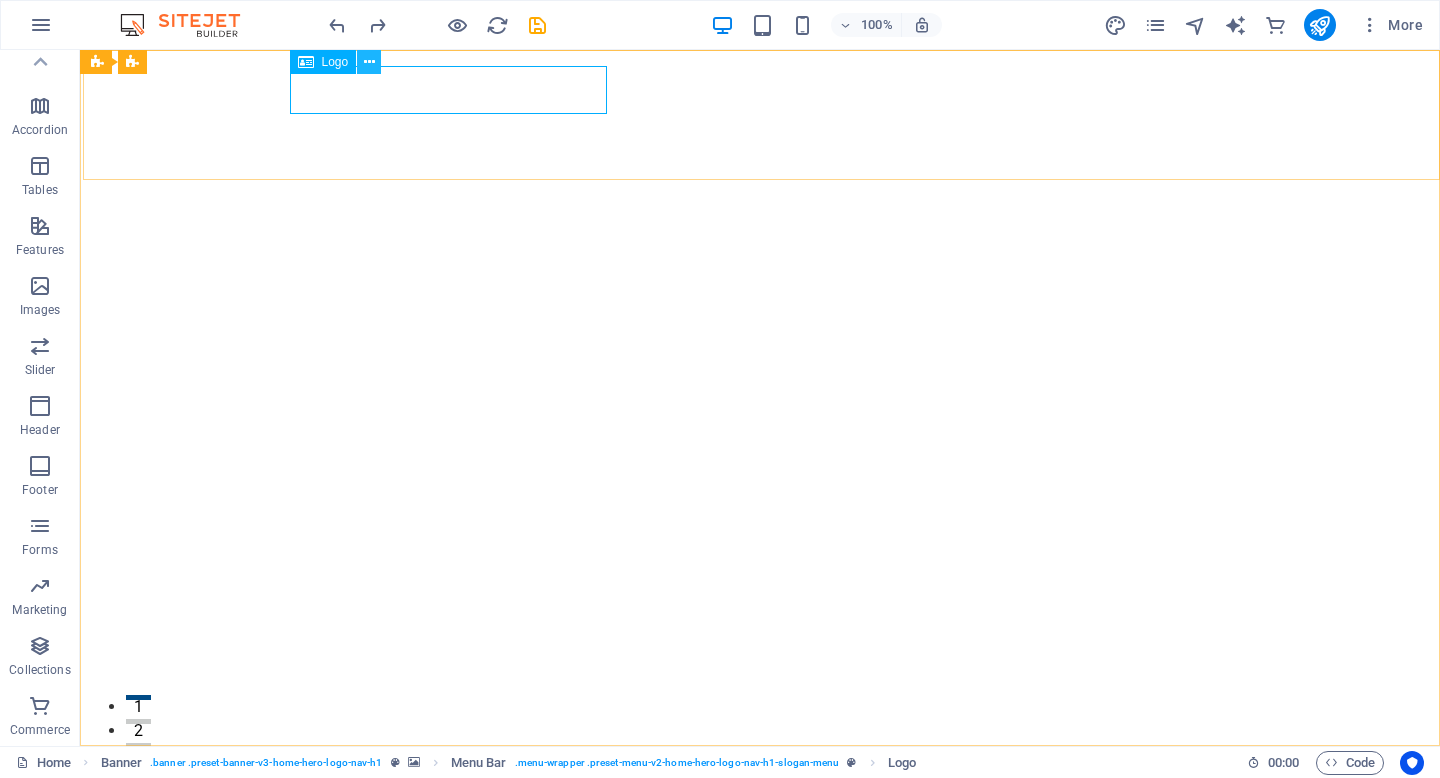 click at bounding box center (369, 62) 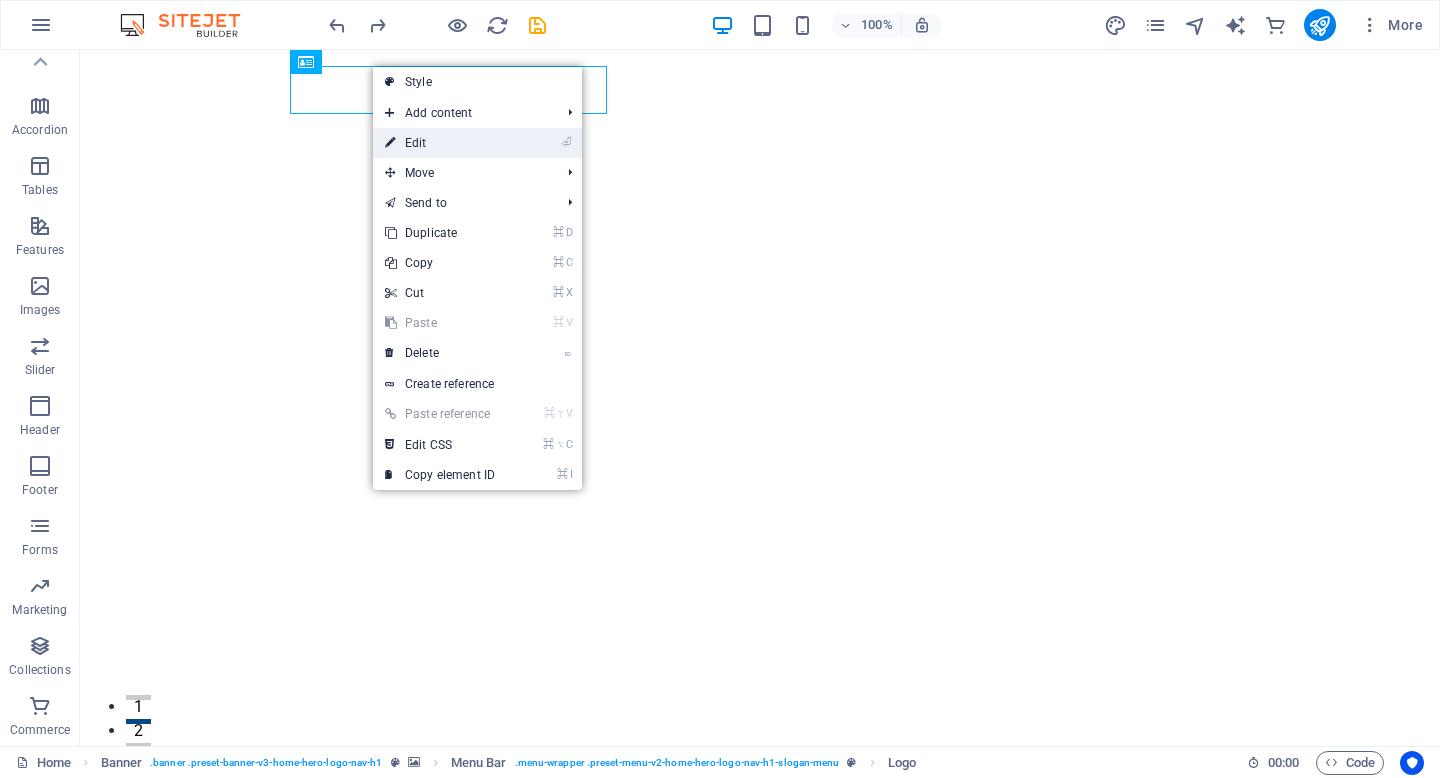 click on "⏎  Edit" at bounding box center (440, 143) 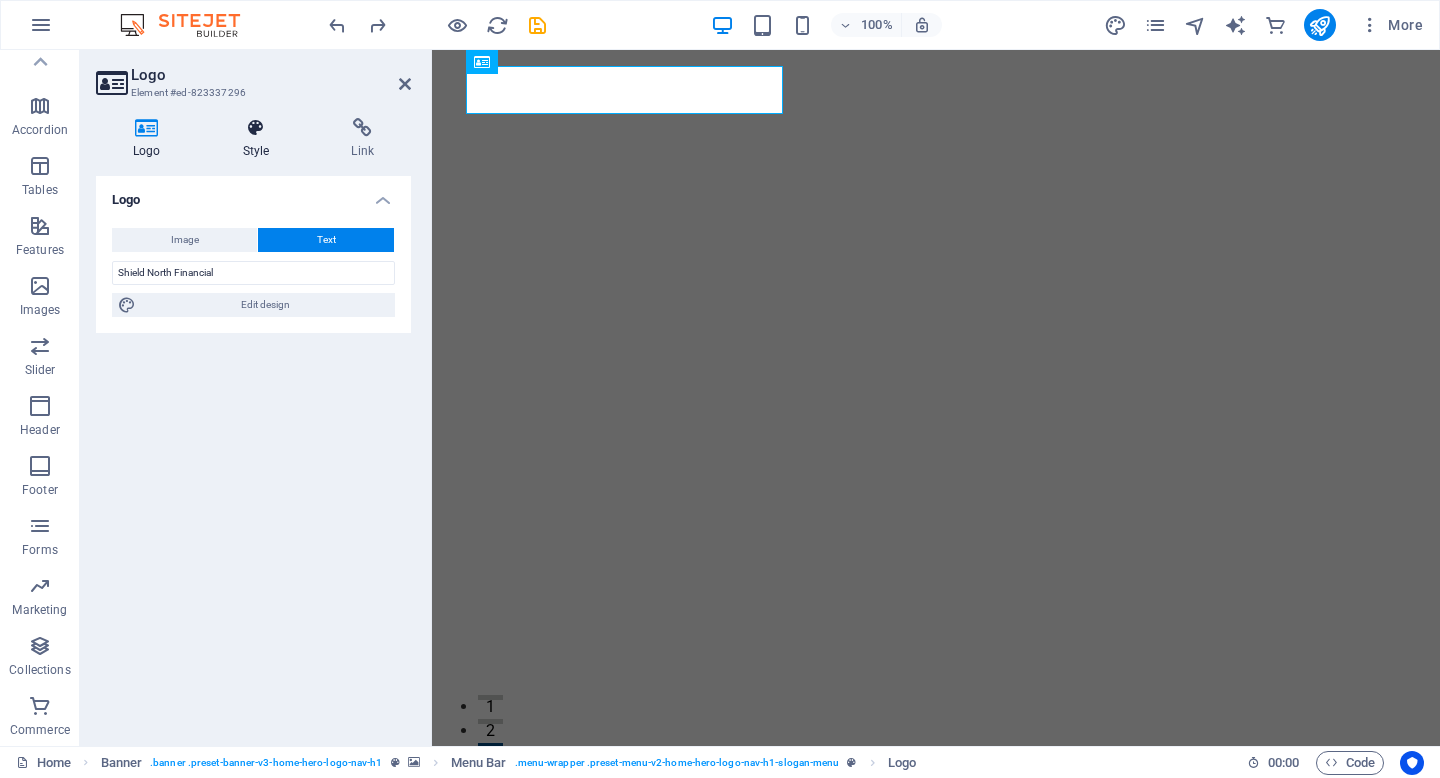click at bounding box center [256, 128] 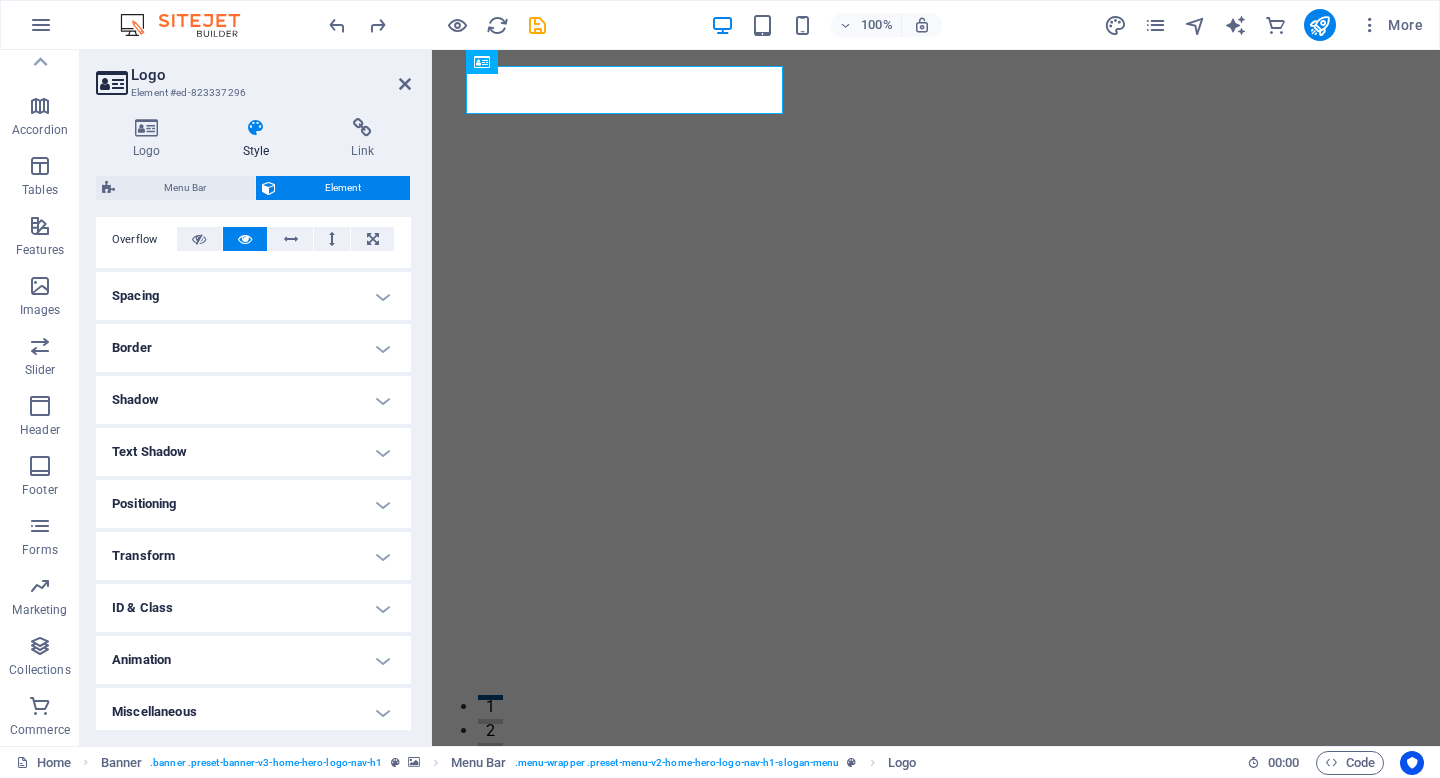 scroll, scrollTop: 0, scrollLeft: 0, axis: both 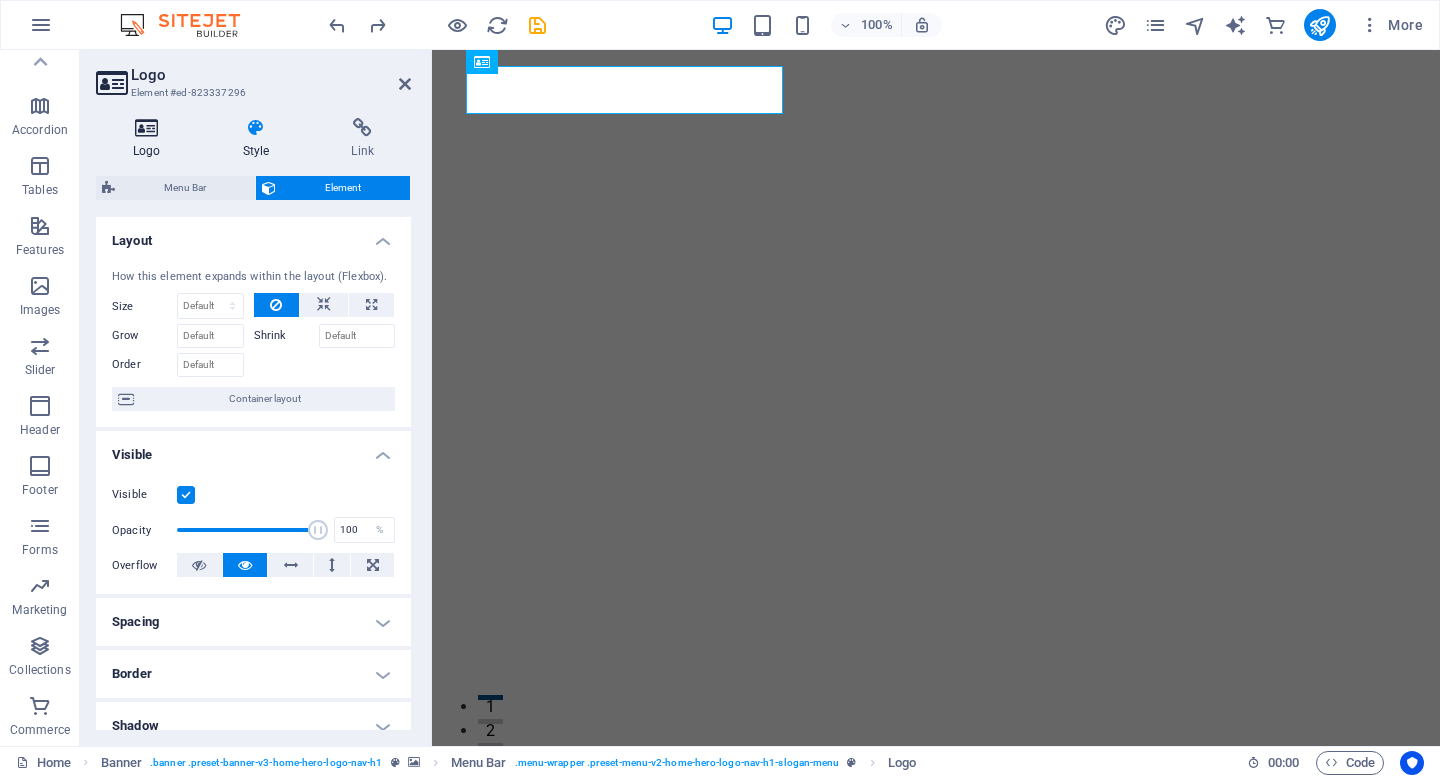 click at bounding box center [147, 128] 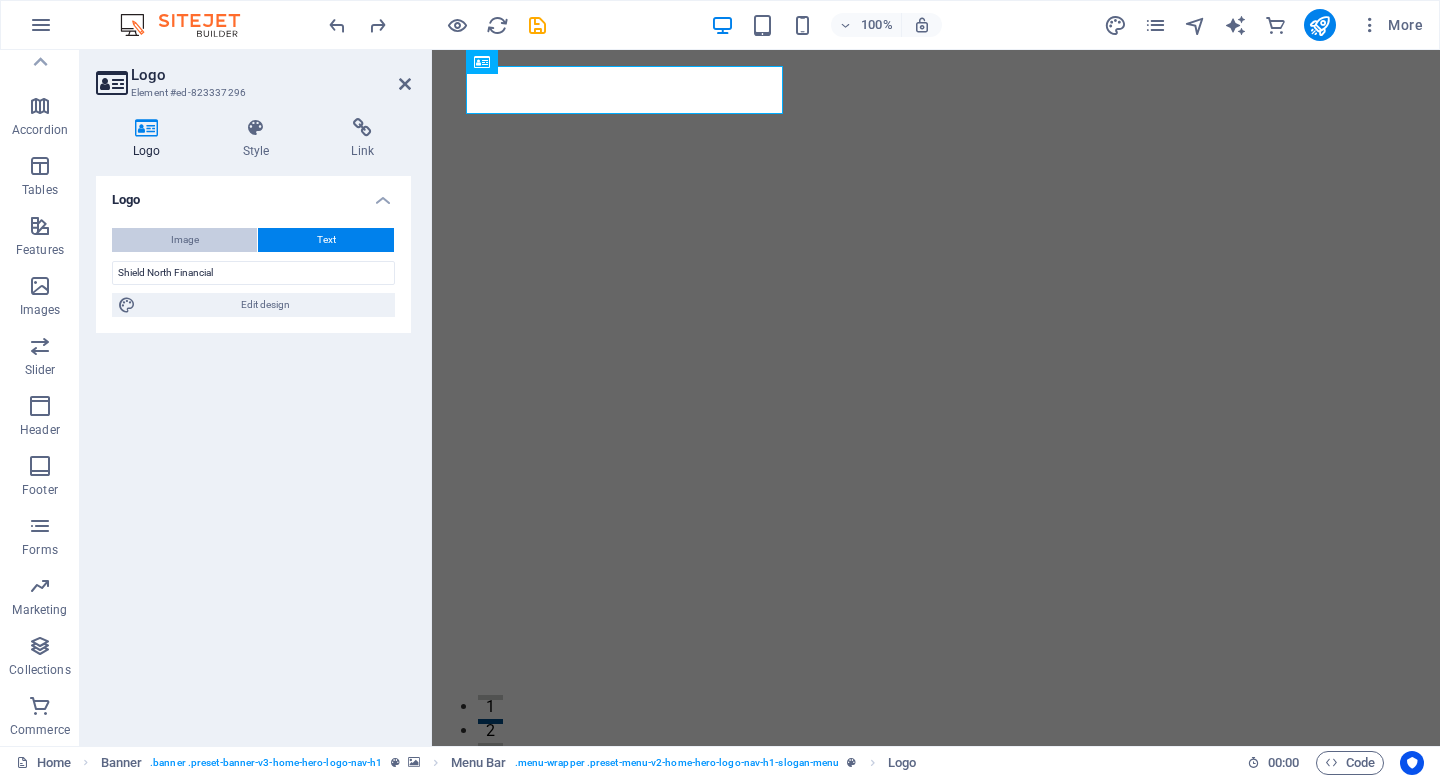 click on "Image" at bounding box center [185, 240] 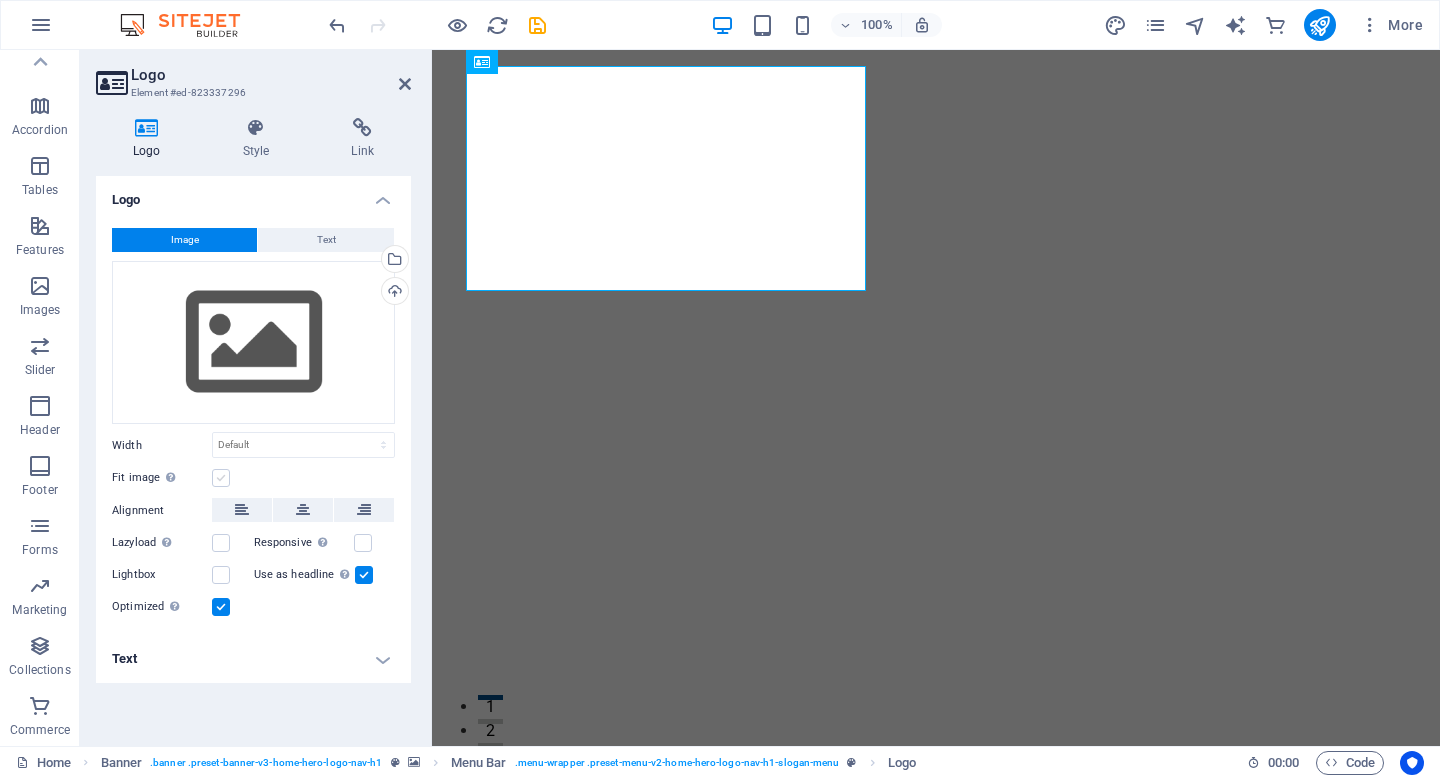 click at bounding box center [221, 478] 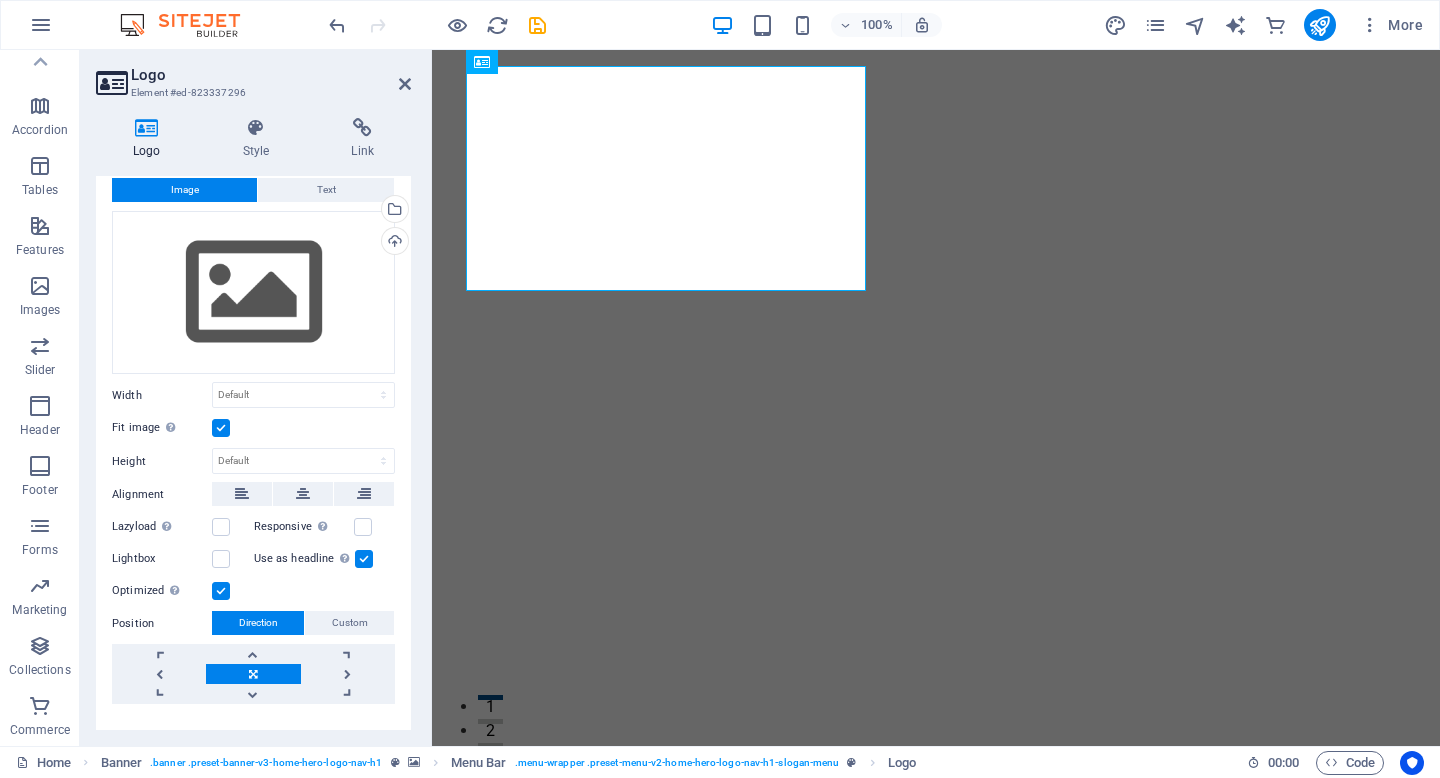 scroll, scrollTop: 86, scrollLeft: 0, axis: vertical 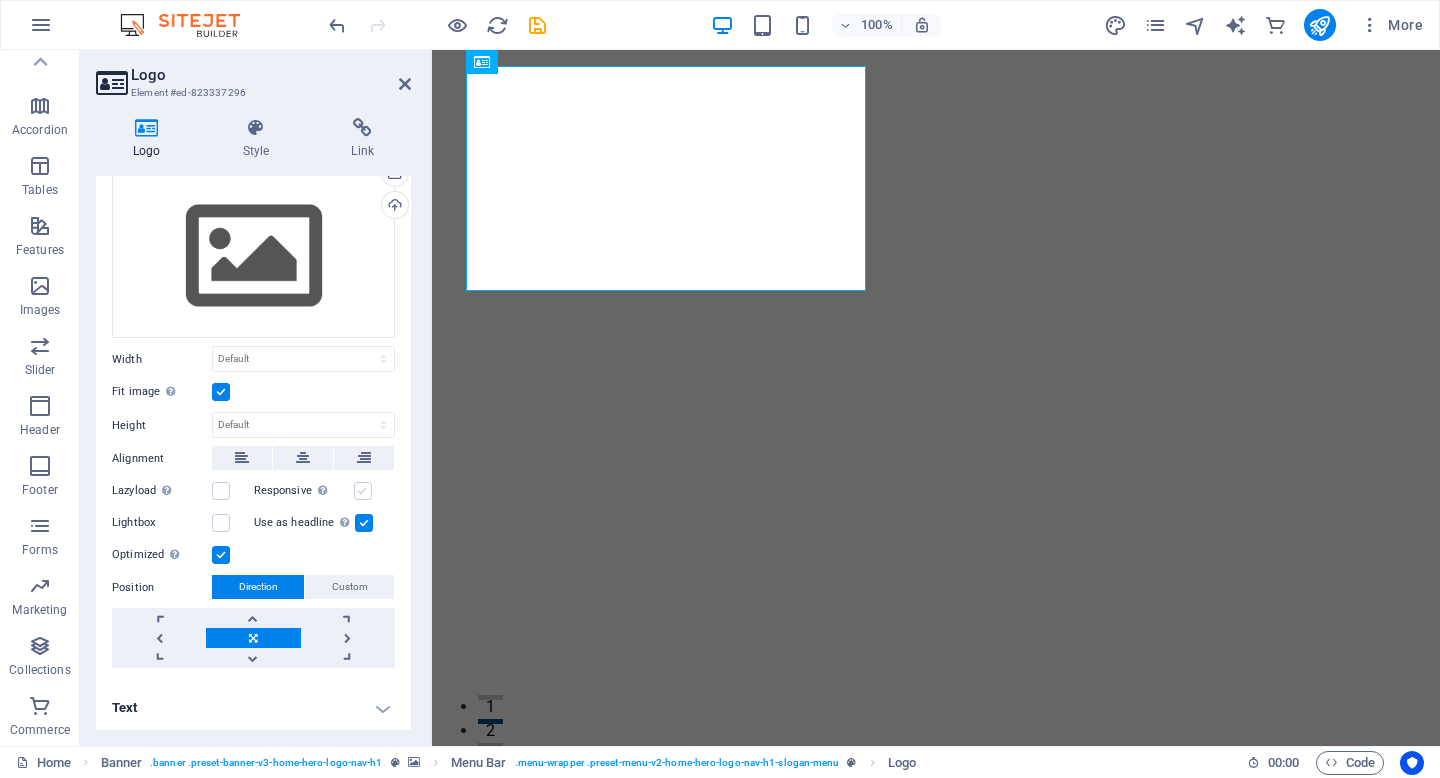 click at bounding box center (363, 491) 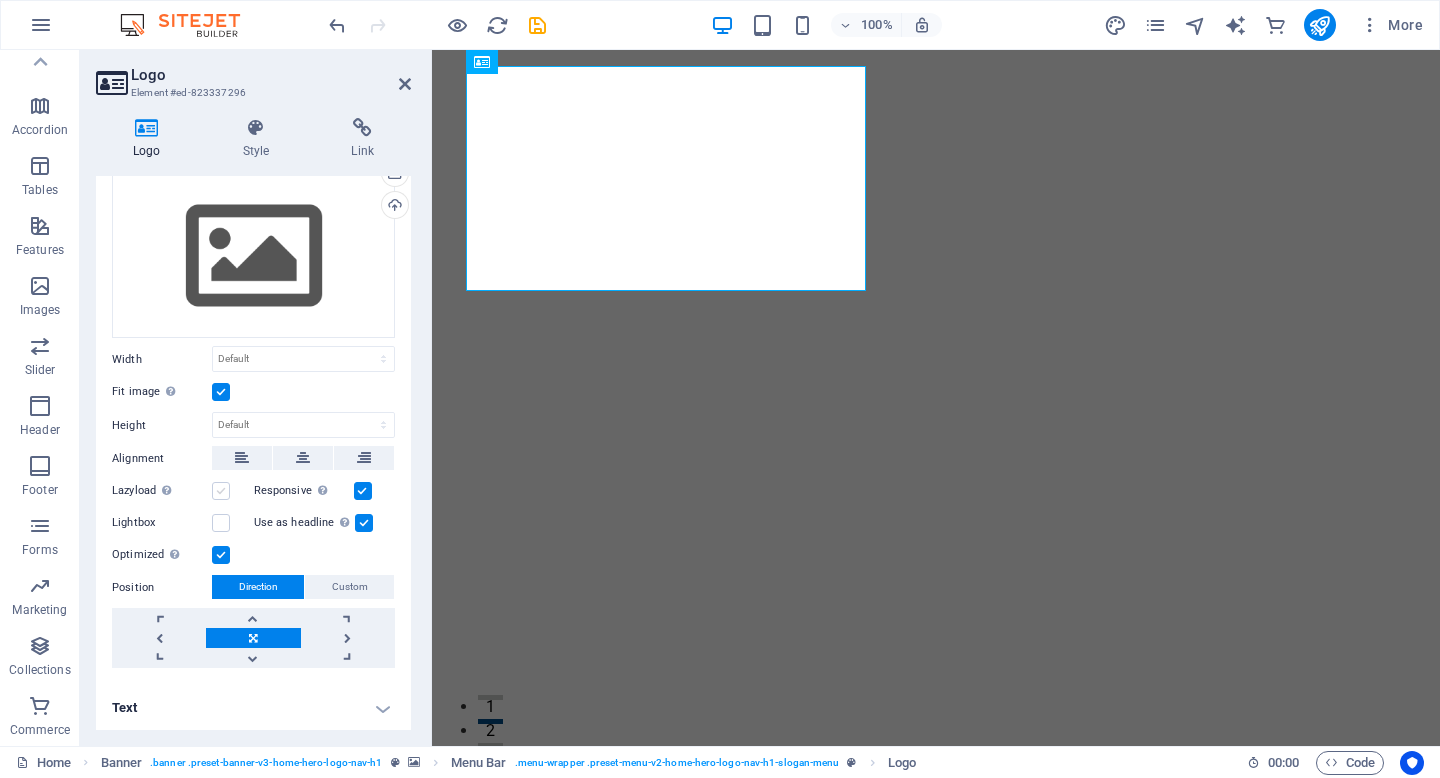 click at bounding box center (221, 491) 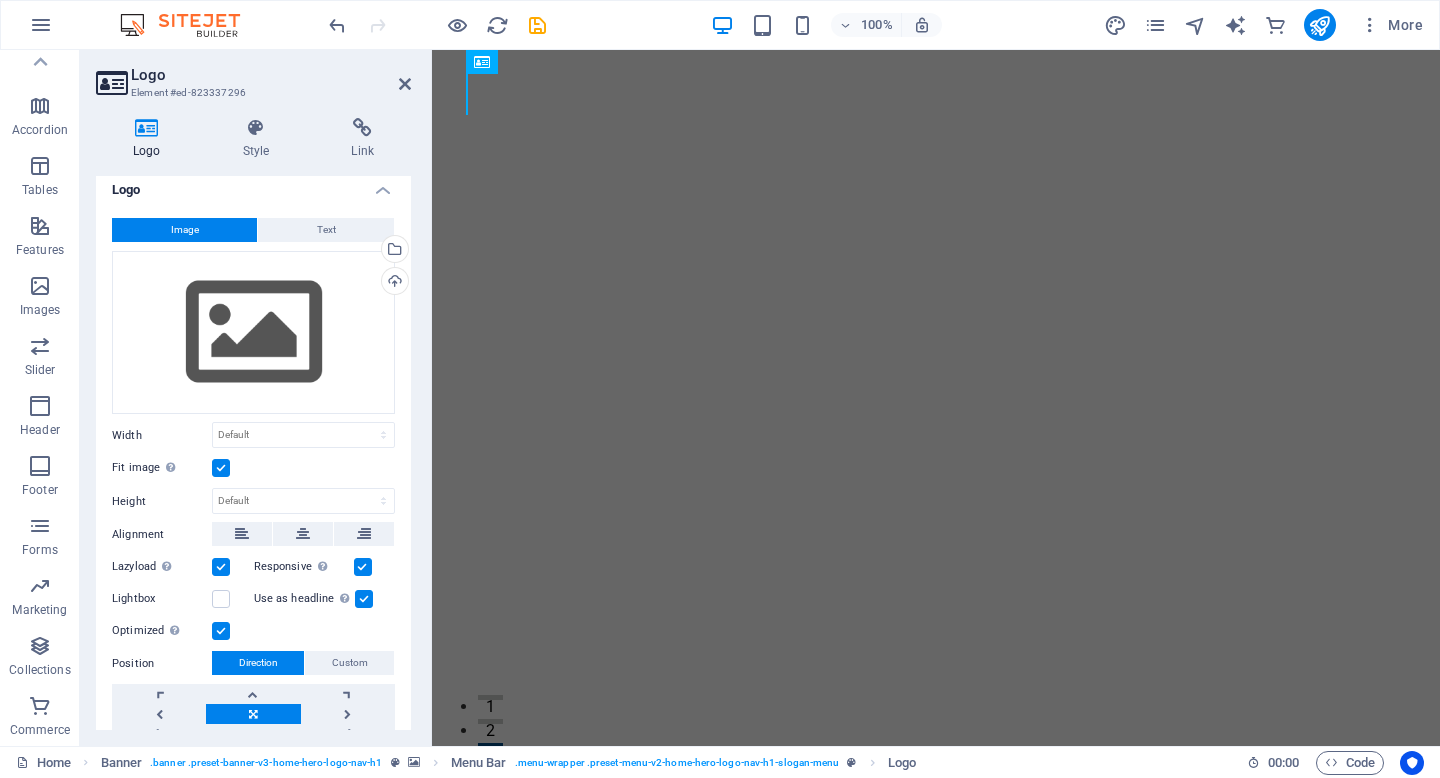 scroll, scrollTop: 12, scrollLeft: 0, axis: vertical 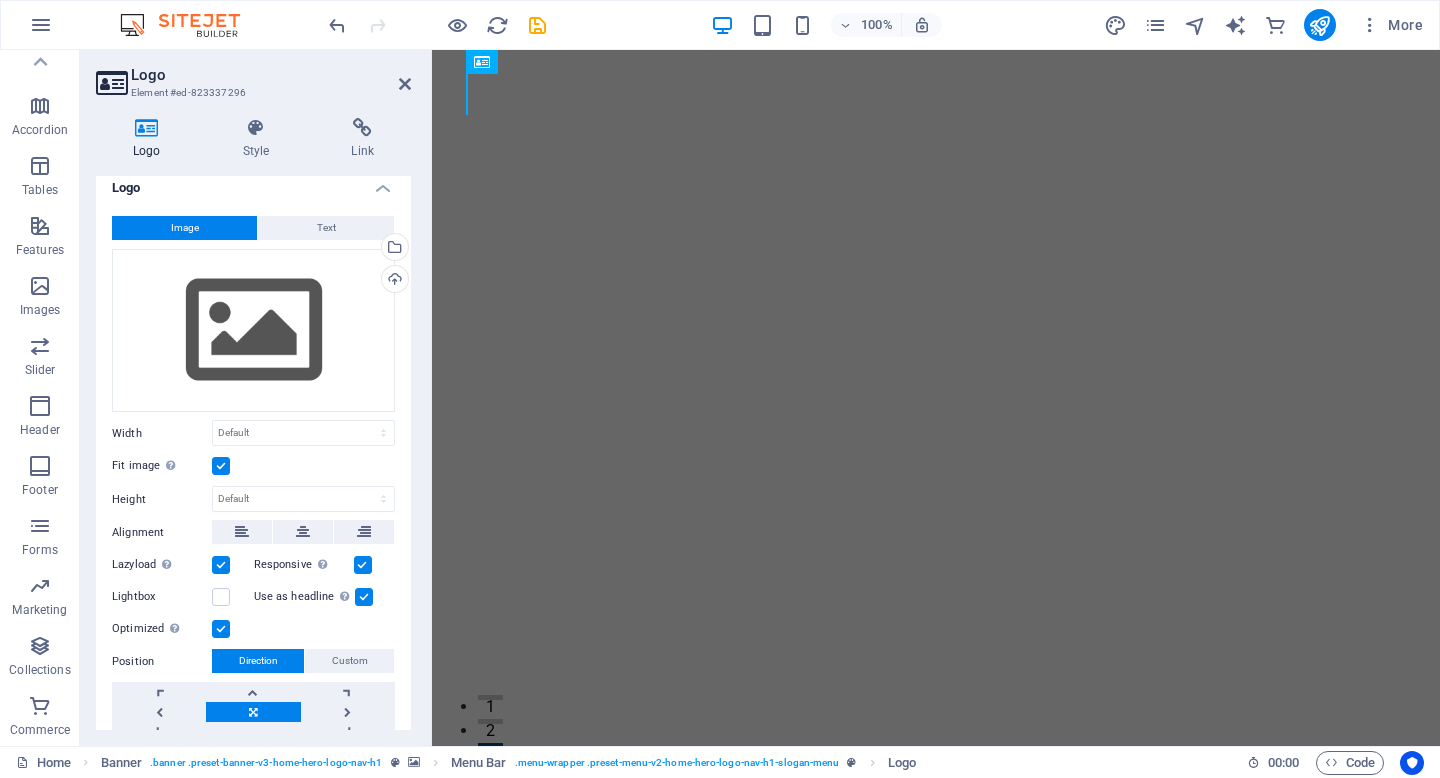 click on "Lazyload Loading images after the page loads improves page speed." at bounding box center [183, 565] 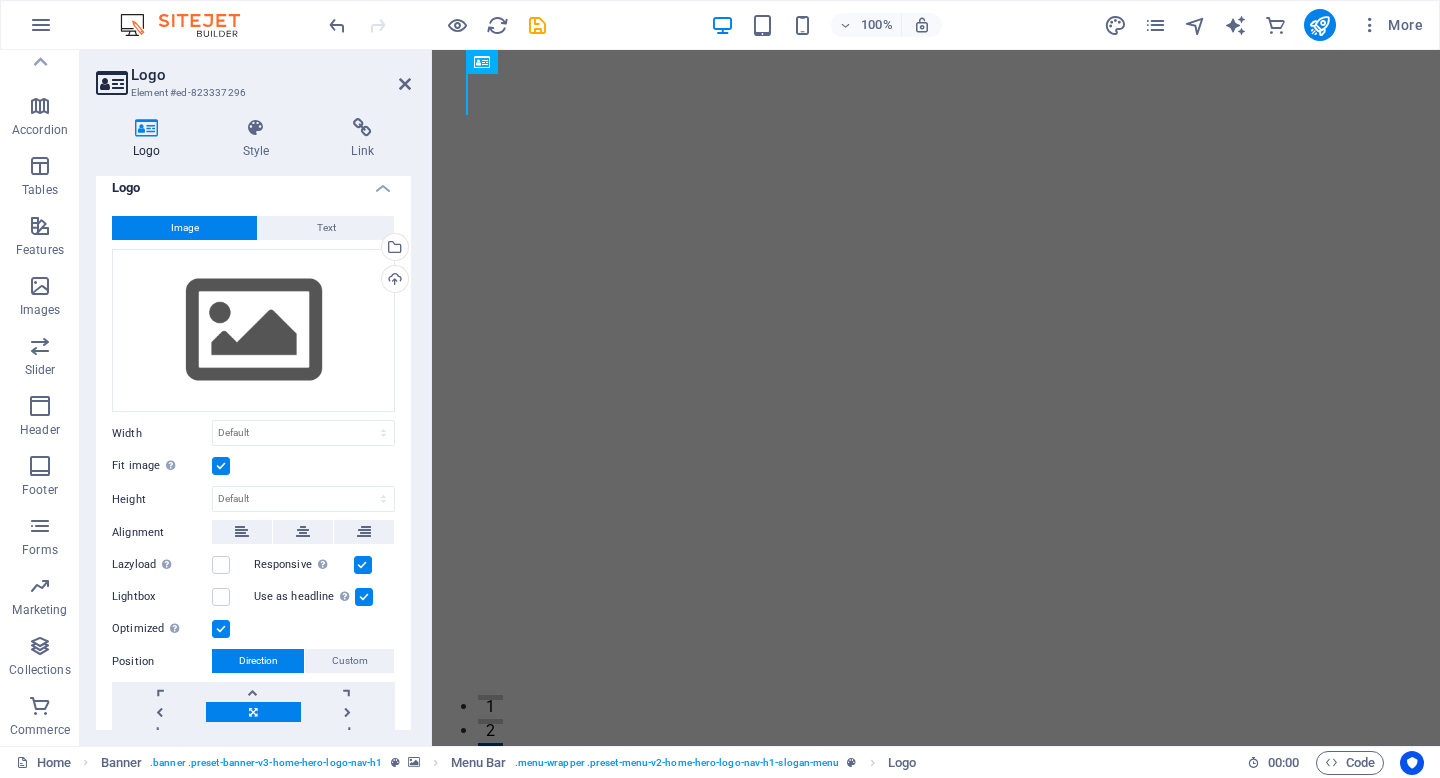 click at bounding box center (363, 565) 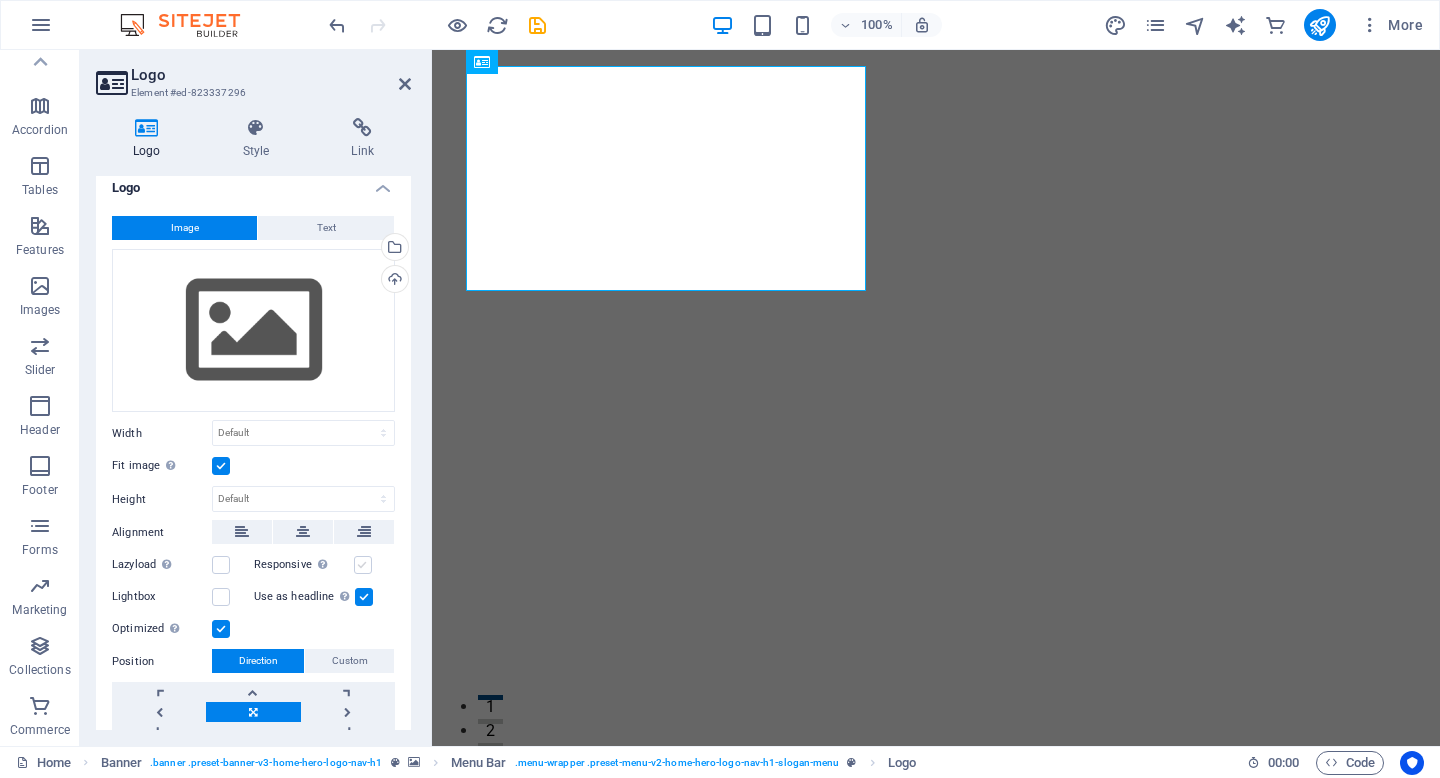 click at bounding box center (363, 565) 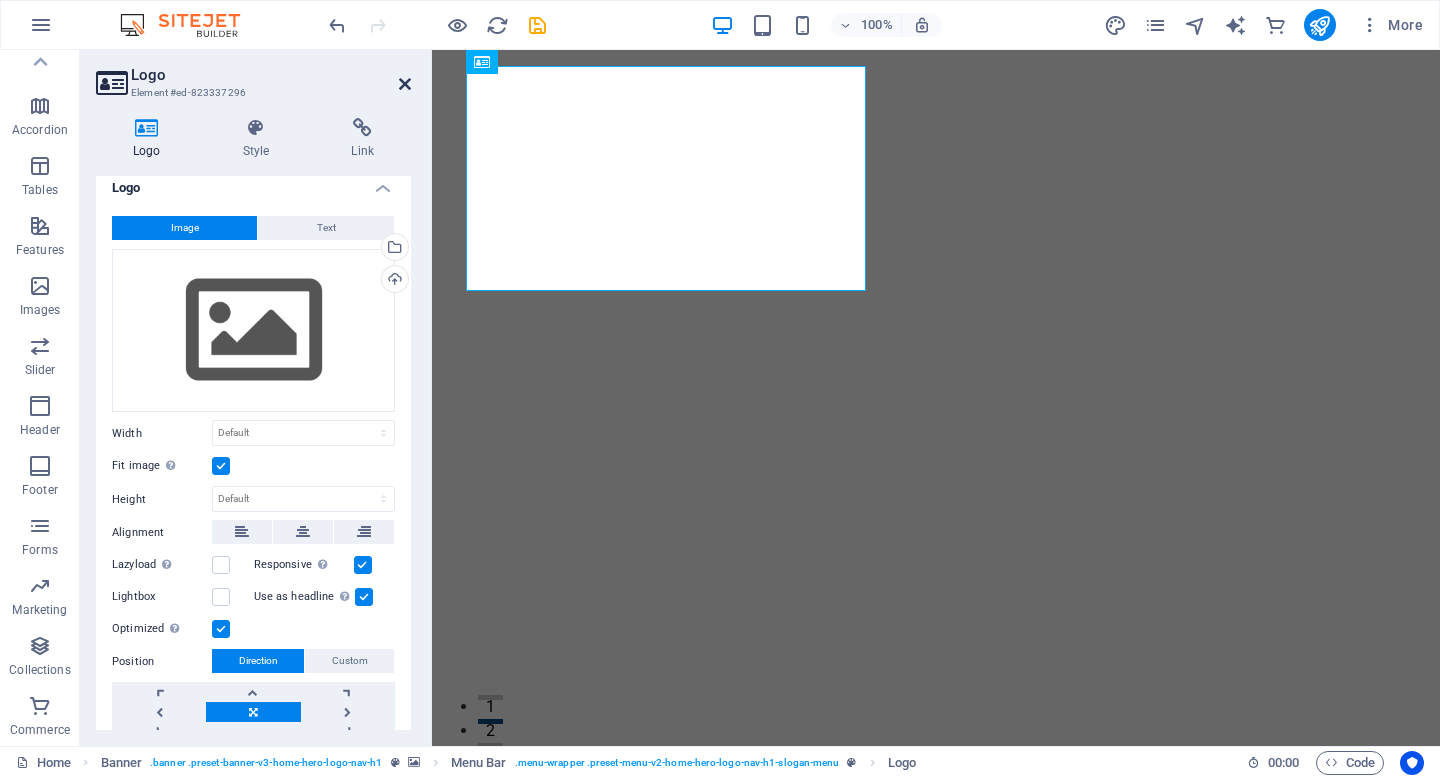 click at bounding box center (405, 84) 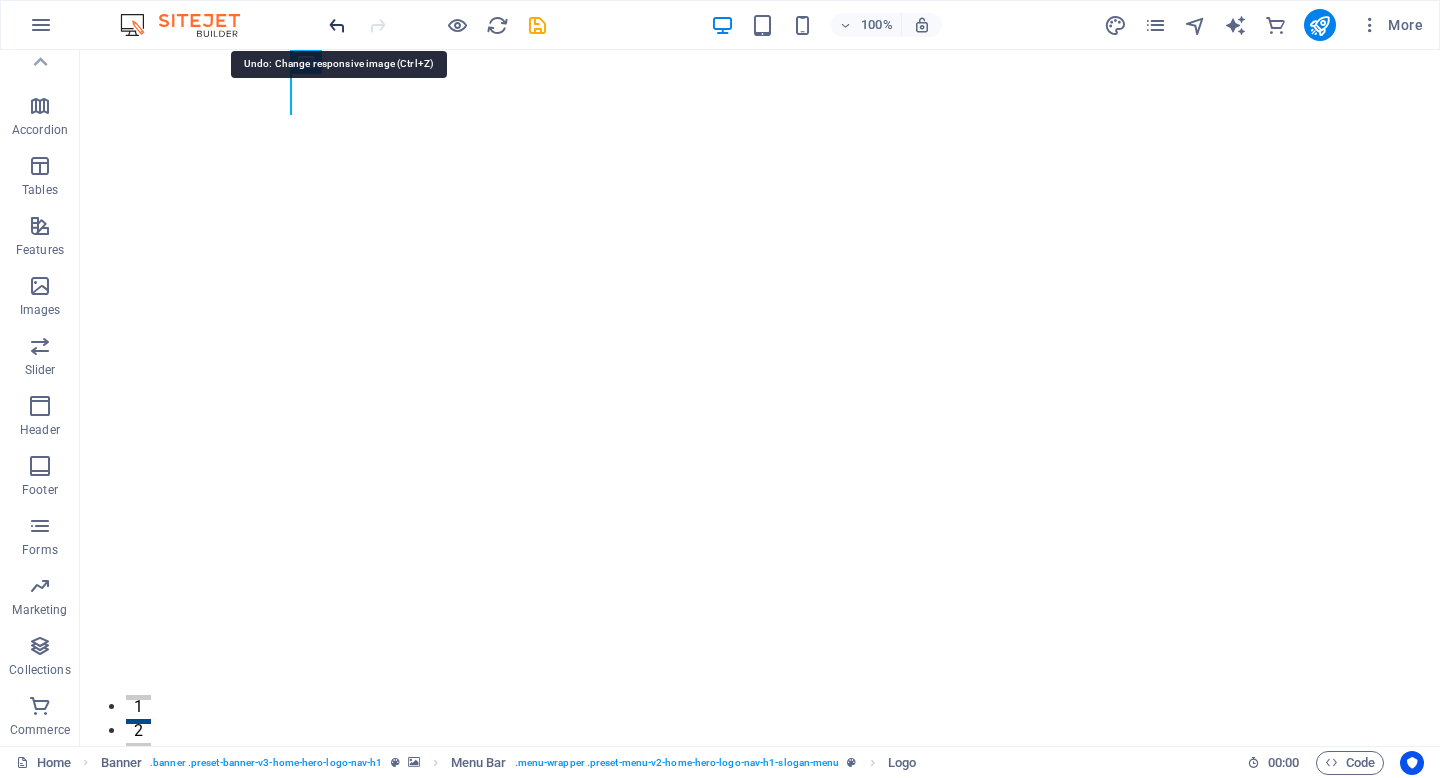 click at bounding box center (337, 25) 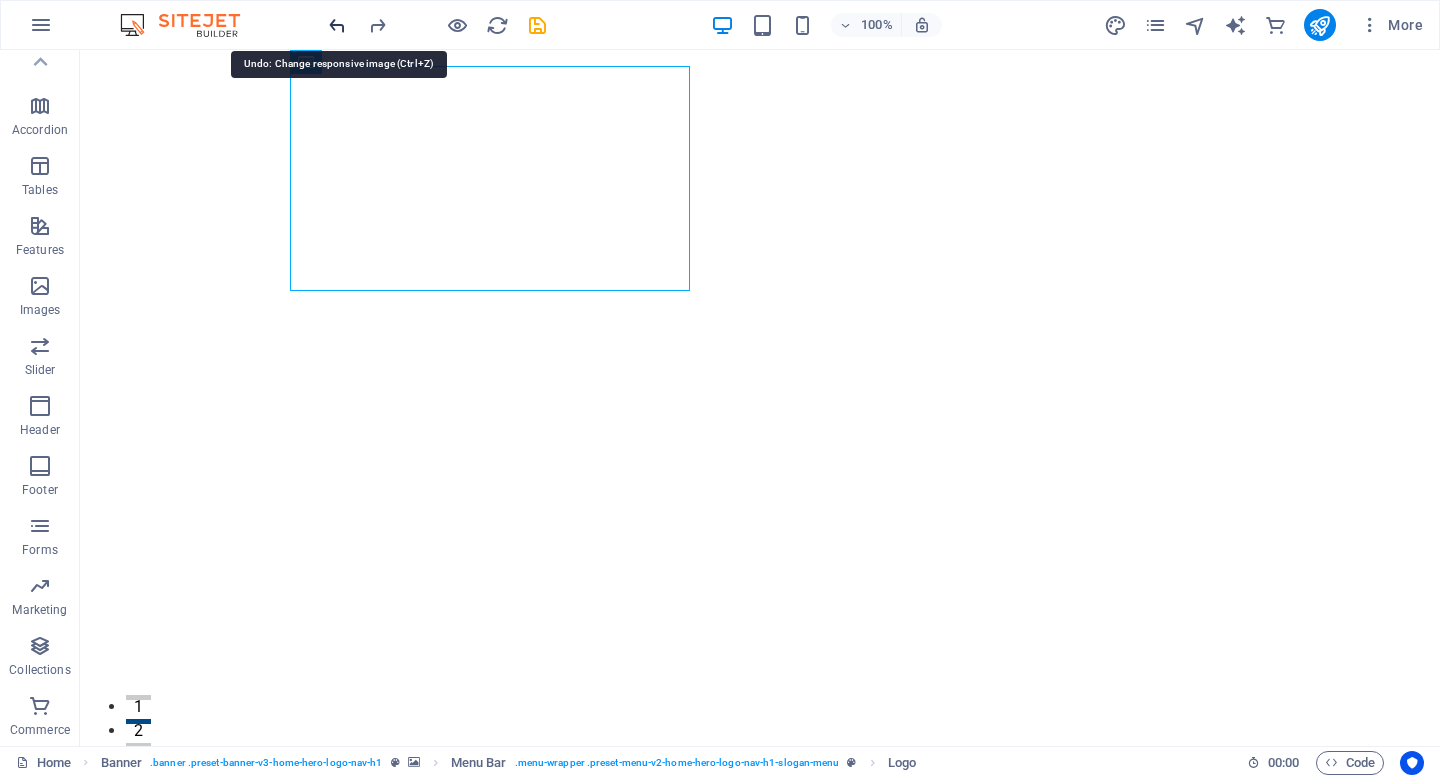 click at bounding box center [337, 25] 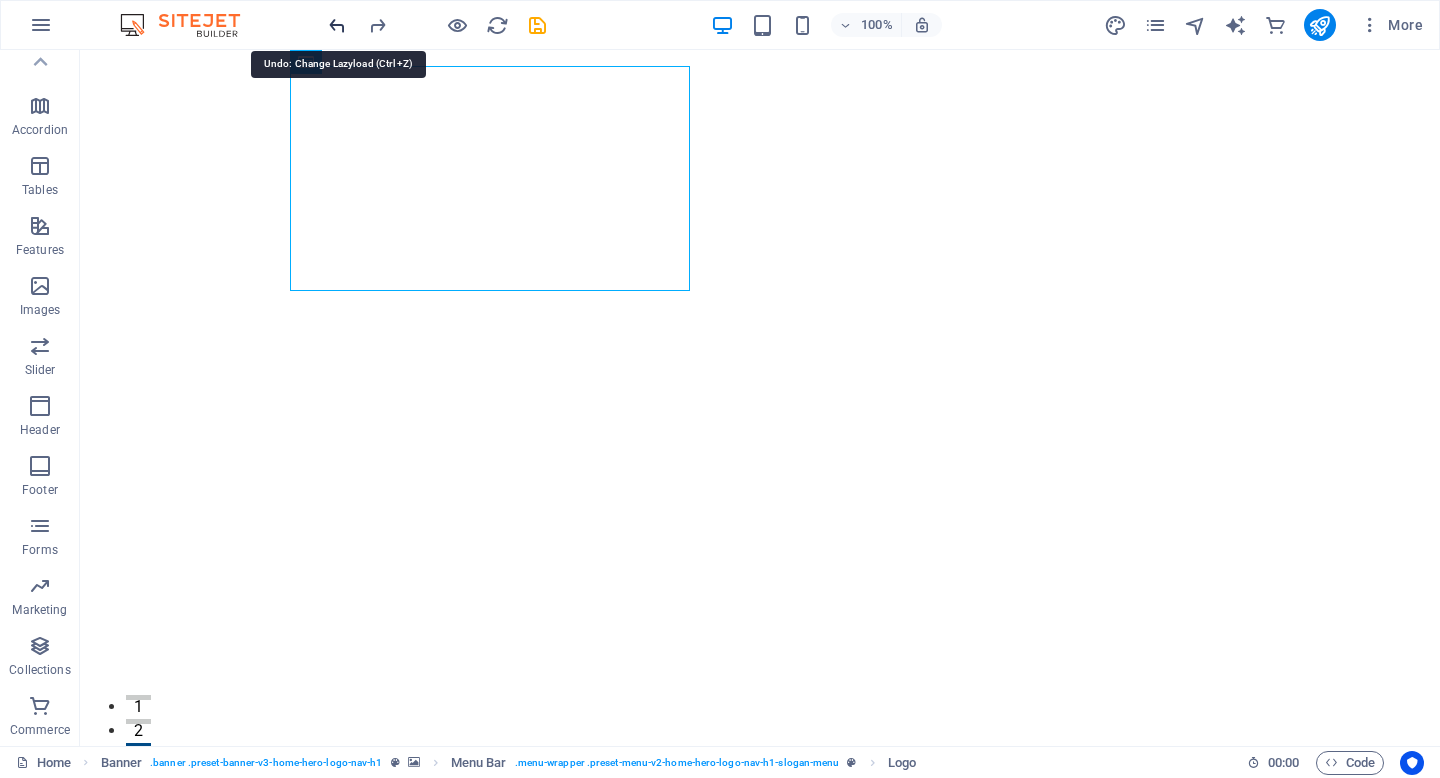 click at bounding box center (337, 25) 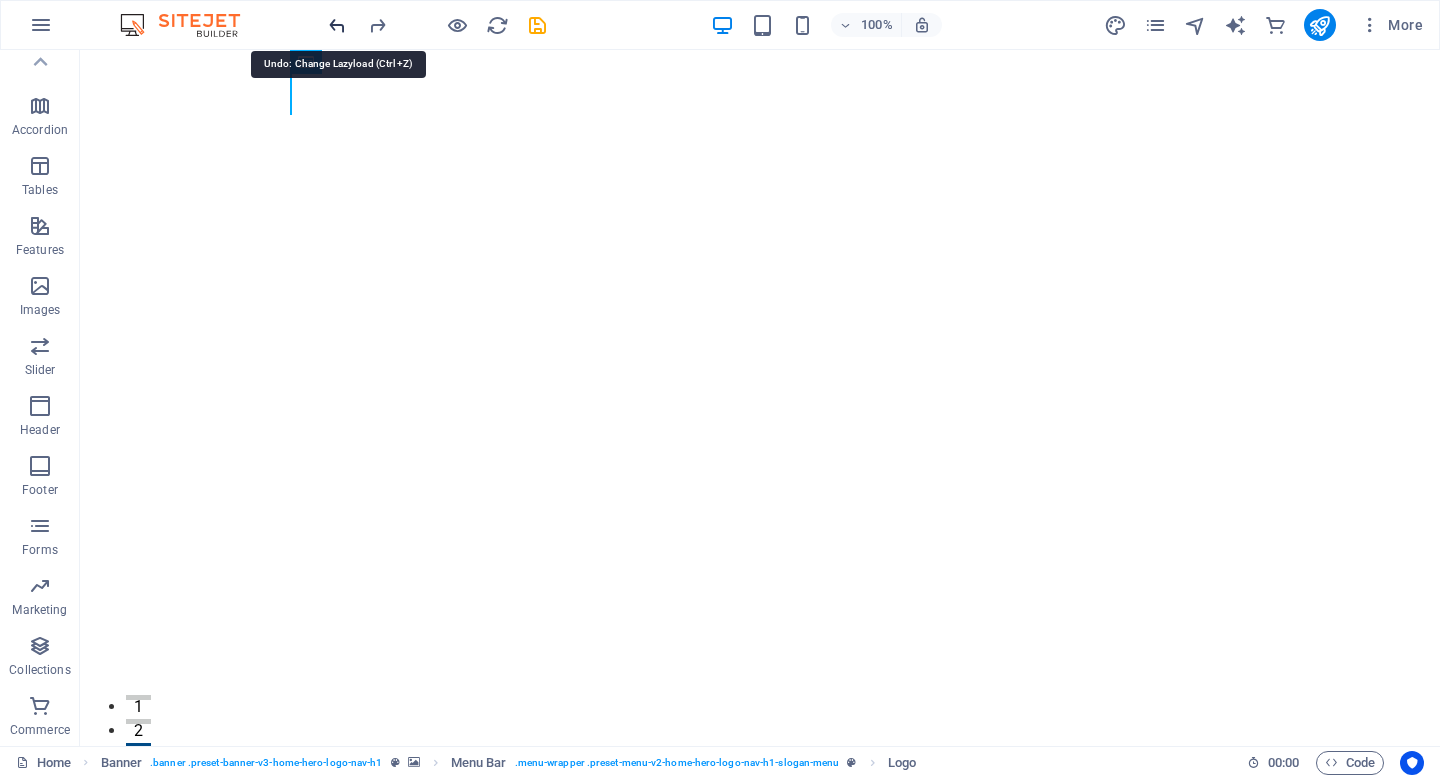 click at bounding box center [337, 25] 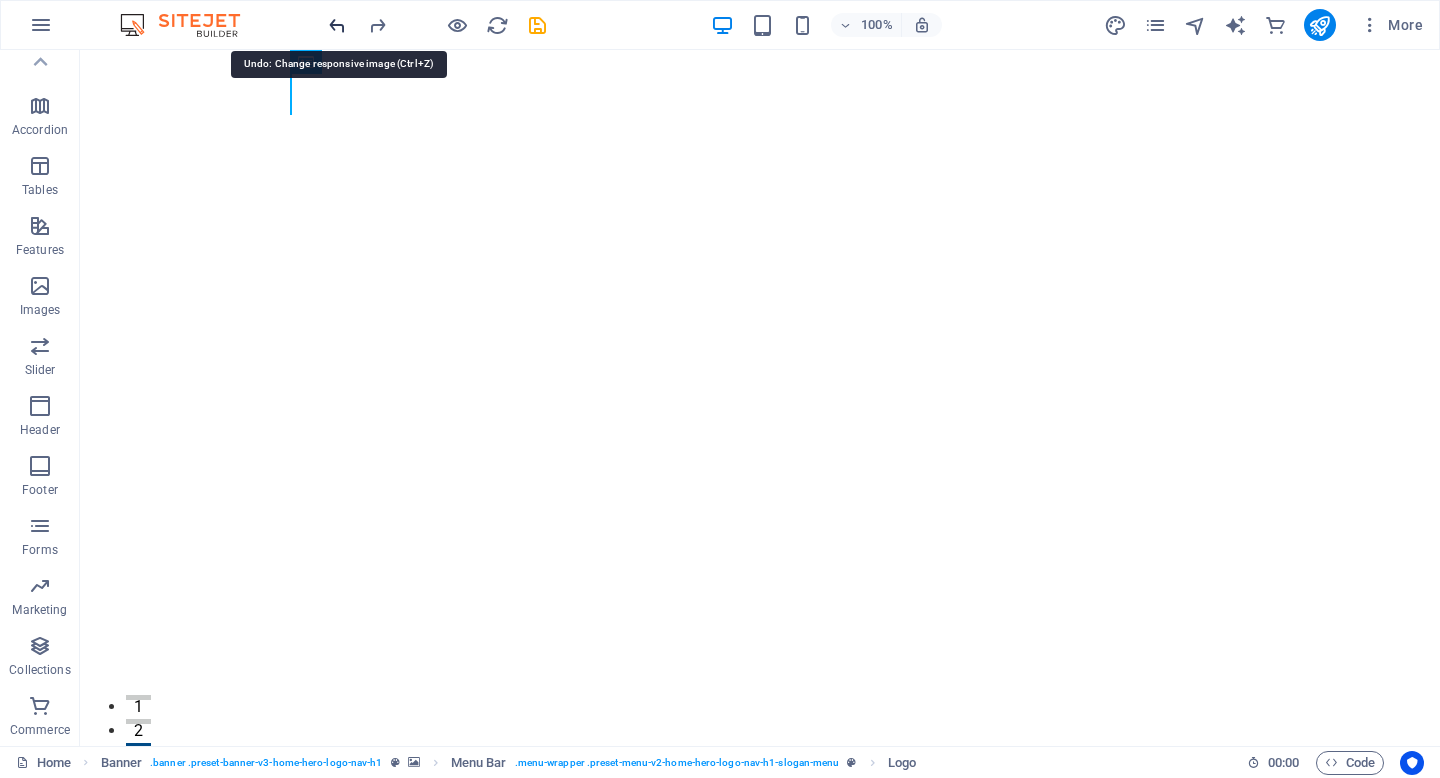 click at bounding box center (337, 25) 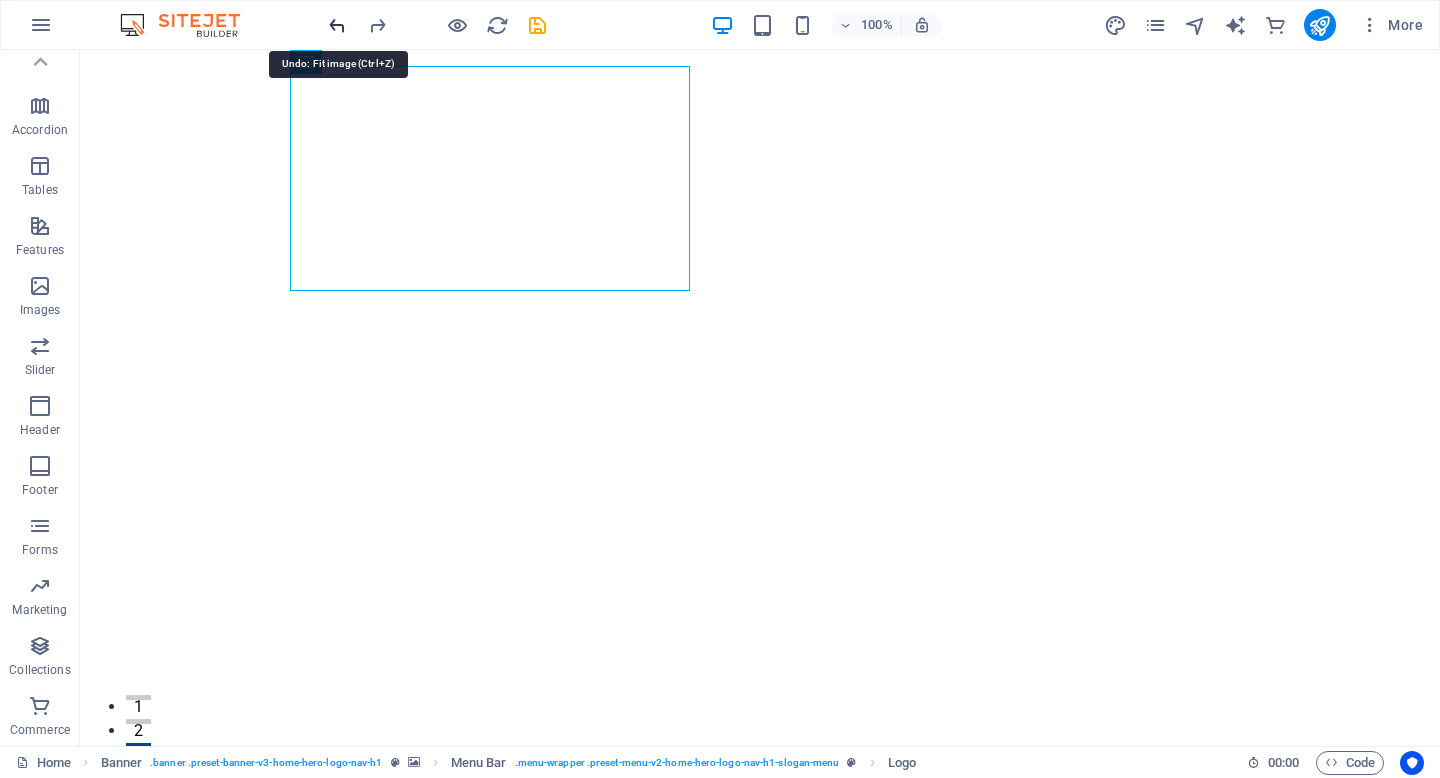 click at bounding box center (337, 25) 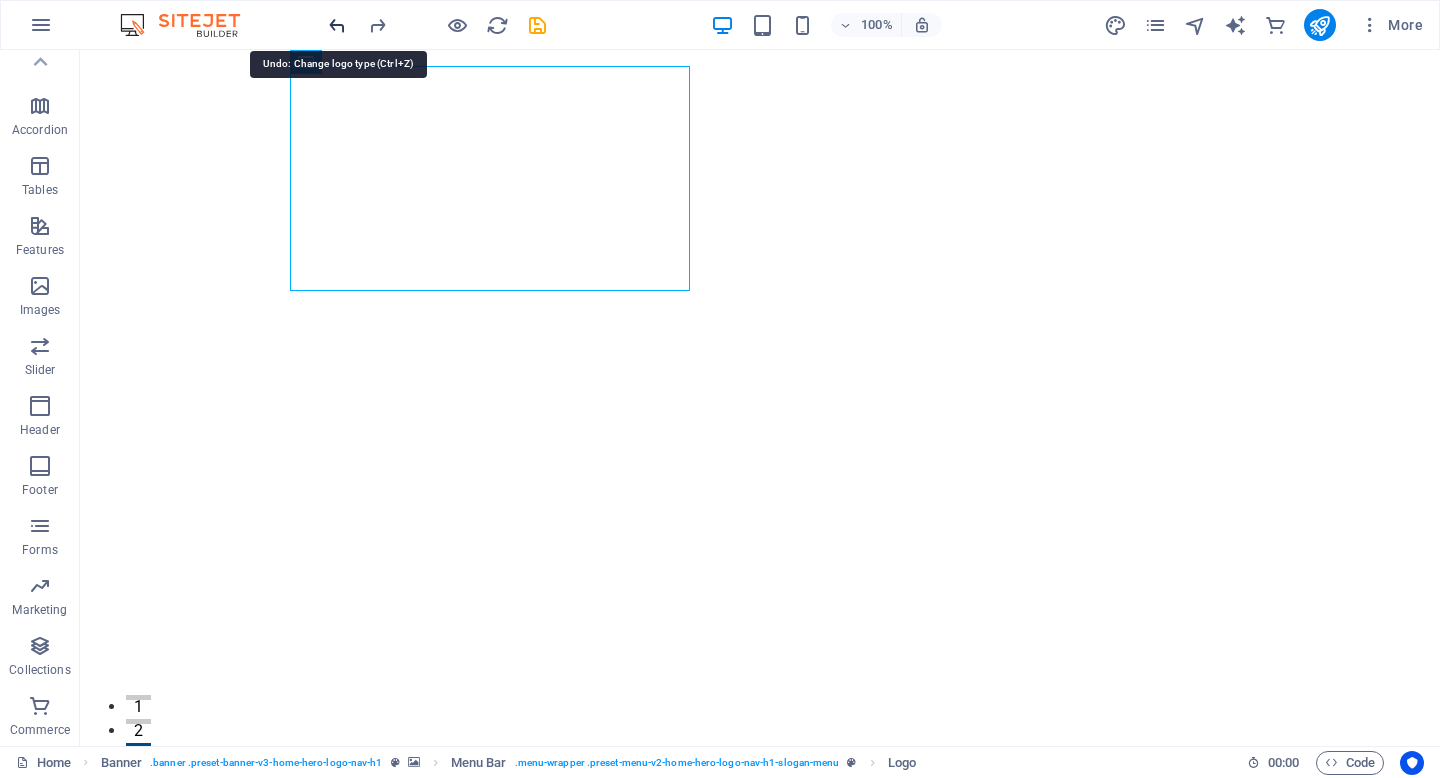 click at bounding box center (337, 25) 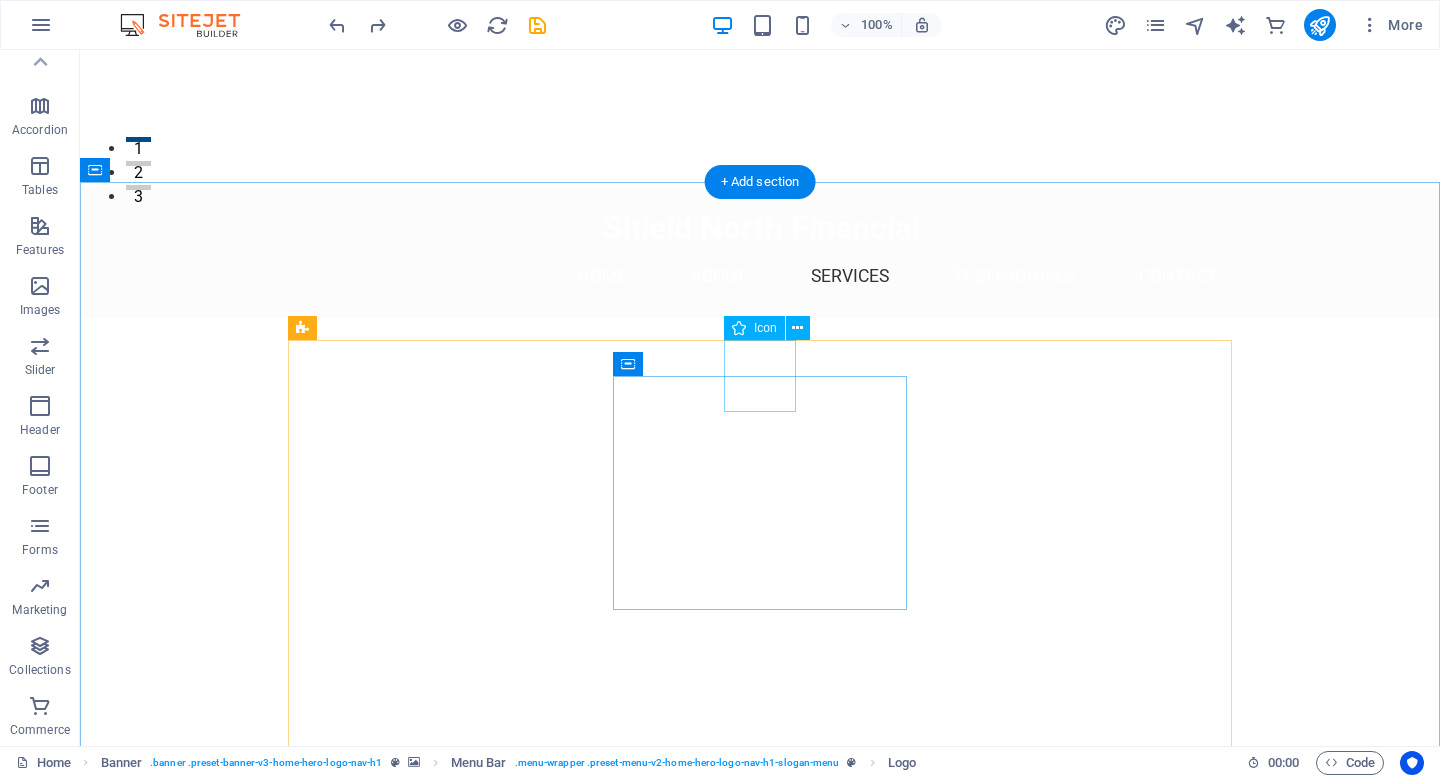 scroll, scrollTop: 571, scrollLeft: 0, axis: vertical 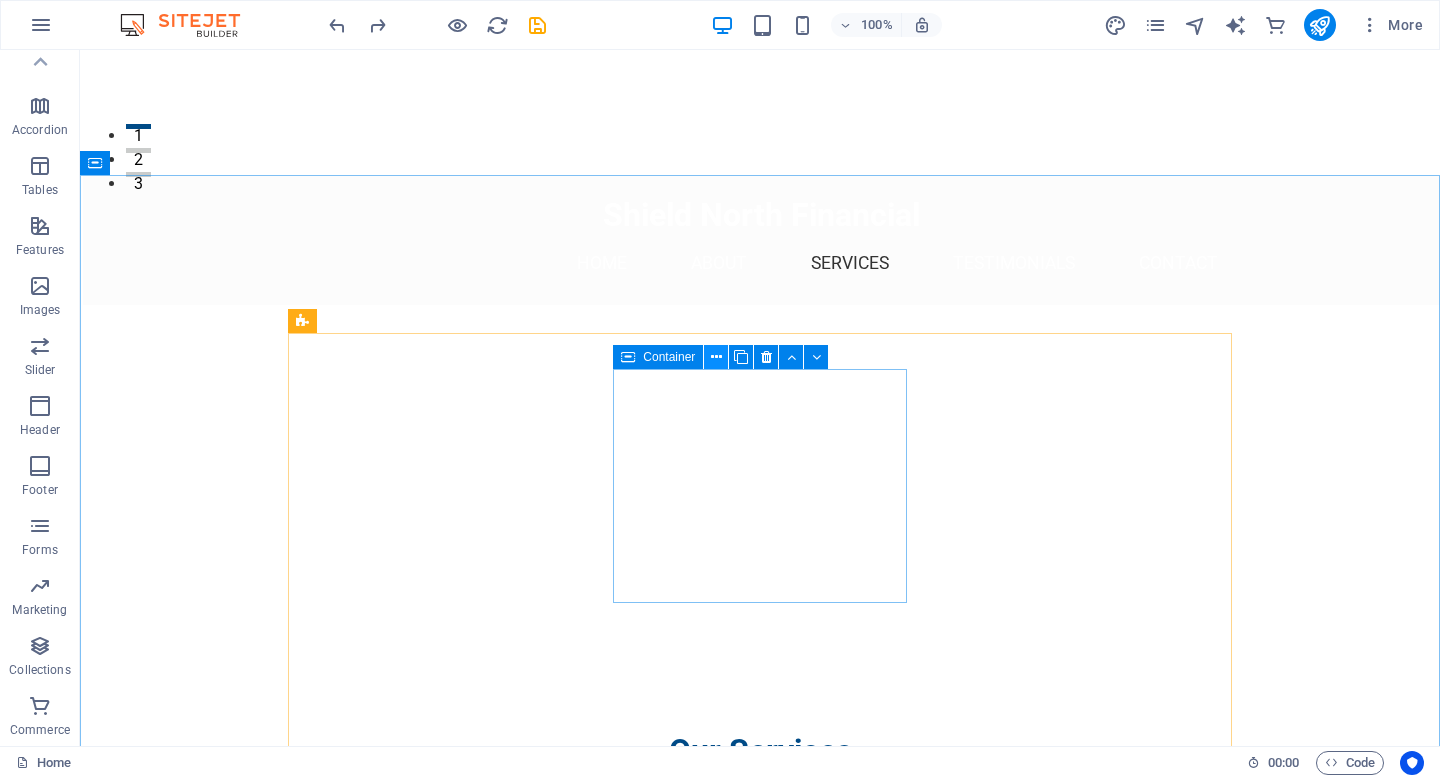 click at bounding box center (716, 357) 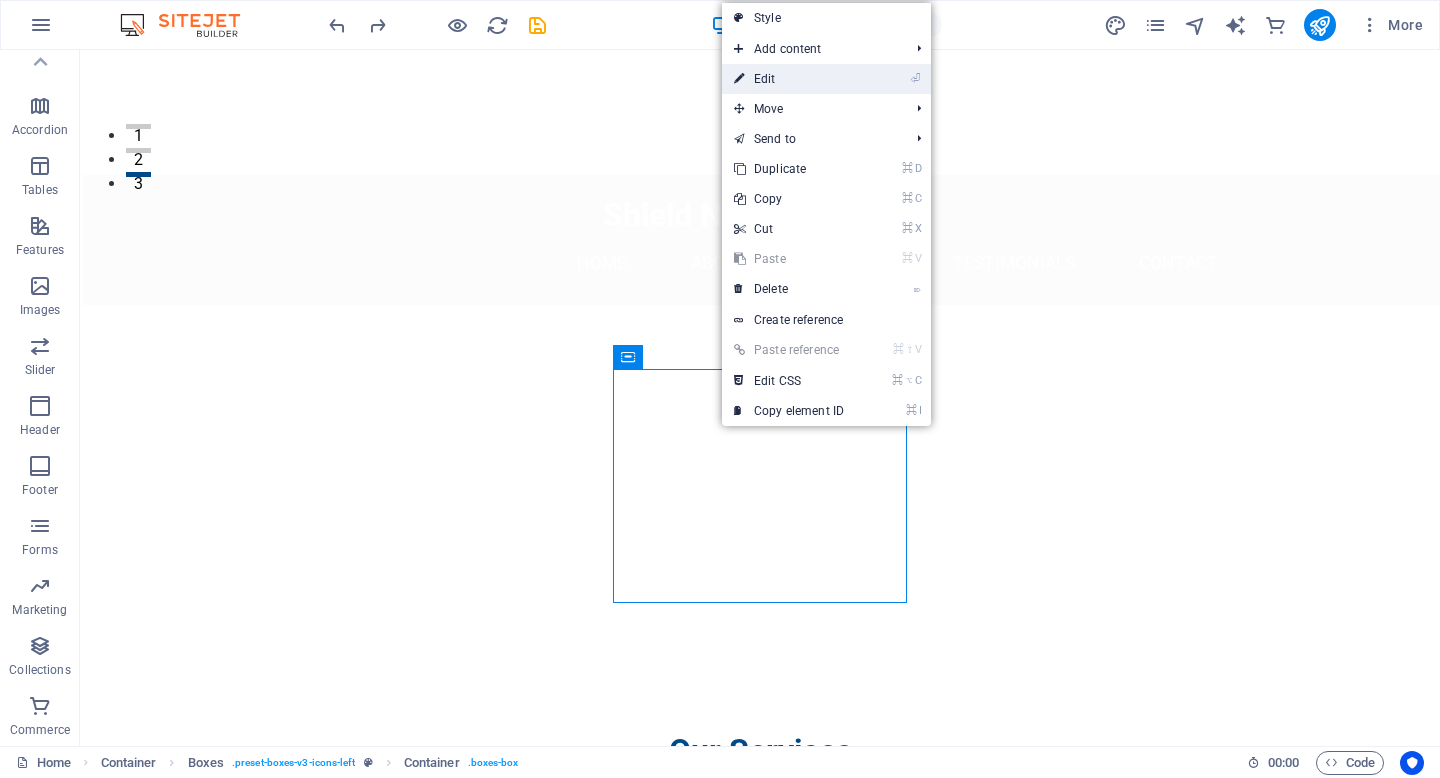 click on "⏎  Edit" at bounding box center (789, 79) 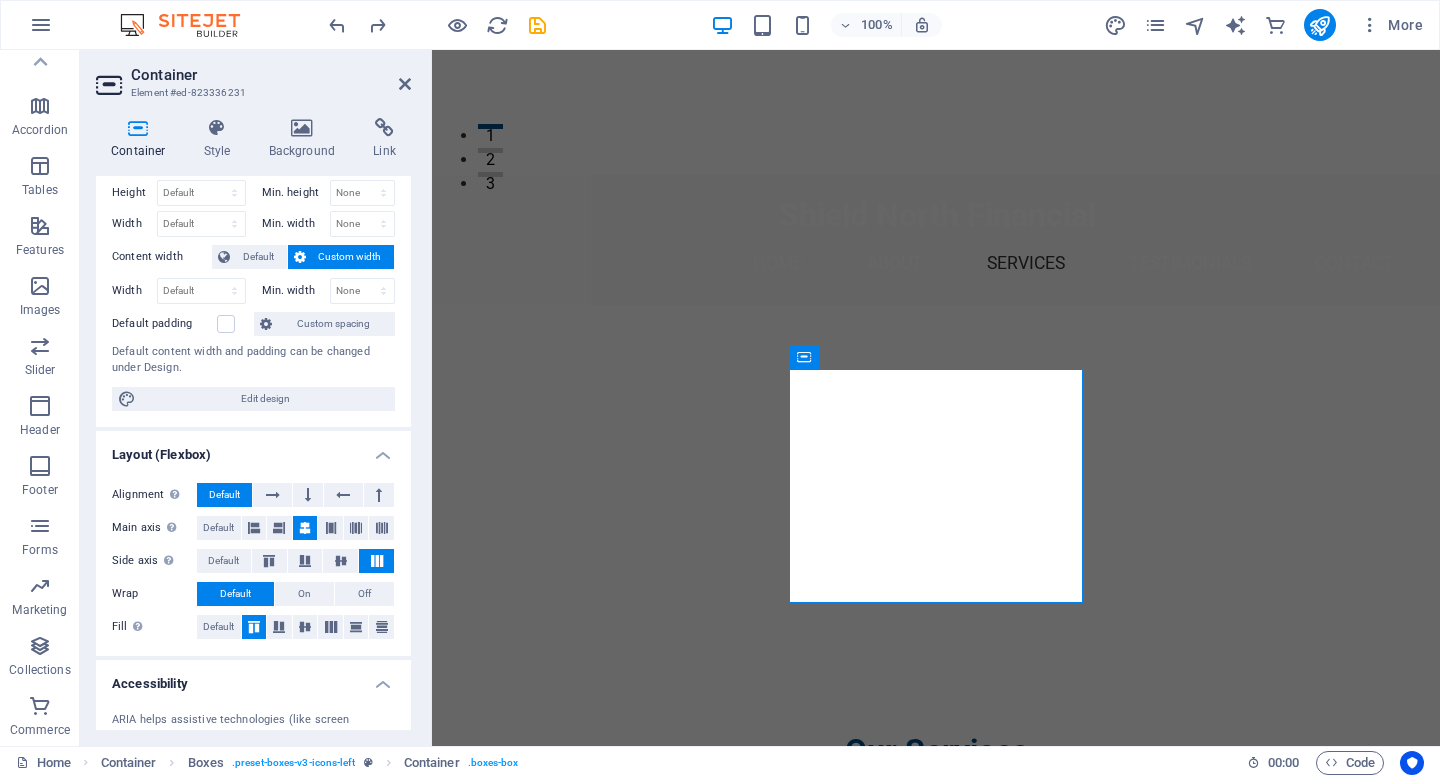 scroll, scrollTop: 56, scrollLeft: 0, axis: vertical 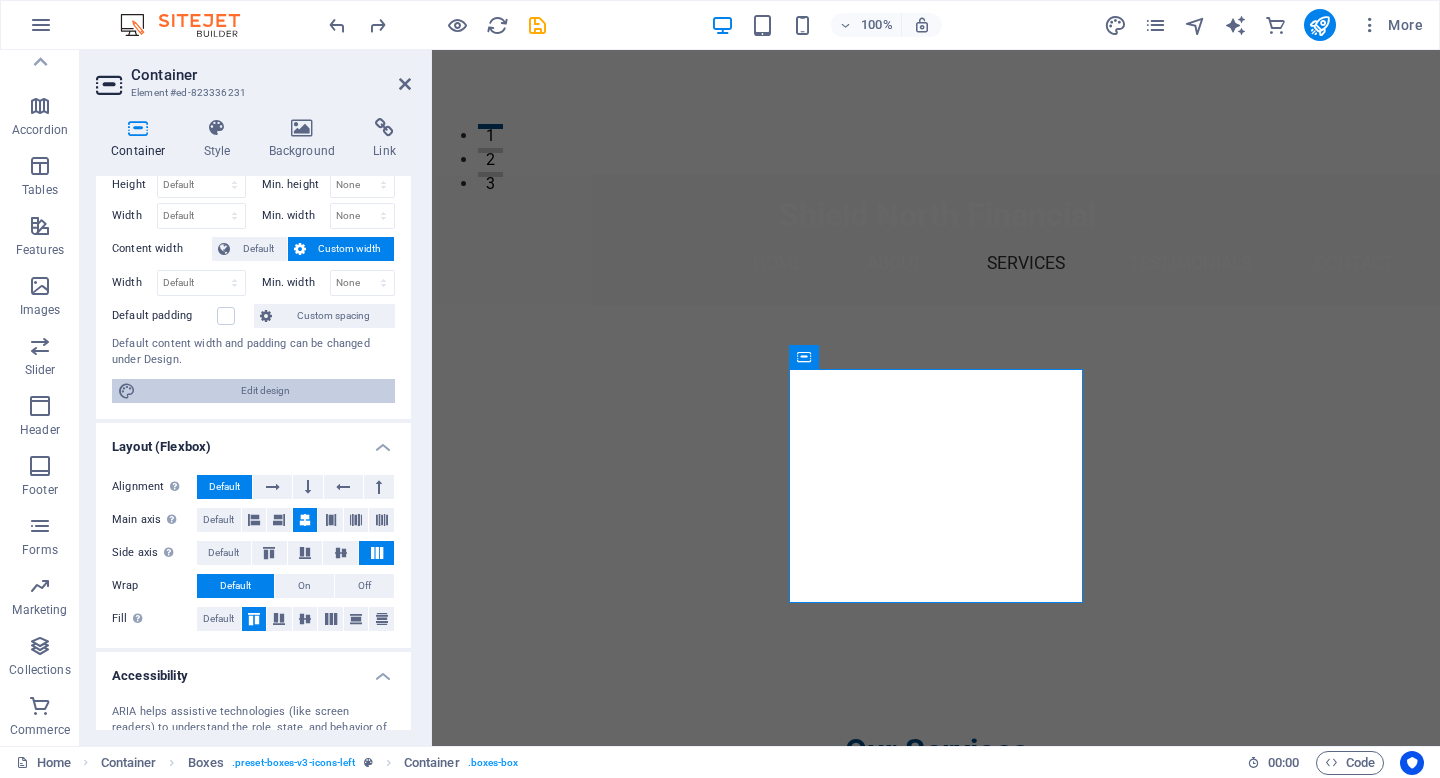 click on "Edit design" at bounding box center (265, 391) 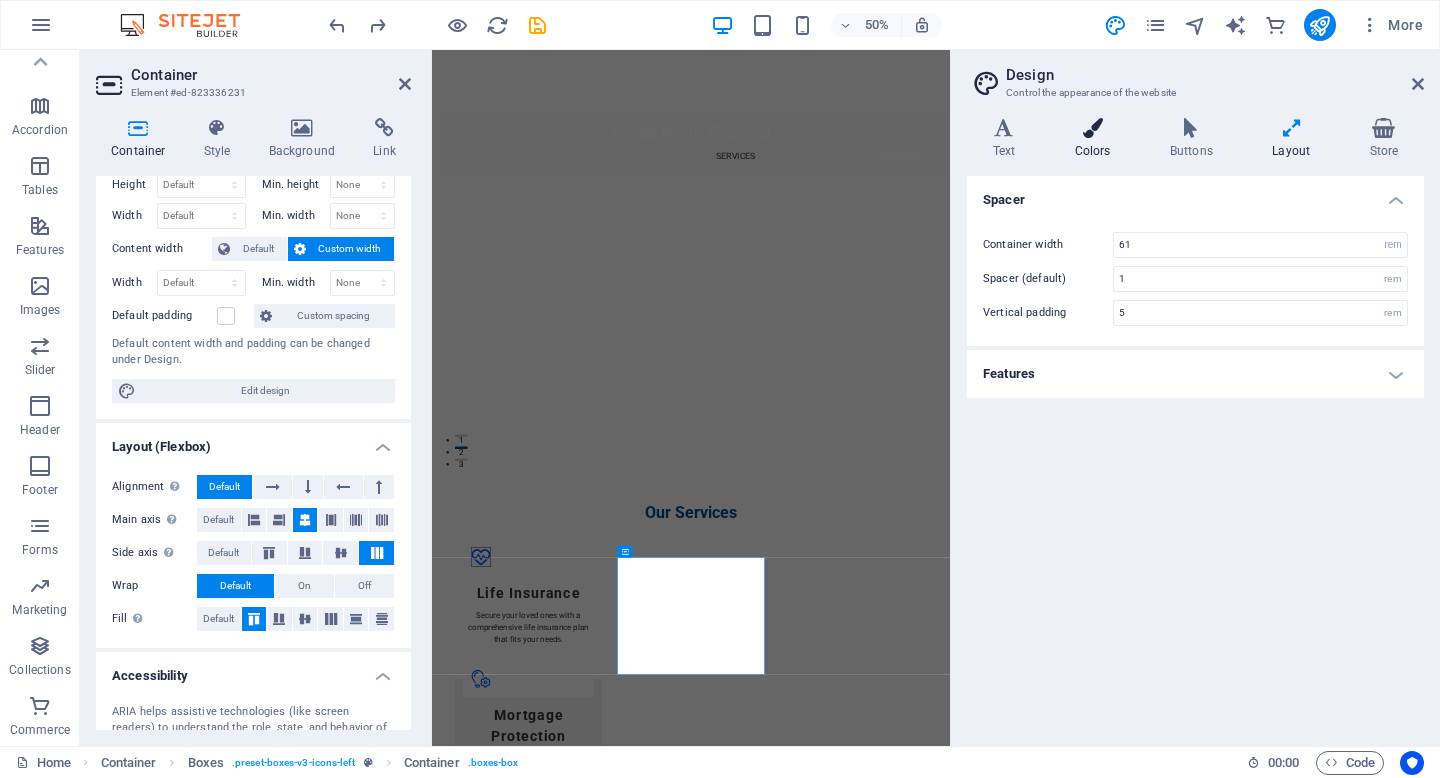 click at bounding box center (1092, 128) 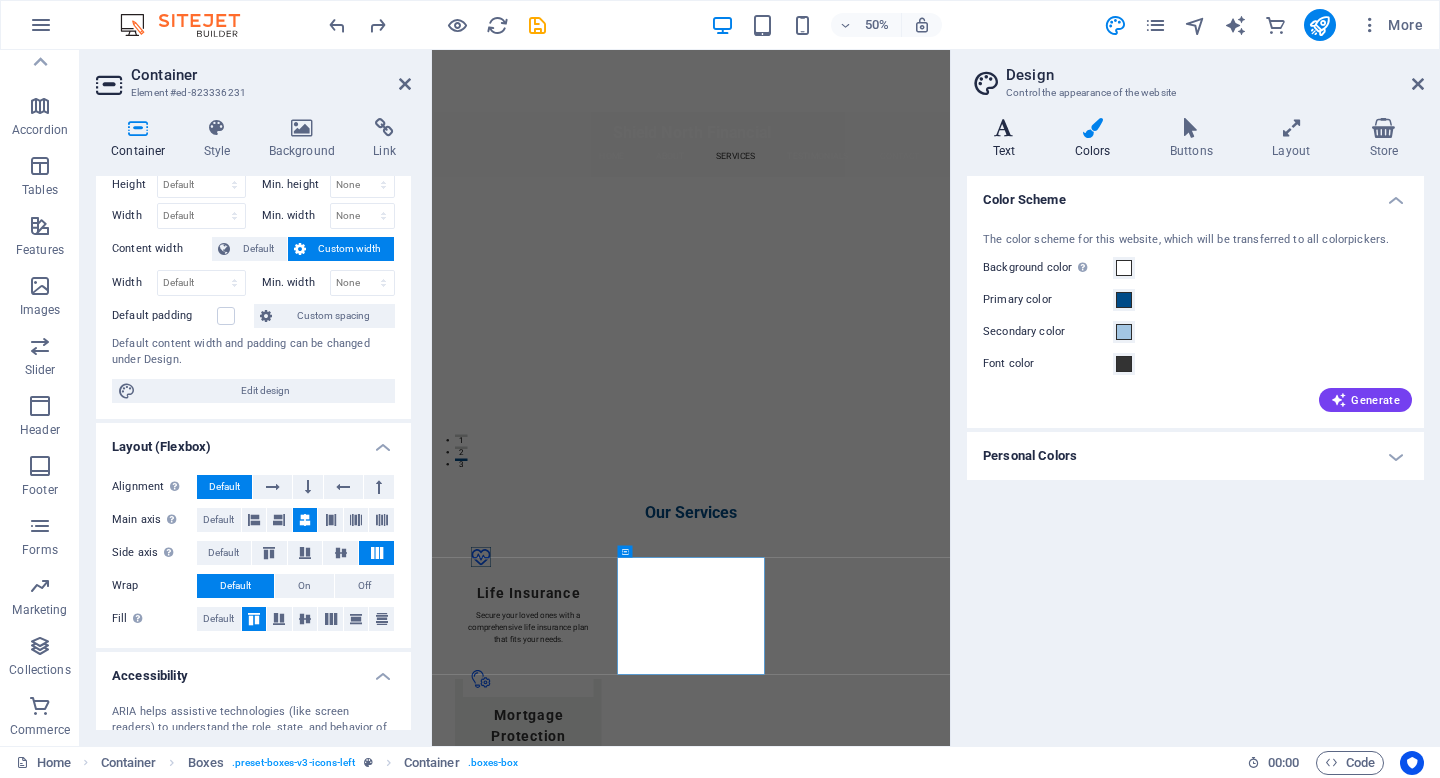 click at bounding box center [1004, 128] 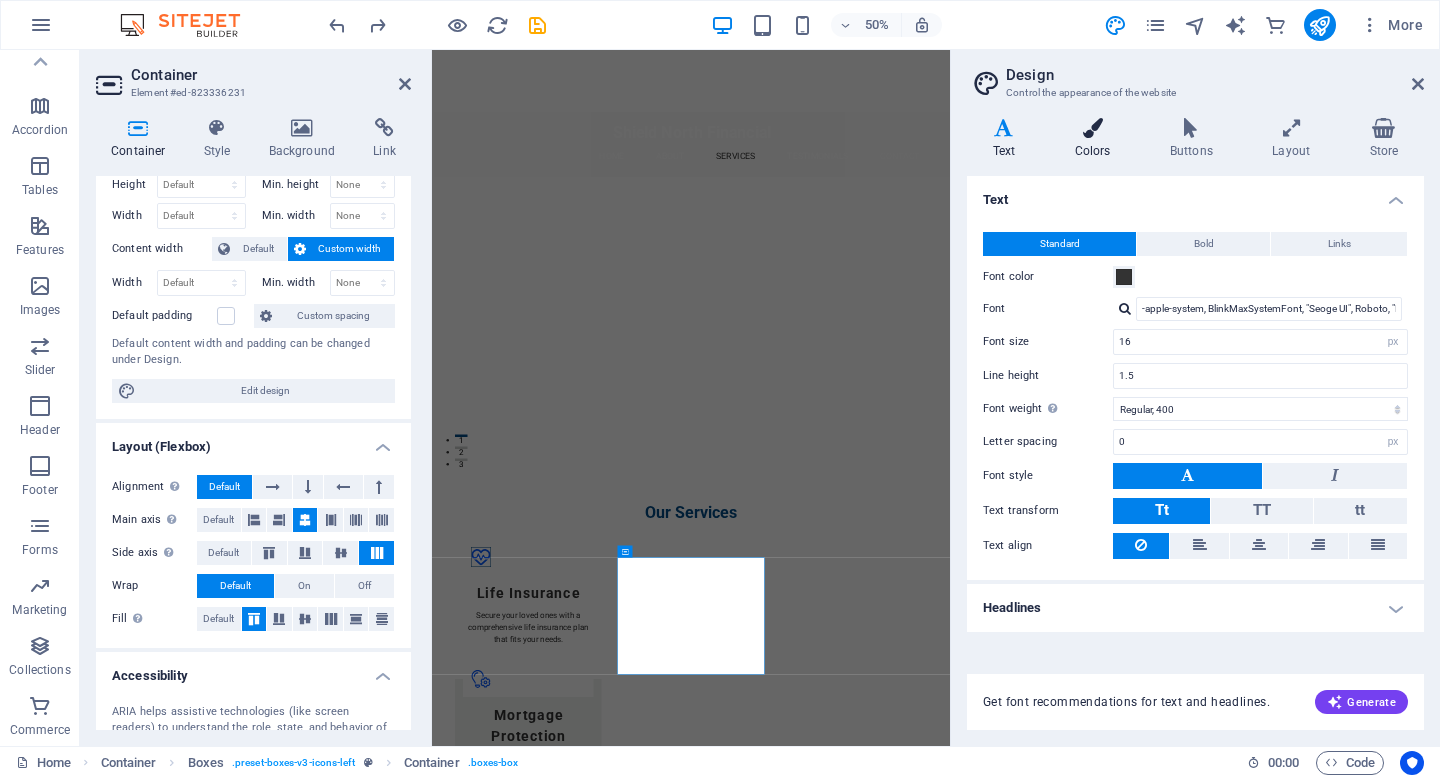 click at bounding box center [1092, 128] 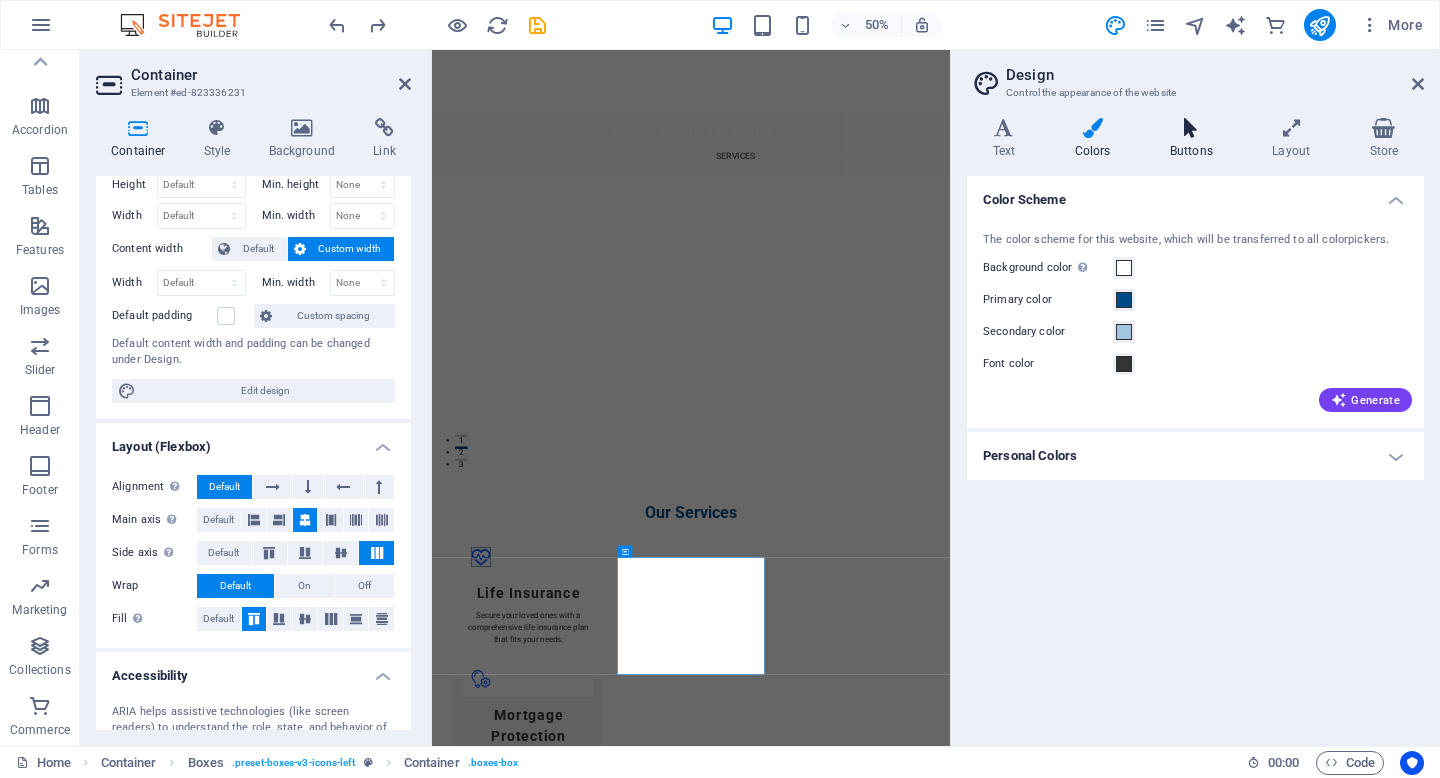 click at bounding box center (1191, 128) 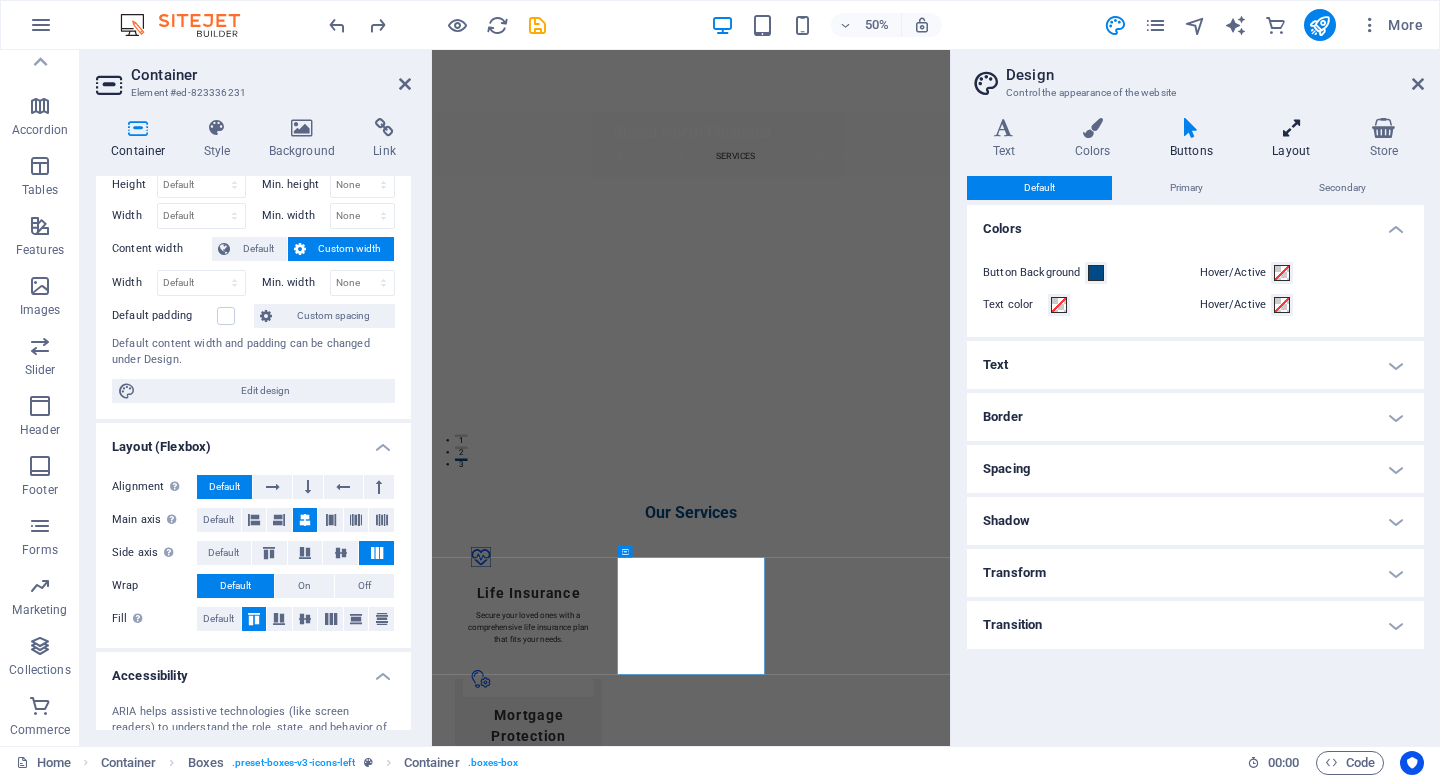 click at bounding box center [1291, 128] 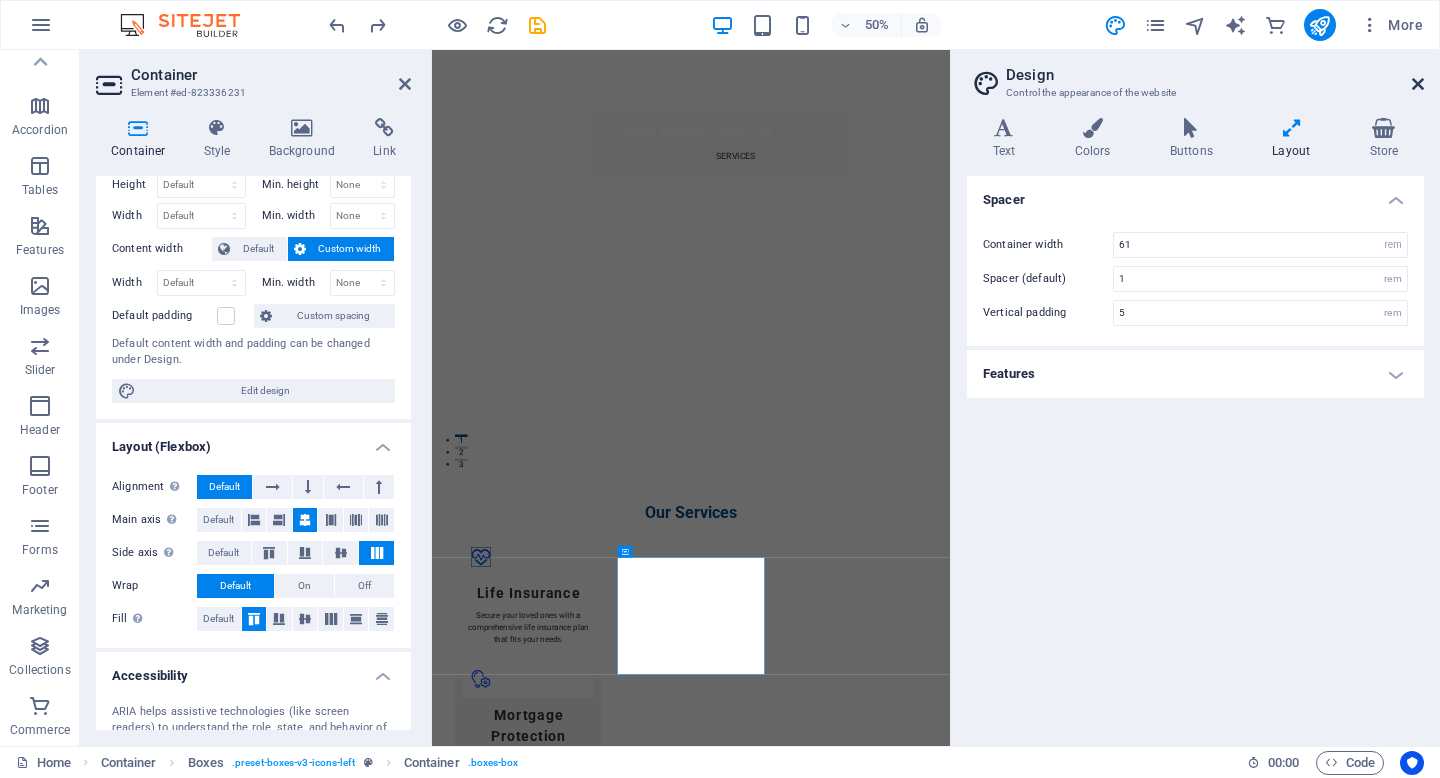 click at bounding box center [1418, 84] 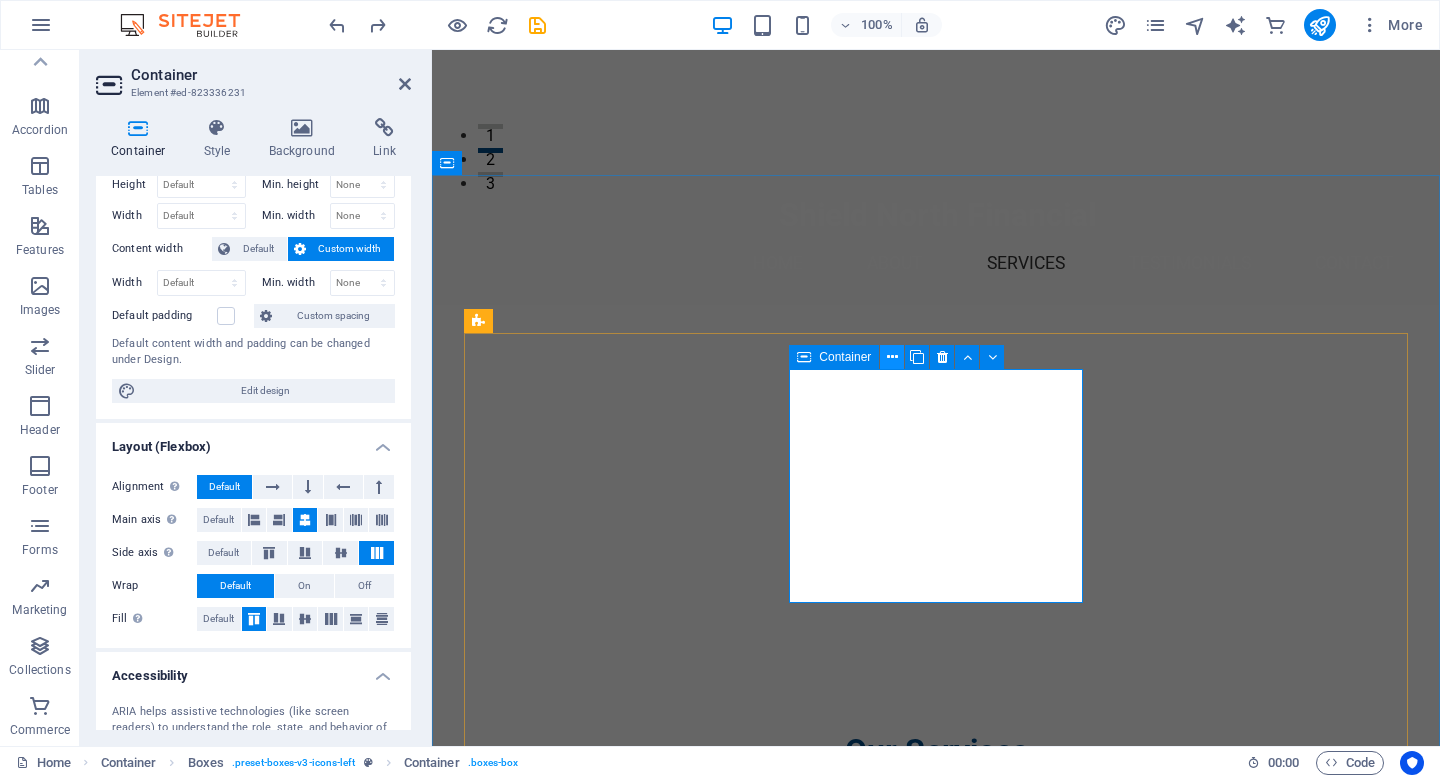 click at bounding box center [892, 357] 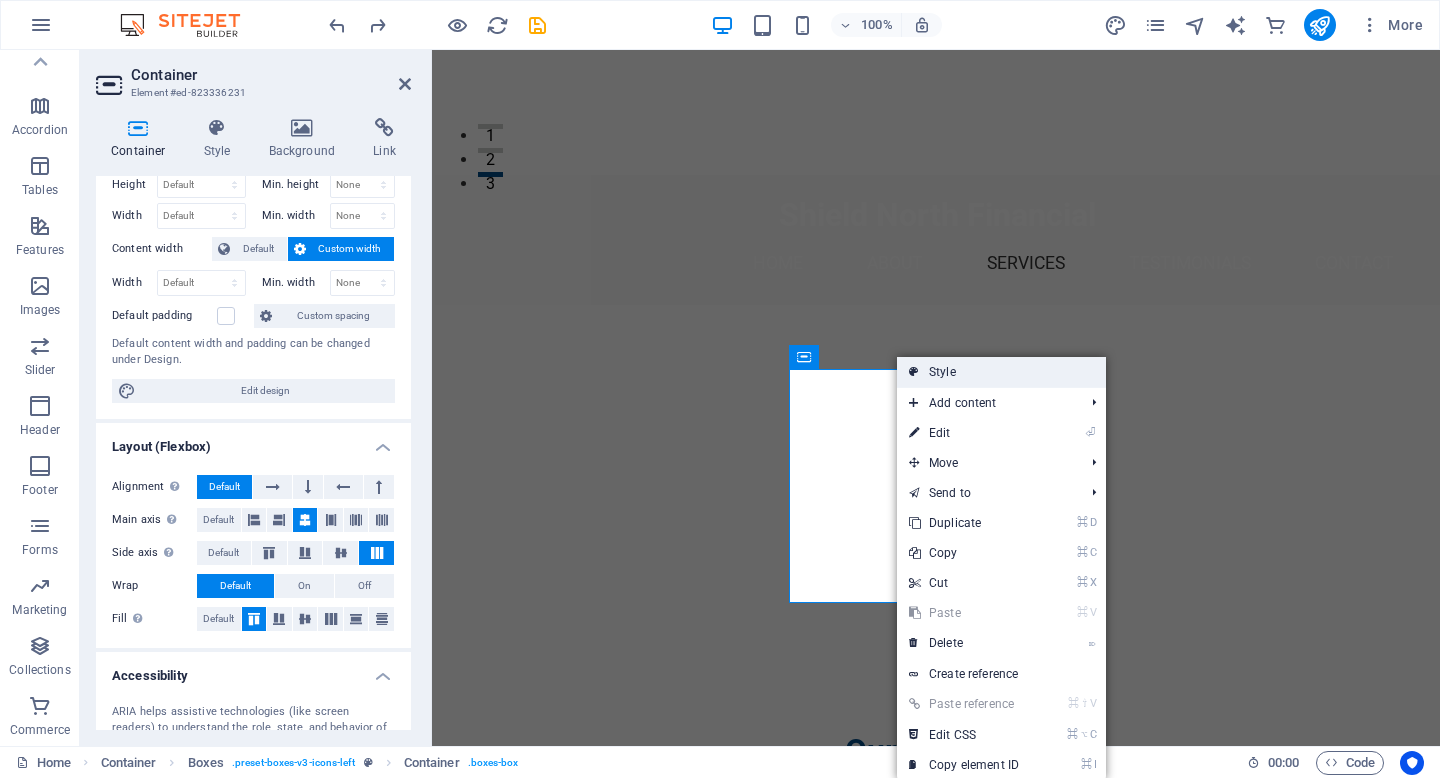 click on "Style" at bounding box center [1001, 372] 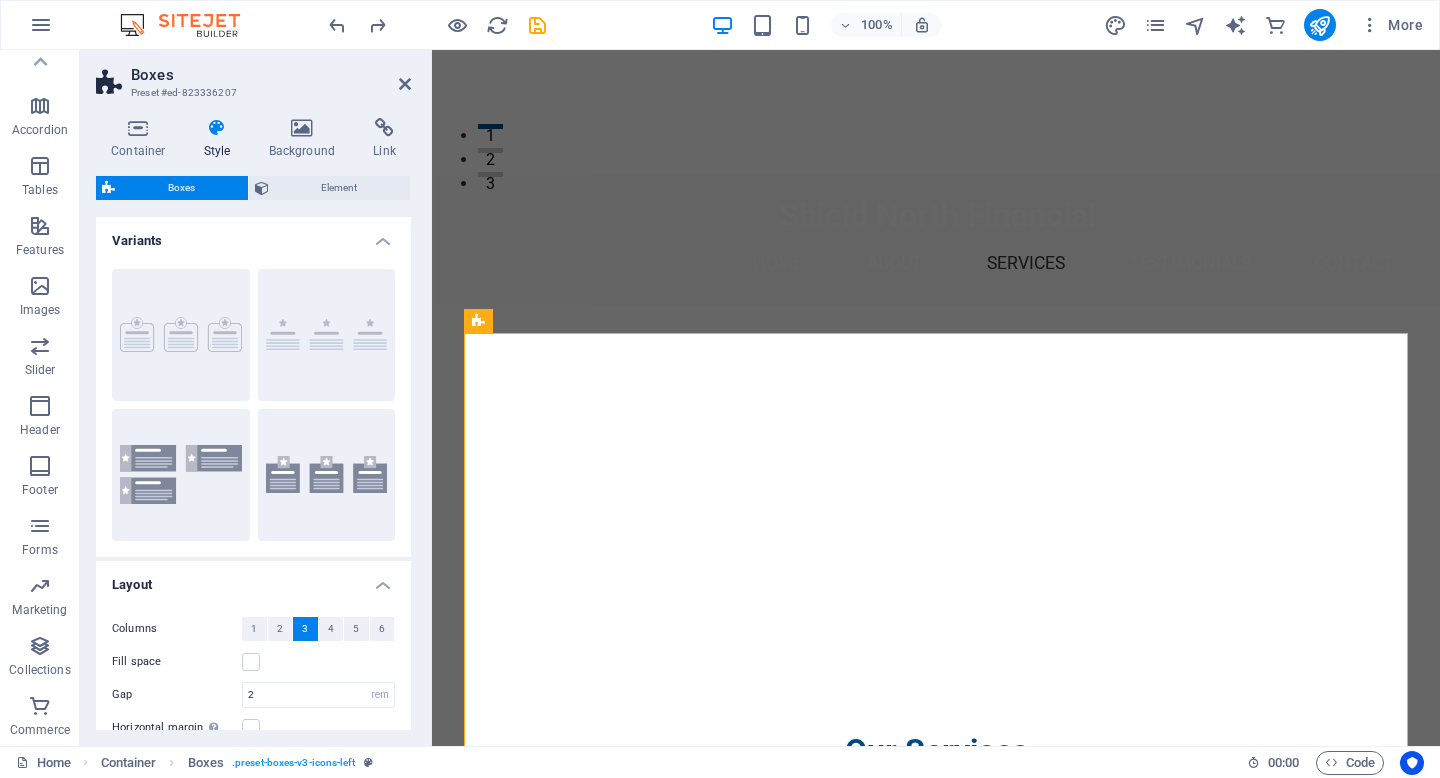 click at bounding box center [217, 128] 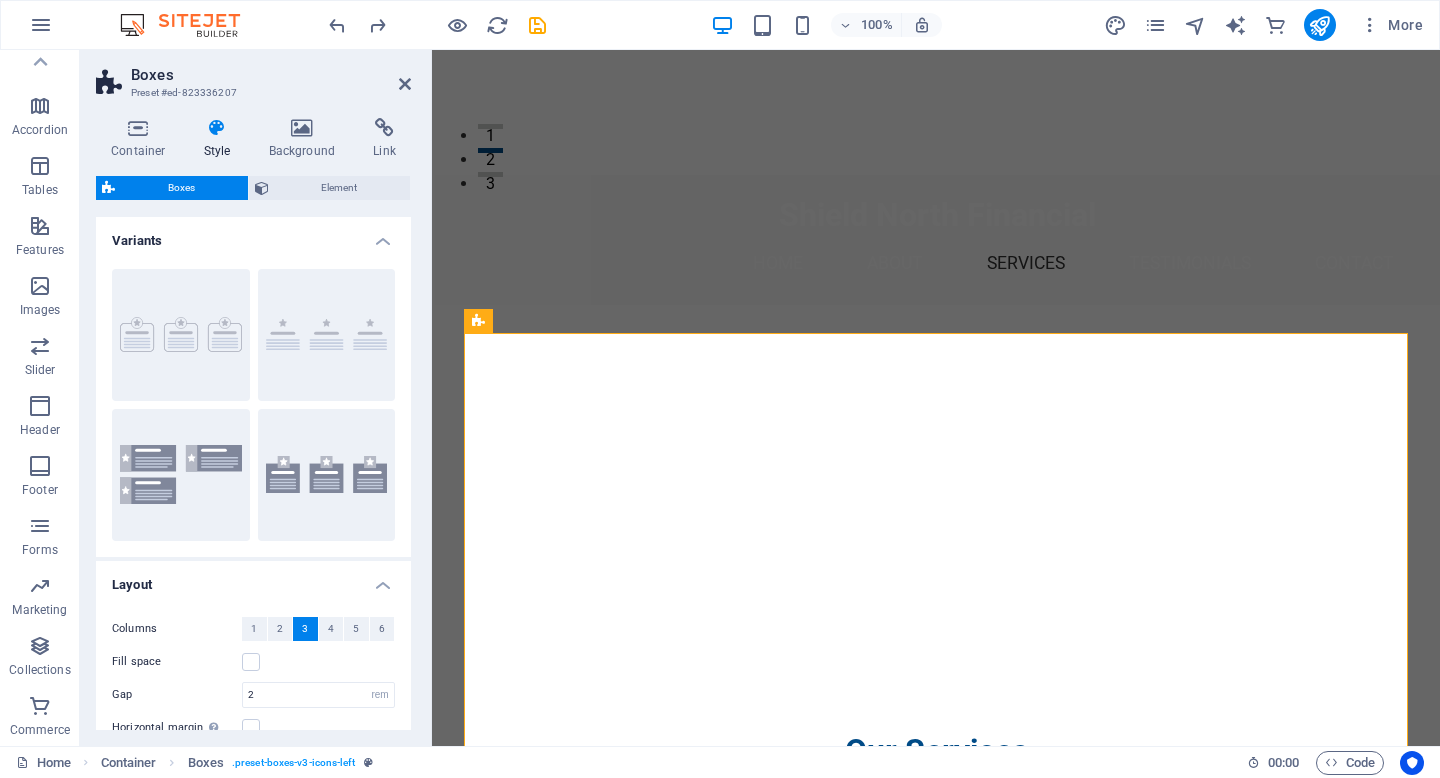 click at bounding box center (217, 128) 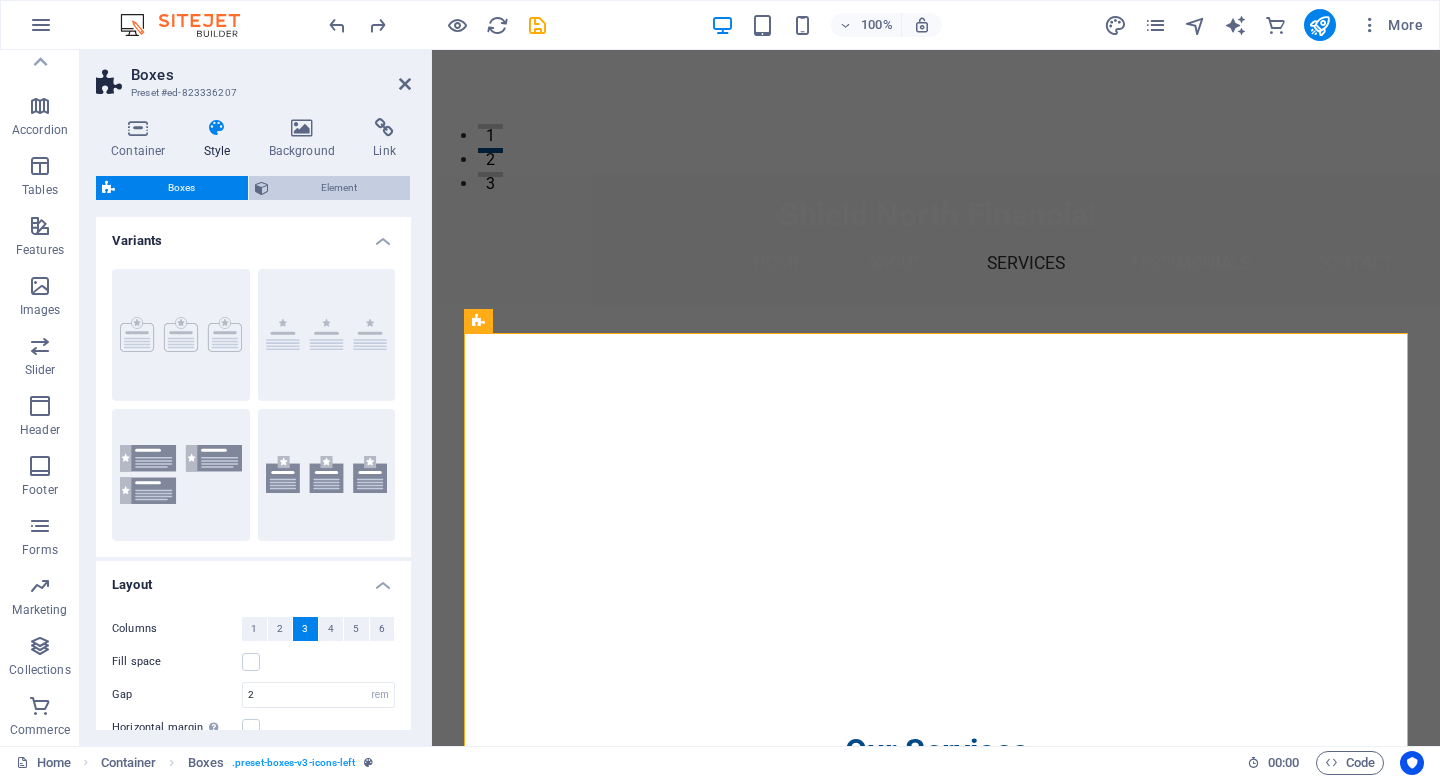 click on "Element" at bounding box center (340, 188) 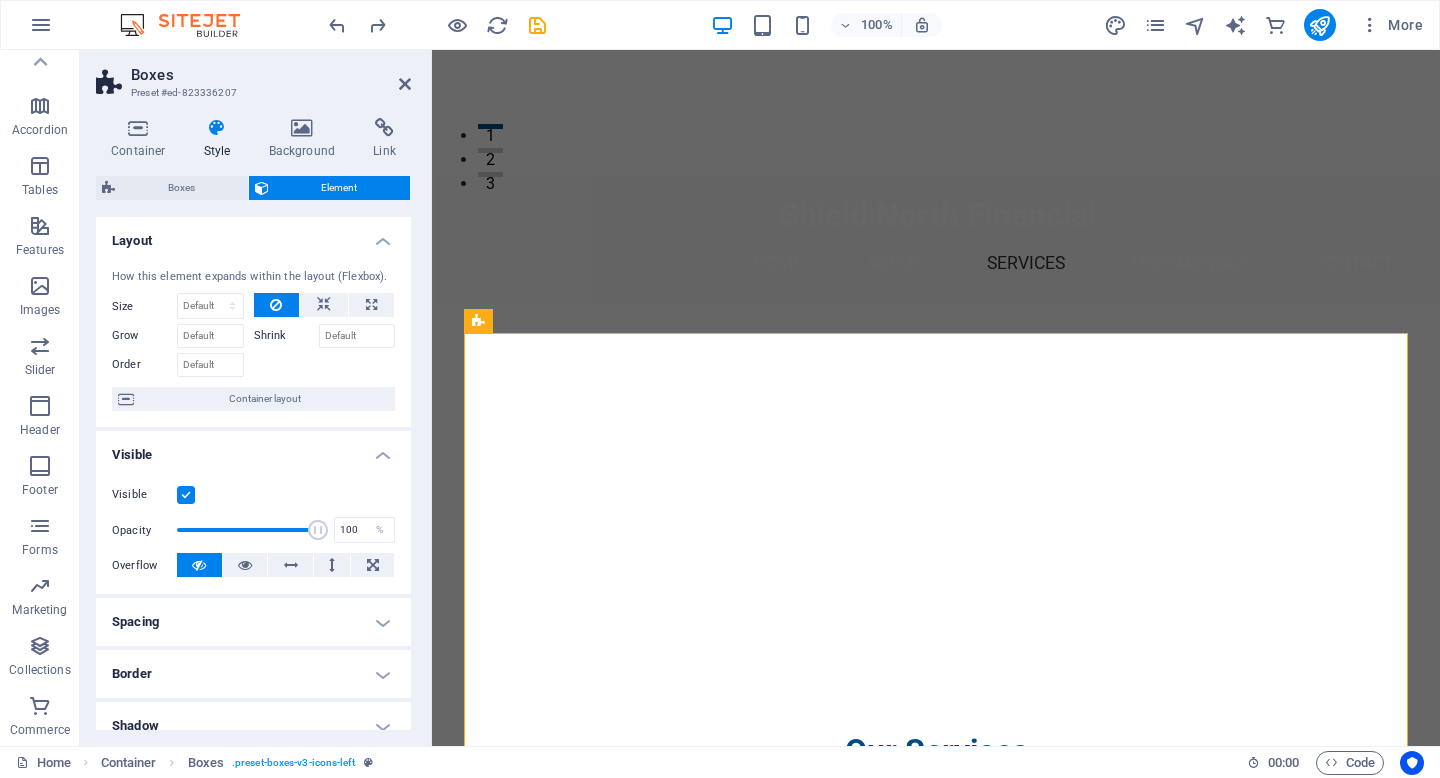 click at bounding box center [186, 495] 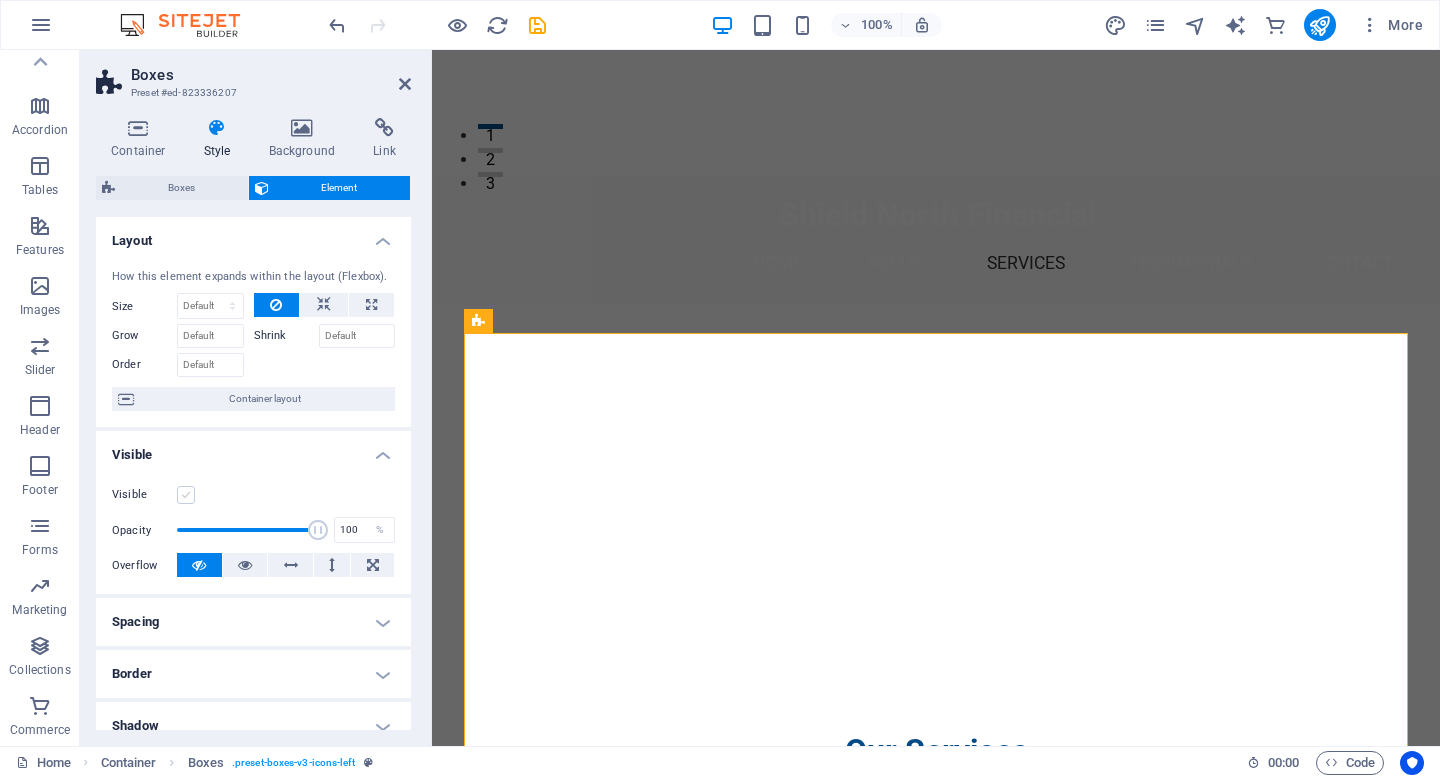 click at bounding box center [186, 495] 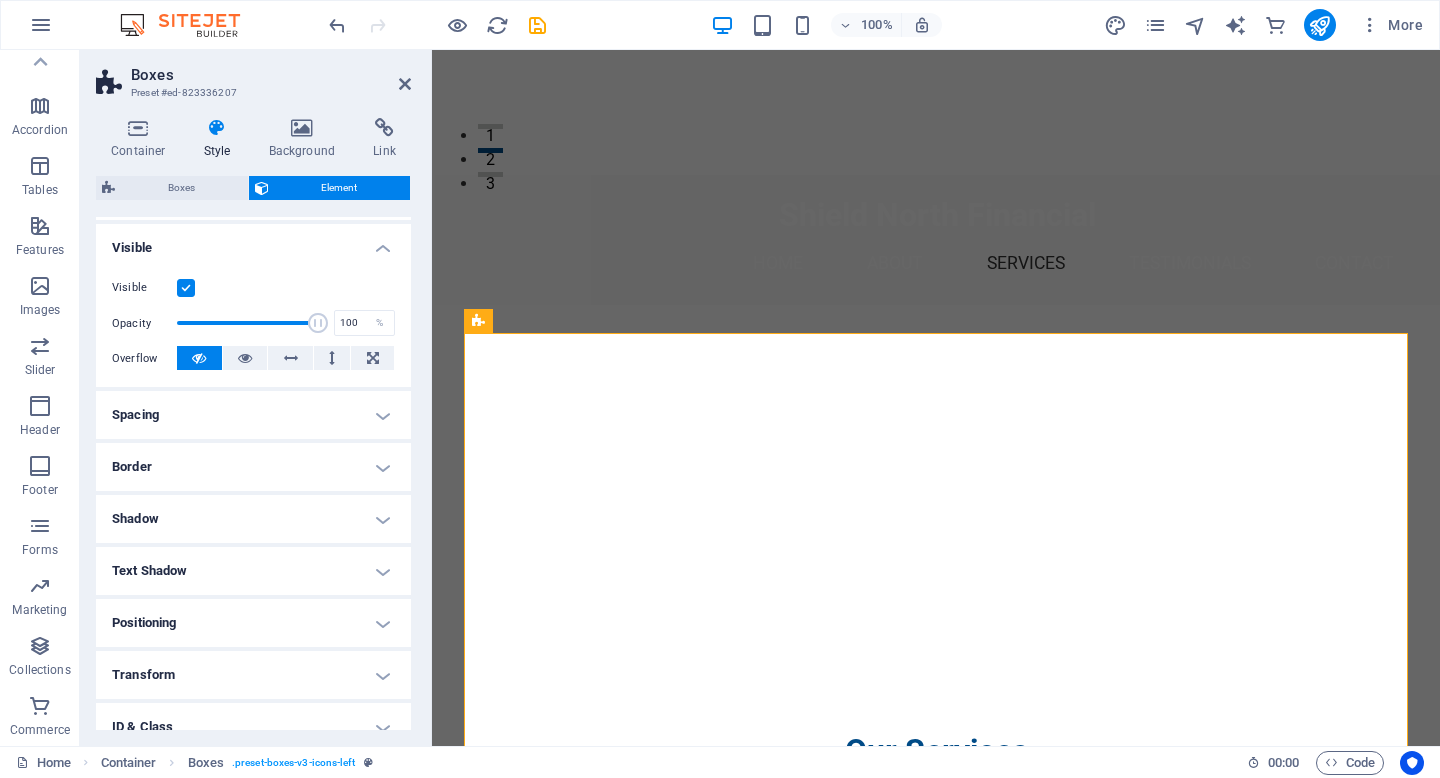 scroll, scrollTop: 0, scrollLeft: 0, axis: both 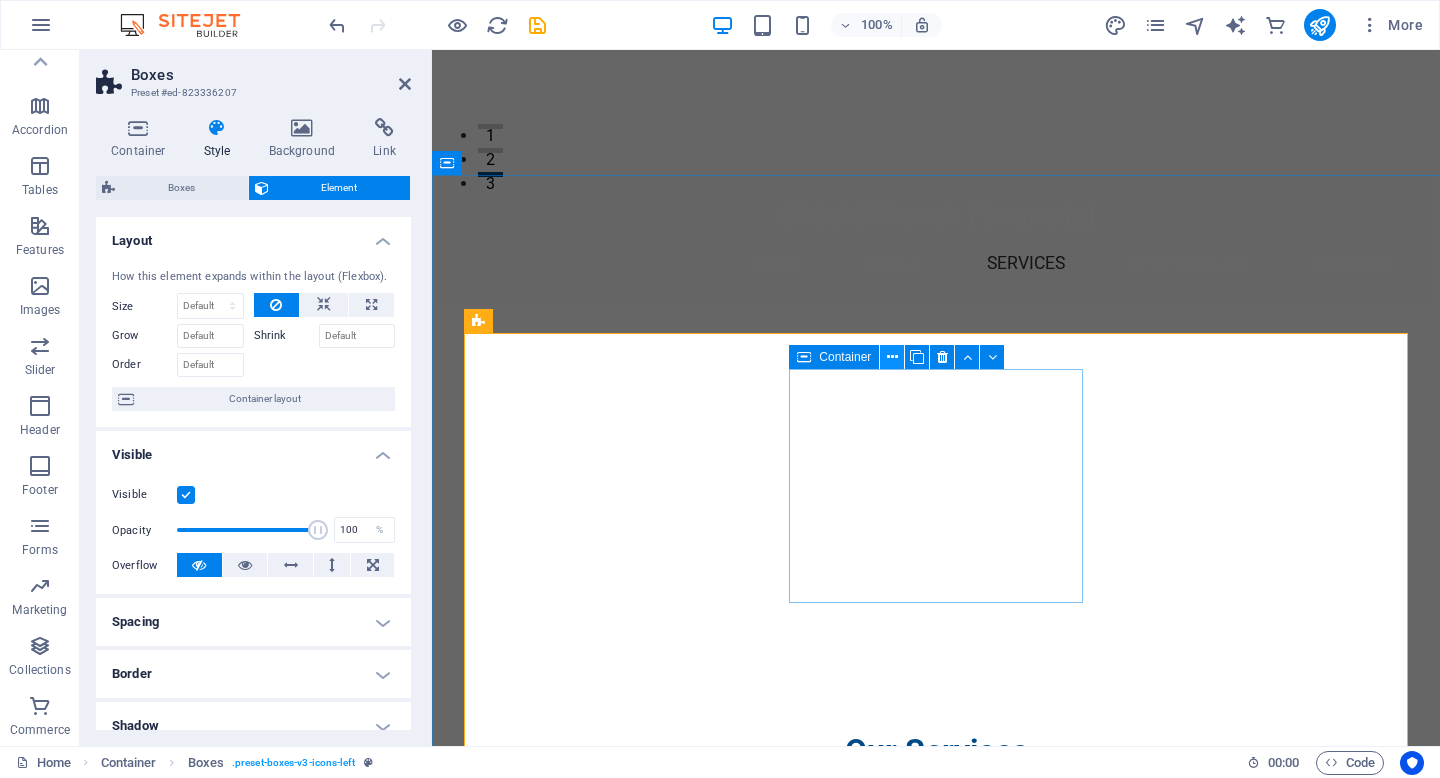 click at bounding box center (892, 357) 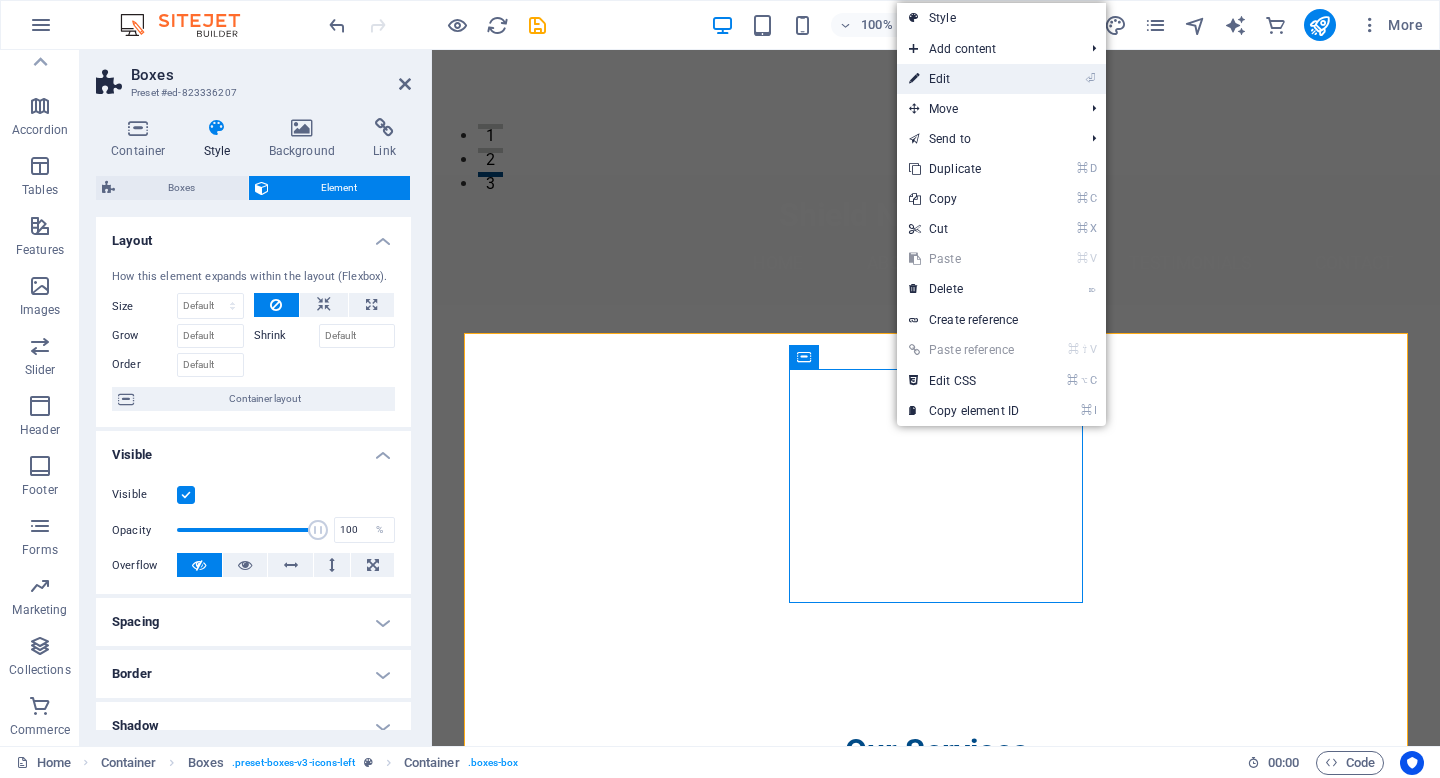 click on "⏎  Edit" at bounding box center (964, 79) 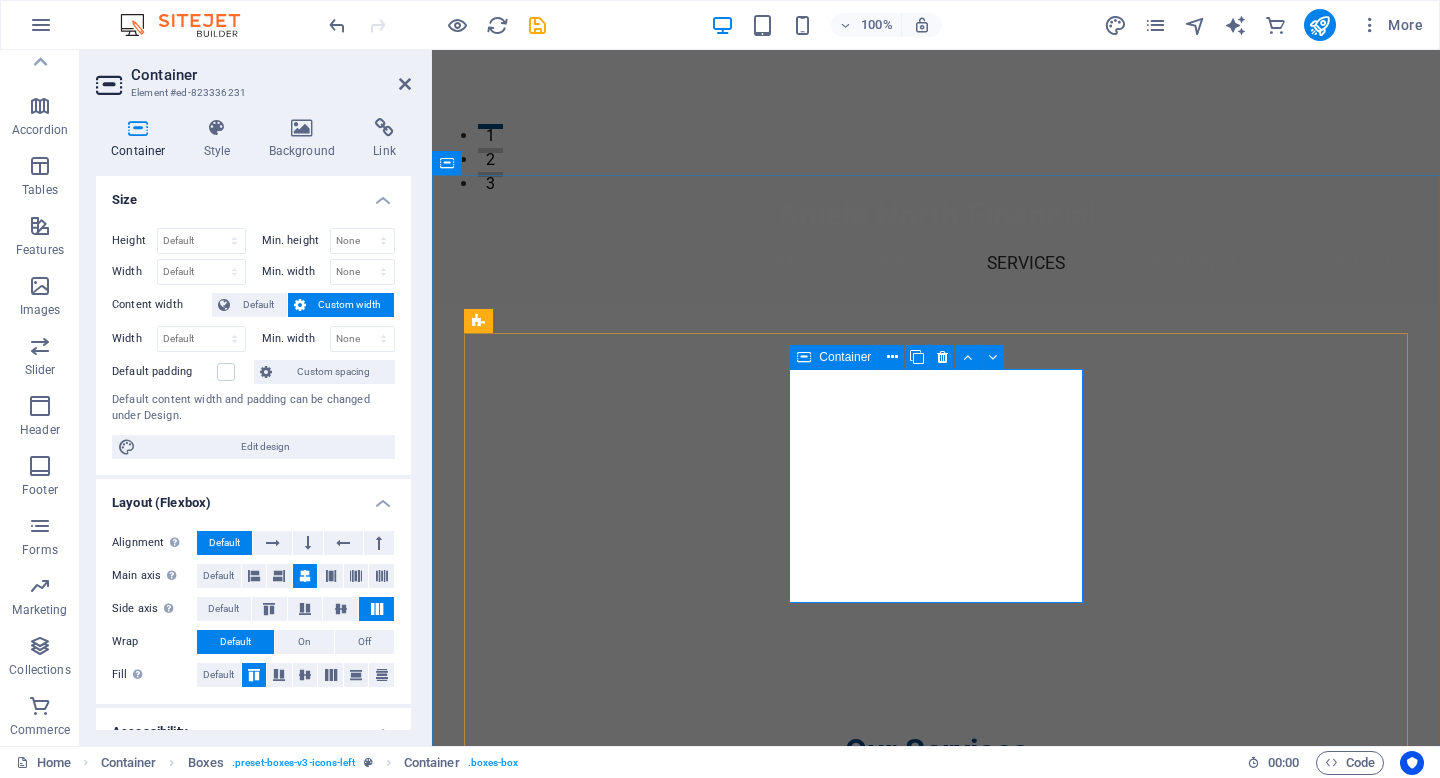 click at bounding box center [804, 357] 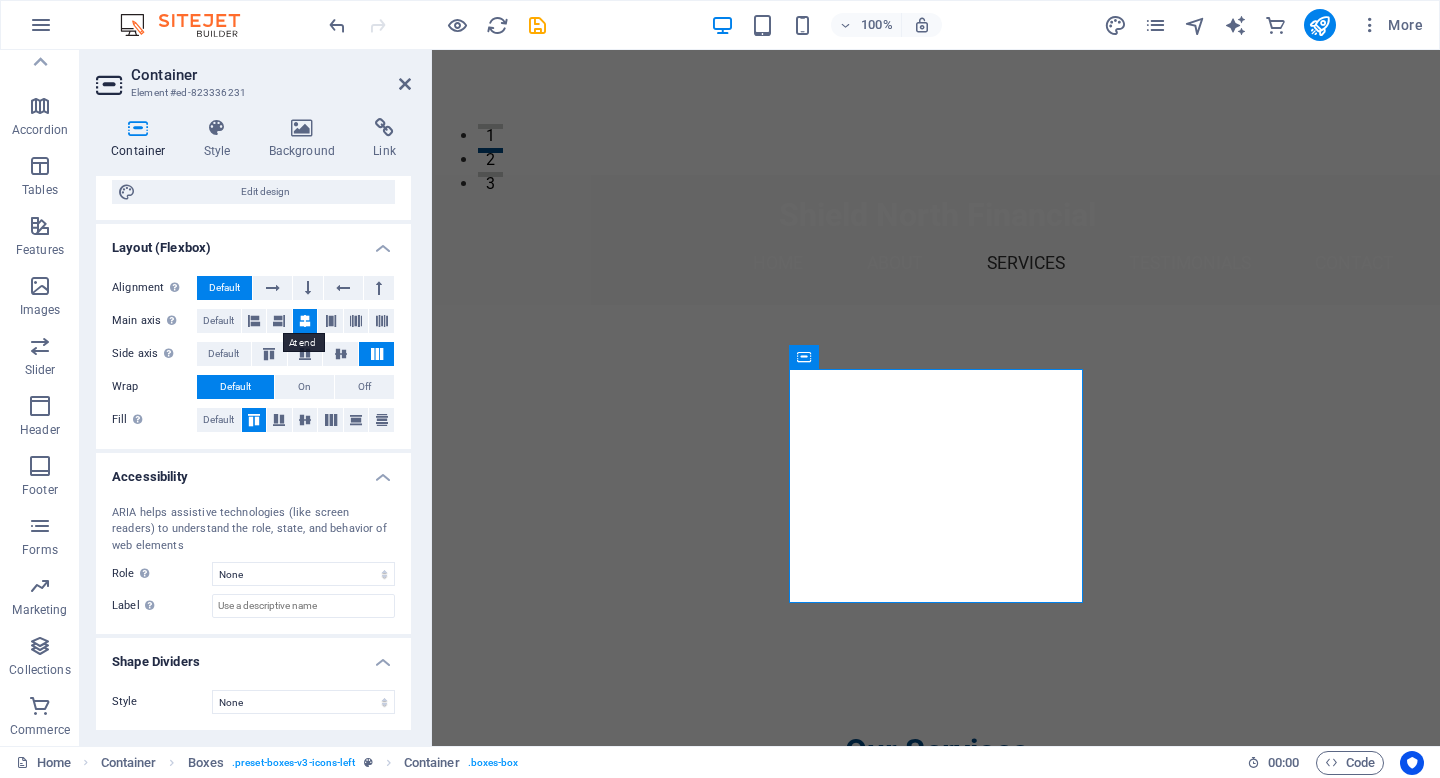 scroll, scrollTop: 0, scrollLeft: 0, axis: both 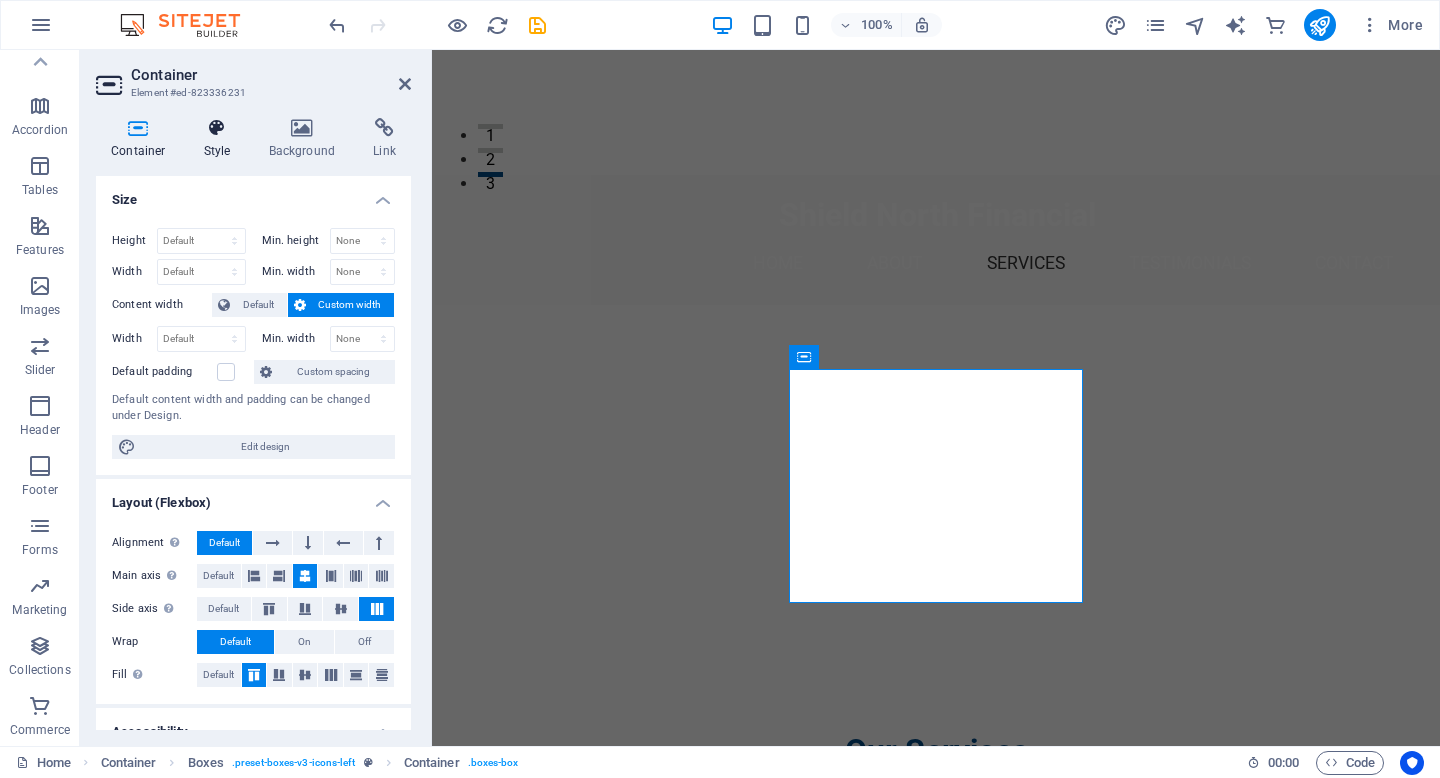 click at bounding box center [217, 128] 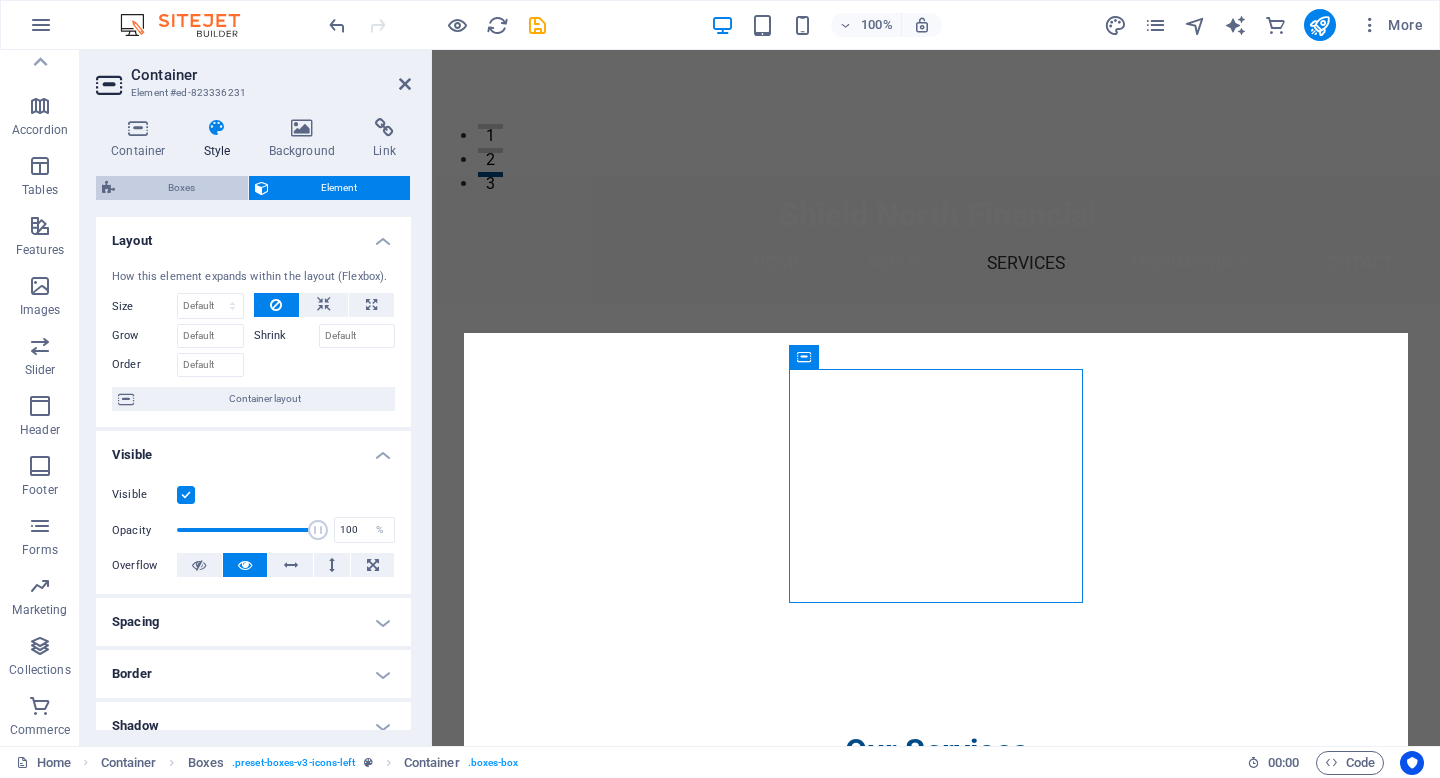 click on "Boxes" at bounding box center (181, 188) 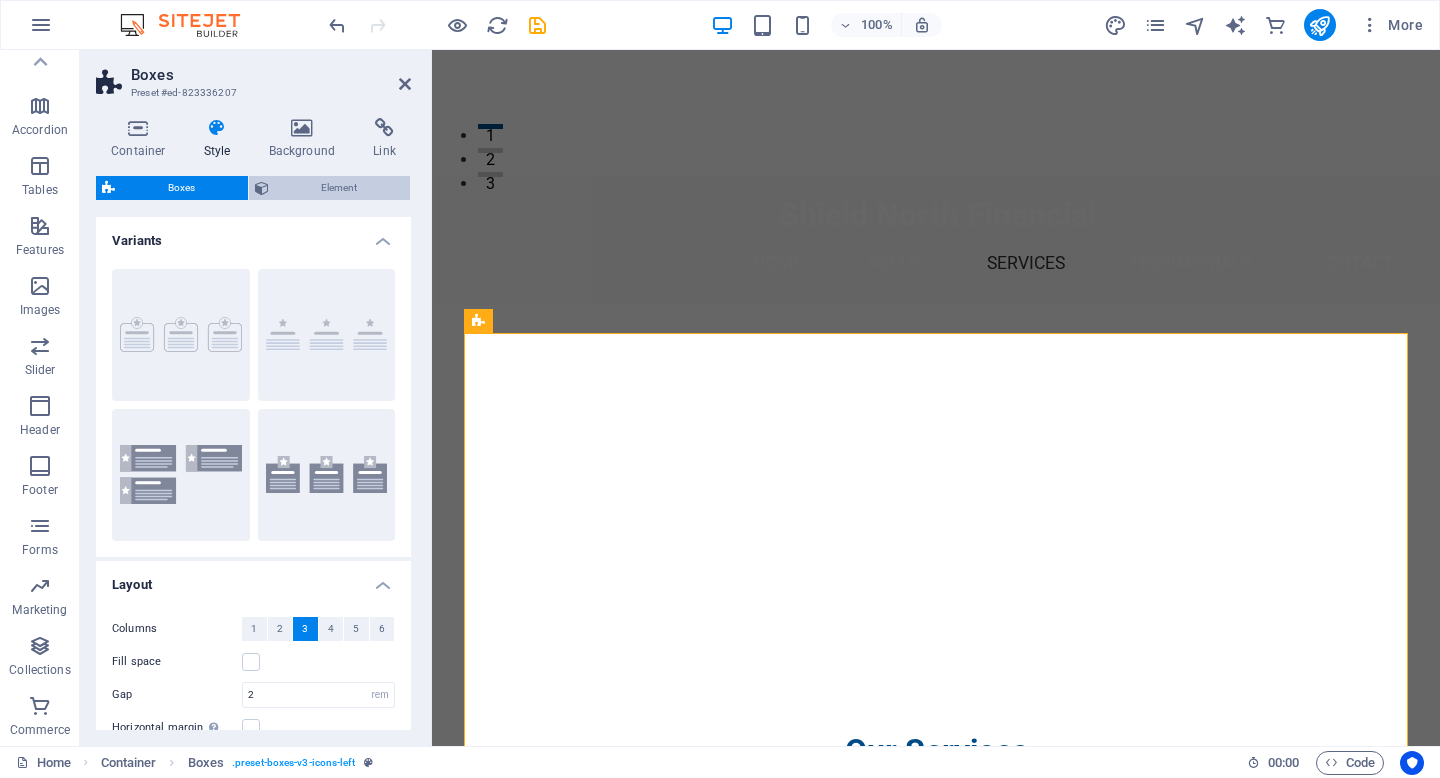 click on "Element" at bounding box center (340, 188) 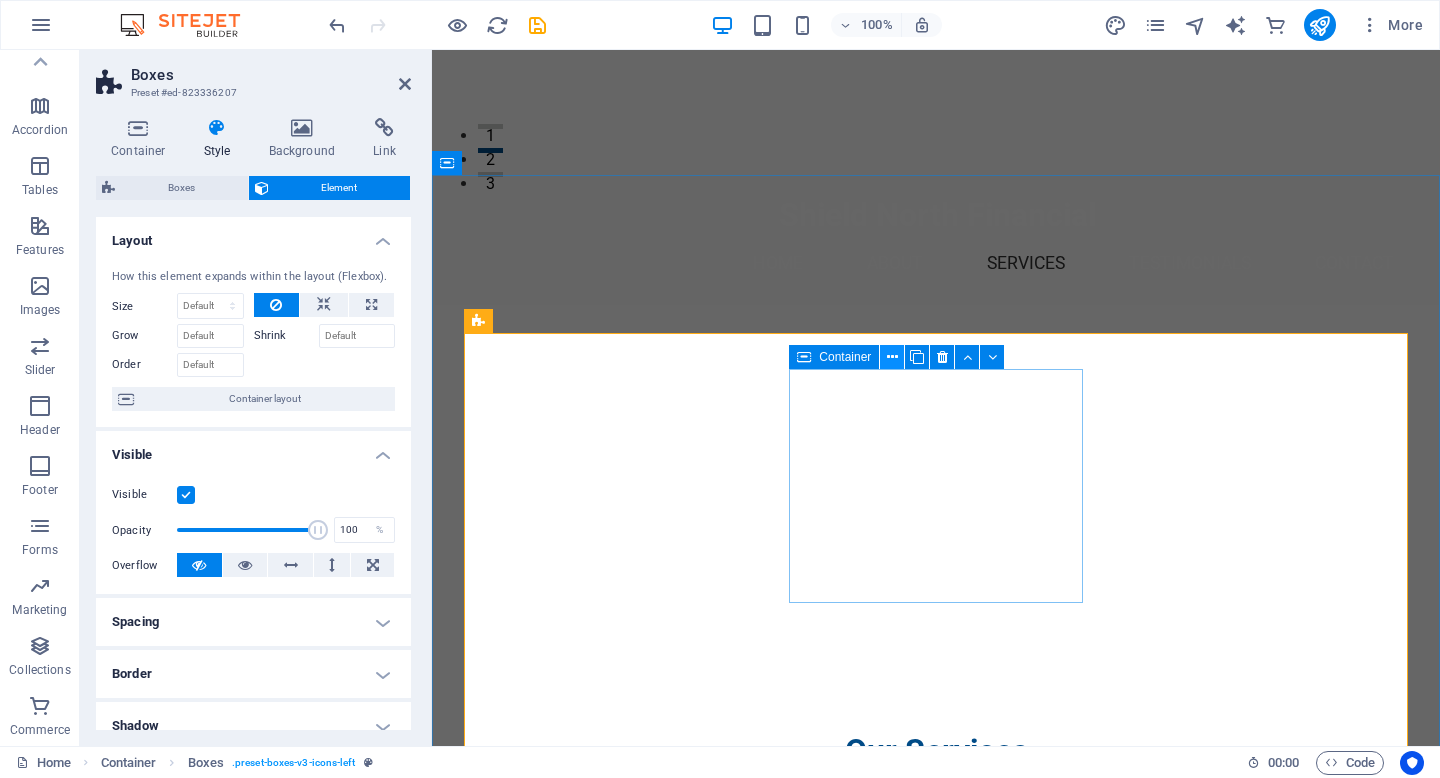 click at bounding box center [892, 357] 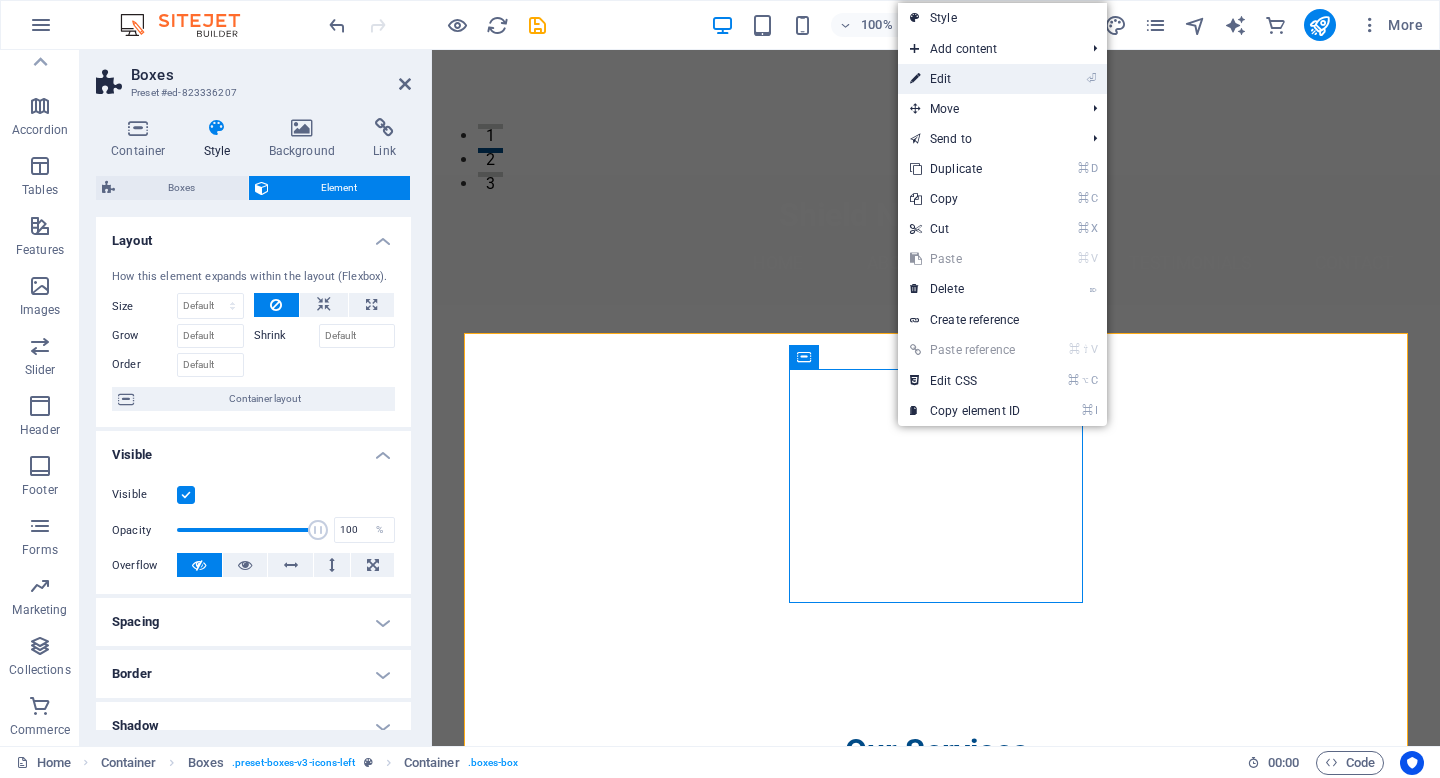 click on "⏎  Edit" at bounding box center (965, 79) 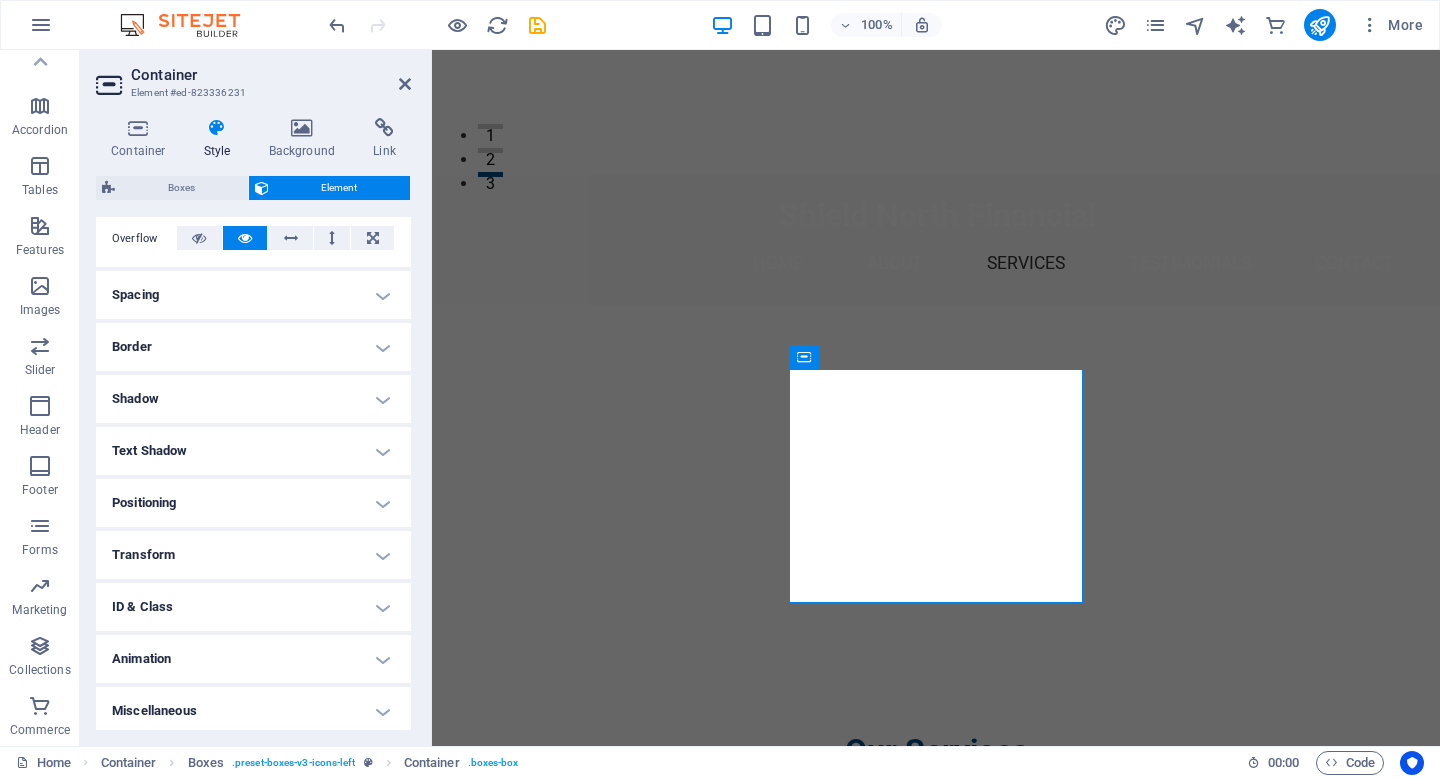 scroll, scrollTop: 332, scrollLeft: 0, axis: vertical 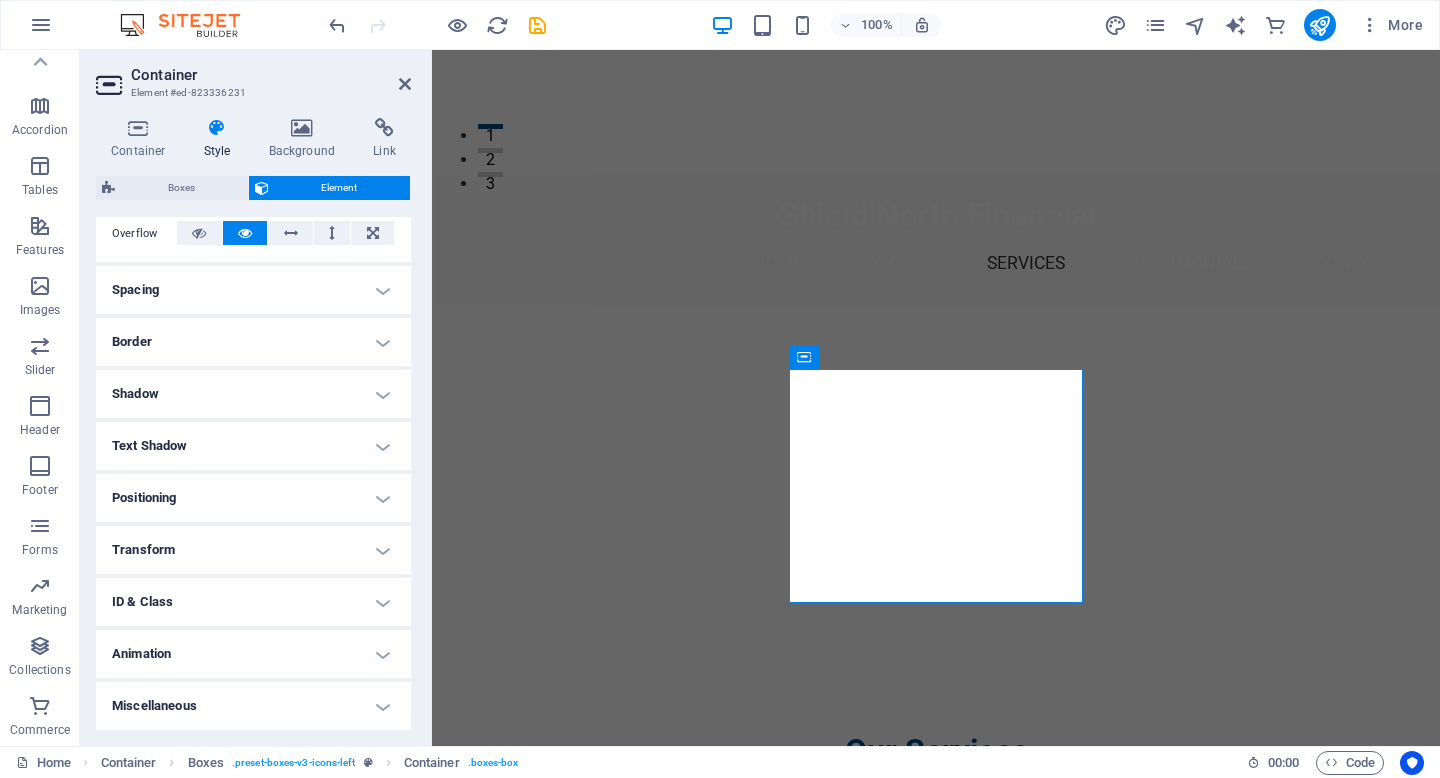 click on "Miscellaneous" at bounding box center [253, 706] 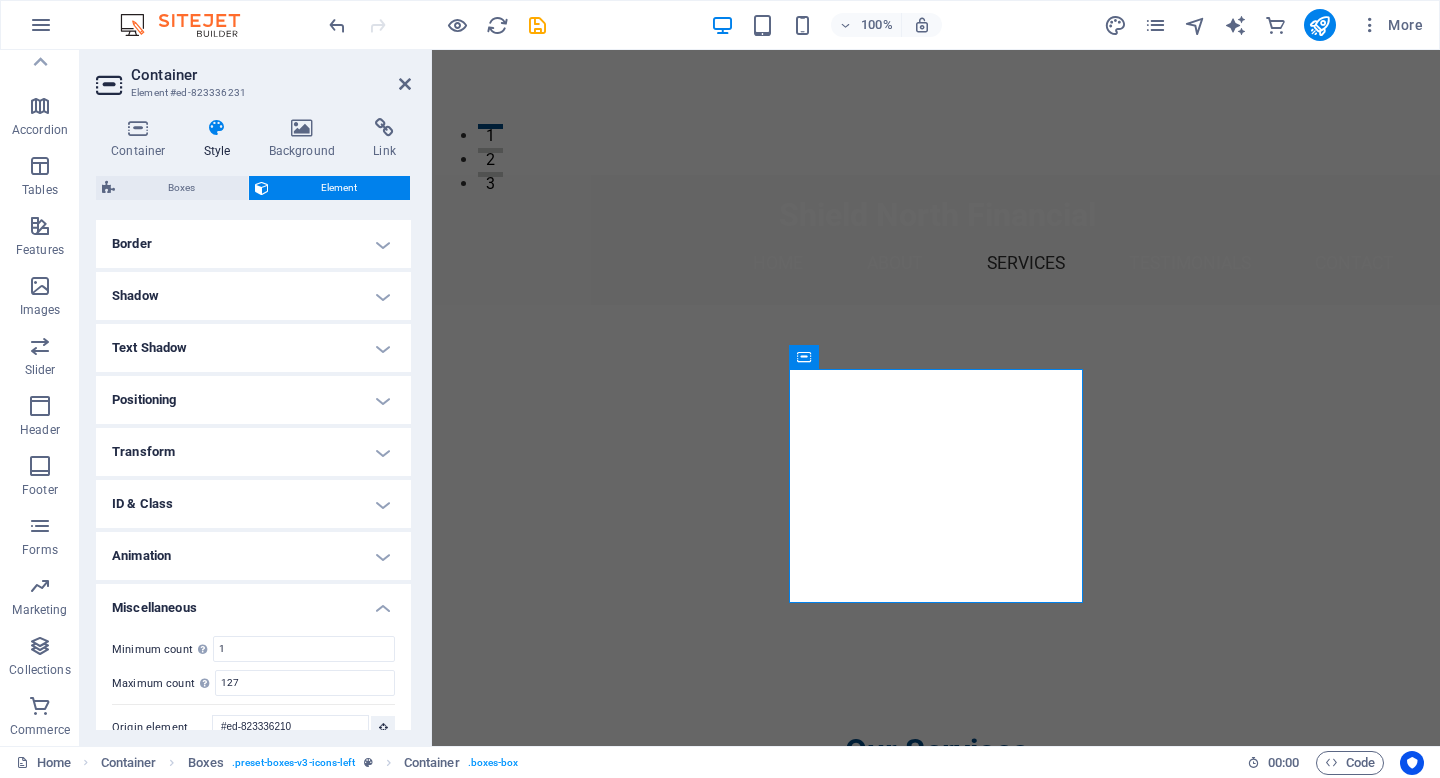 scroll, scrollTop: 456, scrollLeft: 0, axis: vertical 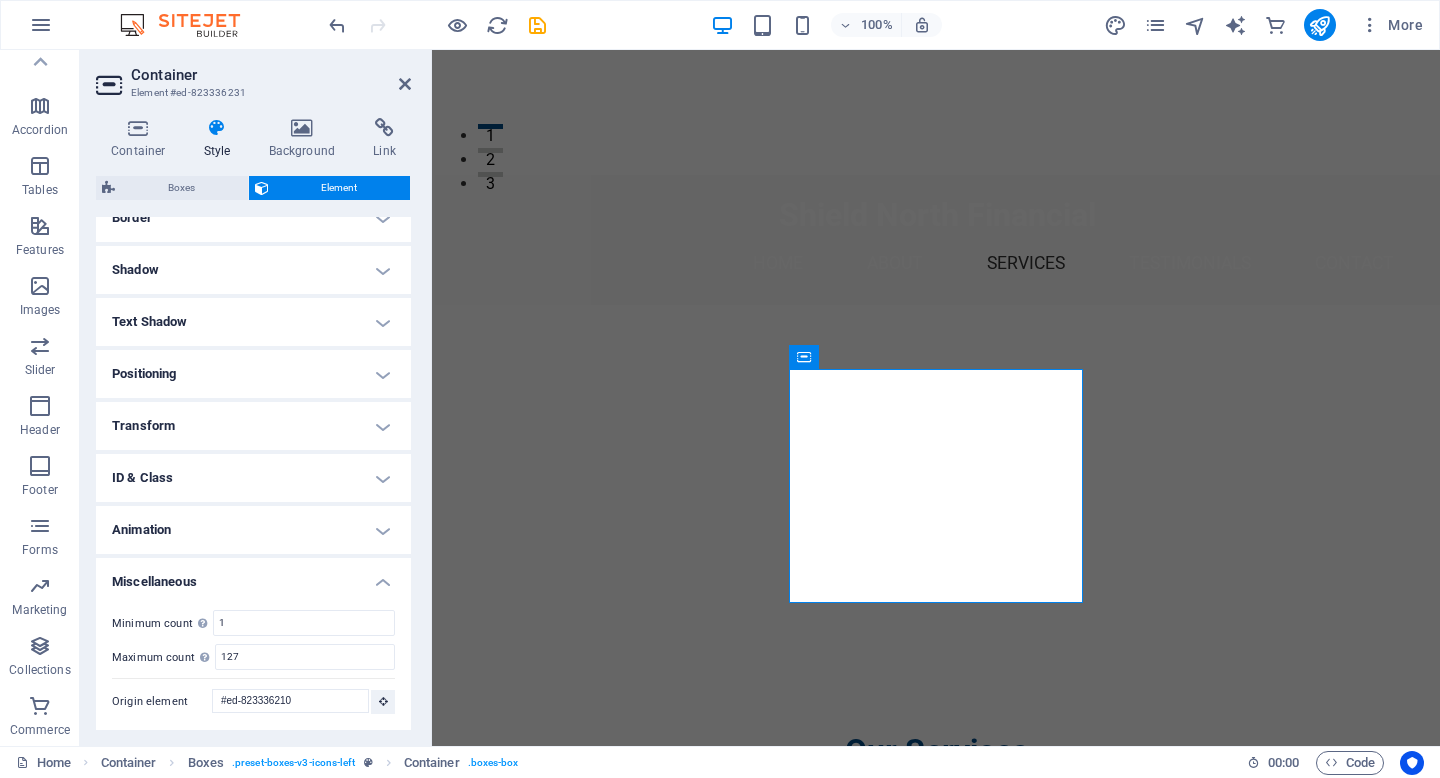 click on "Miscellaneous" at bounding box center [253, 576] 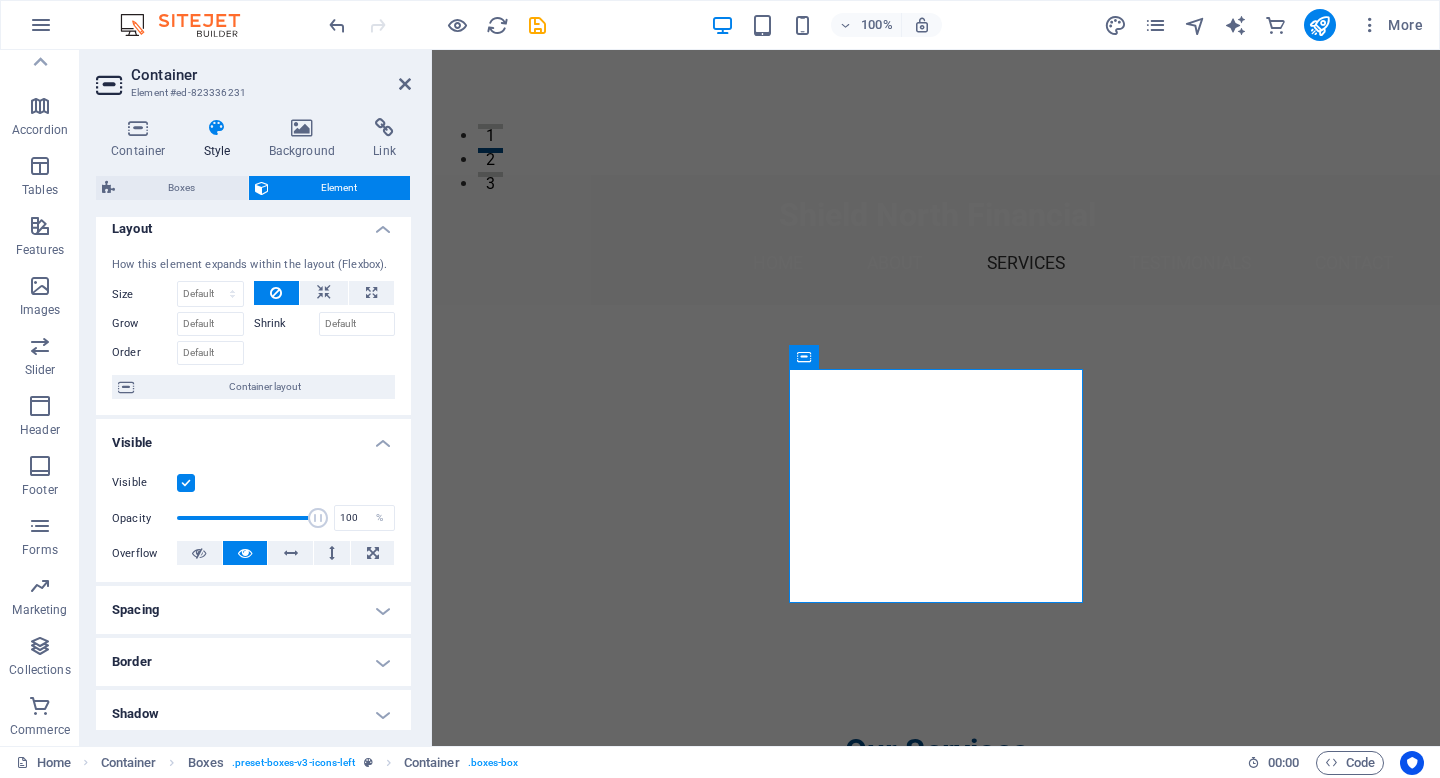 scroll, scrollTop: 0, scrollLeft: 0, axis: both 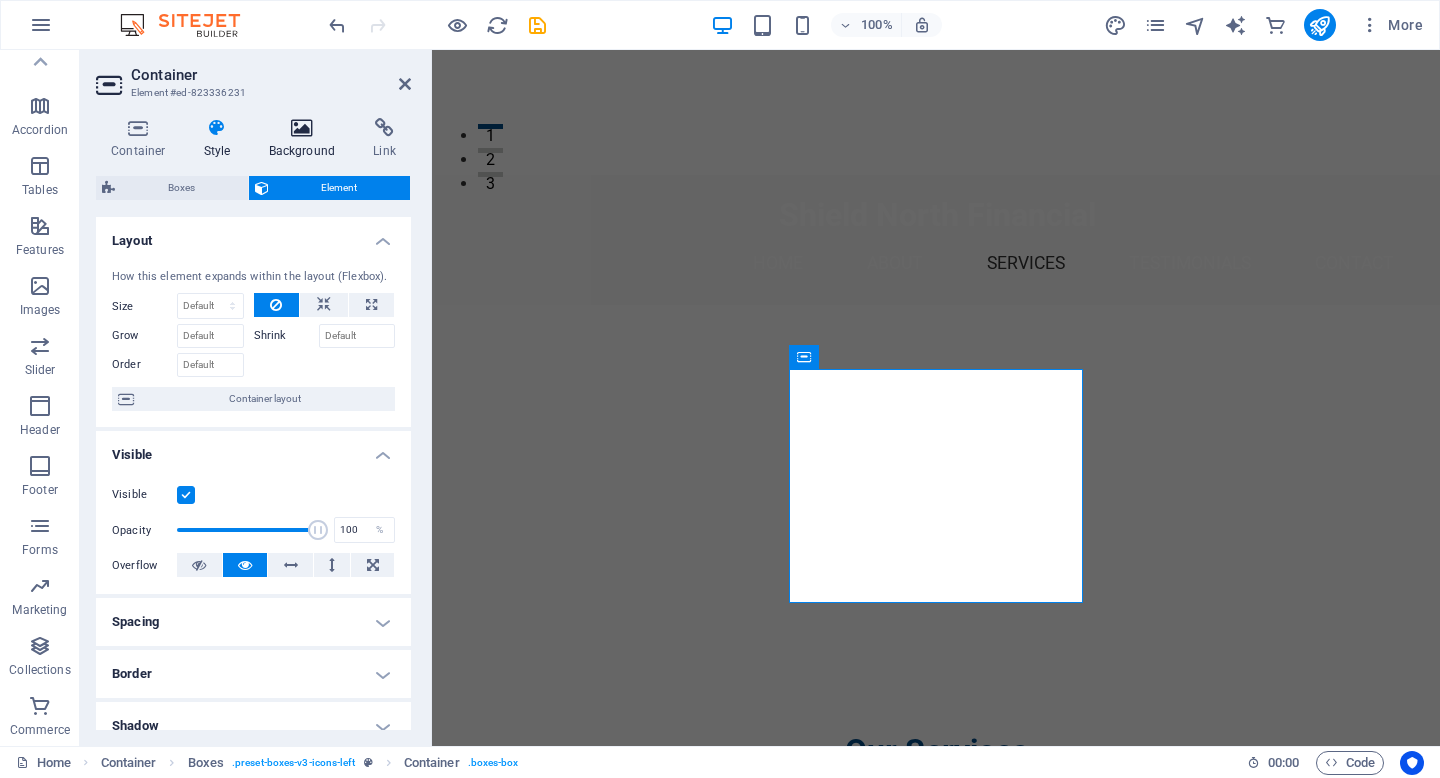 click at bounding box center [302, 128] 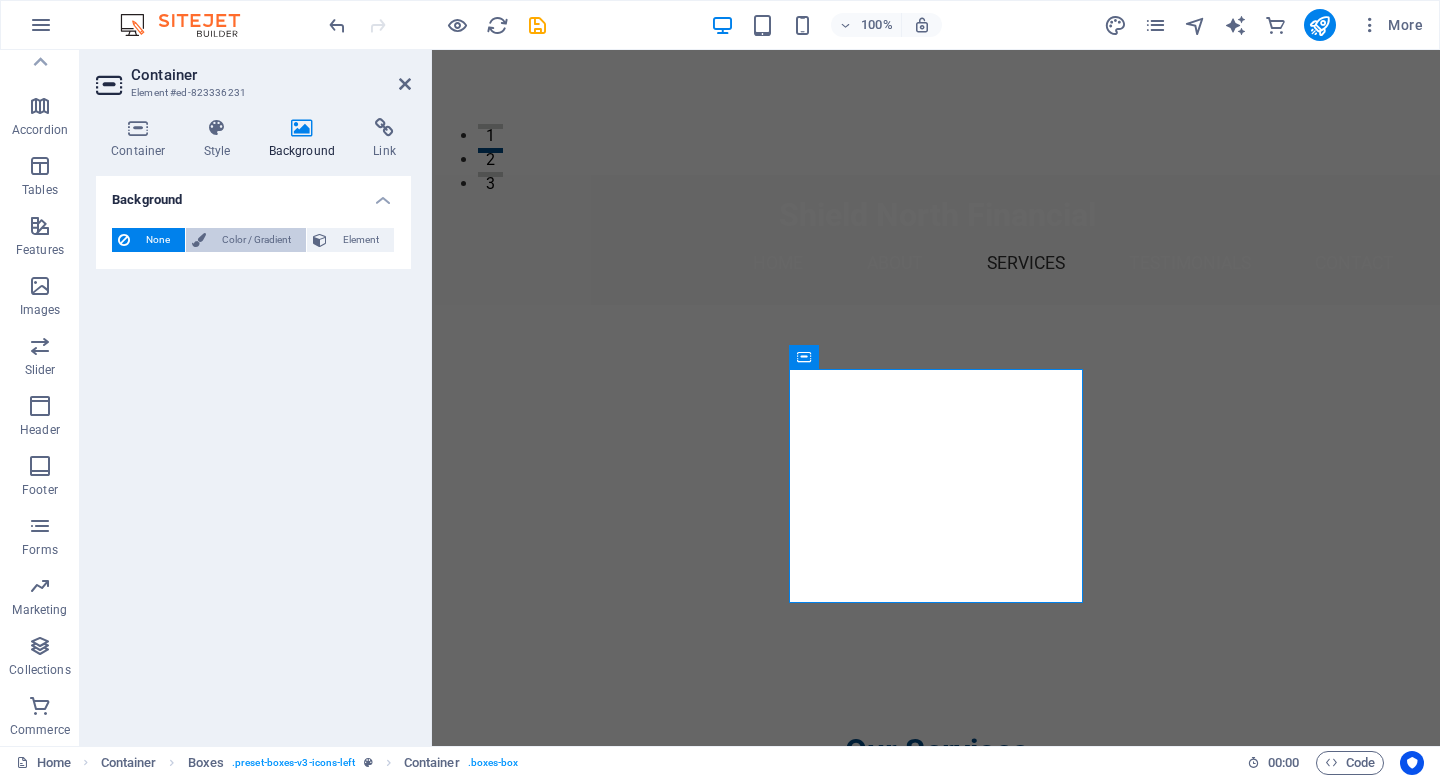 click on "Color / Gradient" at bounding box center [256, 240] 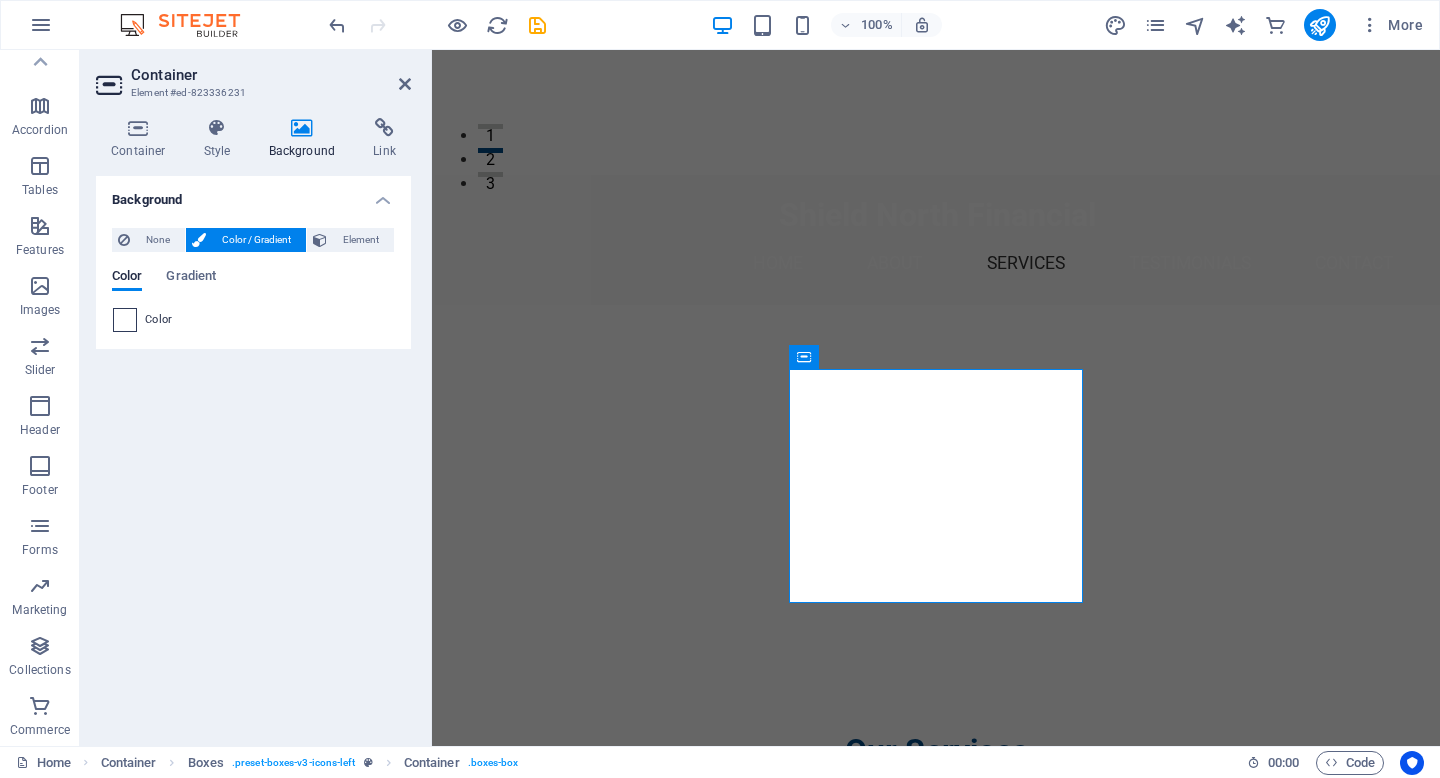 click at bounding box center (125, 320) 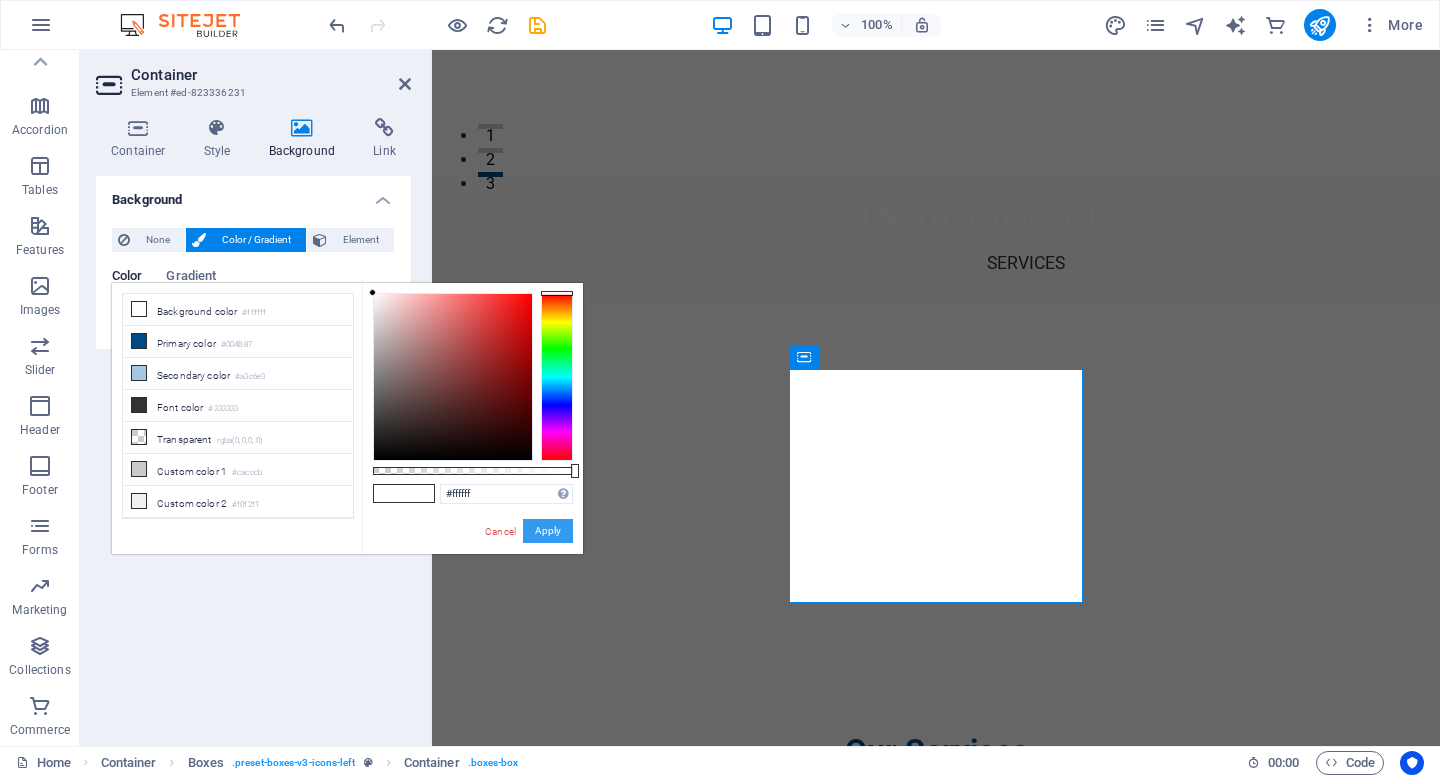 click on "Apply" at bounding box center (548, 531) 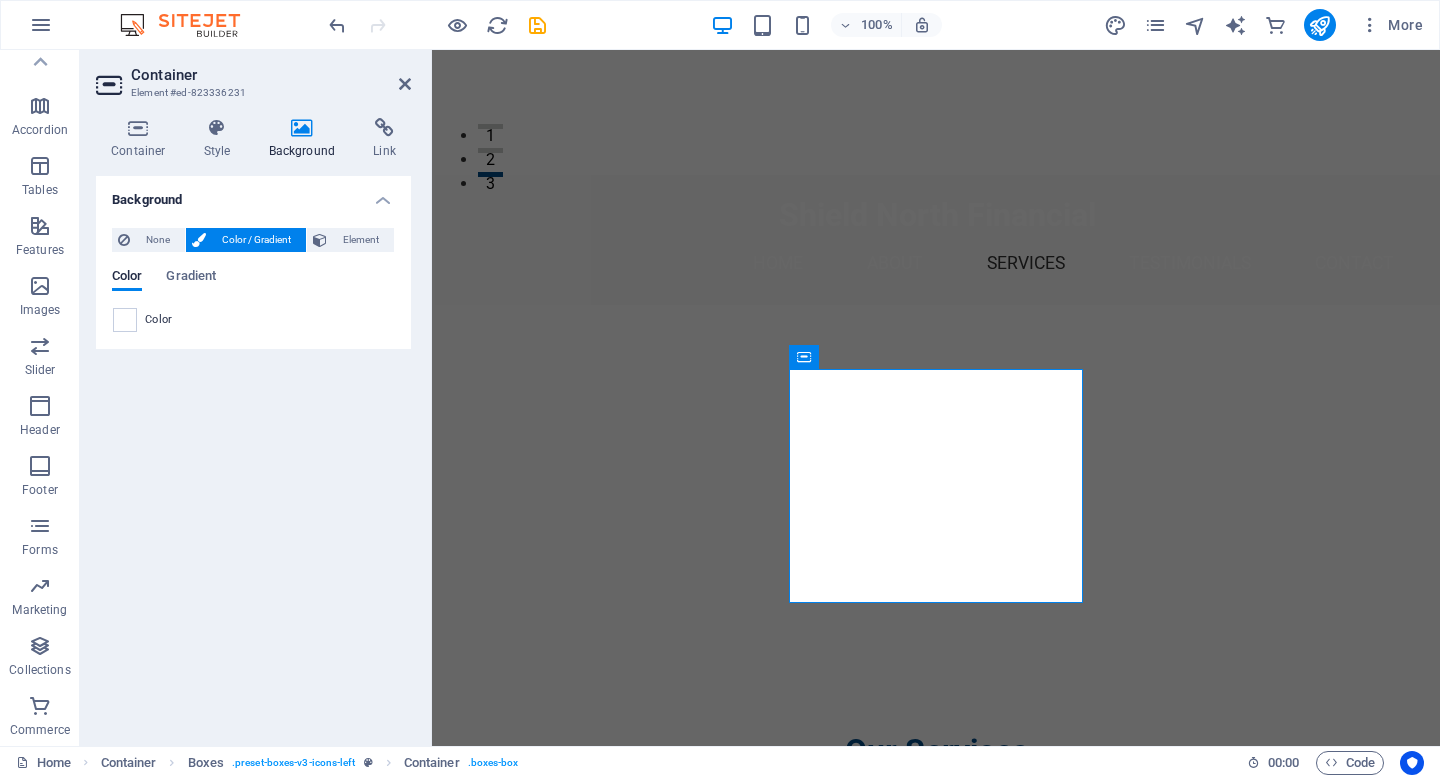 click on "Background None Color / Gradient Element Stretch background to full-width Color overlay Places an overlay over the background to colorize it Parallax 0 % Image Image slider Map Video YouTube Vimeo HTML Color Gradient Color A parent element contains a background. Edit background on parent element" at bounding box center [253, 453] 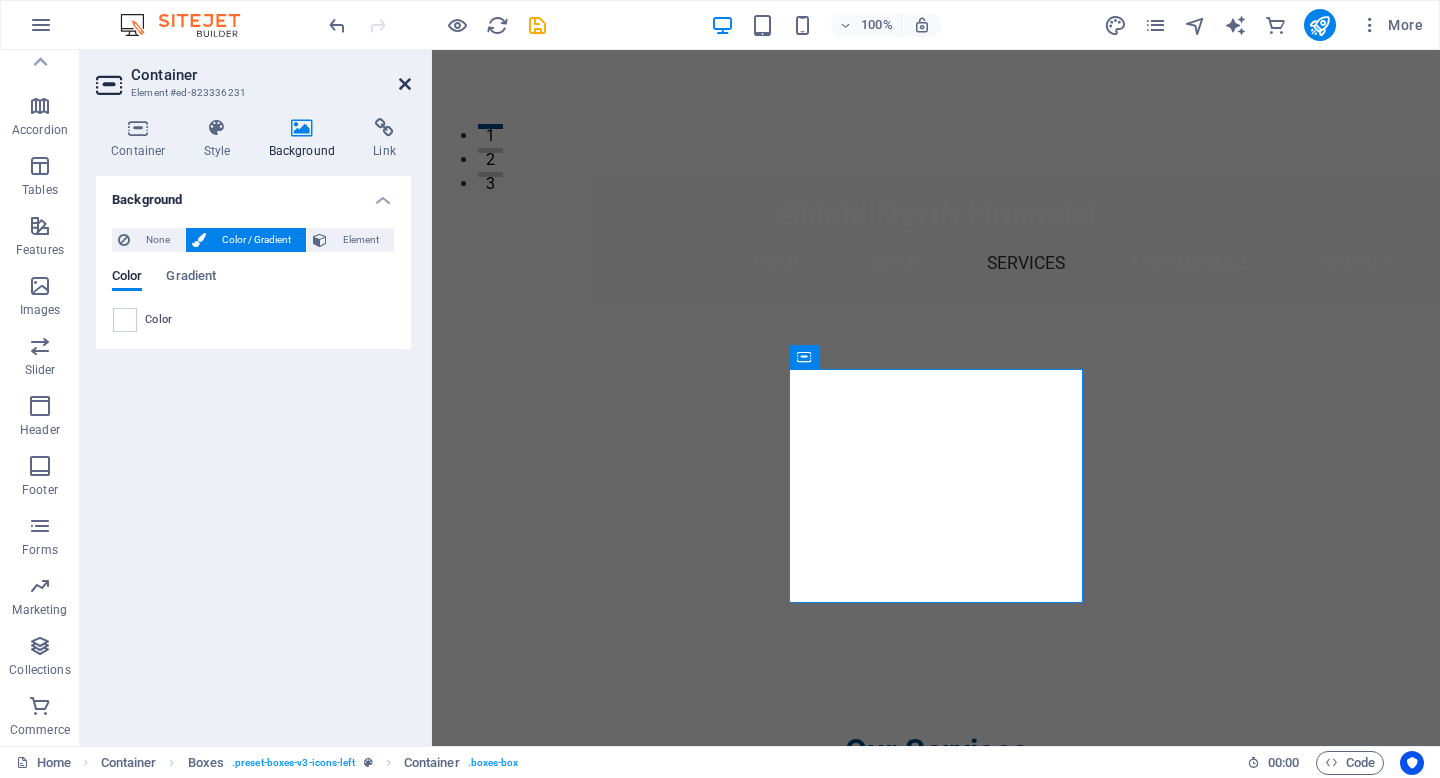 click at bounding box center [405, 84] 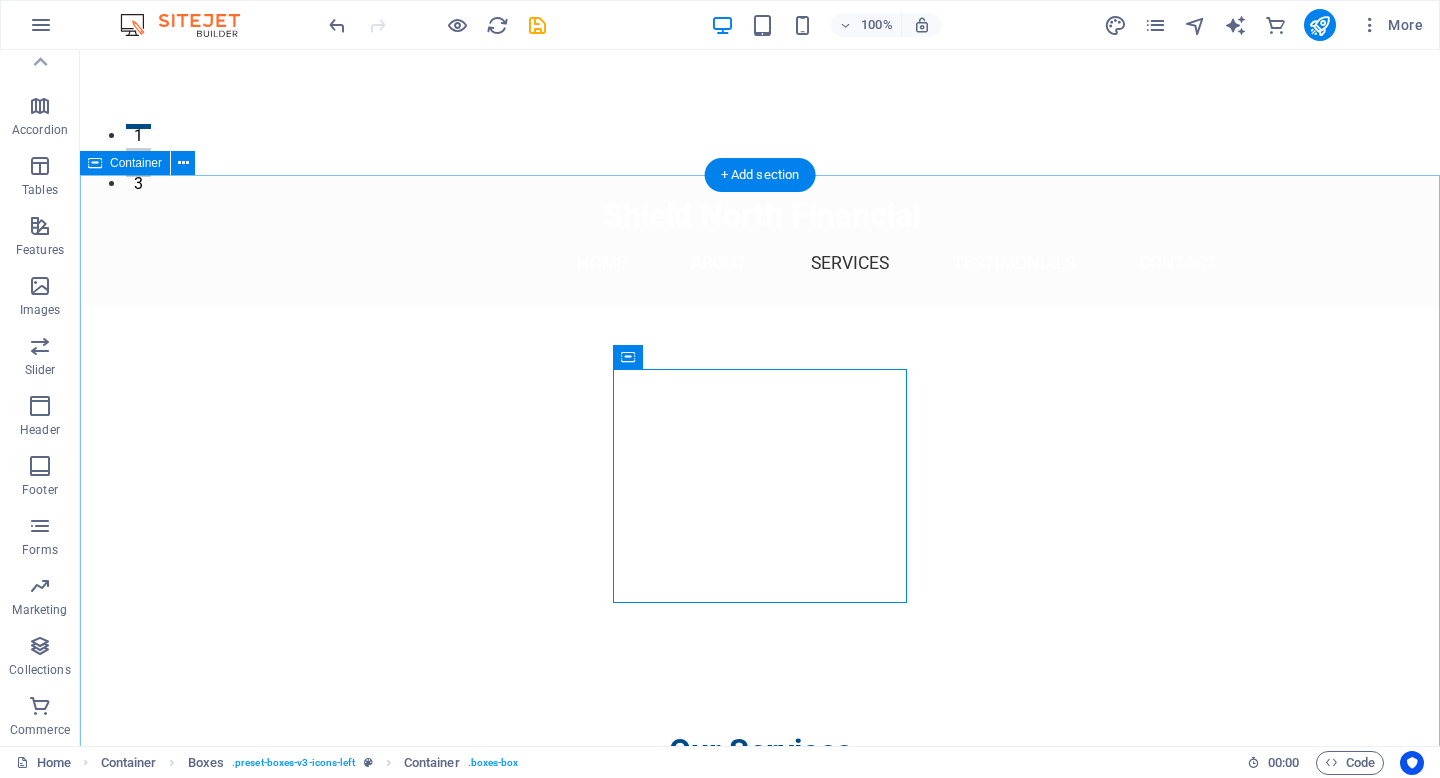 click on "Our Services Life Insurance Secure your loved ones with a comprehensive life insurance plan that fits your needs. Mortgage Protection Protect your home from unexpected events with our mortgage protection policies. Critical Illness Insurance Receive financial support if you are diagnosed with a critical illness. Medical & Dental Benefits Ensure access to necessary medical and dental care with our benefit plans. Income Disability Coverage Safeguard your income in the event of an unexpected disability. Investment & Savings Services Grow your wealth with tailored investment and savings solutions." at bounding box center (760, 1559) 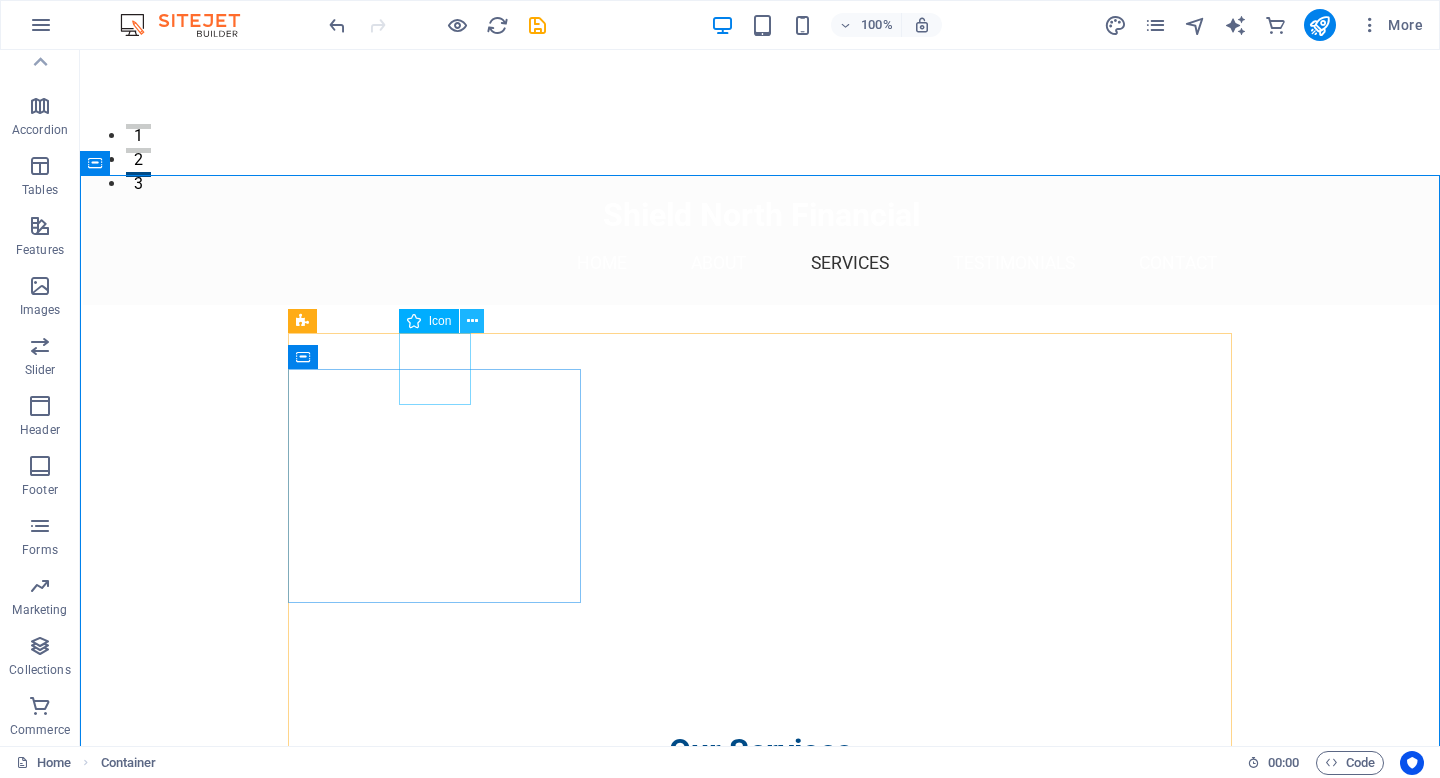 click at bounding box center [472, 321] 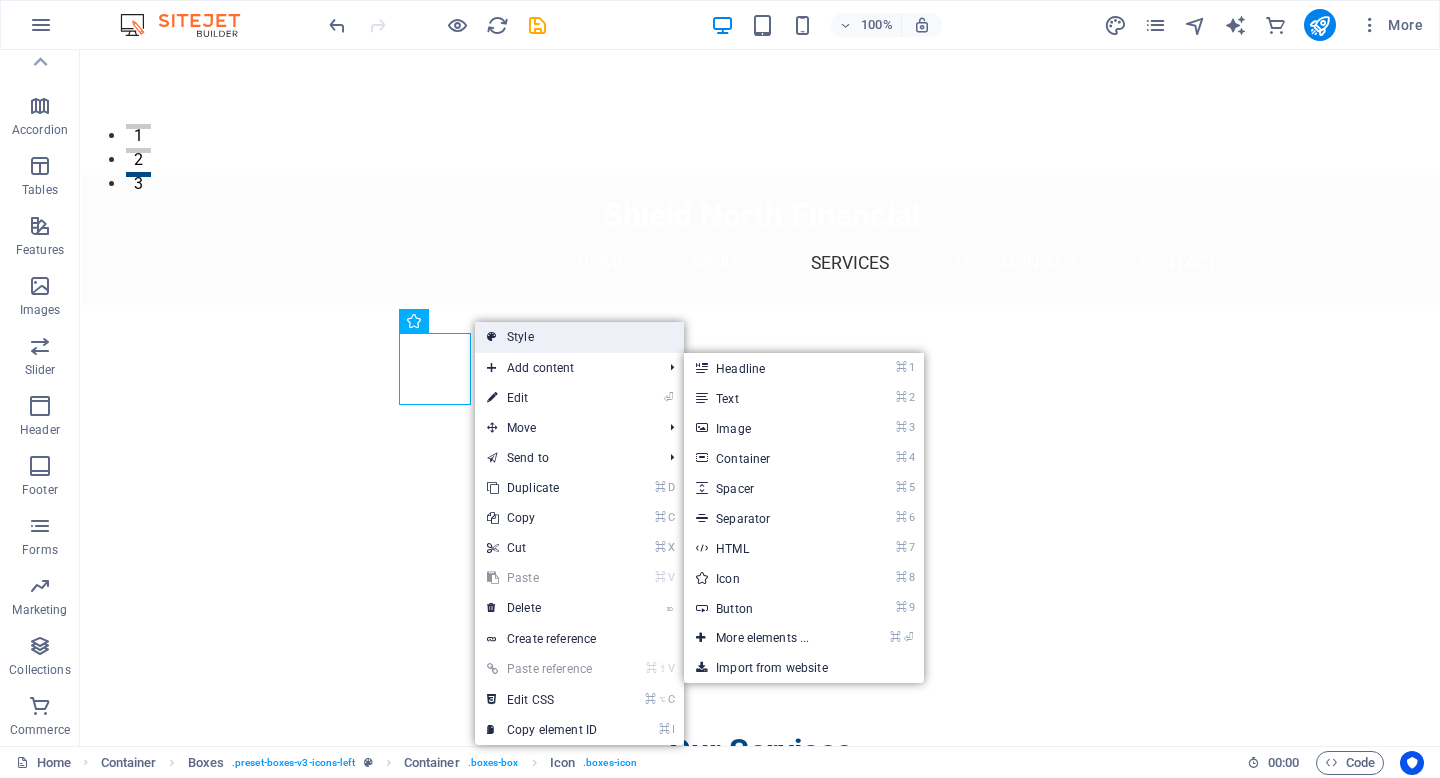 click on "Style" at bounding box center (579, 337) 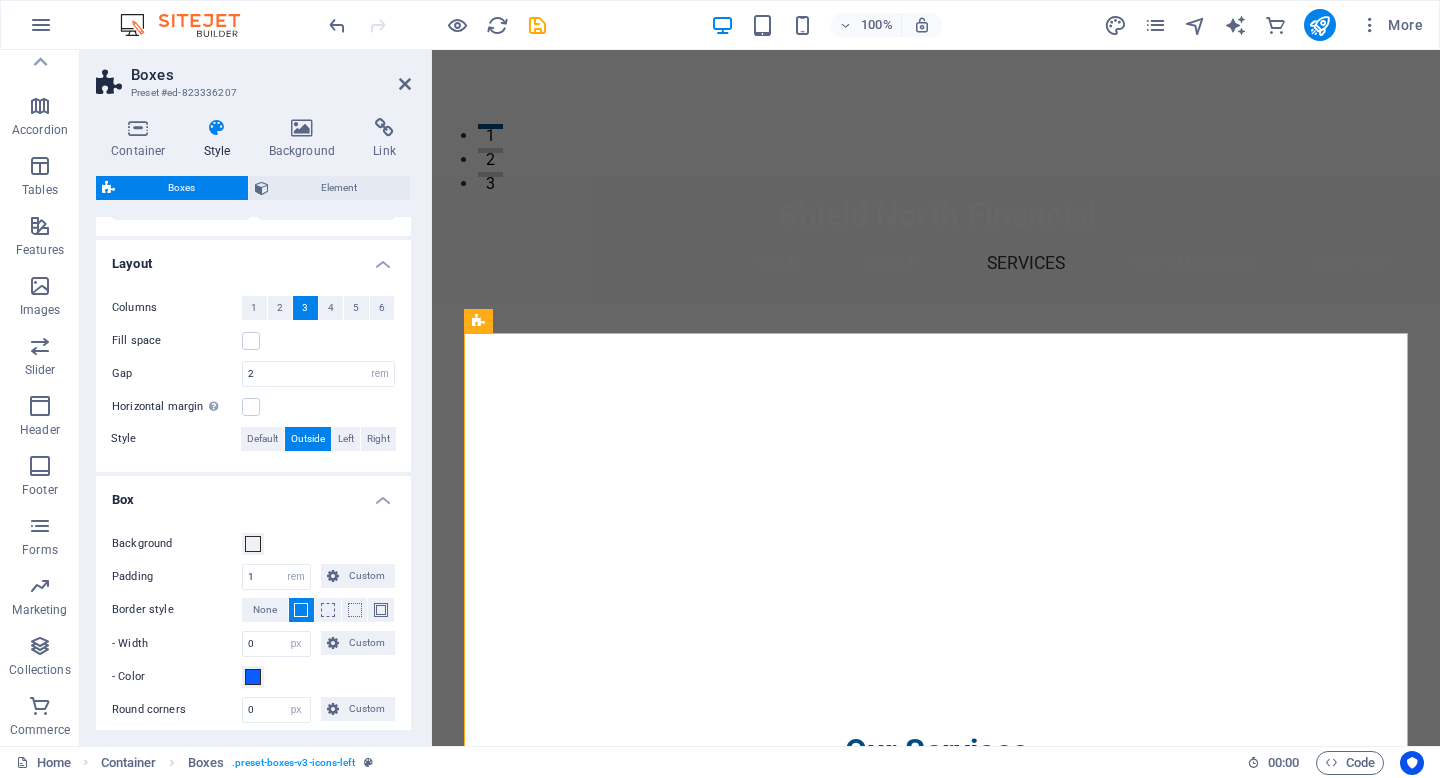scroll, scrollTop: 320, scrollLeft: 0, axis: vertical 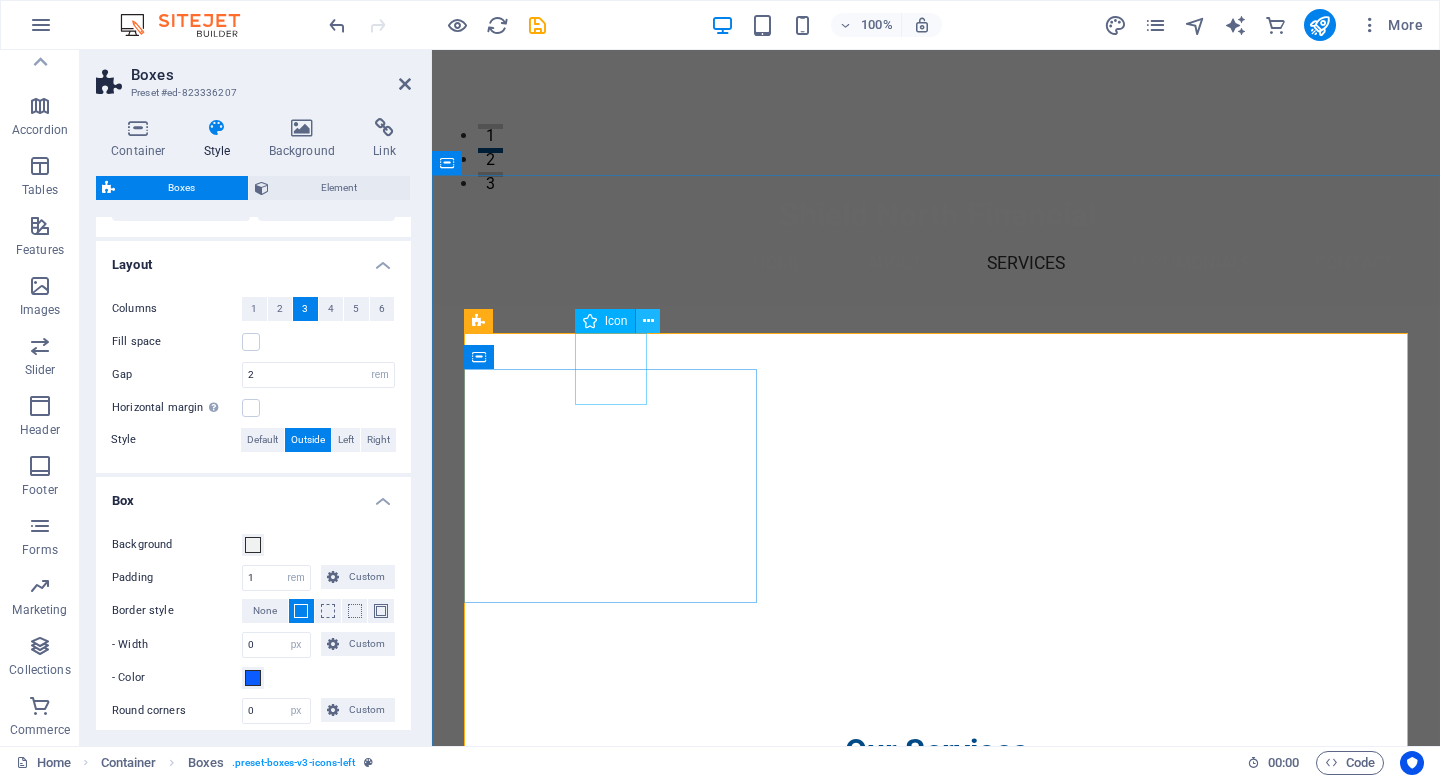 click at bounding box center (648, 321) 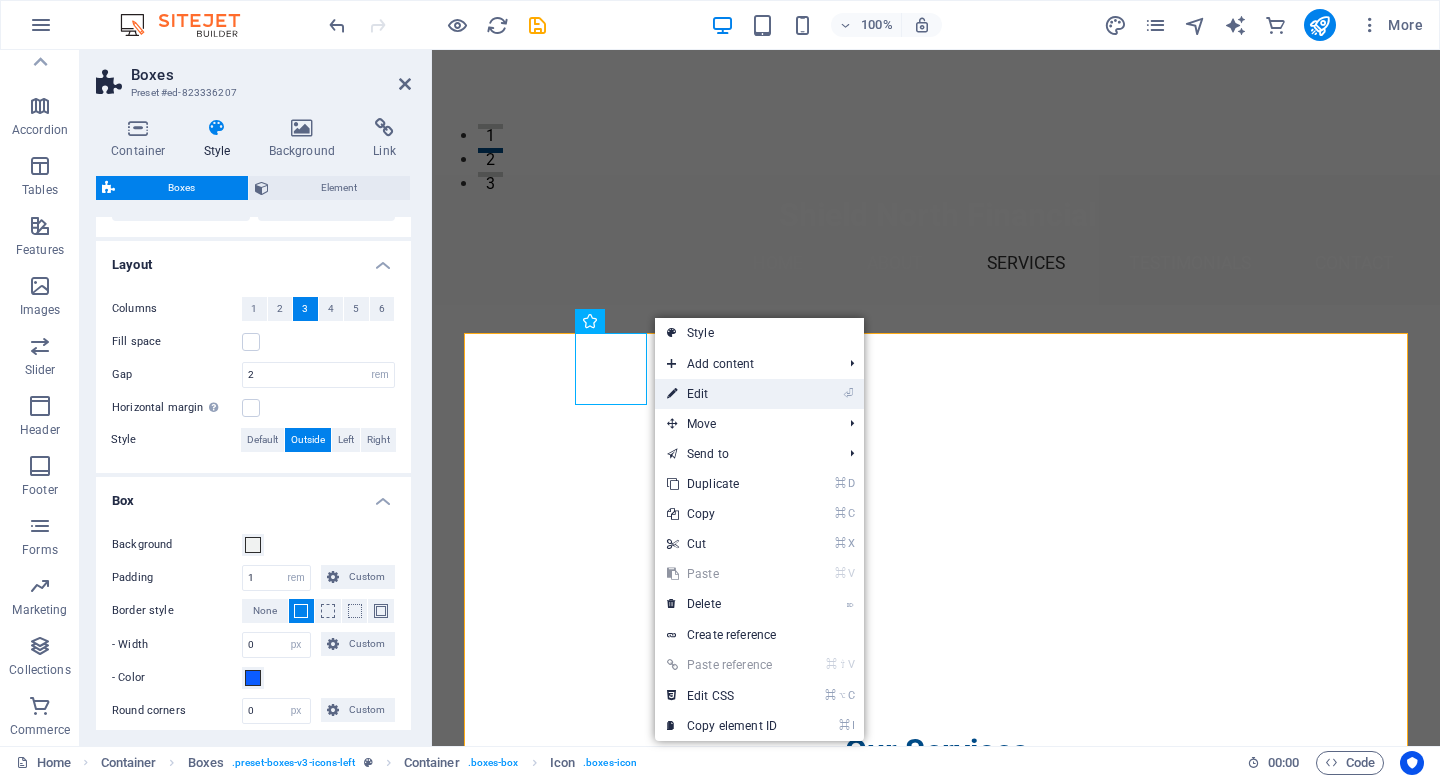click on "⏎  Edit" at bounding box center (722, 394) 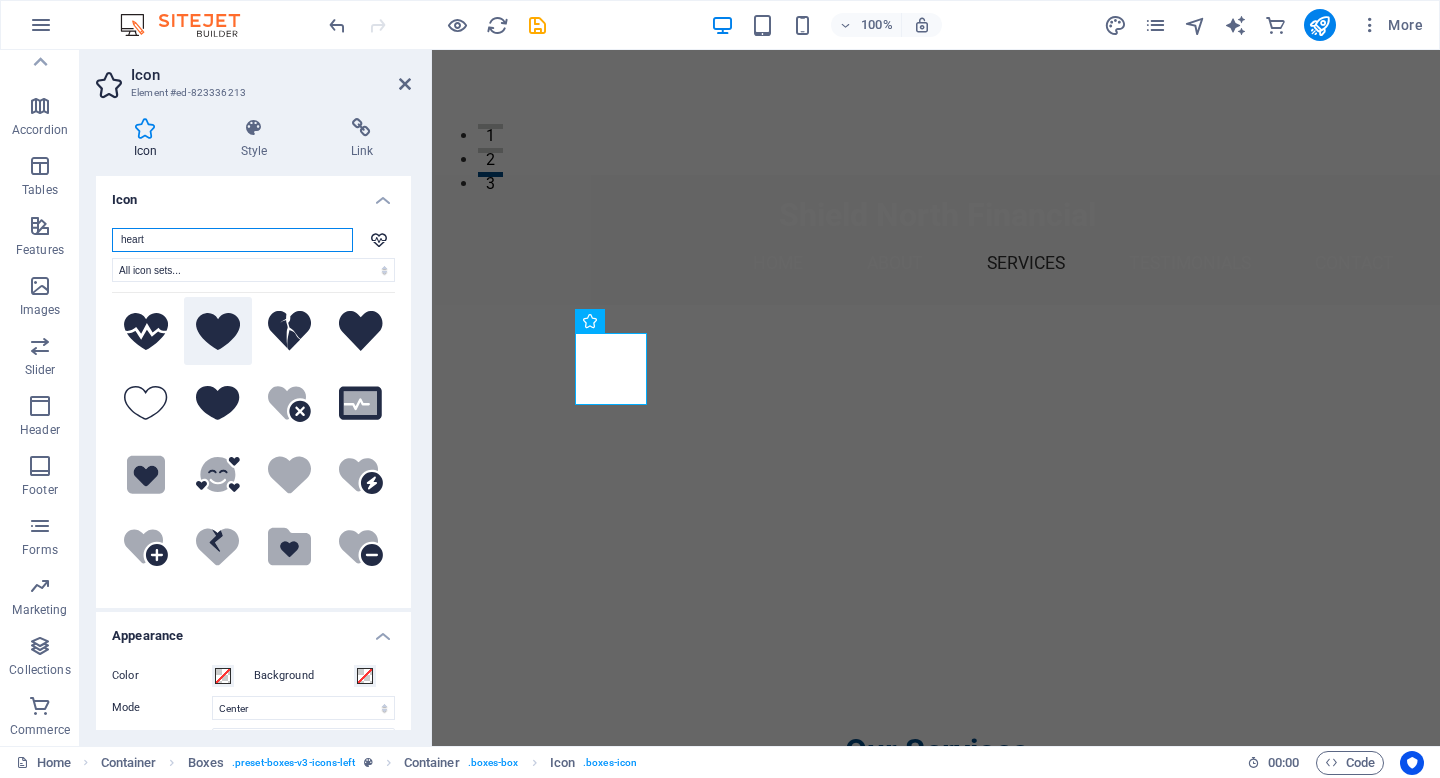 scroll, scrollTop: 92, scrollLeft: 0, axis: vertical 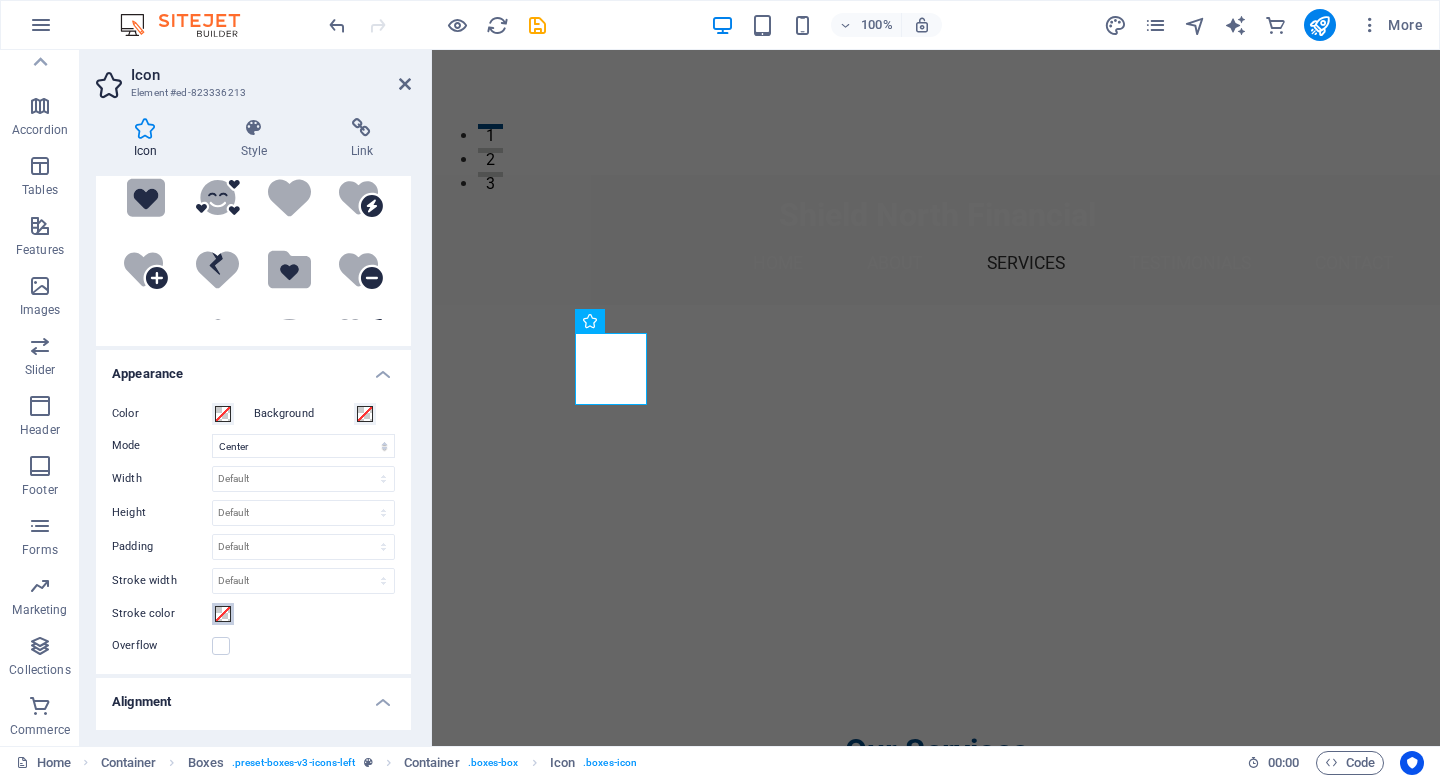 click at bounding box center [223, 614] 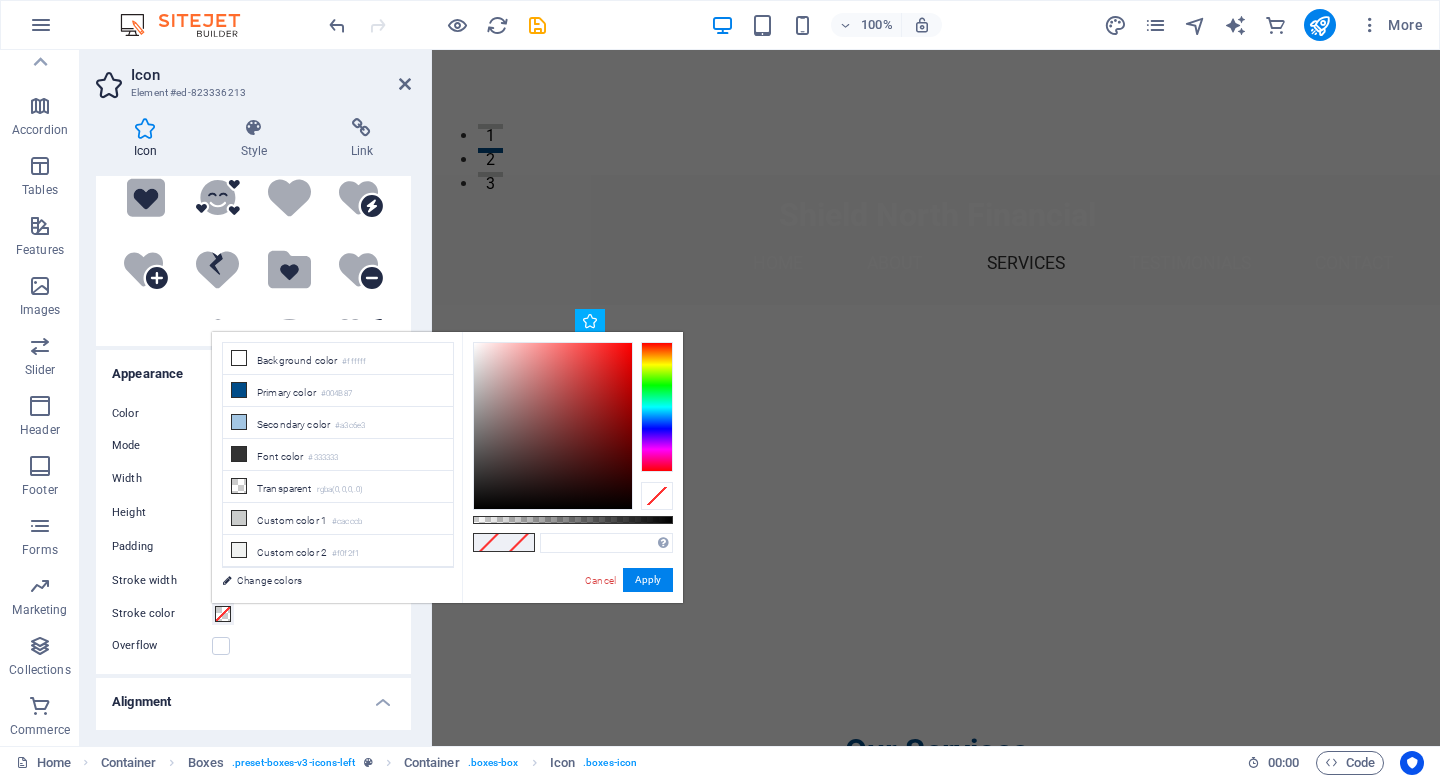 click on "Overflow" at bounding box center [253, 646] 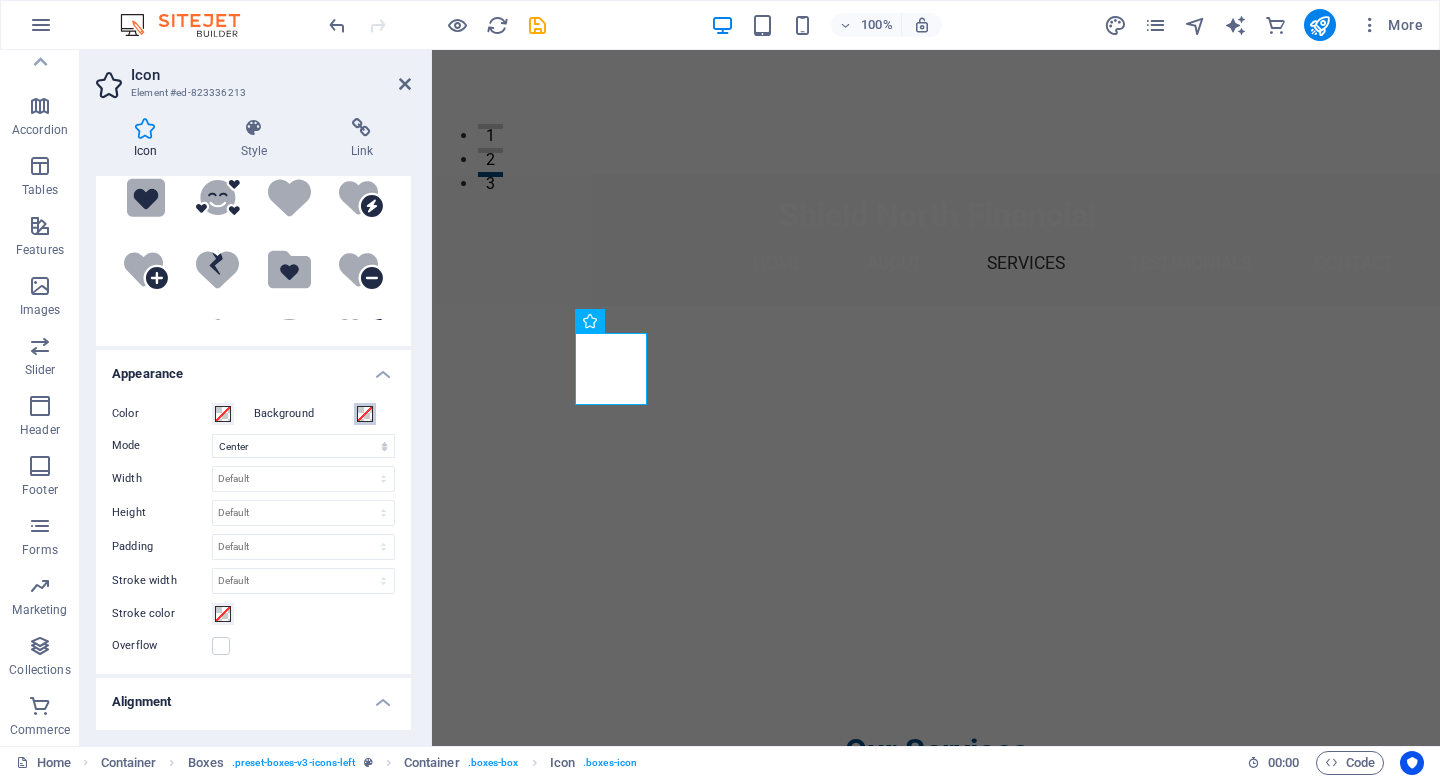 click at bounding box center (365, 414) 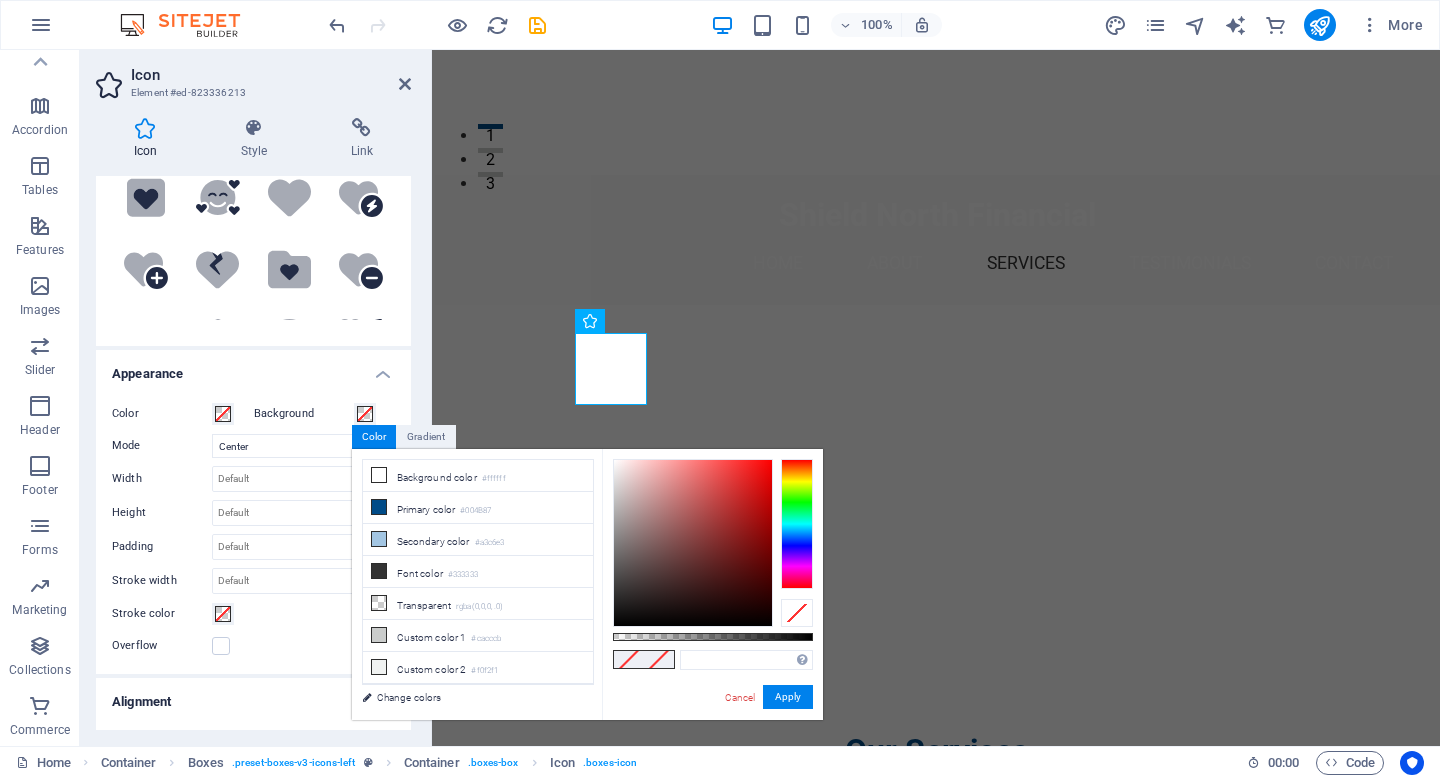 click on "Background" at bounding box center [304, 414] 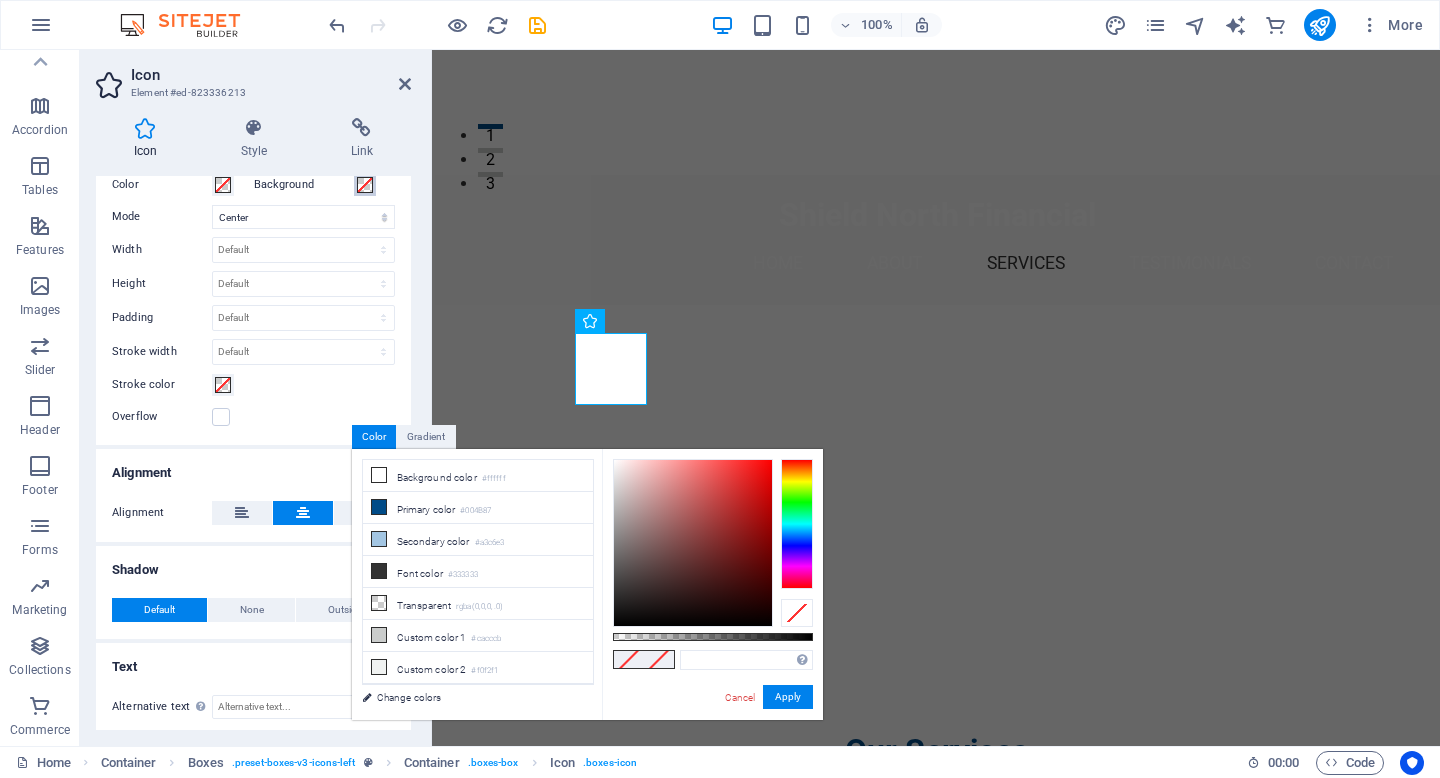 scroll, scrollTop: 495, scrollLeft: 0, axis: vertical 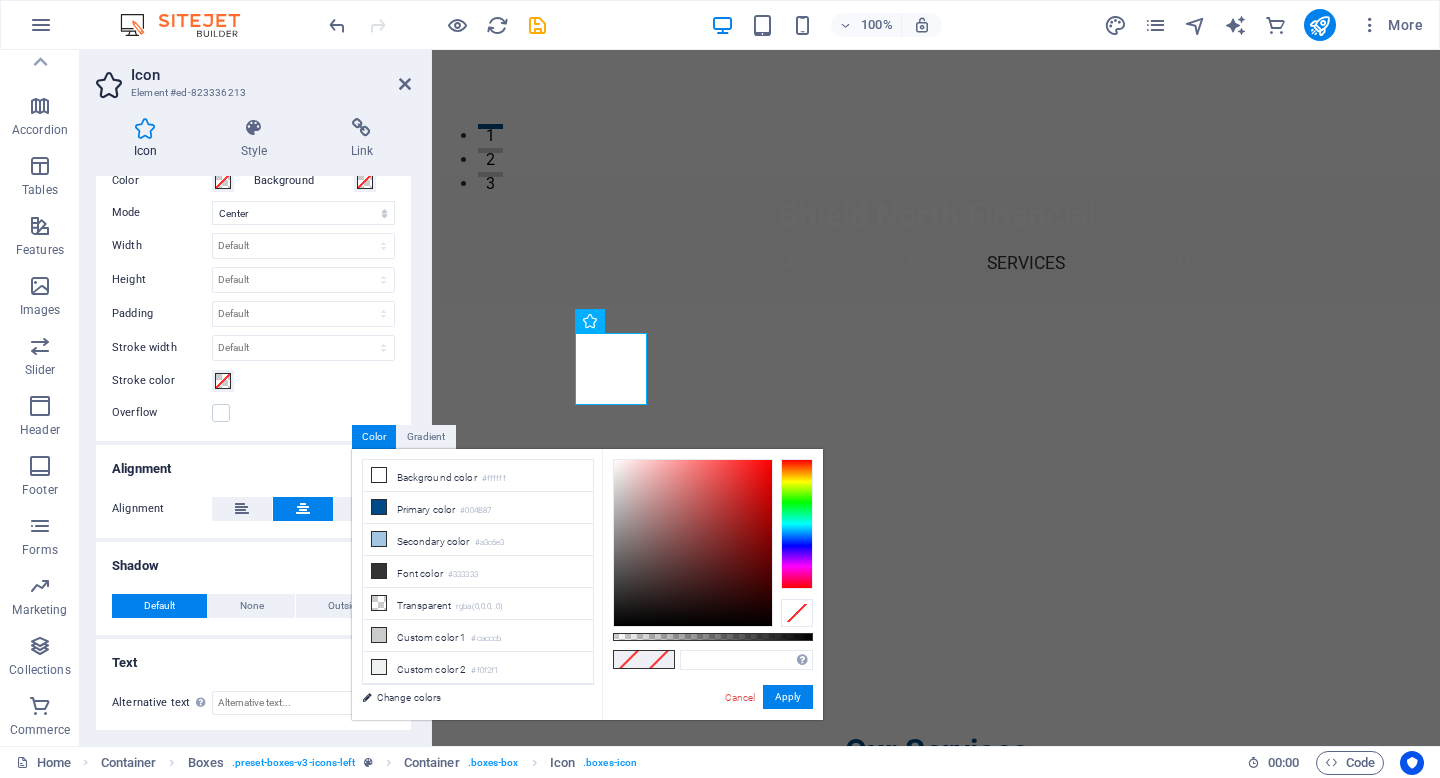 click on "Text" at bounding box center [253, 657] 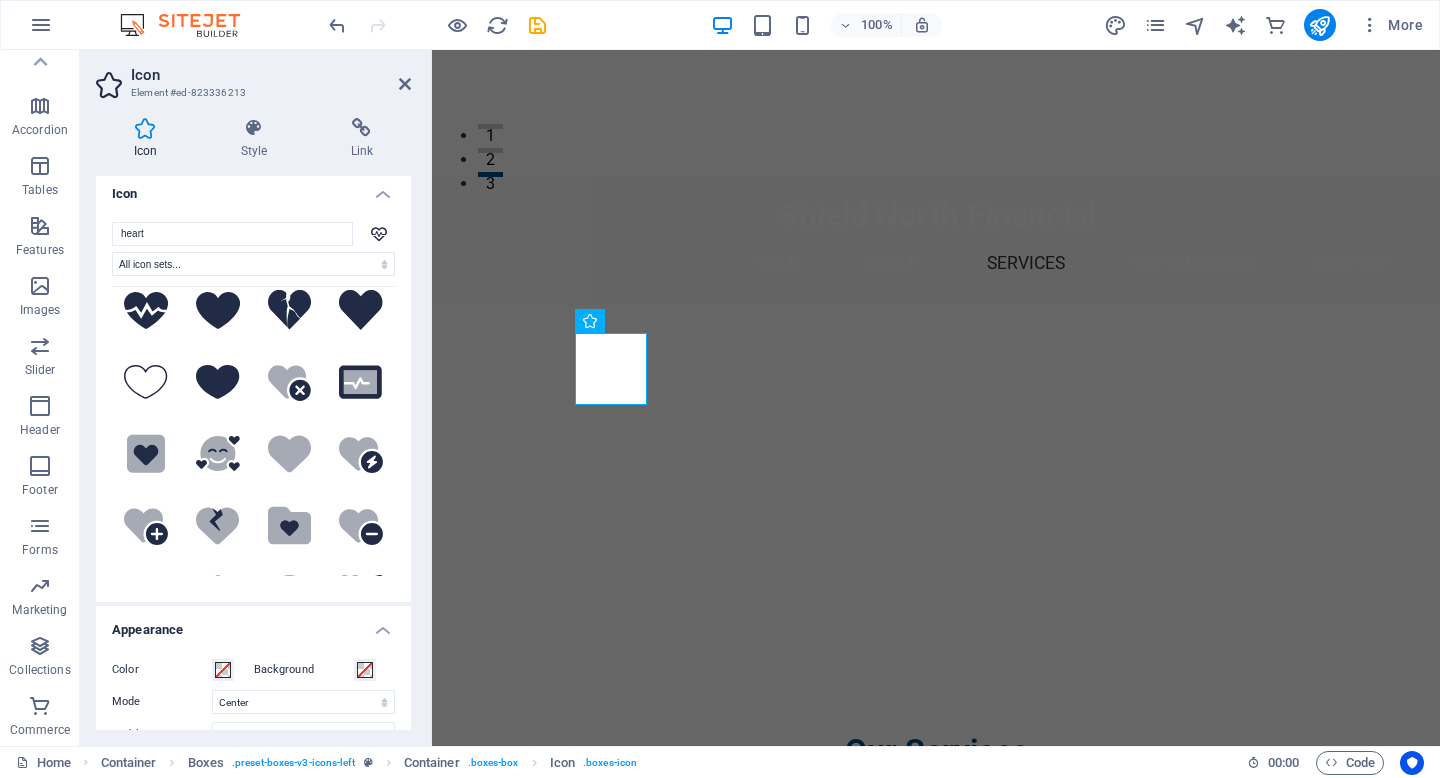 scroll, scrollTop: 0, scrollLeft: 0, axis: both 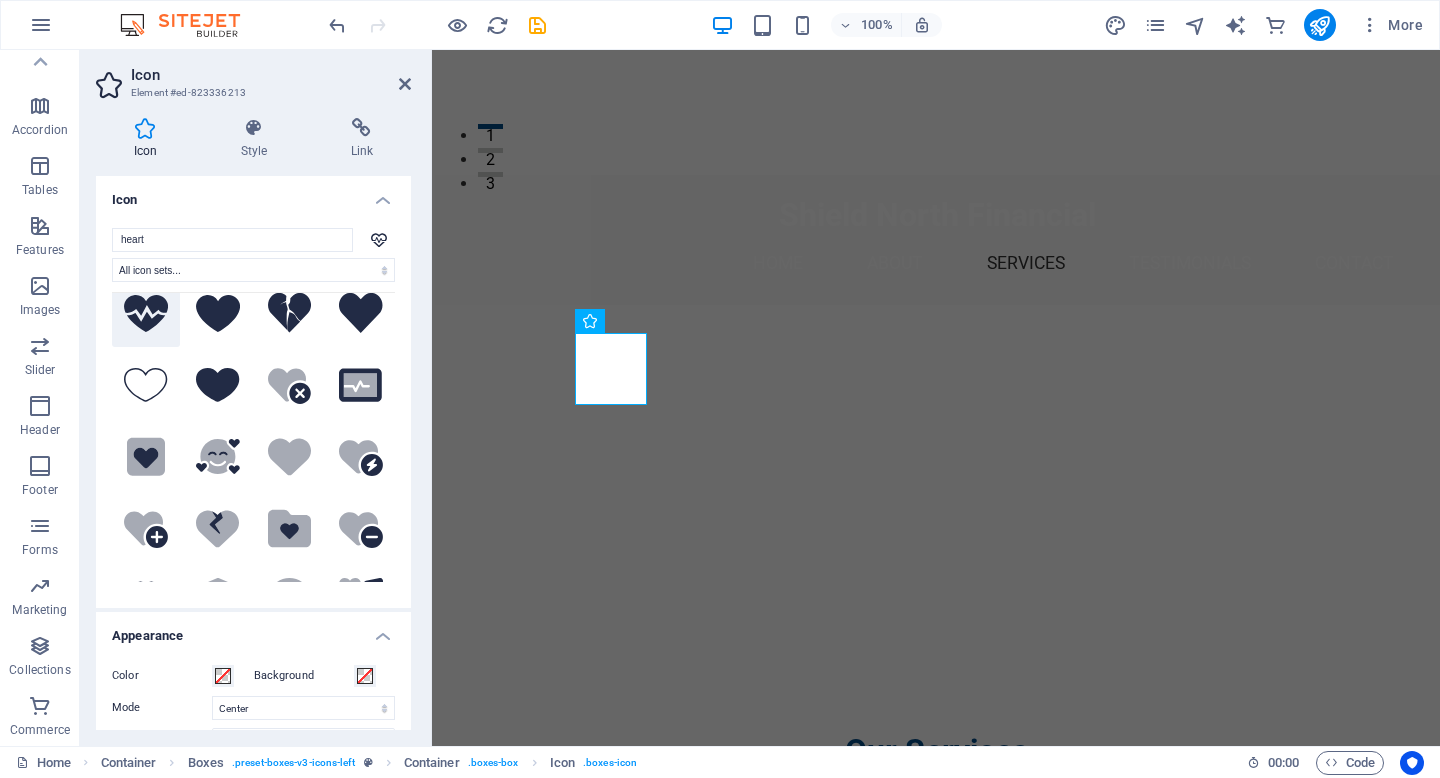 click 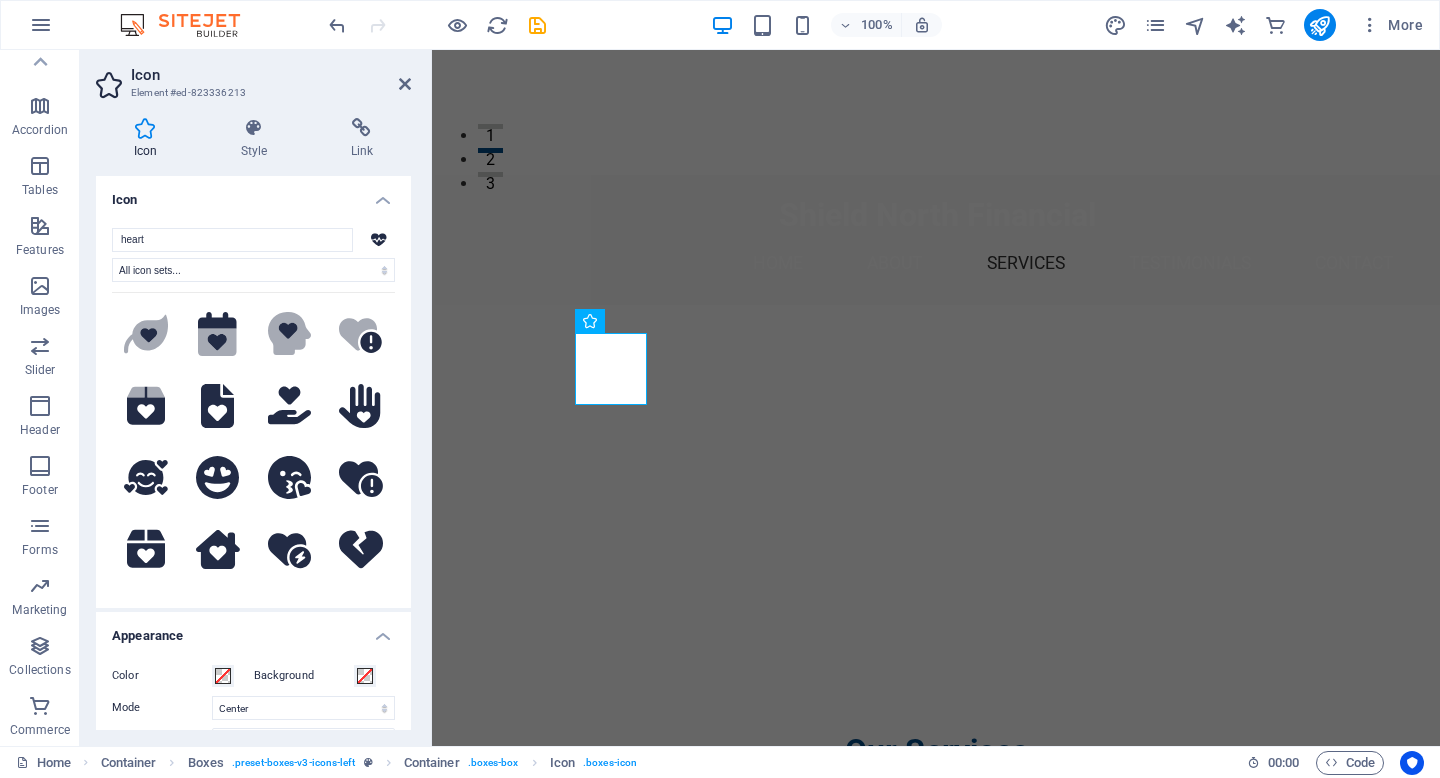 scroll, scrollTop: 726, scrollLeft: 0, axis: vertical 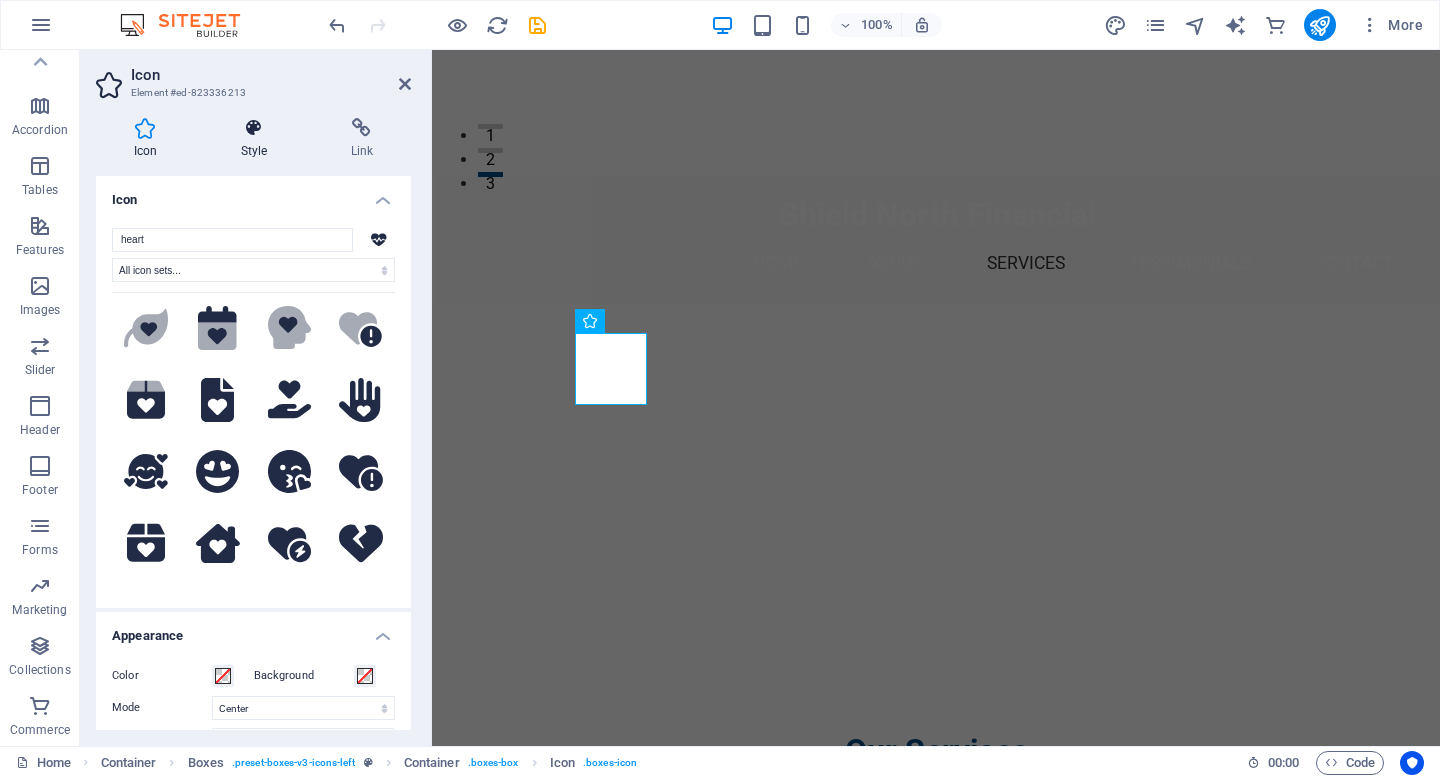 click at bounding box center [254, 128] 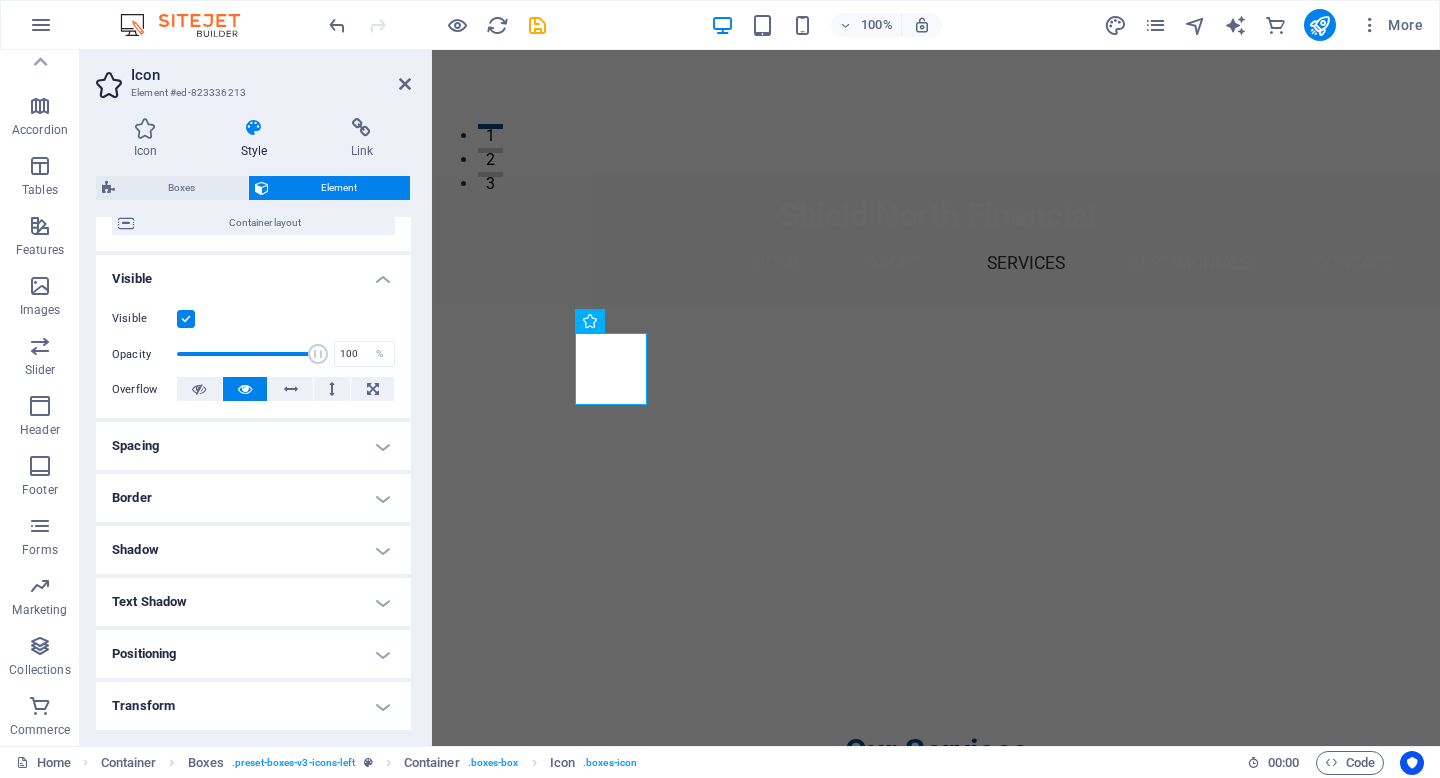 scroll, scrollTop: 0, scrollLeft: 0, axis: both 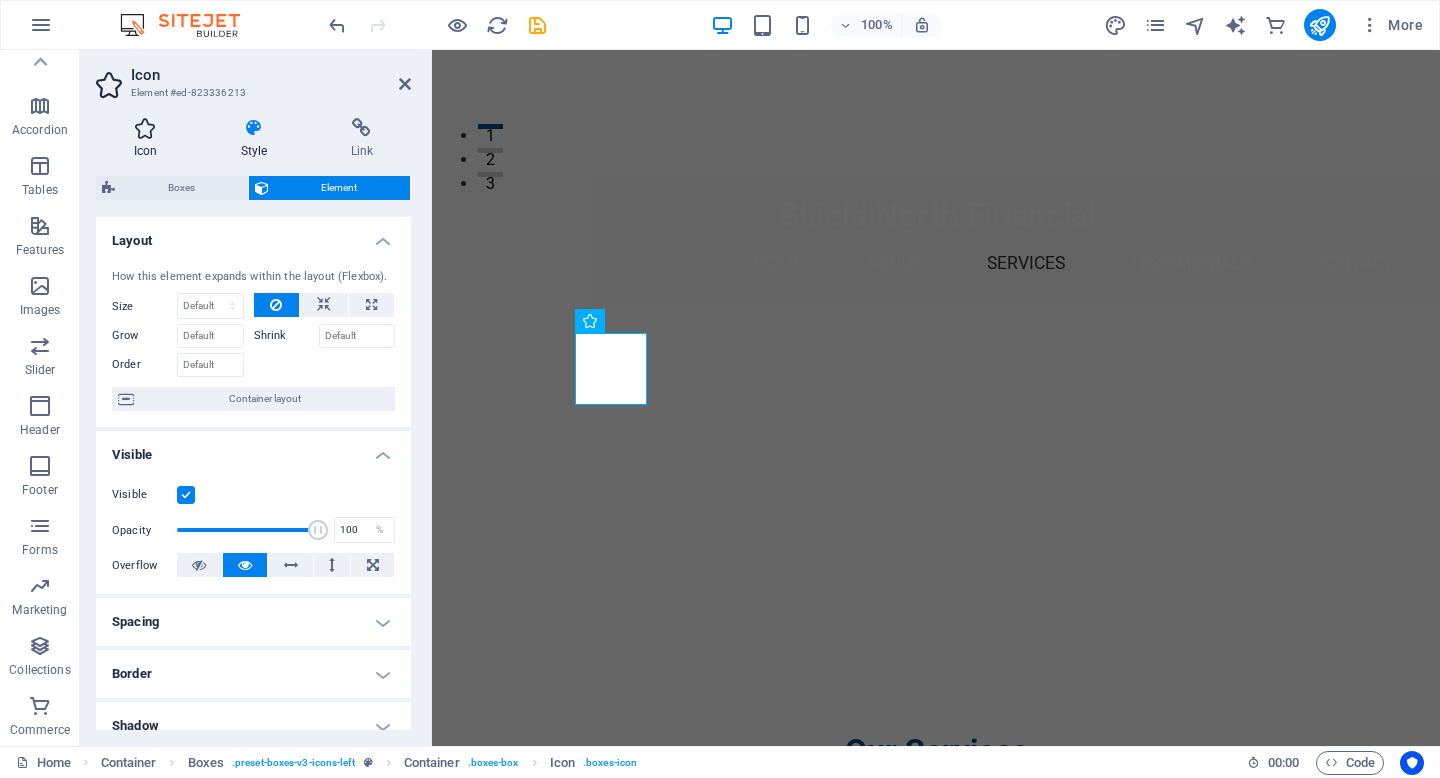 click at bounding box center (145, 128) 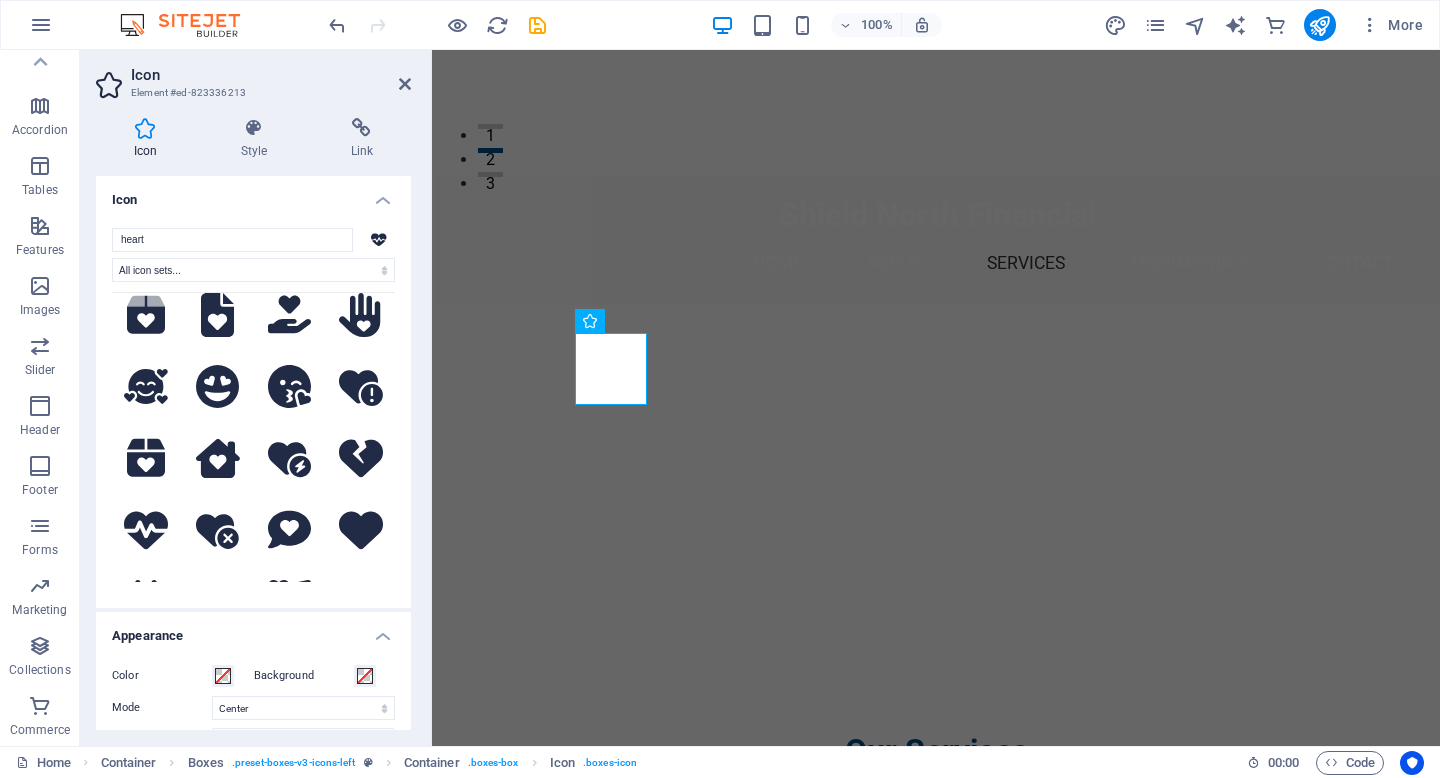 scroll, scrollTop: 814, scrollLeft: 0, axis: vertical 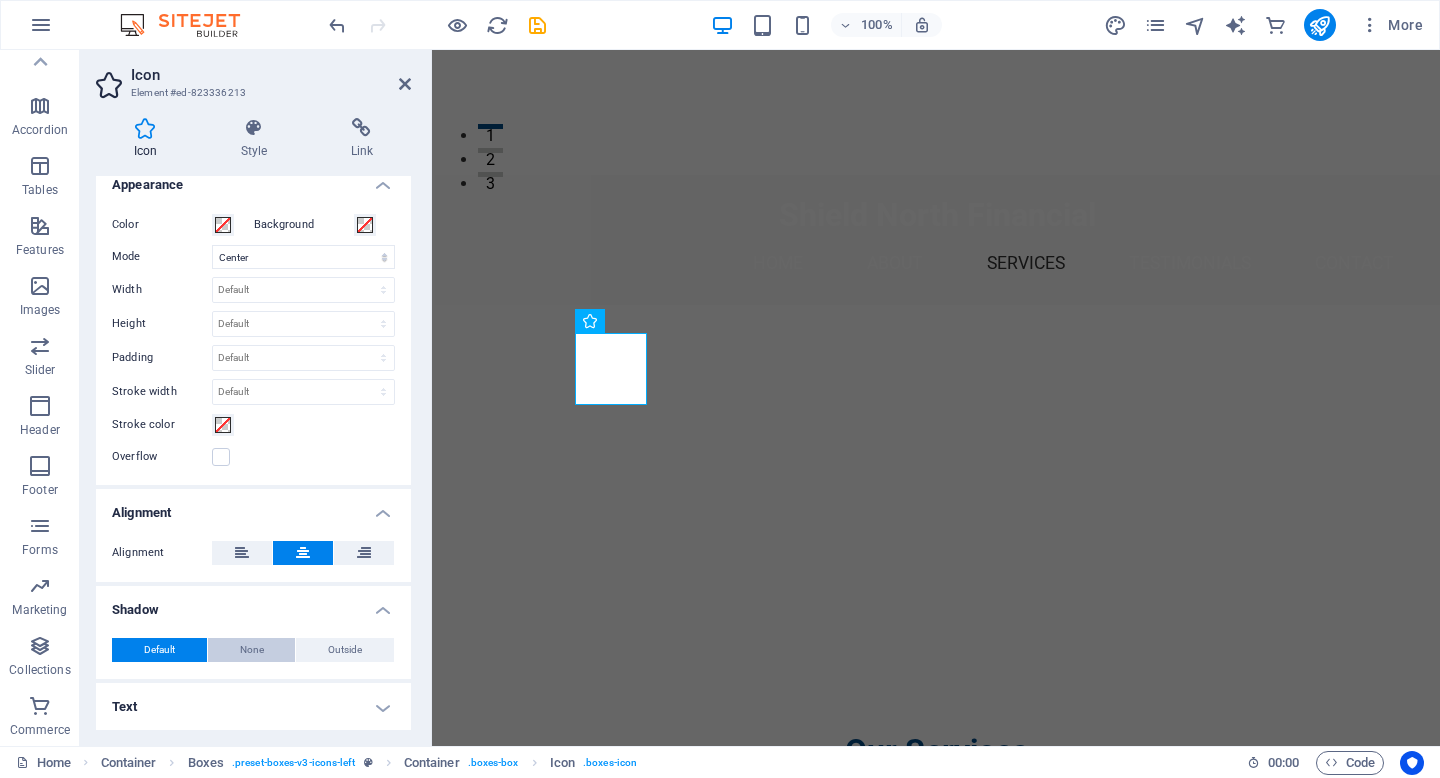click on "None" at bounding box center [252, 650] 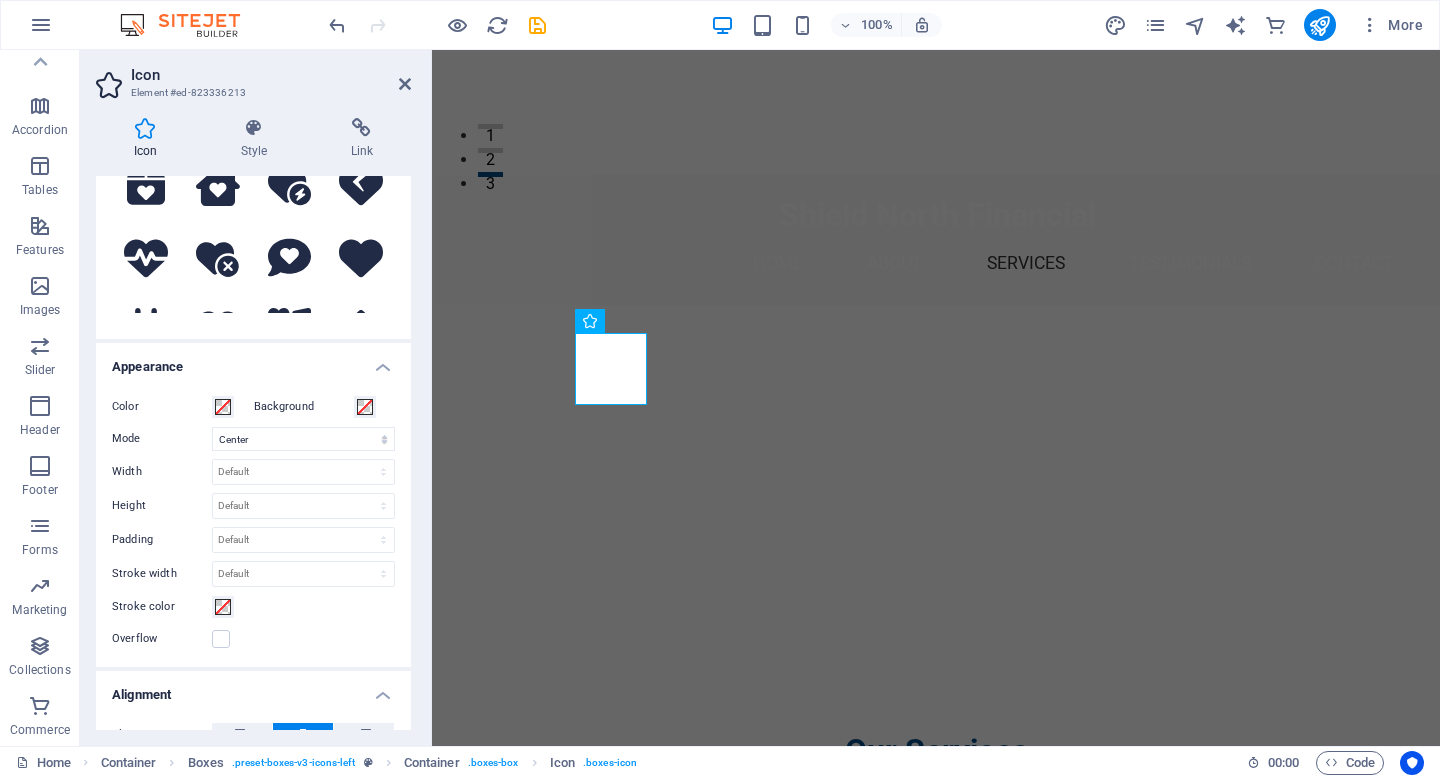 scroll, scrollTop: 272, scrollLeft: 0, axis: vertical 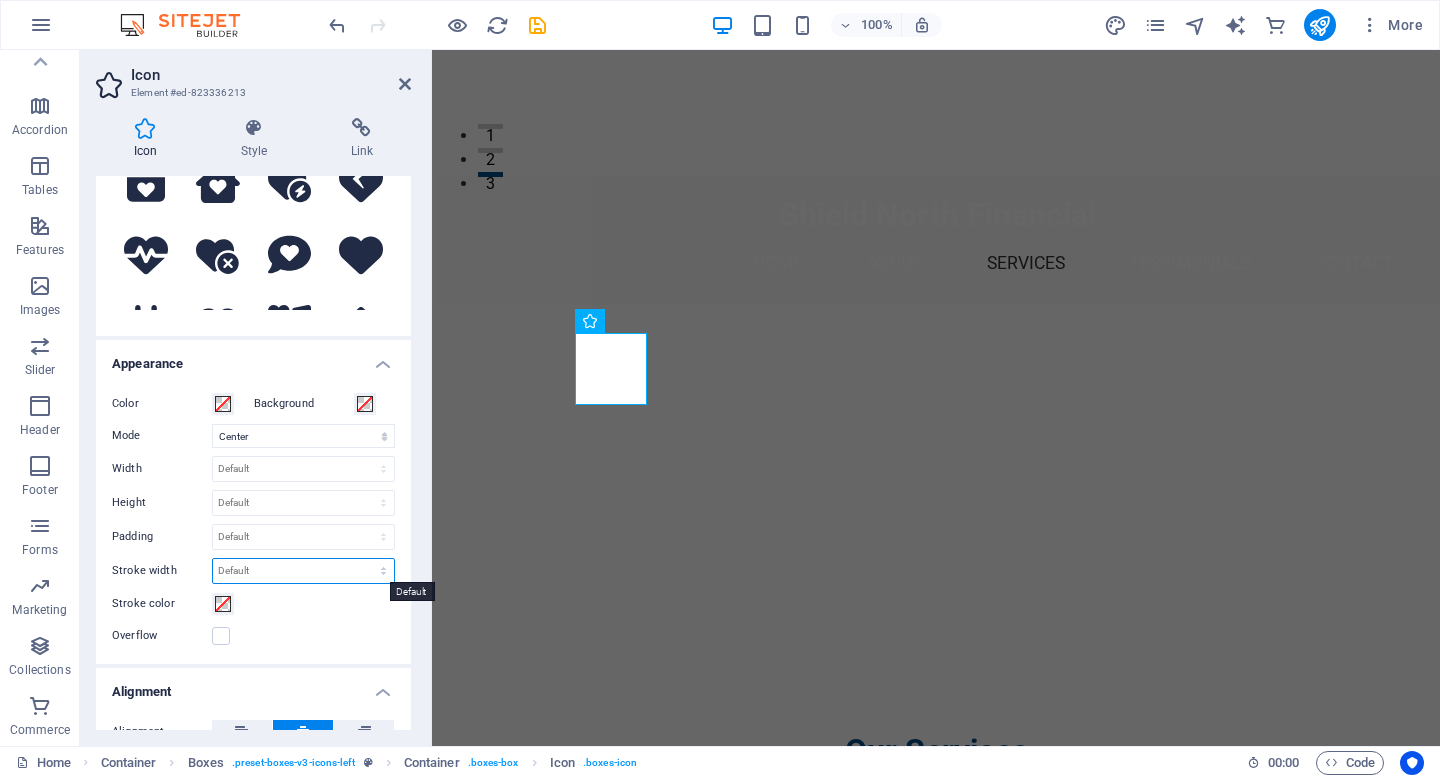 click on "Default px rem % em vh vw" at bounding box center (303, 571) 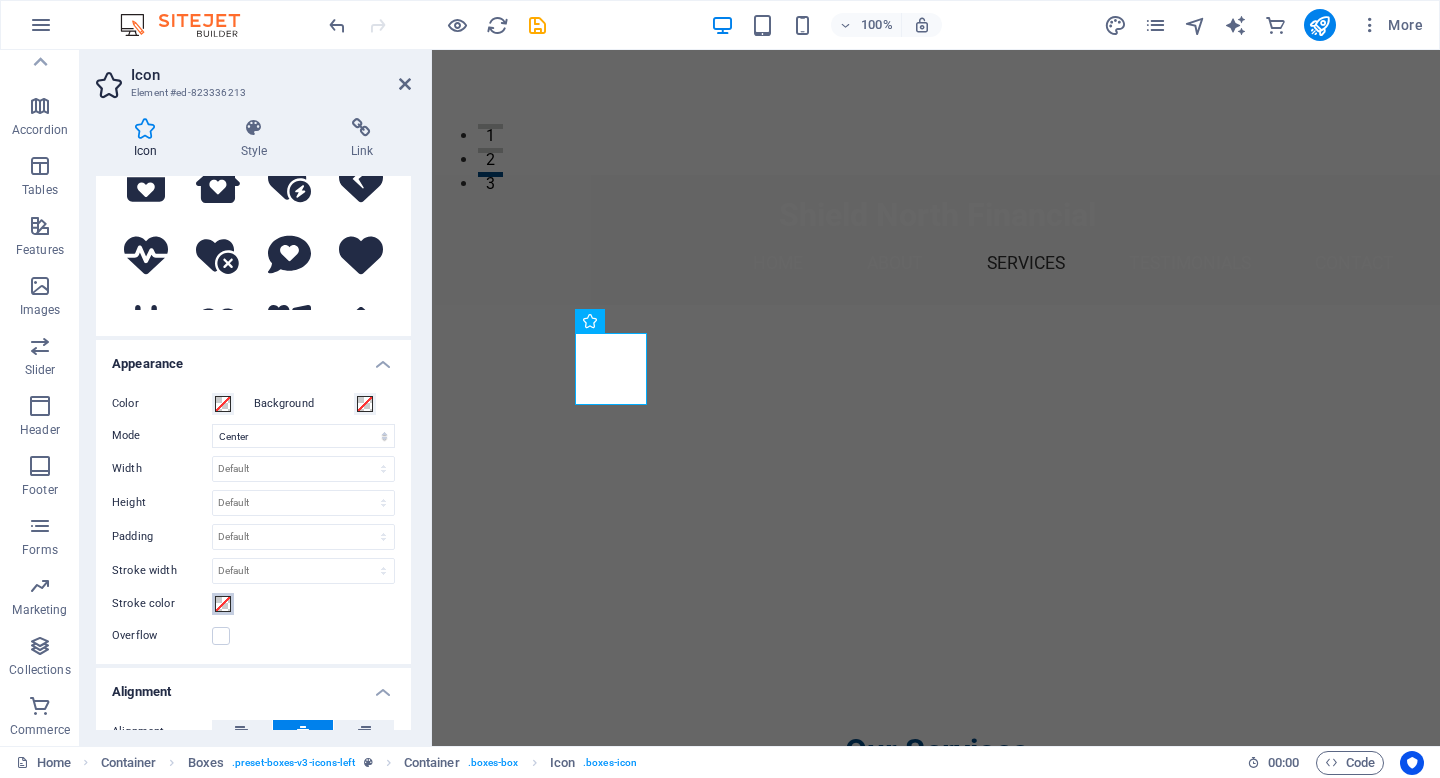 click at bounding box center [223, 604] 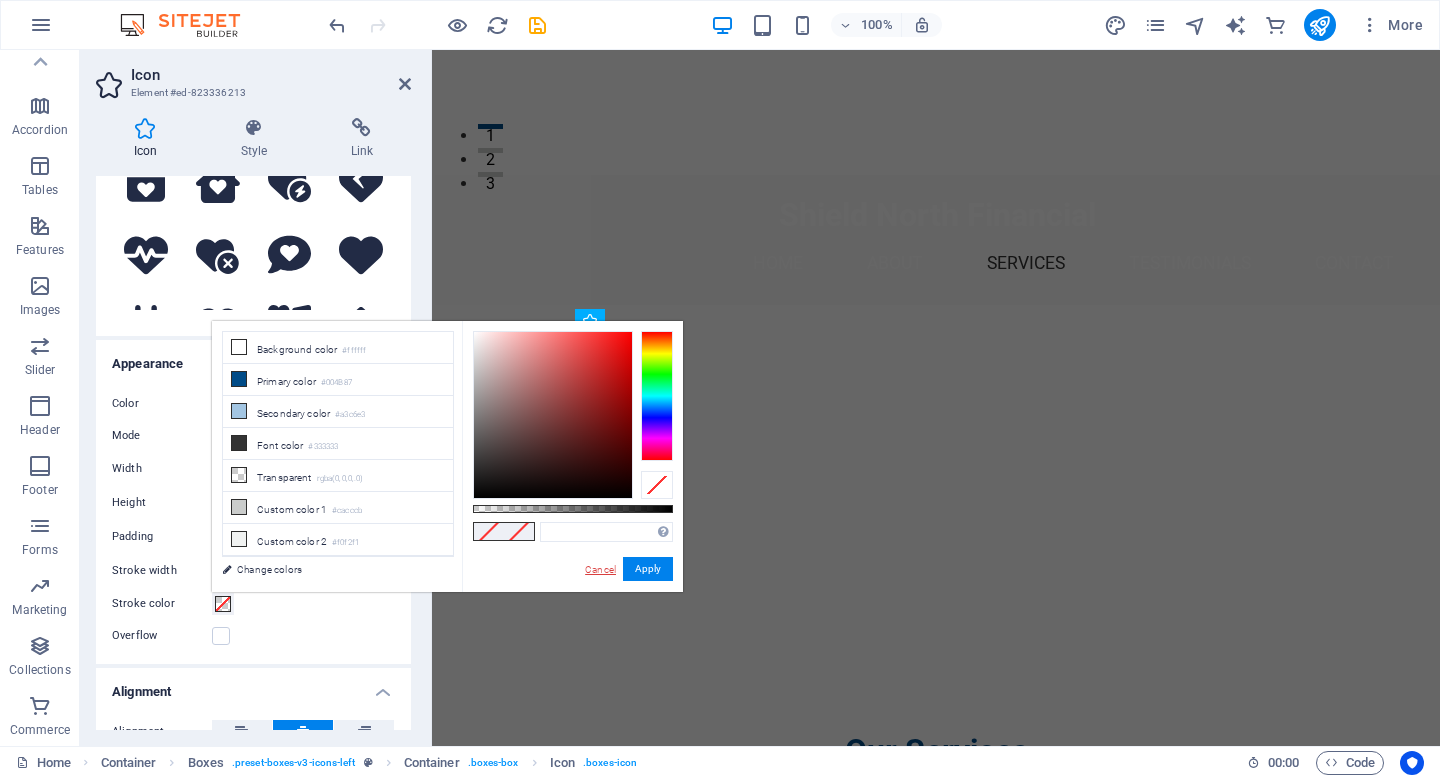 click on "Cancel" at bounding box center (600, 569) 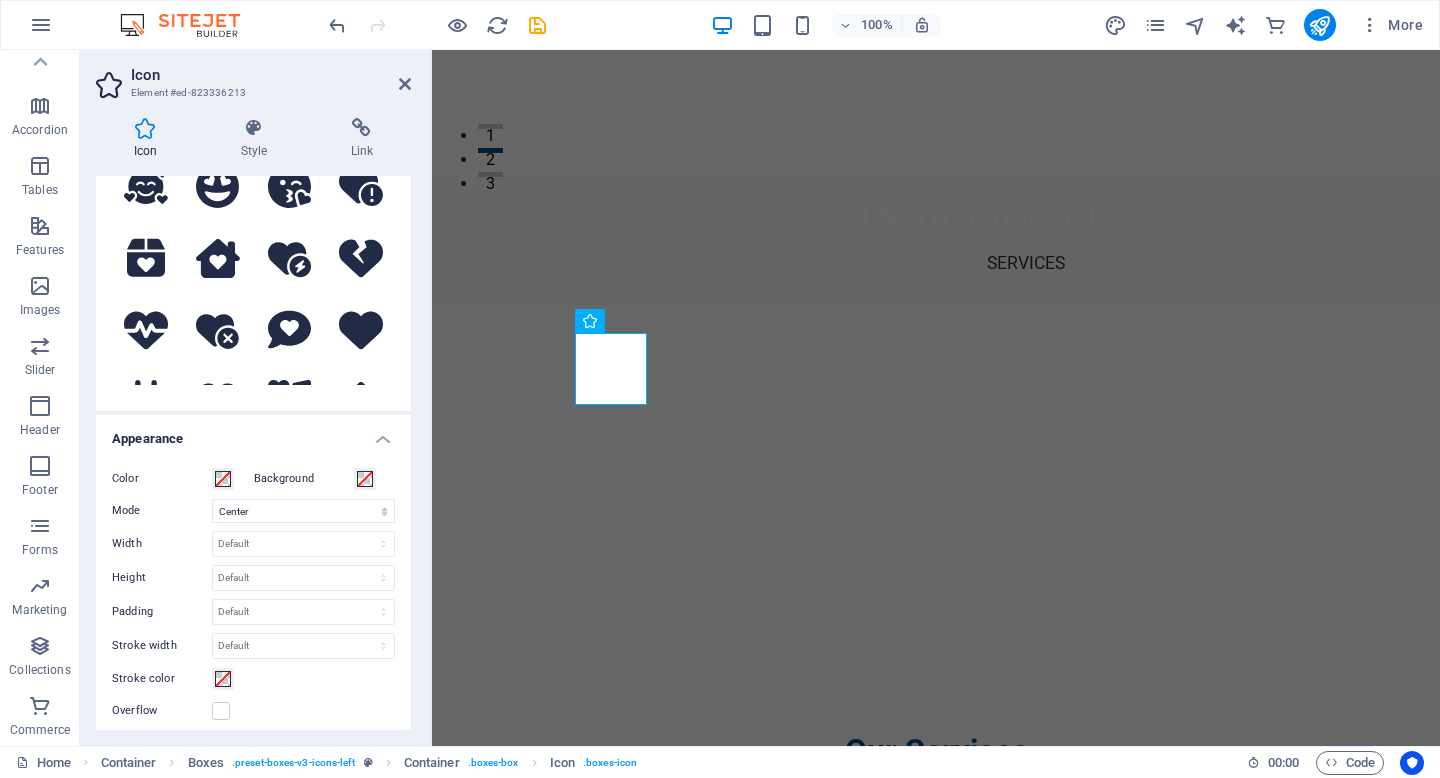 scroll, scrollTop: 196, scrollLeft: 0, axis: vertical 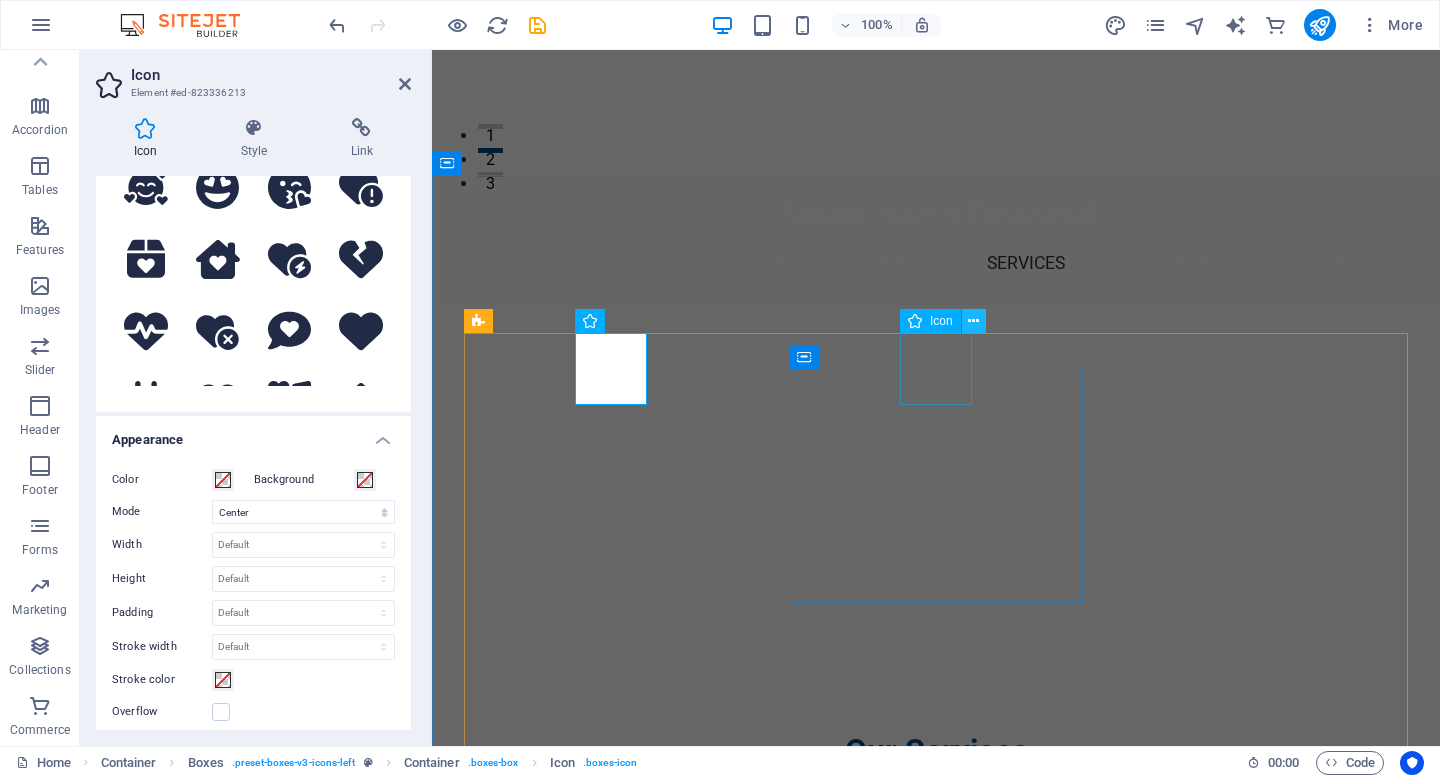 click at bounding box center (973, 321) 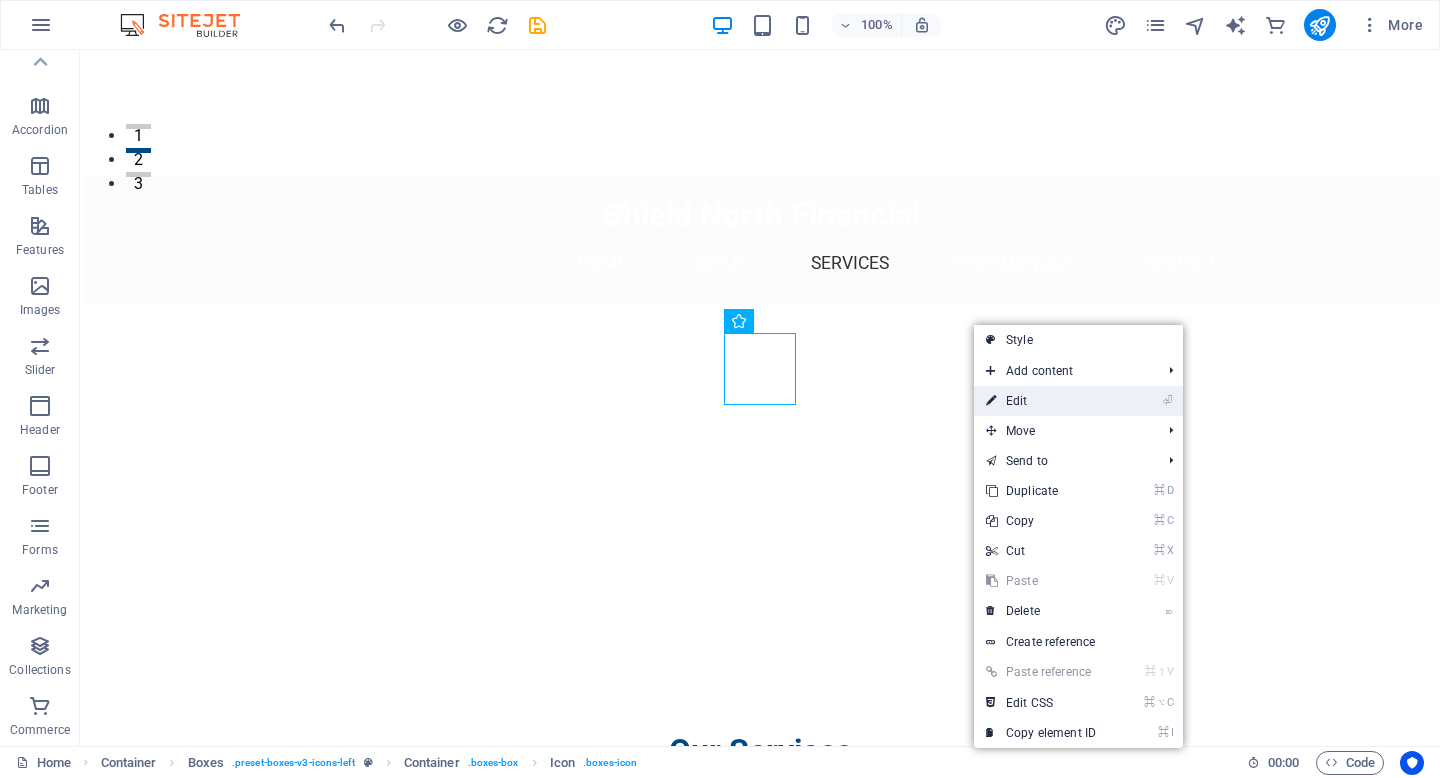click on "⏎  Edit" at bounding box center [1041, 401] 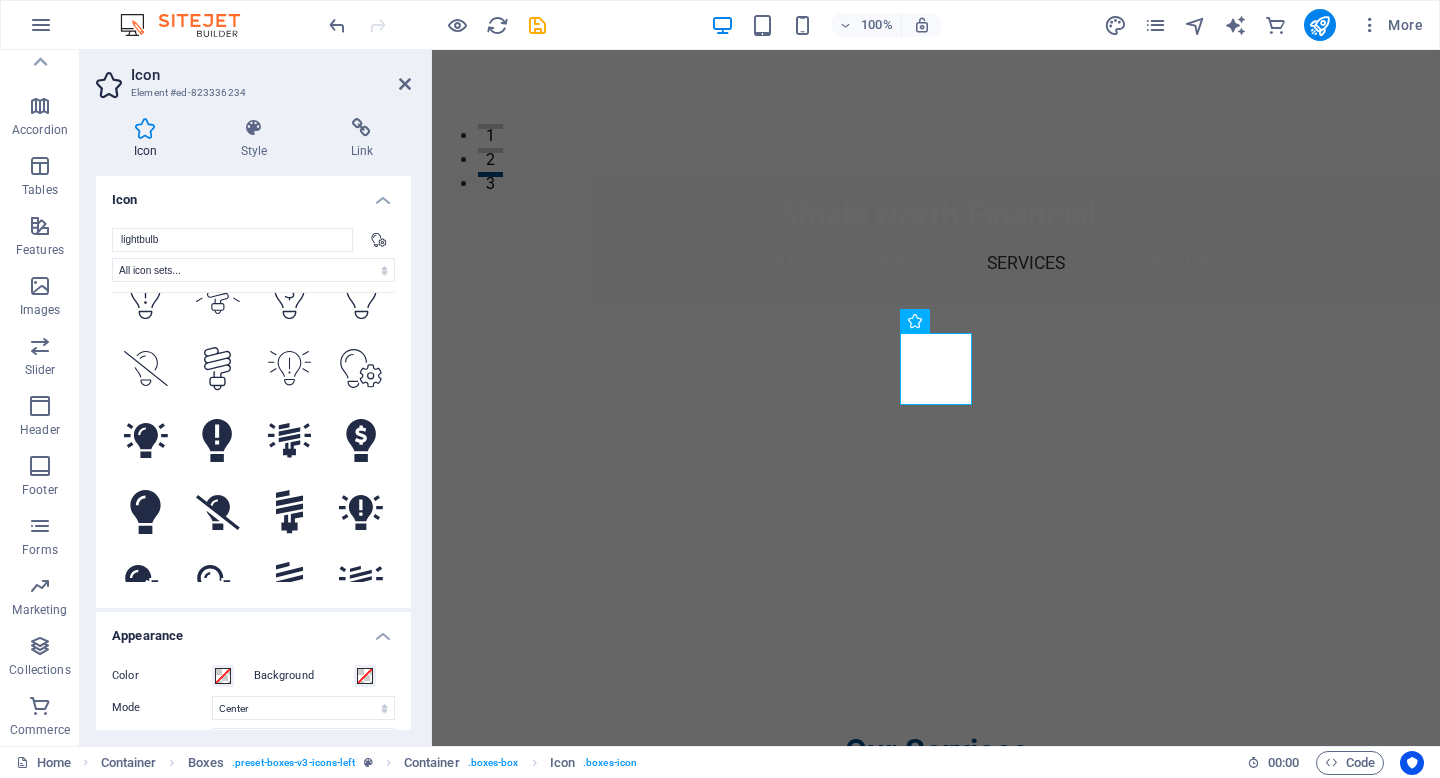 scroll, scrollTop: 818, scrollLeft: 0, axis: vertical 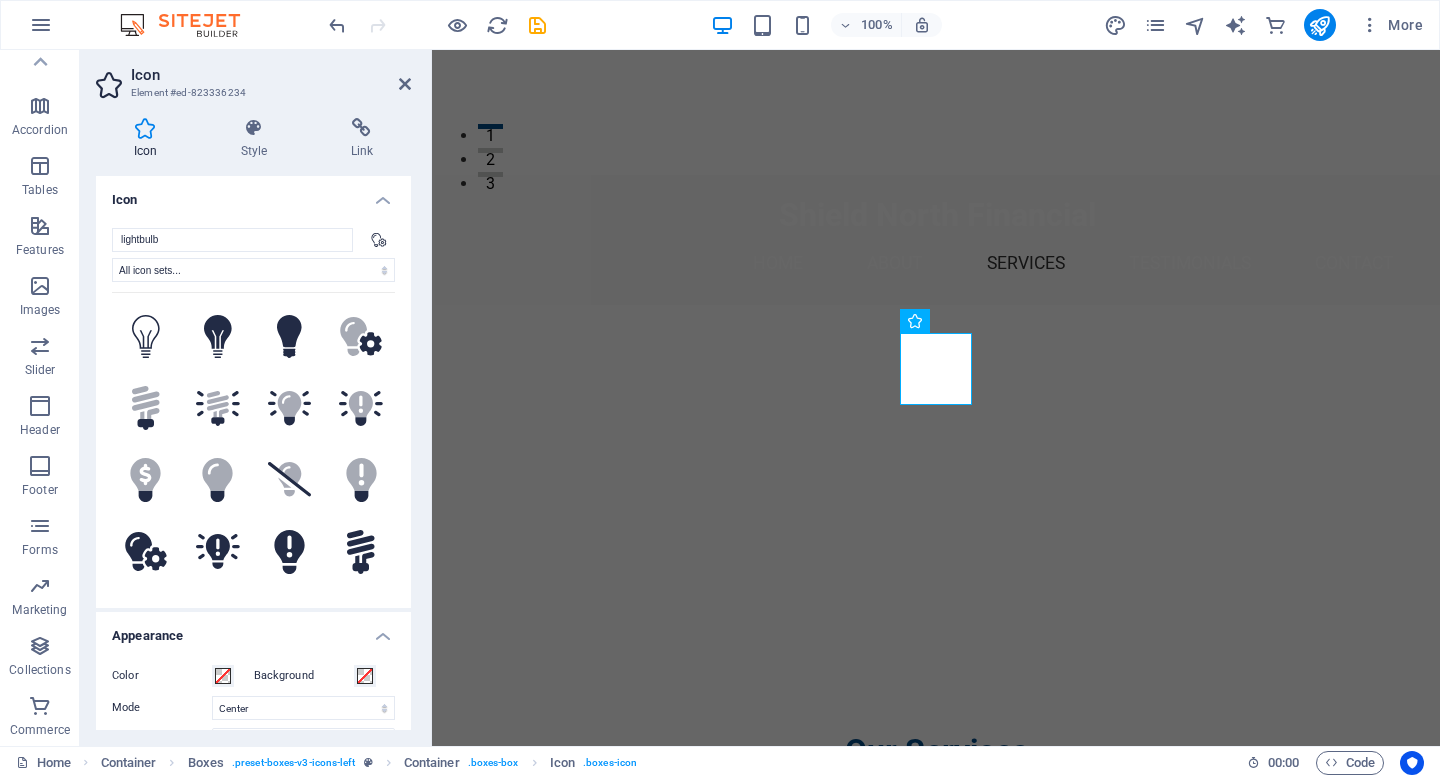 click 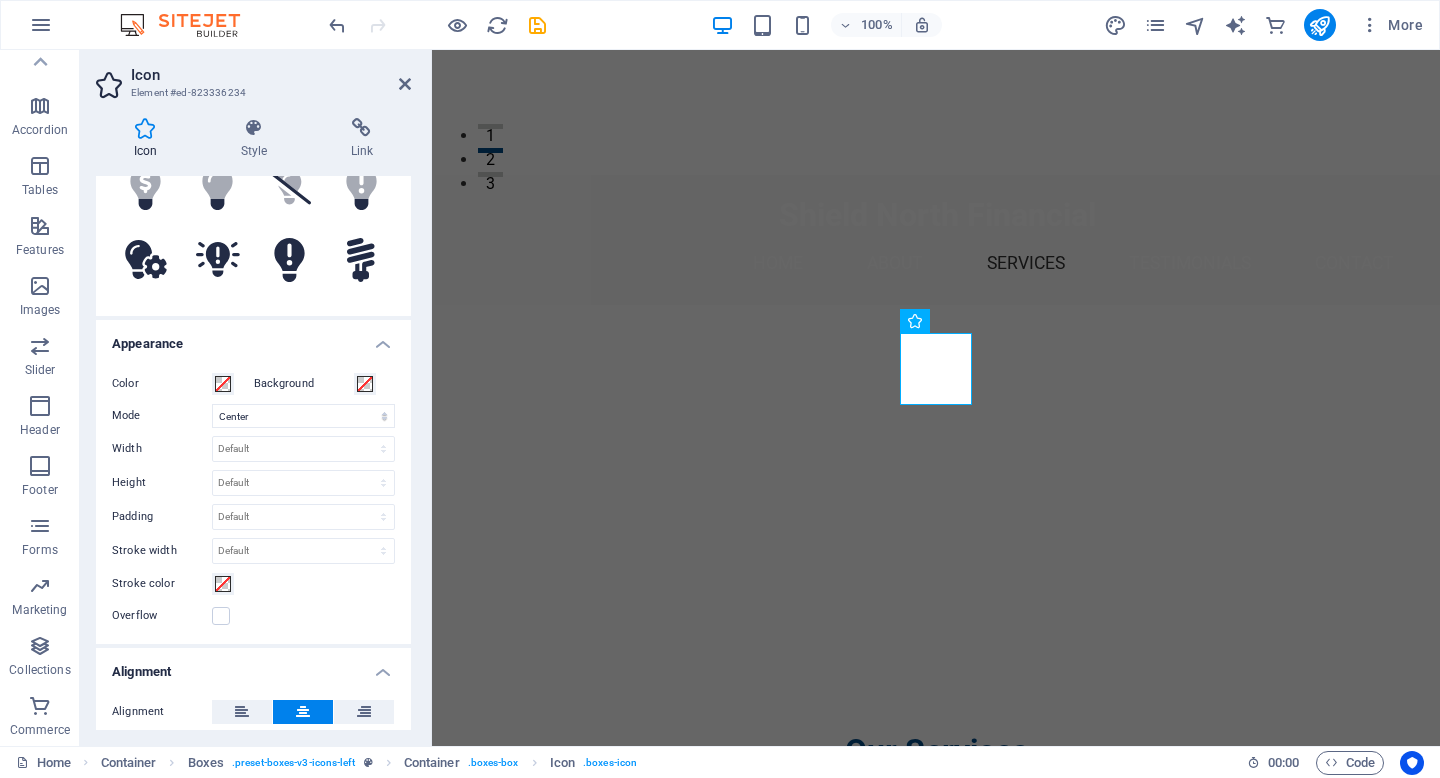 scroll, scrollTop: 298, scrollLeft: 0, axis: vertical 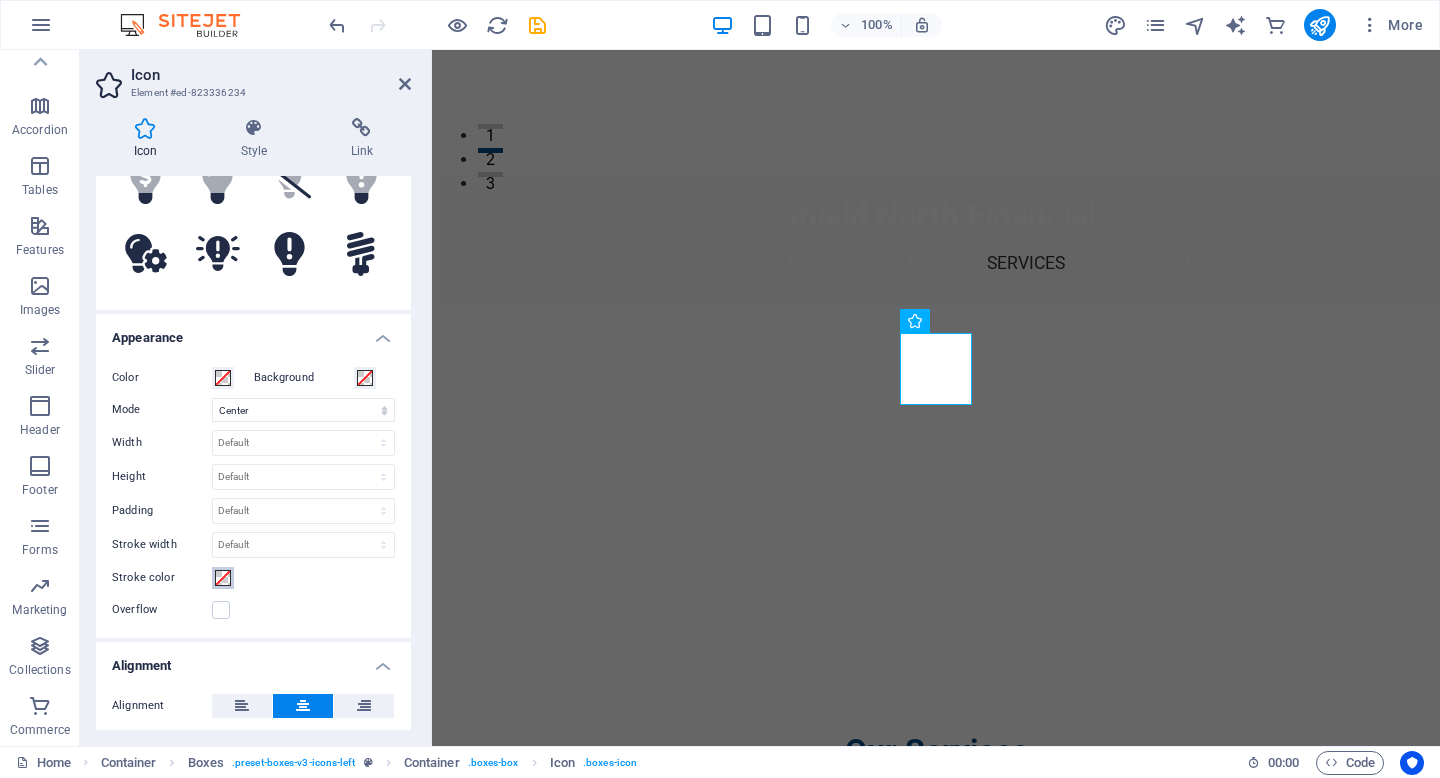 click at bounding box center [223, 578] 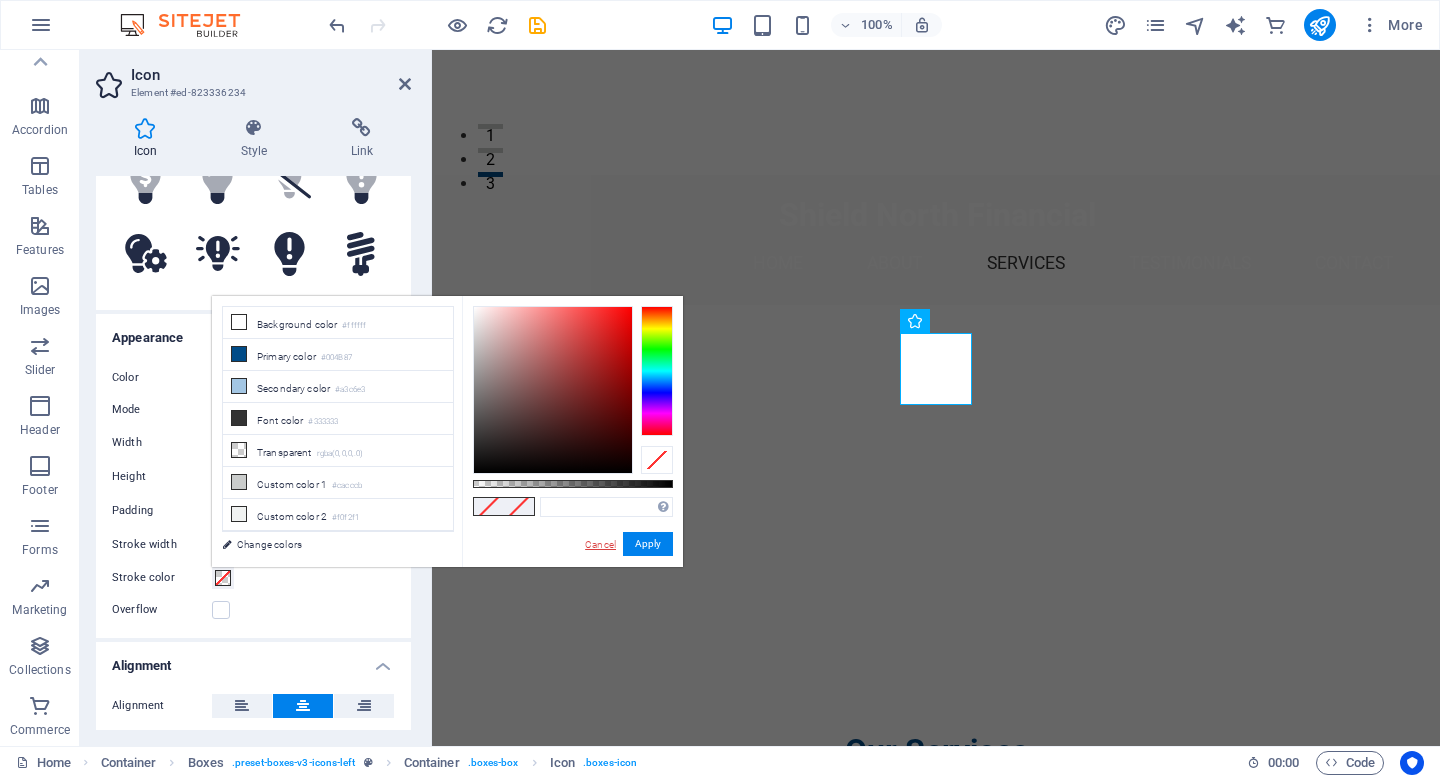 click on "Cancel" at bounding box center [600, 544] 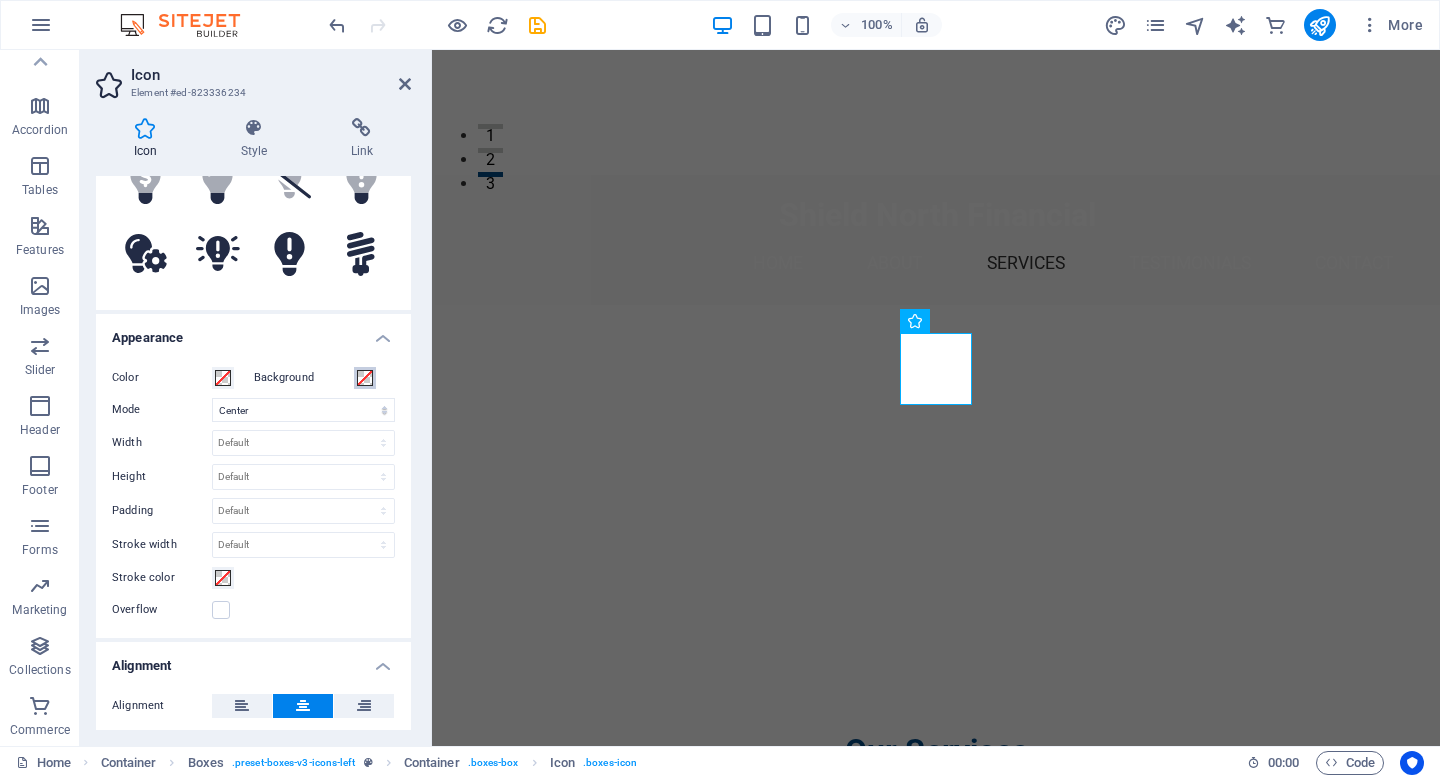 click at bounding box center (365, 378) 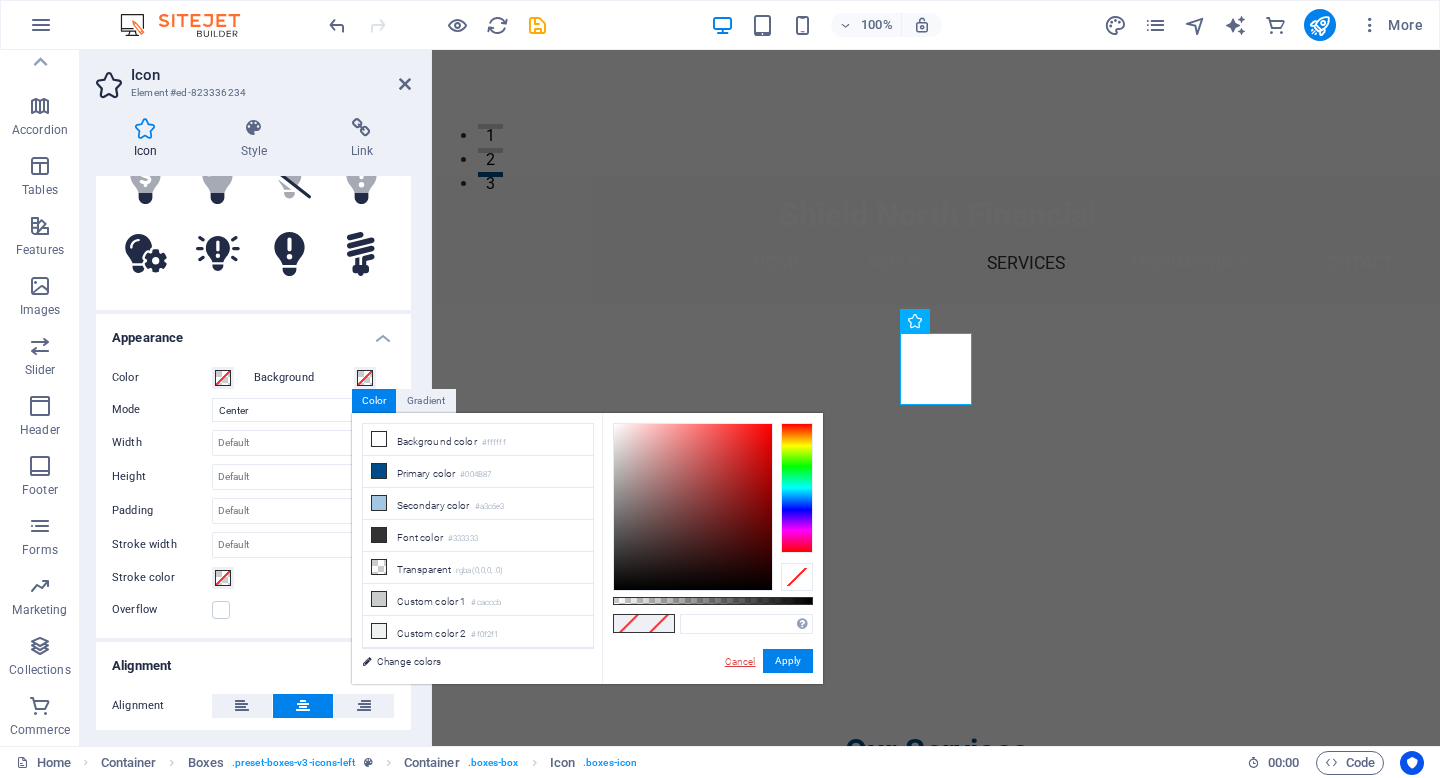 click on "Cancel" at bounding box center [740, 661] 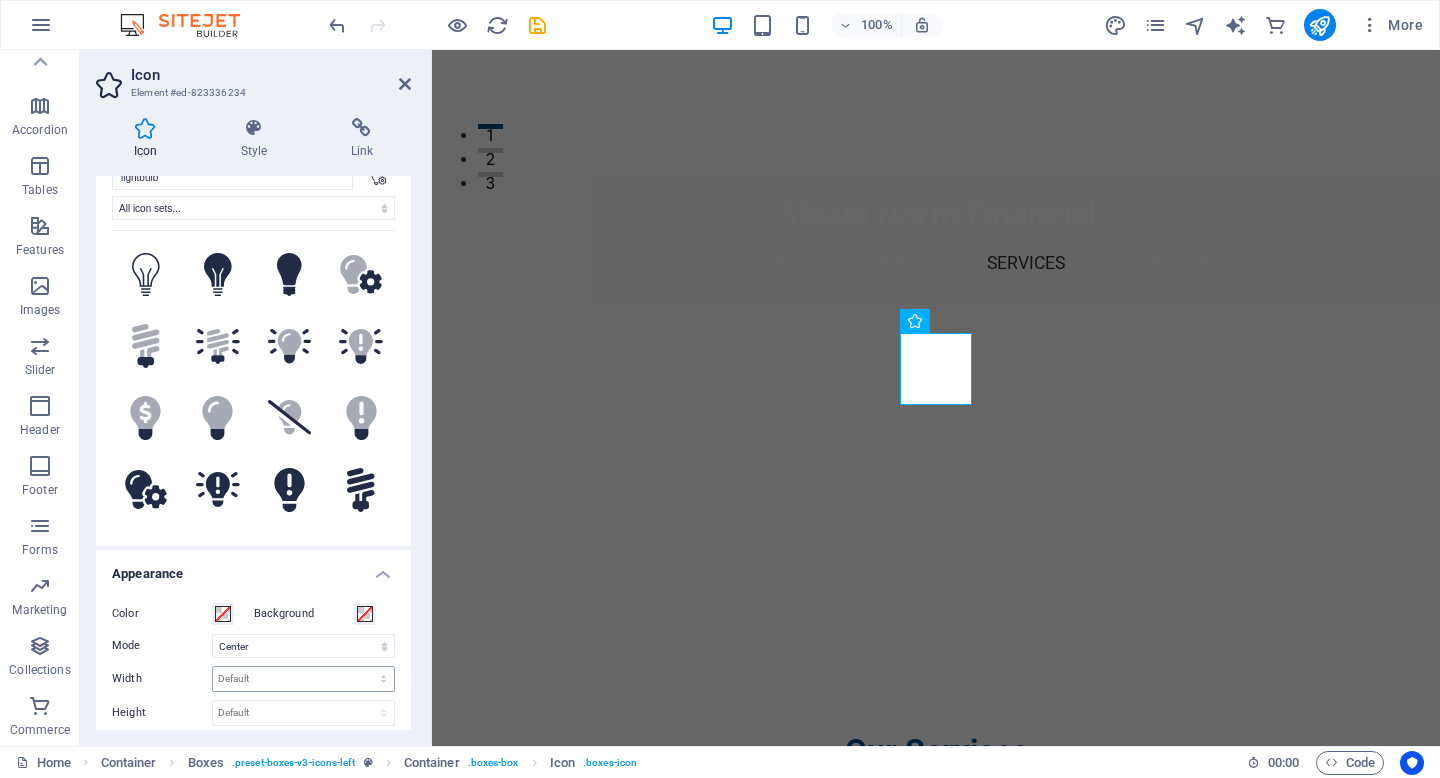 scroll, scrollTop: 0, scrollLeft: 0, axis: both 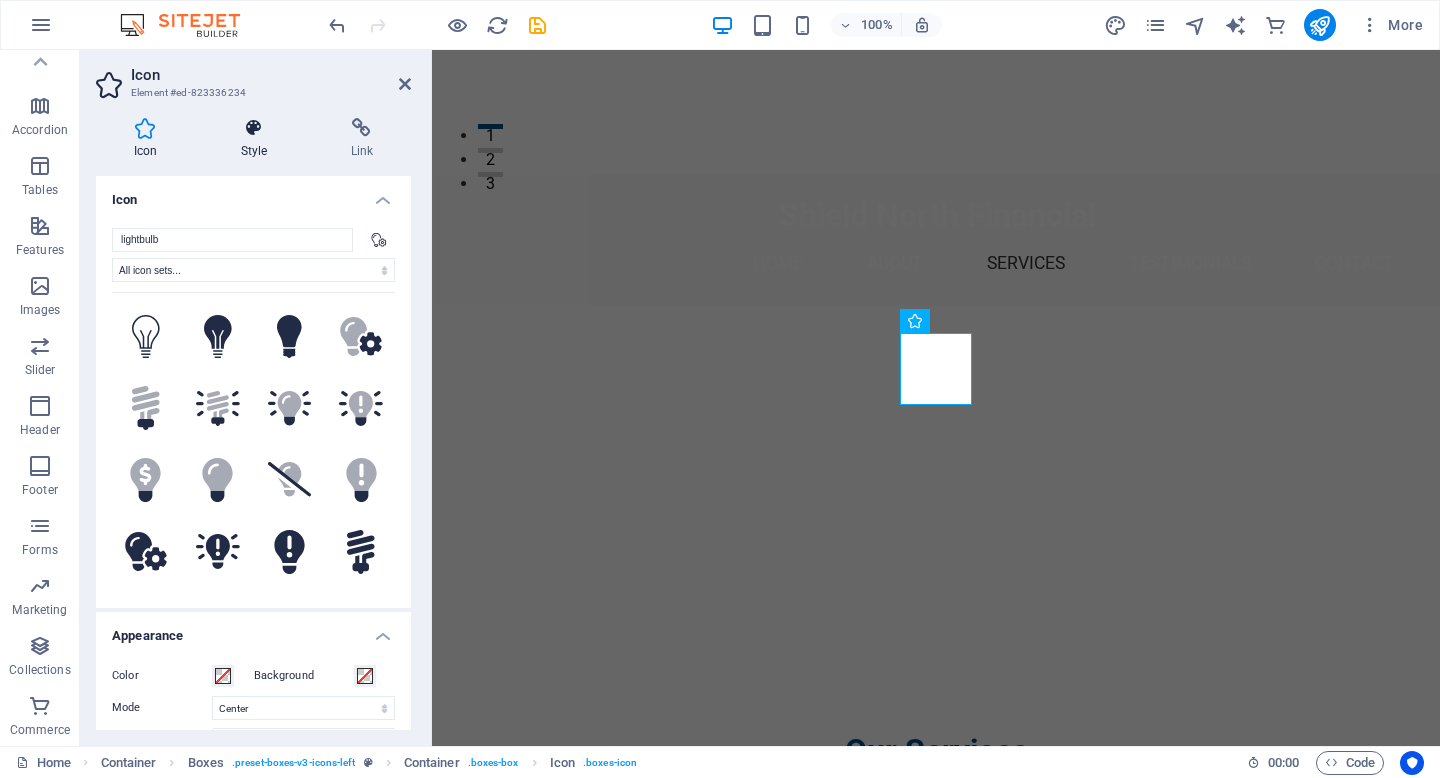 click on "Style" at bounding box center [258, 139] 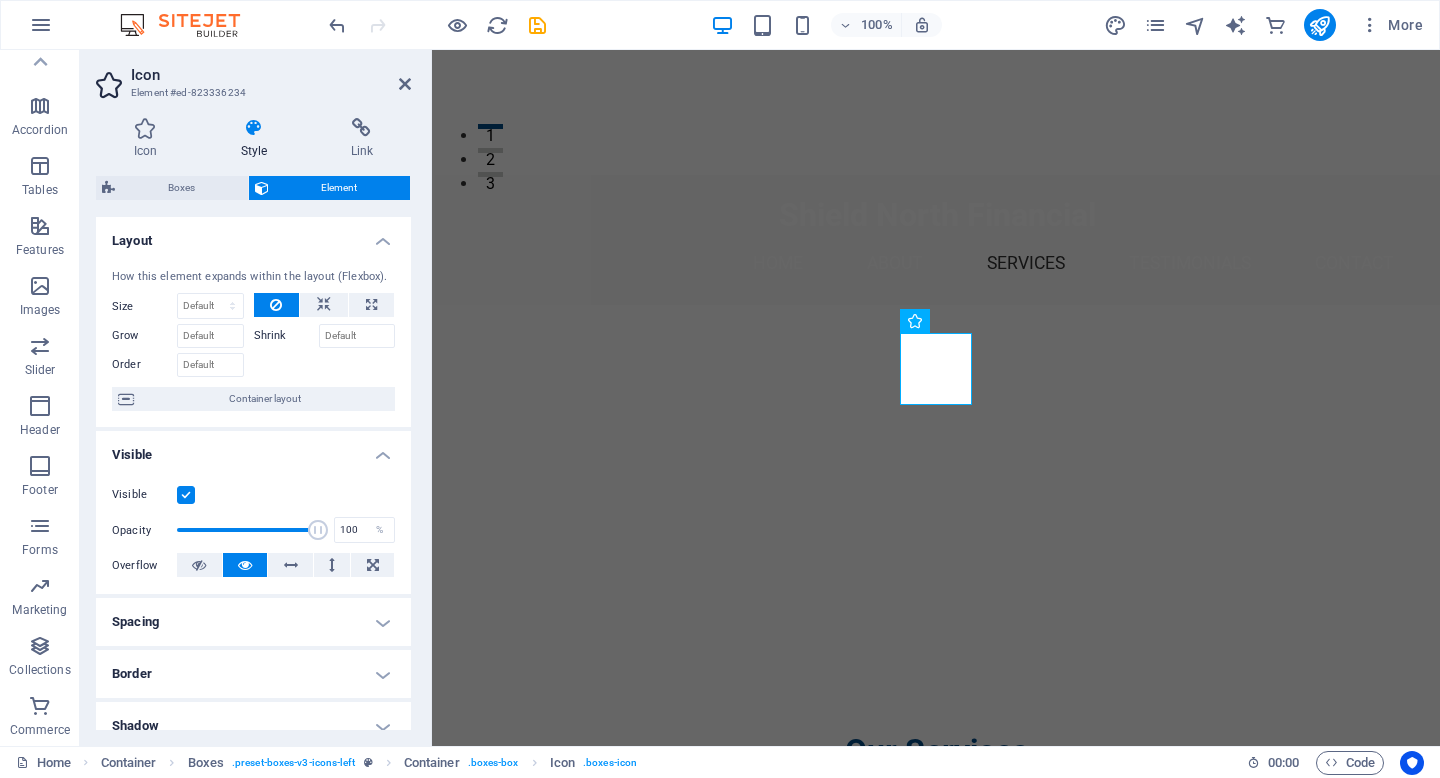 click at bounding box center [254, 128] 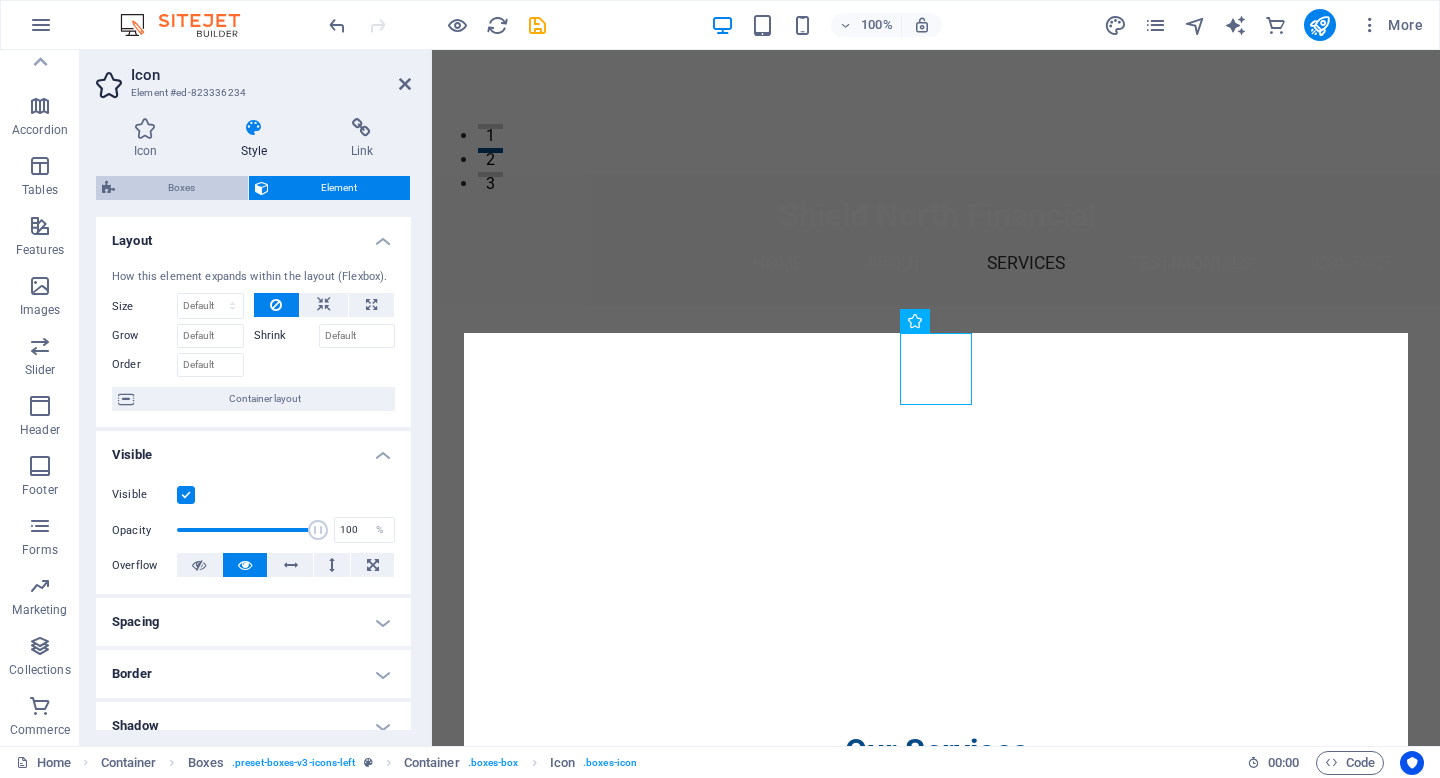 click on "Boxes" at bounding box center (181, 188) 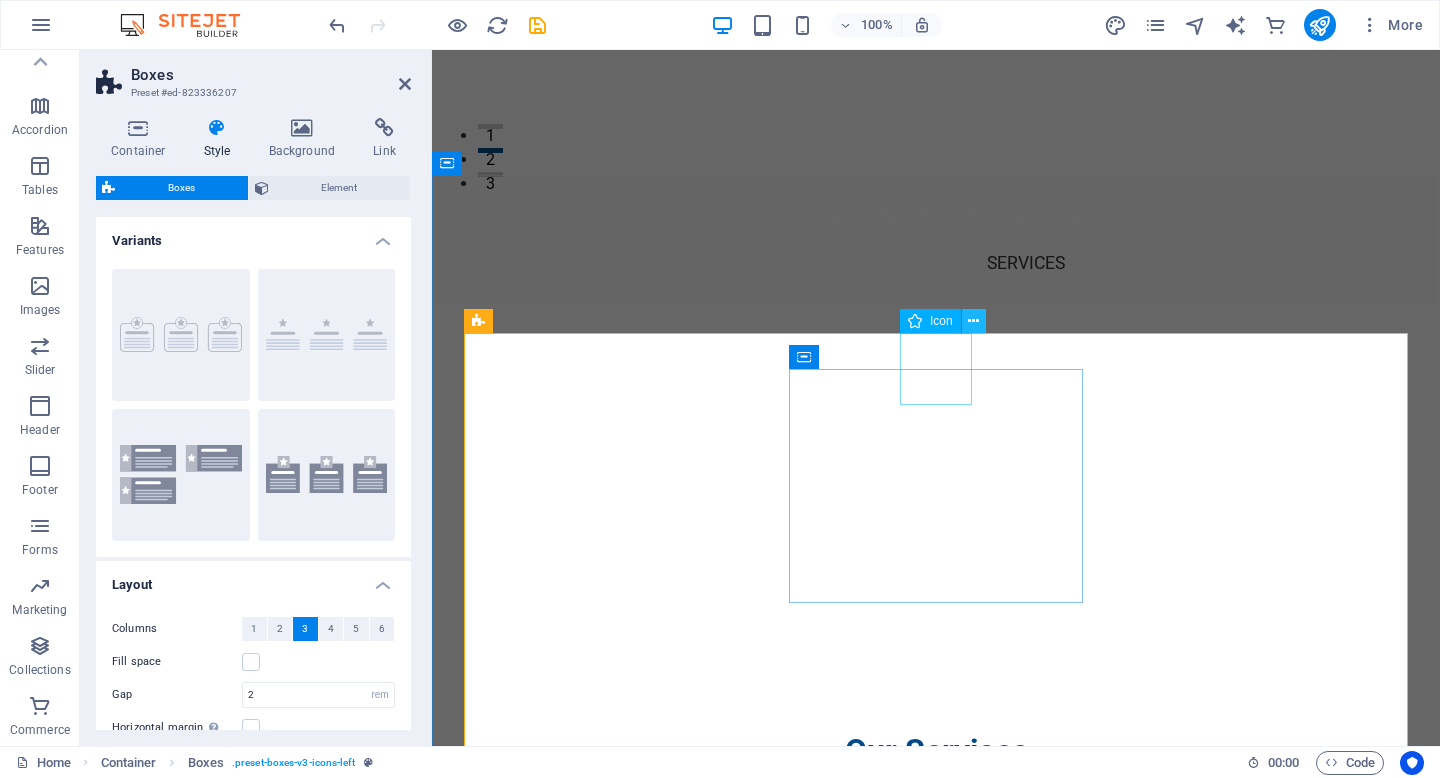 click at bounding box center (973, 321) 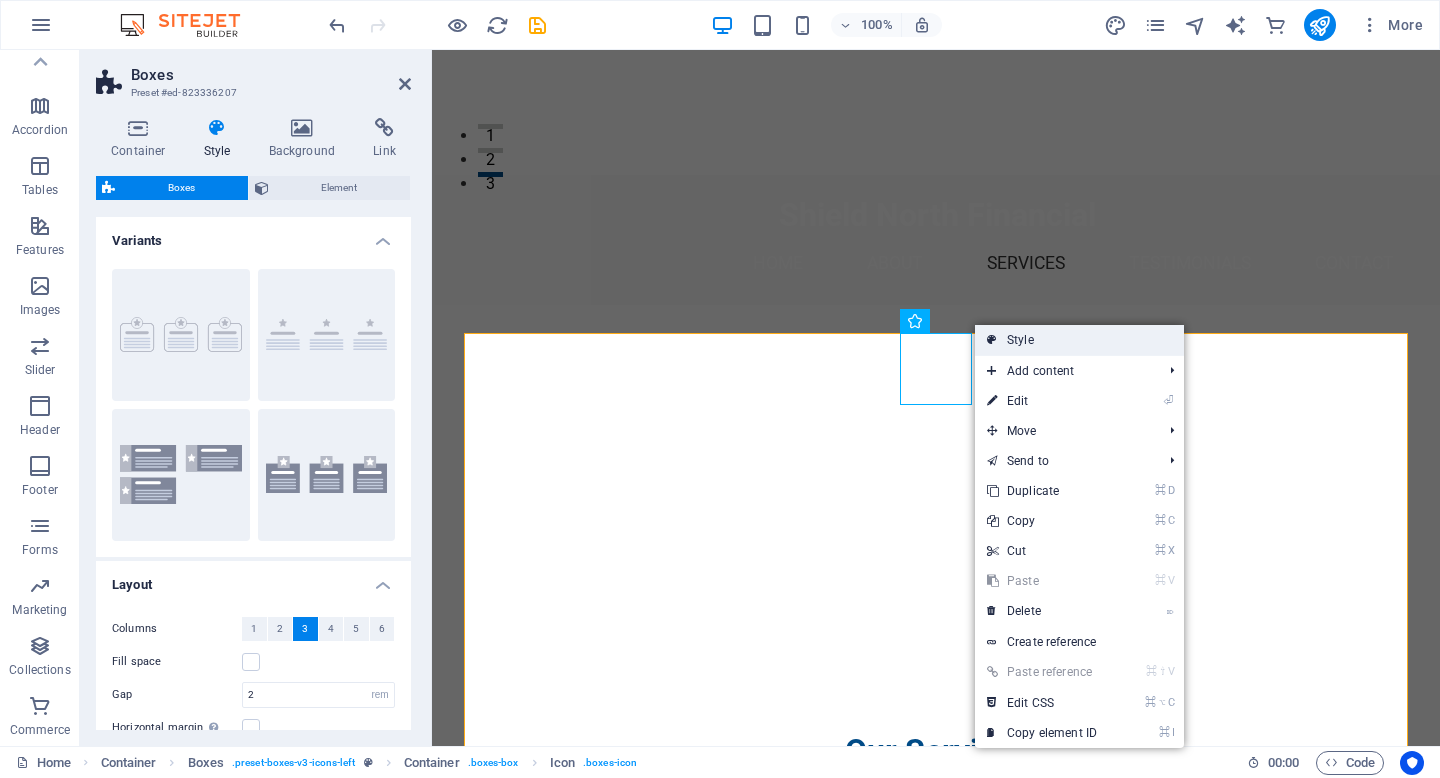 click on "Style" at bounding box center [1079, 340] 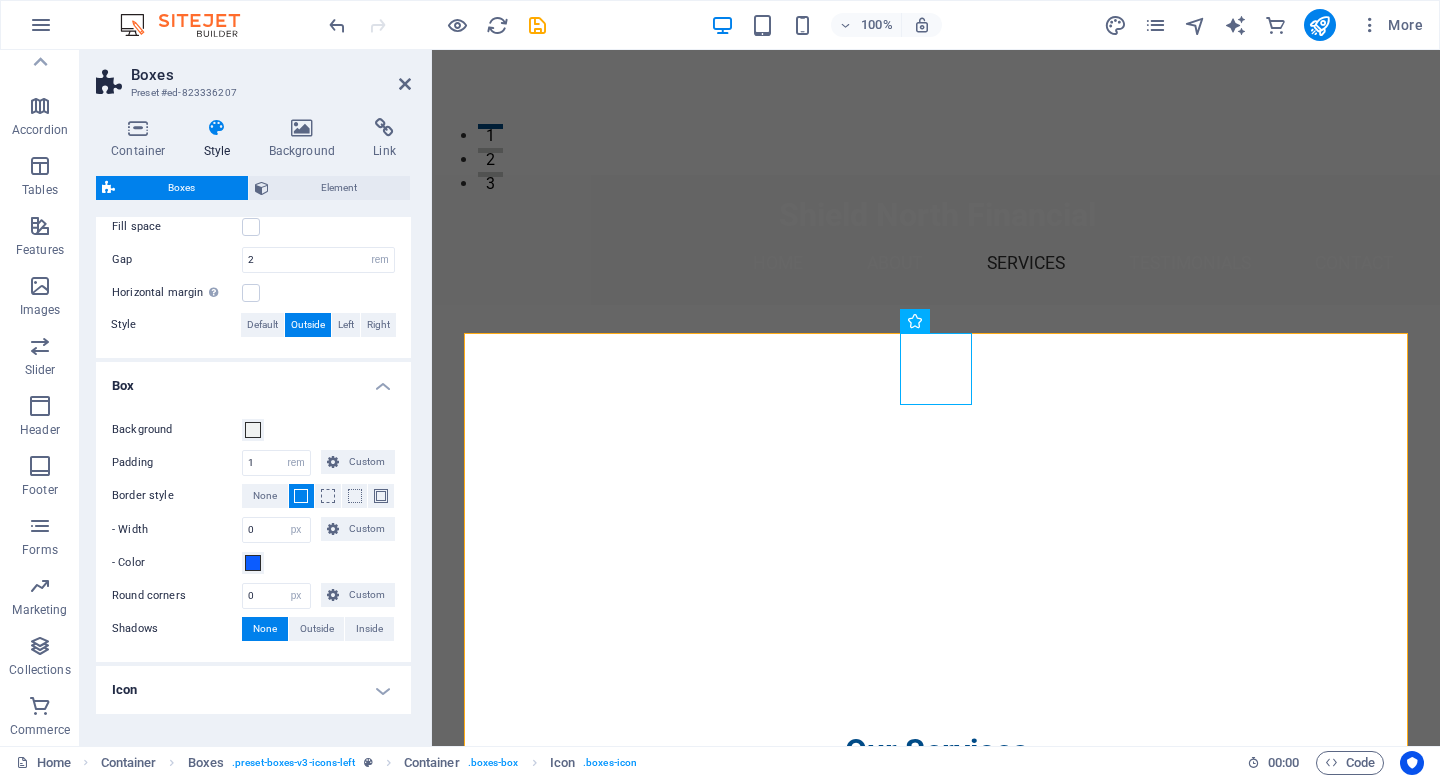 scroll, scrollTop: 440, scrollLeft: 0, axis: vertical 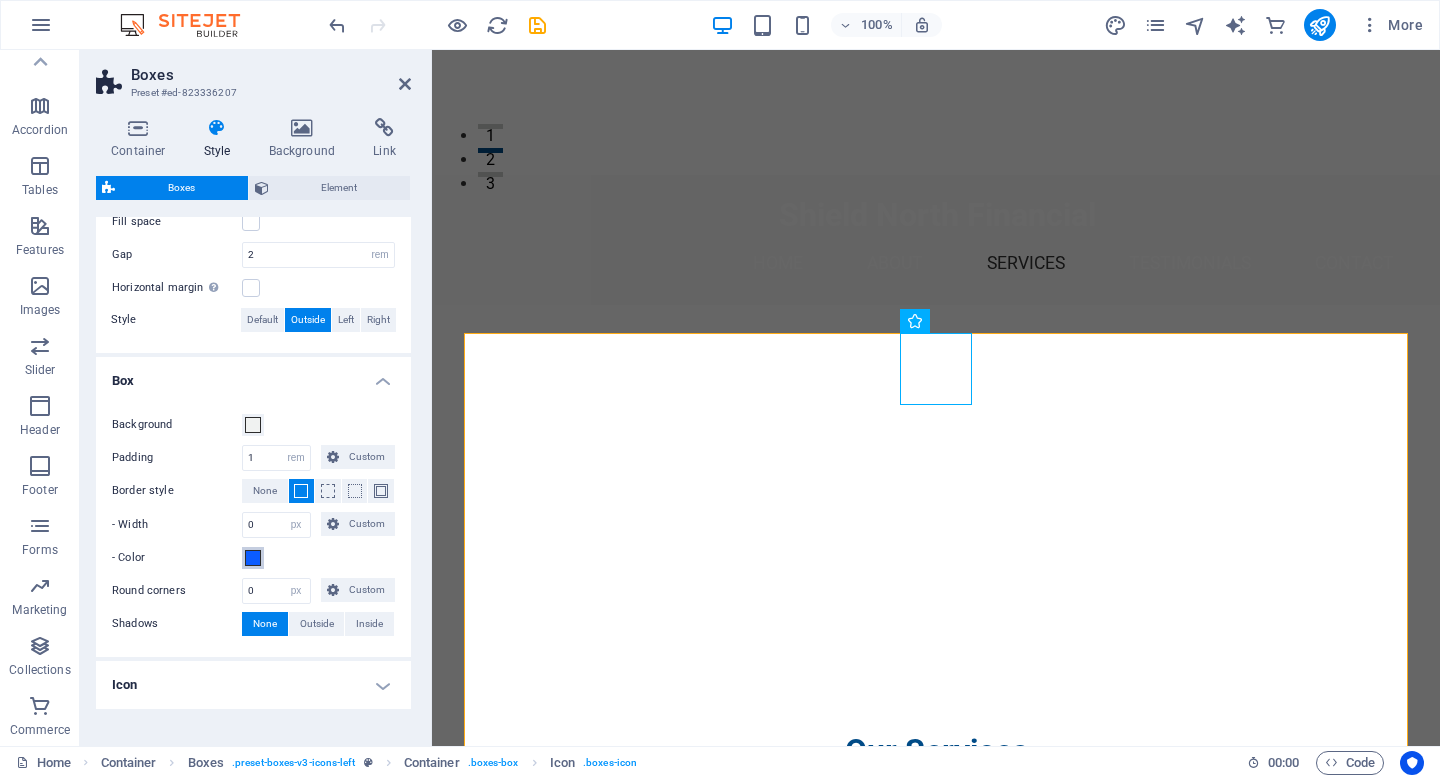 click at bounding box center [253, 558] 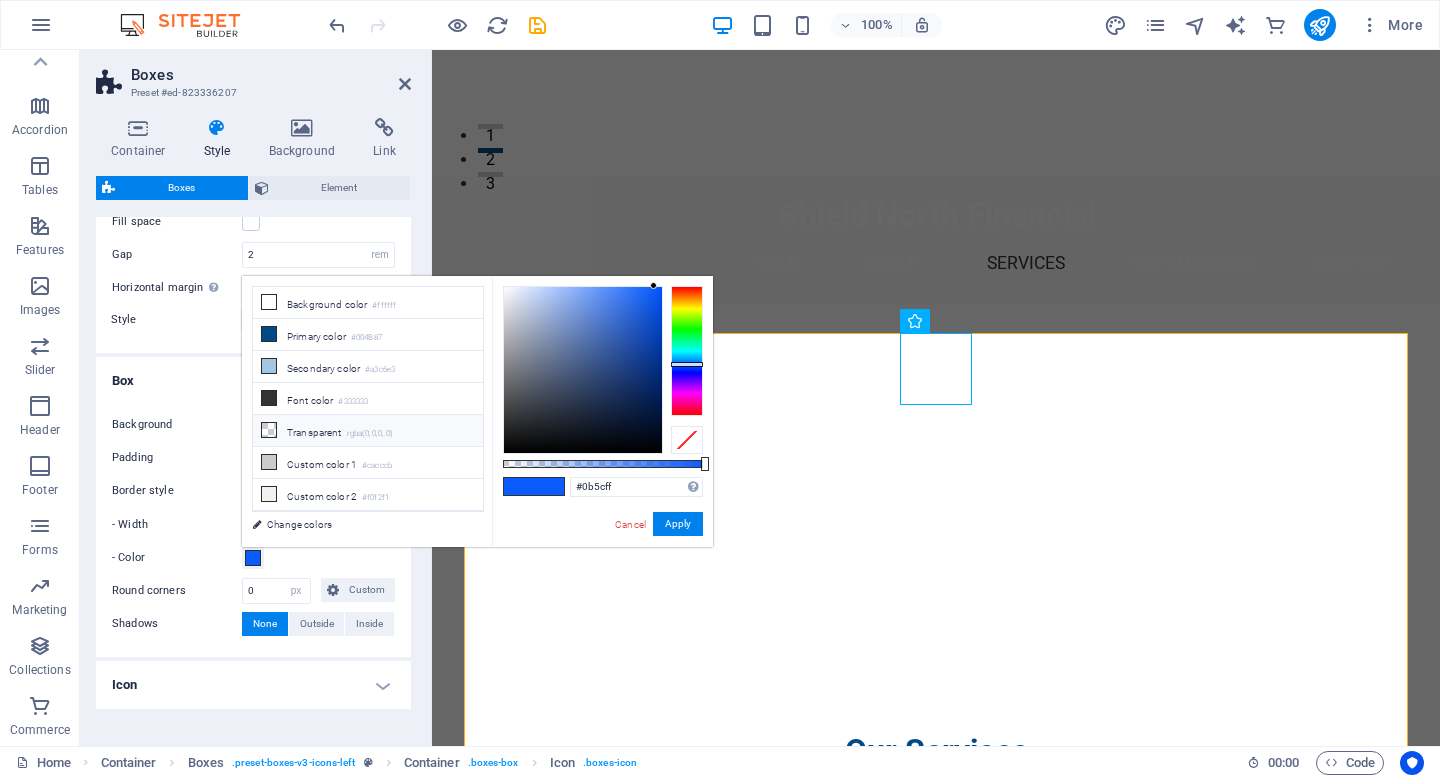 click on "Transparent
rgba(0,0,0,.0)" at bounding box center (368, 431) 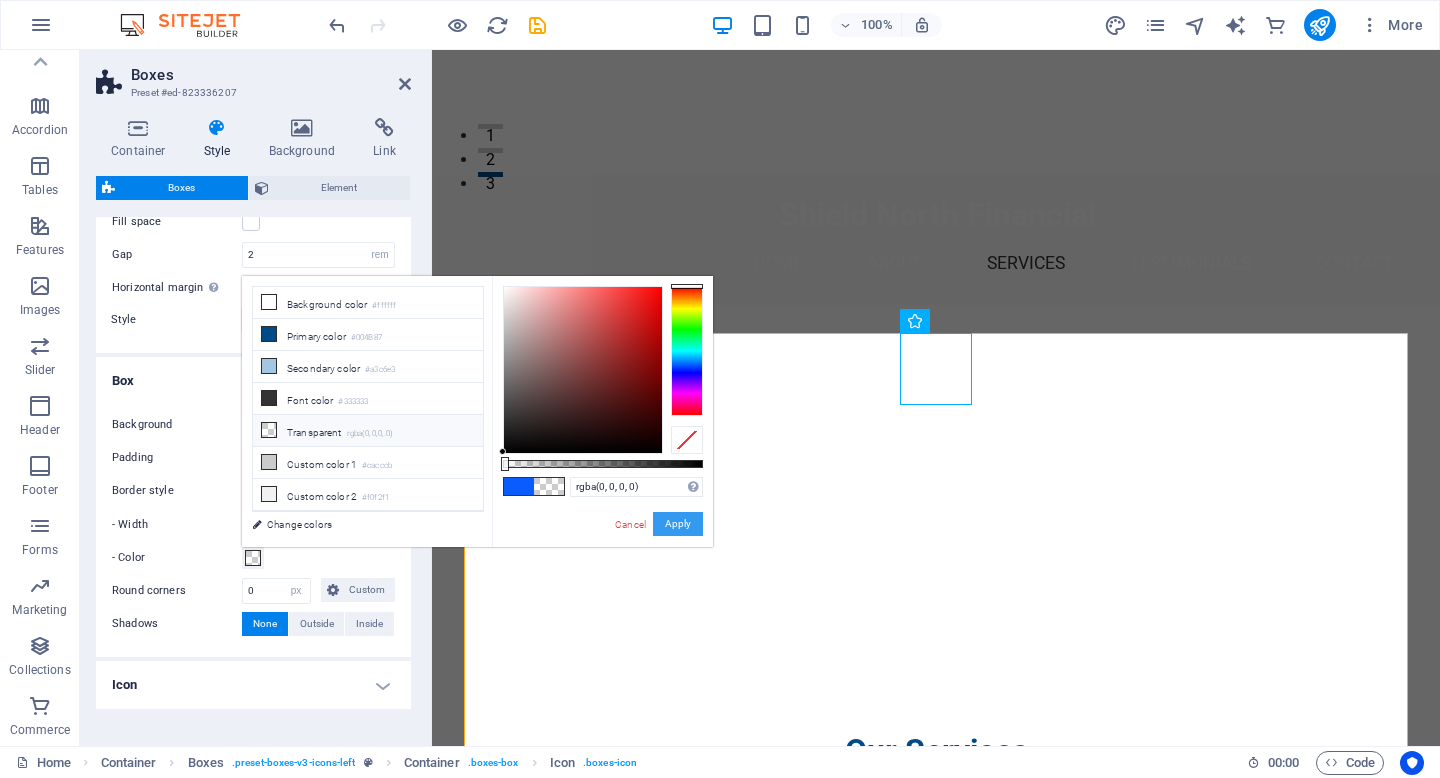 click on "Apply" at bounding box center [678, 524] 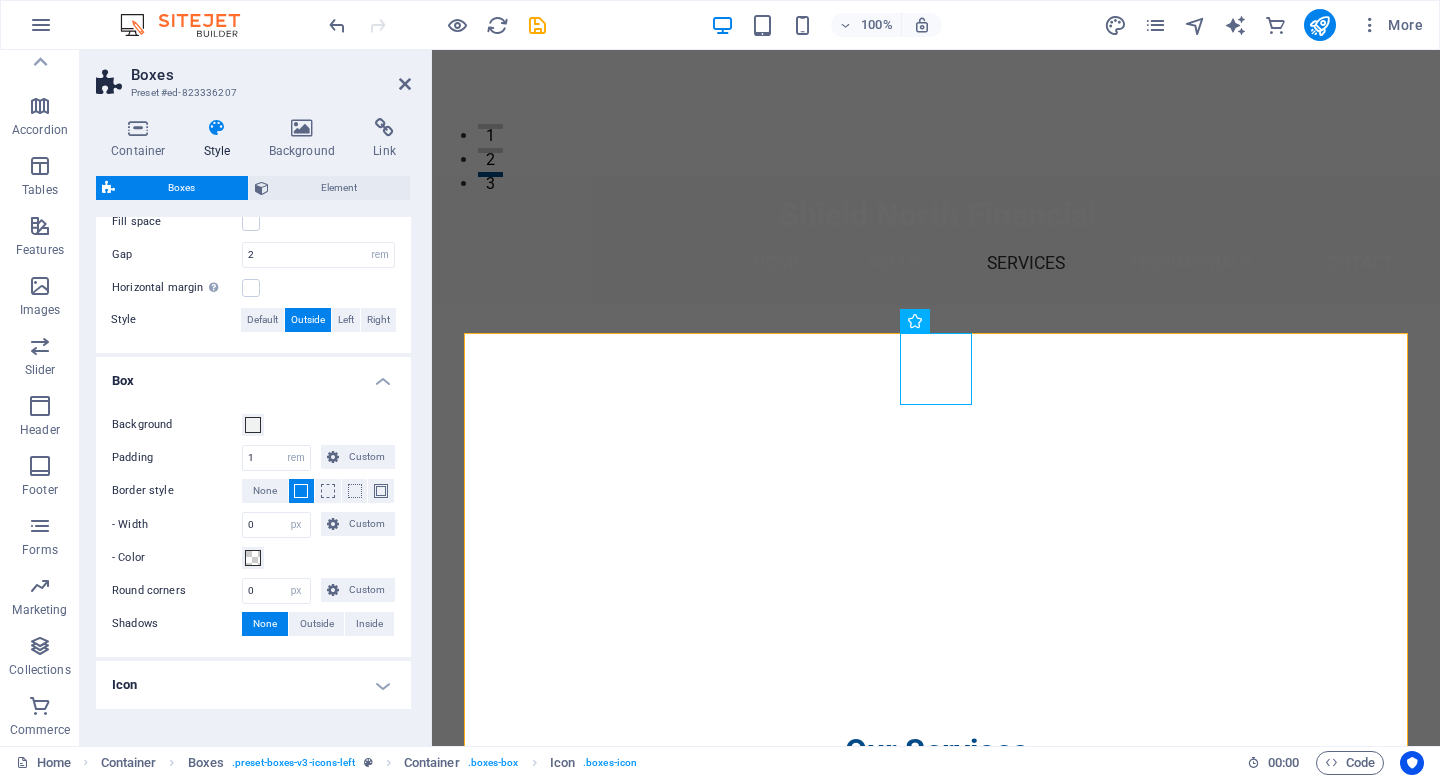 click on "Container Style Background Link Size Height Default px rem % vh vw Min. height None px rem % vh vw Width Default px rem % em vh vw Min. width None px rem % vh vw Content width Default Custom width Width Default px rem % em vh vw Min. width None px rem % vh vw Default padding Custom spacing Default content width and padding can be changed under Design. Edit design Layout (Flexbox) Alignment Determines the flex direction. Default Main axis Determine how elements should behave along the main axis inside this container (justify content). Default Side axis Control the vertical direction of the element inside of the container (align items). Default Wrap Default On Off Fill Controls the distances and direction of elements on the y-axis across several lines (align content). Default Accessibility ARIA helps assistive technologies (like screen readers) to understand the role, state, and behavior of web elements Role The ARIA role defines the purpose of an element.  None Alert Article Banner Comment Fan" at bounding box center [253, 424] 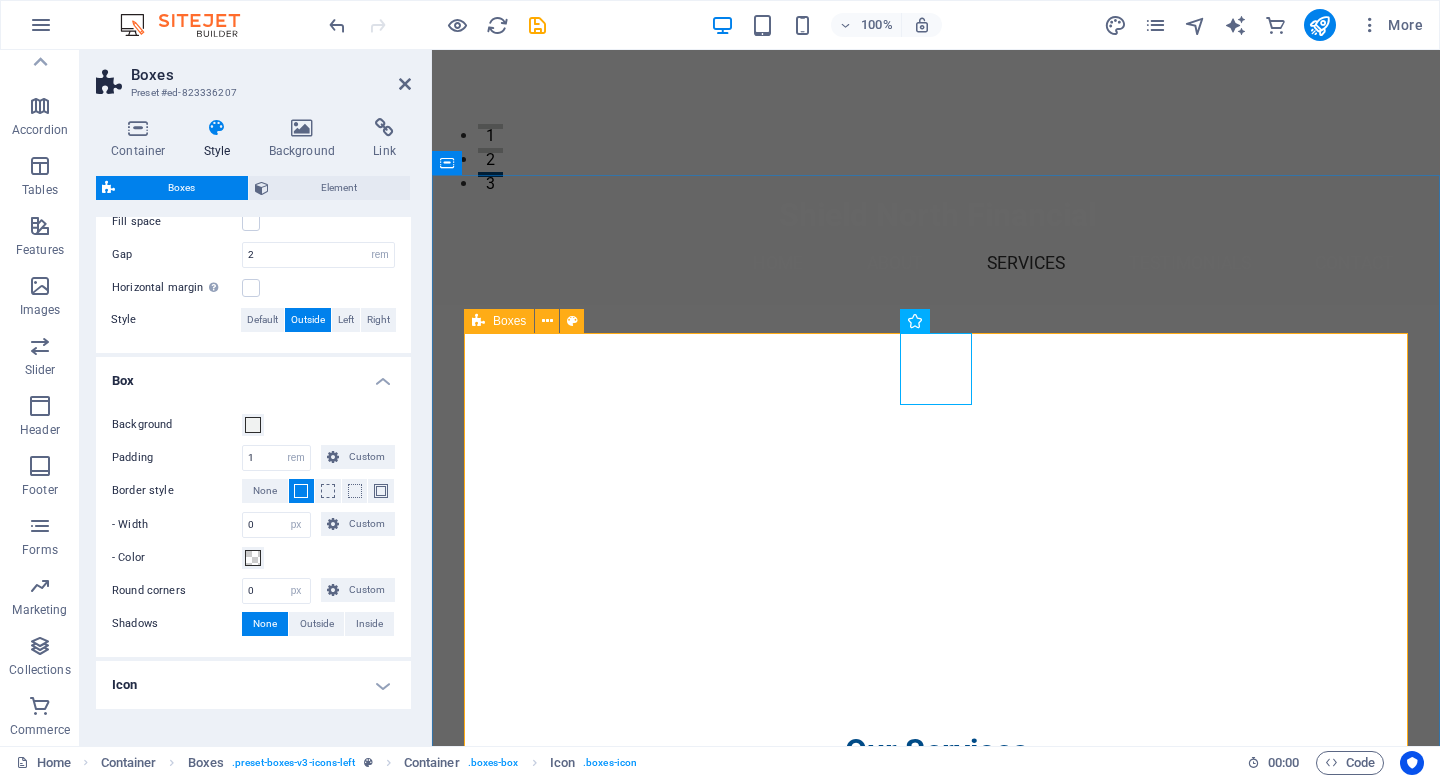 click on "Life Insurance Secure your loved ones with a comprehensive life insurance plan that fits your needs. Mortgage Protection Protect your home from unexpected events with our mortgage protection policies. Critical Illness Insurance Receive financial support if you are diagnosed with a critical illness. Medical & Dental Benefits Ensure access to necessary medical and dental care with our benefit plans. Income Disability Coverage Safeguard your income in the event of an unexpected disability. Investment & Savings Services Grow your wealth with tailored investment and savings solutions." at bounding box center [936, 1598] 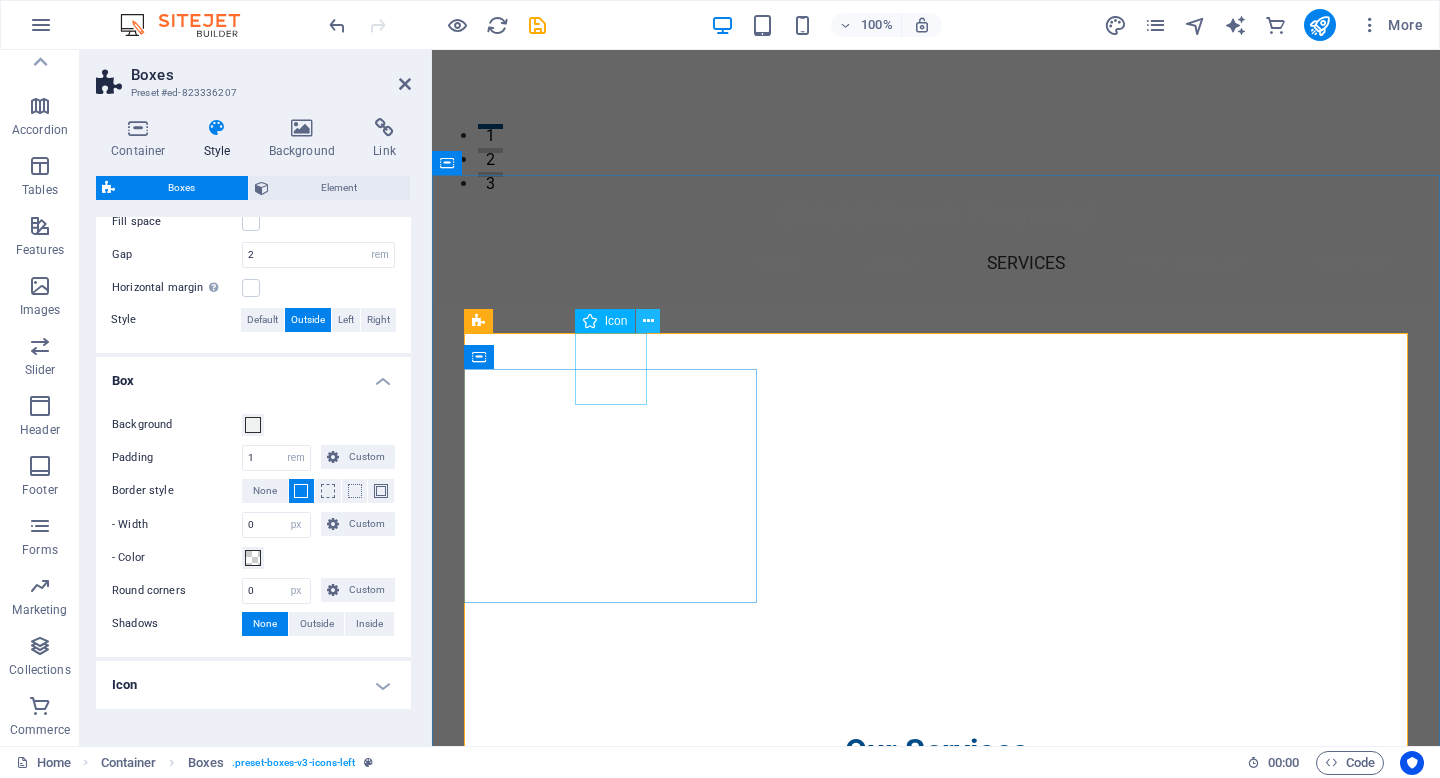 click at bounding box center (648, 321) 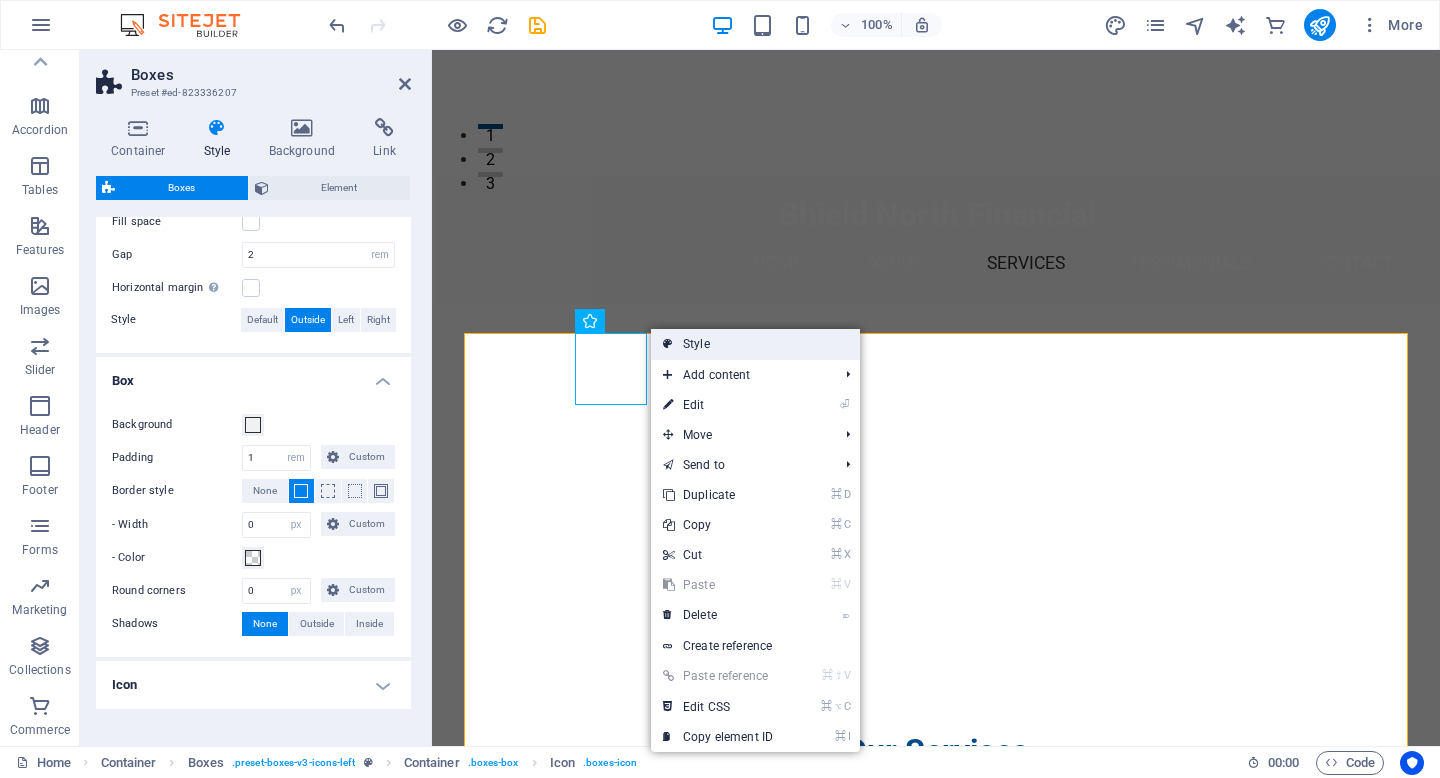 click on "Style" at bounding box center (755, 344) 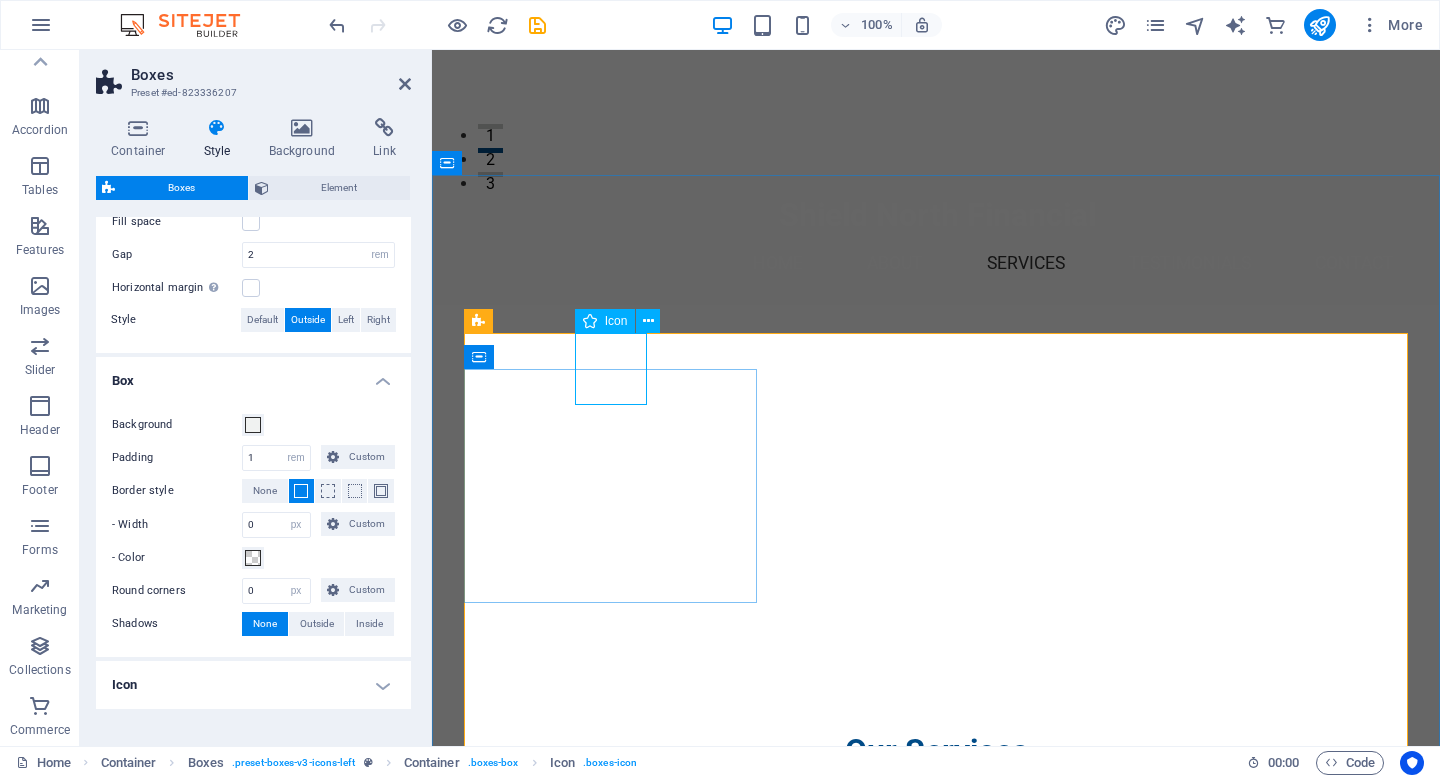 click at bounding box center (610, 841) 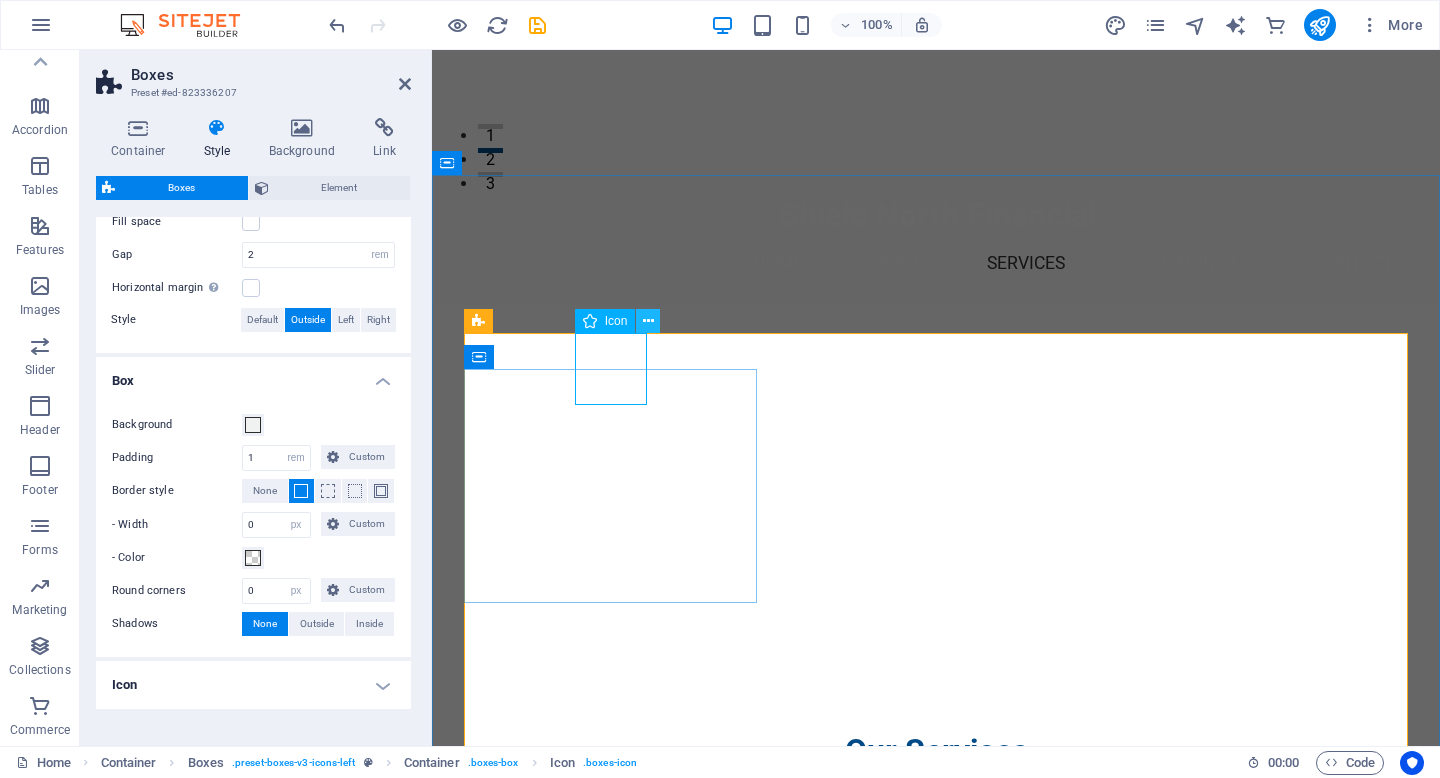 click at bounding box center (648, 321) 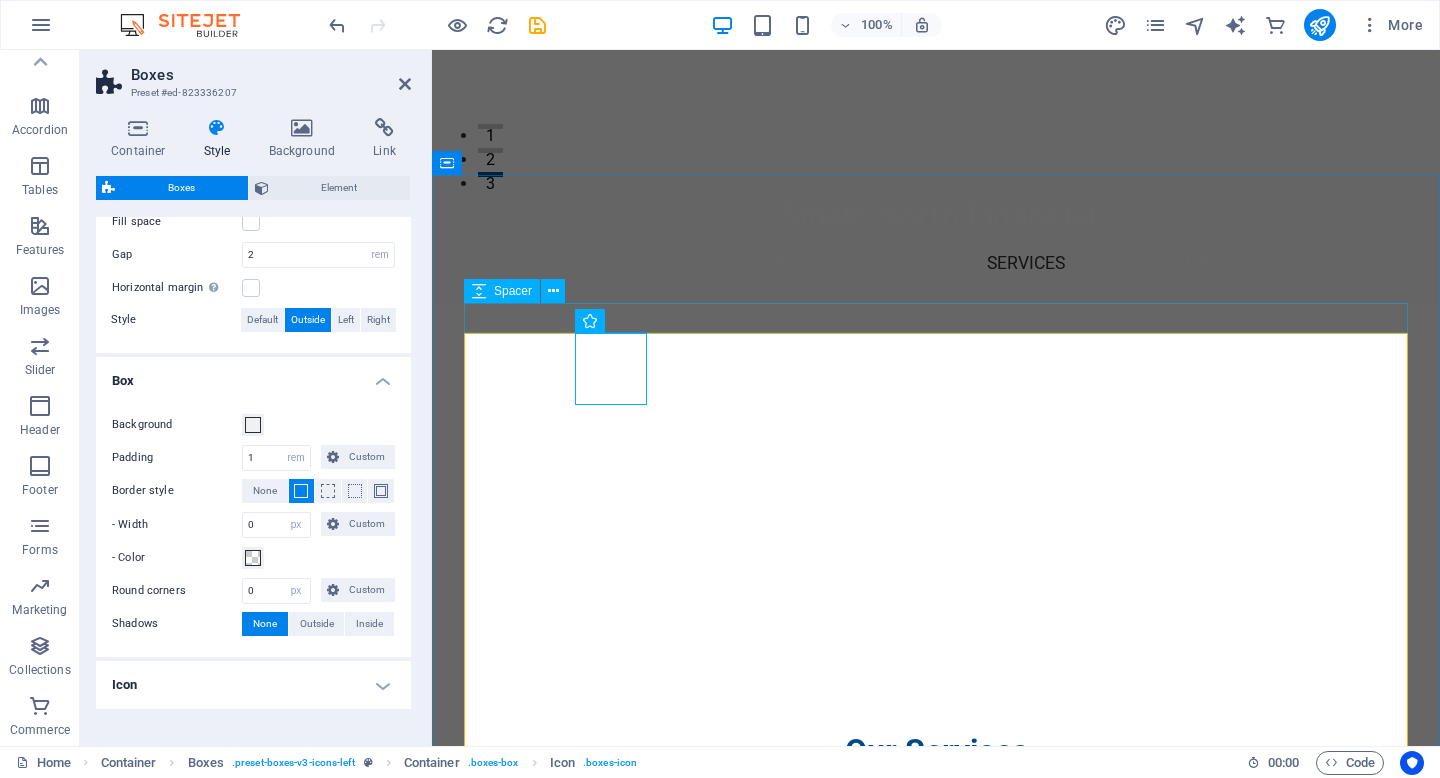 click at bounding box center (936, 790) 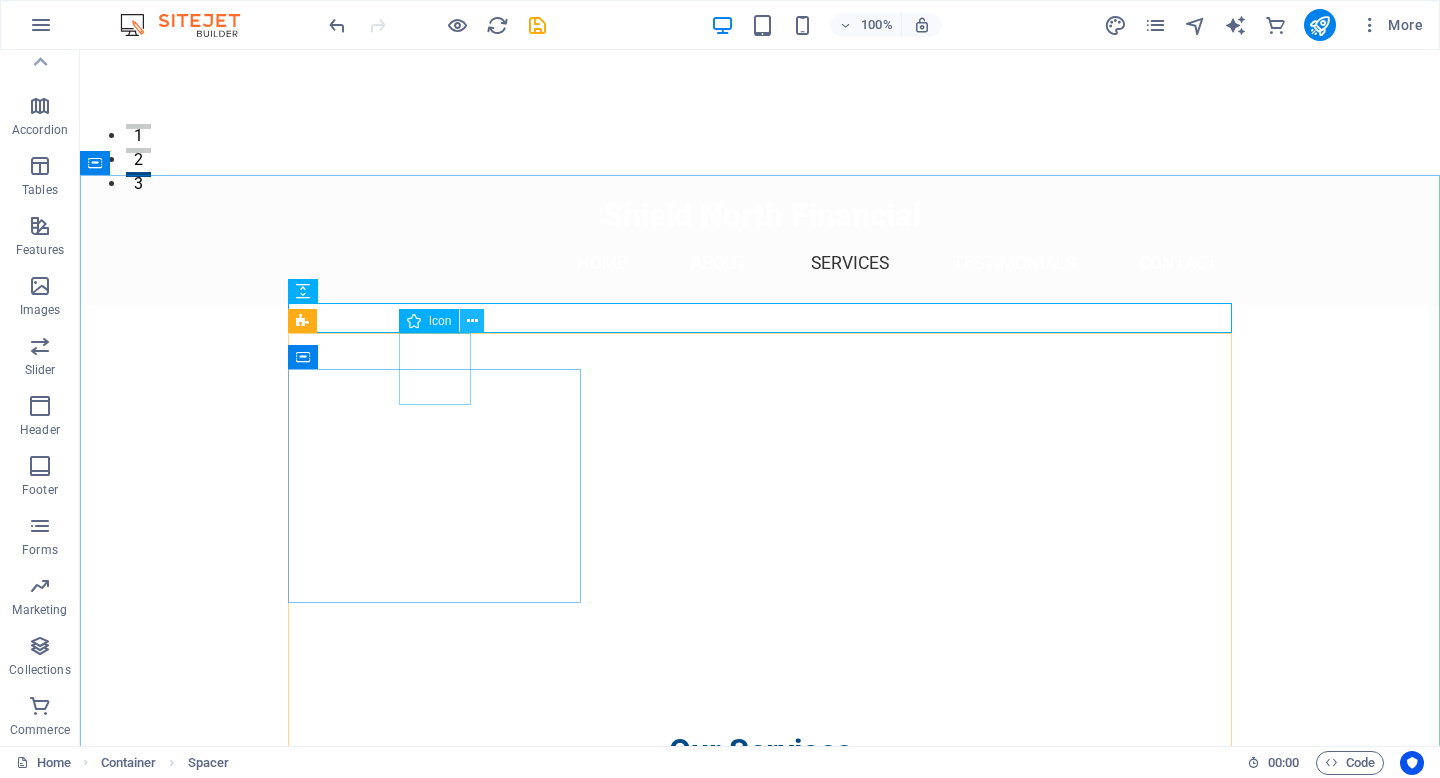 click at bounding box center (472, 321) 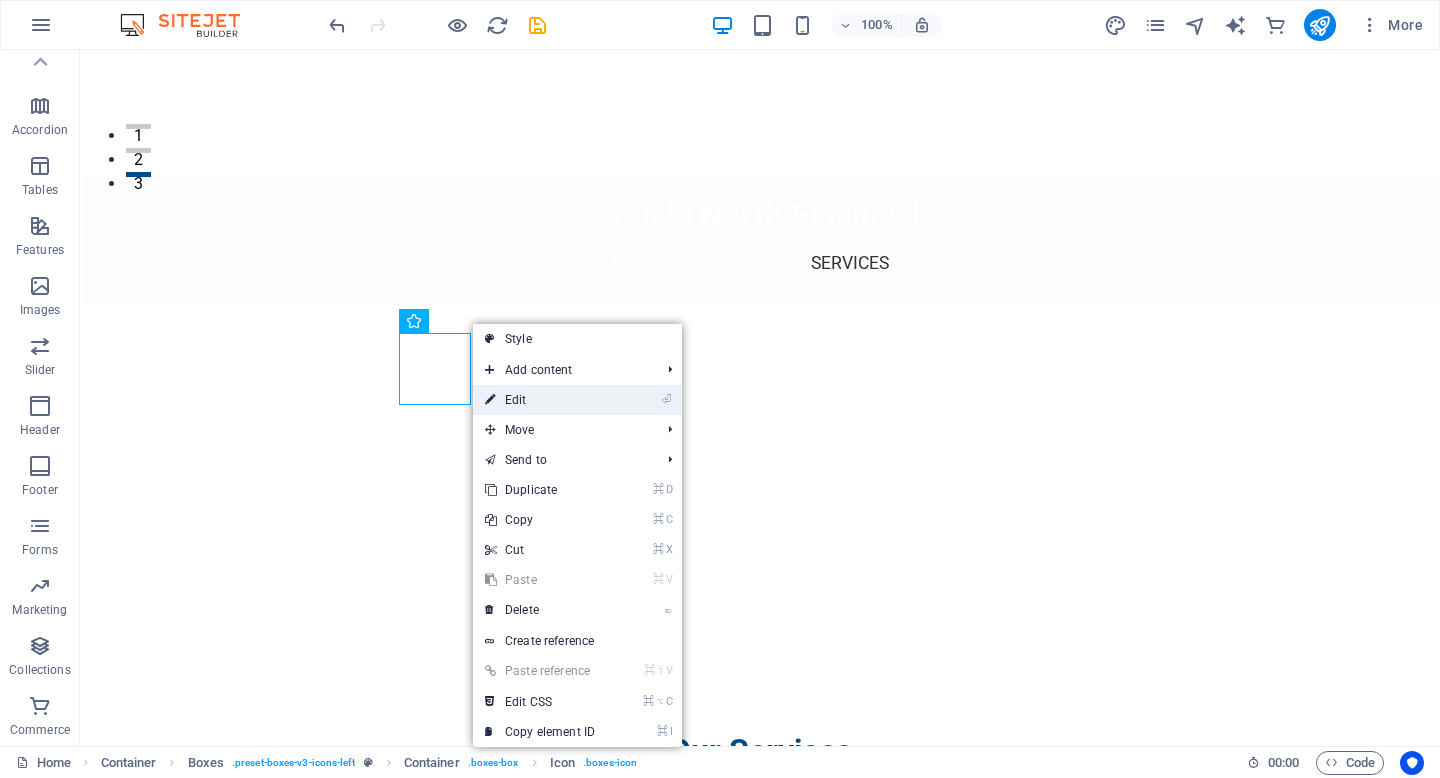 click on "⏎  Edit" at bounding box center [540, 400] 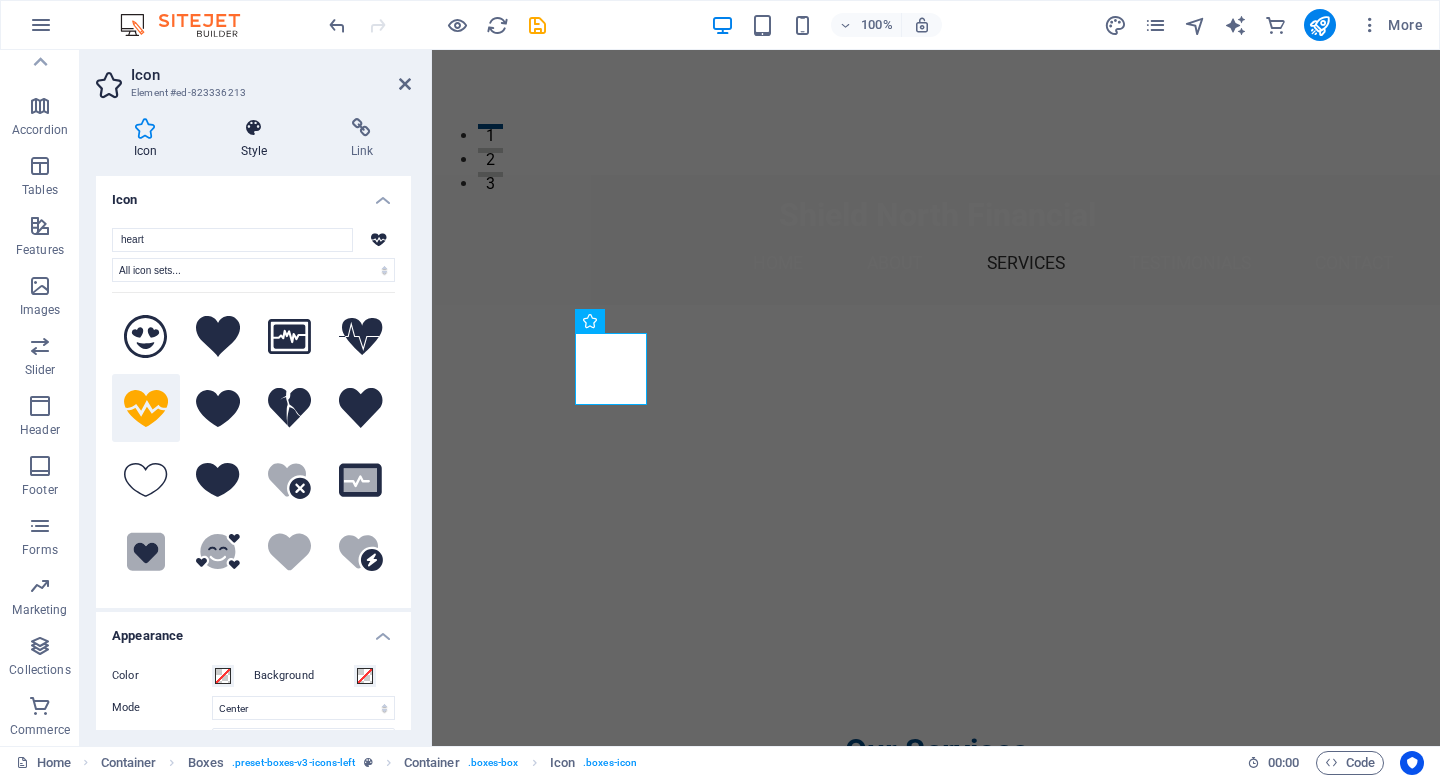 click at bounding box center (254, 128) 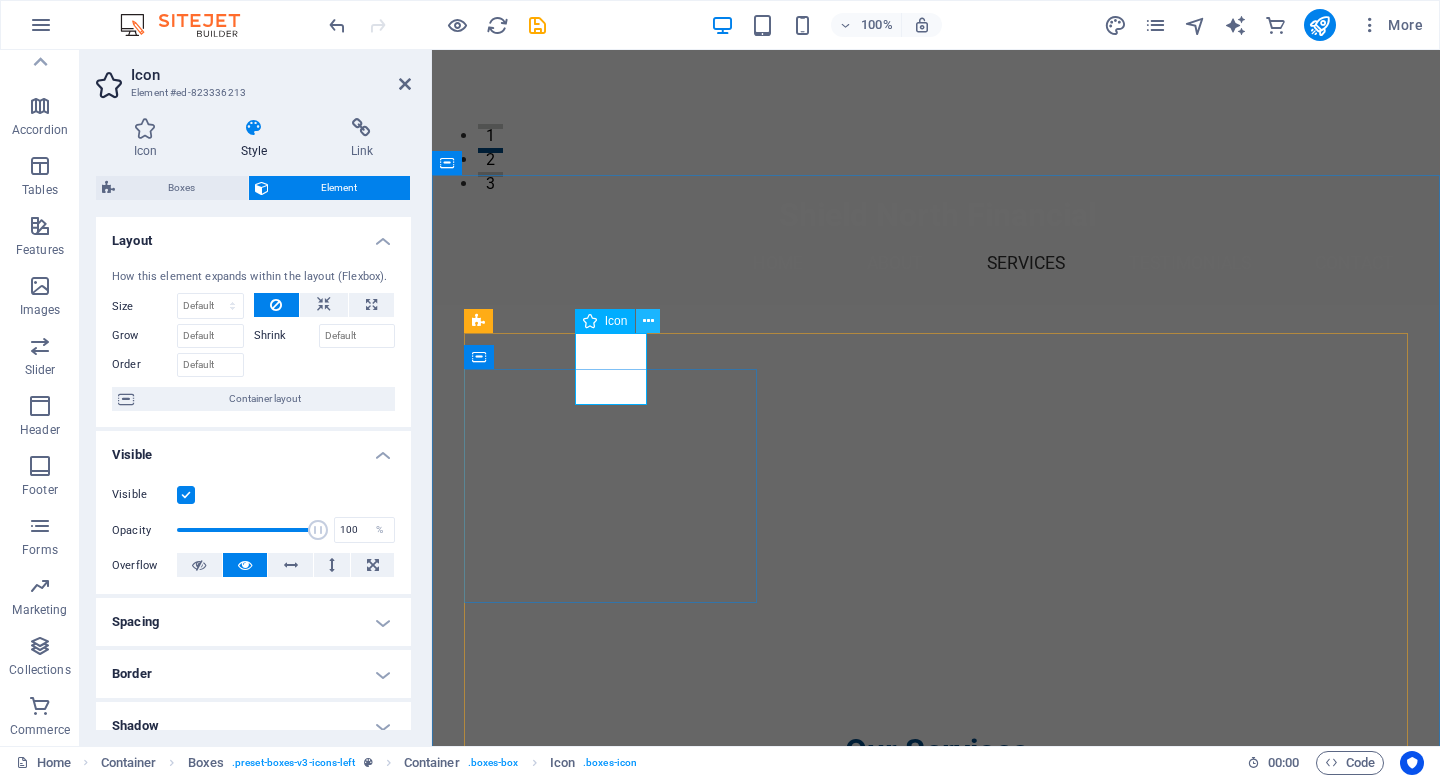 click at bounding box center [648, 321] 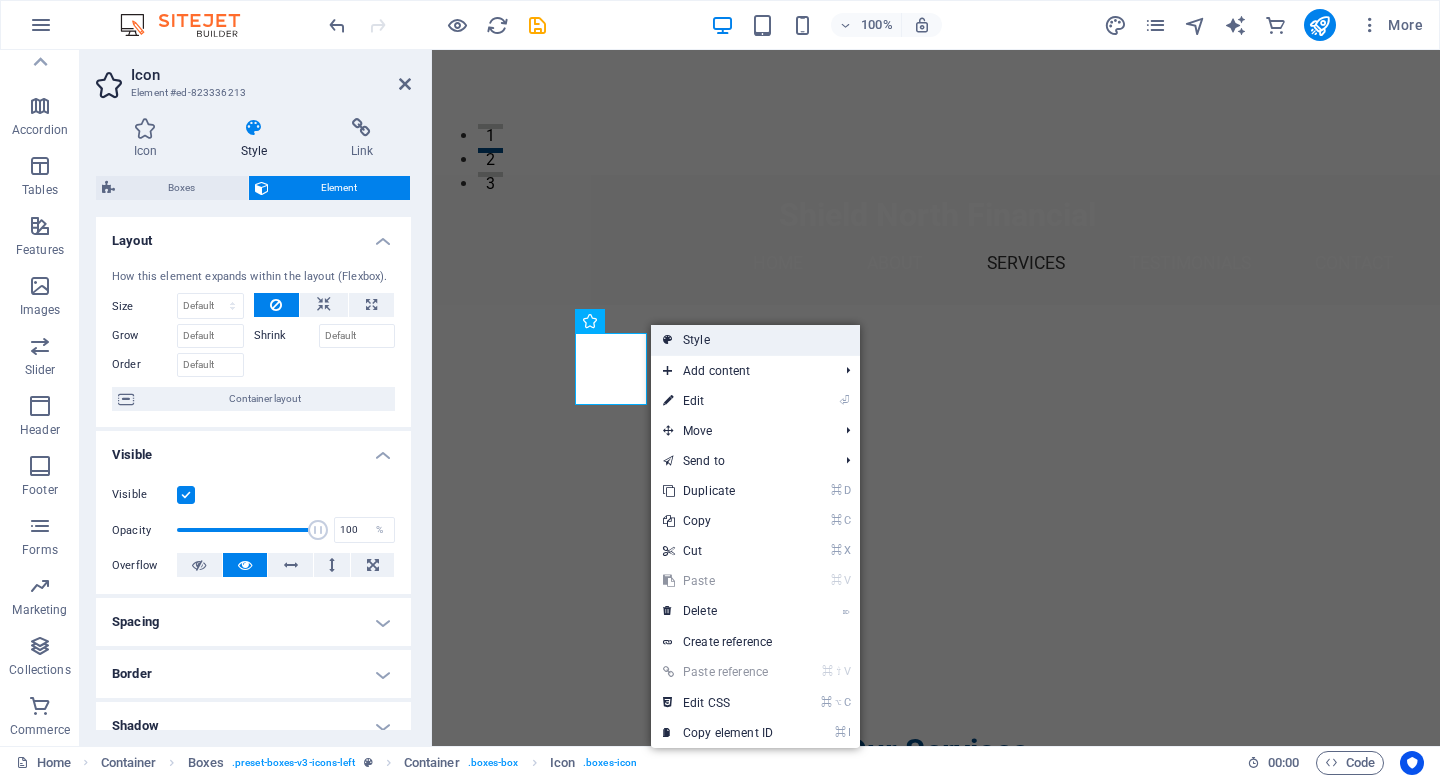 click on "Style" at bounding box center [755, 340] 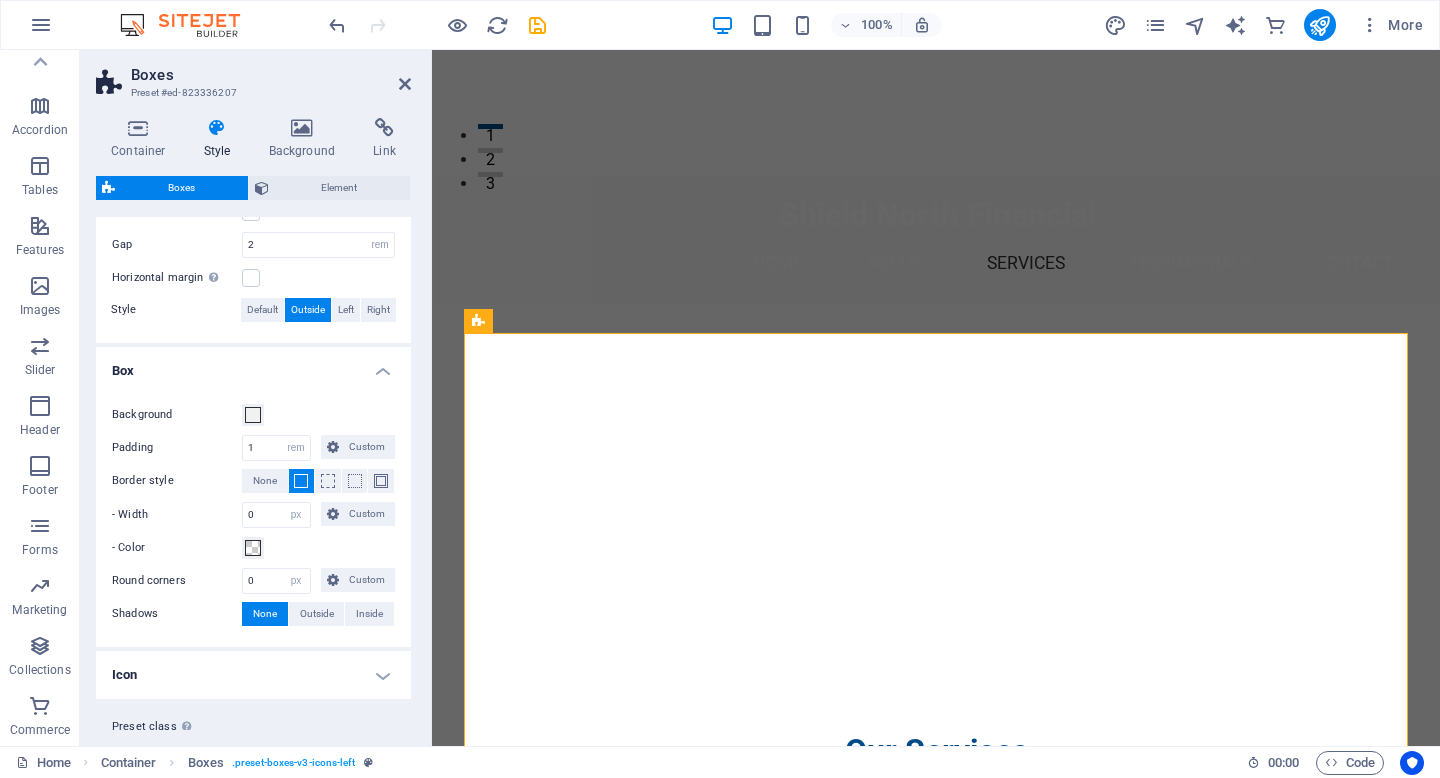 scroll, scrollTop: 456, scrollLeft: 0, axis: vertical 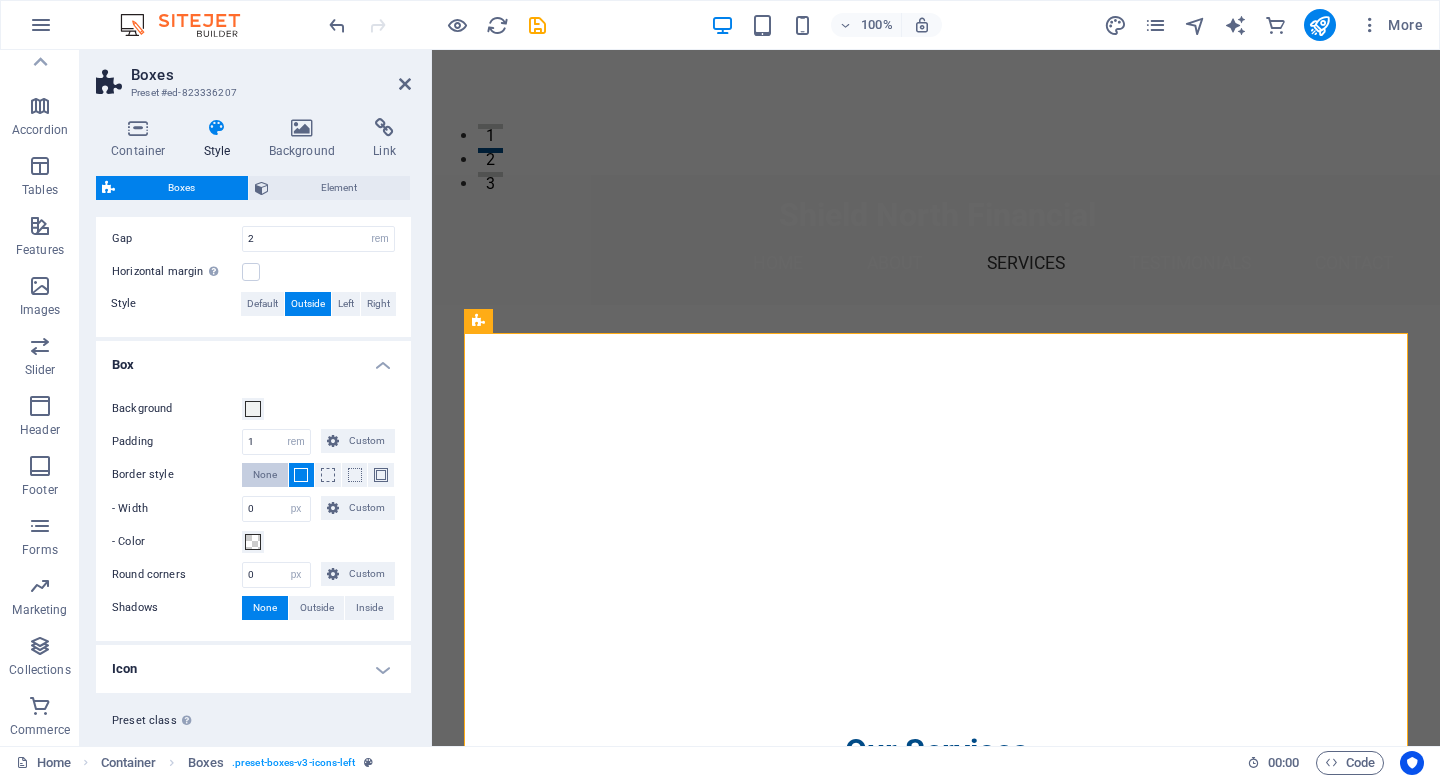 click on "None" at bounding box center [265, 475] 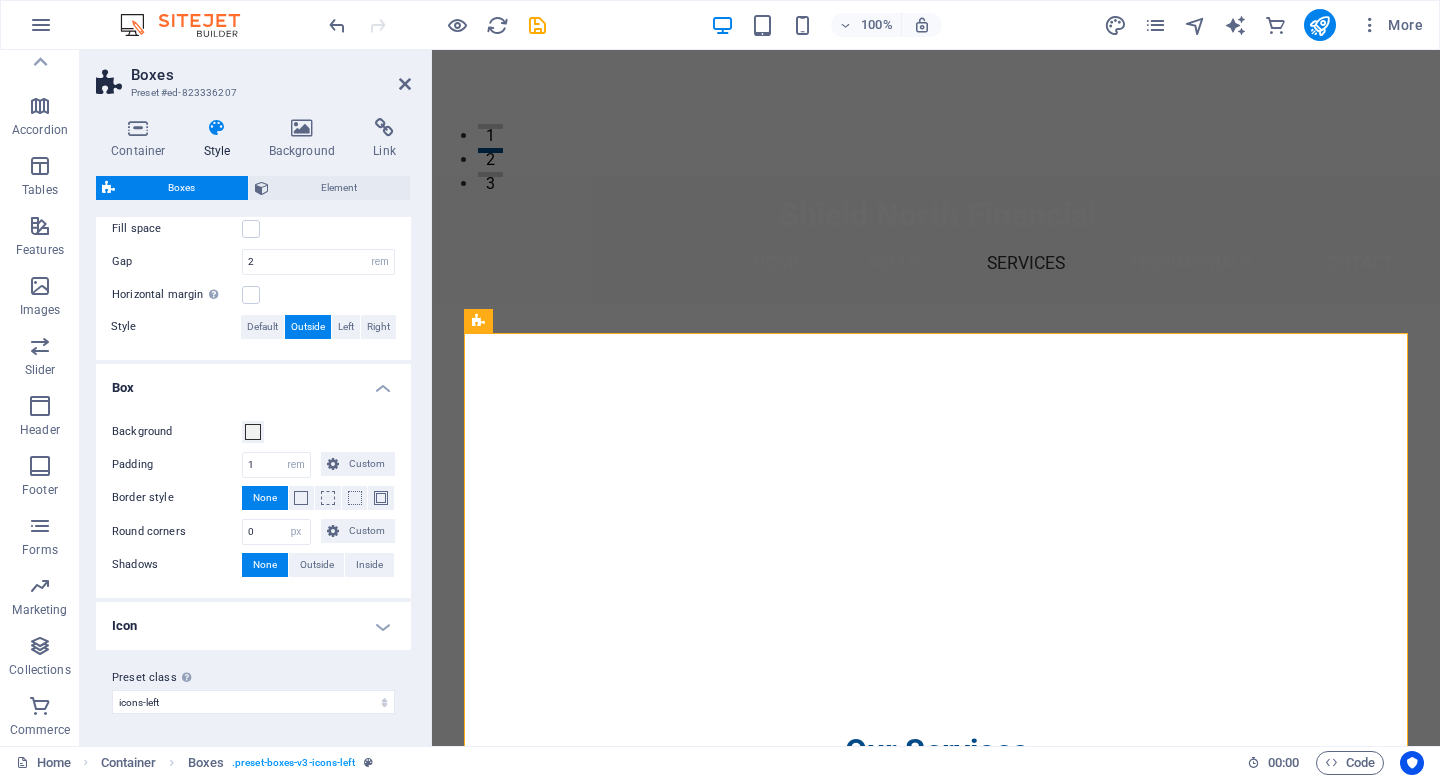 scroll, scrollTop: 432, scrollLeft: 0, axis: vertical 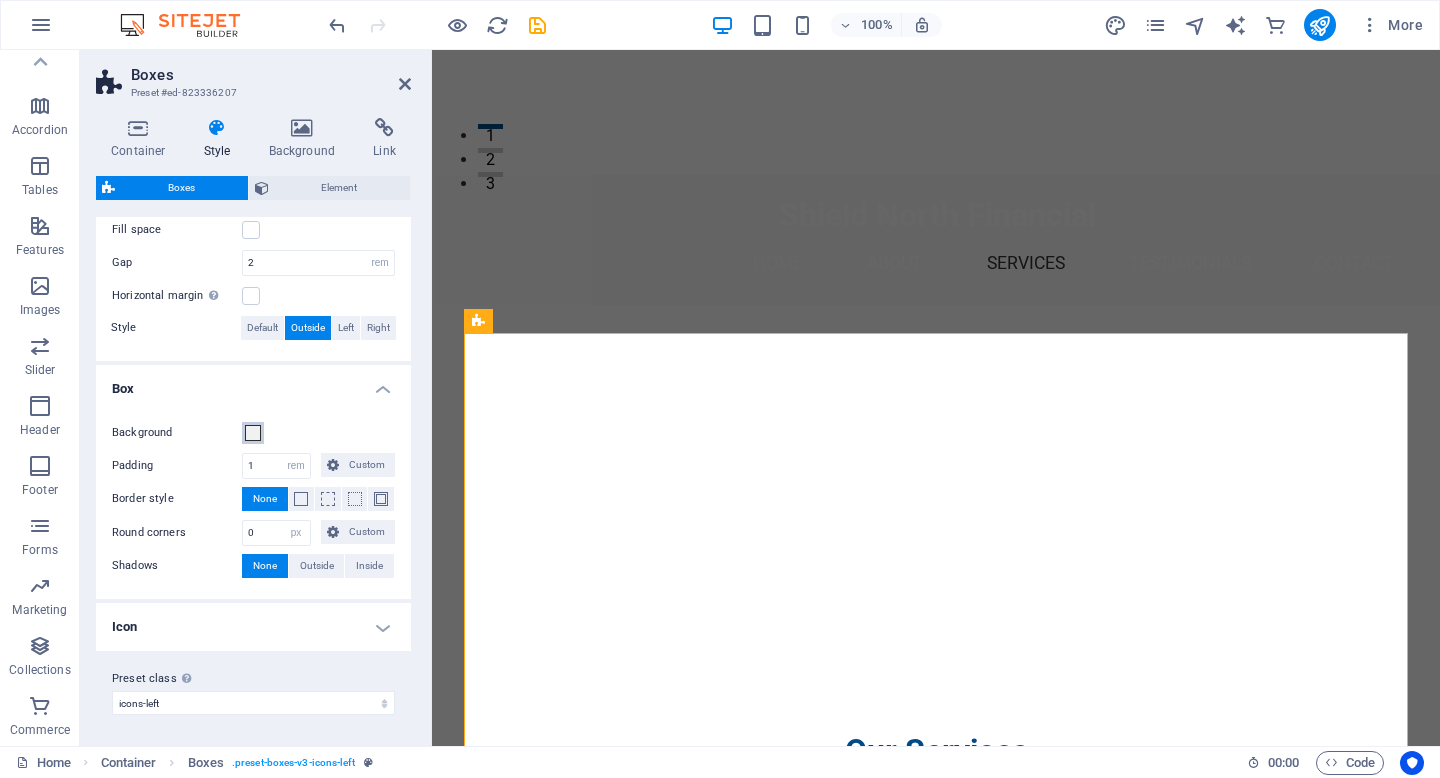 click at bounding box center (253, 433) 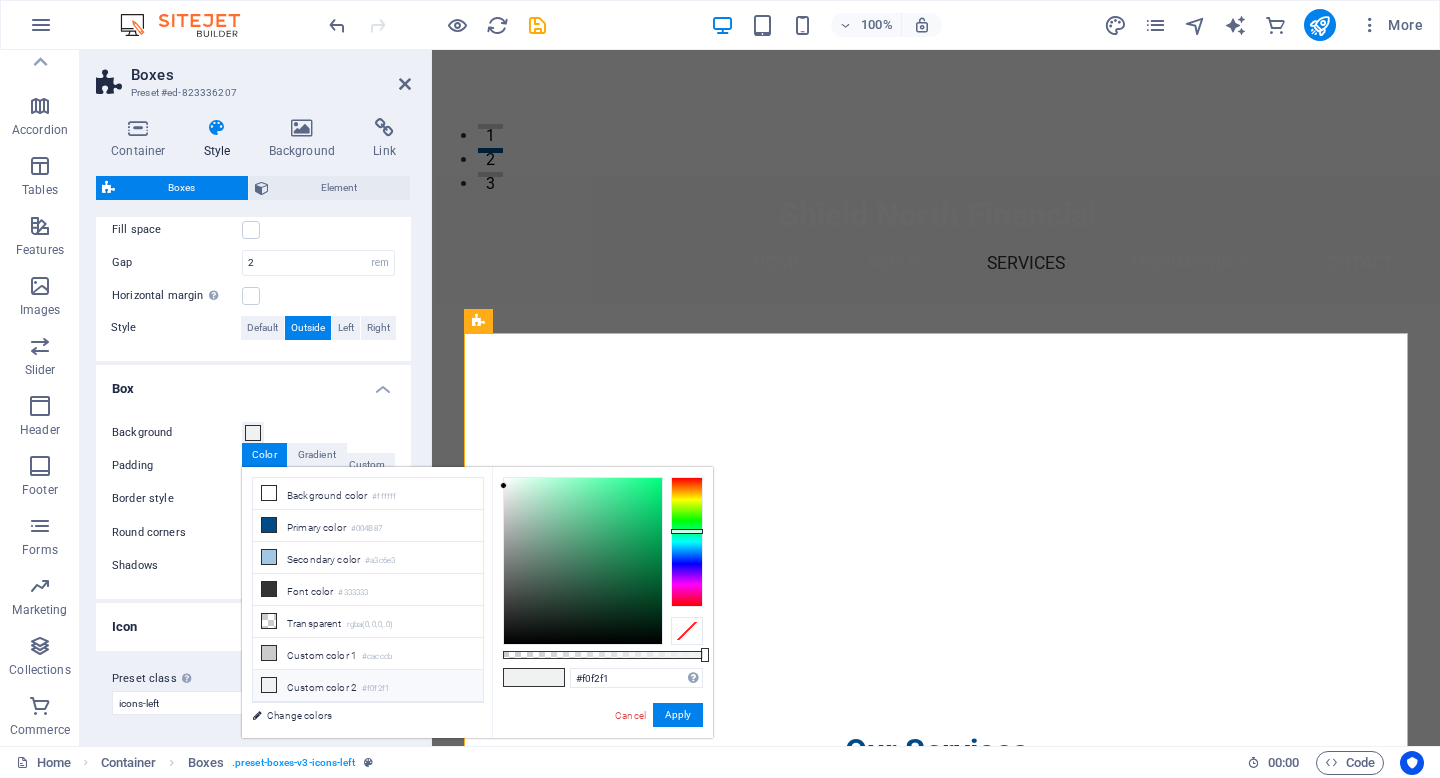 click on "Box" at bounding box center (253, 383) 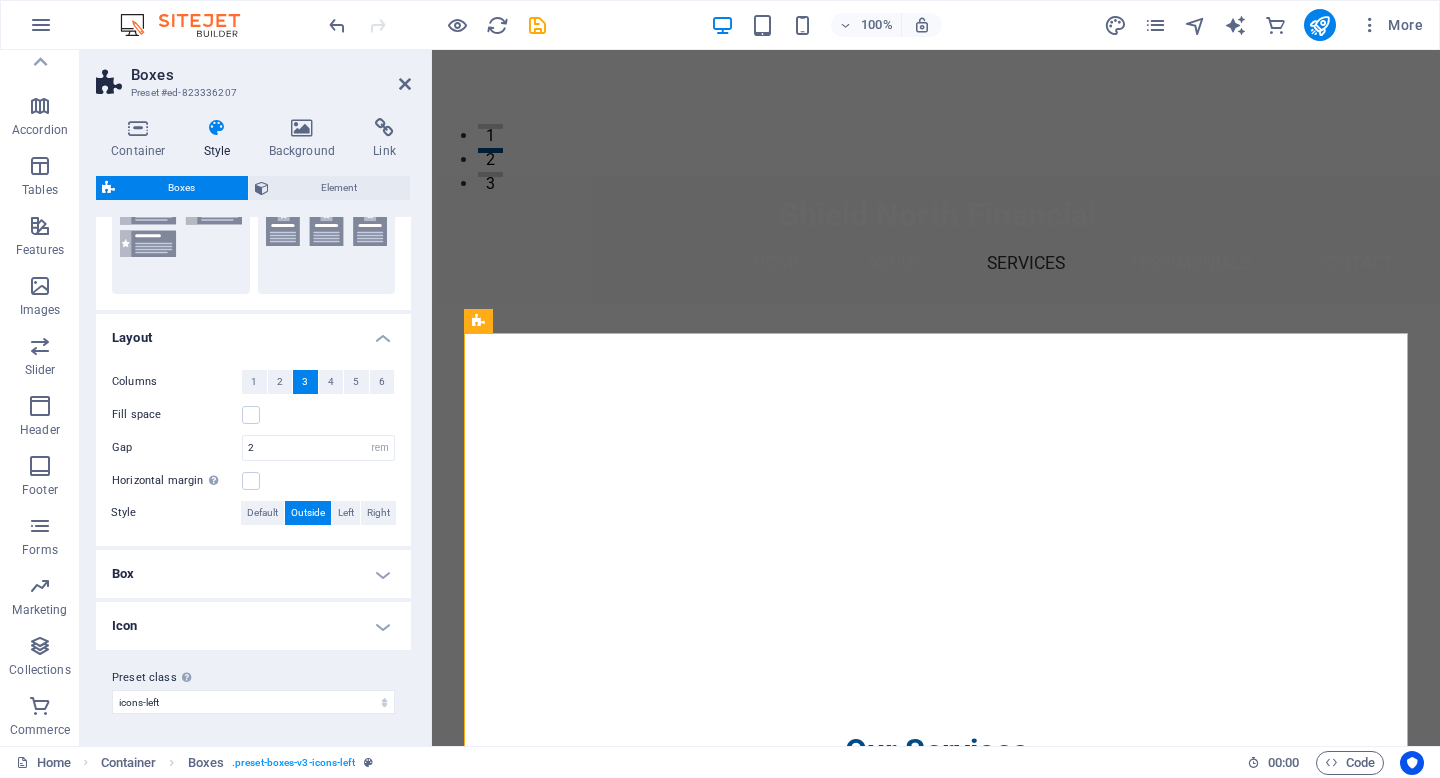 scroll, scrollTop: 246, scrollLeft: 0, axis: vertical 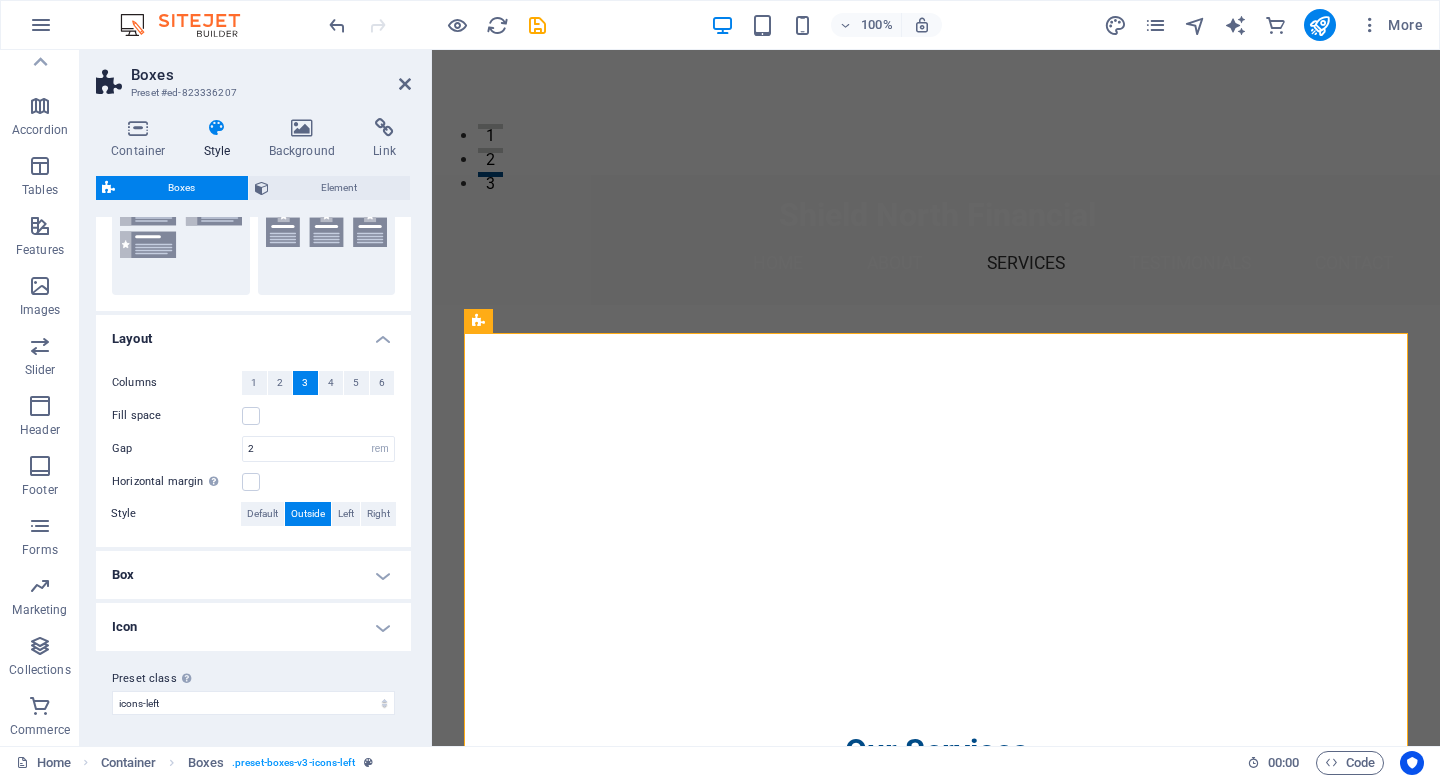 click on "Icon" at bounding box center [253, 627] 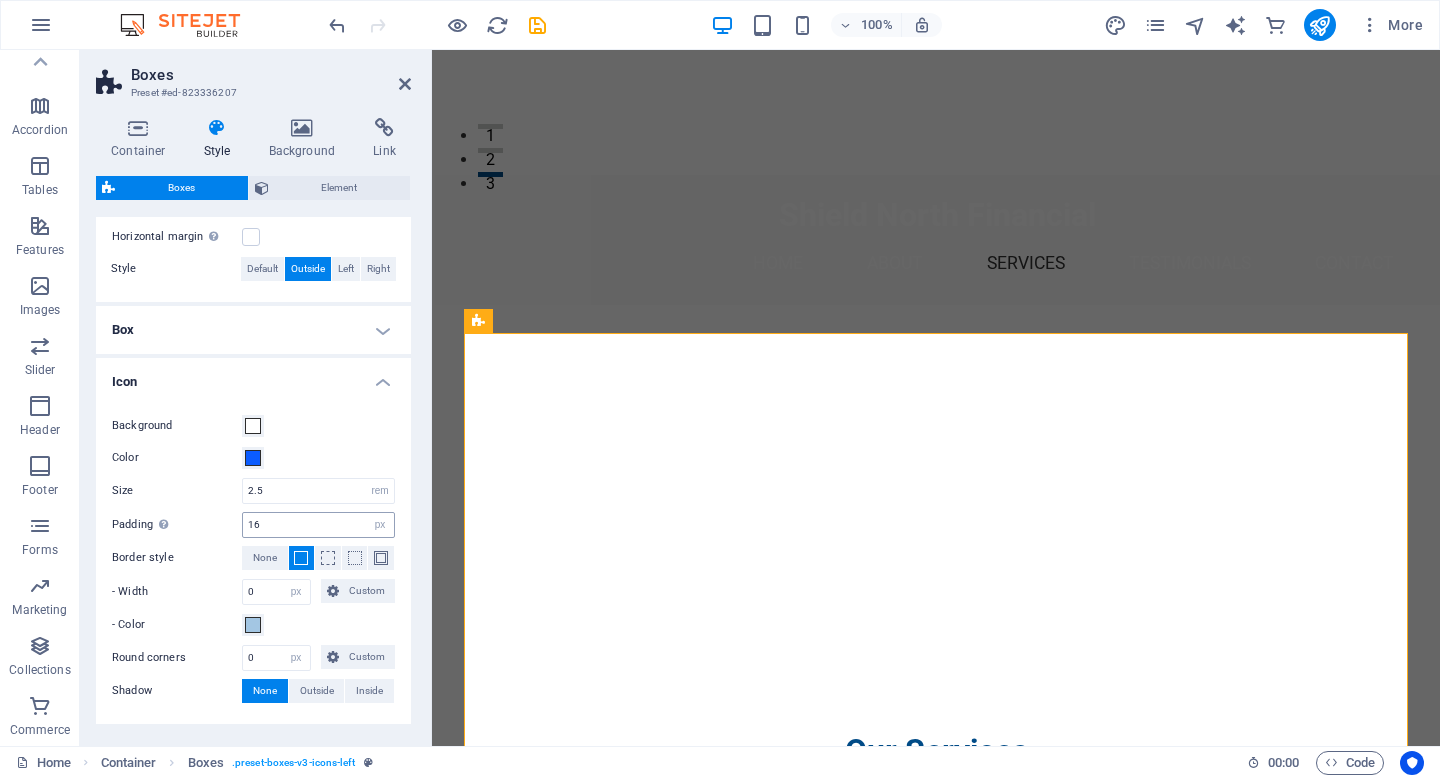 scroll, scrollTop: 518, scrollLeft: 0, axis: vertical 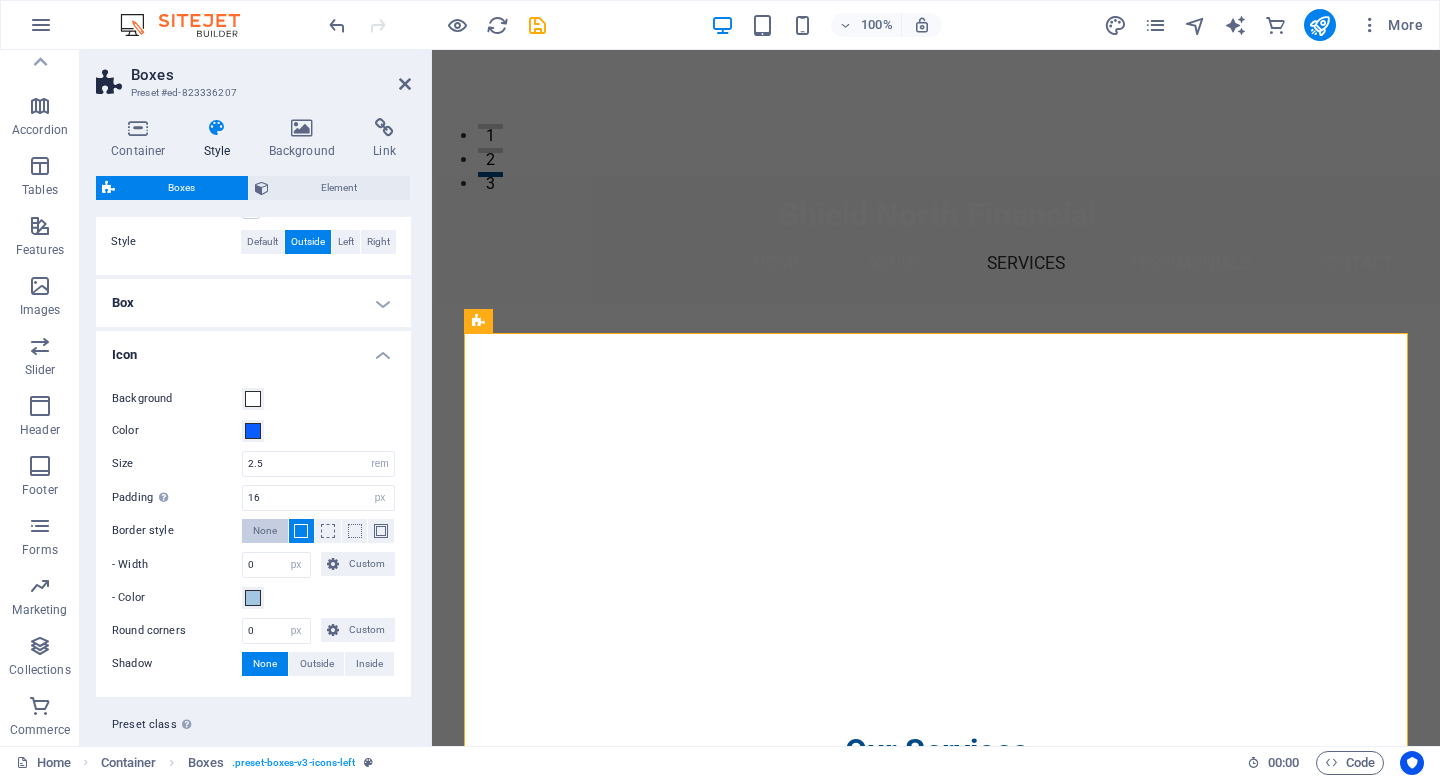 click on "None" at bounding box center (265, 531) 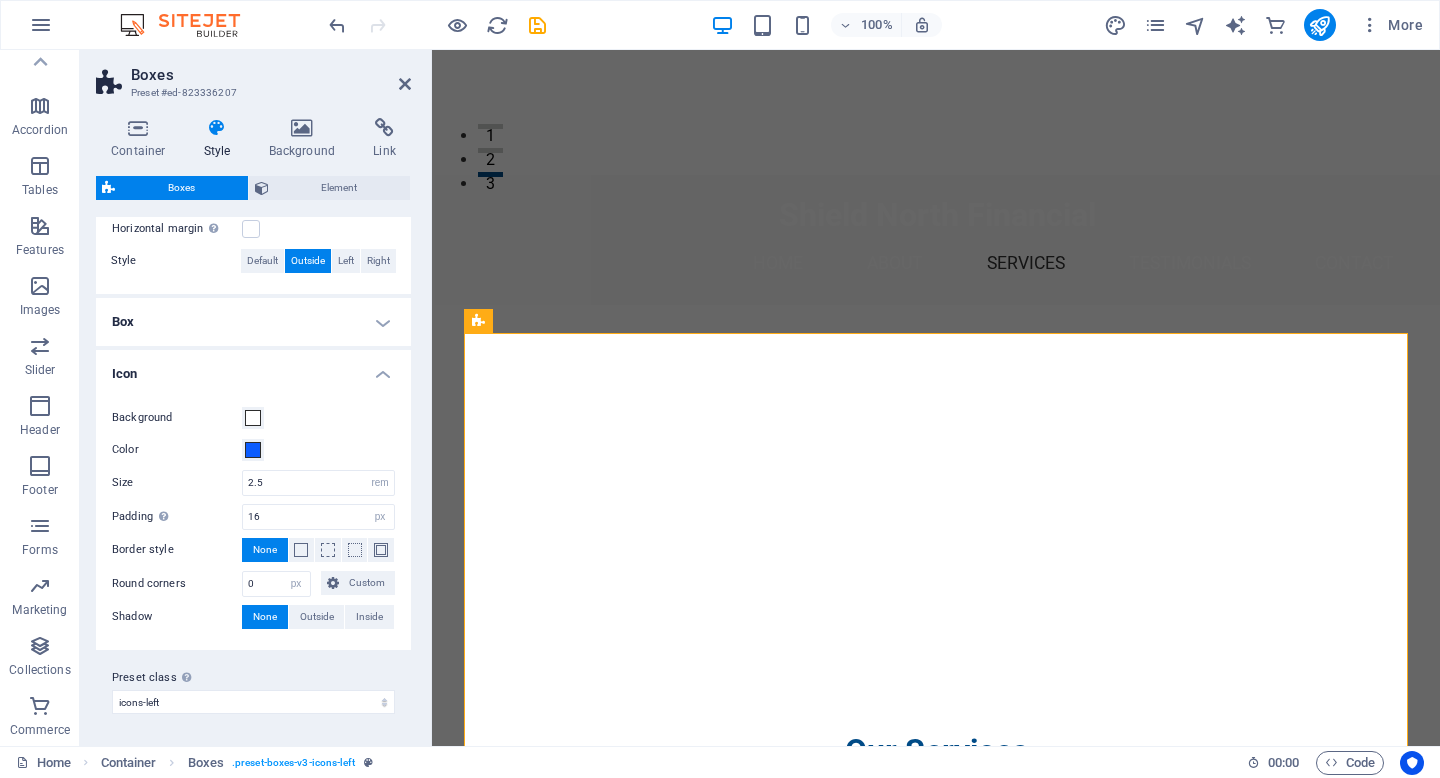 scroll, scrollTop: 498, scrollLeft: 0, axis: vertical 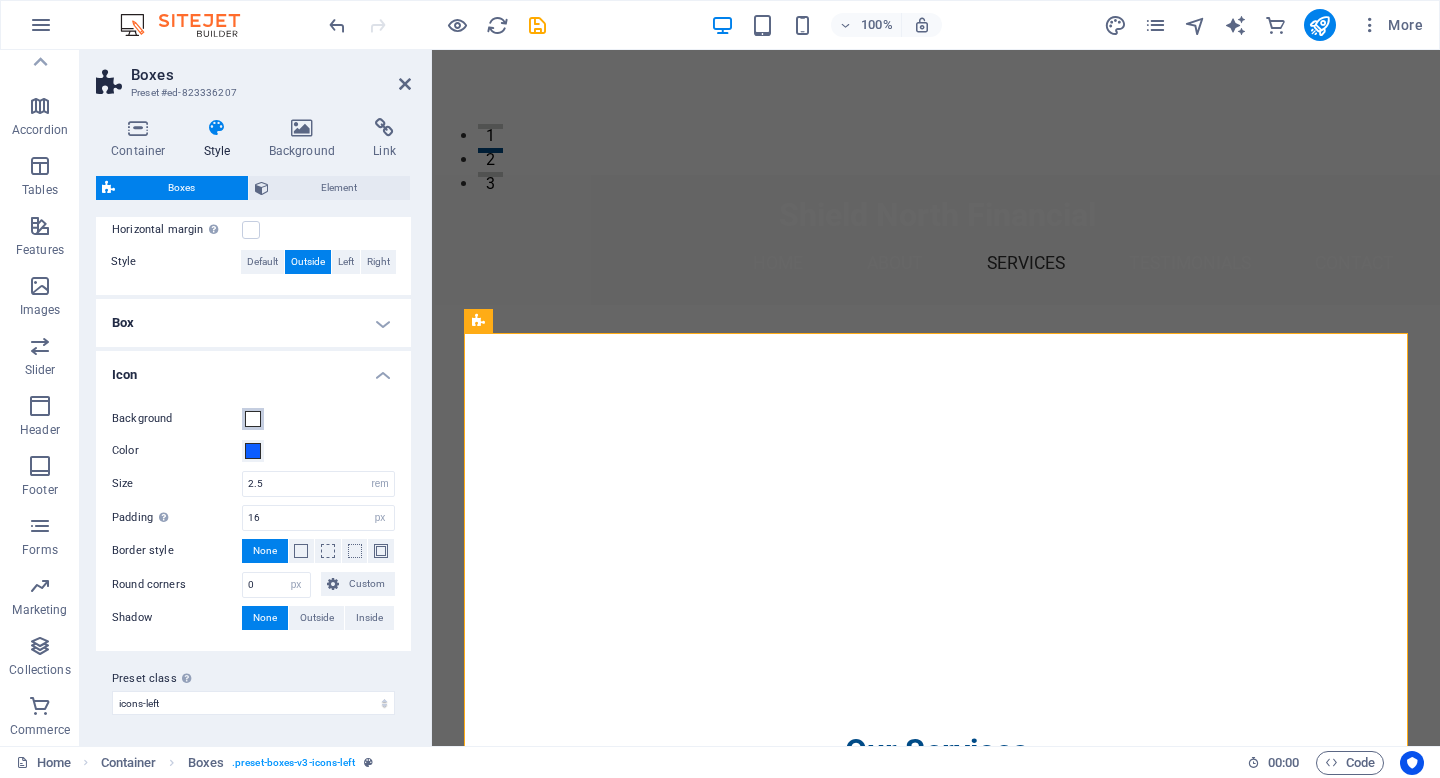 click at bounding box center (253, 419) 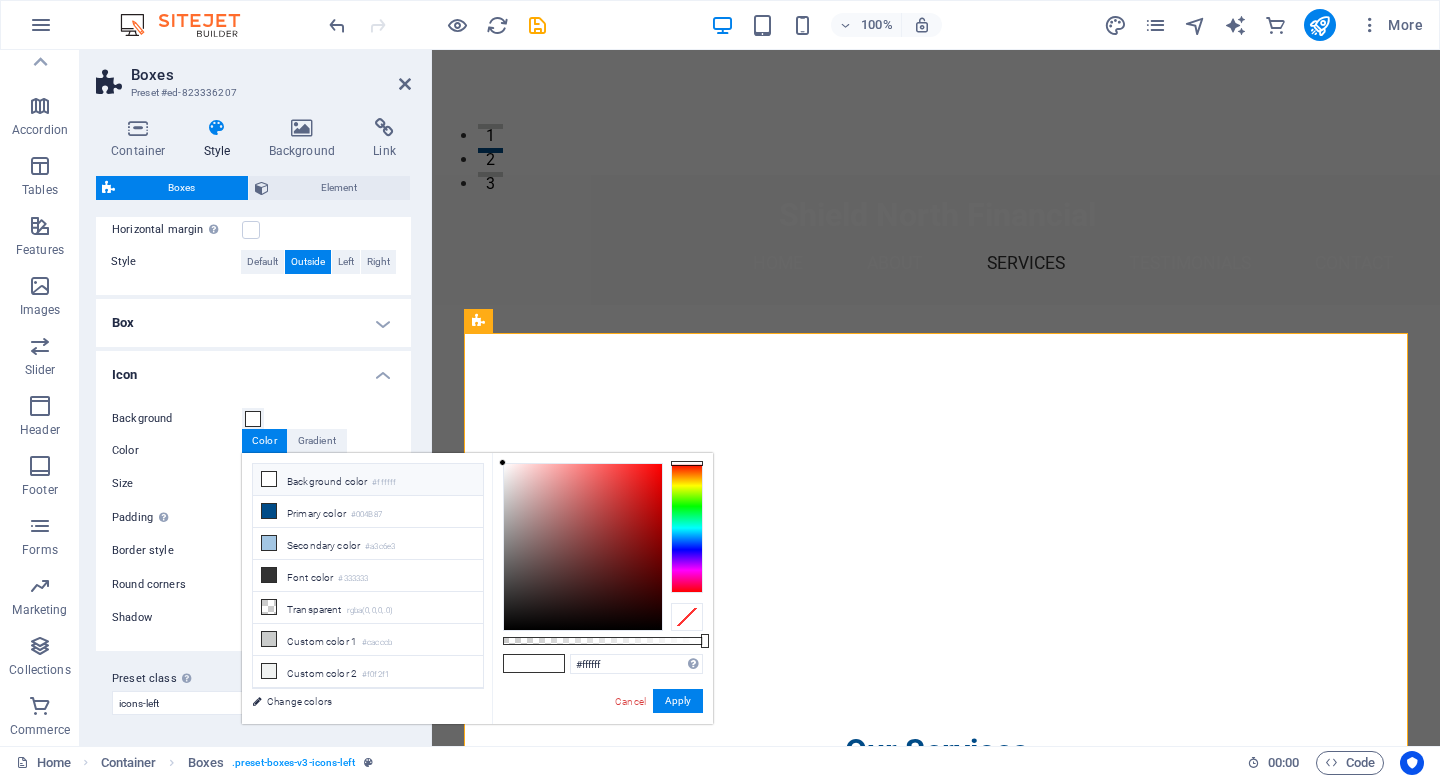 click on "Background Color Size 2.5 px rem % vh vw Padding Only if icon background is active 16 px rem % vh vw Border style None              - Width 0 px rem vh vw Custom Custom 0 px rem vh vw 0 px rem vh vw 0 px rem vh vw 0 px rem vh vw  - Color Round corners 0 px rem % vh vw Custom Custom 0 px rem % vh vw 0 px rem % vh vw 0 px rem % vh vw 0 px rem % vh vw Shadow None Outside Inside Color X offset 0 px rem vh vw Y offset 0 px rem vh vw Blur 0 px rem % vh vw Spread 0 px rem vh vw" at bounding box center [253, 519] 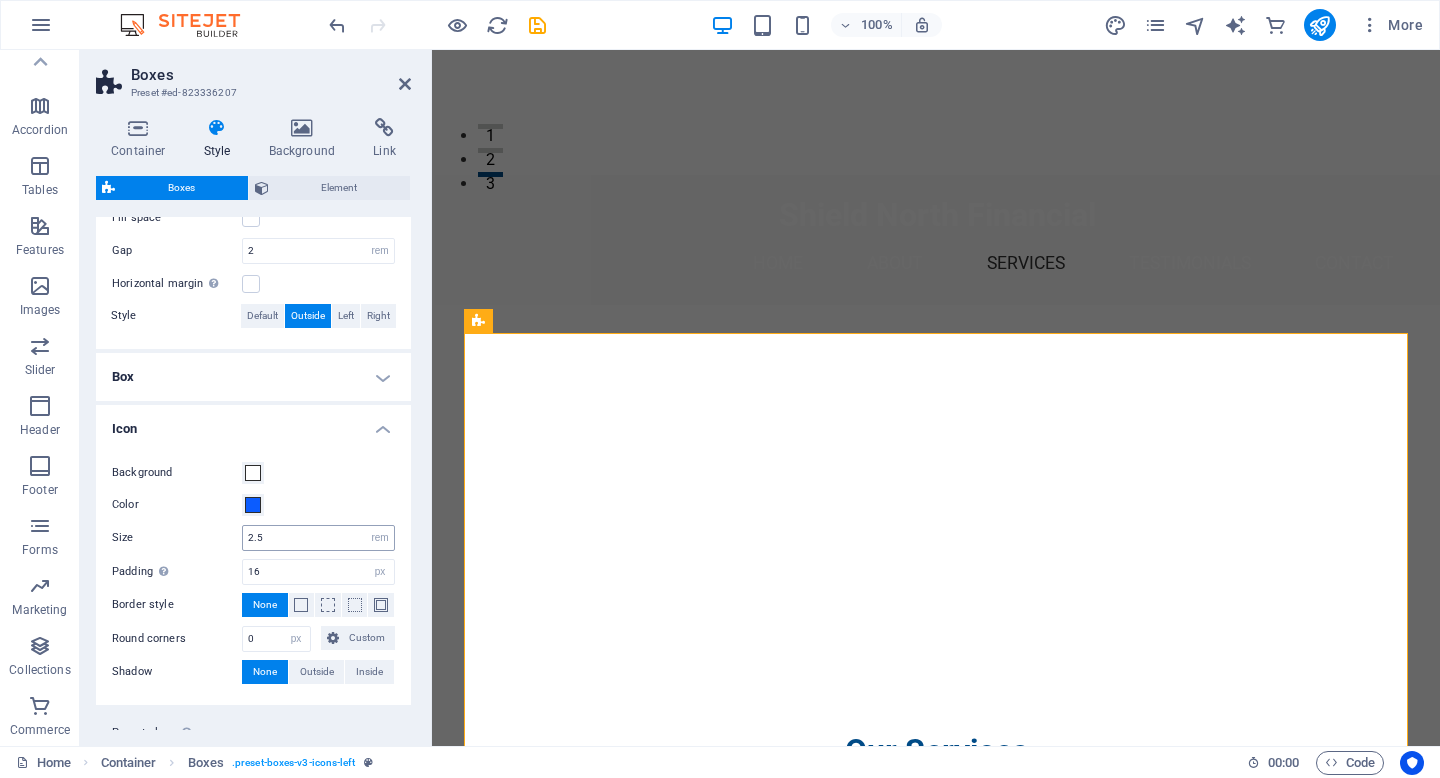 scroll, scrollTop: 440, scrollLeft: 0, axis: vertical 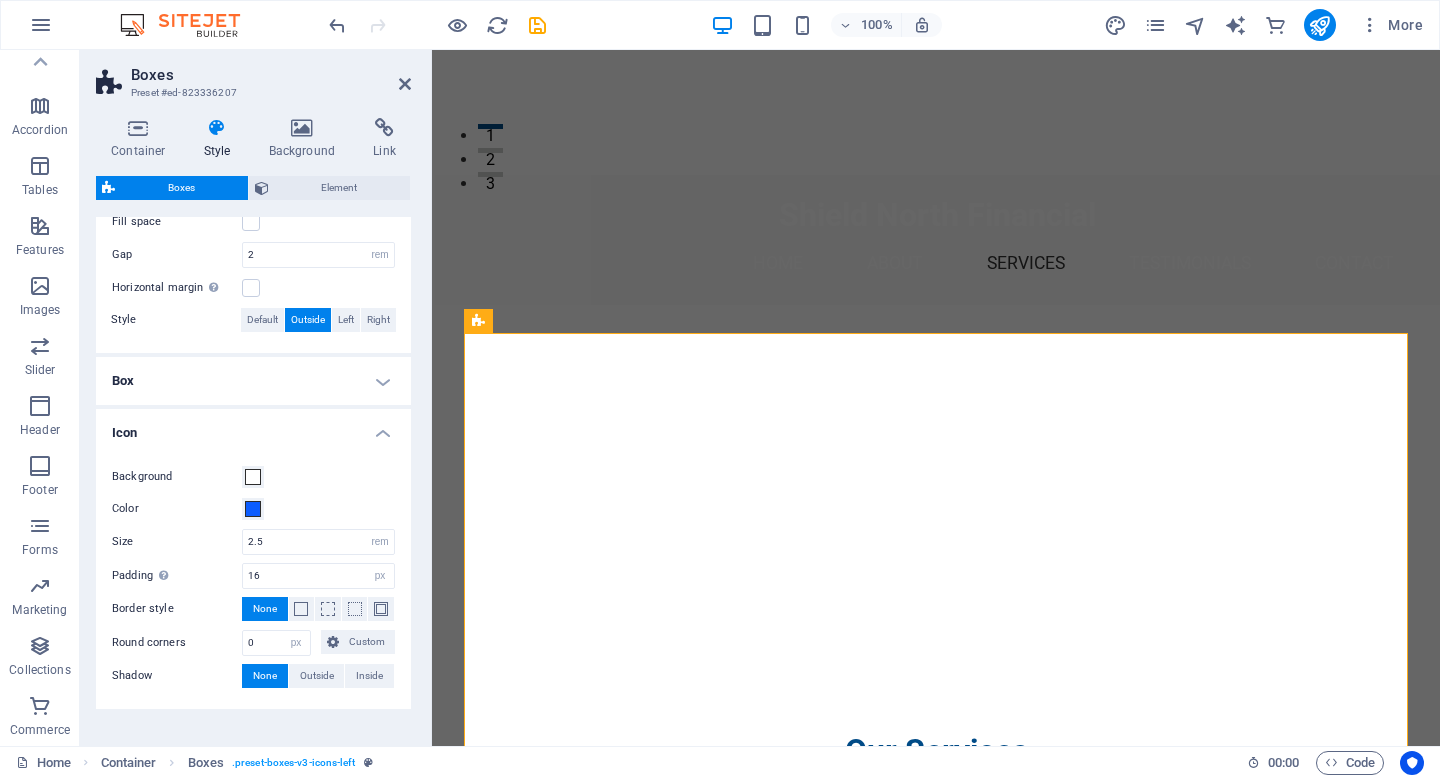 click on "Box" at bounding box center (253, 381) 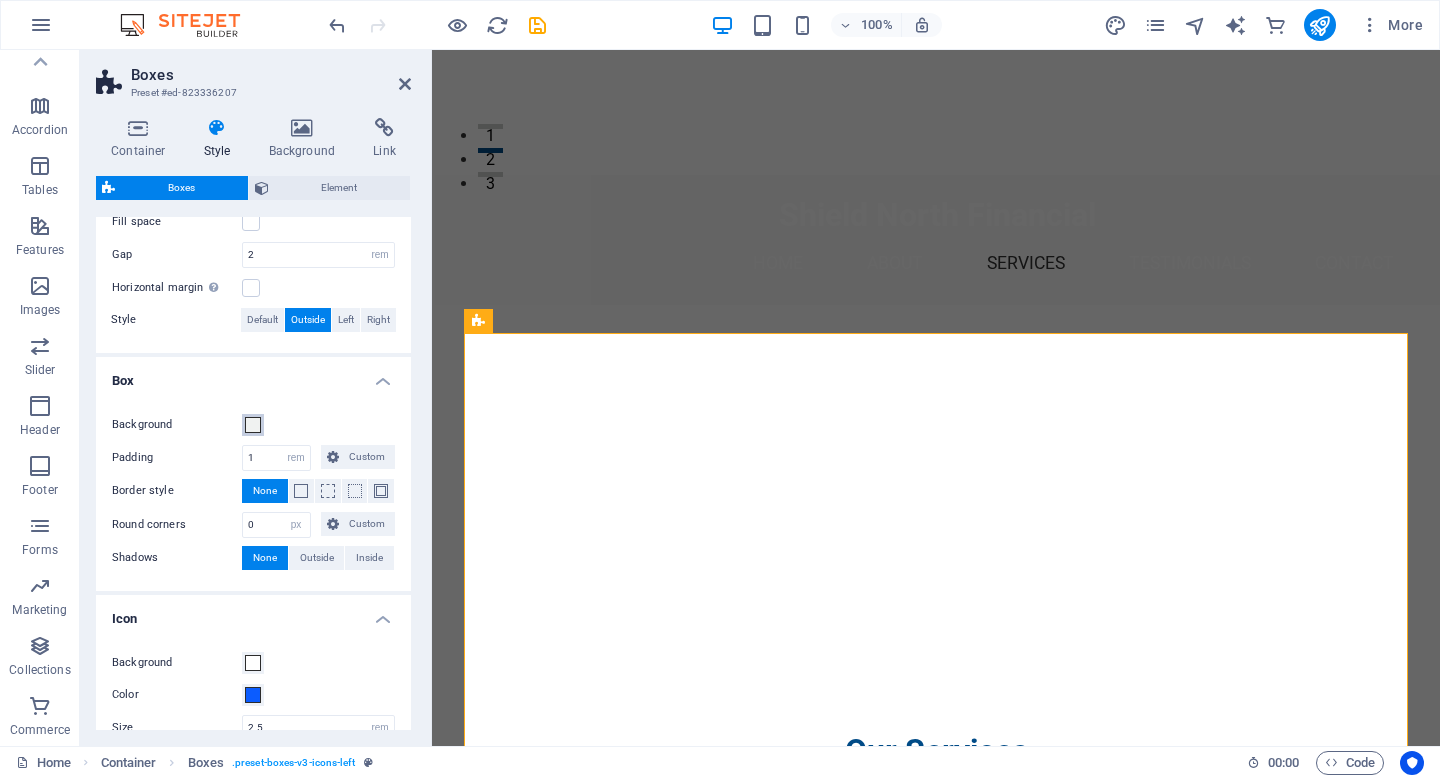 click at bounding box center [253, 425] 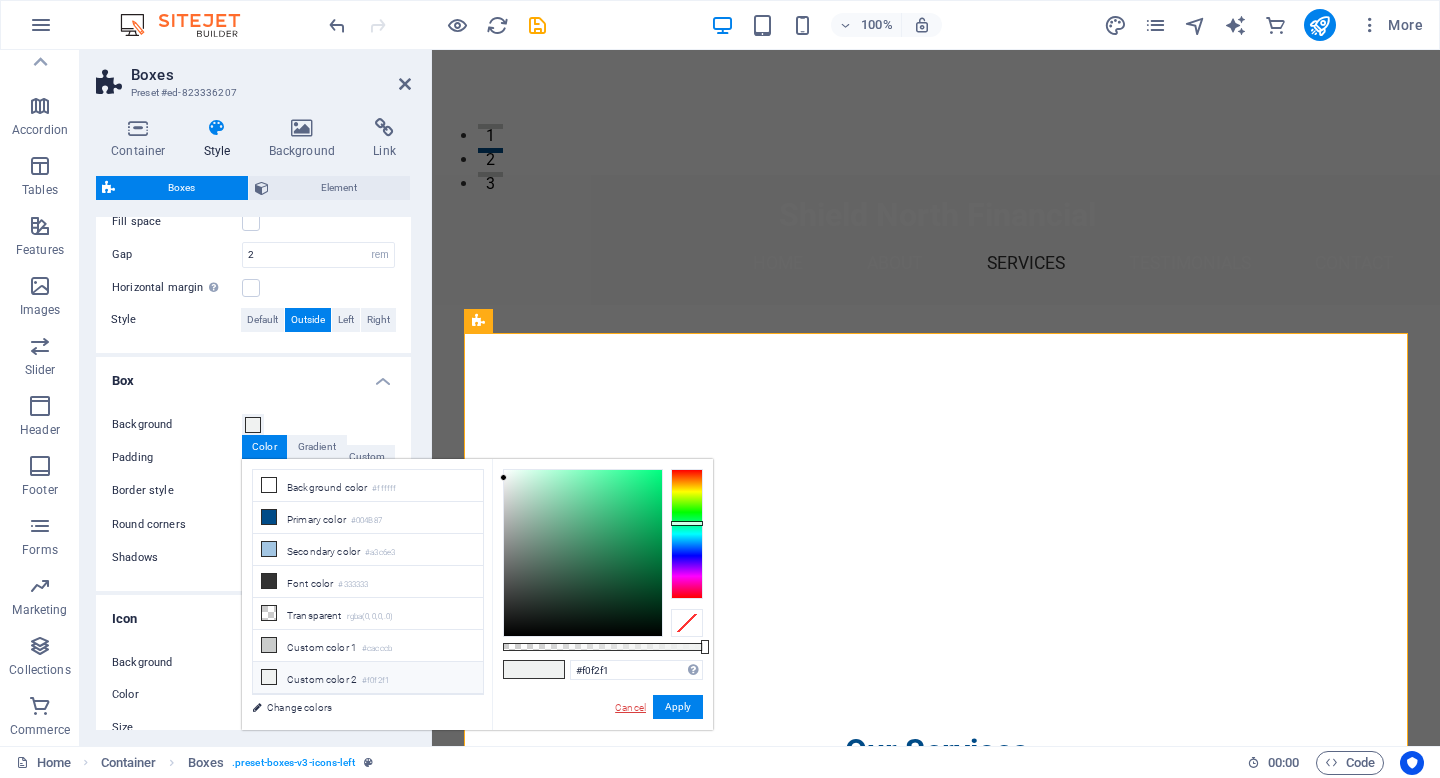 click on "Cancel" at bounding box center (630, 707) 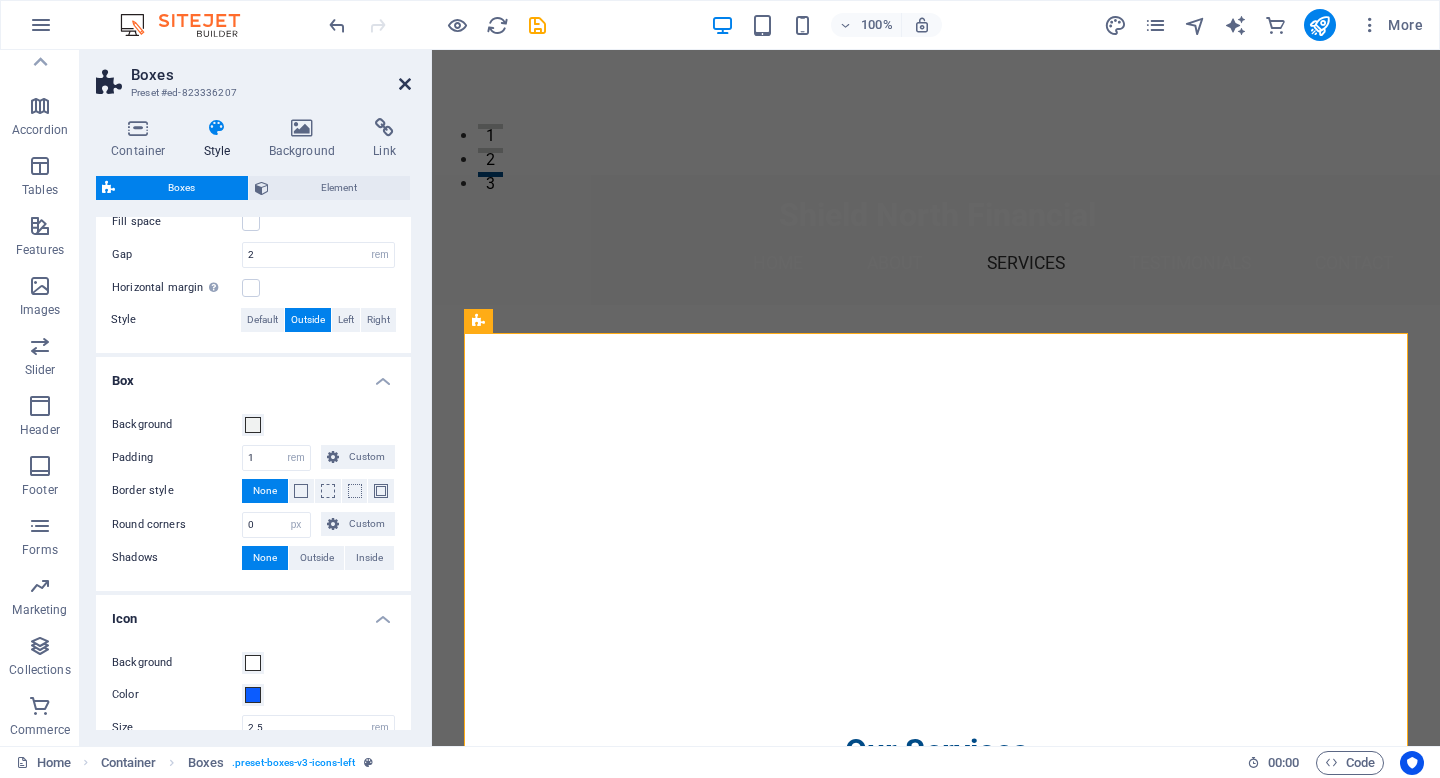 click at bounding box center (405, 84) 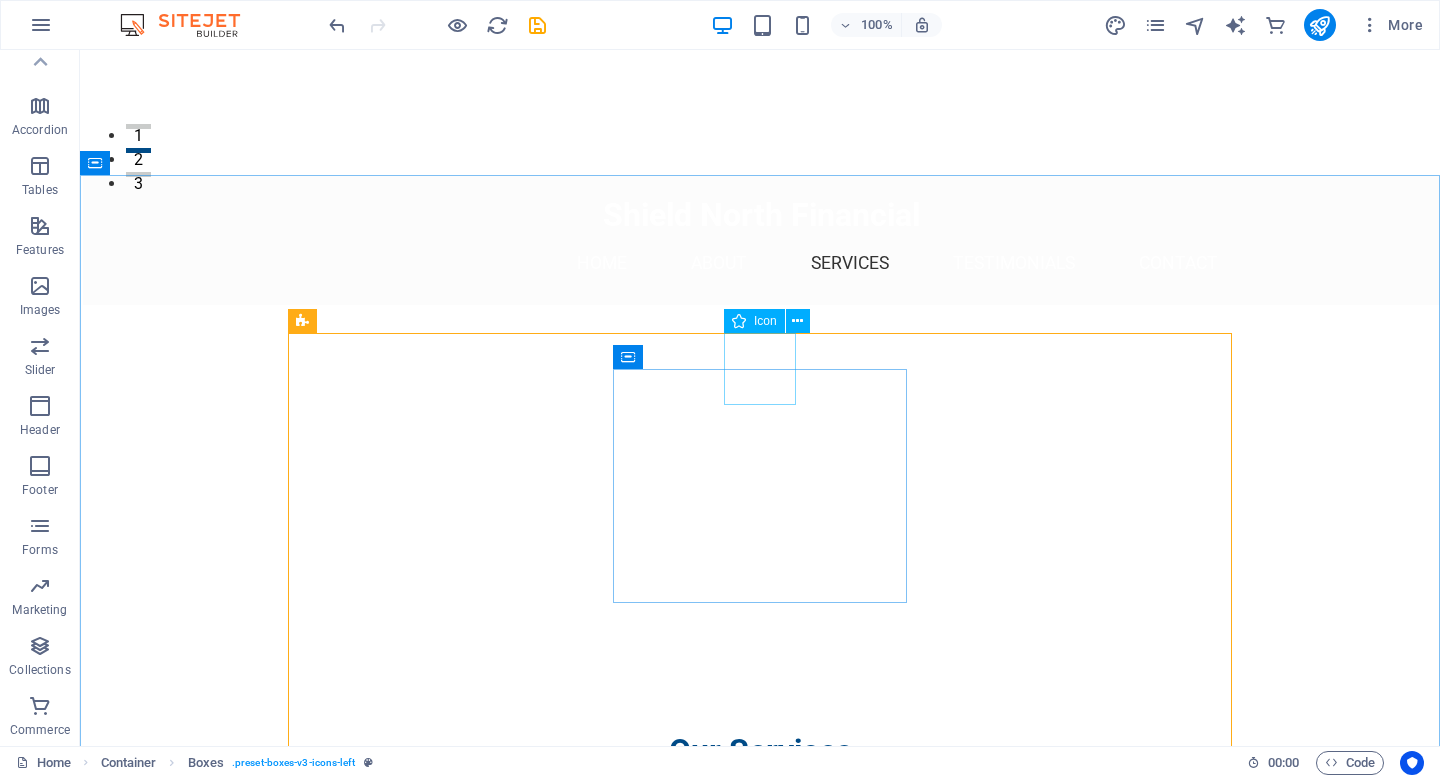 click on "Icon" at bounding box center [765, 321] 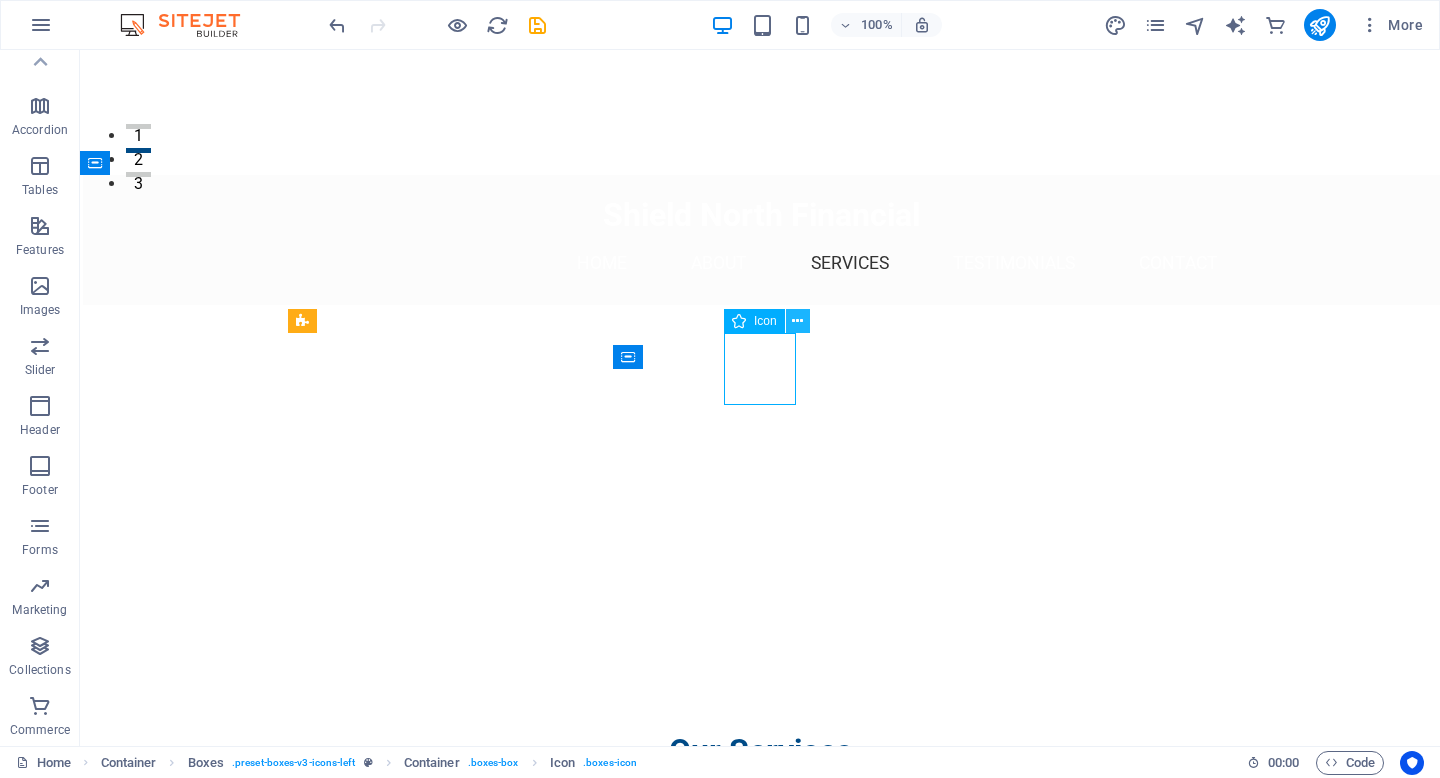 click at bounding box center [797, 321] 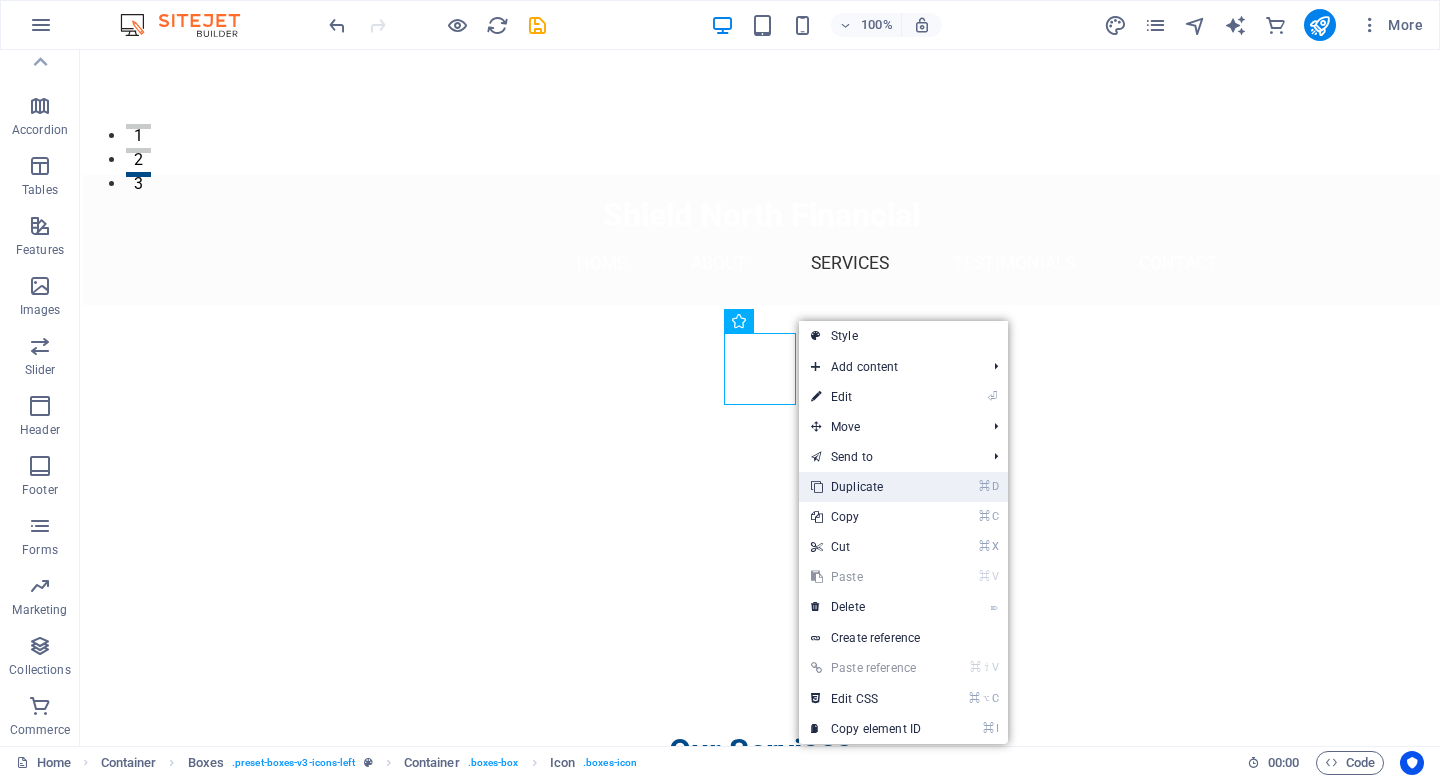click on "⌘ D  Duplicate" at bounding box center [866, 487] 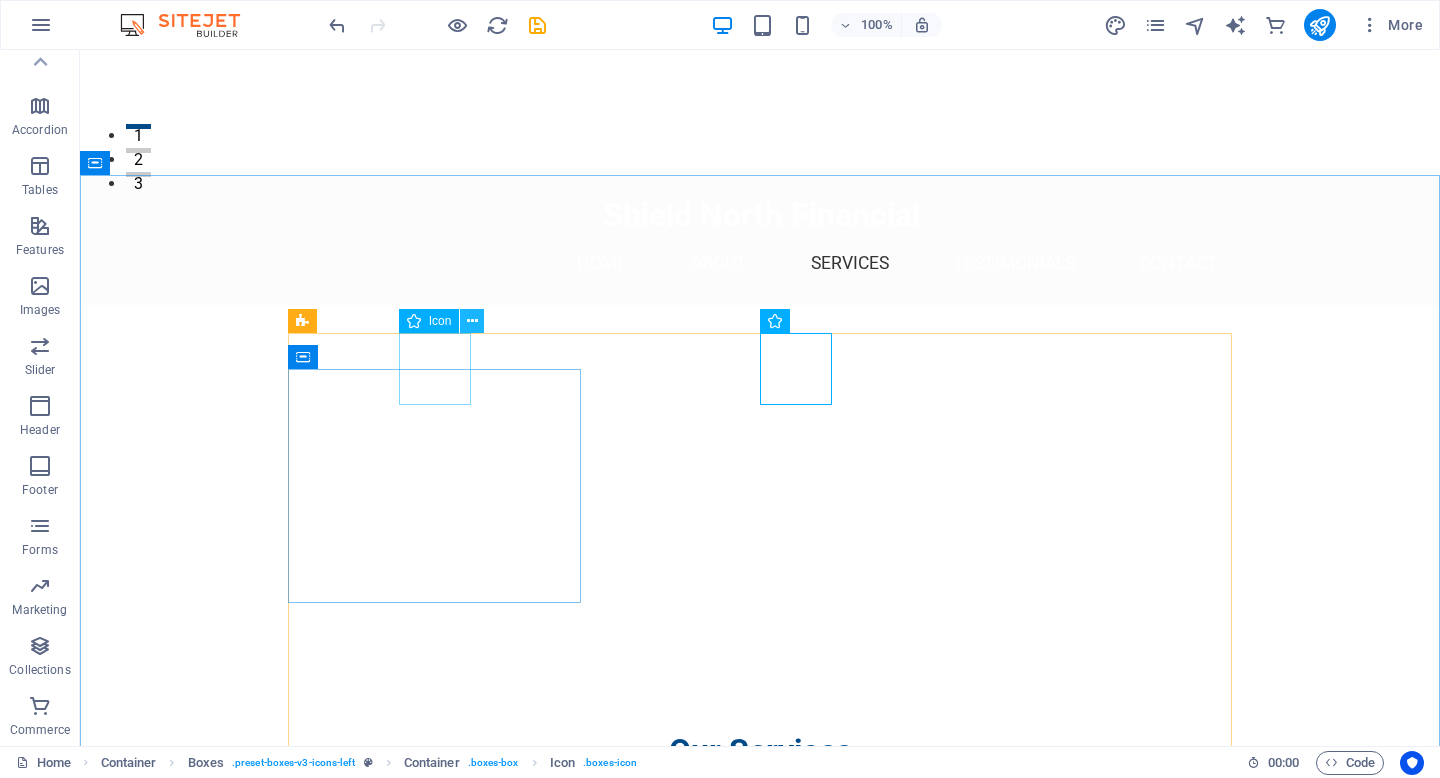 click at bounding box center (472, 321) 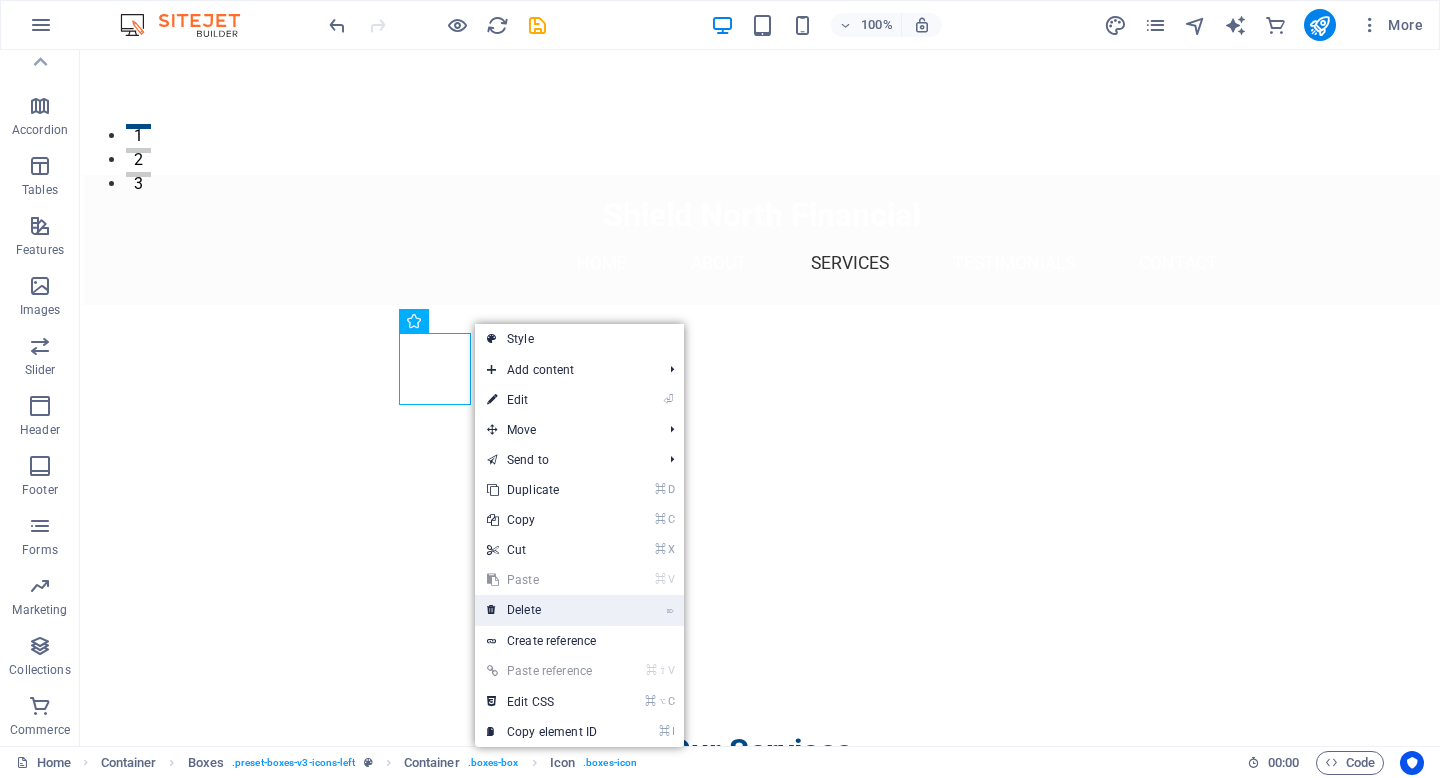 click on "⌦  Delete" at bounding box center [542, 610] 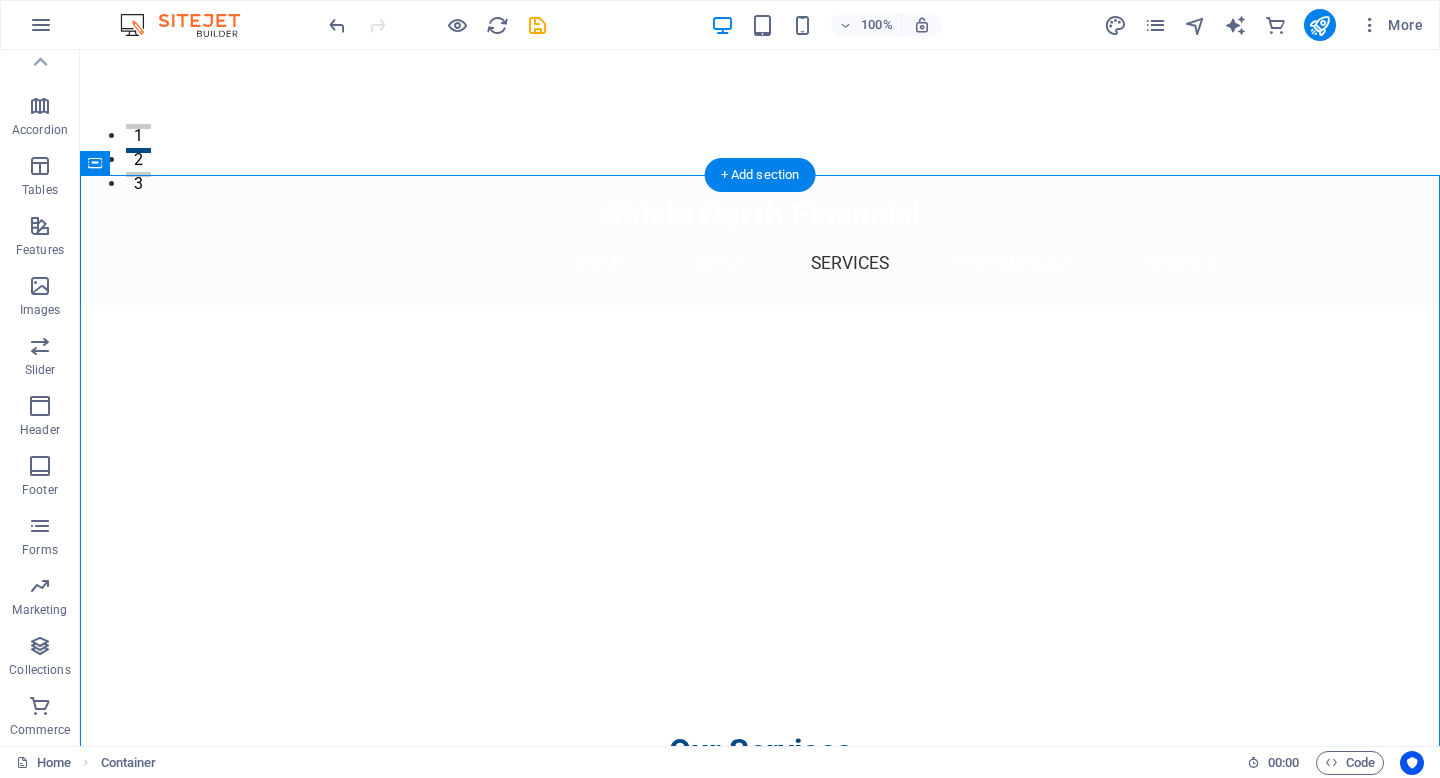 drag, startPoint x: 803, startPoint y: 367, endPoint x: 449, endPoint y: 369, distance: 354.00565 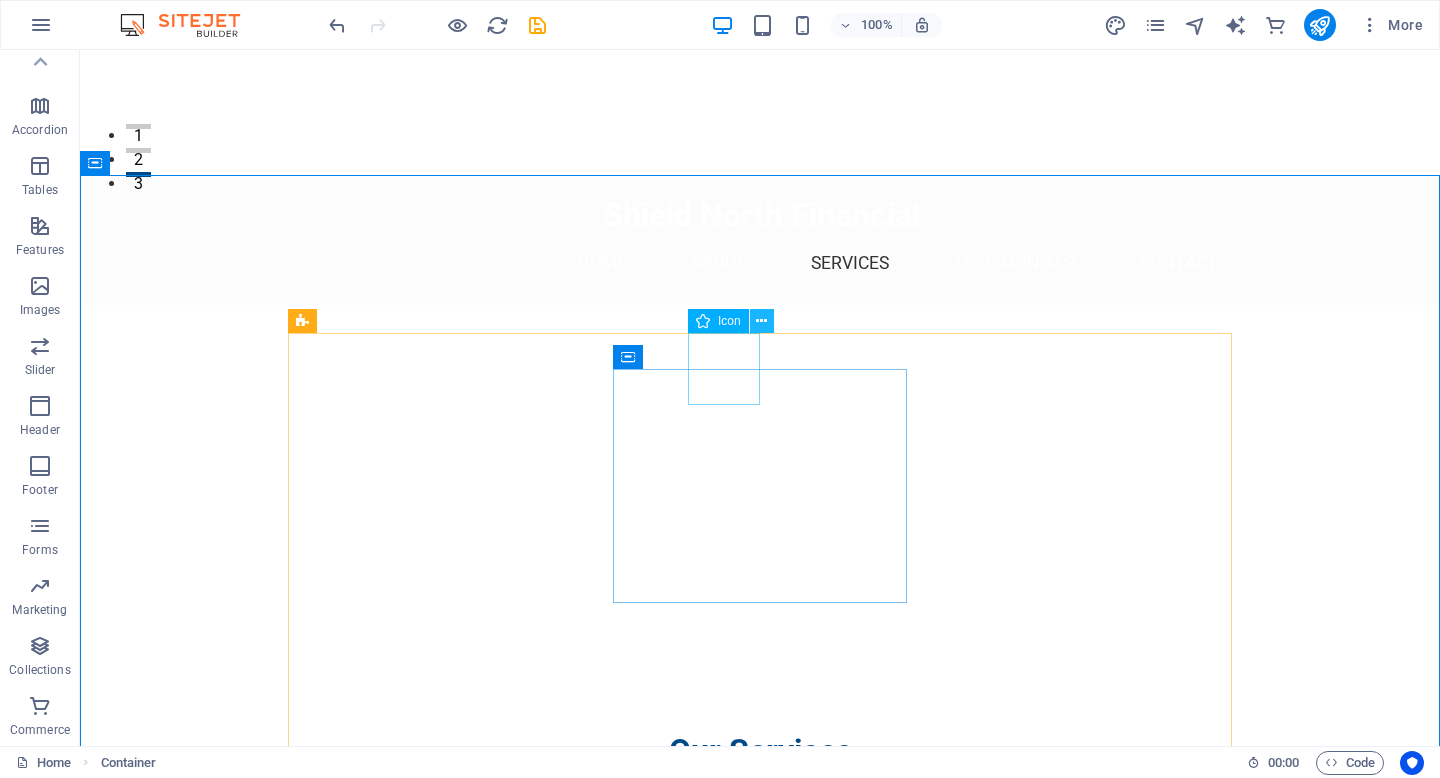 click at bounding box center [761, 321] 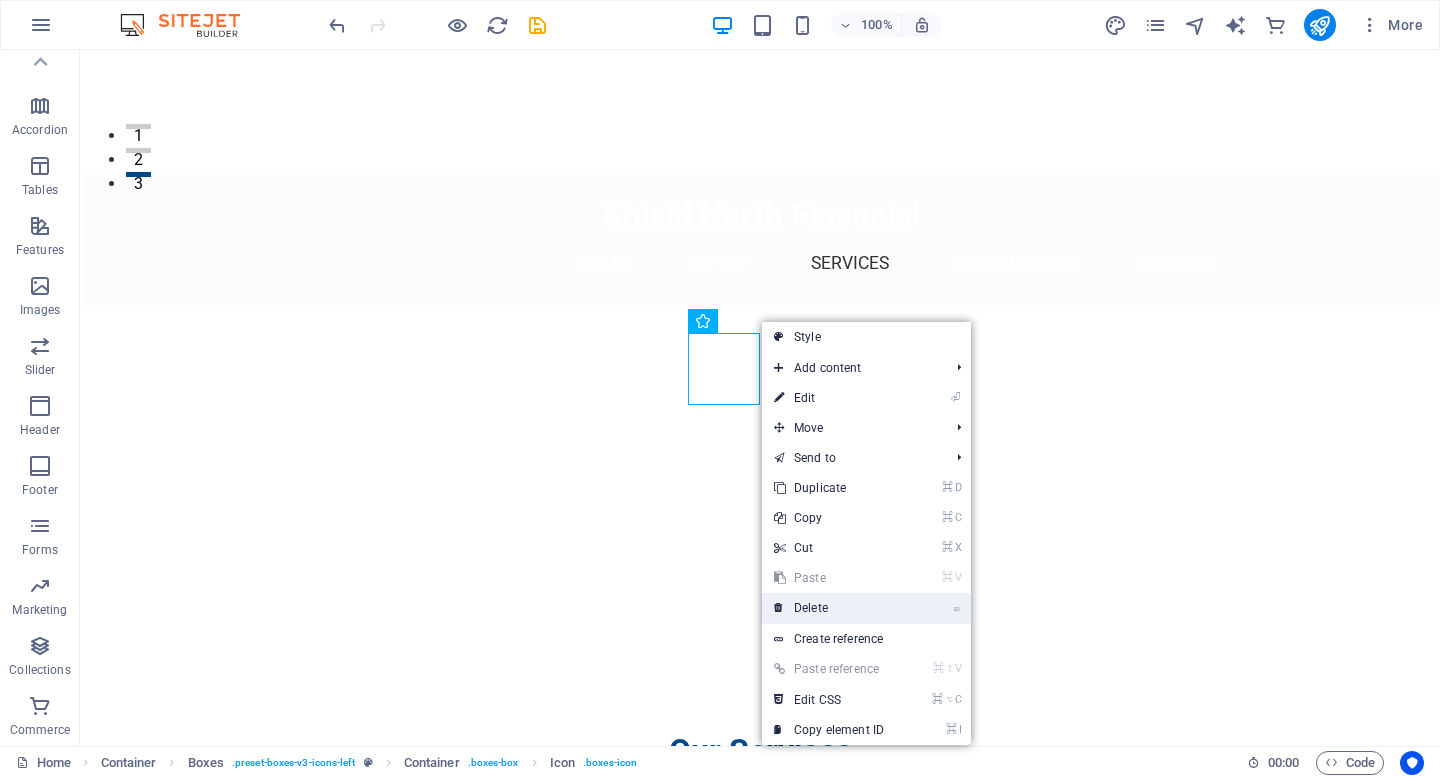 click on "⌦  Delete" at bounding box center (829, 608) 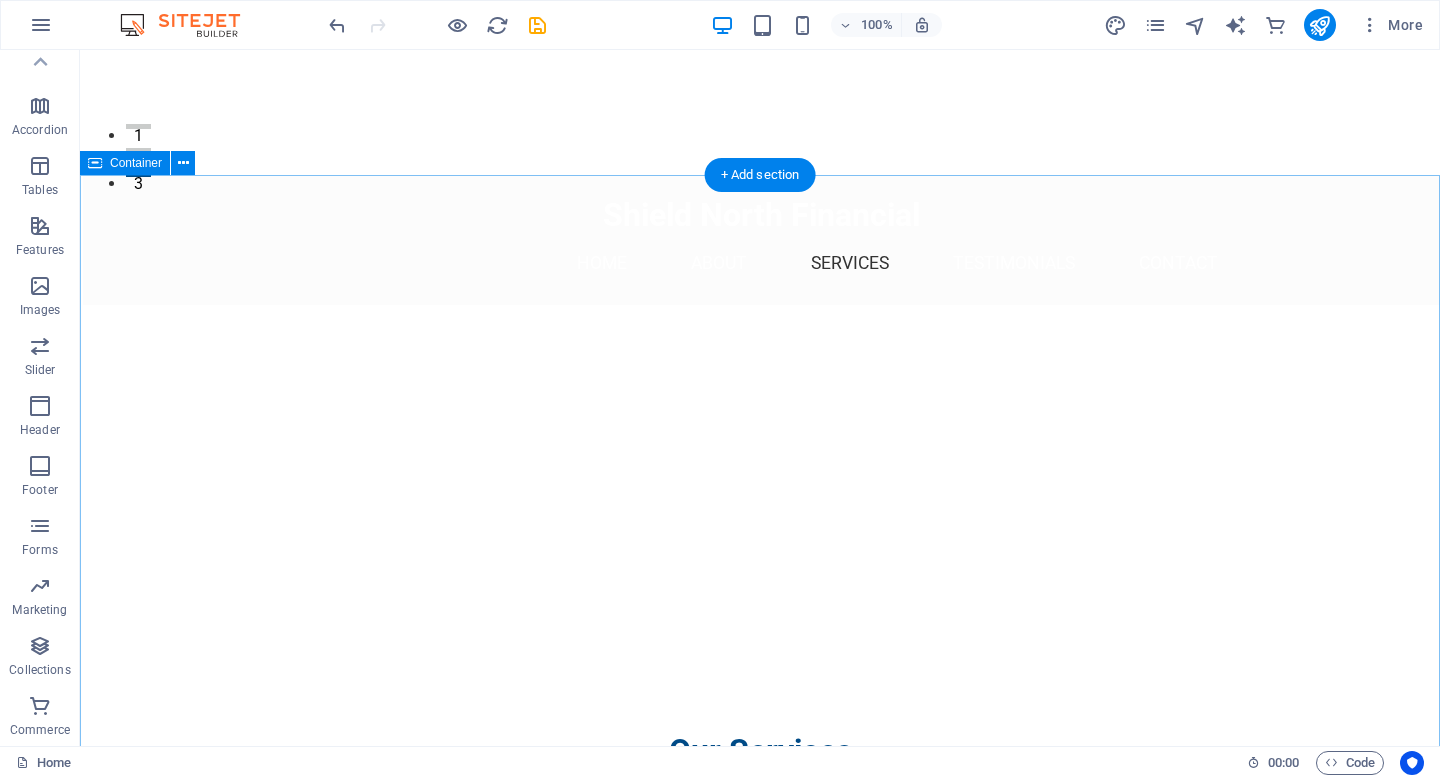 click on "Our Services Life Insurance Secure your loved ones with a comprehensive life insurance plan that fits your needs. Mortgage Protection Protect your home from unexpected events with our mortgage protection policies. Critical Illness Insurance Receive financial support if you are diagnosed with a critical illness. Medical & Dental Benefits Ensure access to necessary medical and dental care with our benefit plans. Income Disability Coverage Safeguard your income in the event of an unexpected disability. Investment & Savings Services Grow your wealth with tailored investment and savings solutions." at bounding box center (760, 1549) 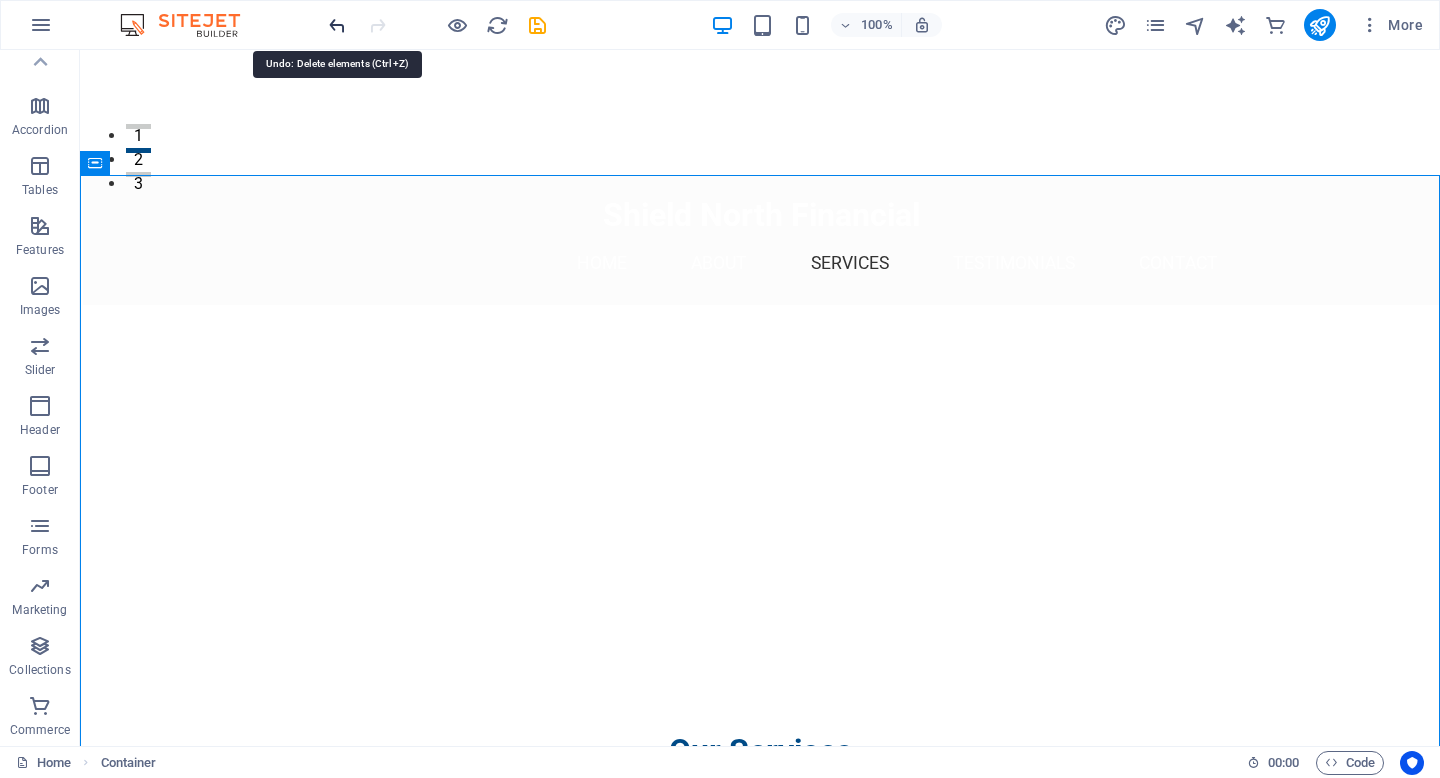 click at bounding box center (337, 25) 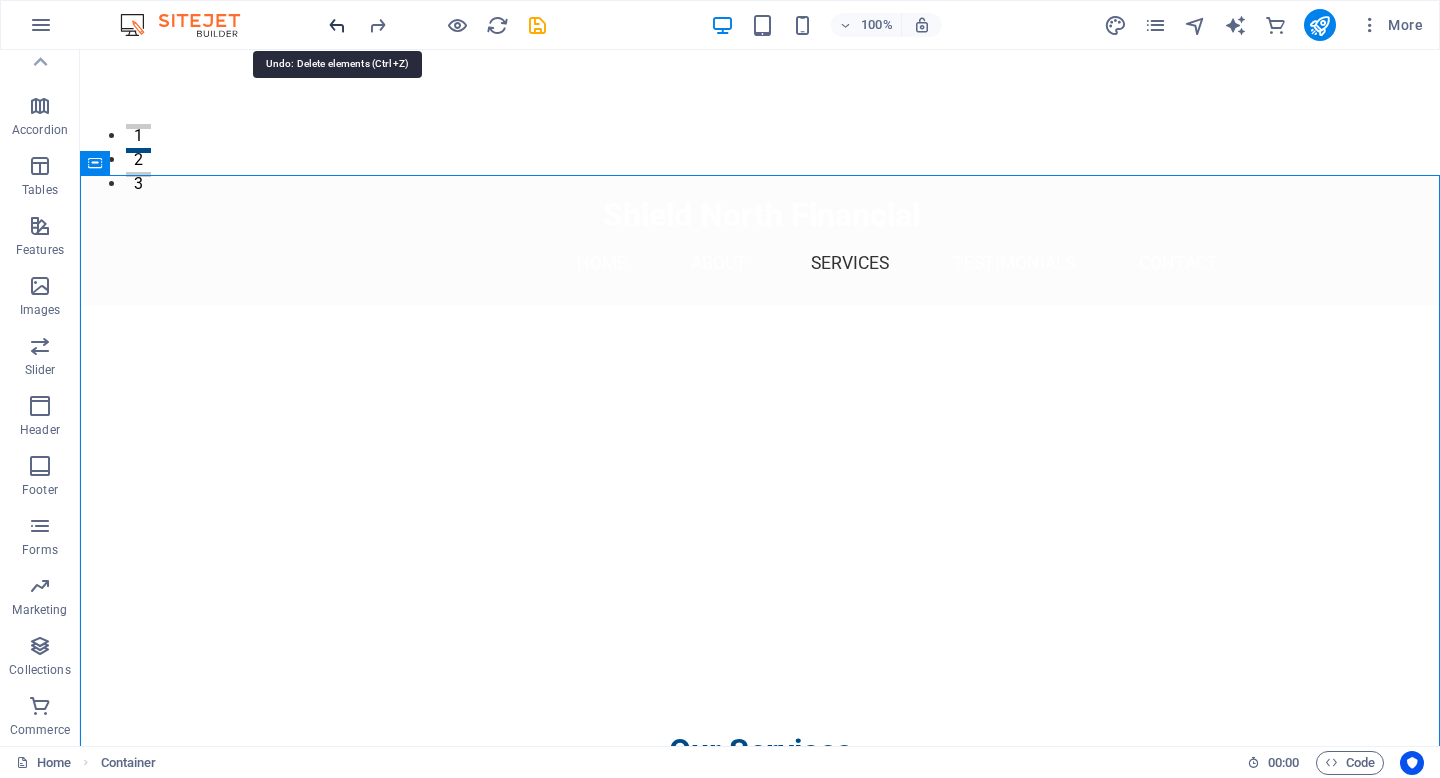 click at bounding box center [337, 25] 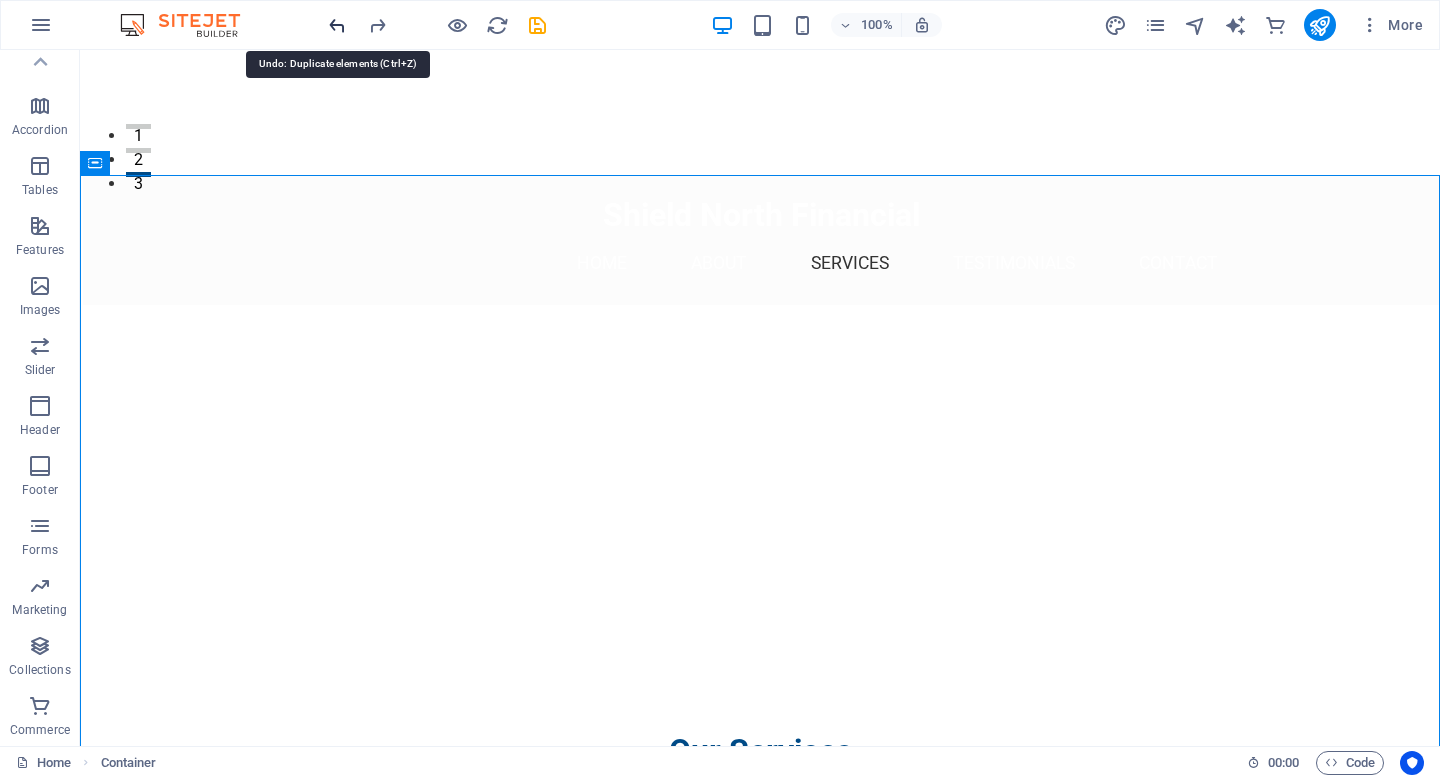 click at bounding box center [337, 25] 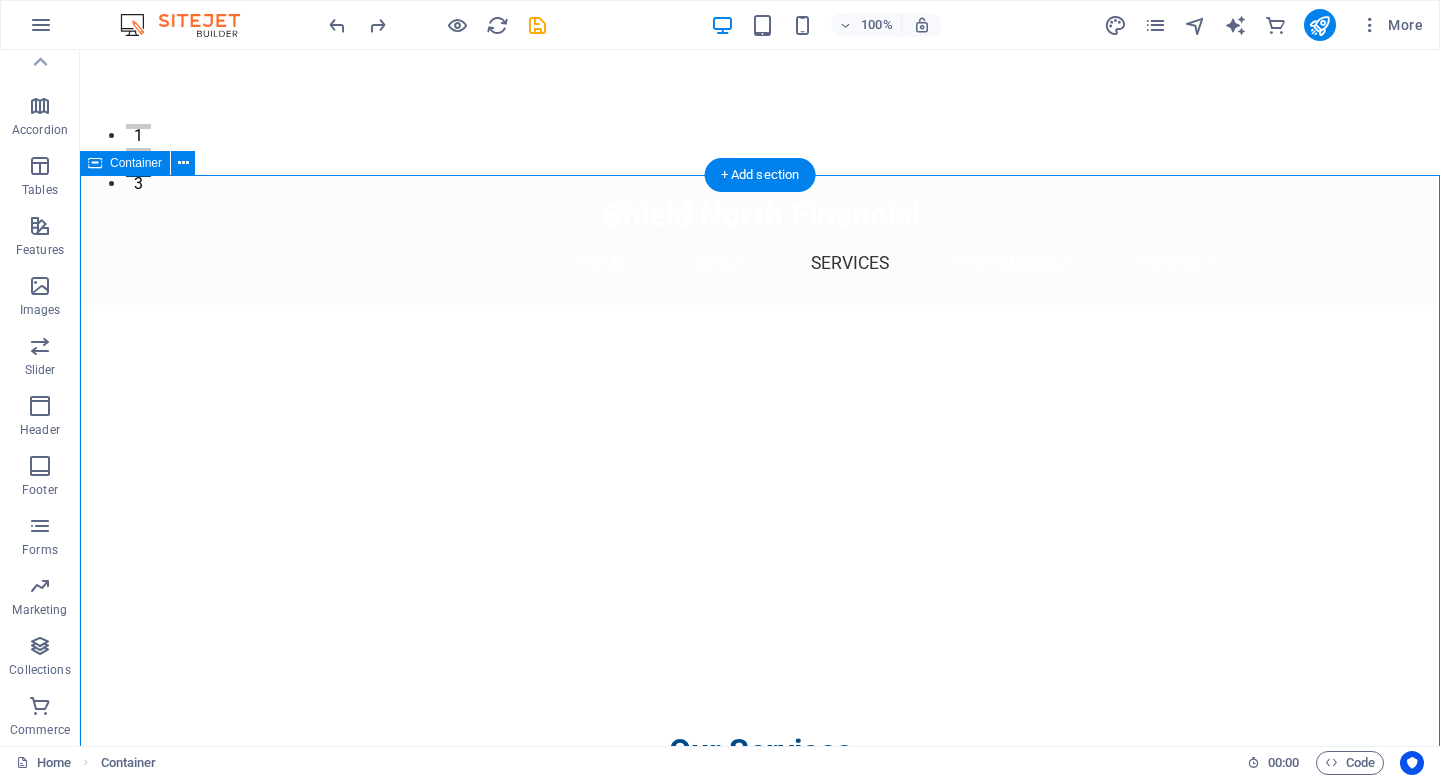 click on "Our Services Life Insurance Secure your loved ones with a comprehensive life insurance plan that fits your needs. Mortgage Protection Protect your home from unexpected events with our mortgage protection policies. Critical Illness Insurance Receive financial support if you are diagnosed with a critical illness. Medical & Dental Benefits Ensure access to necessary medical and dental care with our benefit plans. Income Disability Coverage Safeguard your income in the event of an unexpected disability. Investment & Savings Services Grow your wealth with tailored investment and savings solutions." at bounding box center (760, 1559) 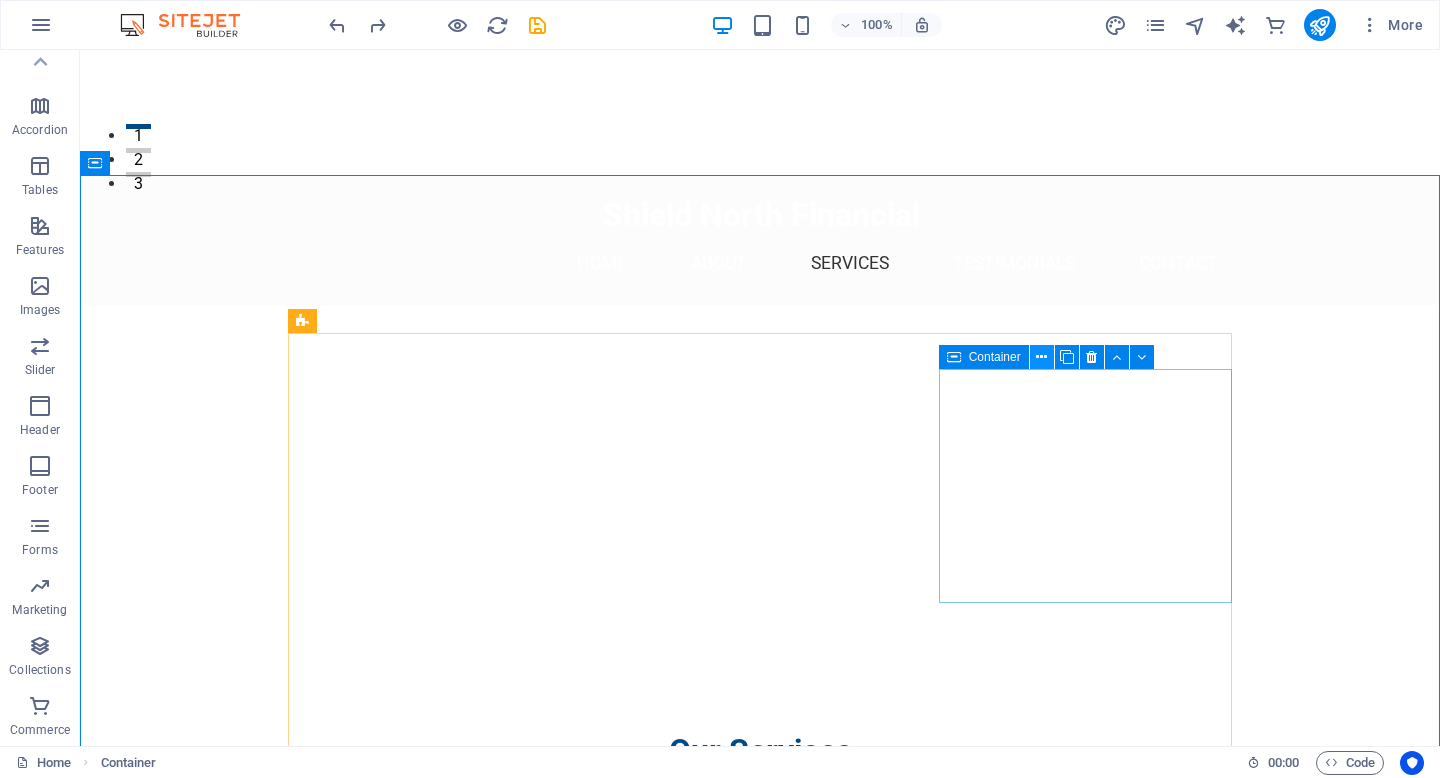 click at bounding box center (1041, 357) 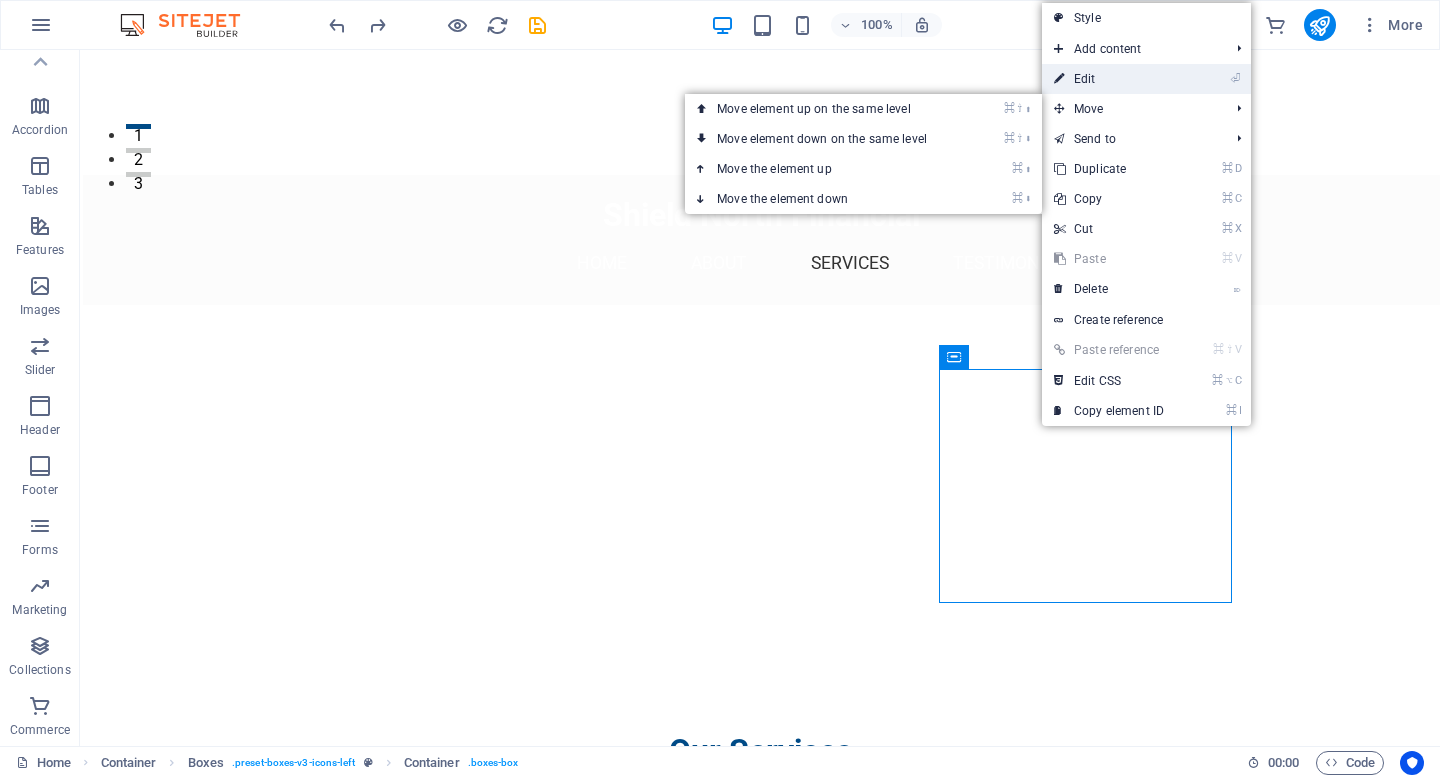 click on "⏎  Edit" at bounding box center (1109, 79) 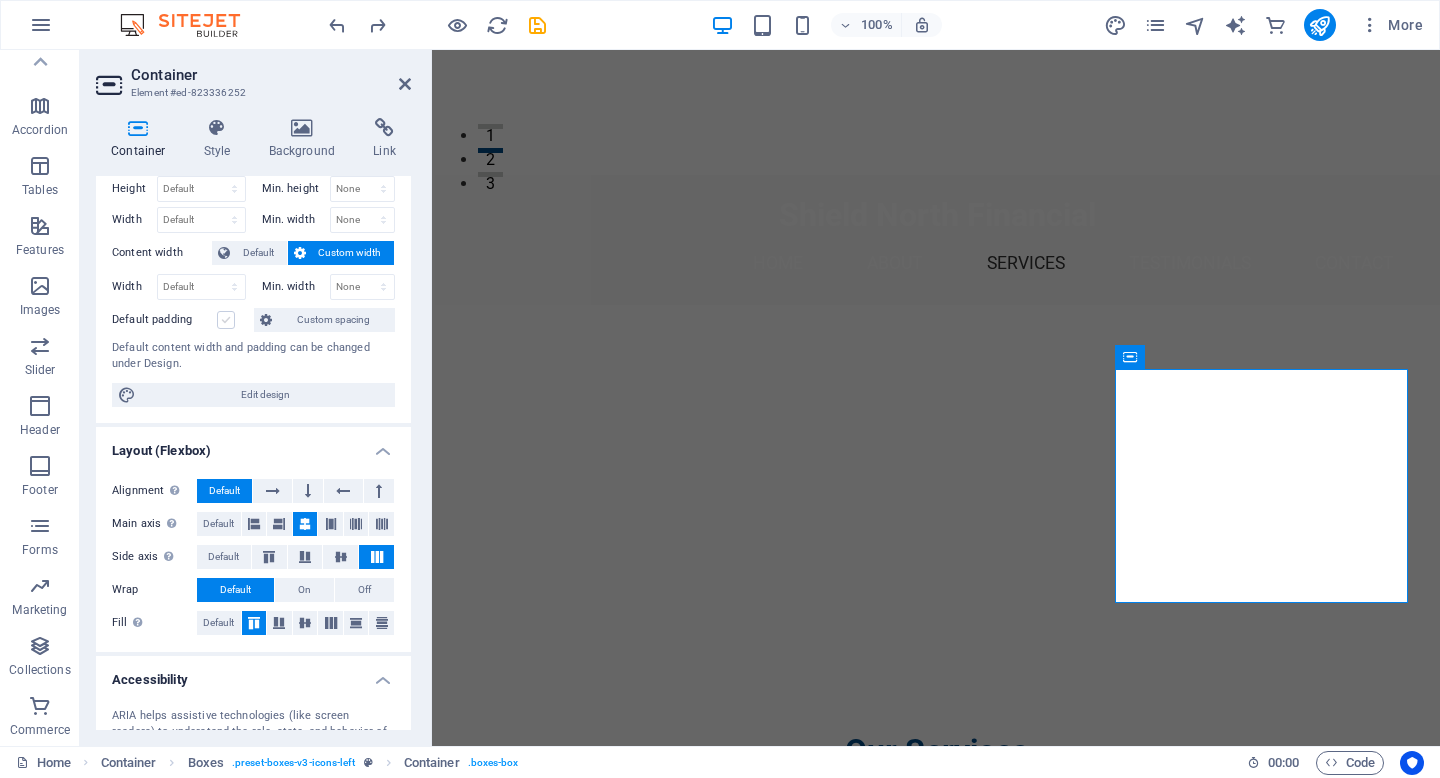 scroll, scrollTop: 0, scrollLeft: 0, axis: both 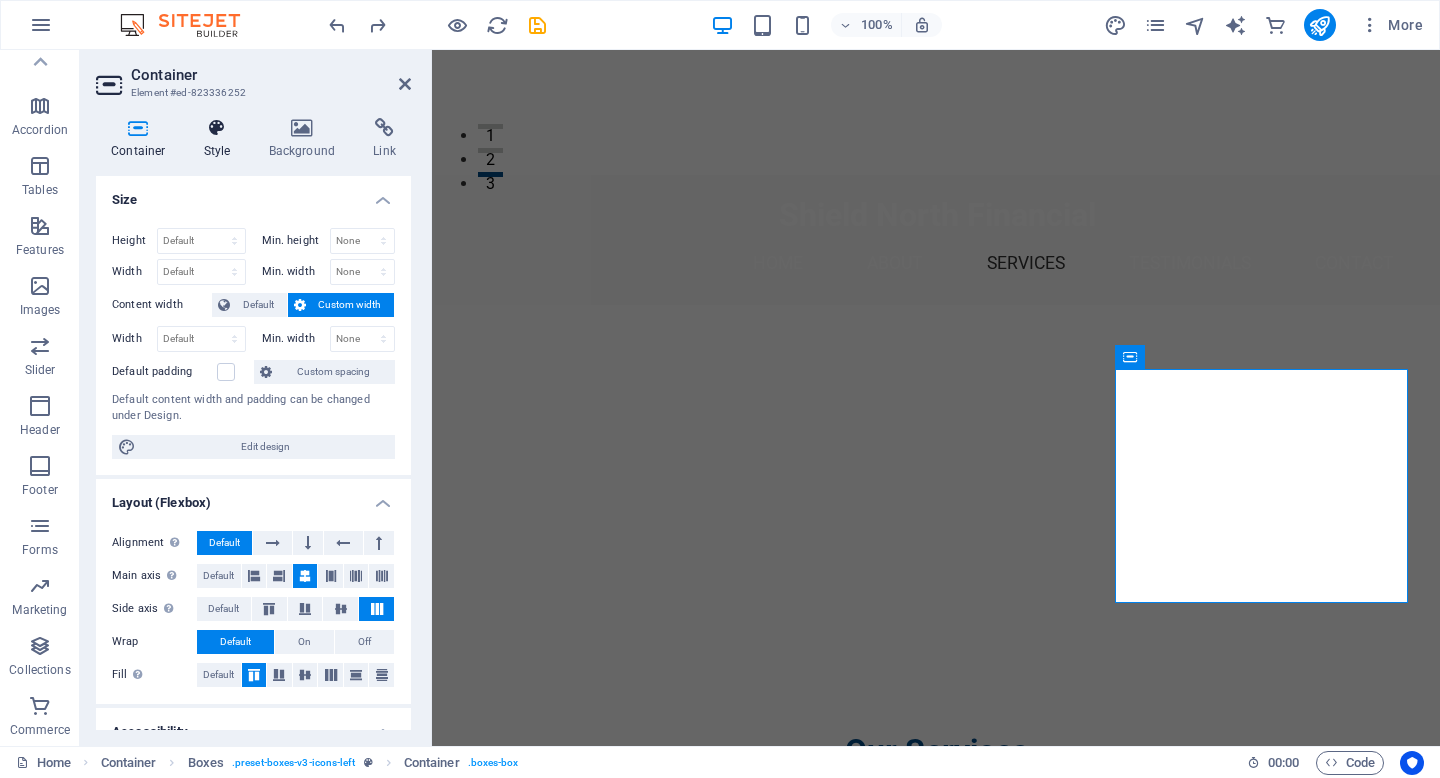 click at bounding box center (217, 128) 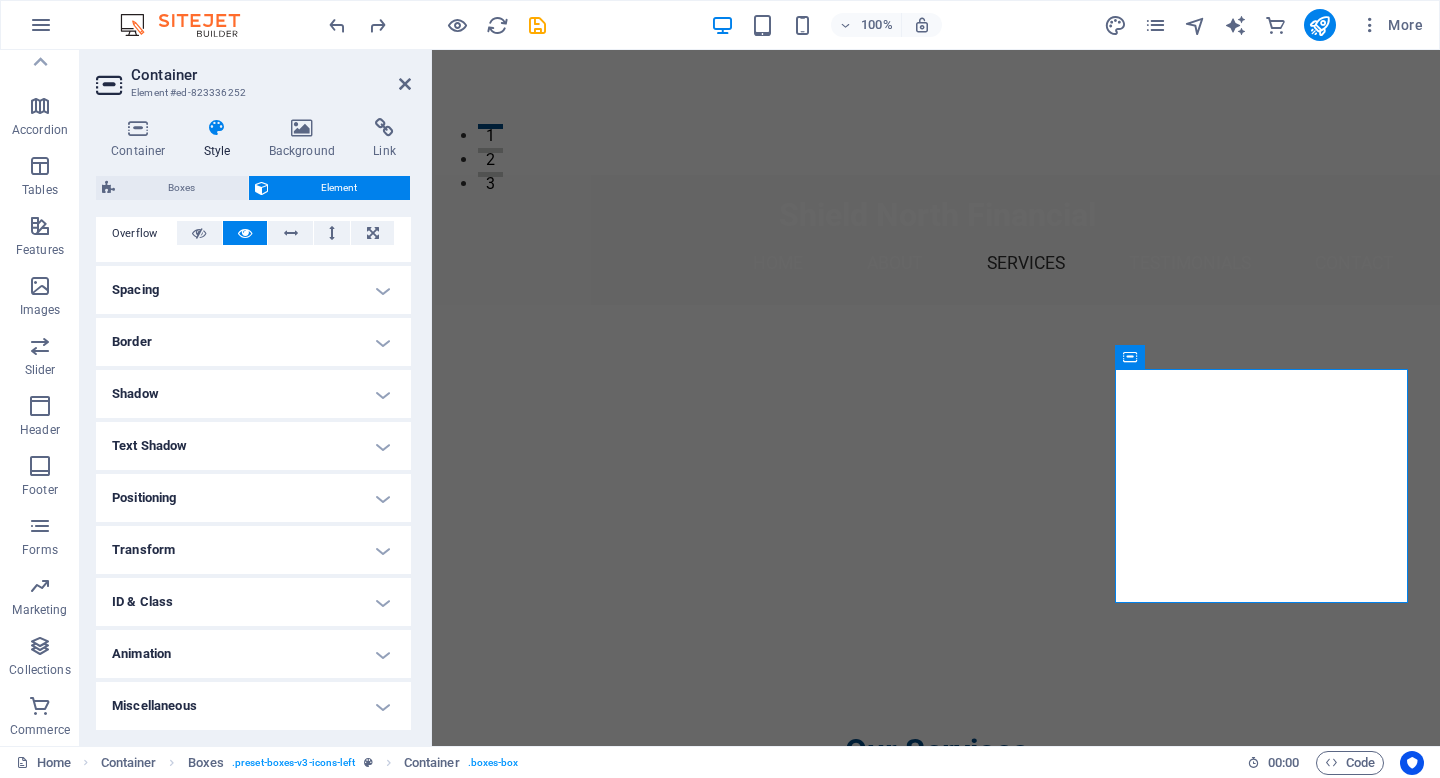 scroll, scrollTop: 0, scrollLeft: 0, axis: both 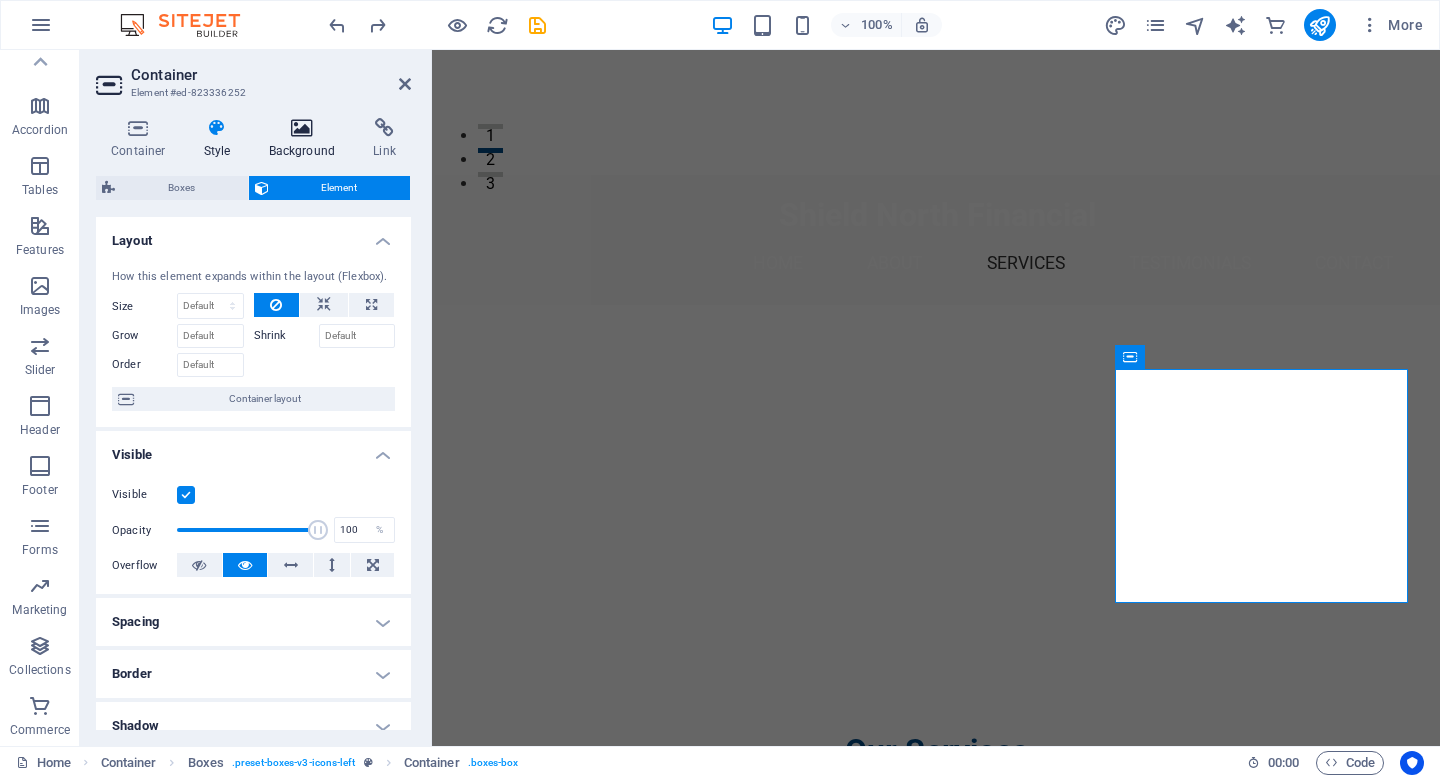 click at bounding box center (302, 128) 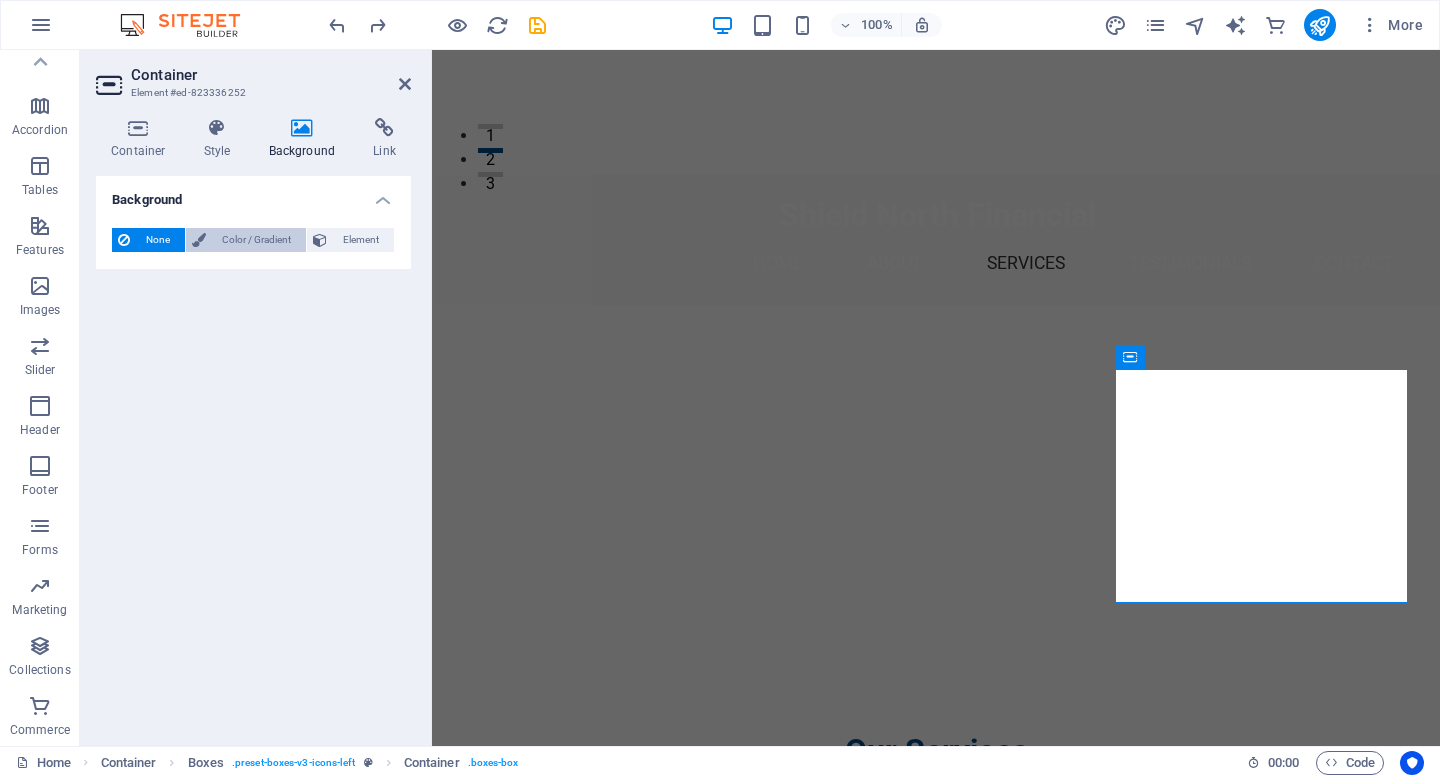 click on "Color / Gradient" at bounding box center [256, 240] 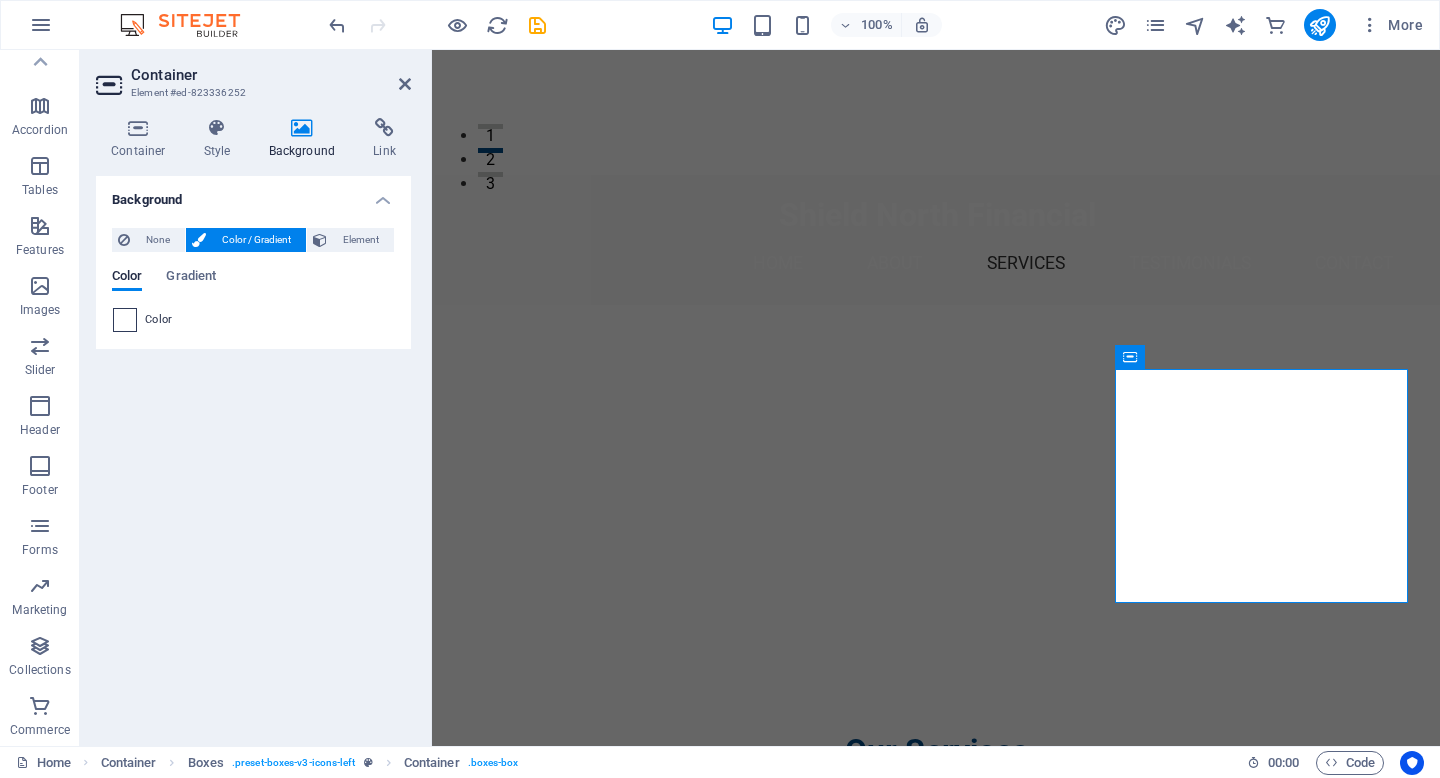 click at bounding box center (125, 320) 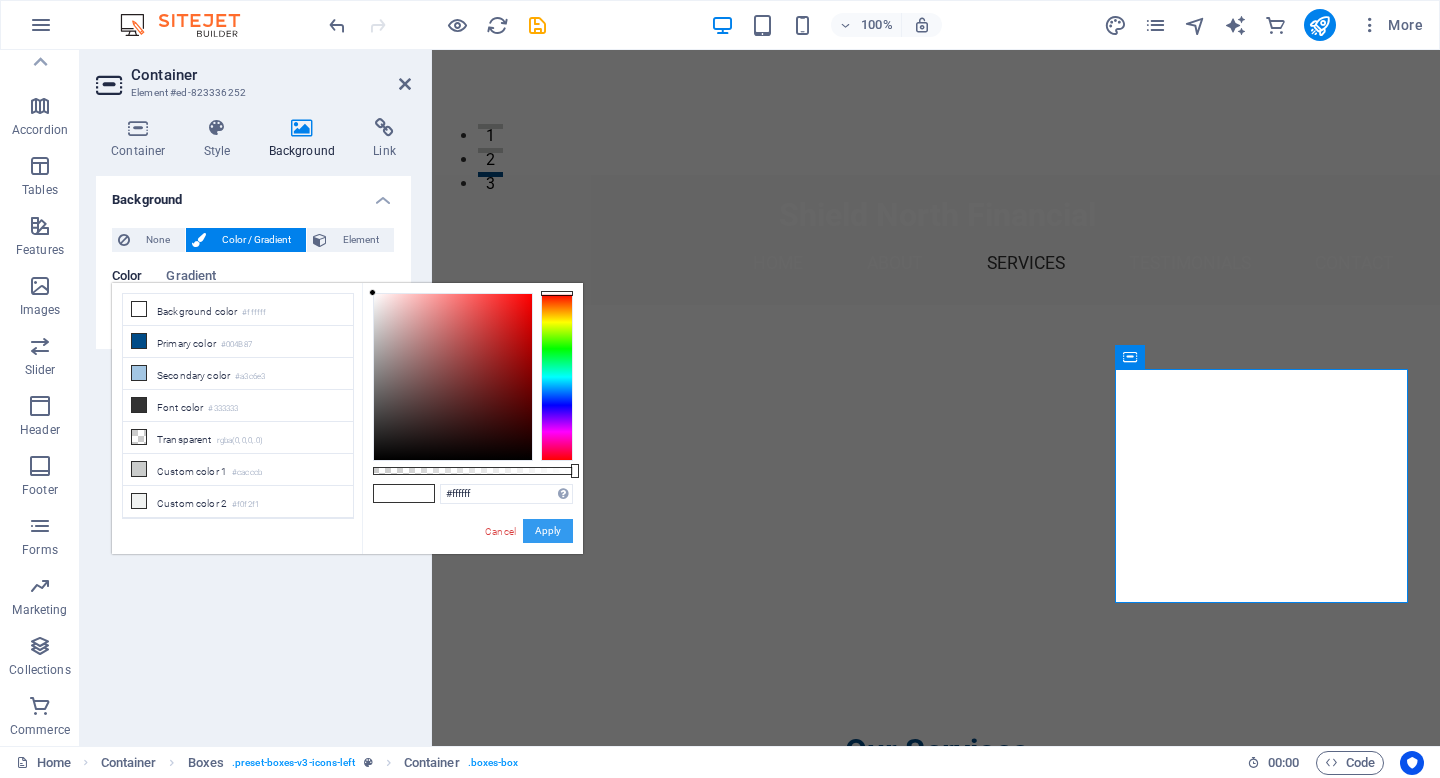 click on "Apply" at bounding box center [548, 531] 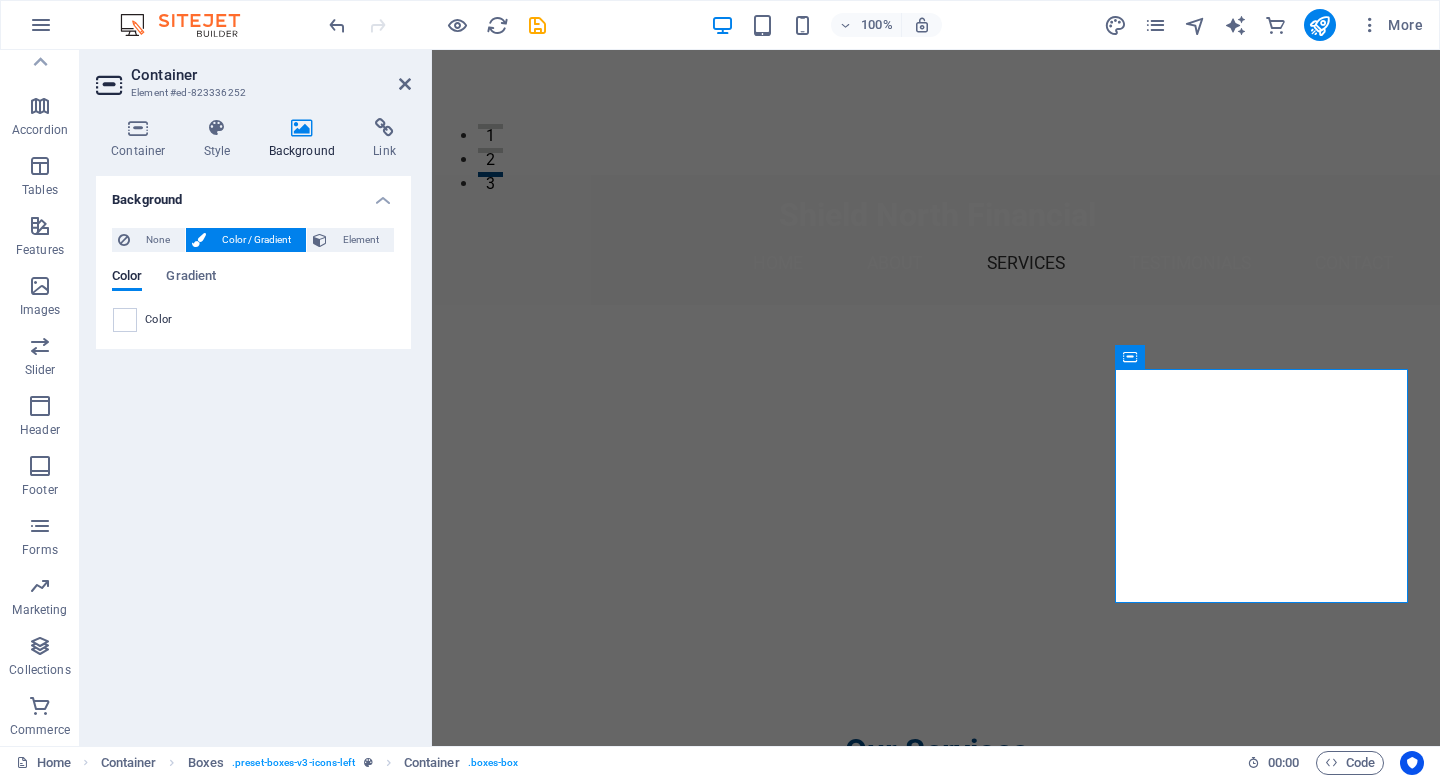 click on "Background None Color / Gradient Element Stretch background to full-width Color overlay Places an overlay over the background to colorize it Parallax 0 % Image Image slider Map Video YouTube Vimeo HTML Color Gradient Color A parent element contains a background. Edit background on parent element" at bounding box center (253, 453) 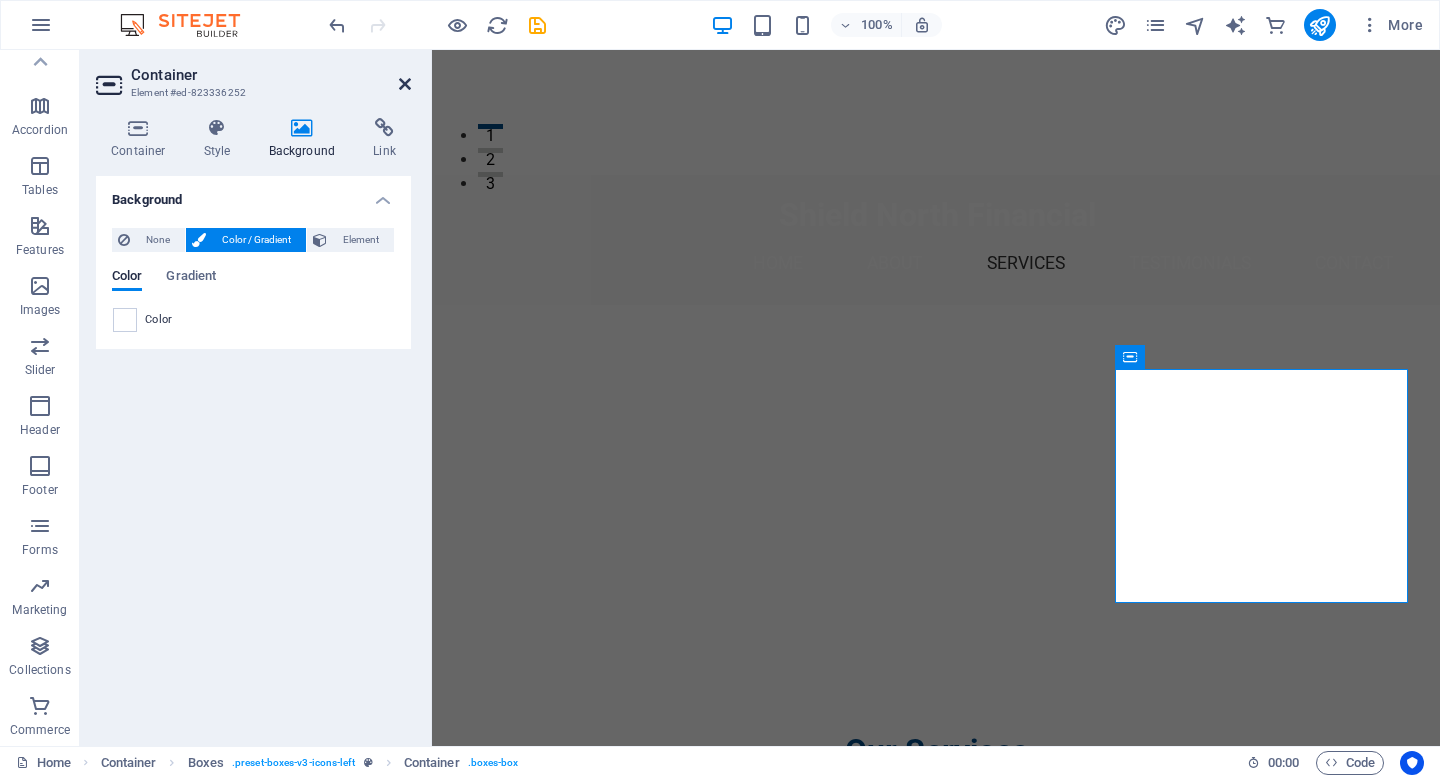 click at bounding box center (405, 84) 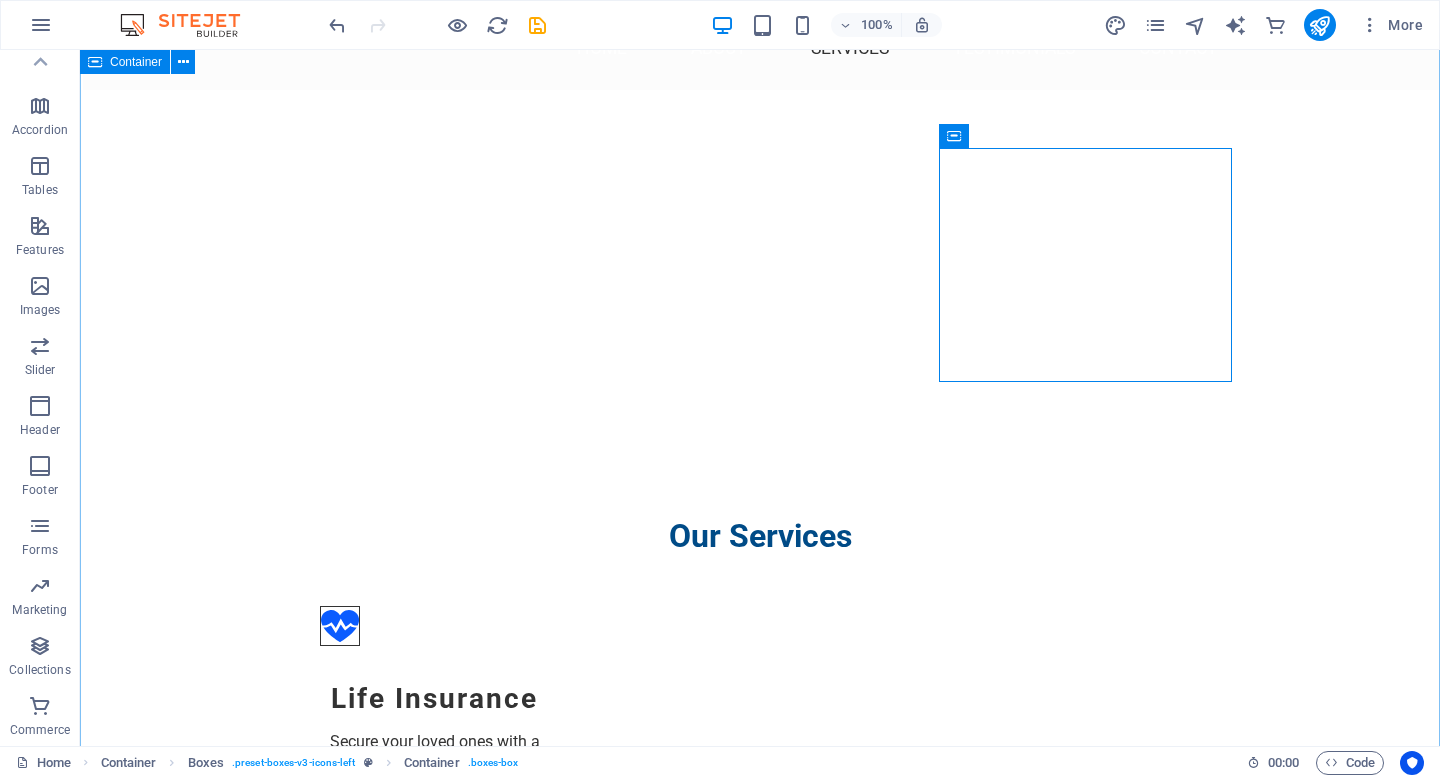 scroll, scrollTop: 799, scrollLeft: 0, axis: vertical 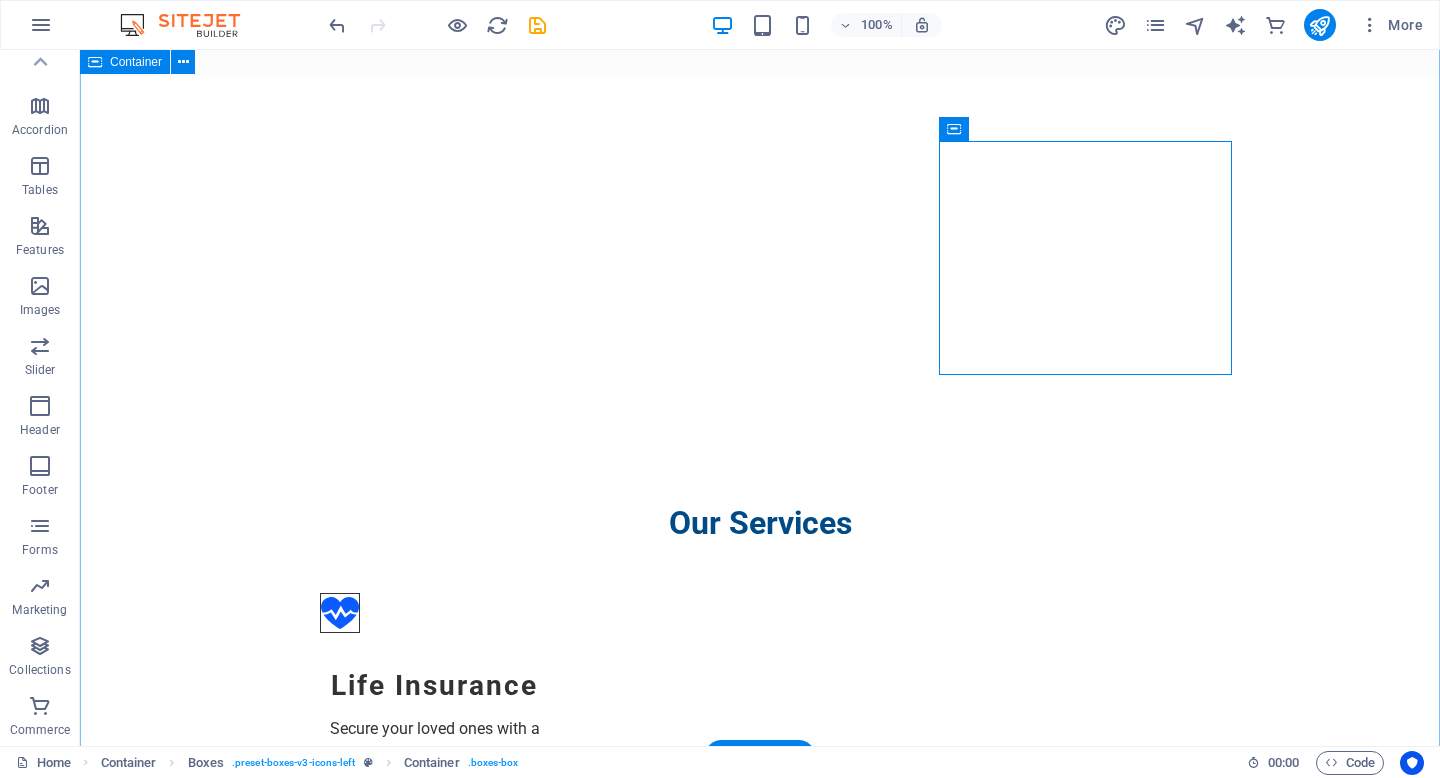 click on "Our Services Life Insurance Secure your loved ones with a comprehensive life insurance plan that fits your needs. Mortgage Protection Protect your home from unexpected events with our mortgage protection policies. Critical Illness Insurance Receive financial support if you are diagnosed with a critical illness. Medical & Dental Benefits Ensure access to necessary medical and dental care with our benefit plans. Income Disability Coverage Safeguard your income in the event of an unexpected disability. Investment & Savings Services Grow your wealth with tailored investment and savings solutions." at bounding box center [760, 1331] 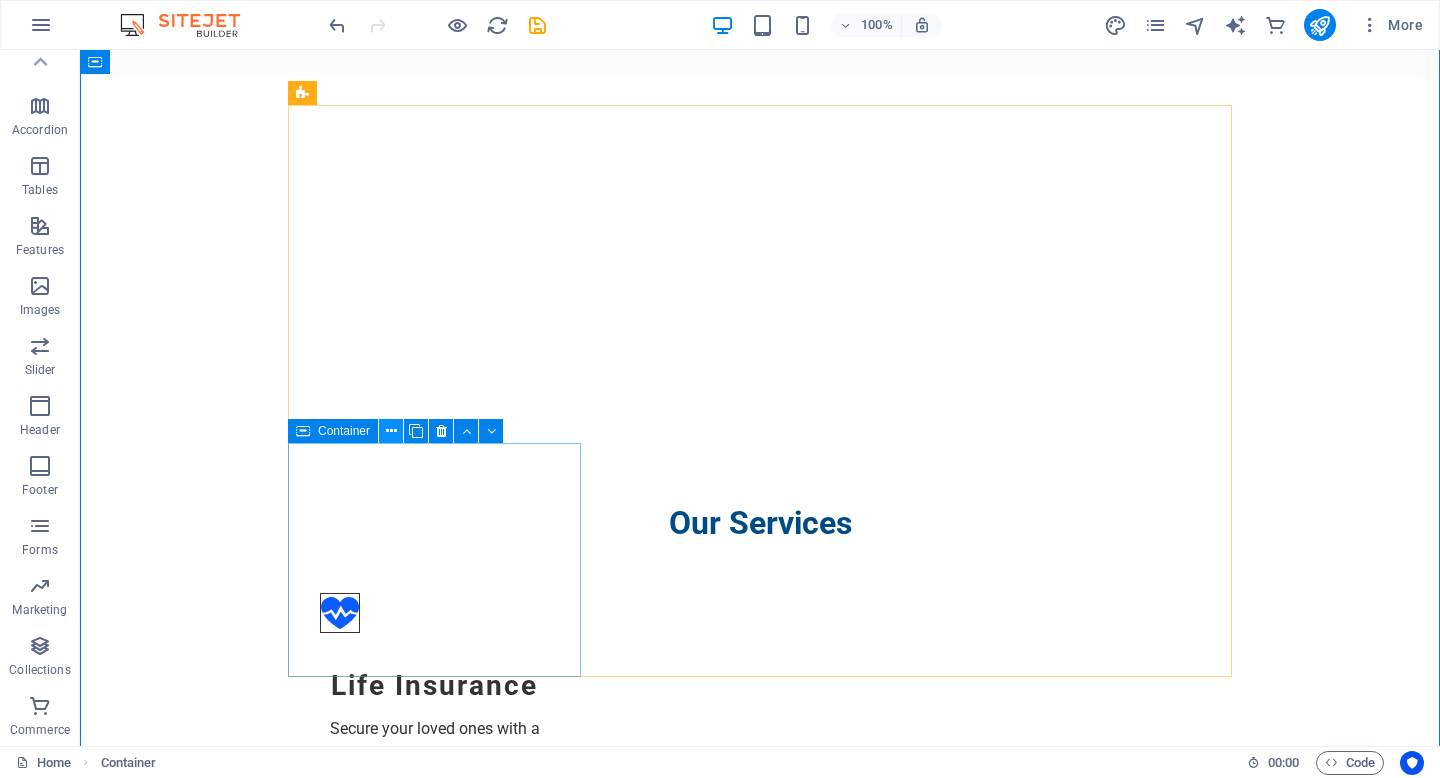 click at bounding box center [391, 431] 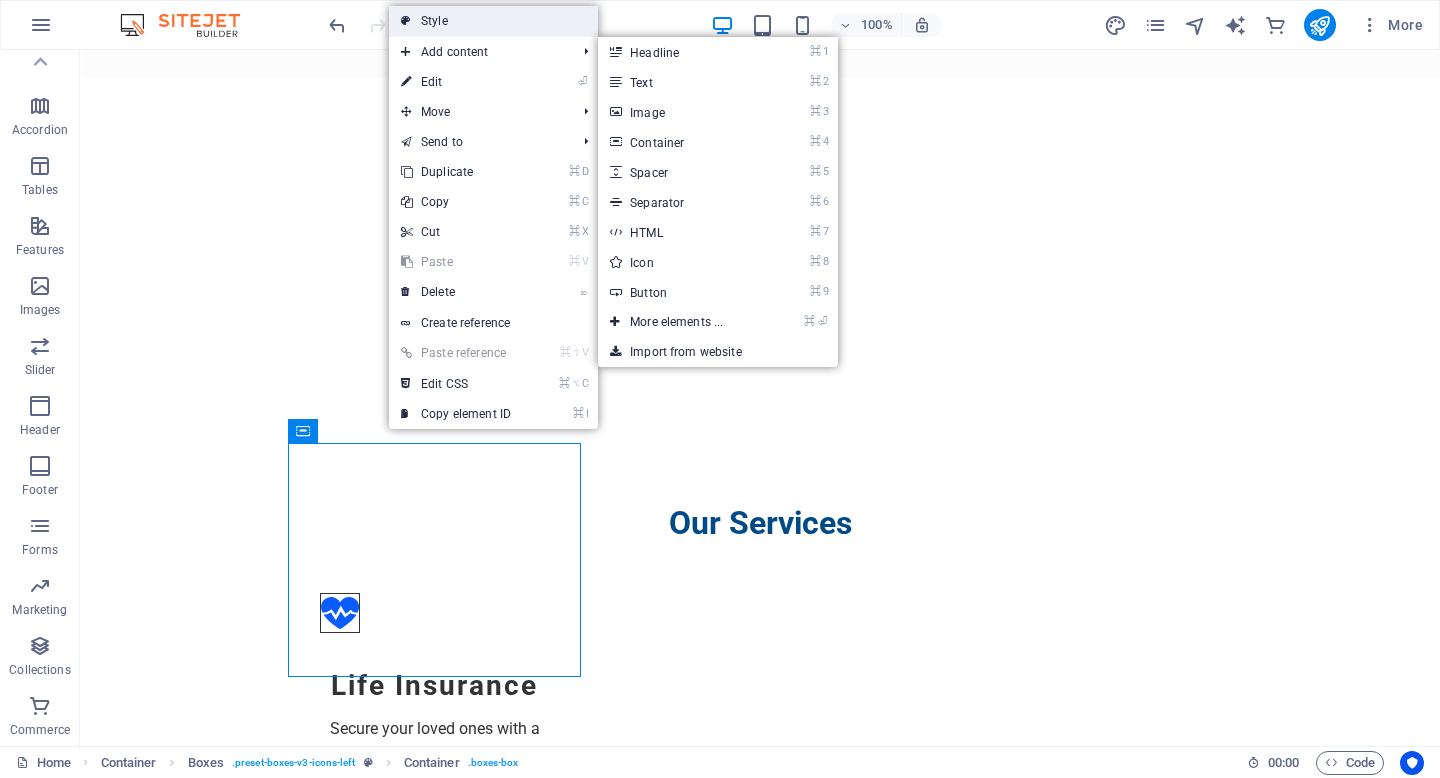 click on "Style" at bounding box center [493, 21] 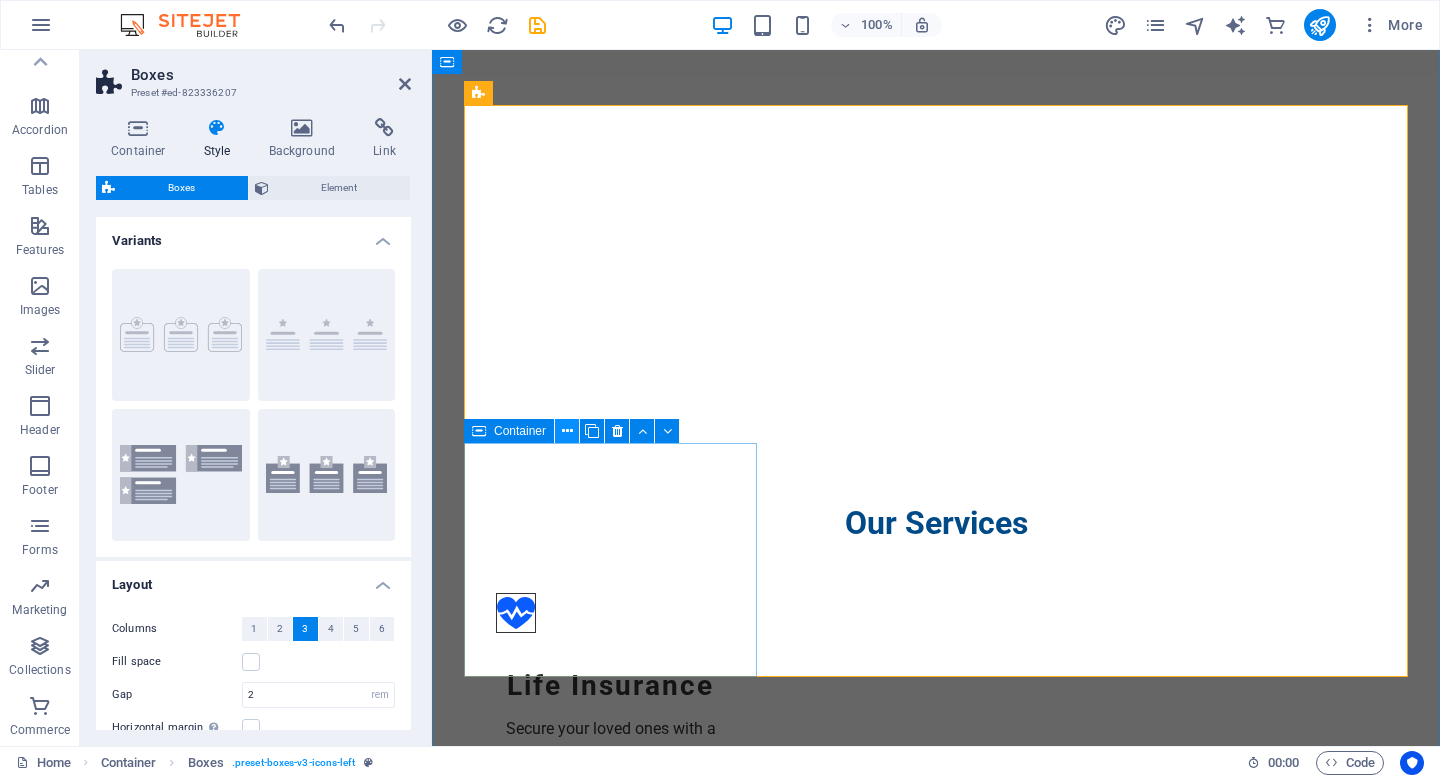 click at bounding box center [567, 431] 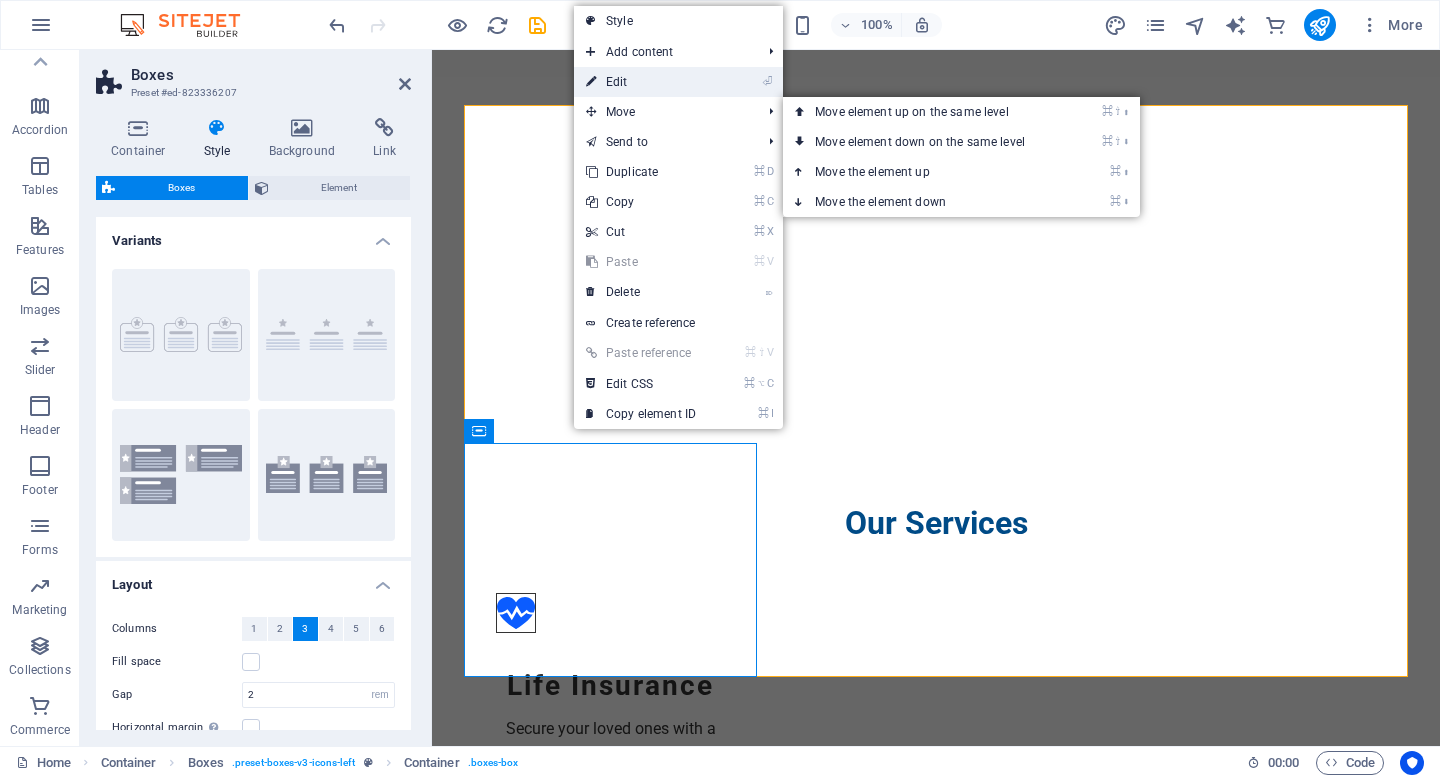 click on "⏎  Edit" at bounding box center [641, 82] 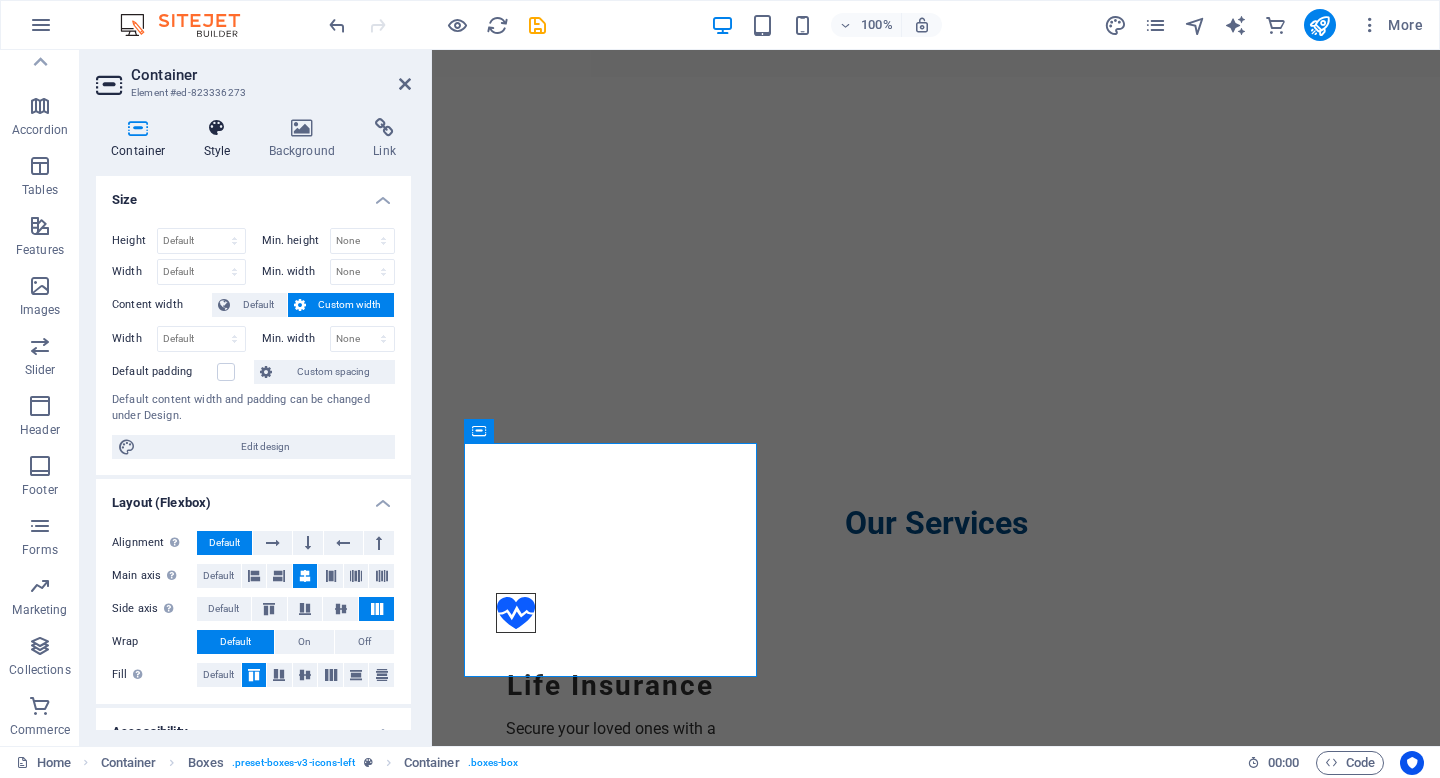 click at bounding box center [217, 128] 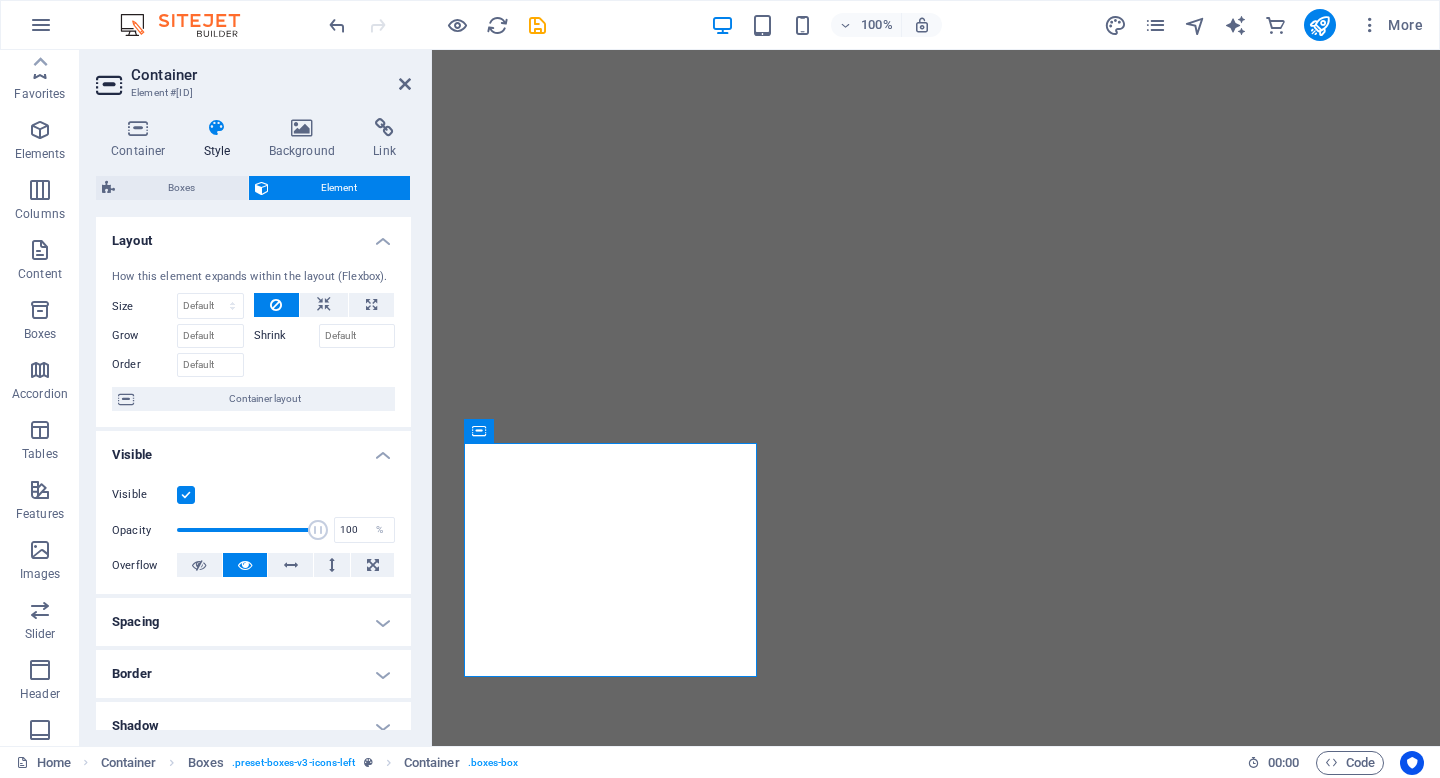scroll, scrollTop: 0, scrollLeft: 0, axis: both 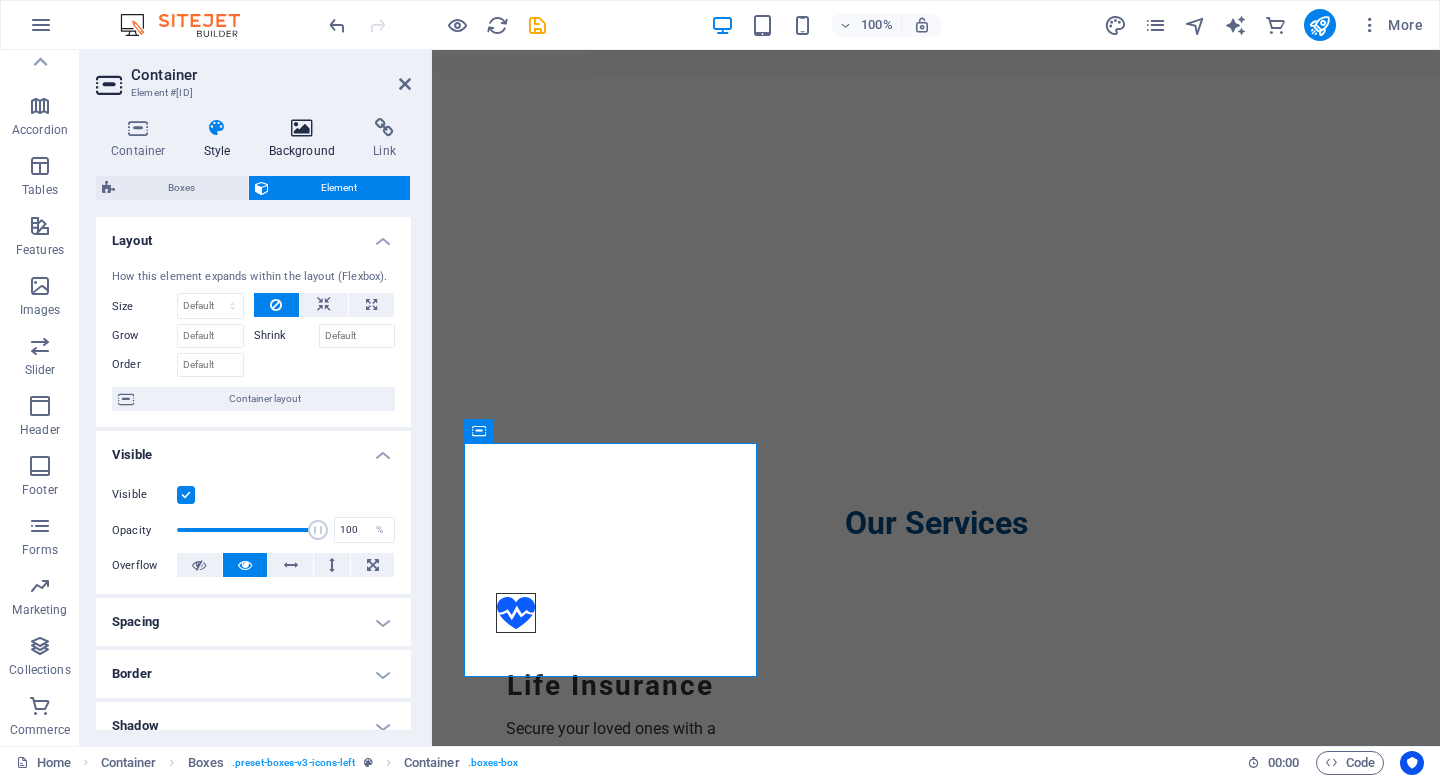 click at bounding box center [302, 128] 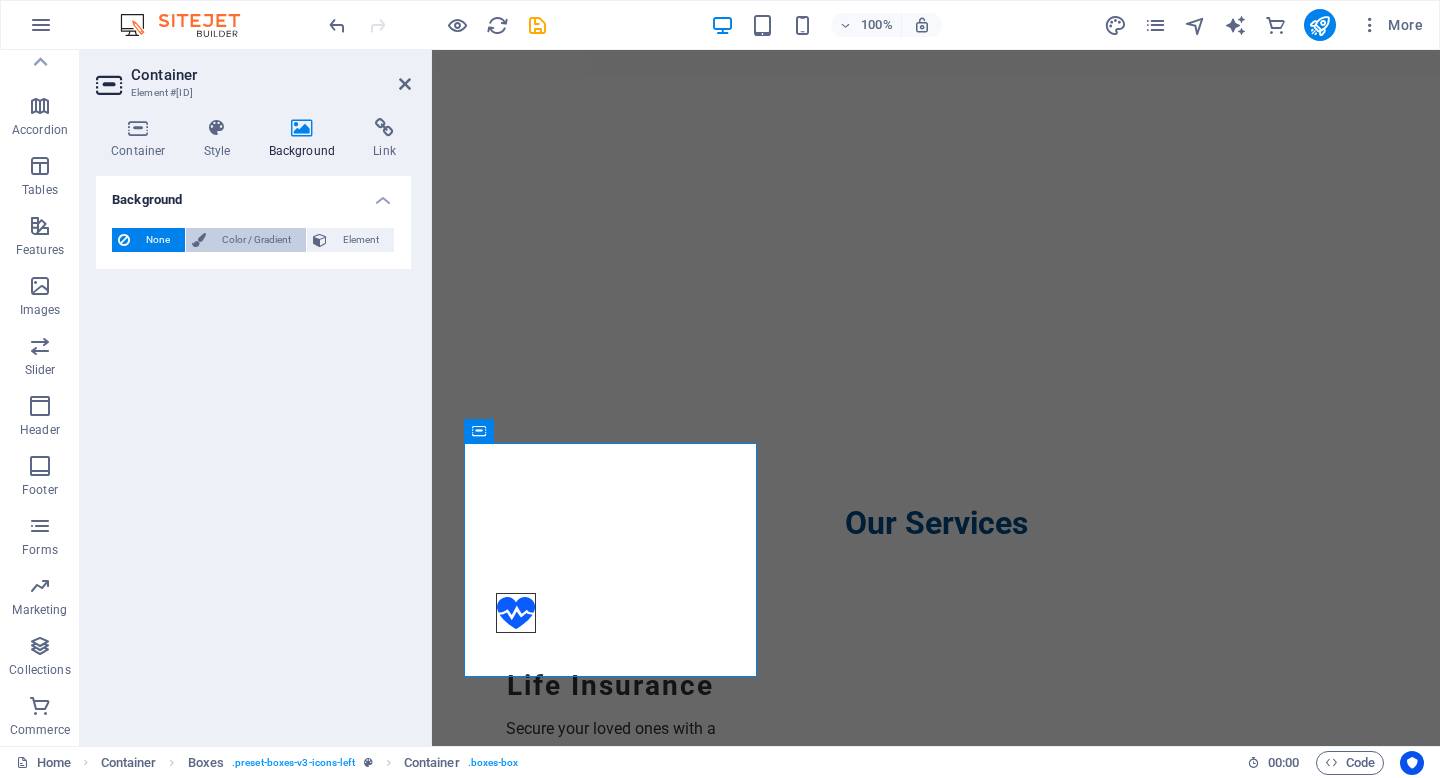 click on "Color / Gradient" at bounding box center (256, 240) 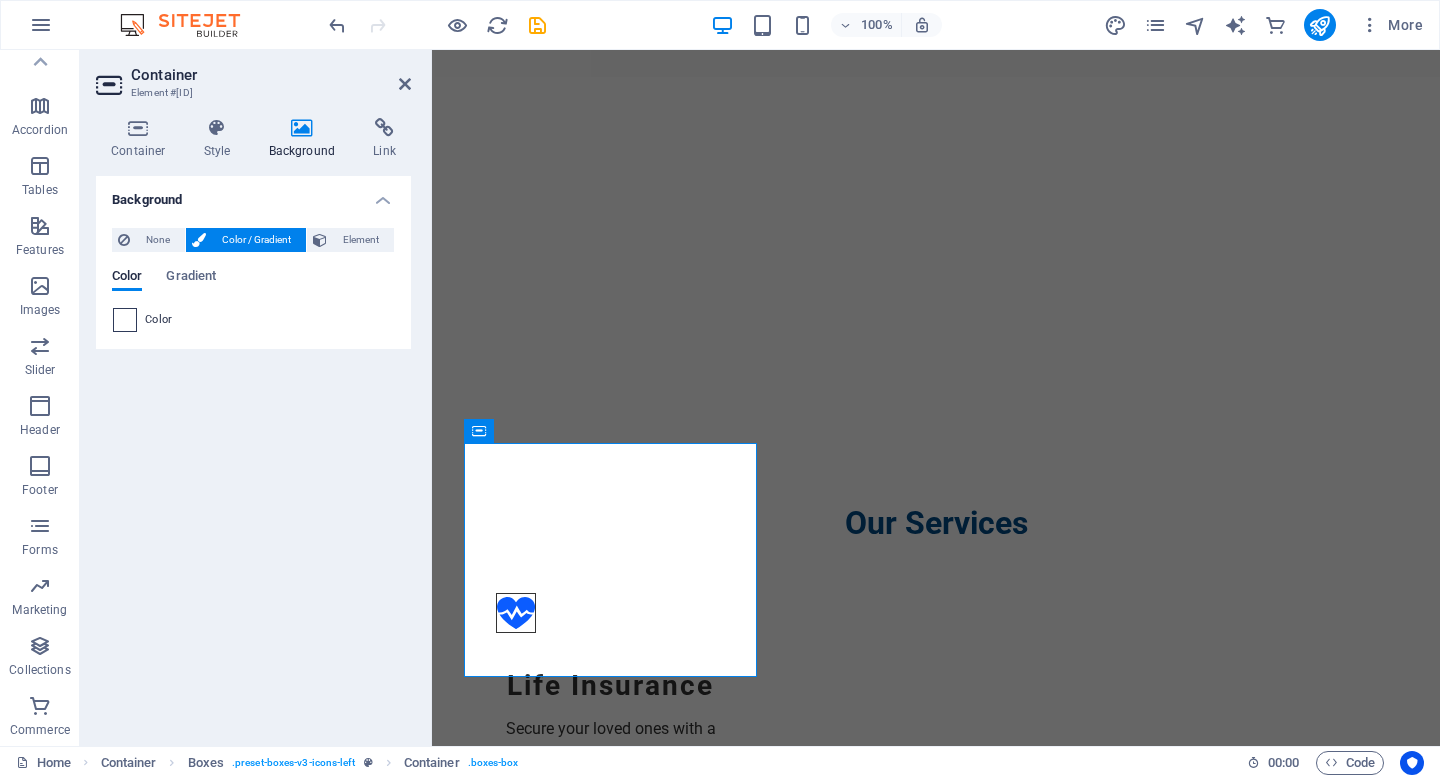 click at bounding box center (125, 320) 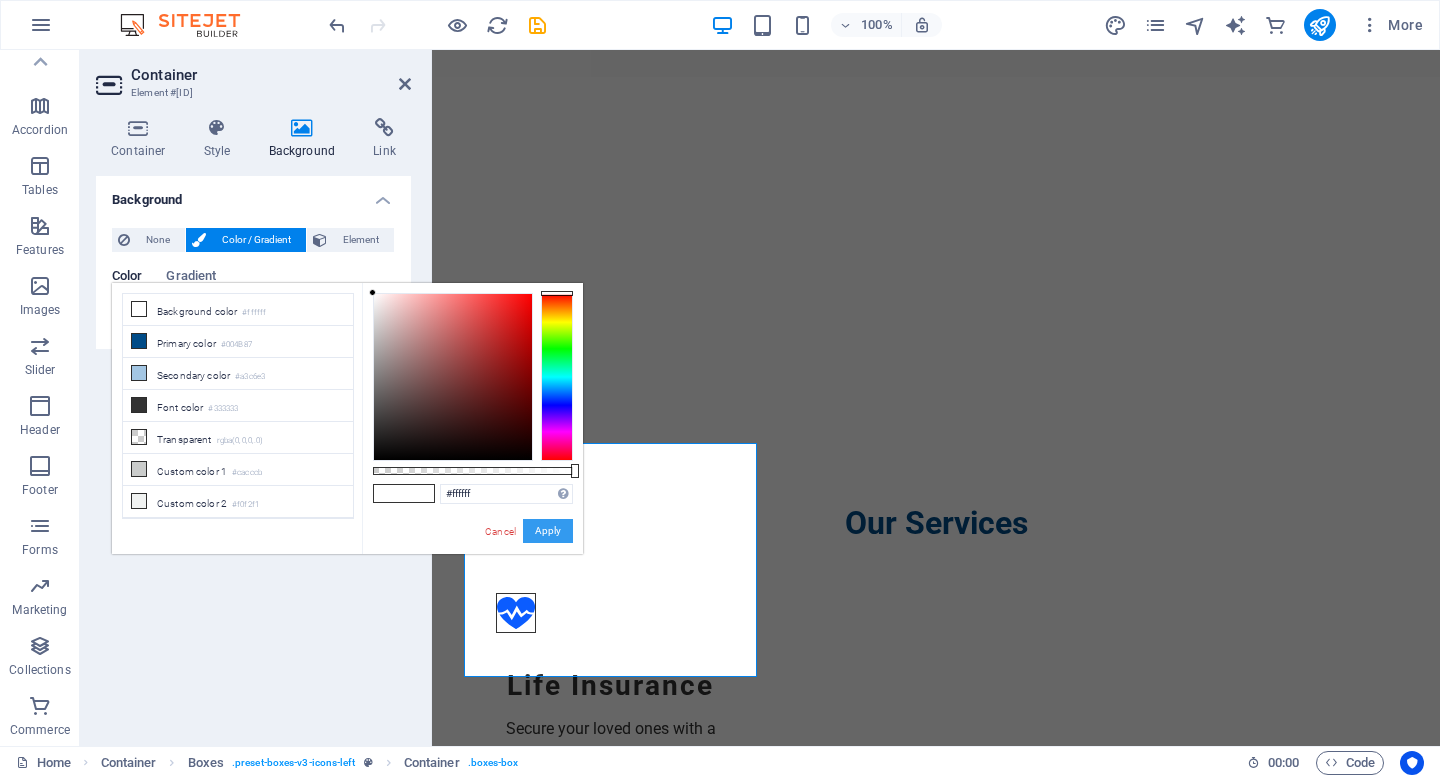 click on "Apply" at bounding box center [548, 531] 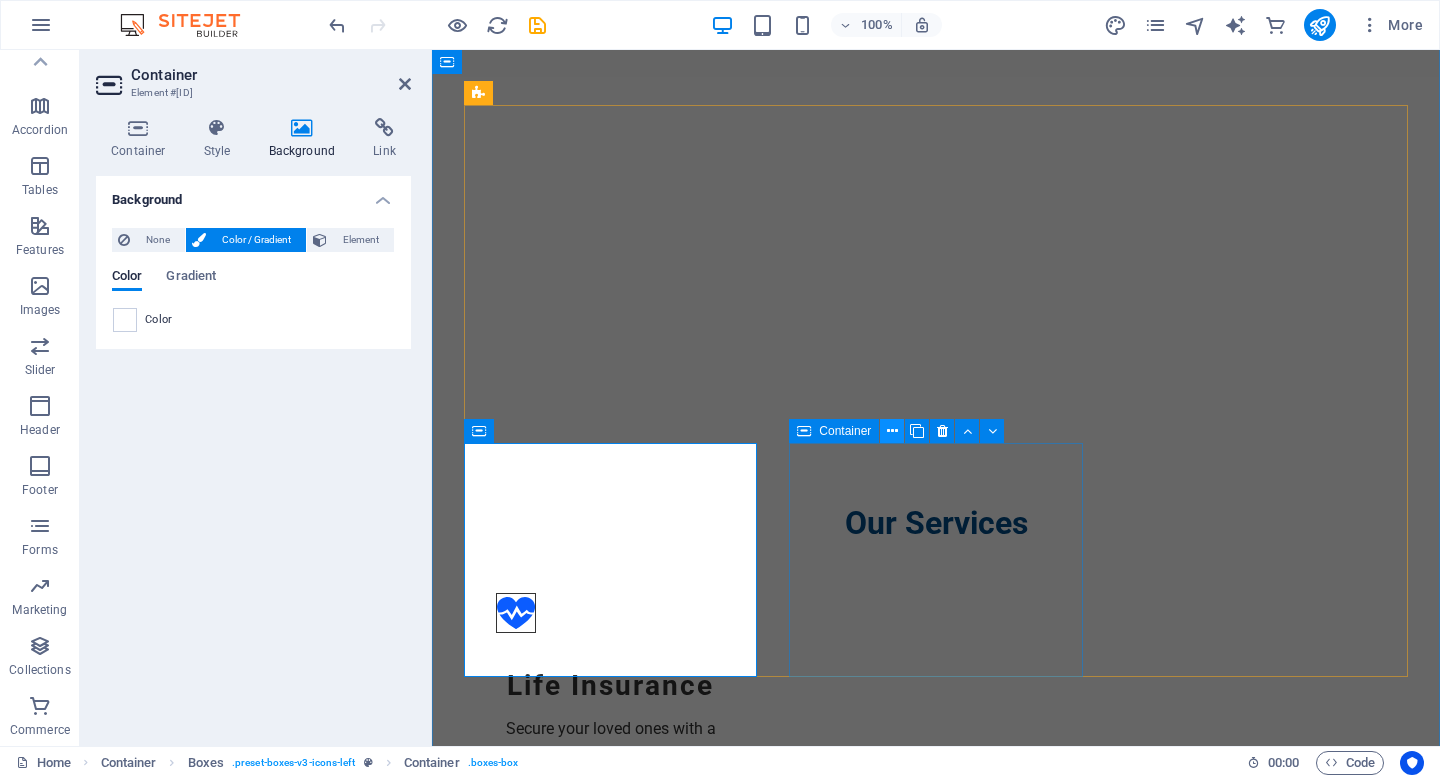 click at bounding box center [892, 431] 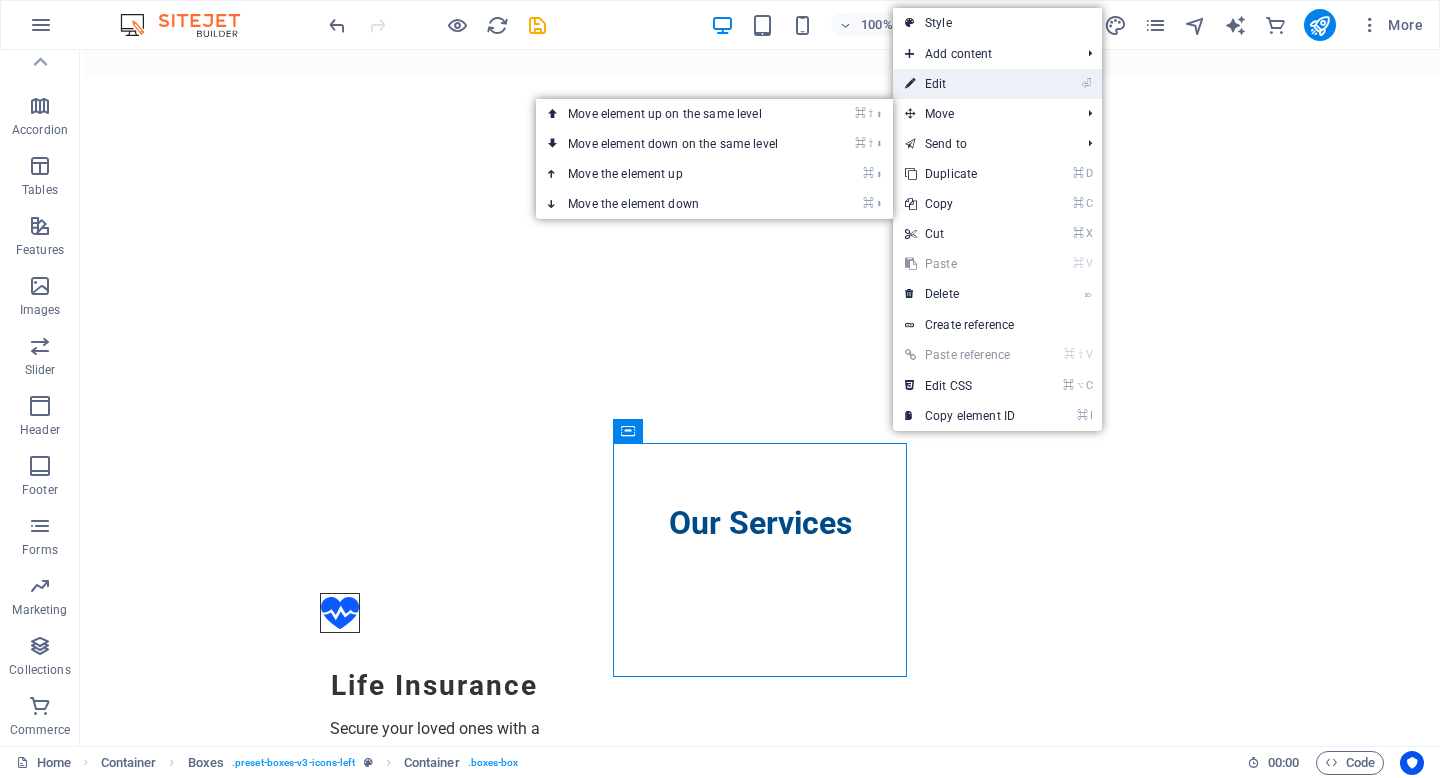click on "⏎  Edit" at bounding box center [960, 84] 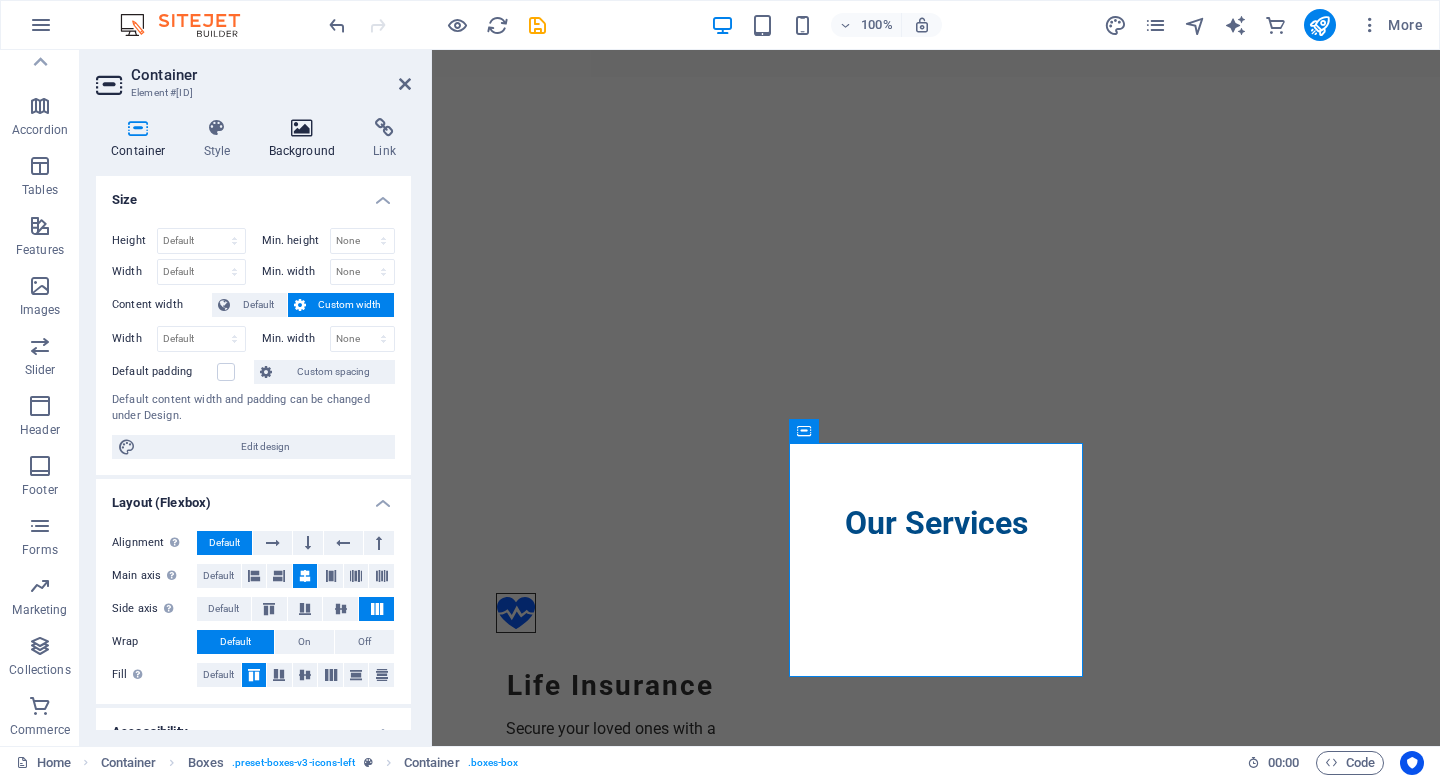 click at bounding box center [302, 128] 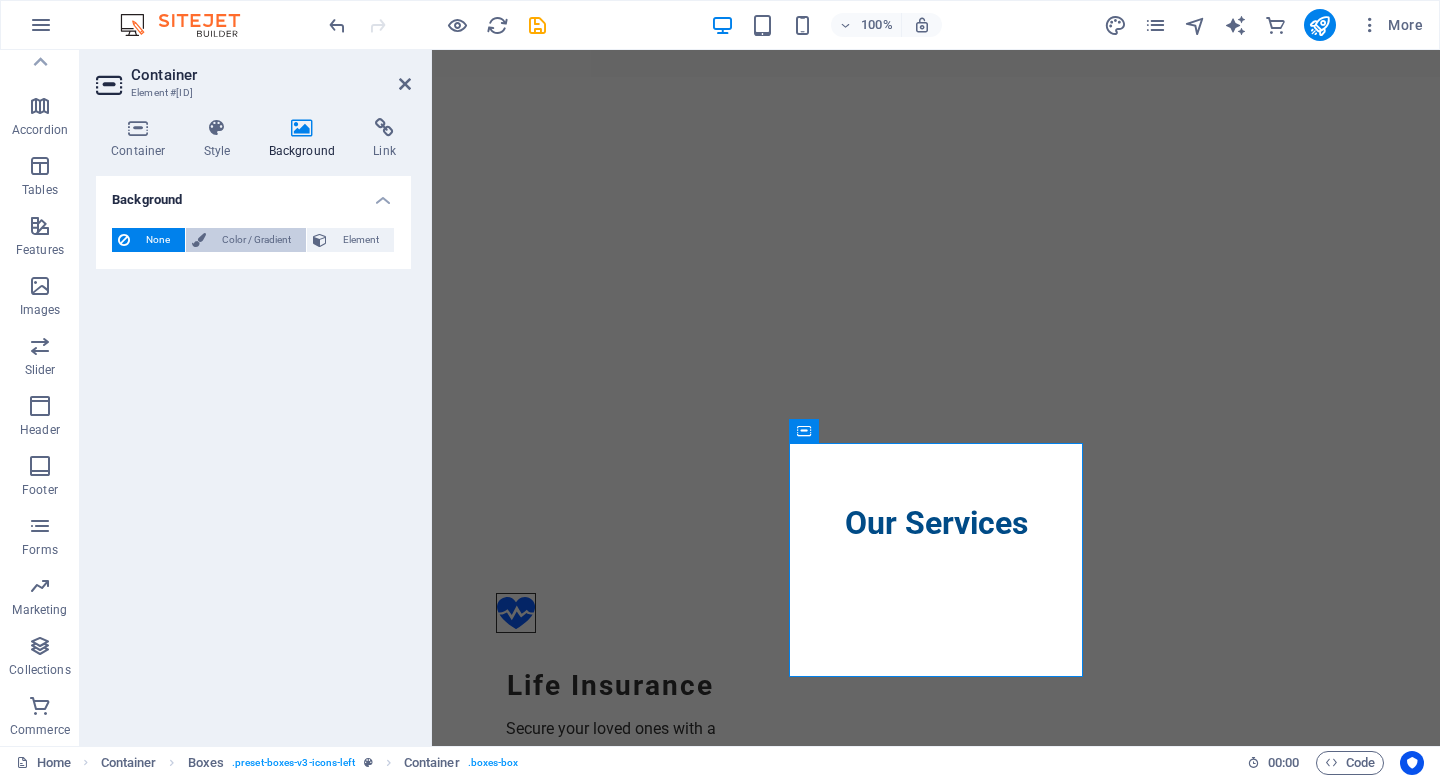 click on "Color / Gradient" at bounding box center (256, 240) 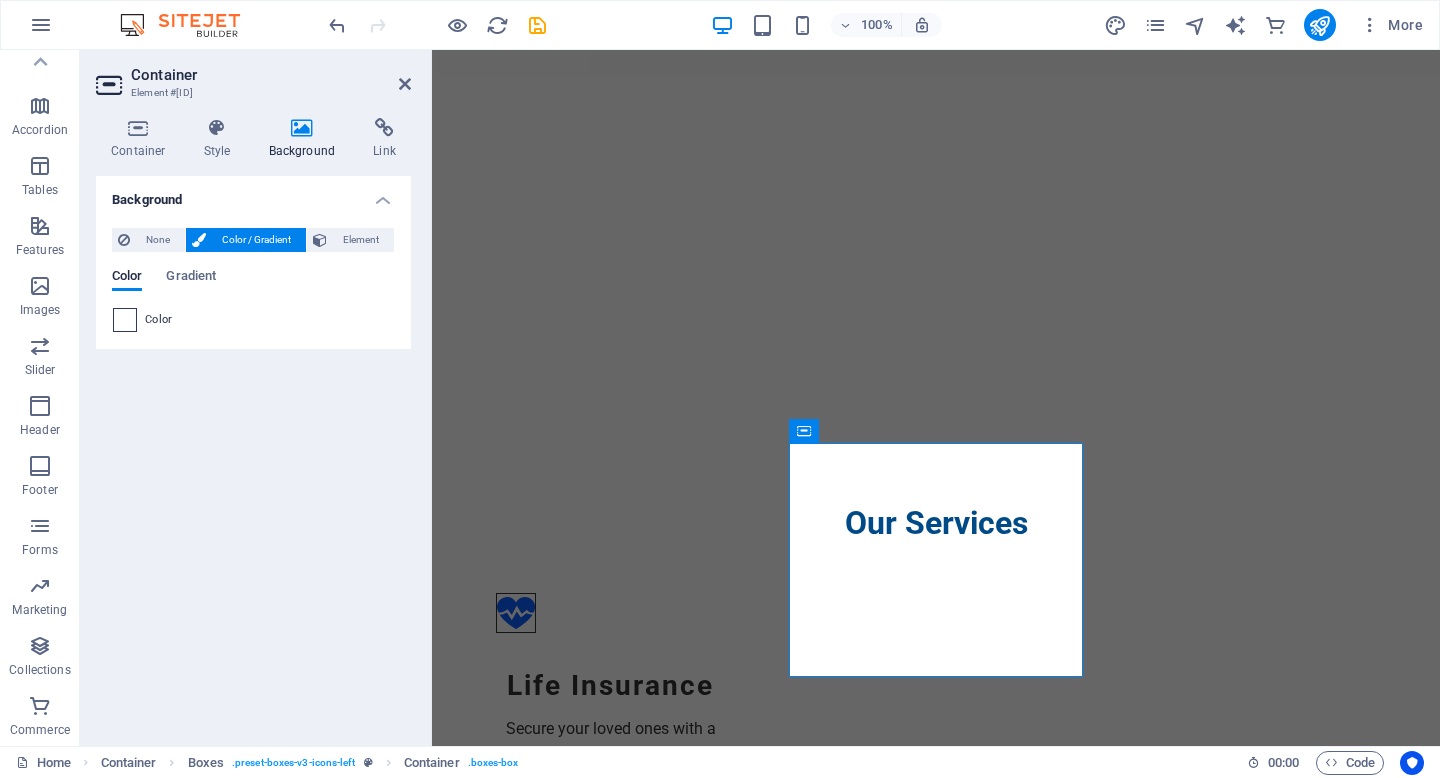 click at bounding box center [125, 320] 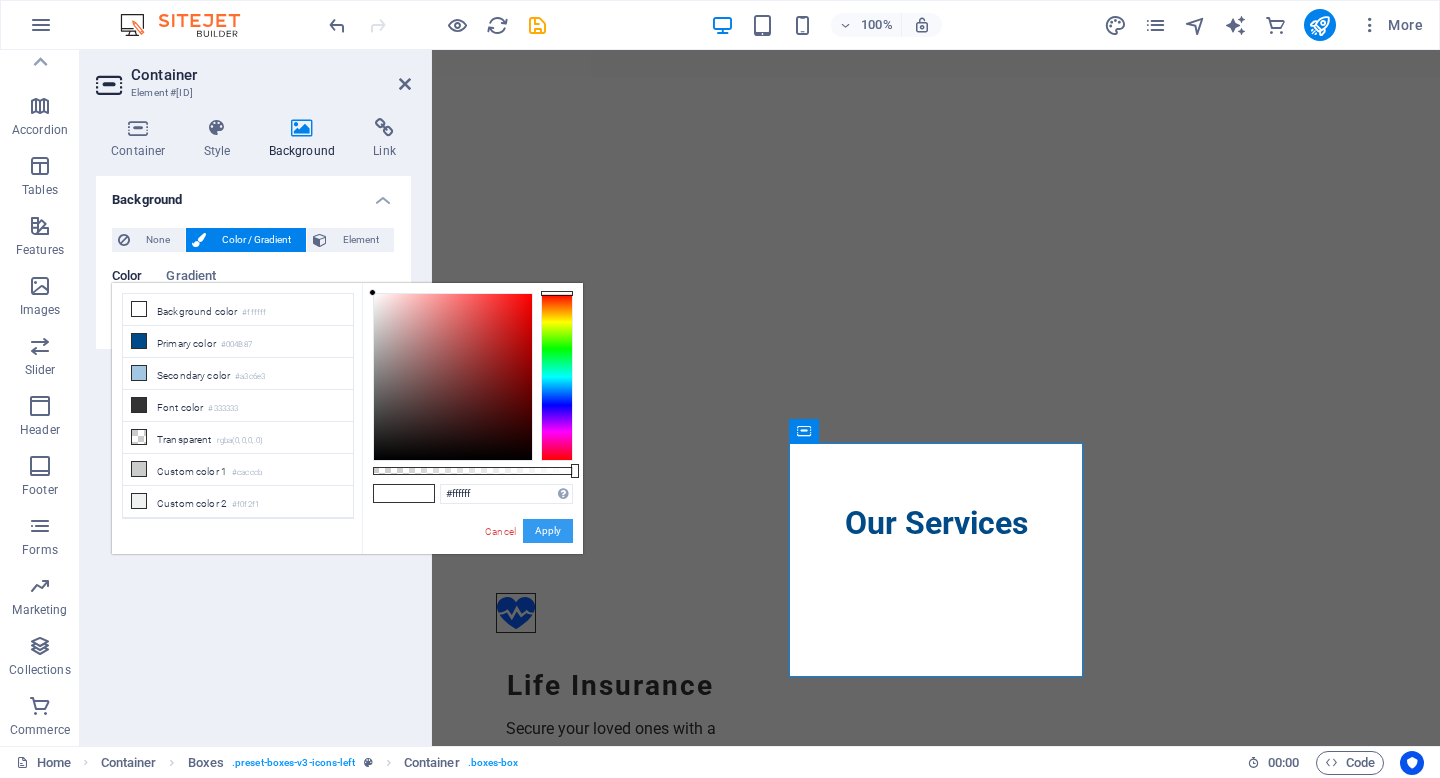 click on "Apply" at bounding box center [548, 531] 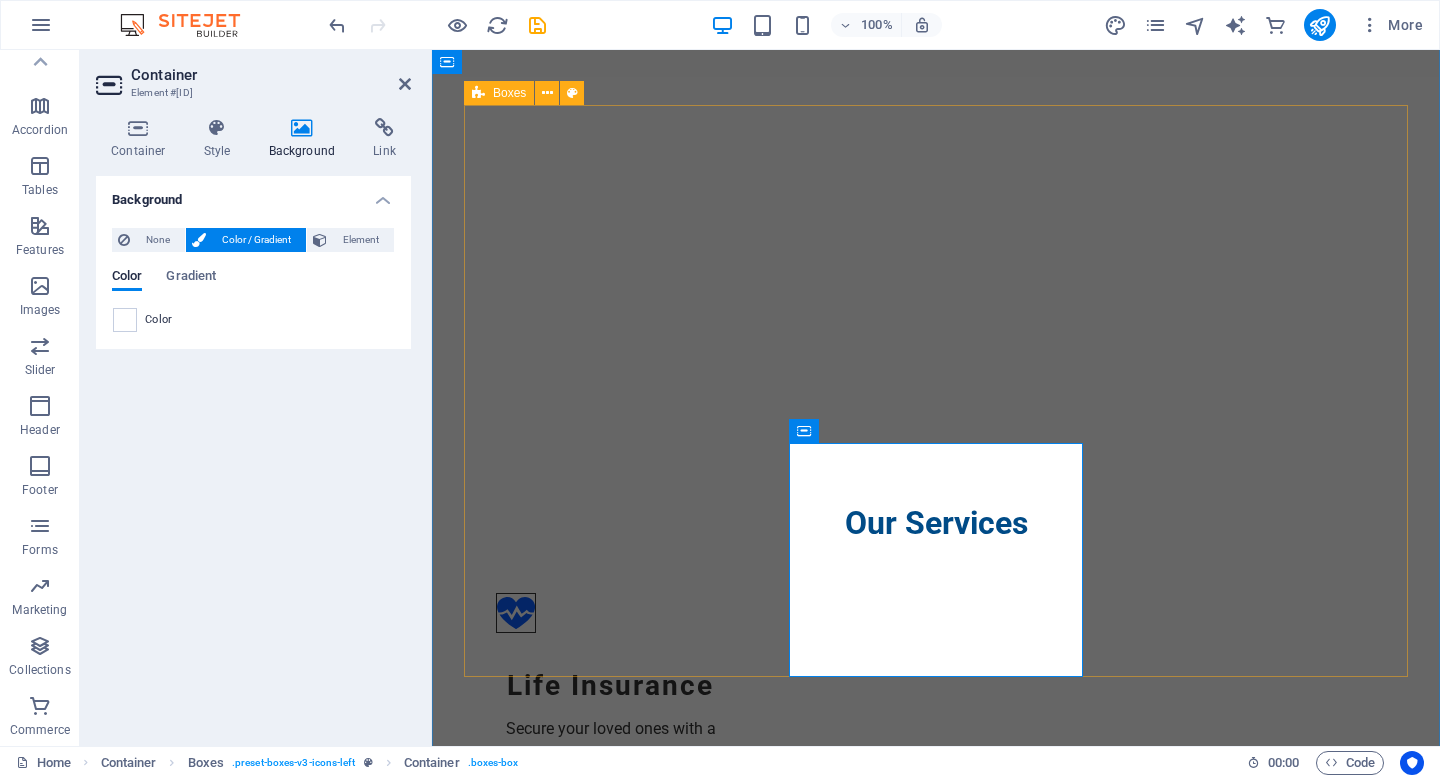 click on "Life Insurance Secure your loved ones with a comprehensive life insurance plan that fits your needs. Mortgage Protection Protect your home from unexpected events with our mortgage protection policies. Critical Illness Insurance Receive financial support if you are diagnosed with a critical illness. Medical & Dental Benefits Ensure access to necessary medical and dental care with our benefit plans. Income Disability Coverage Safeguard your income in the event of an unexpected disability. Investment & Savings Services Grow your wealth with tailored investment and savings solutions." at bounding box center [936, 1370] 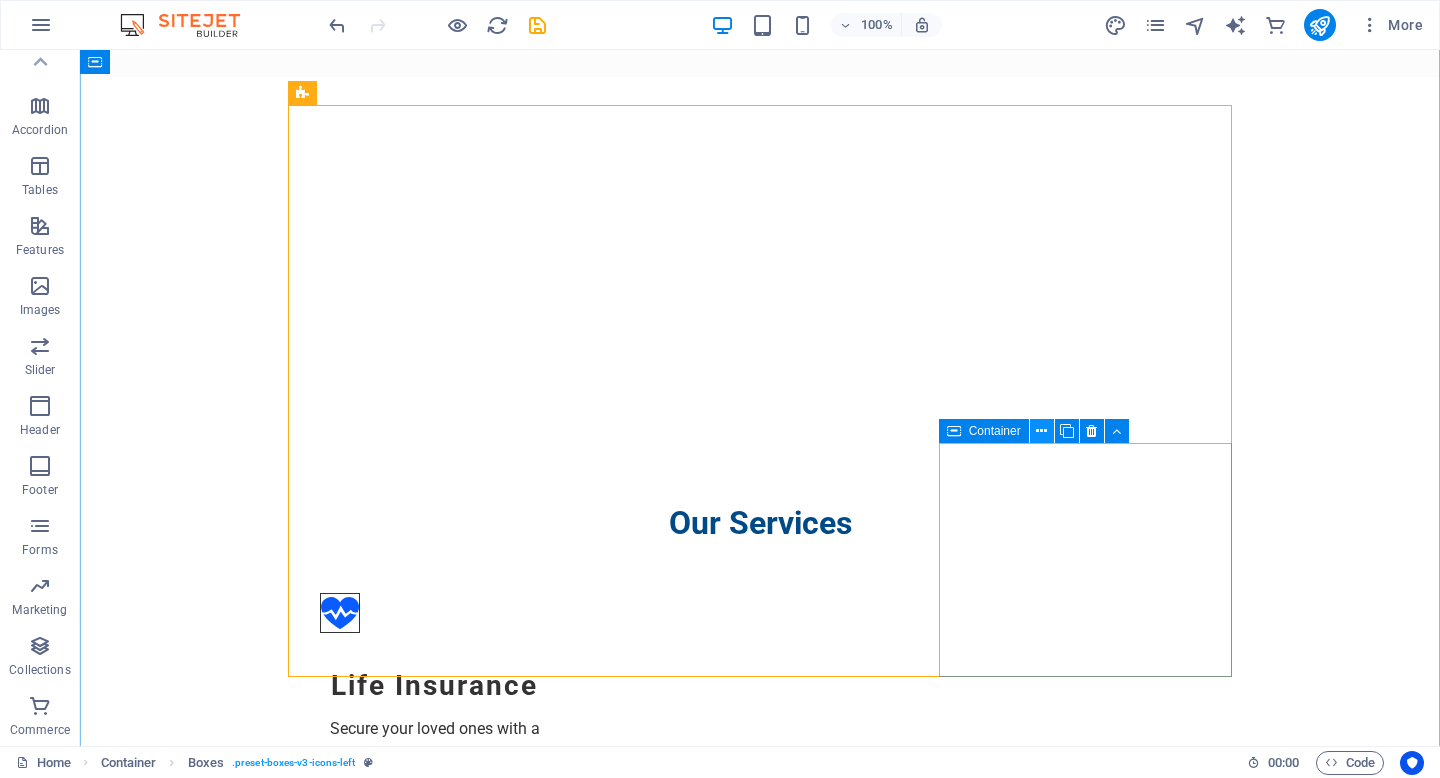 click at bounding box center (1041, 431) 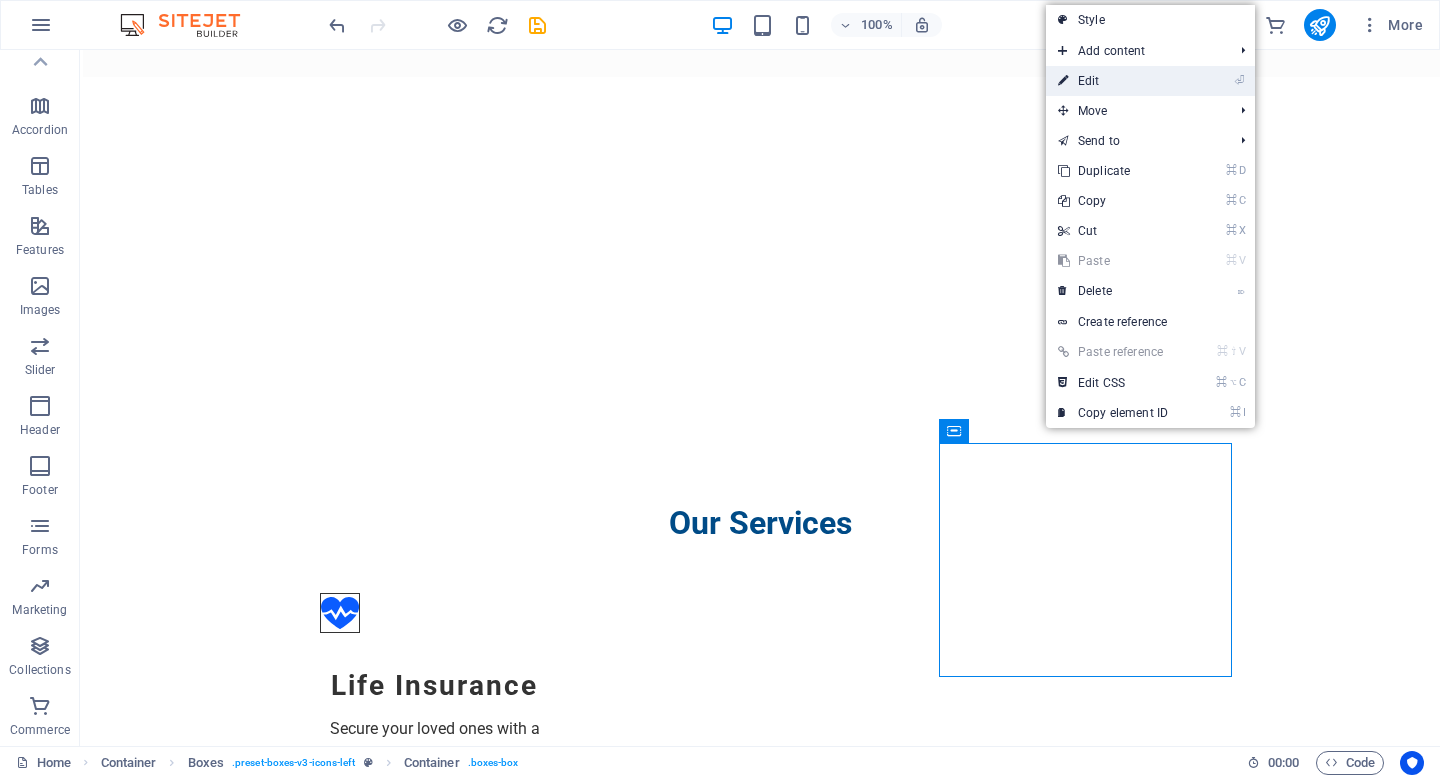click on "⏎  Edit" at bounding box center (1113, 81) 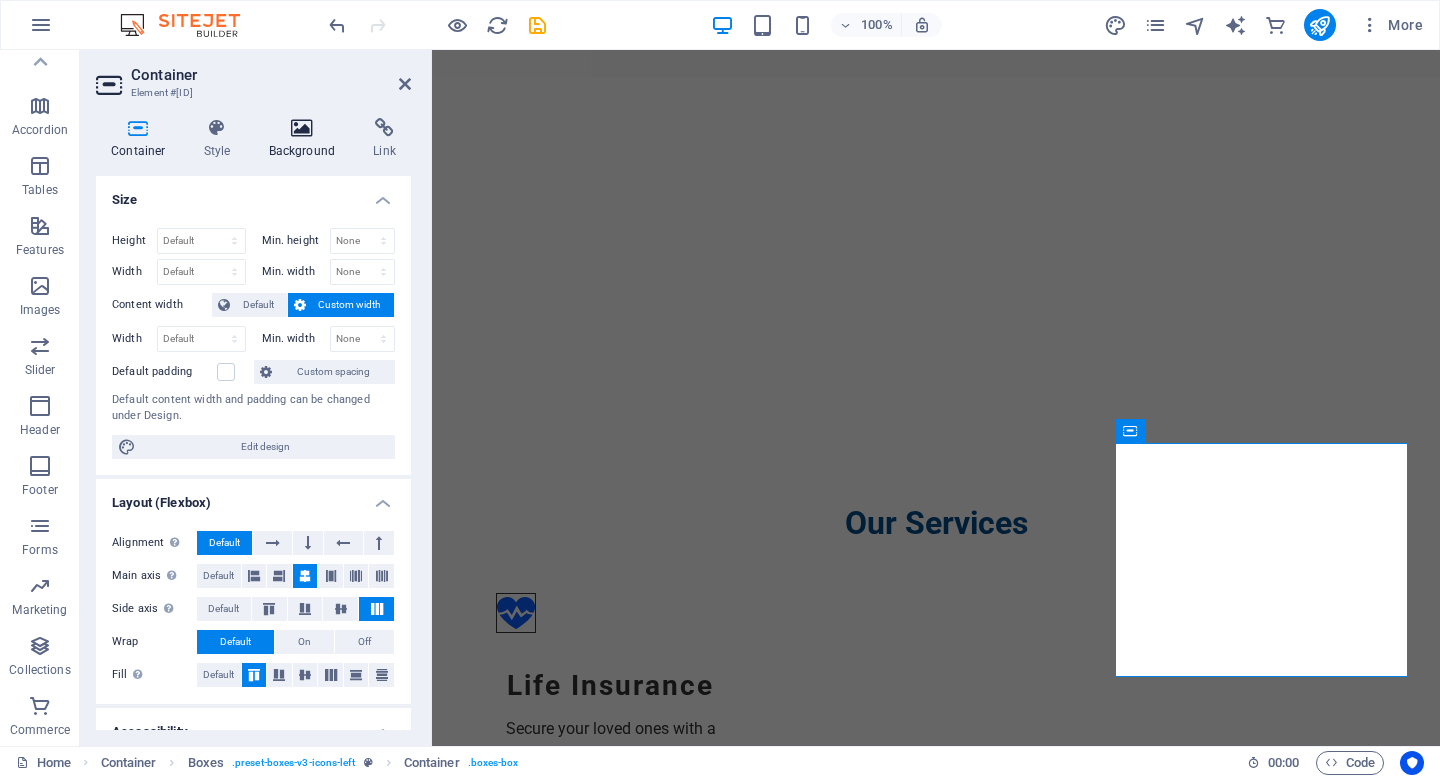 click at bounding box center (302, 128) 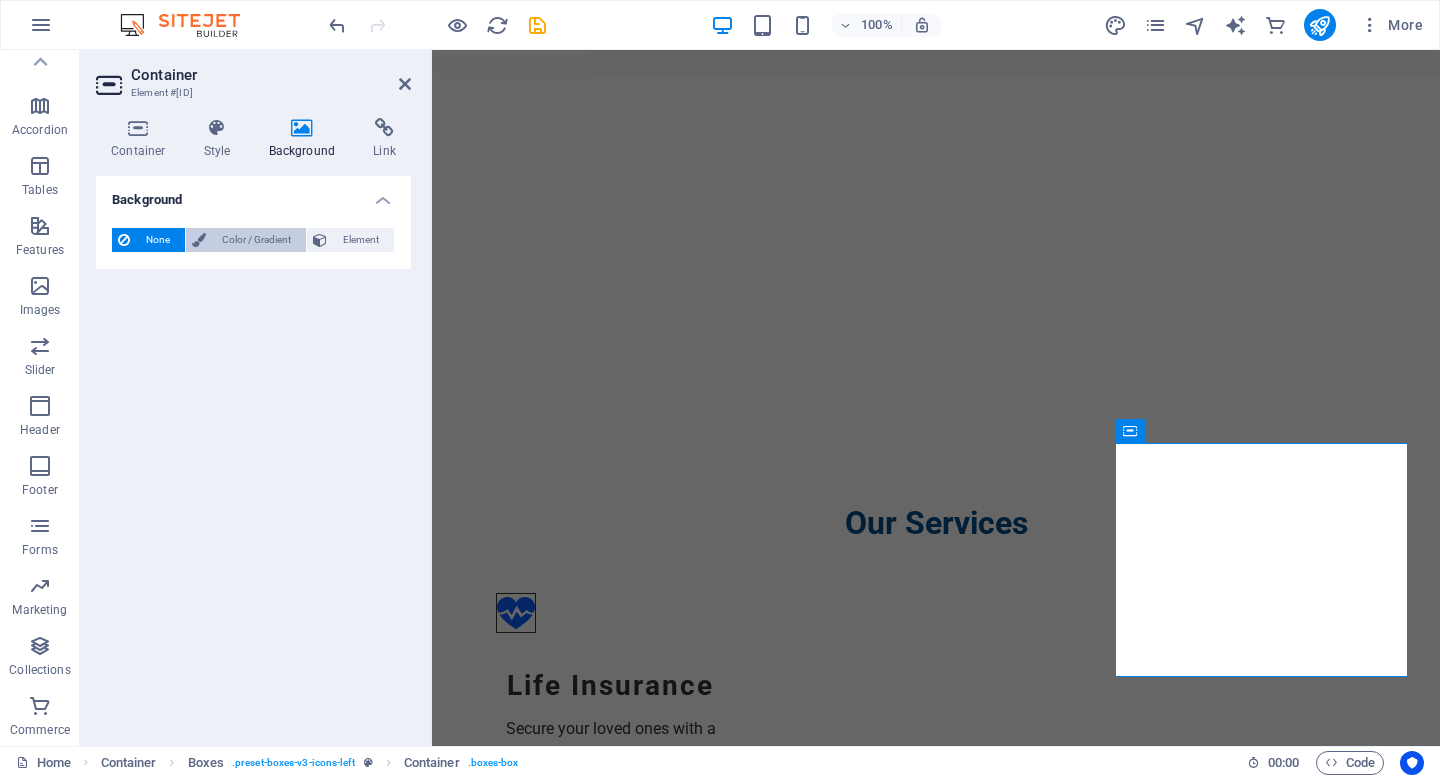 click on "Color / Gradient" at bounding box center [256, 240] 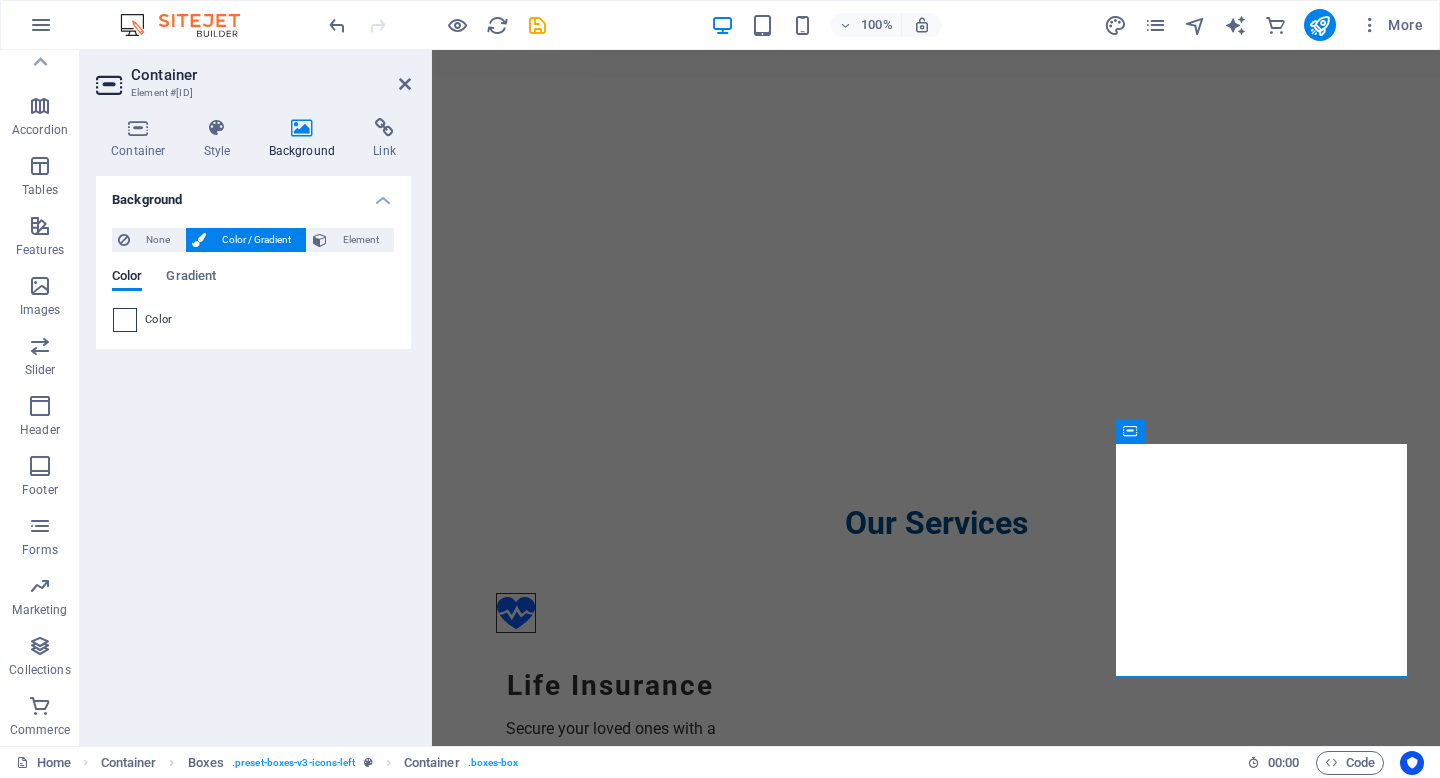 click at bounding box center (125, 320) 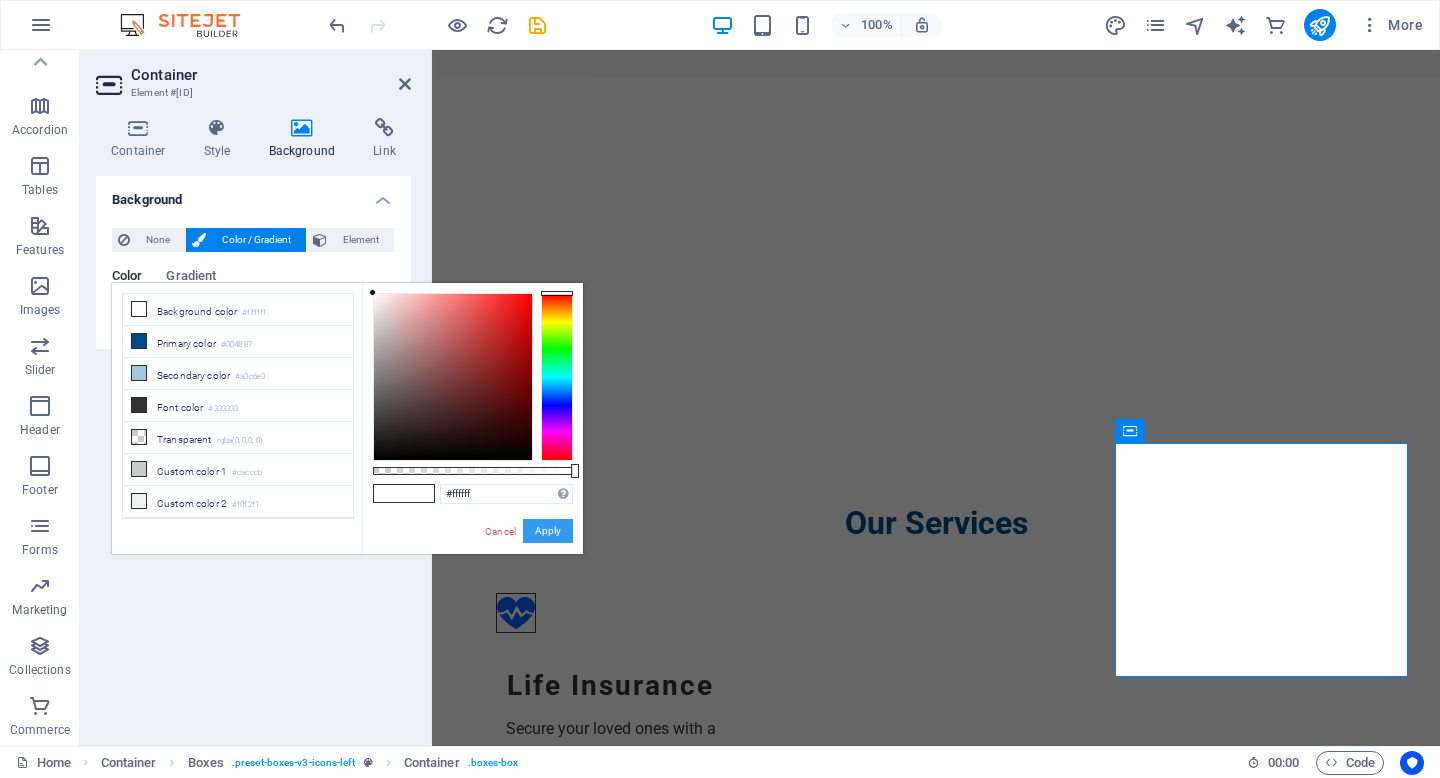 click on "Apply" at bounding box center [548, 531] 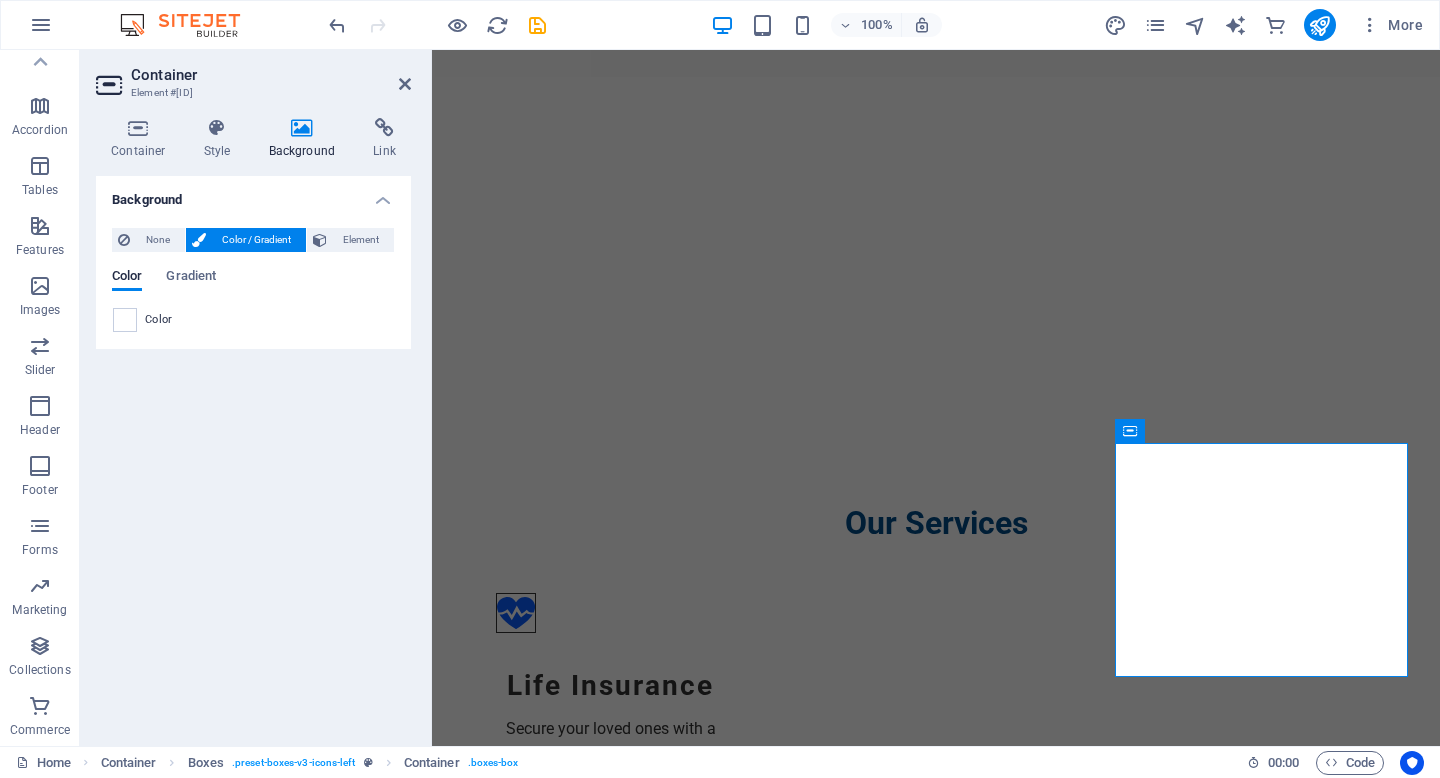 click on "Background None Color / Gradient Element Stretch background to full-width Color overlay Places an overlay over the background to colorize it Parallax 0 % Image Image slider Map Video YouTube Vimeo HTML Color Gradient Color A parent element contains a background. Edit background on parent element" at bounding box center [253, 453] 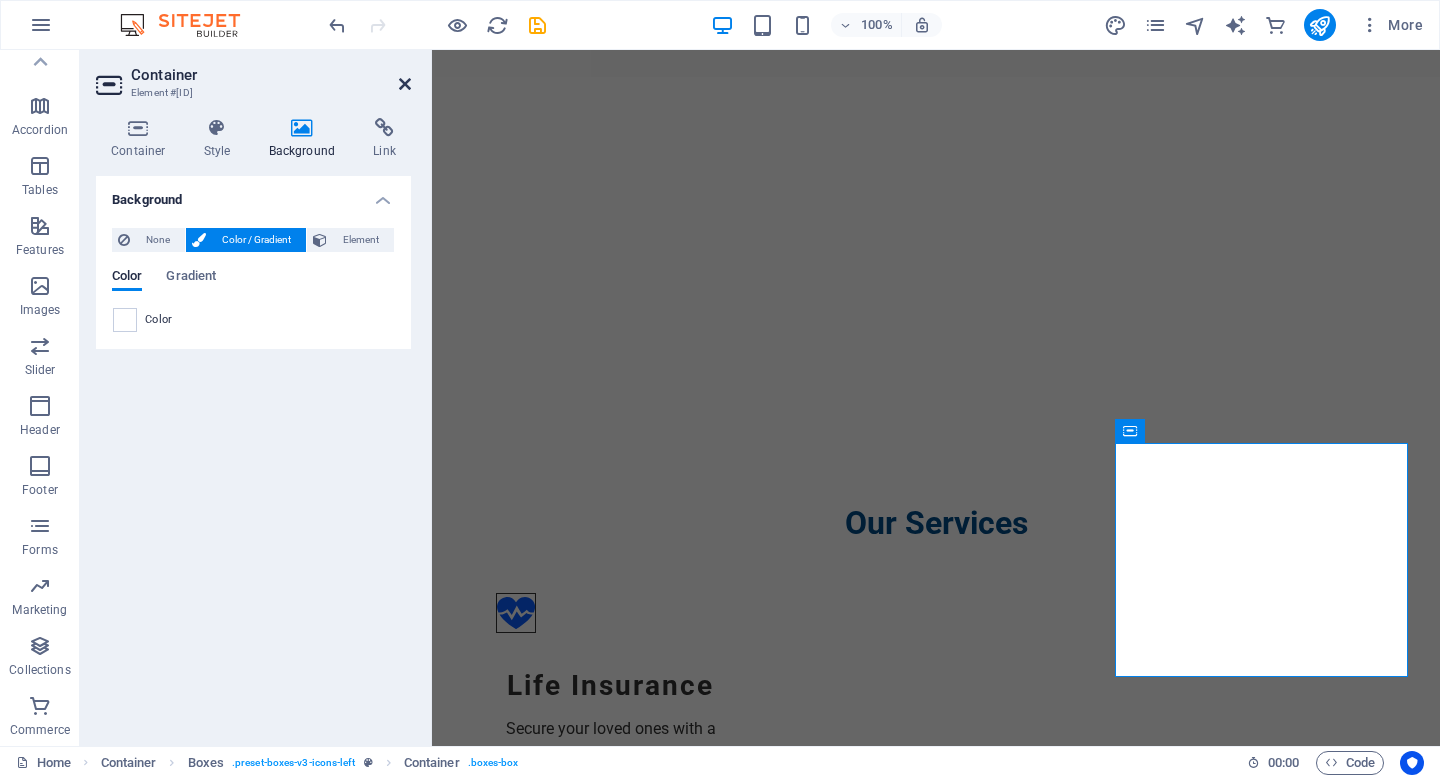 click at bounding box center [405, 84] 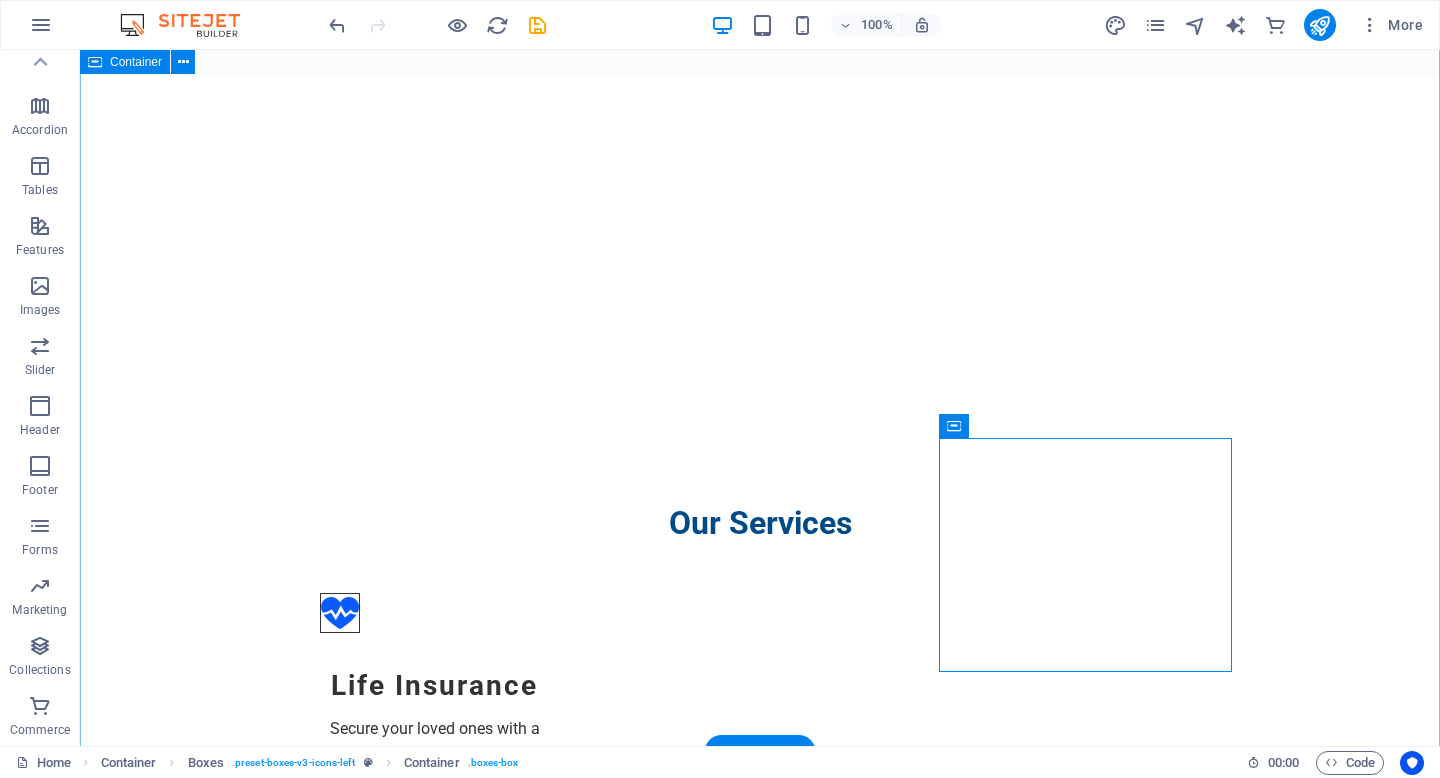 scroll, scrollTop: 806, scrollLeft: 0, axis: vertical 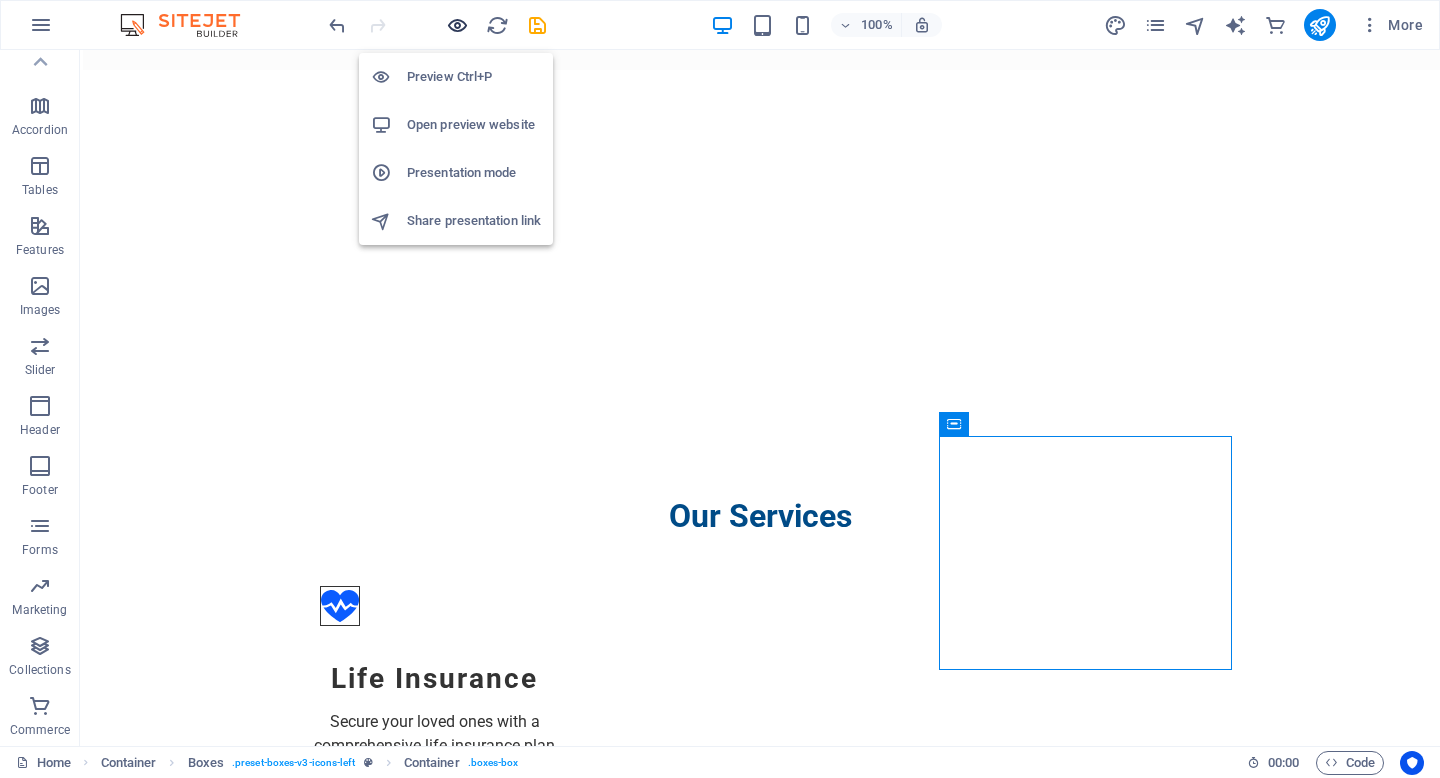 click at bounding box center [457, 25] 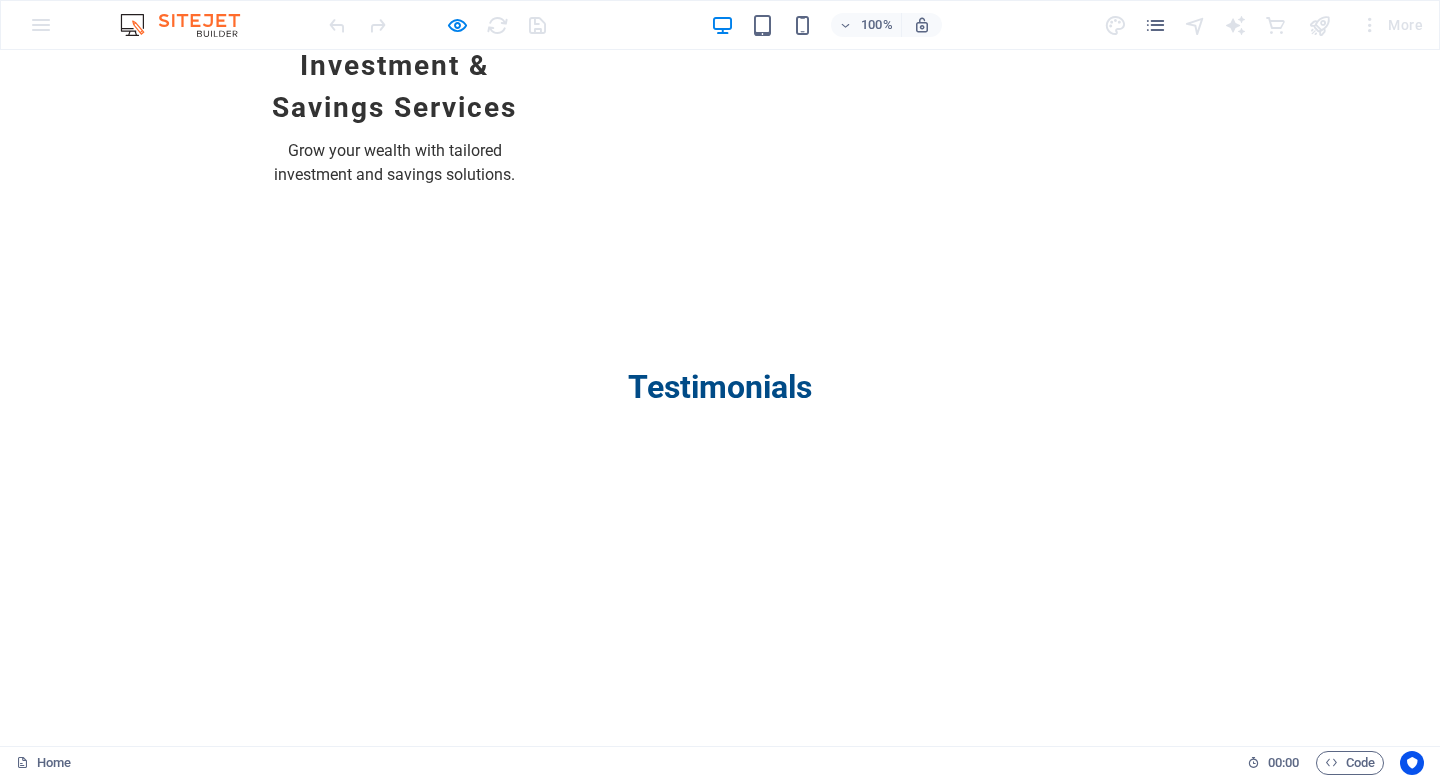 scroll, scrollTop: 2850, scrollLeft: 0, axis: vertical 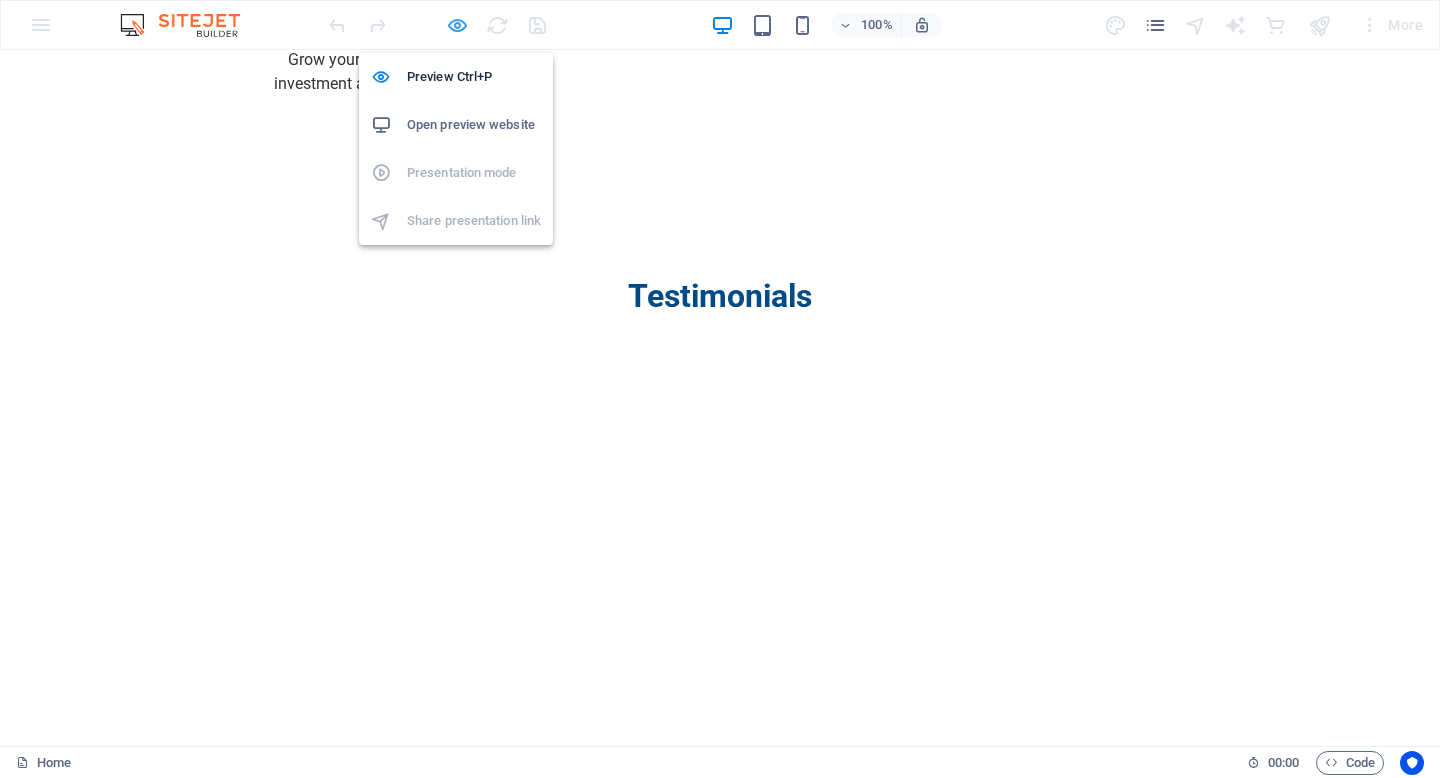 click at bounding box center (457, 25) 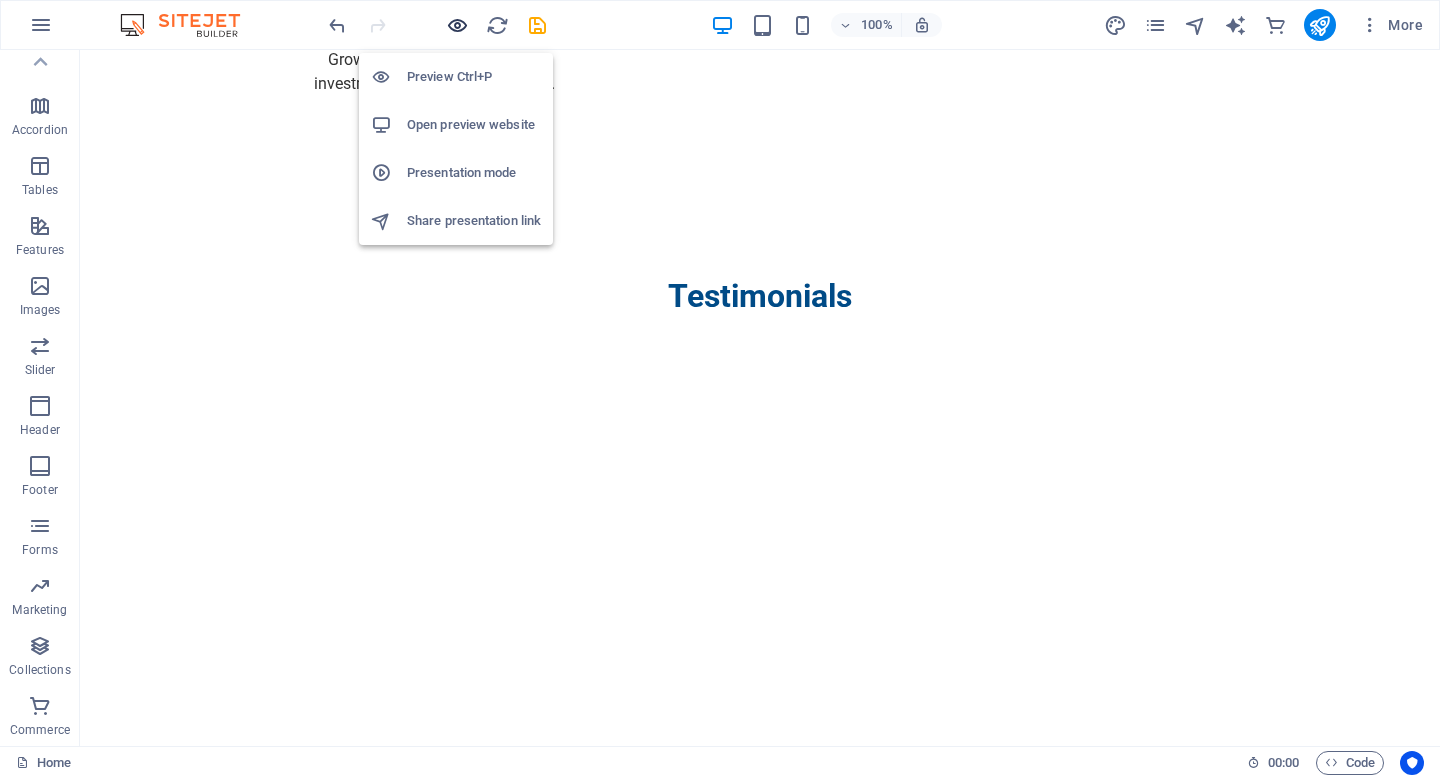 scroll, scrollTop: 3154, scrollLeft: 0, axis: vertical 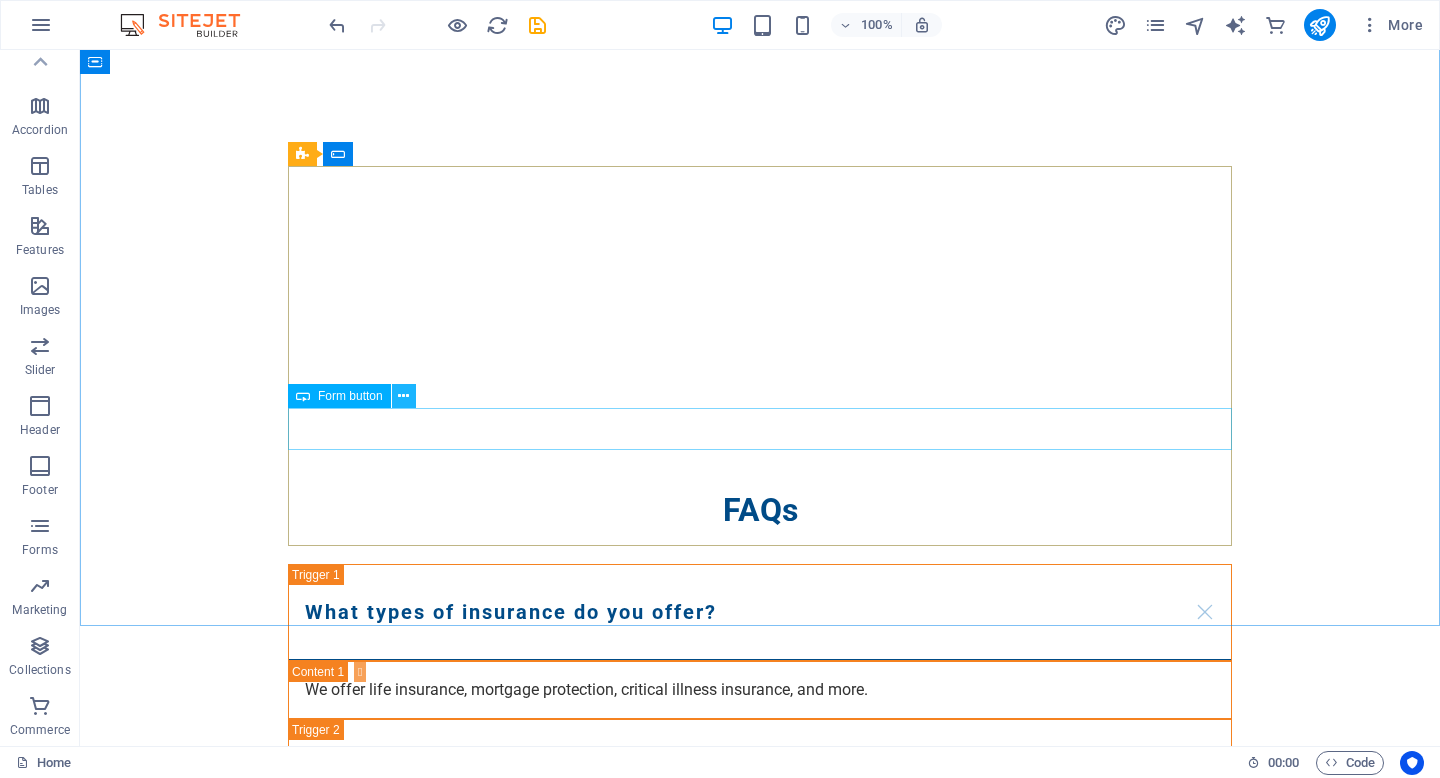 click at bounding box center [403, 396] 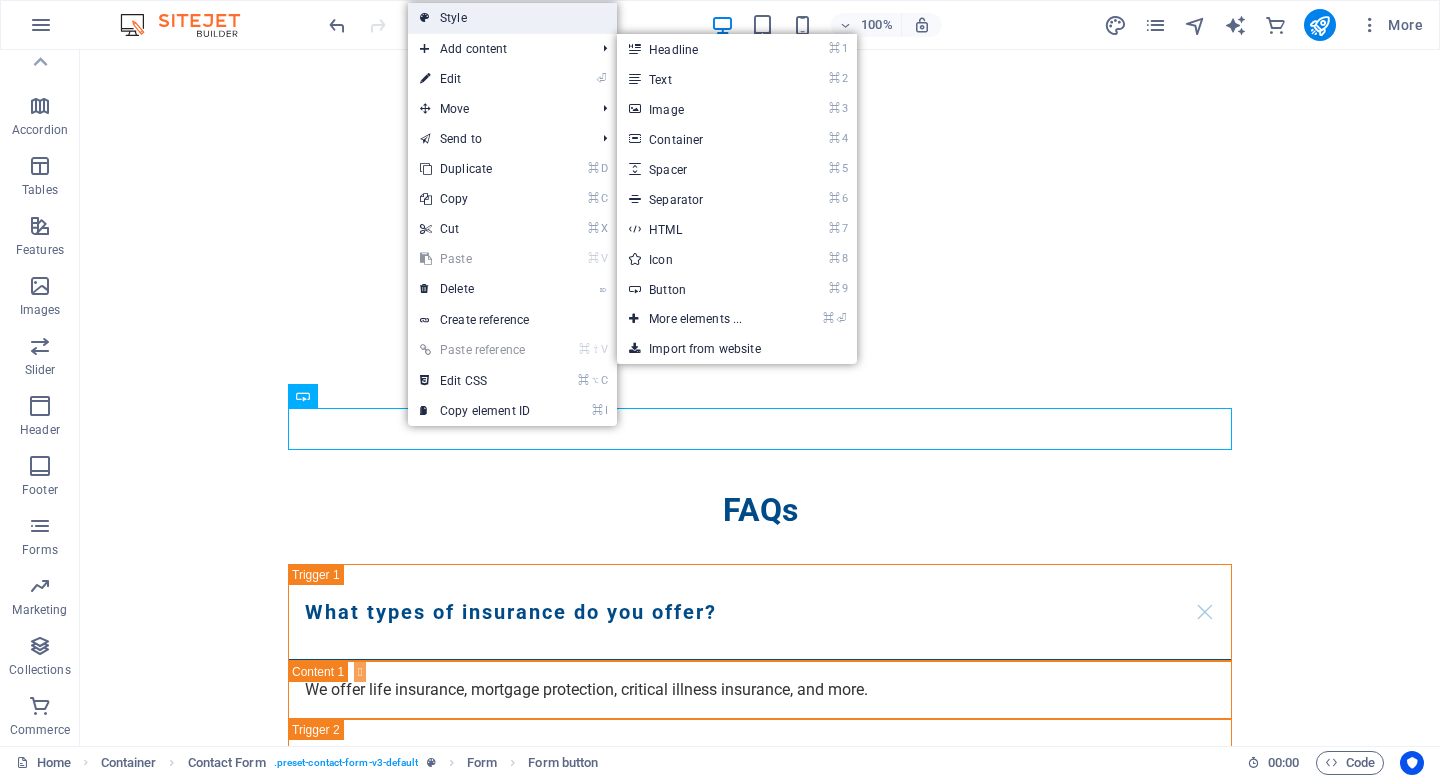 click on "Style" at bounding box center (512, 18) 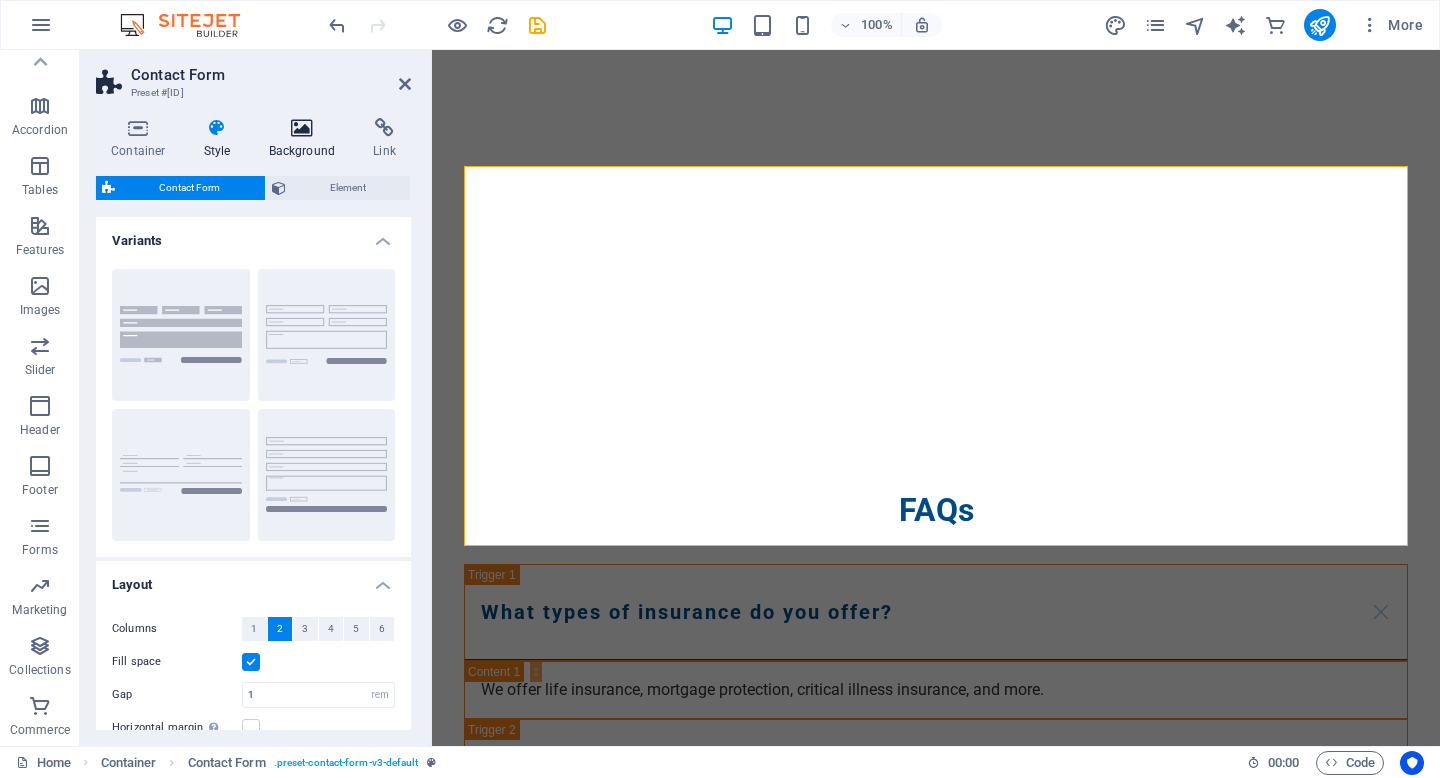 click at bounding box center [302, 128] 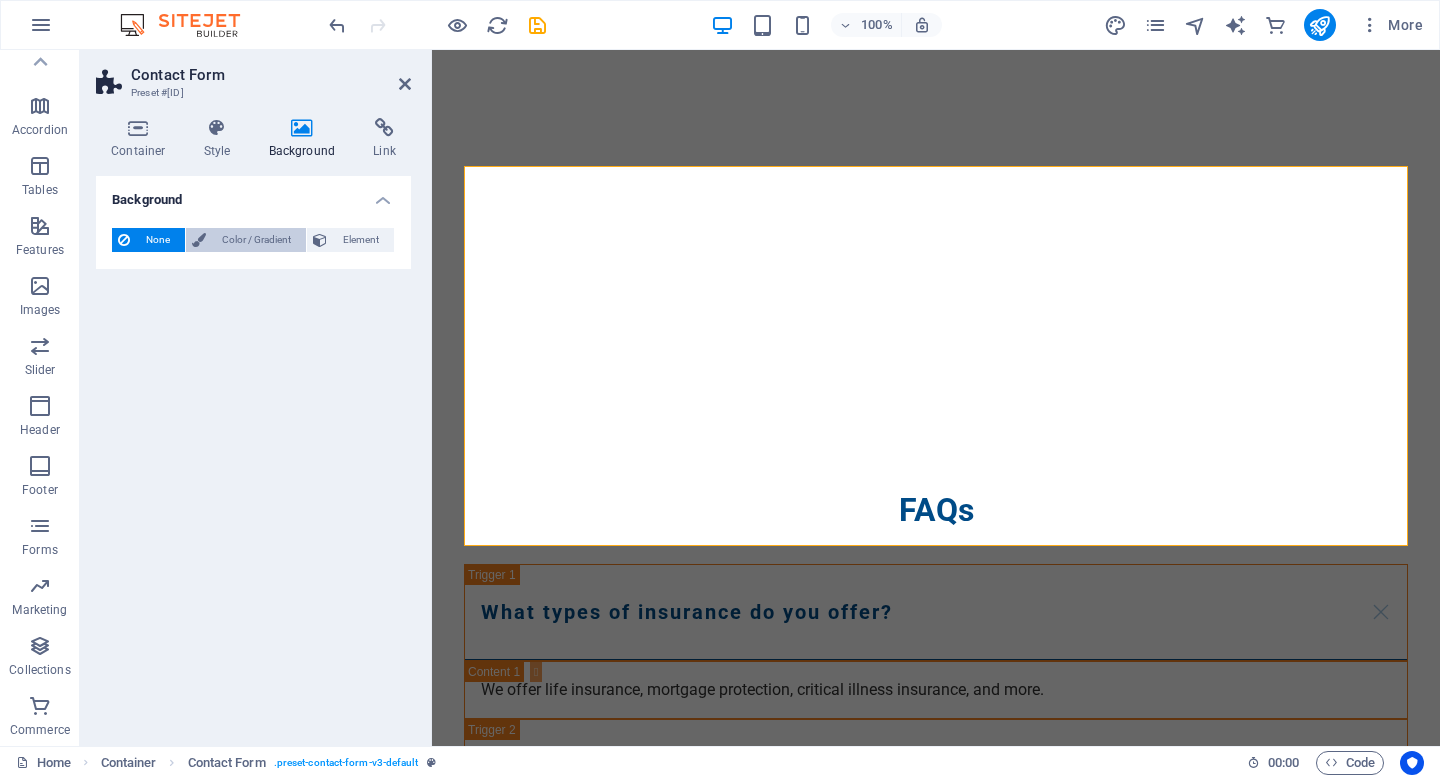 click on "Color / Gradient" at bounding box center (256, 240) 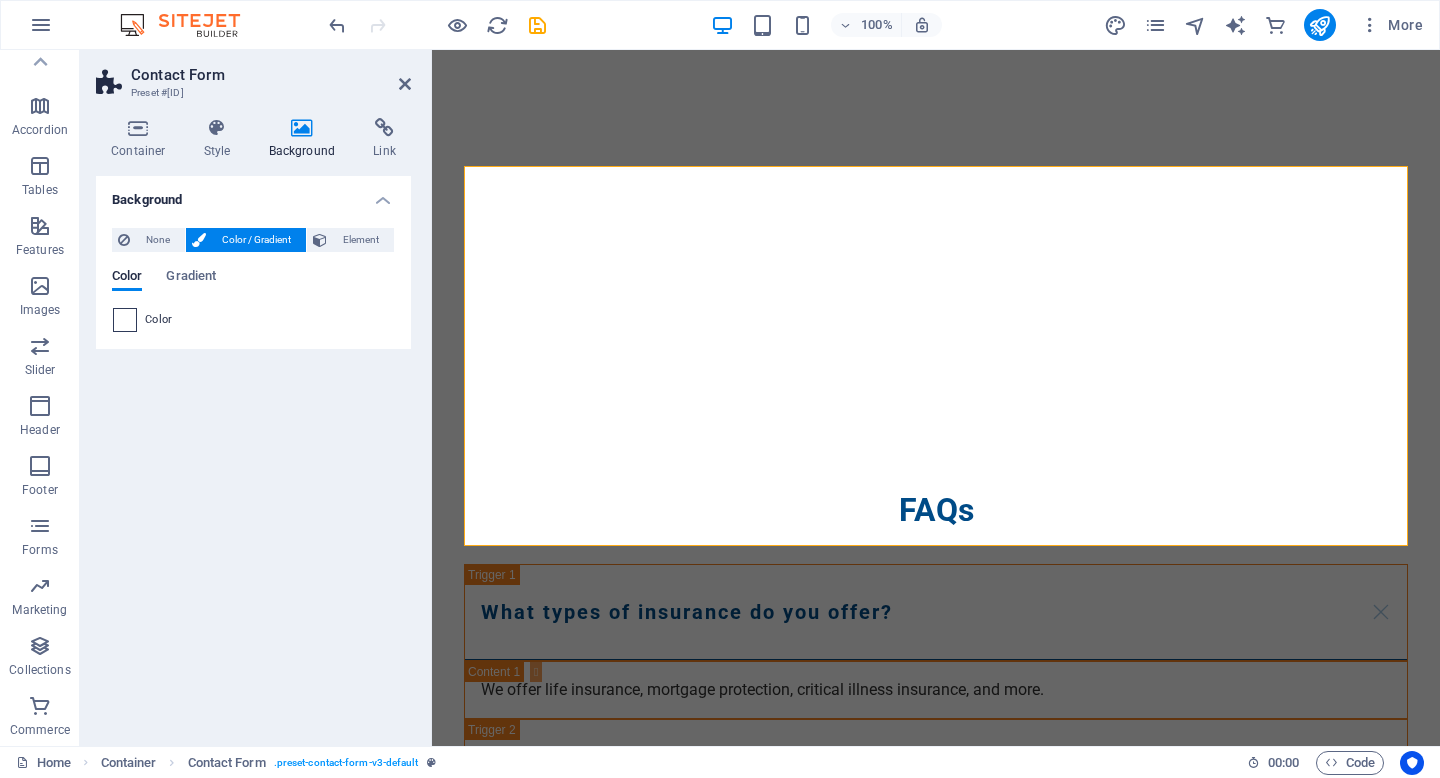 click at bounding box center (125, 320) 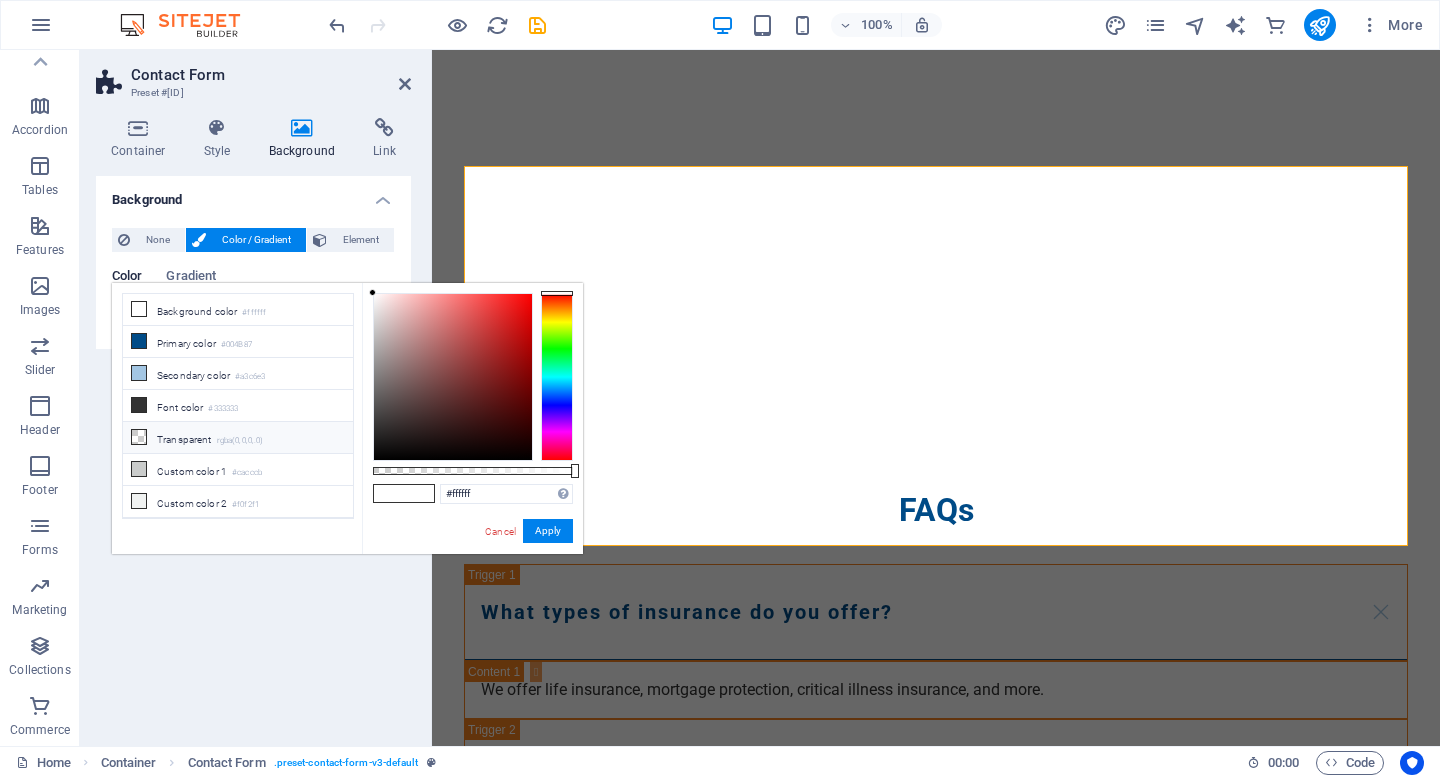 click on "Transparent
rgba(0,0,0,.0)" at bounding box center [238, 438] 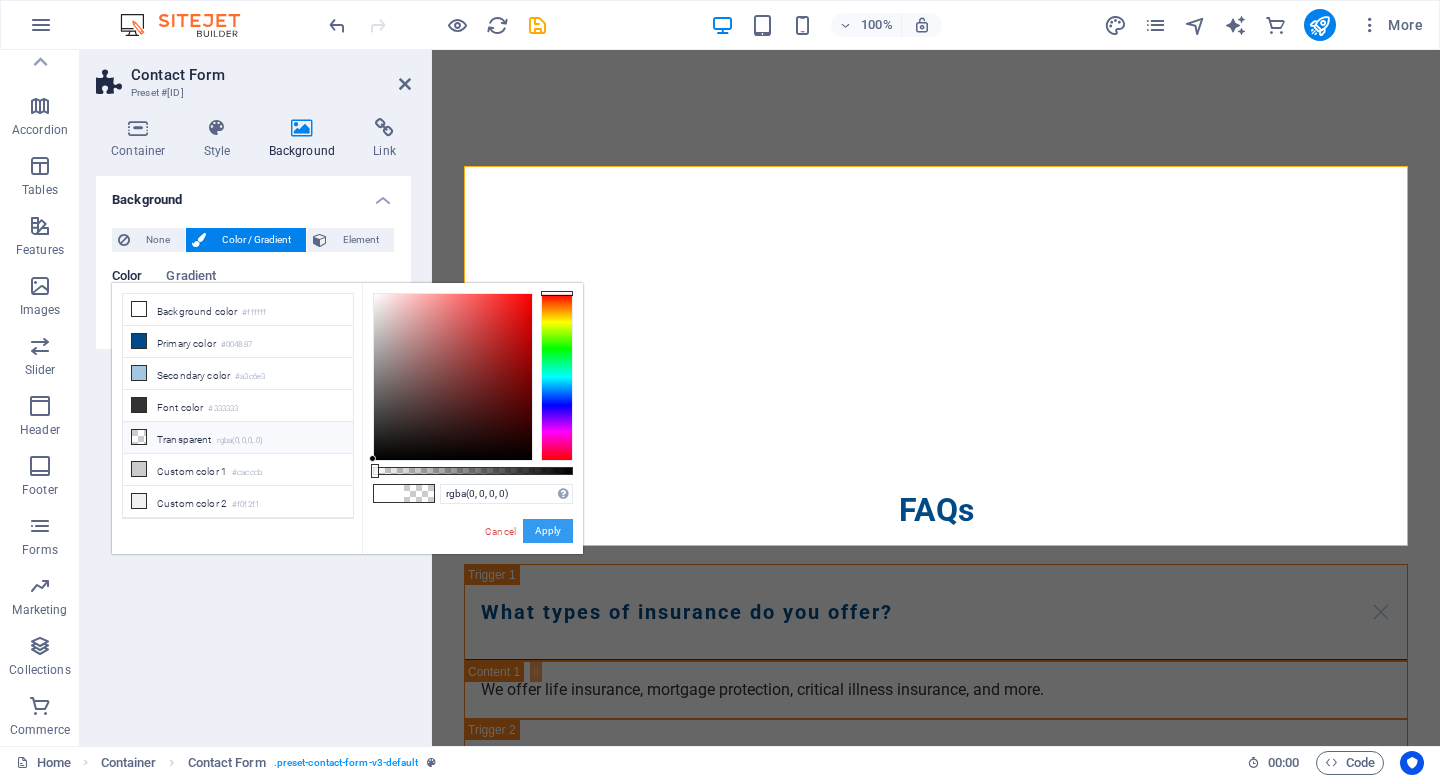 click on "Apply" at bounding box center [548, 531] 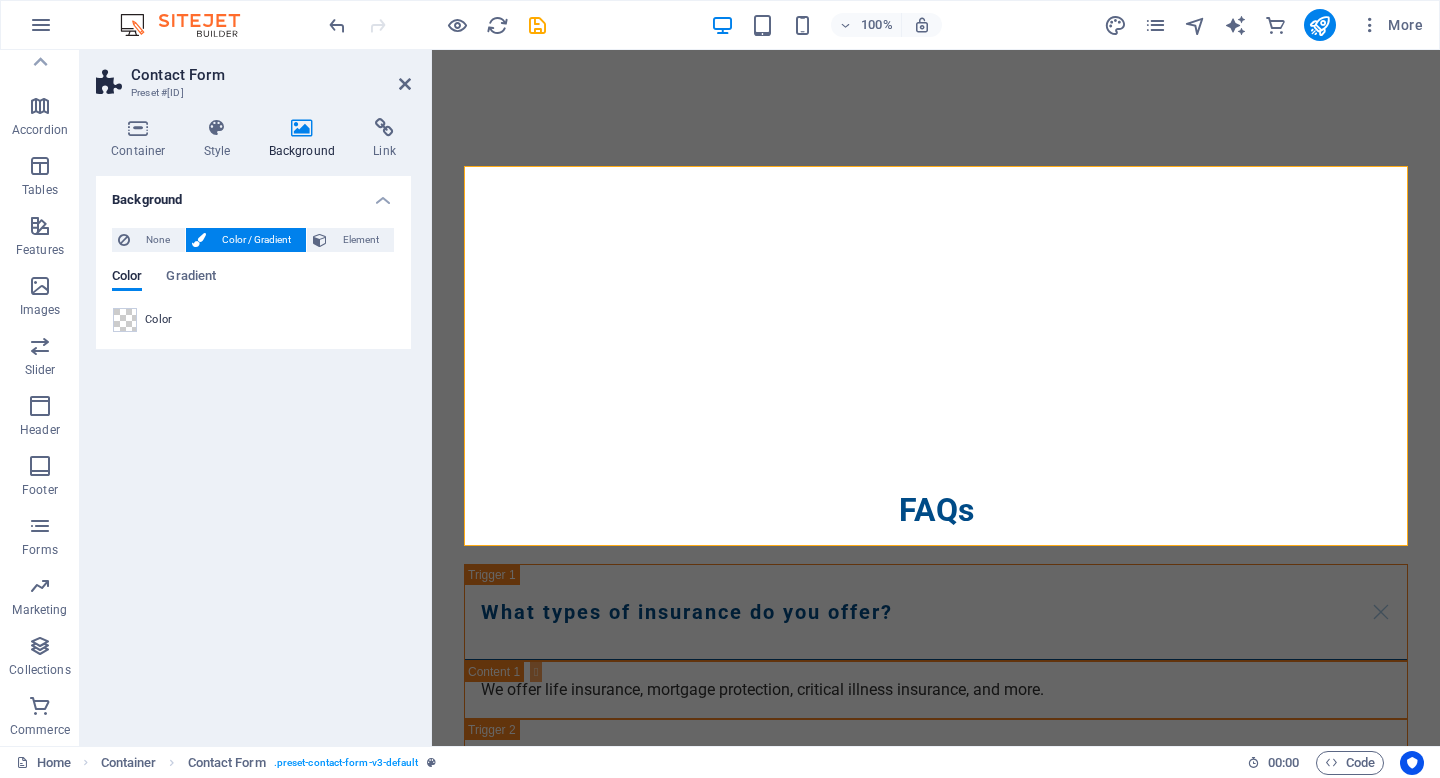 click on "Background None Color / Gradient Element Stretch background to full-width Color overlay Places an overlay over the background to colorize it Parallax 0 % Image Image slider Map Video YouTube Vimeo HTML Color Gradient Color A parent element contains a background. Edit background on parent element" at bounding box center (253, 453) 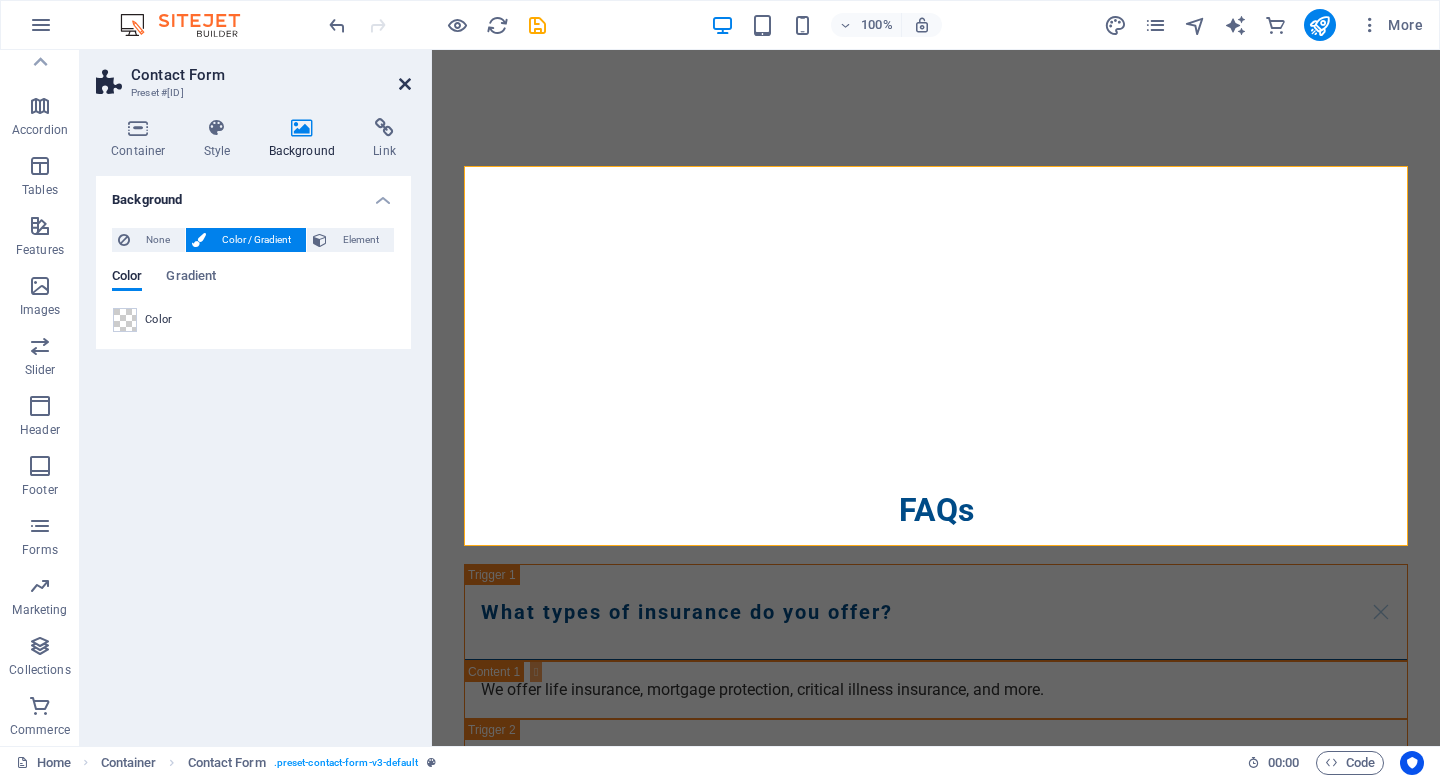 drag, startPoint x: 402, startPoint y: 85, endPoint x: 322, endPoint y: 36, distance: 93.813644 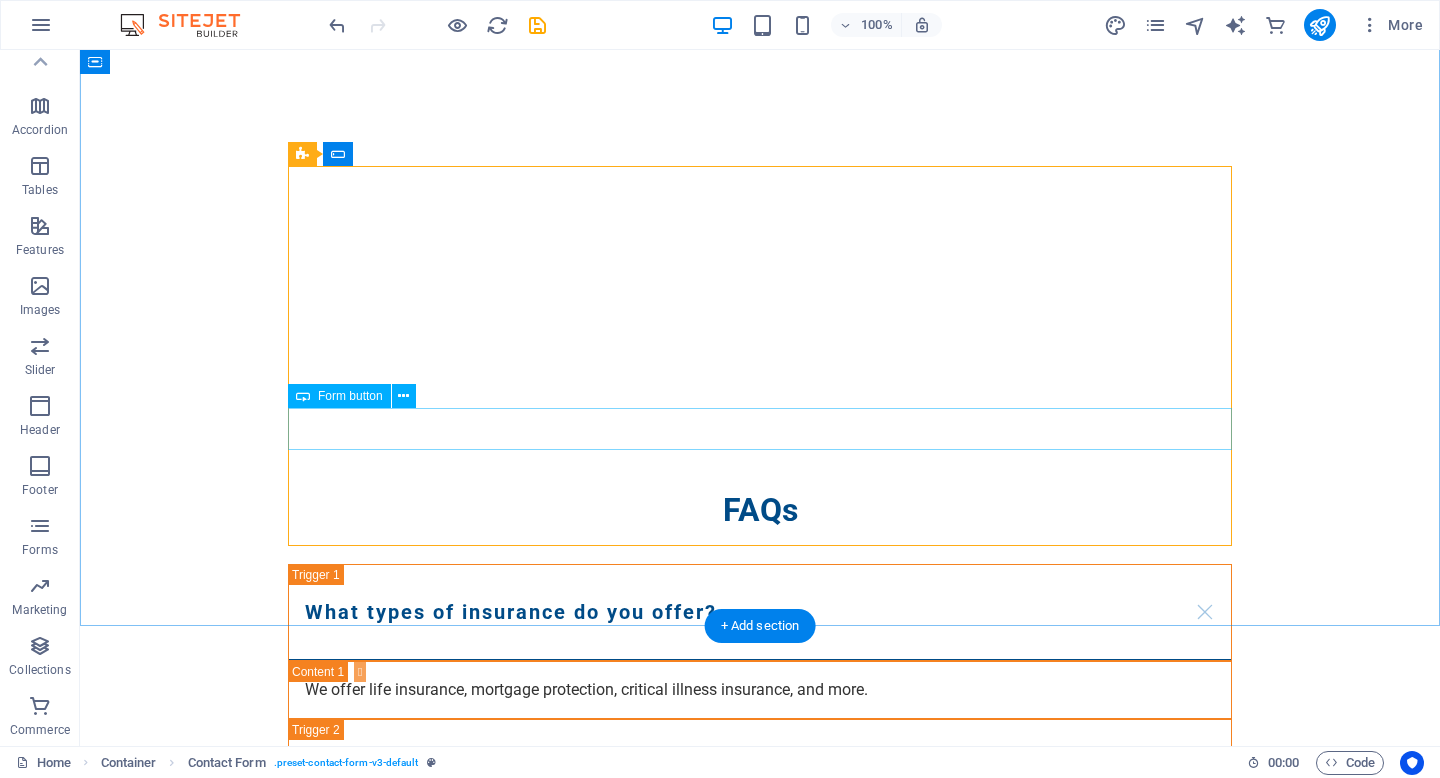 click on "Services of Interest" at bounding box center (760, 2006) 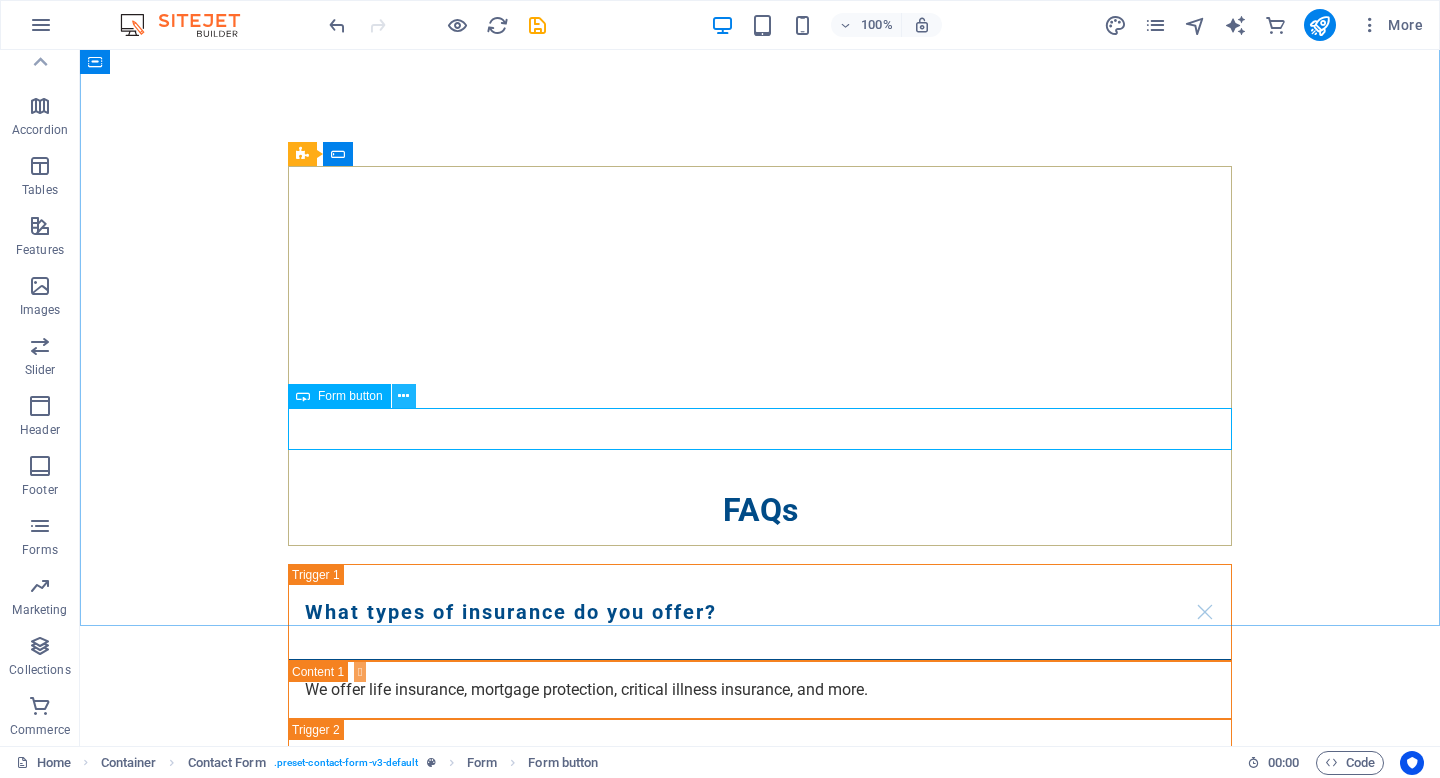 click at bounding box center (403, 396) 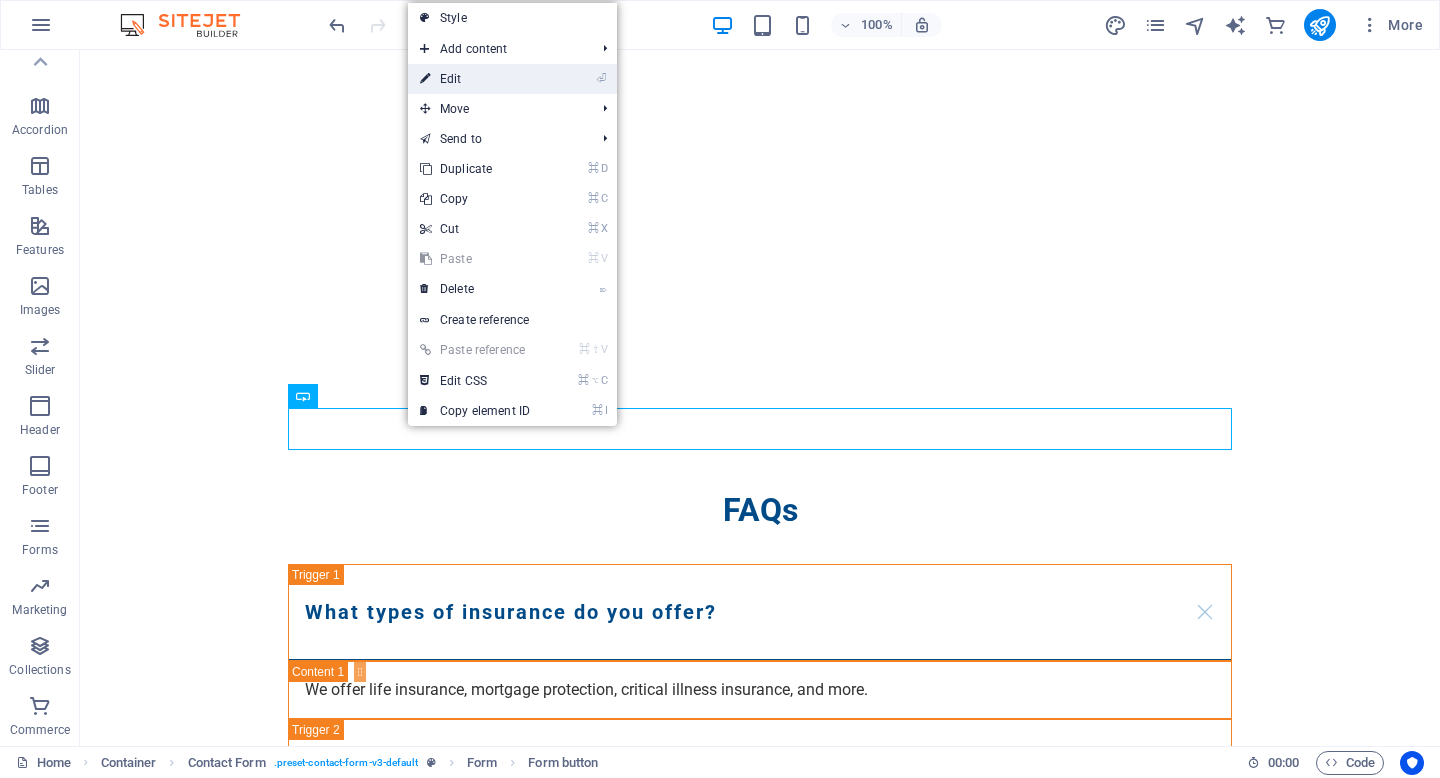 click on "⏎  Edit" at bounding box center [475, 79] 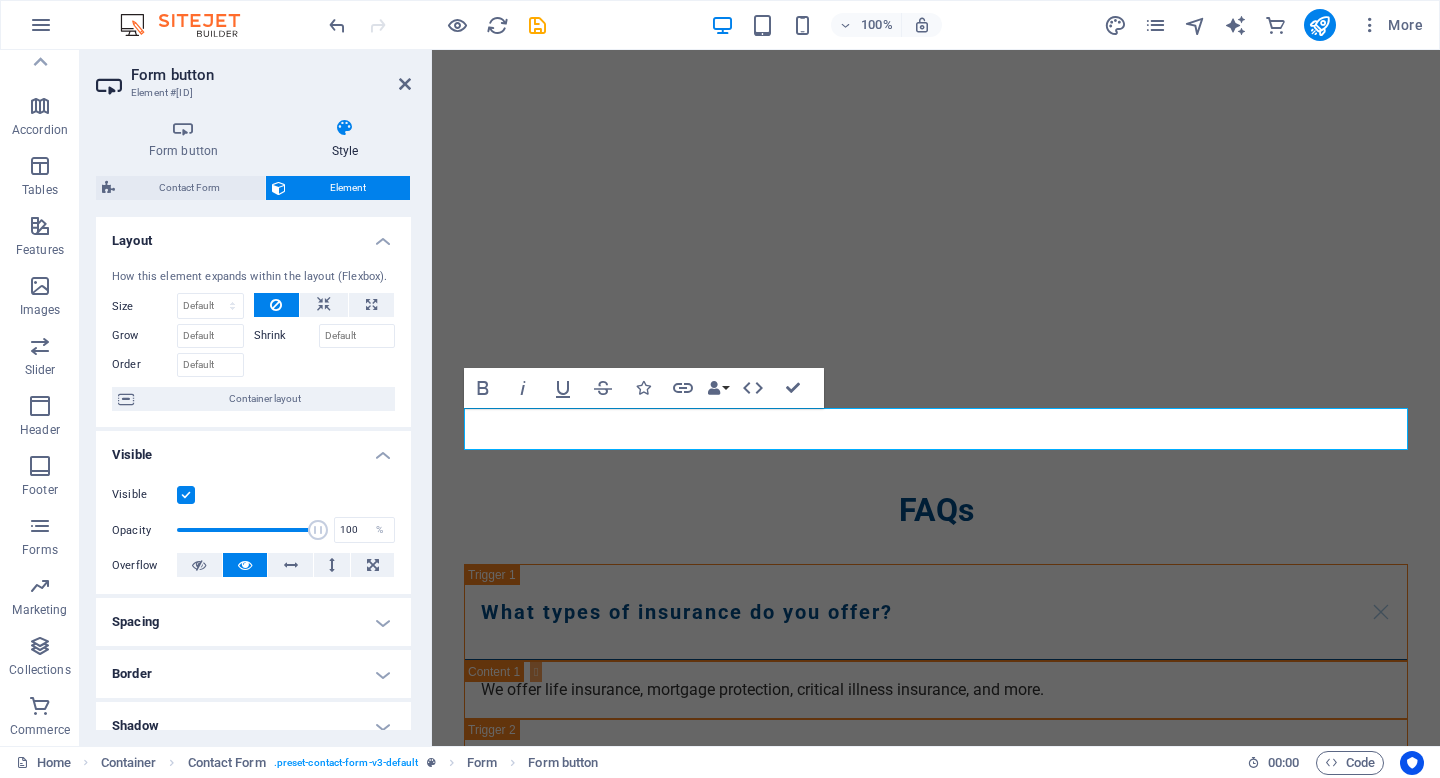 click at bounding box center [345, 128] 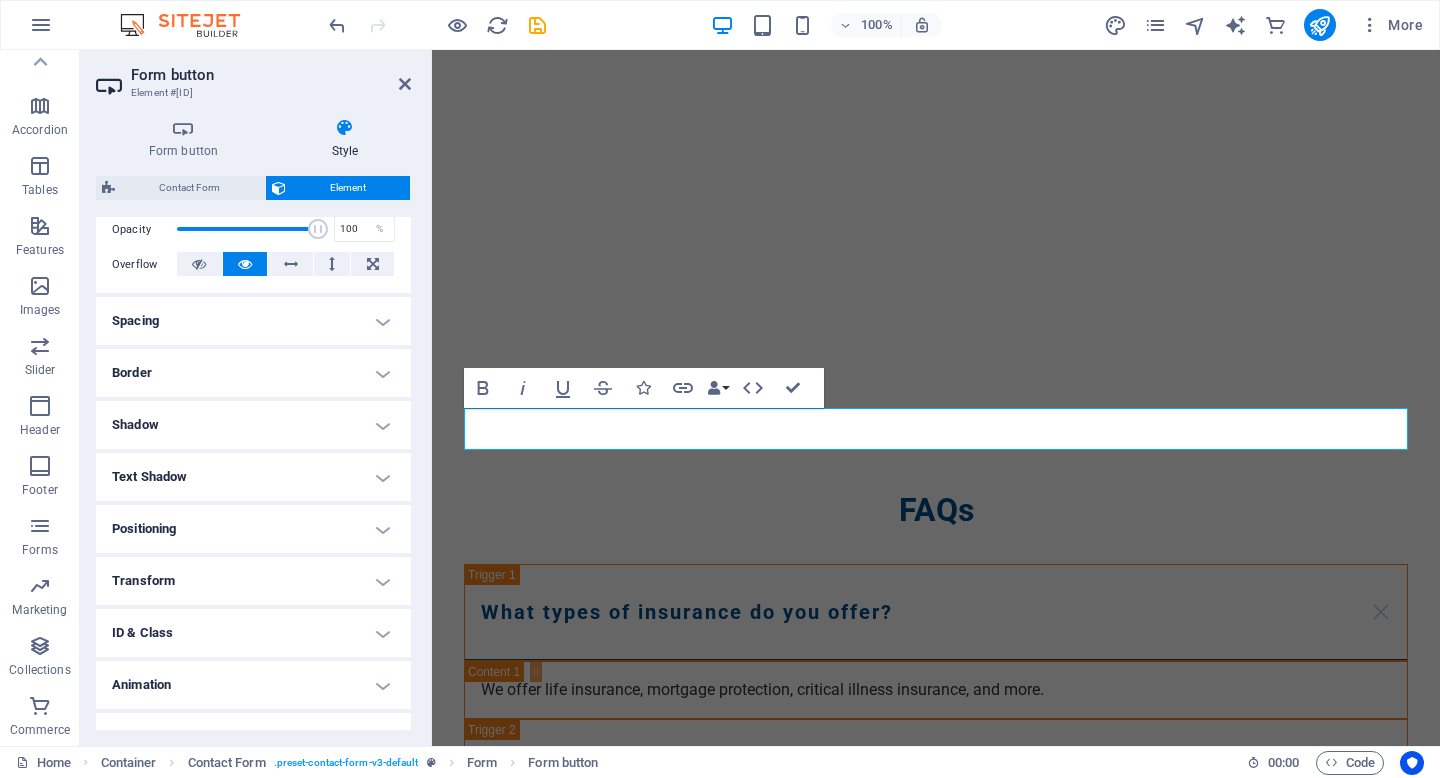 scroll, scrollTop: 332, scrollLeft: 0, axis: vertical 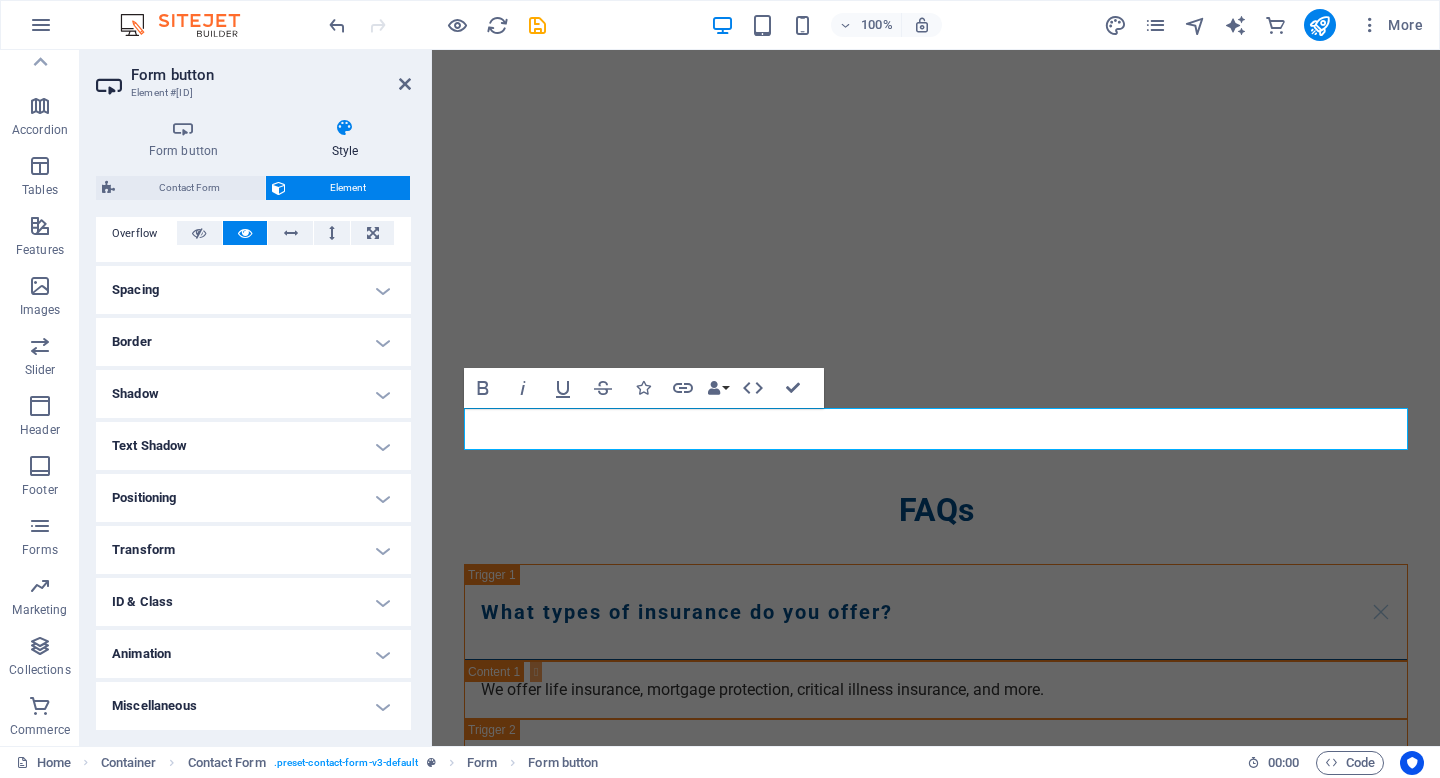 click at bounding box center [345, 128] 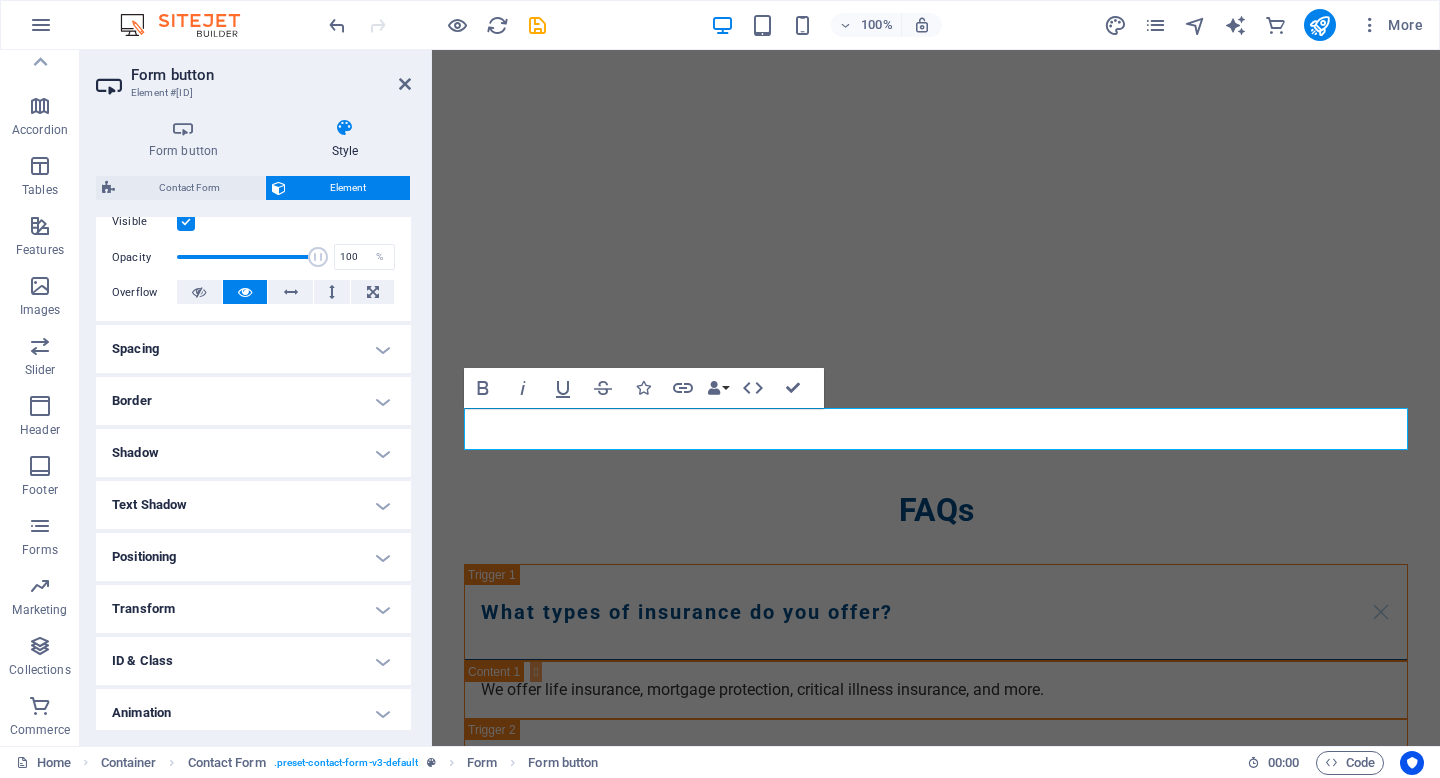 scroll, scrollTop: 0, scrollLeft: 0, axis: both 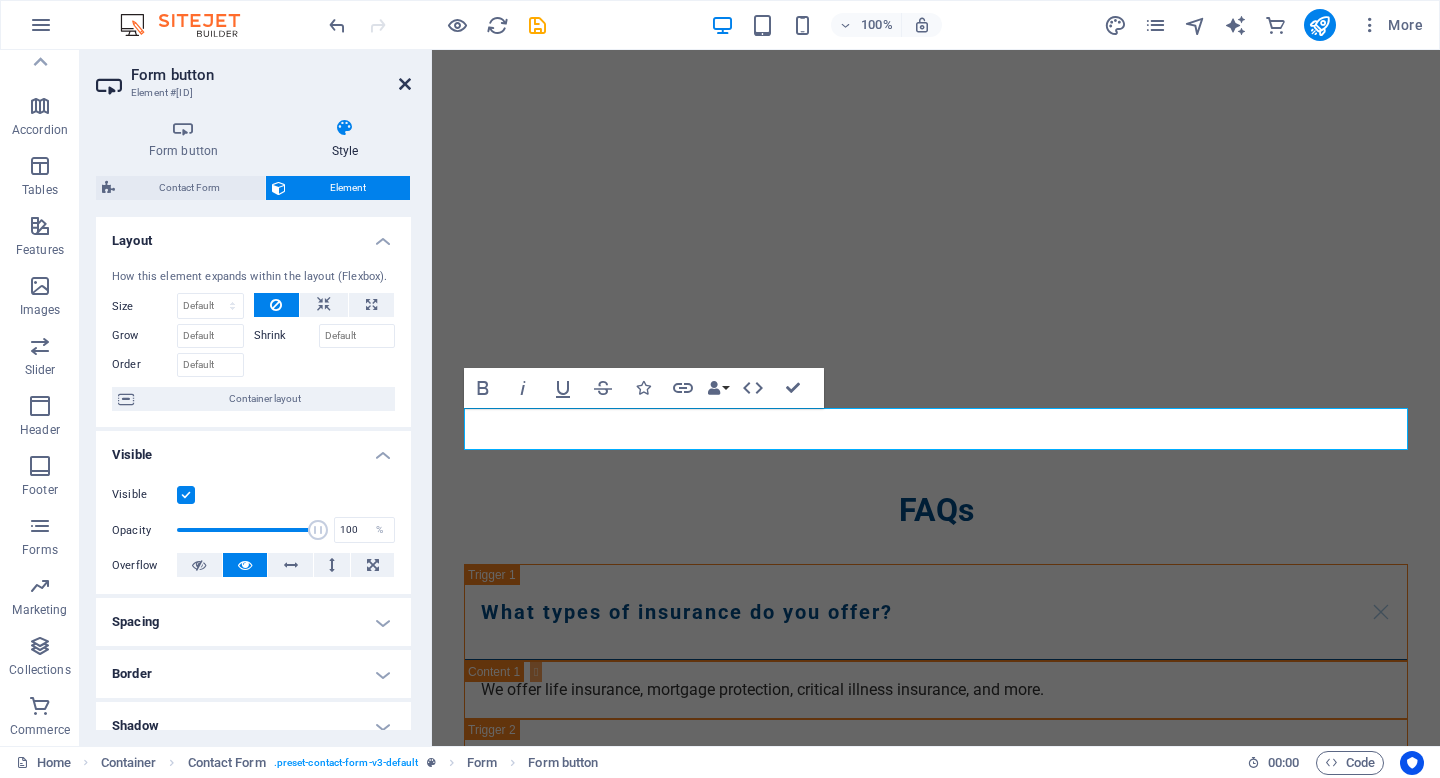 click at bounding box center (405, 84) 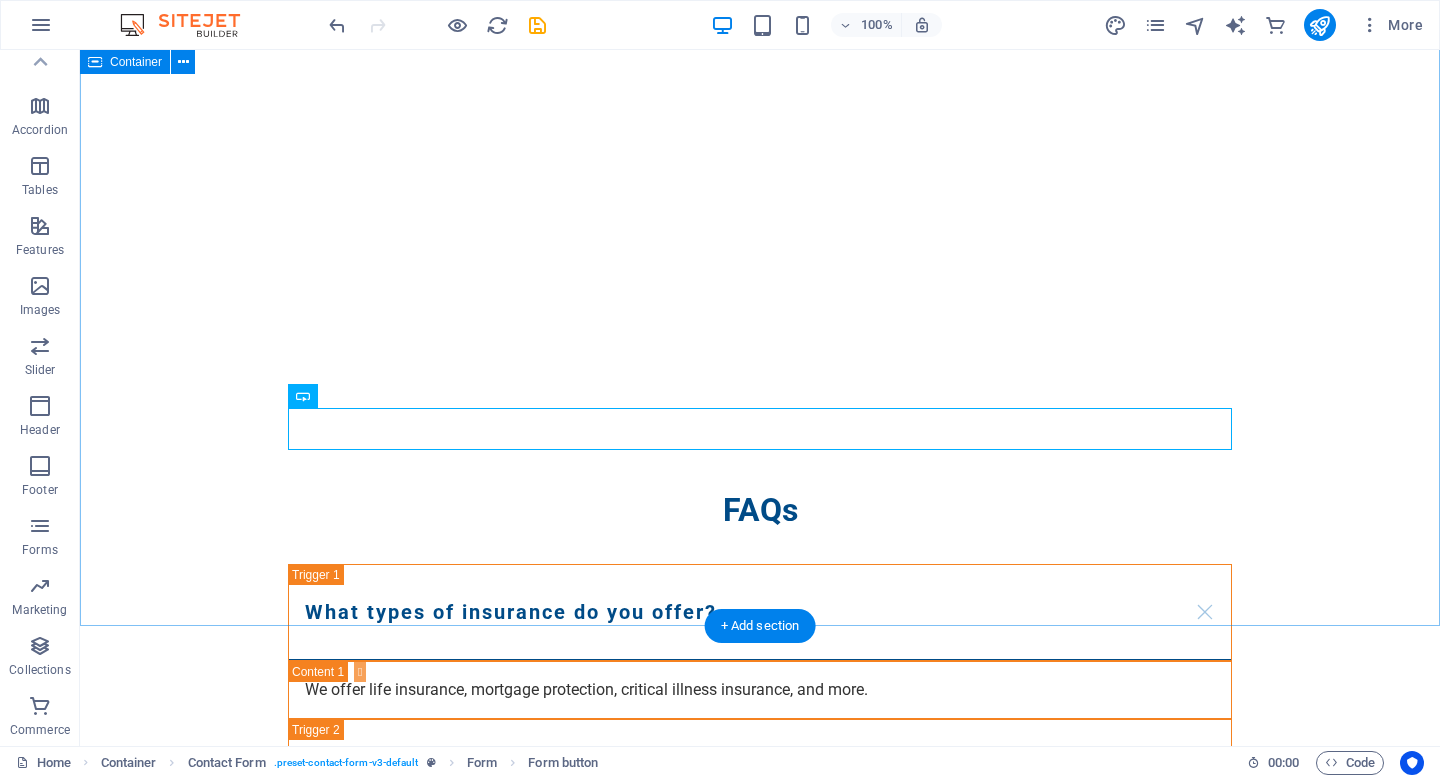 click on "Book Your Free Consultation Services of Interest   I have read and understand the privacy policy. Unreadable? Load new" at bounding box center (760, 1889) 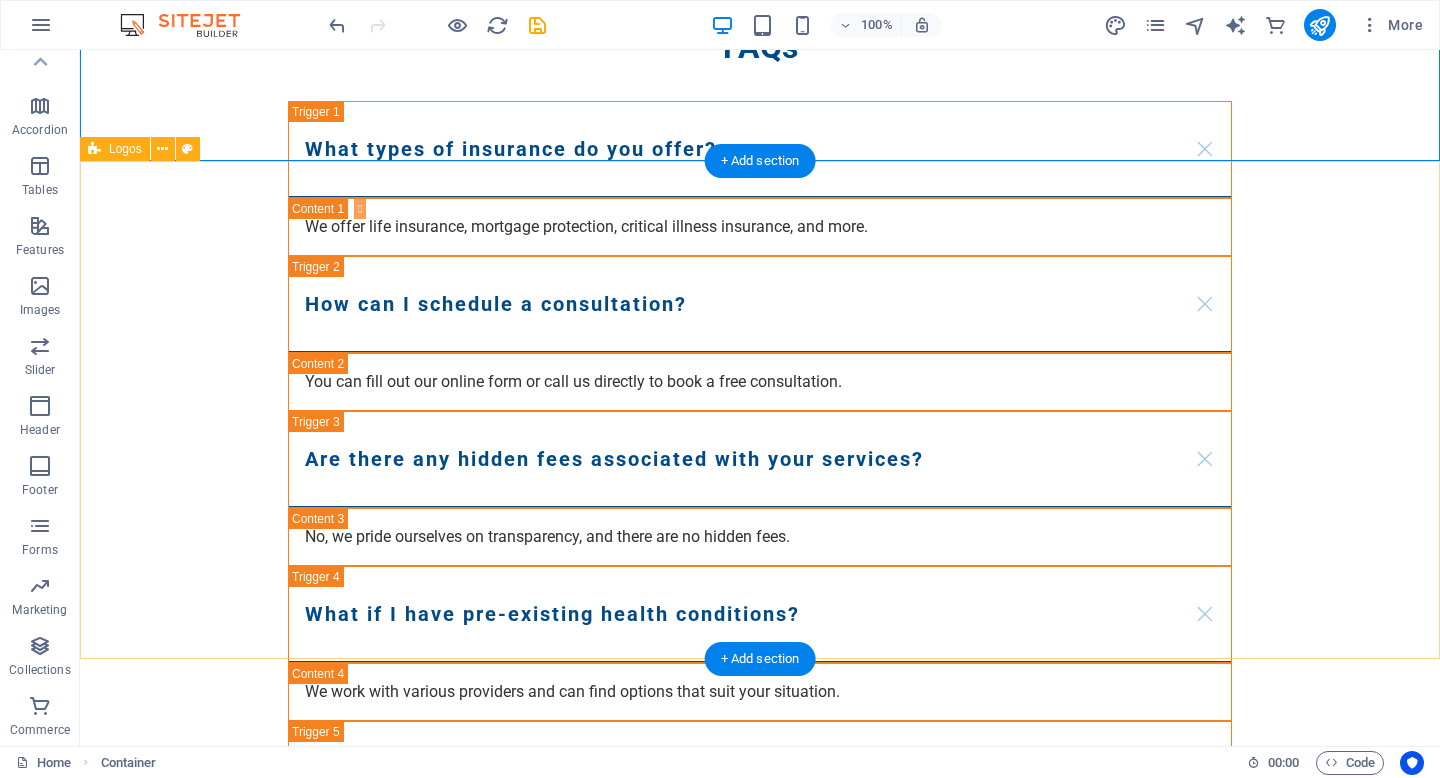 scroll, scrollTop: 3619, scrollLeft: 0, axis: vertical 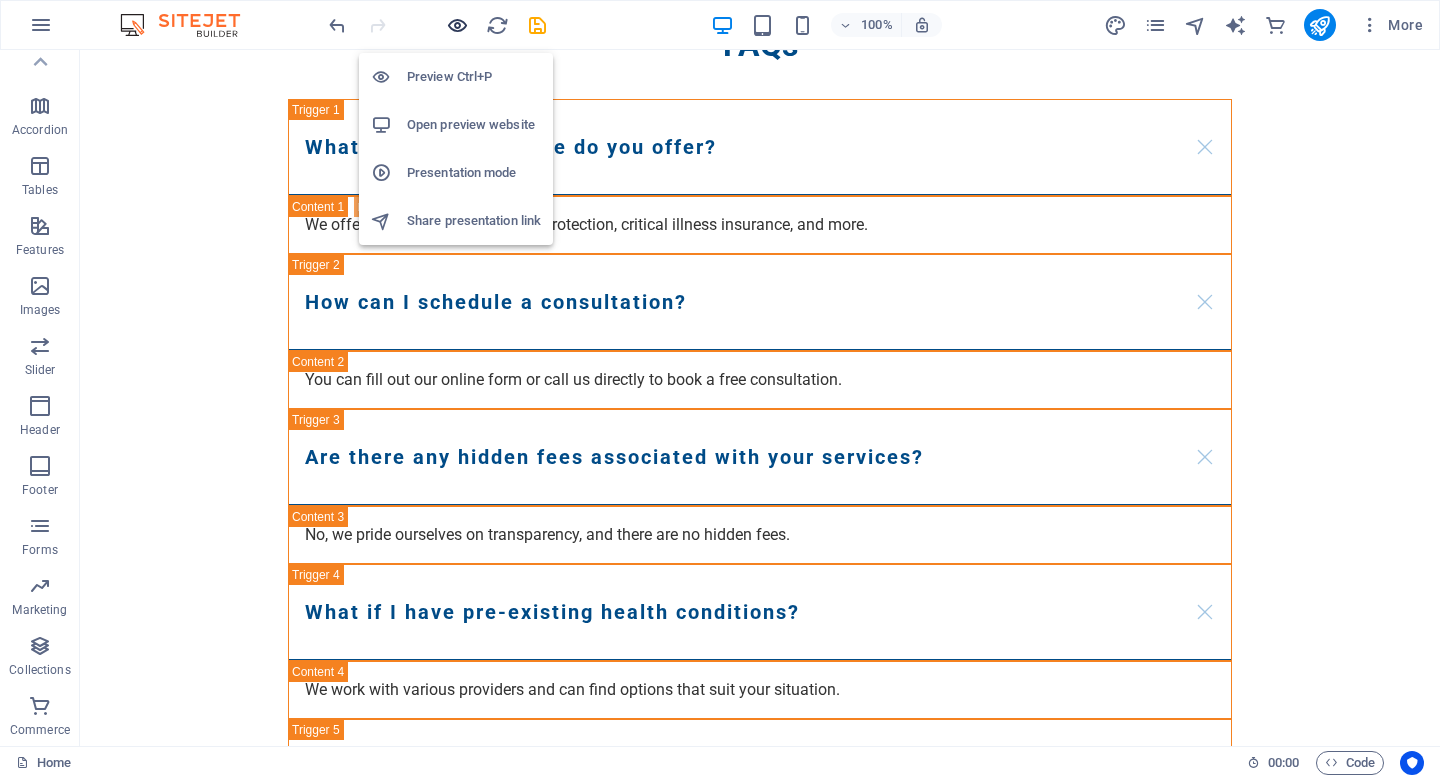 click at bounding box center [457, 25] 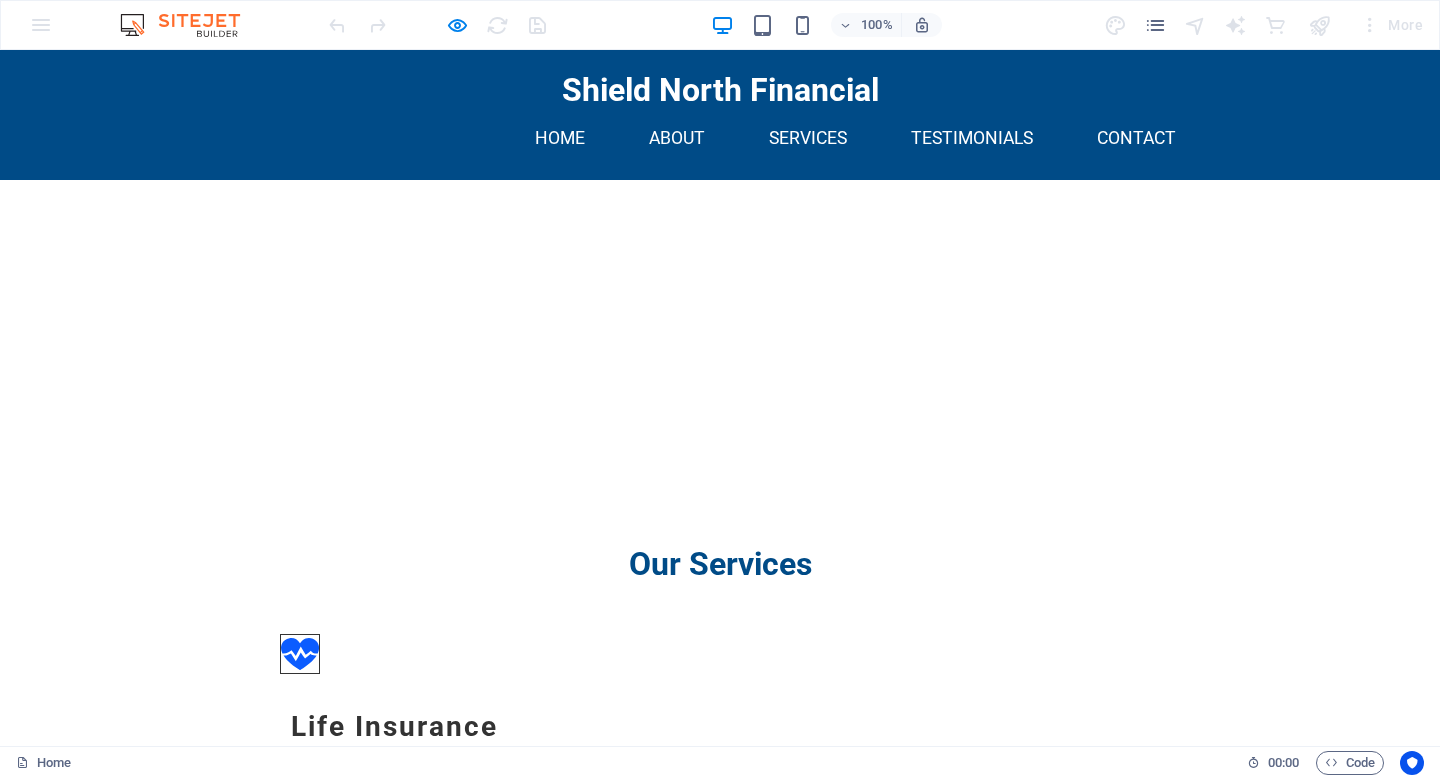 scroll, scrollTop: 0, scrollLeft: 0, axis: both 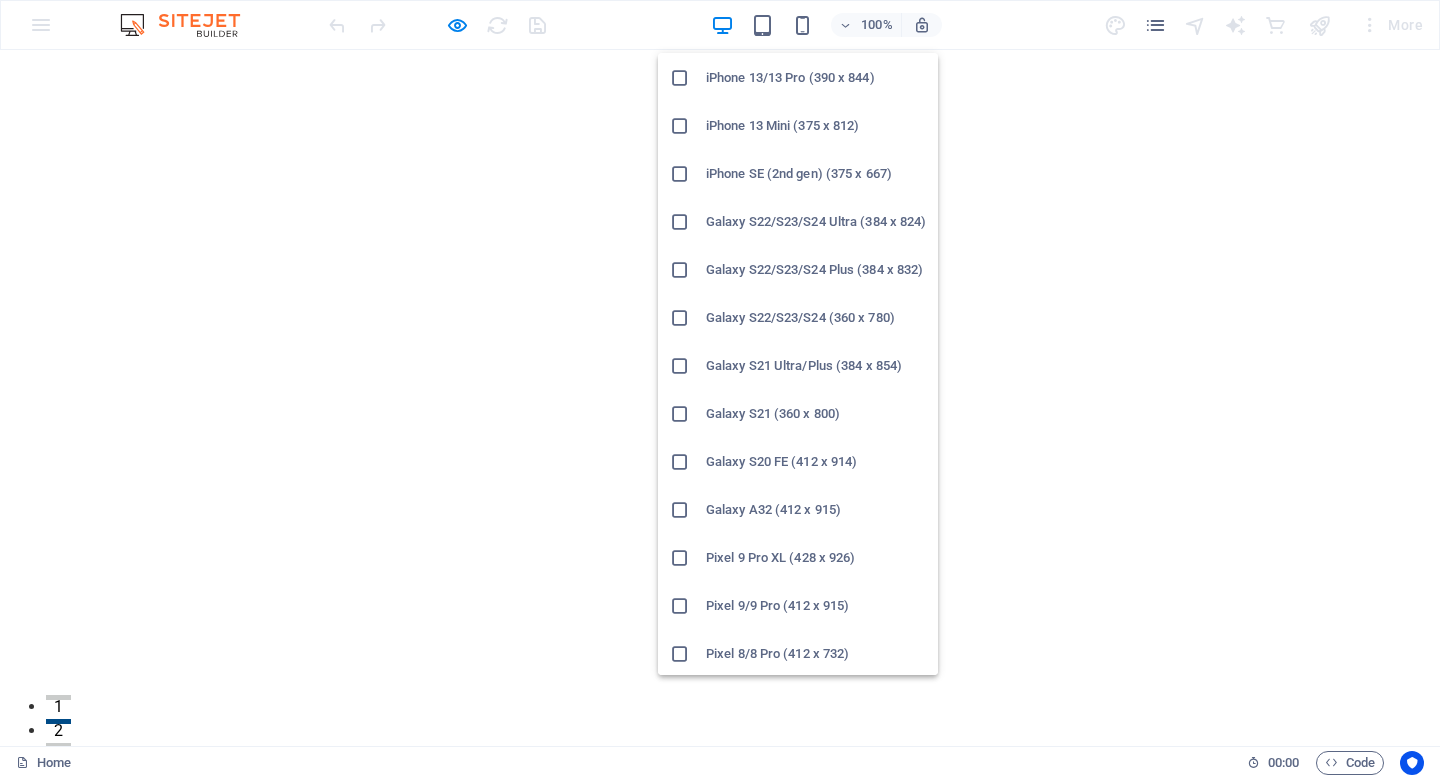 click on "Galaxy S22/S23/S24 (360 x 780)" at bounding box center (816, 318) 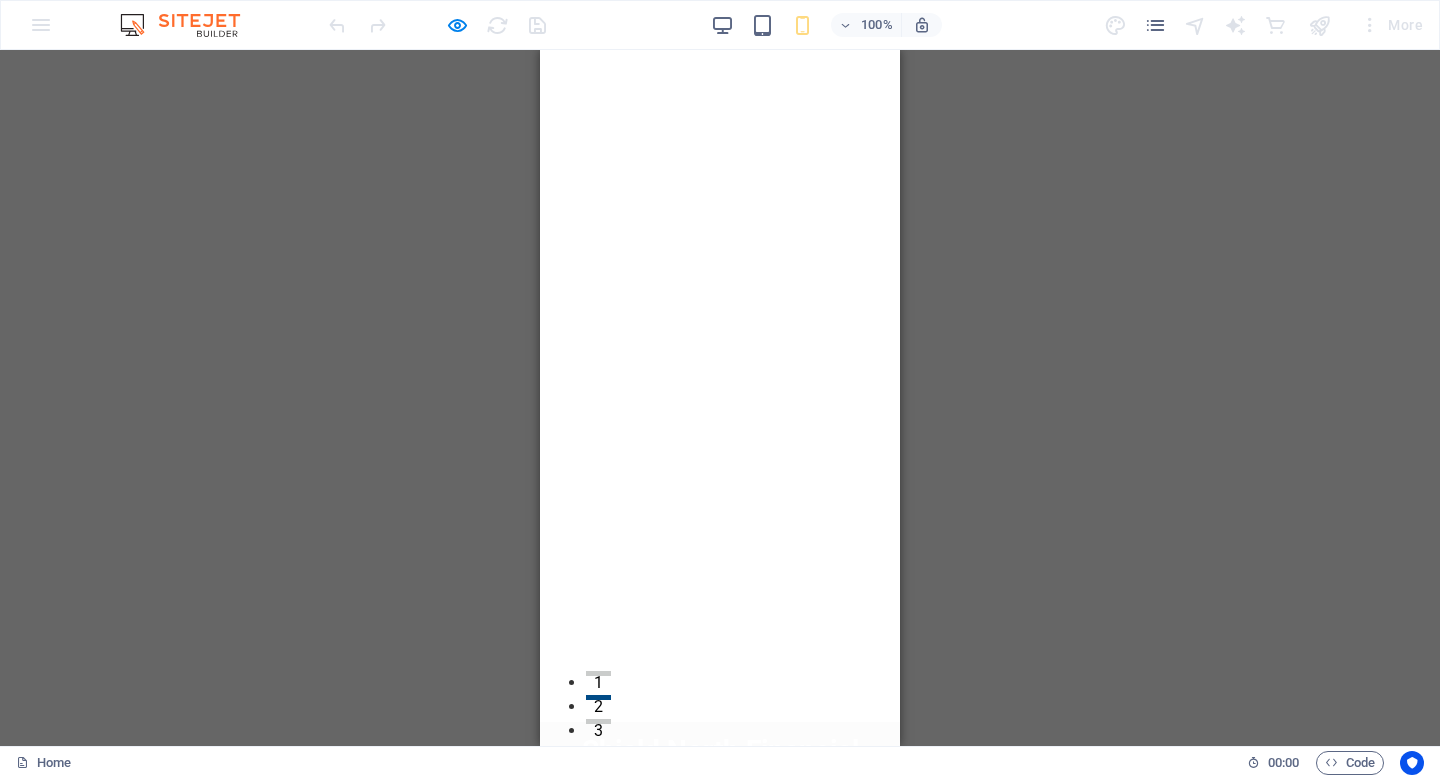 scroll, scrollTop: 0, scrollLeft: 0, axis: both 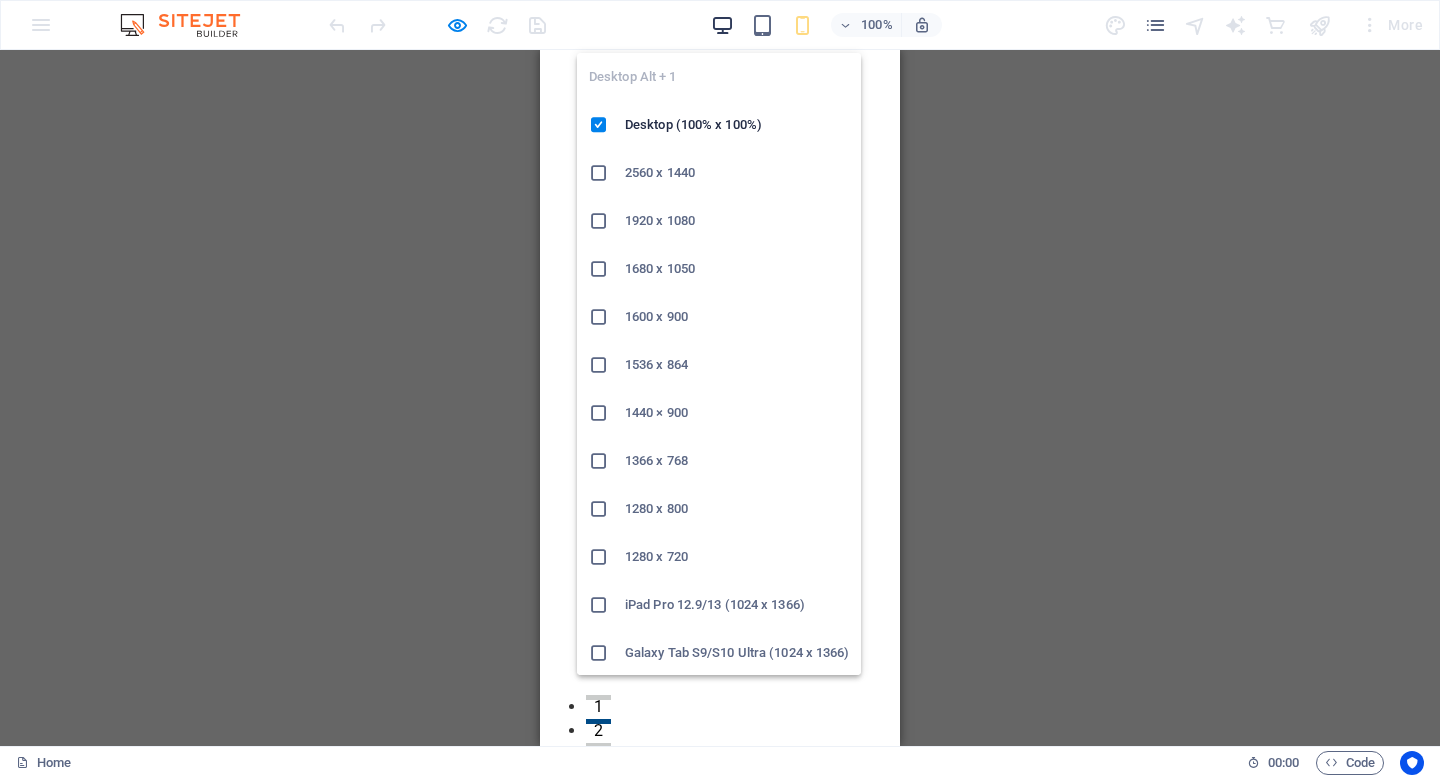 click at bounding box center (722, 25) 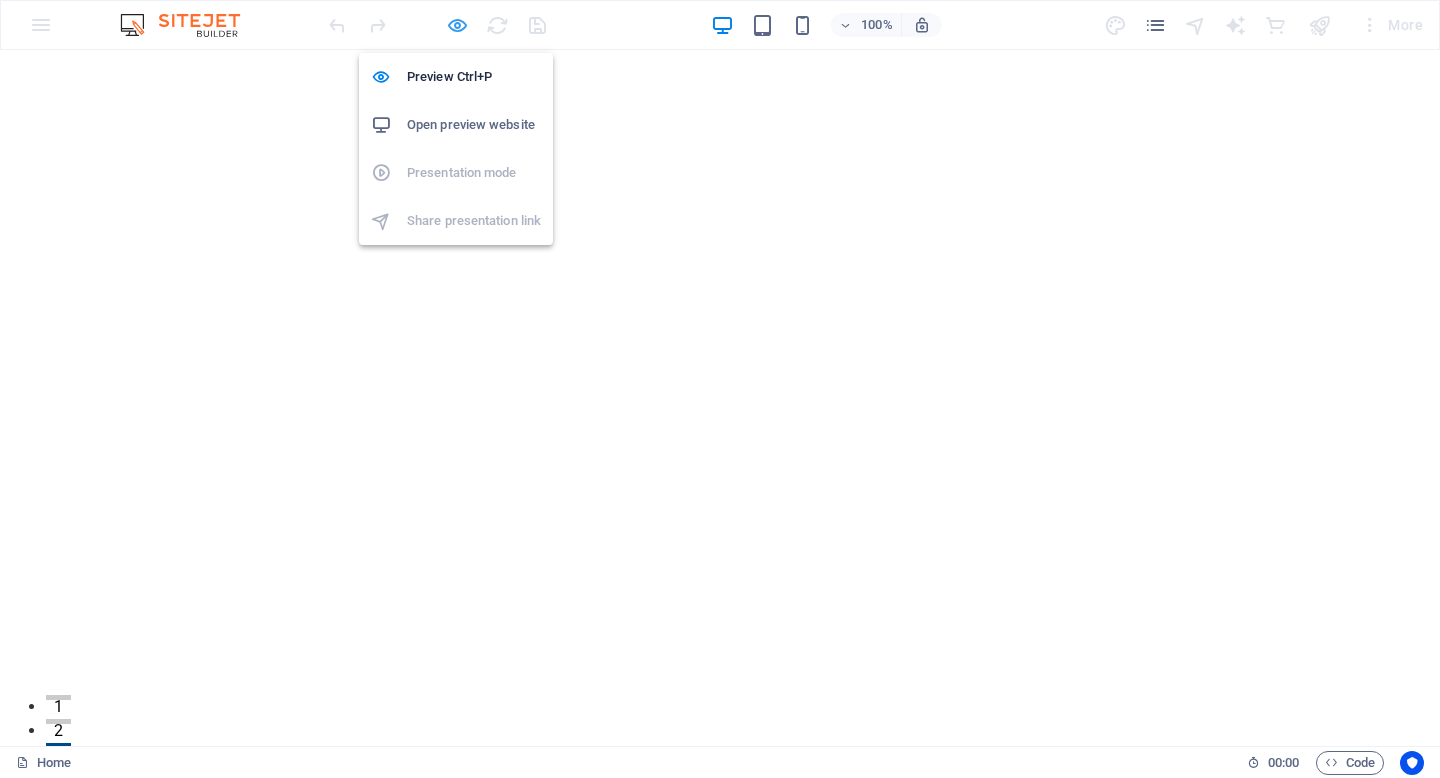 click at bounding box center (457, 25) 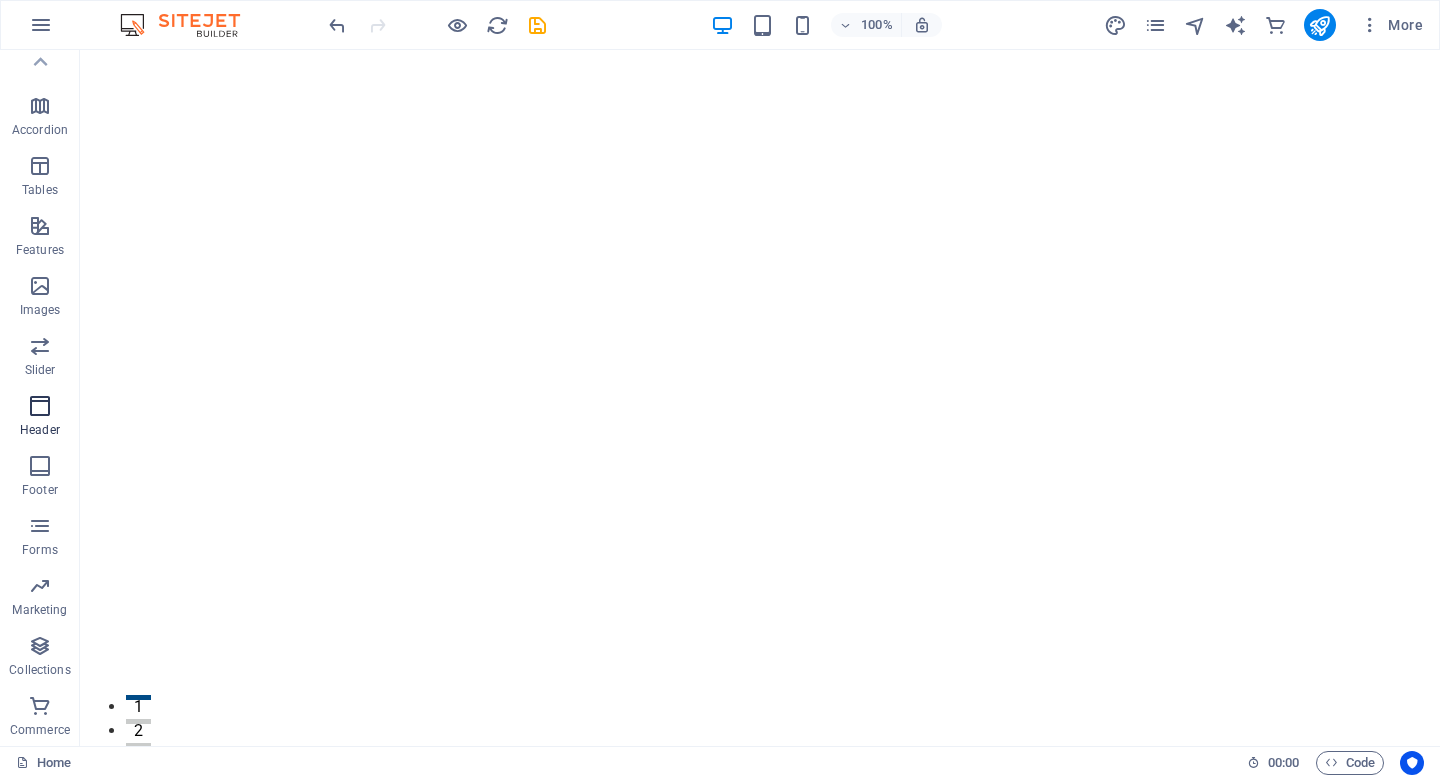 click at bounding box center (40, 406) 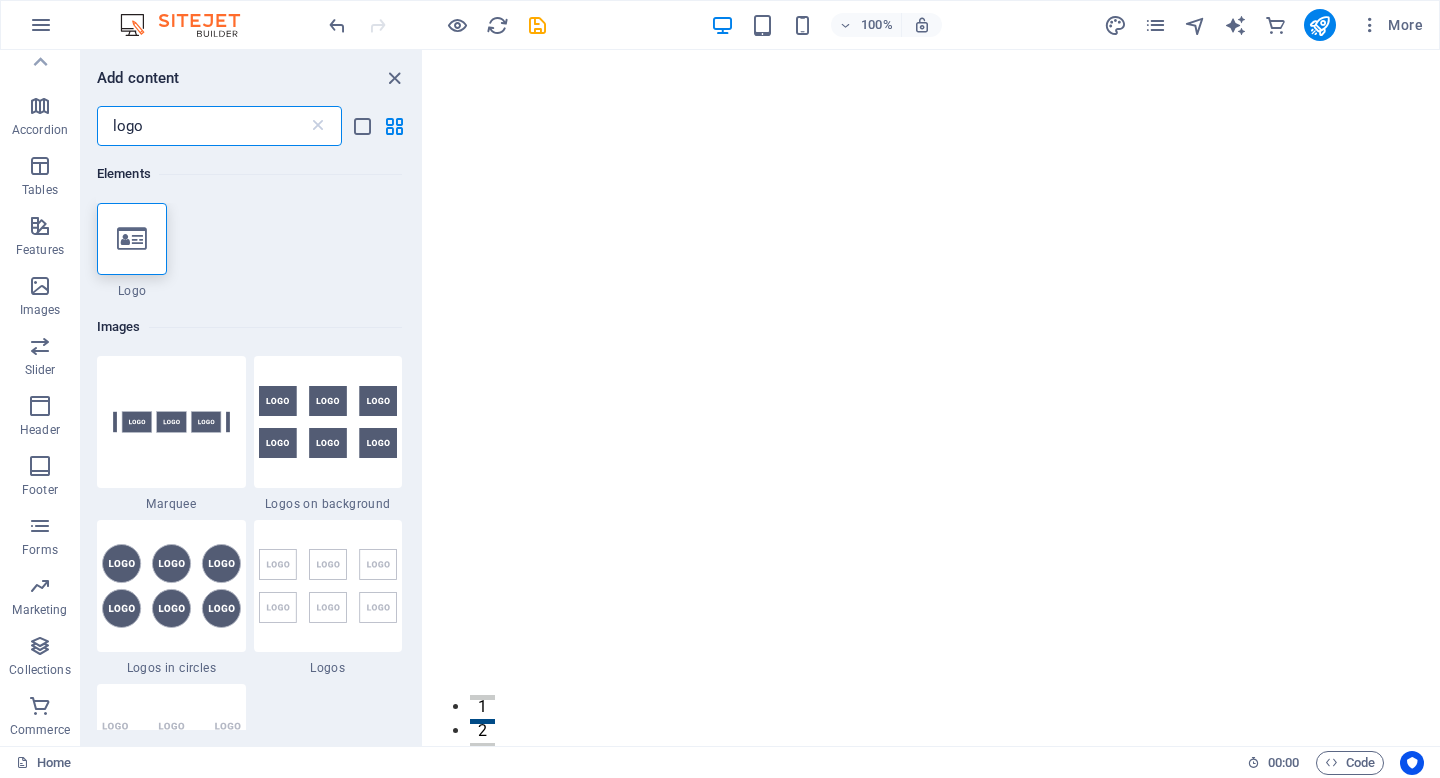 scroll, scrollTop: 0, scrollLeft: 0, axis: both 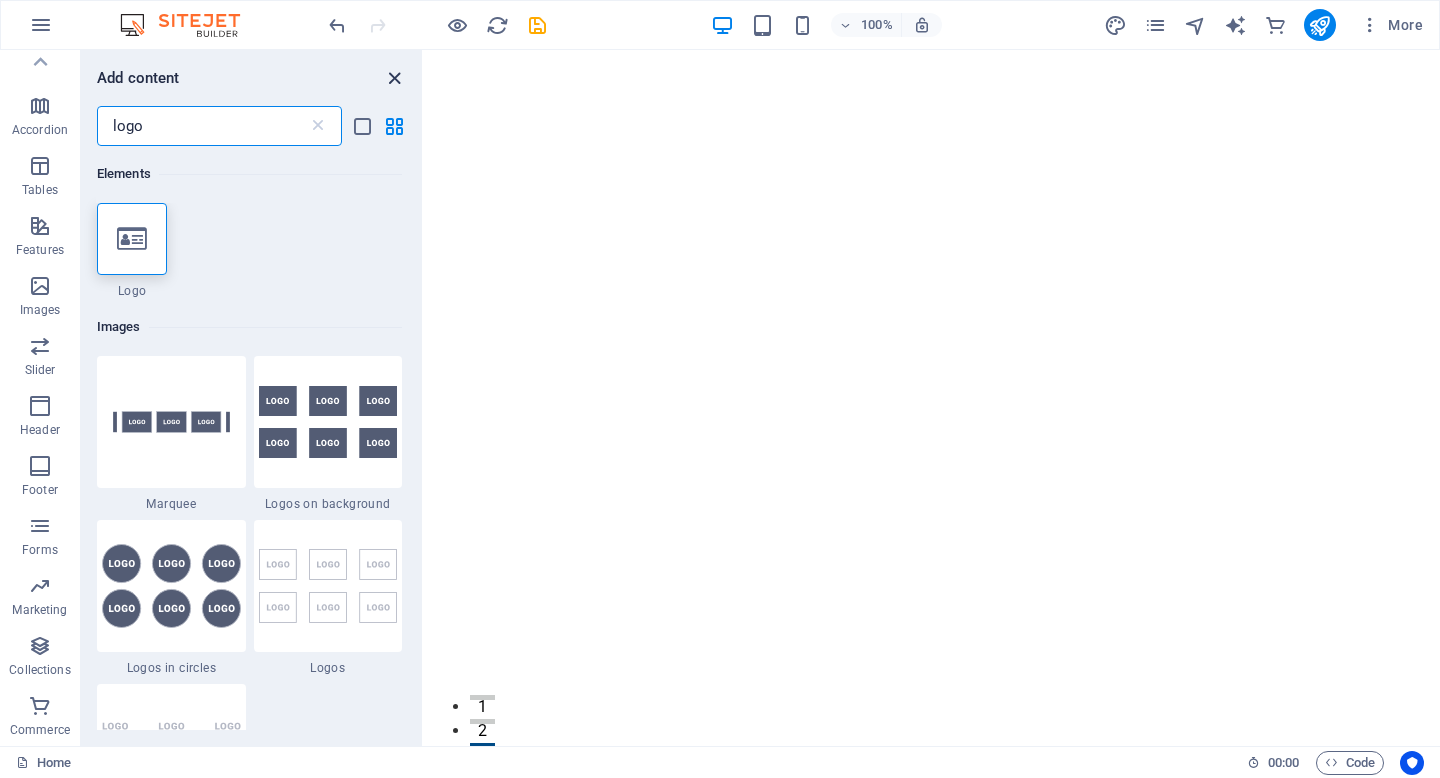 type on "logo" 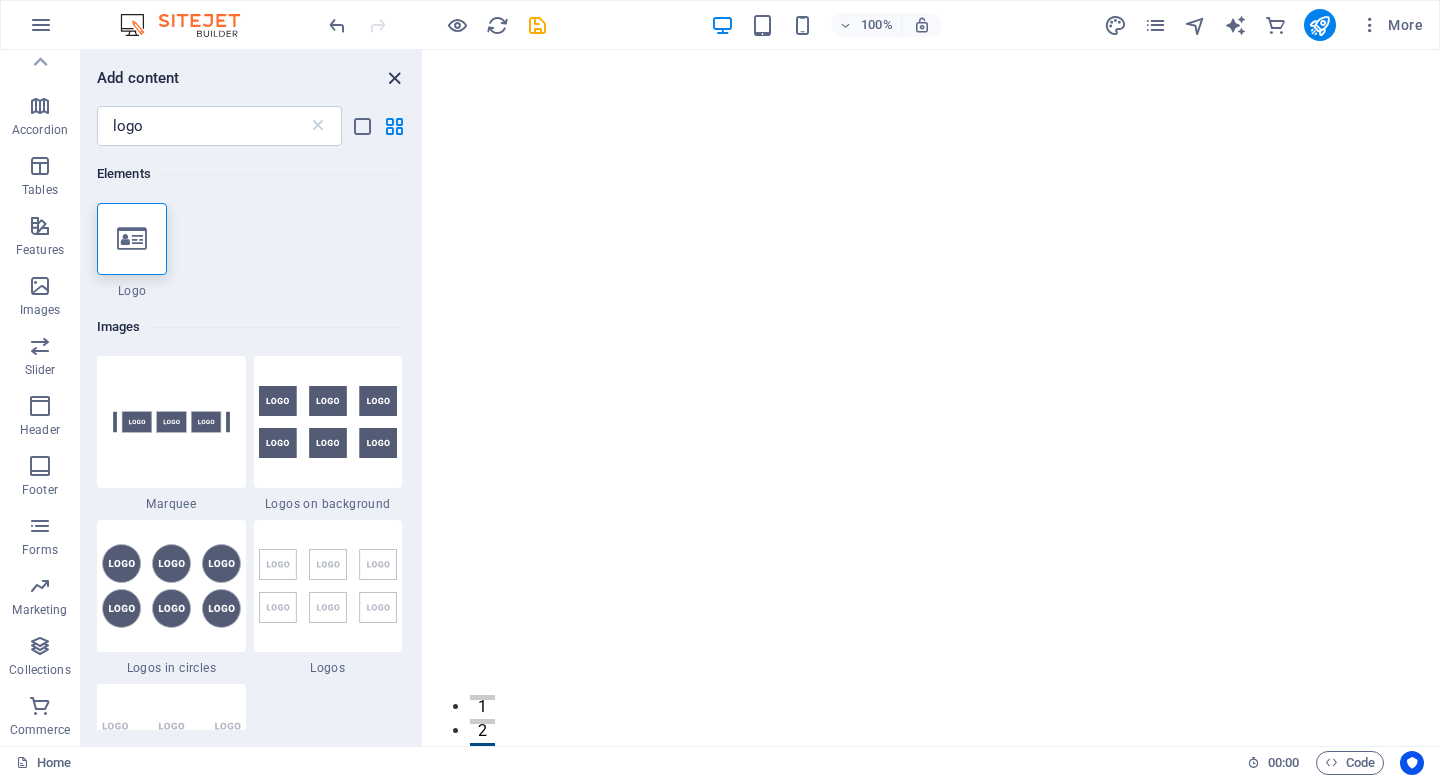 click at bounding box center (394, 78) 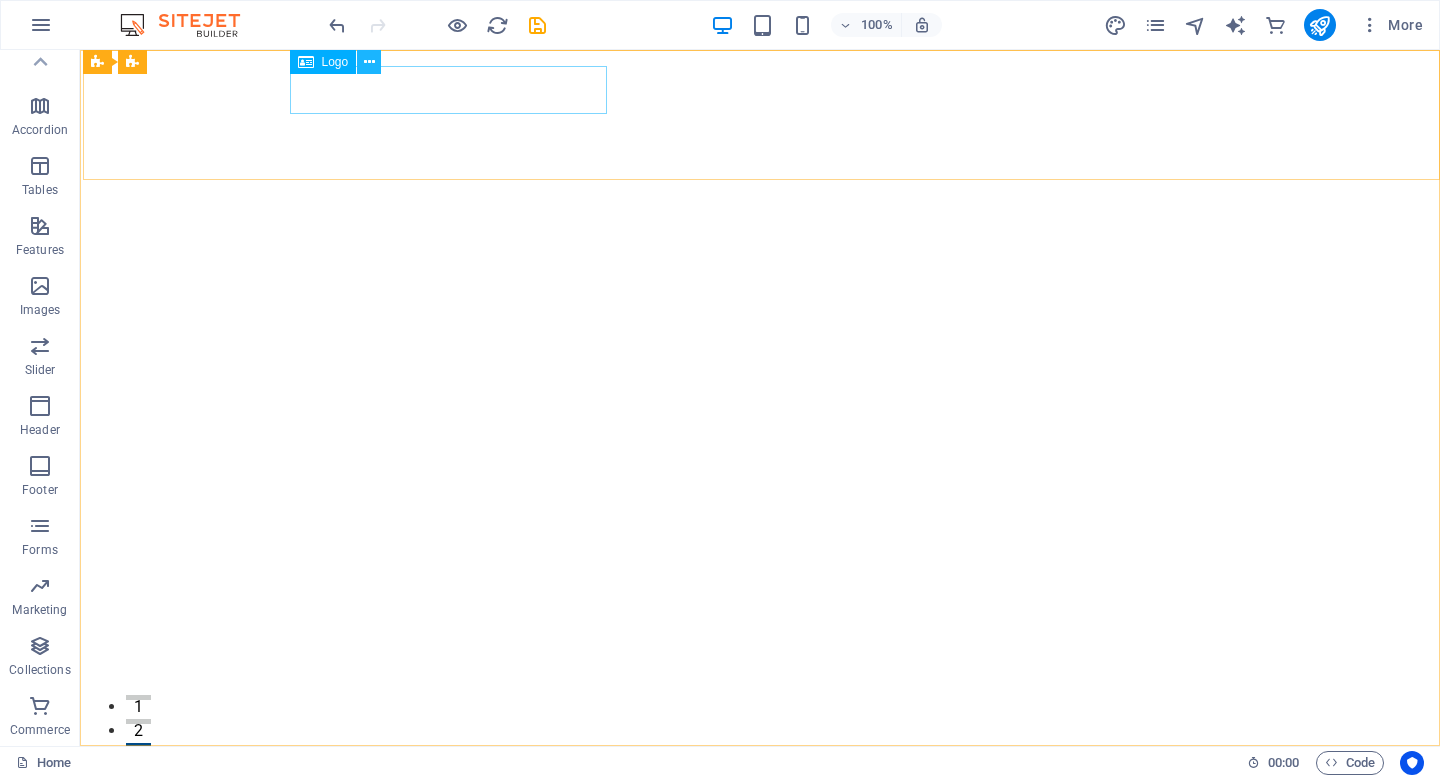click at bounding box center (369, 62) 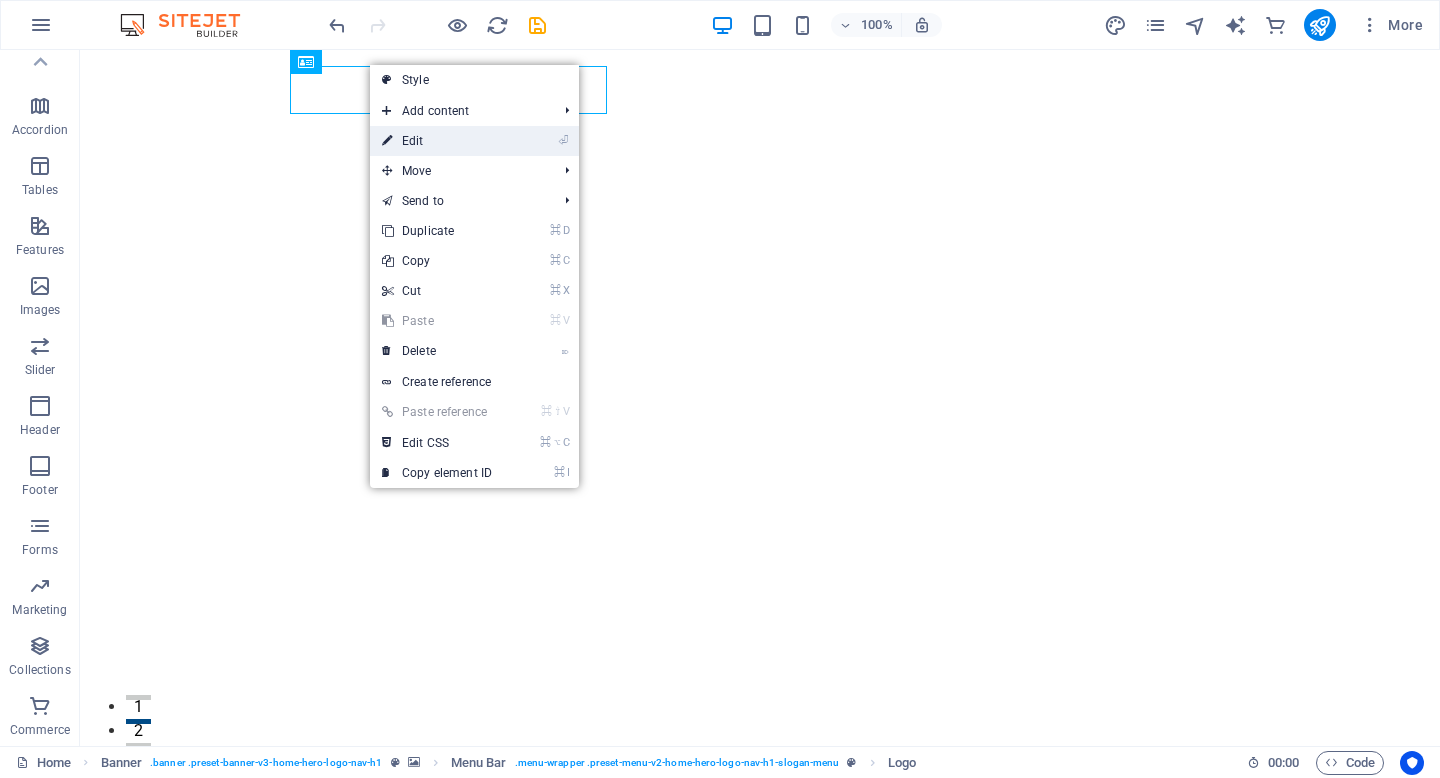click on "⏎  Edit" at bounding box center (437, 141) 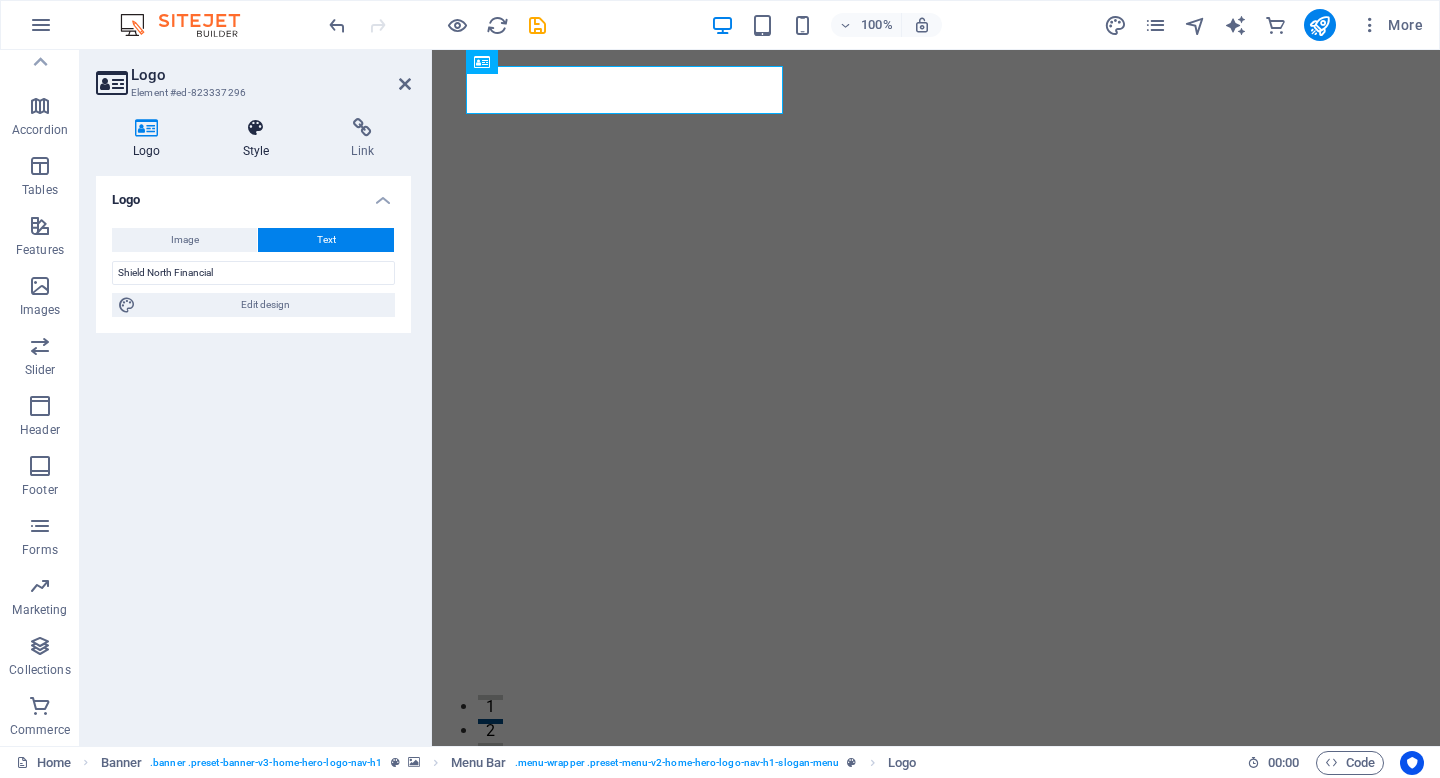 click at bounding box center [256, 128] 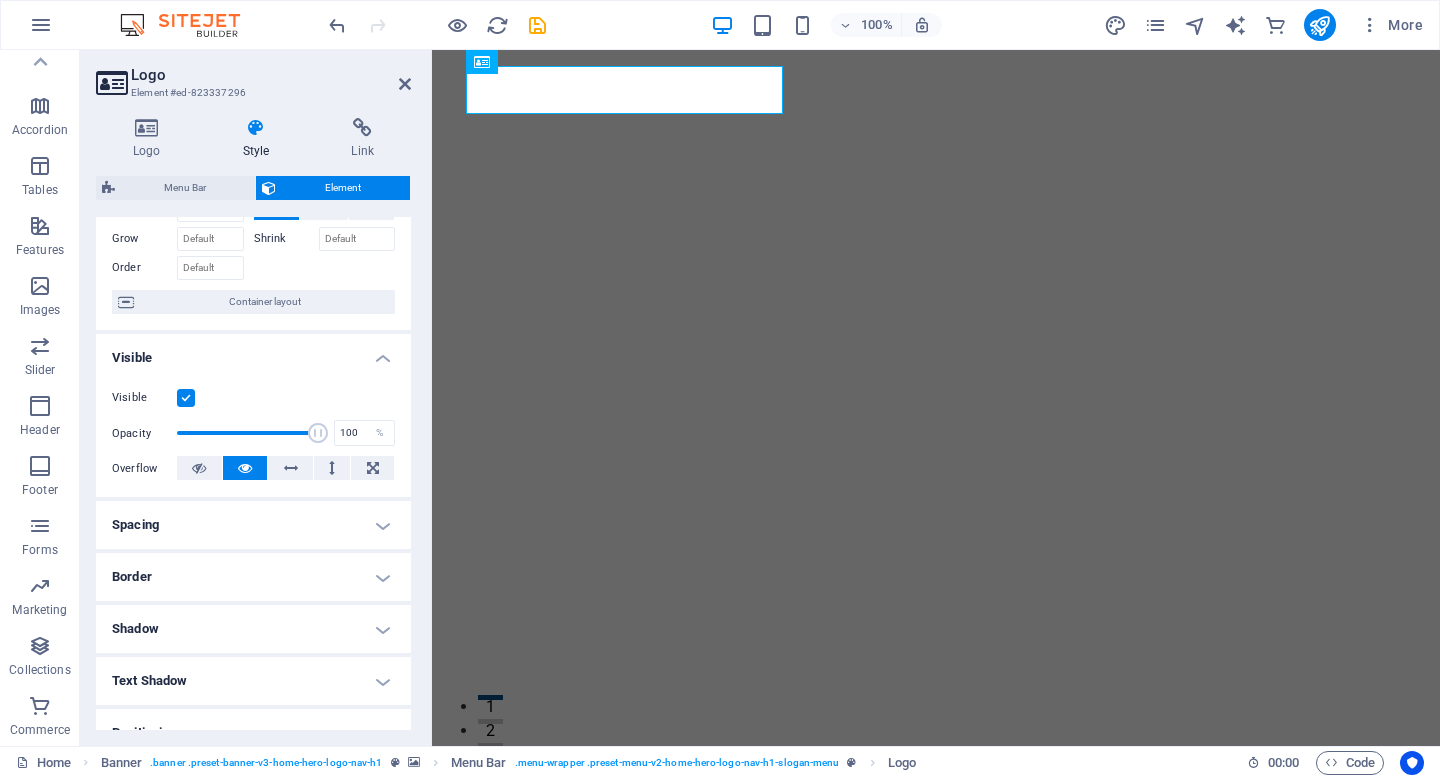 scroll, scrollTop: 106, scrollLeft: 0, axis: vertical 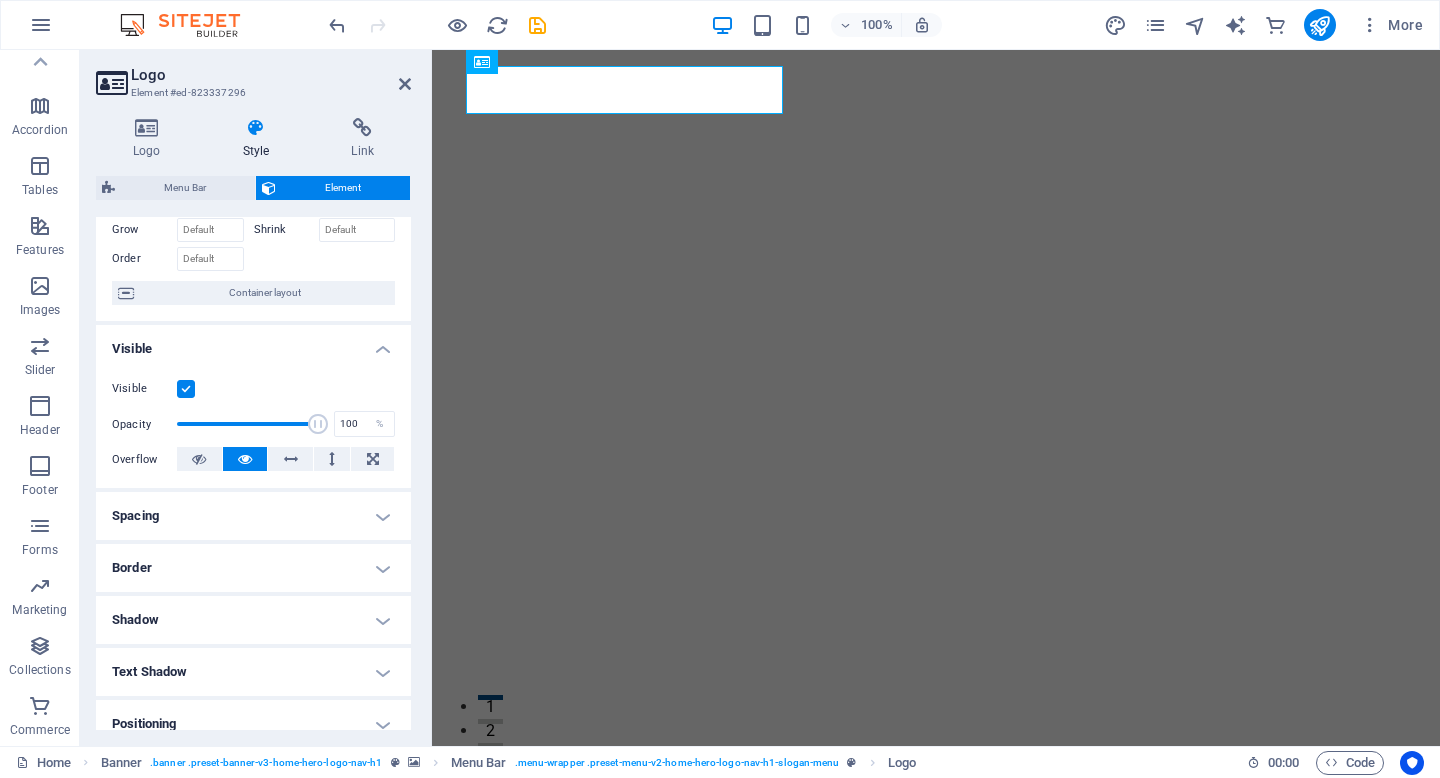 click on "Spacing" at bounding box center (253, 516) 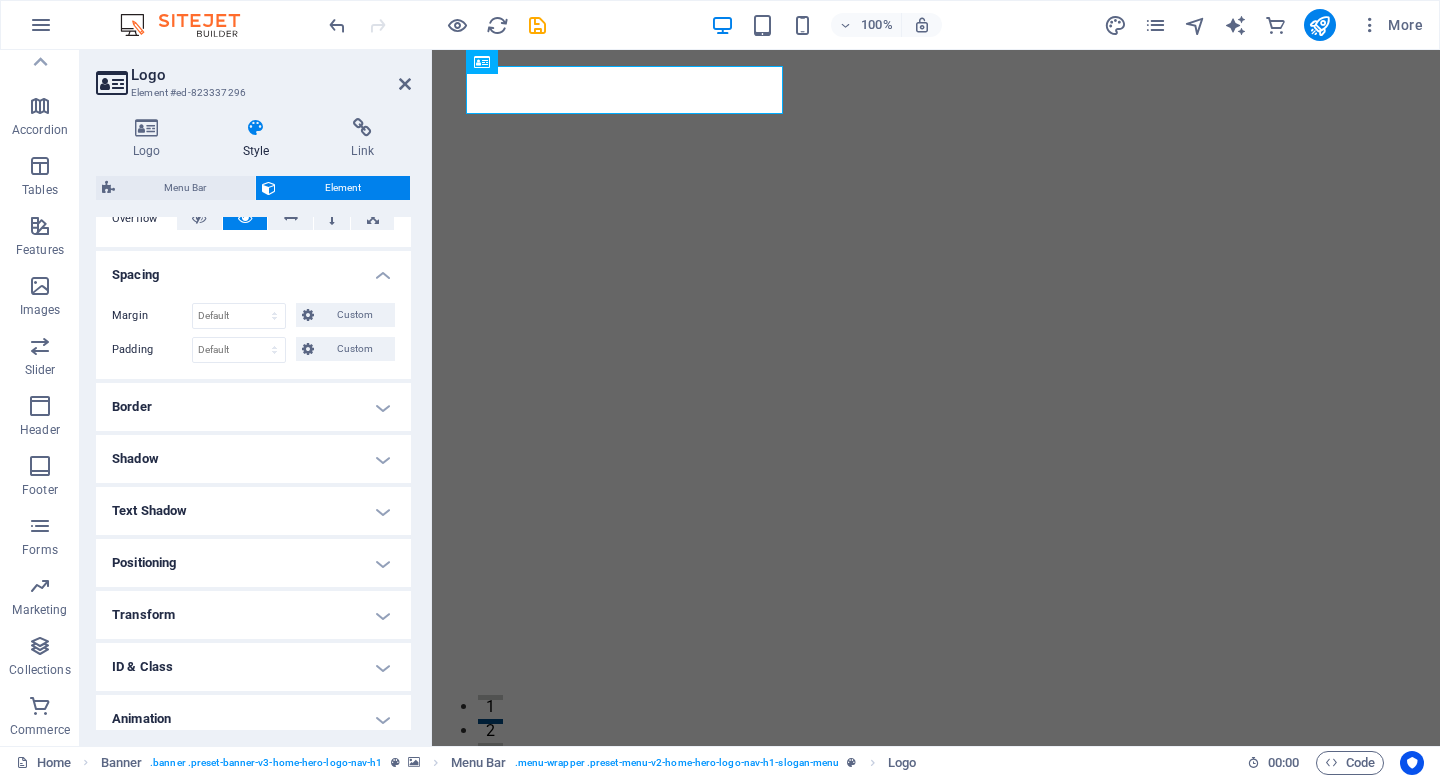 scroll, scrollTop: 355, scrollLeft: 0, axis: vertical 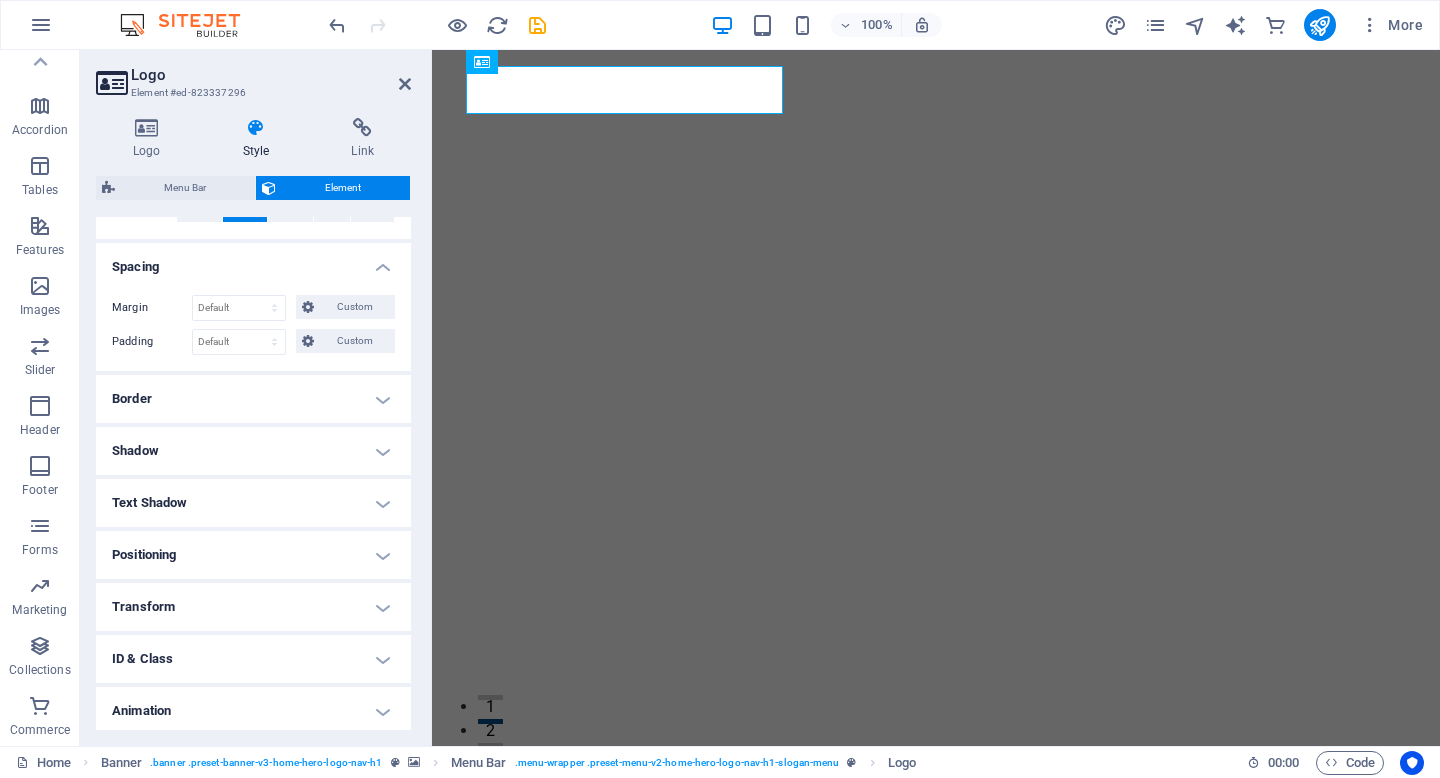 click on "Positioning" at bounding box center (253, 555) 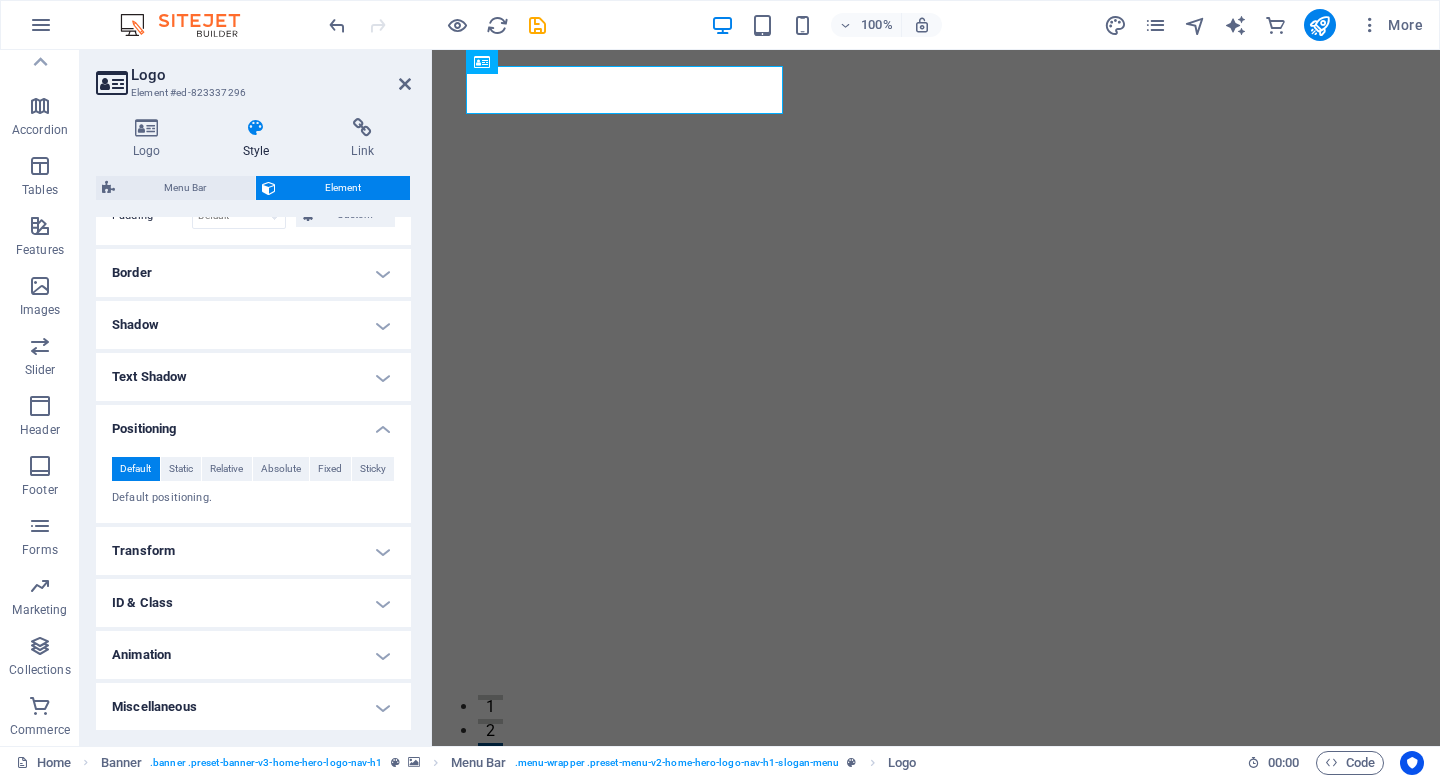 scroll, scrollTop: 0, scrollLeft: 0, axis: both 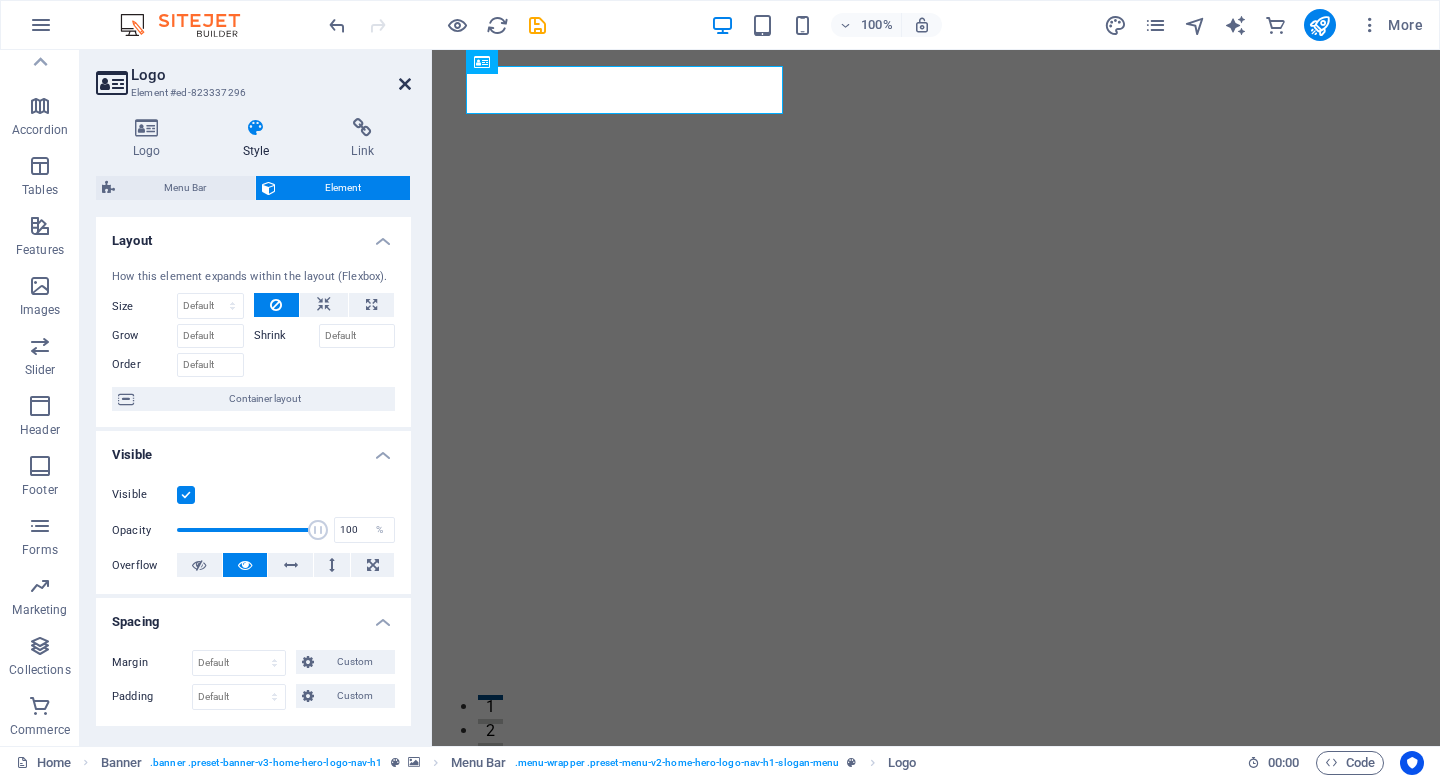 click at bounding box center [405, 84] 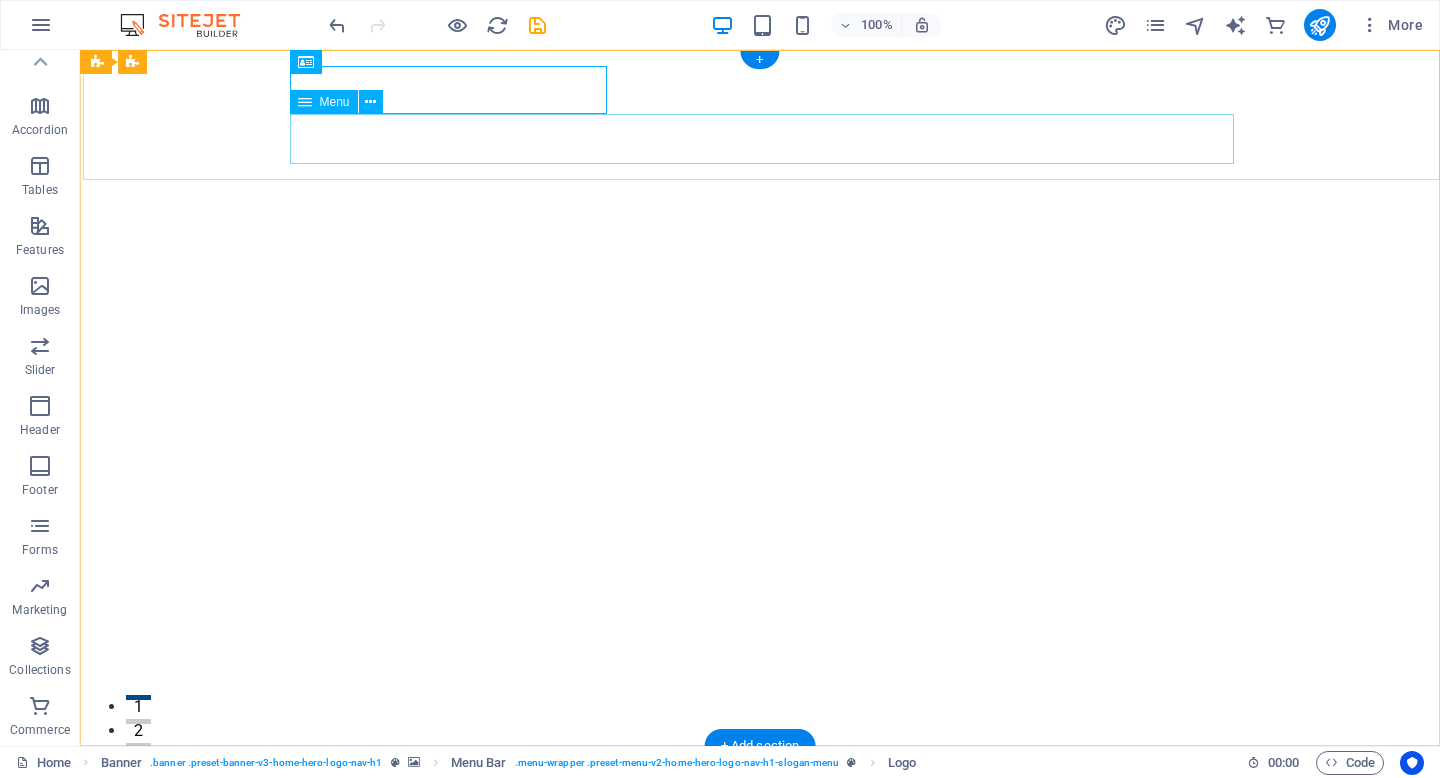 click on "Home About Services Testimonials Contact" at bounding box center [762, 835] 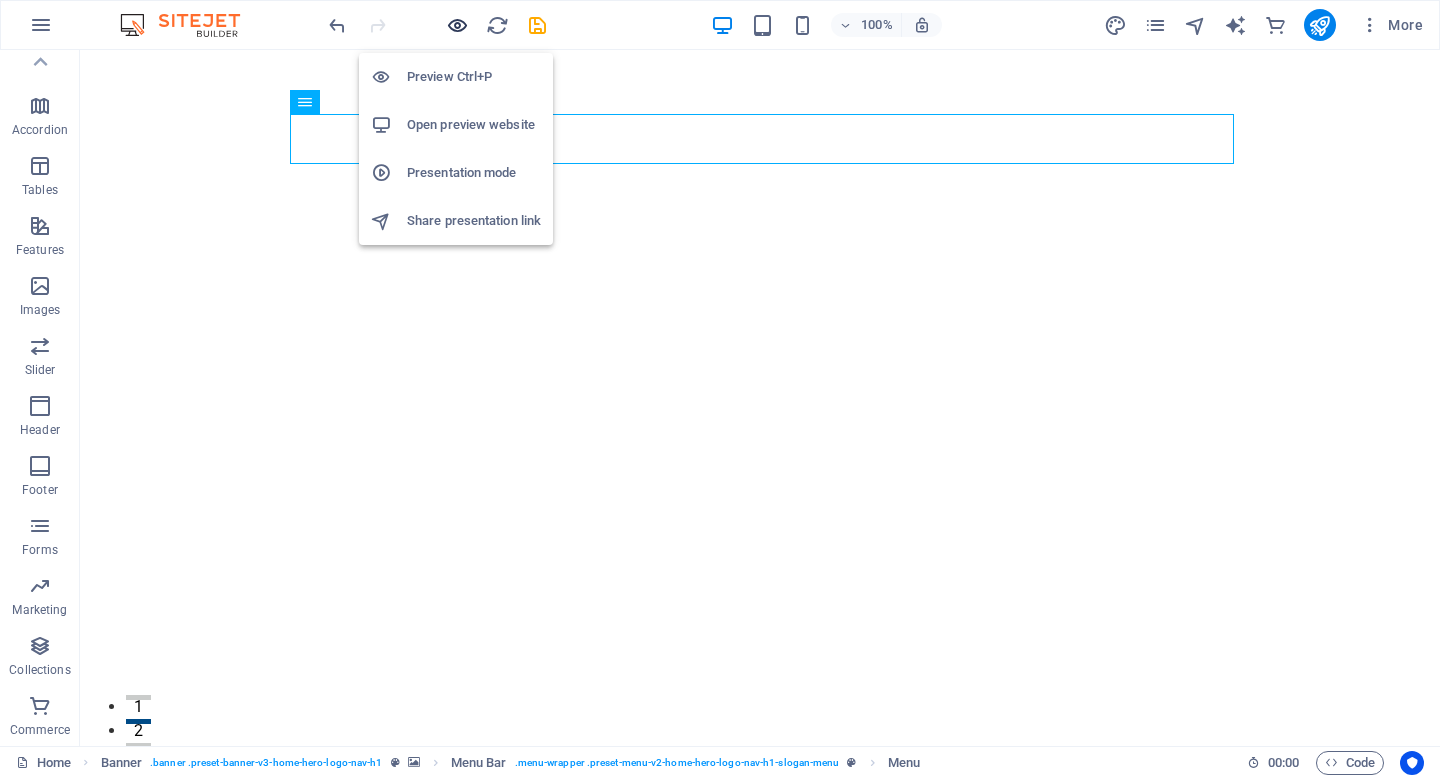 click at bounding box center (457, 25) 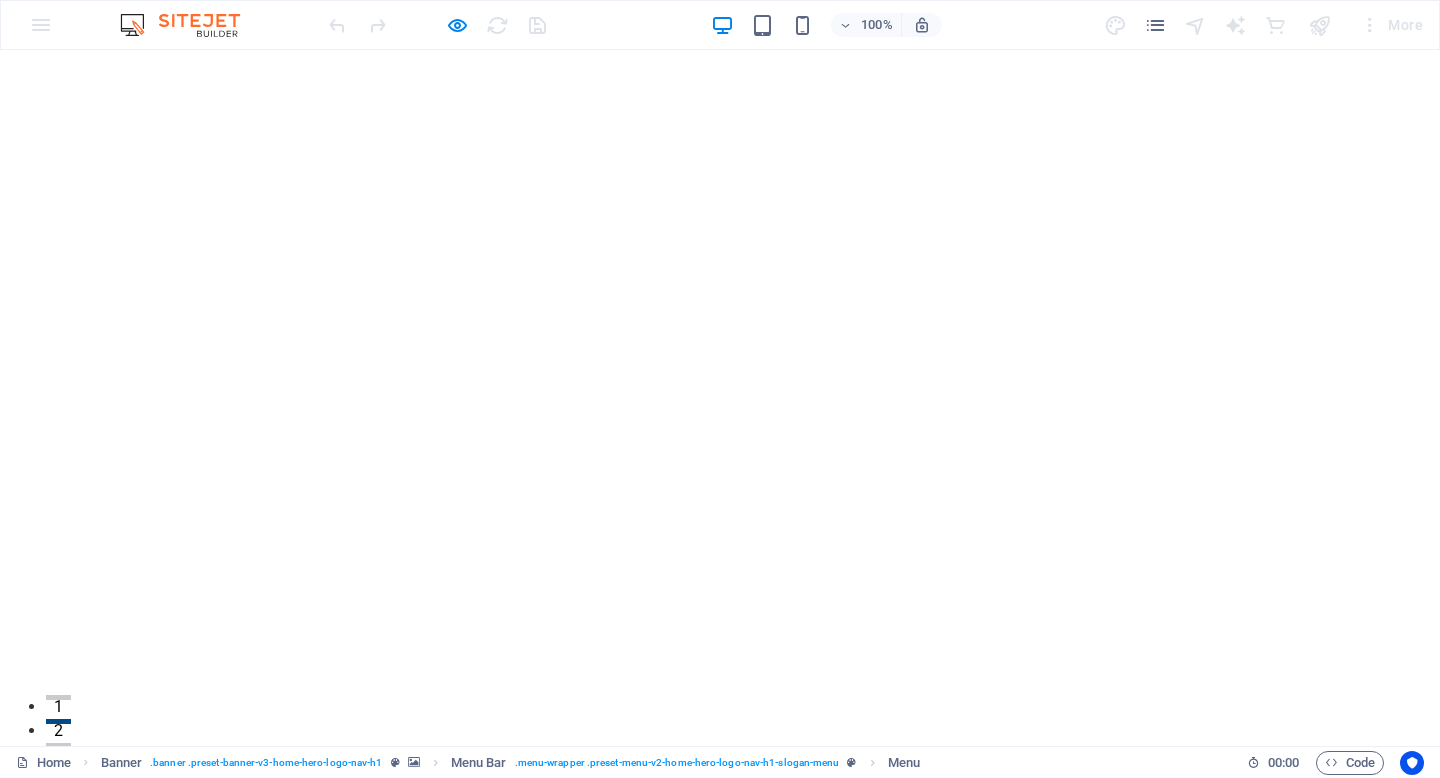click on "About" at bounding box center (679, 835) 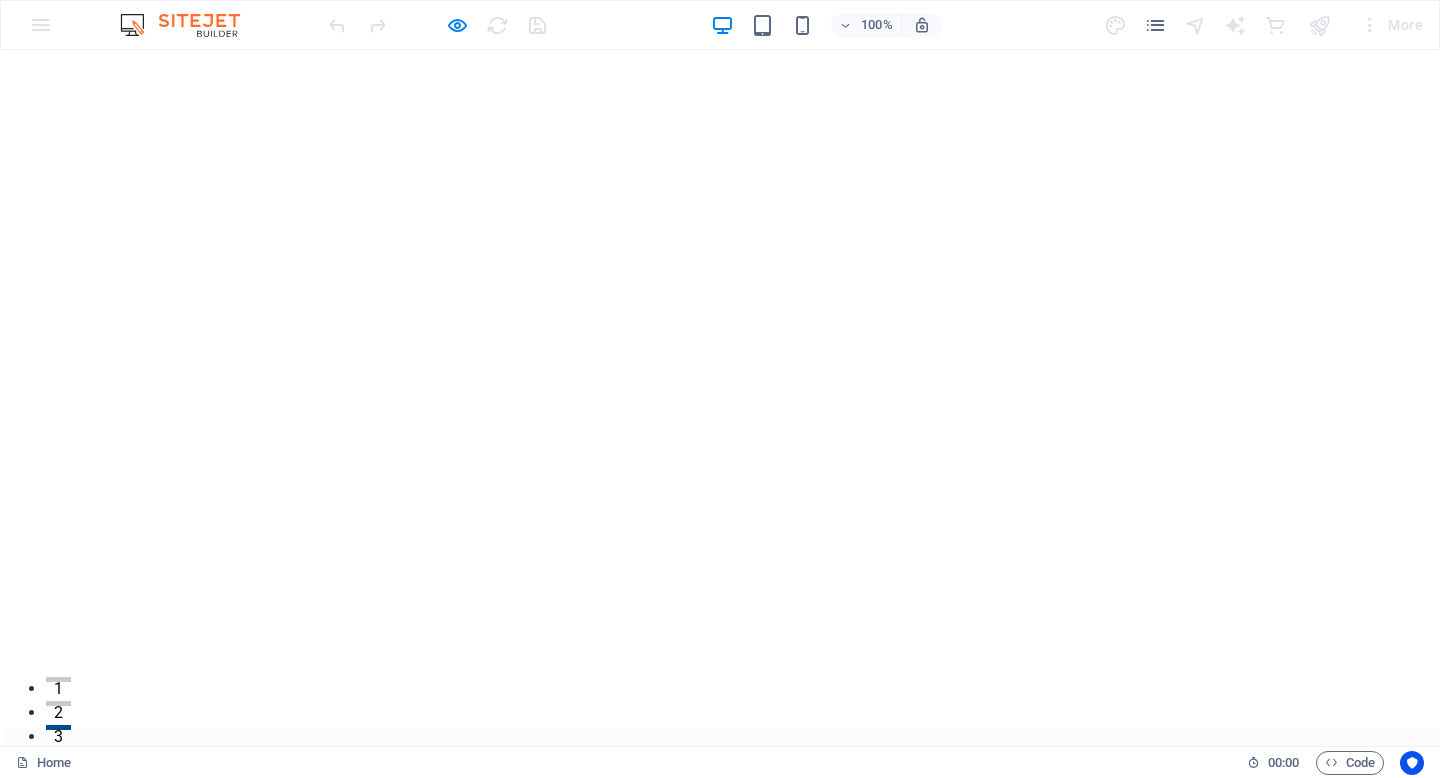 scroll, scrollTop: 0, scrollLeft: 0, axis: both 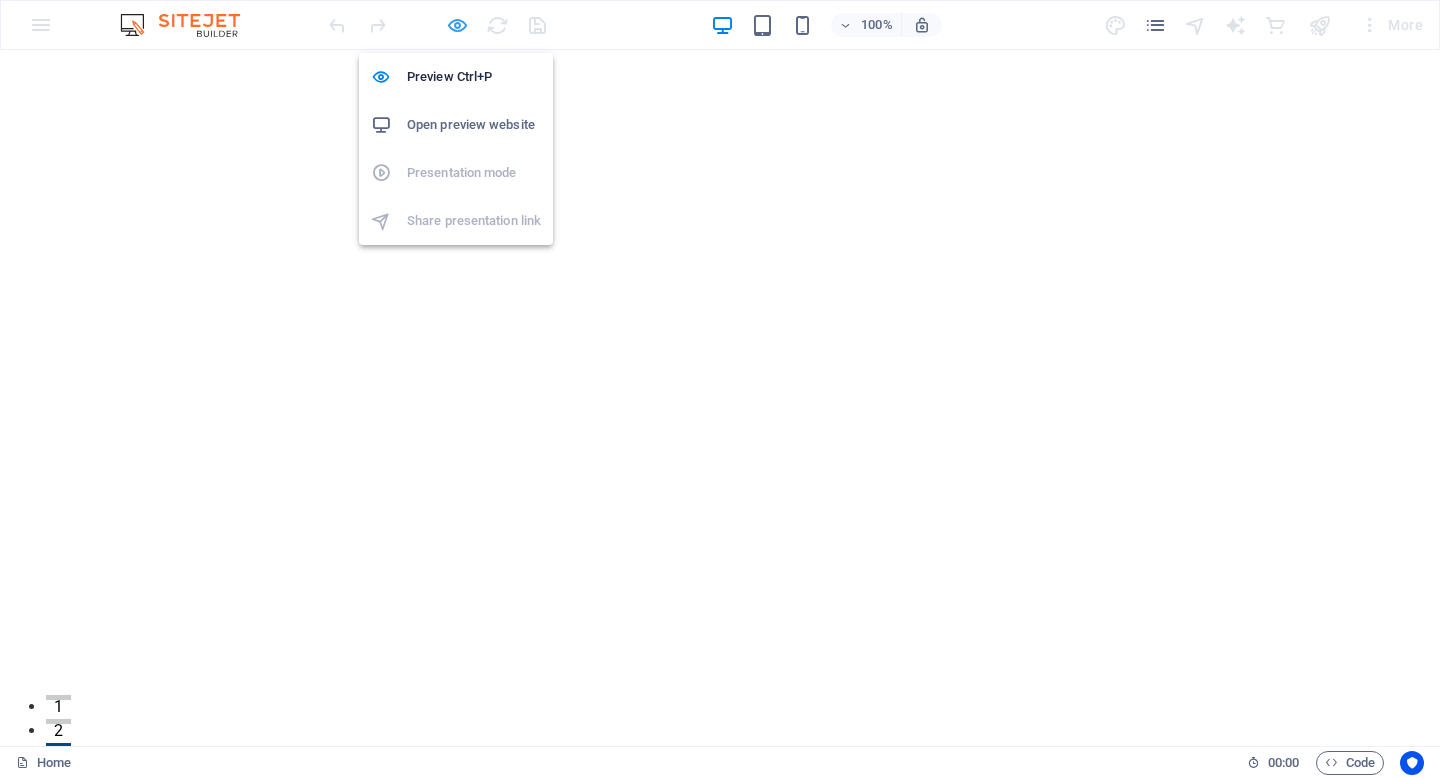 click at bounding box center [457, 25] 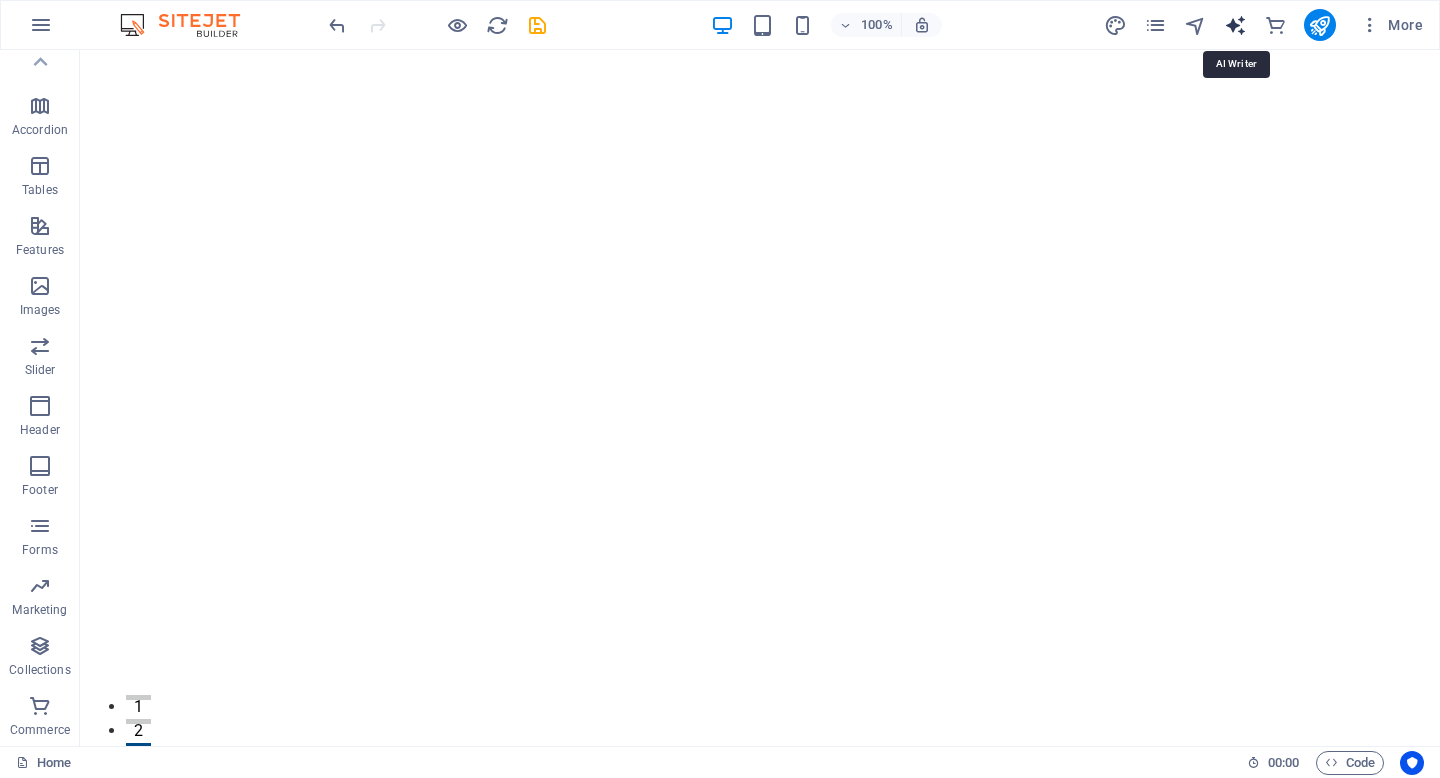 click at bounding box center [1235, 25] 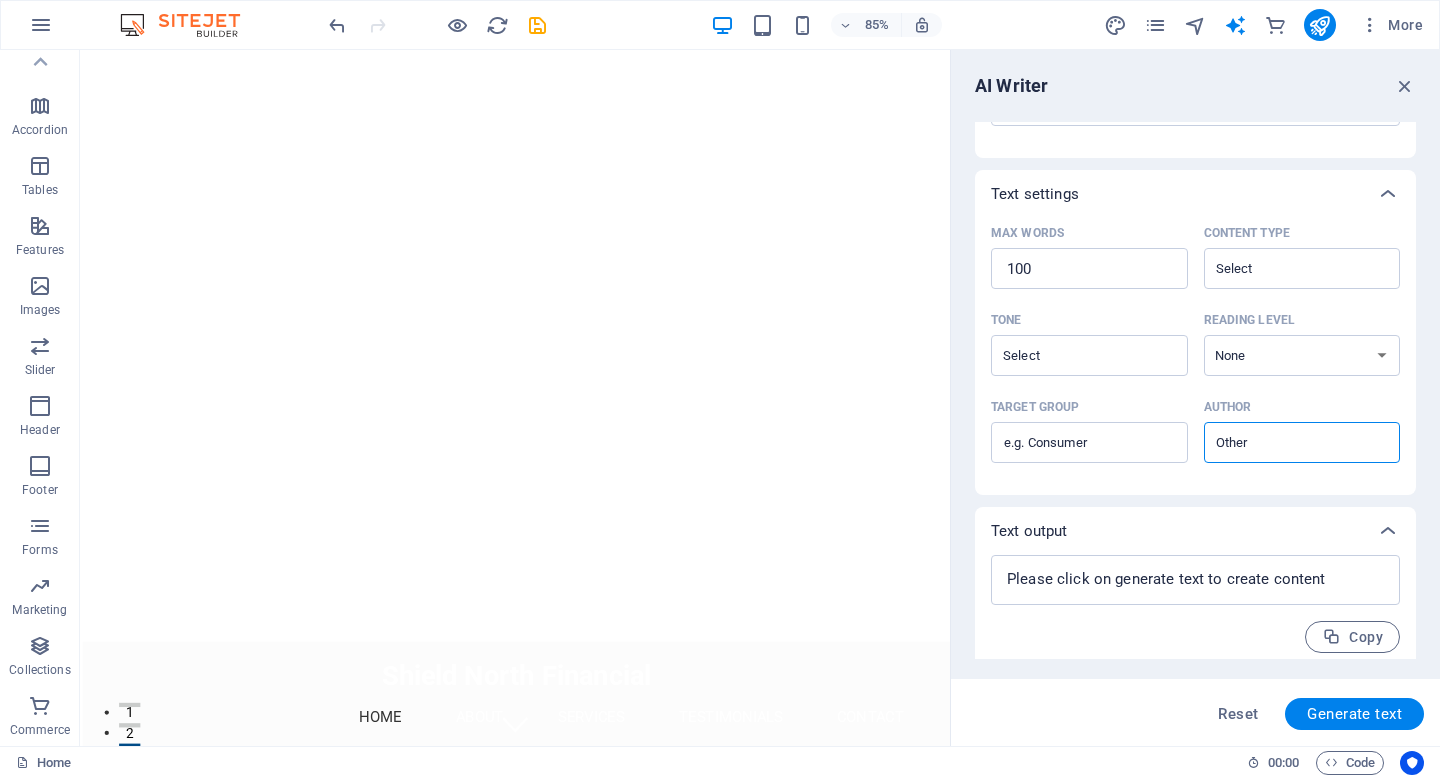 scroll, scrollTop: 378, scrollLeft: 0, axis: vertical 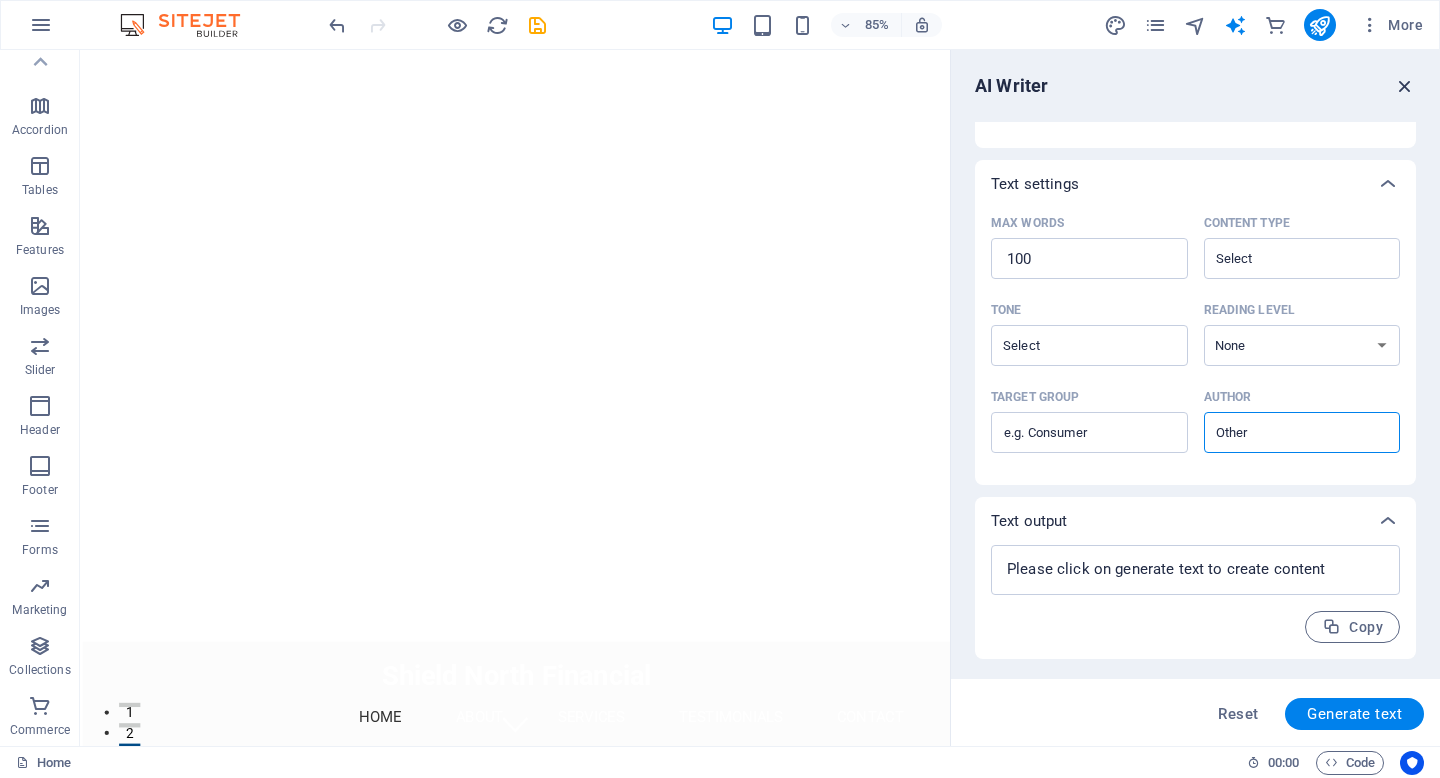click at bounding box center (1405, 86) 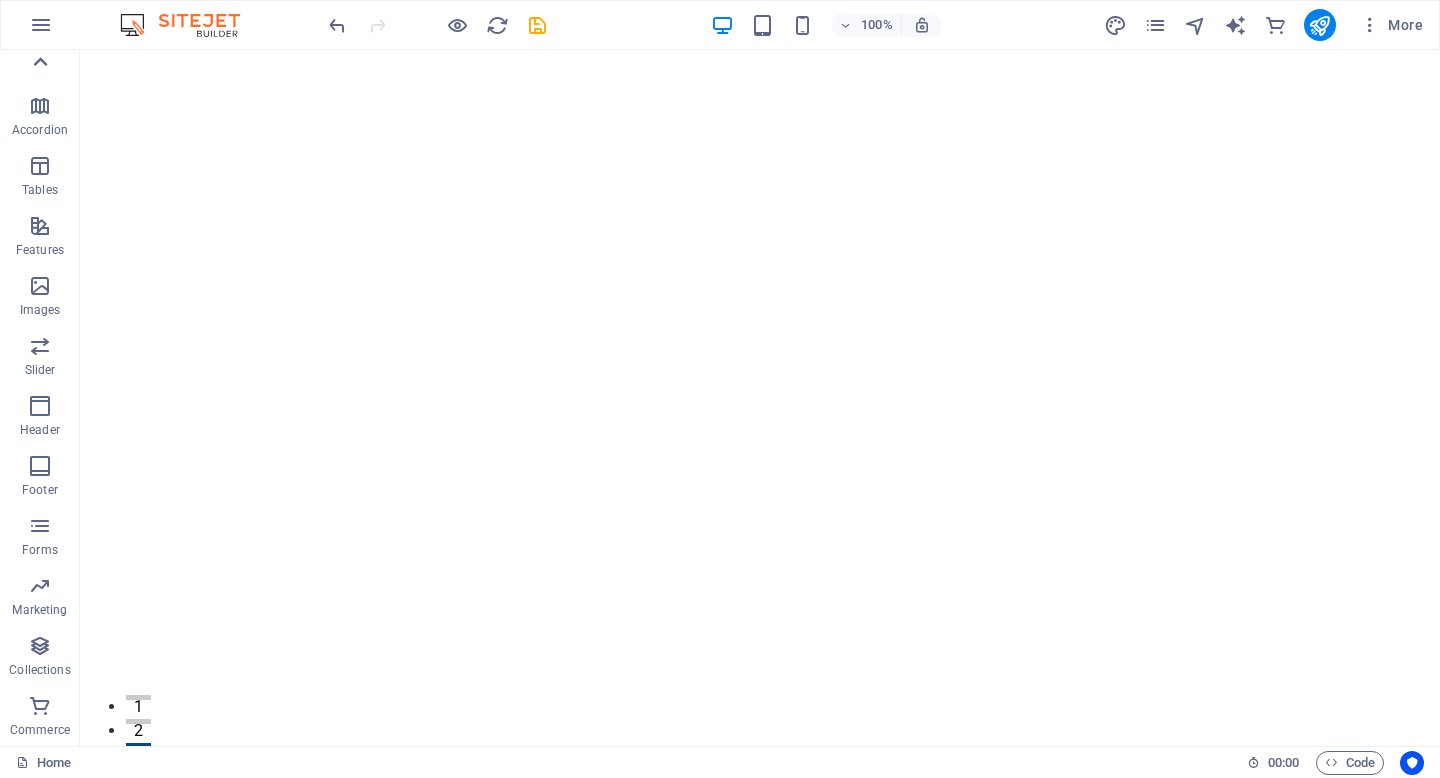 click 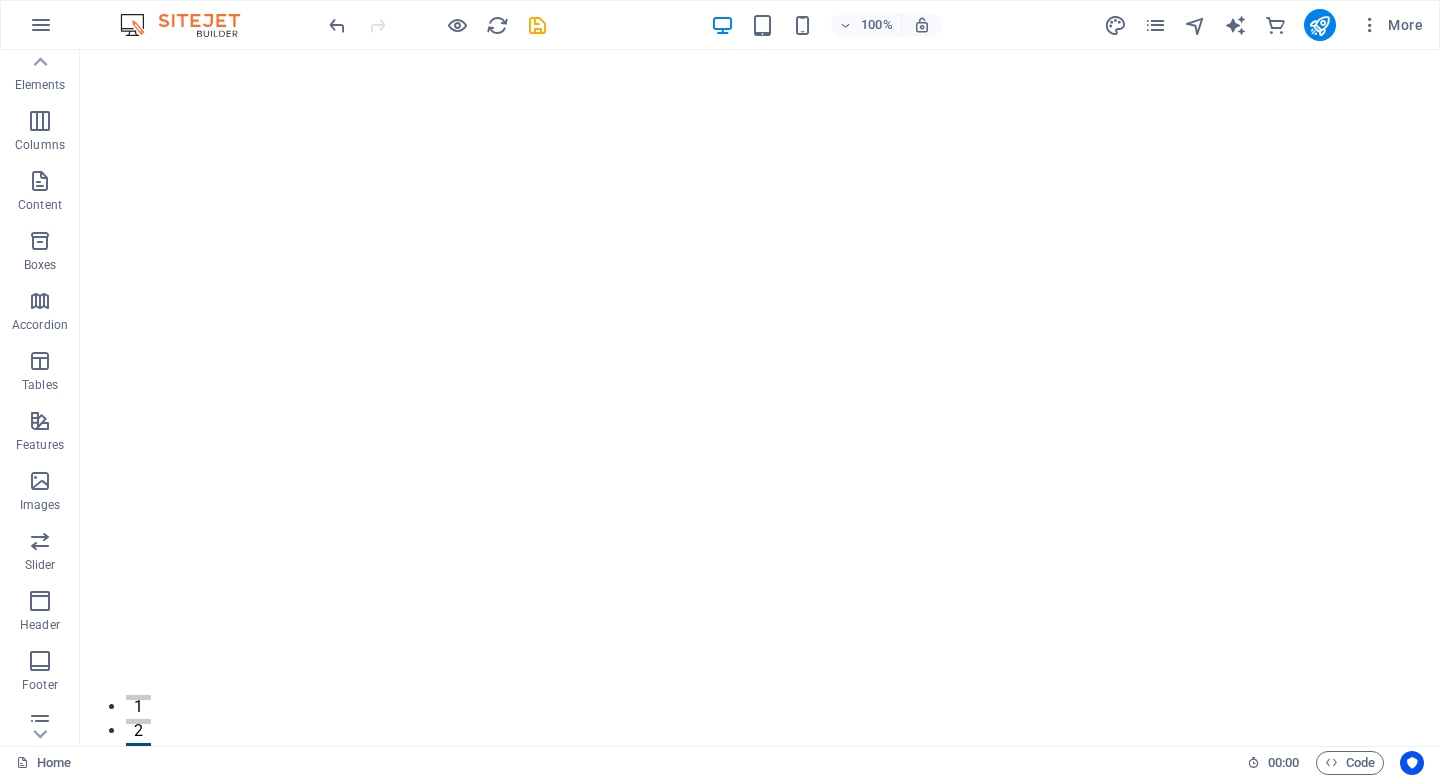 scroll, scrollTop: 0, scrollLeft: 0, axis: both 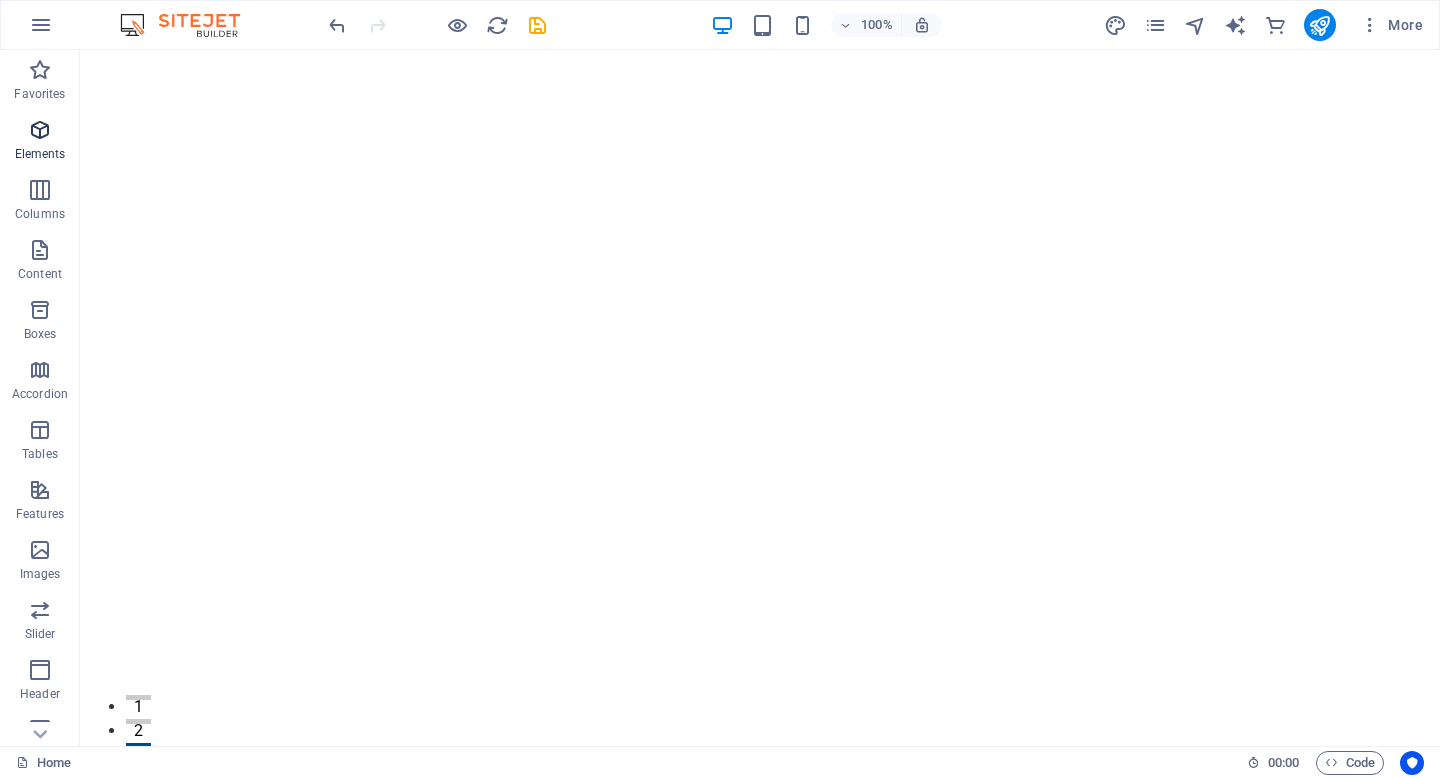 click at bounding box center (40, 130) 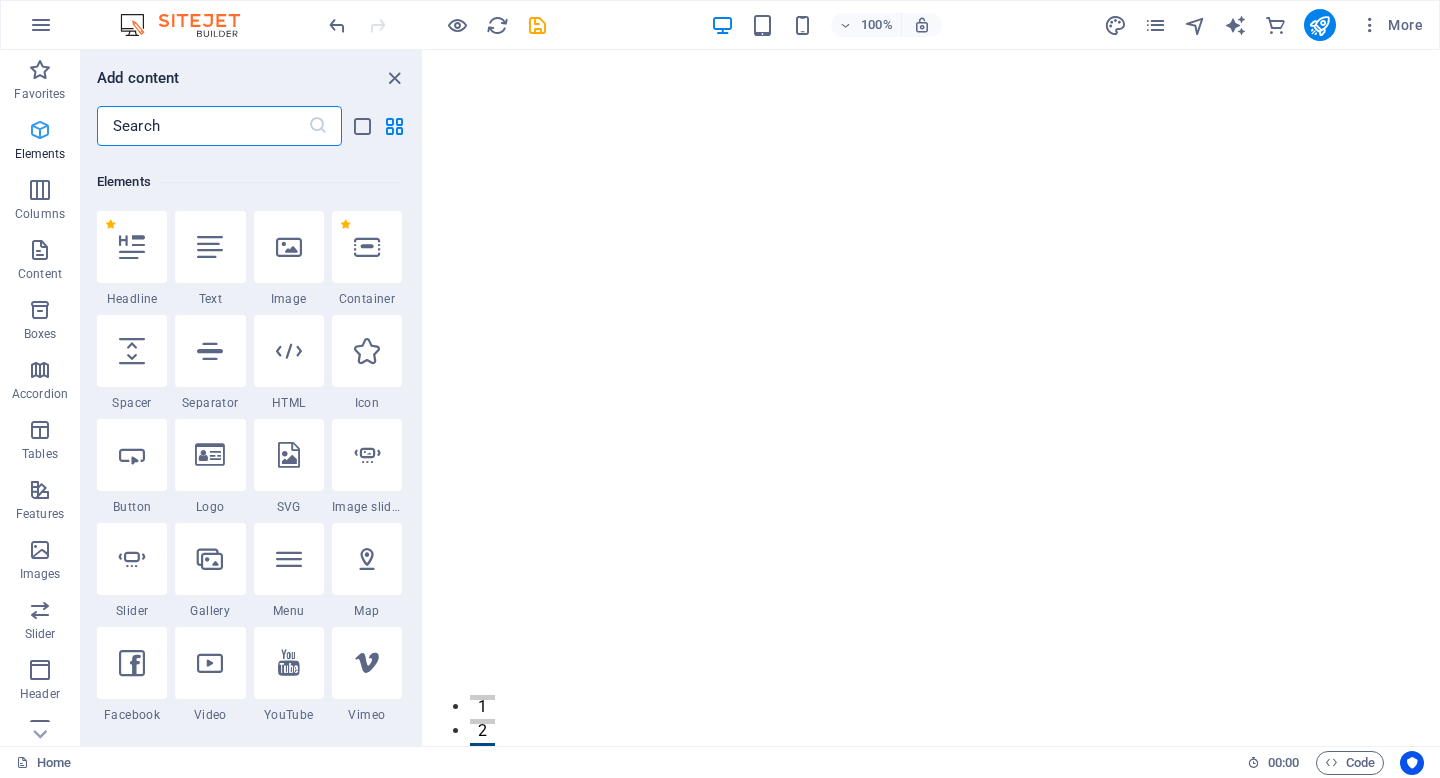 scroll, scrollTop: 213, scrollLeft: 0, axis: vertical 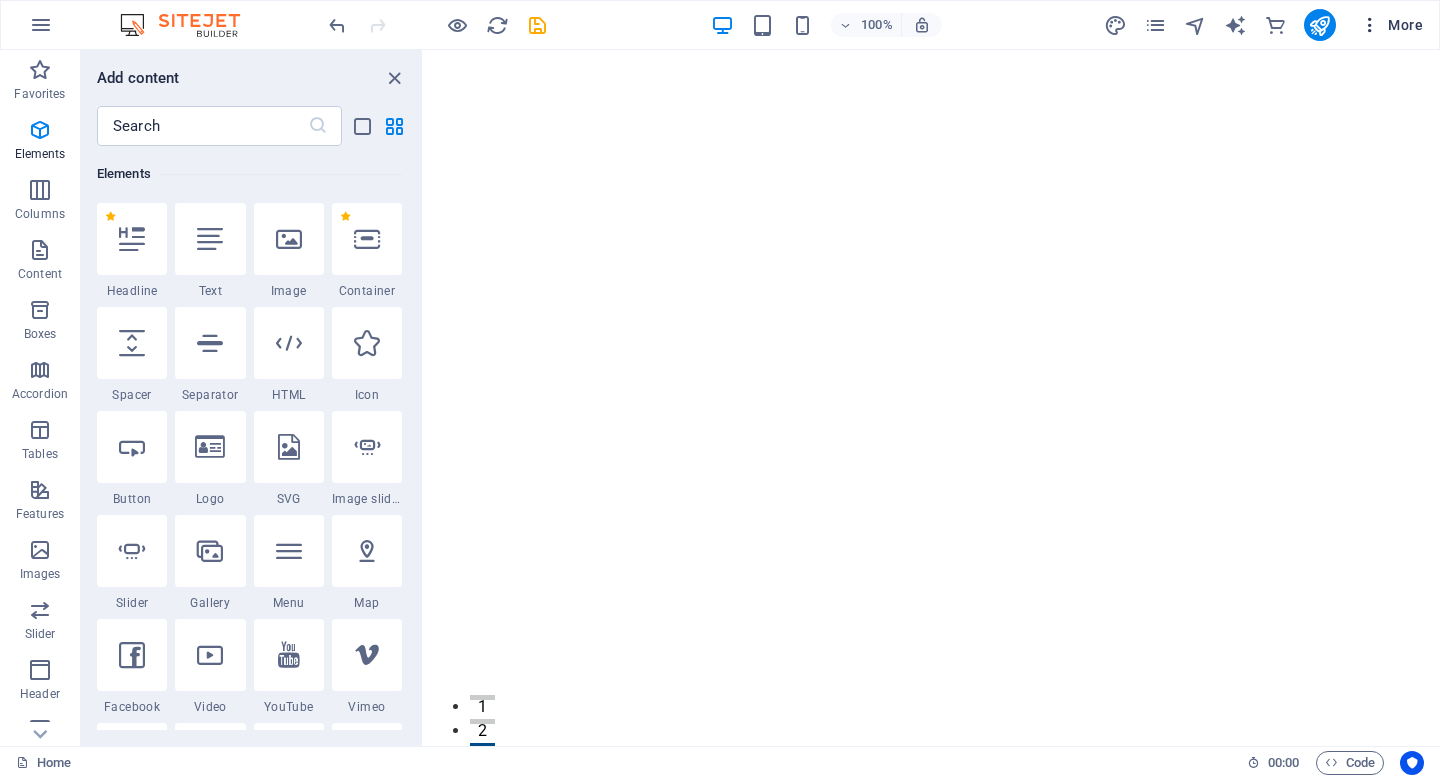 click at bounding box center [1370, 25] 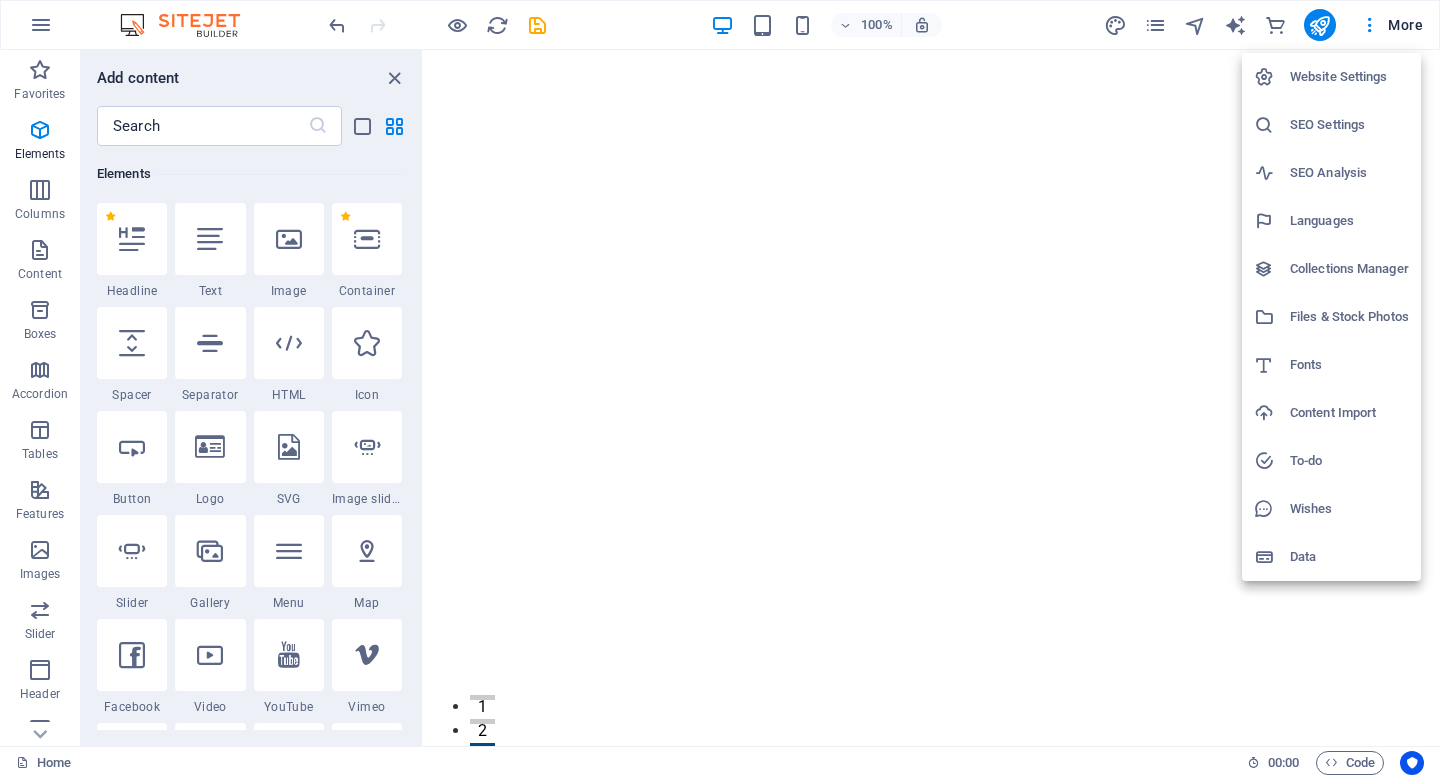 click at bounding box center [720, 389] 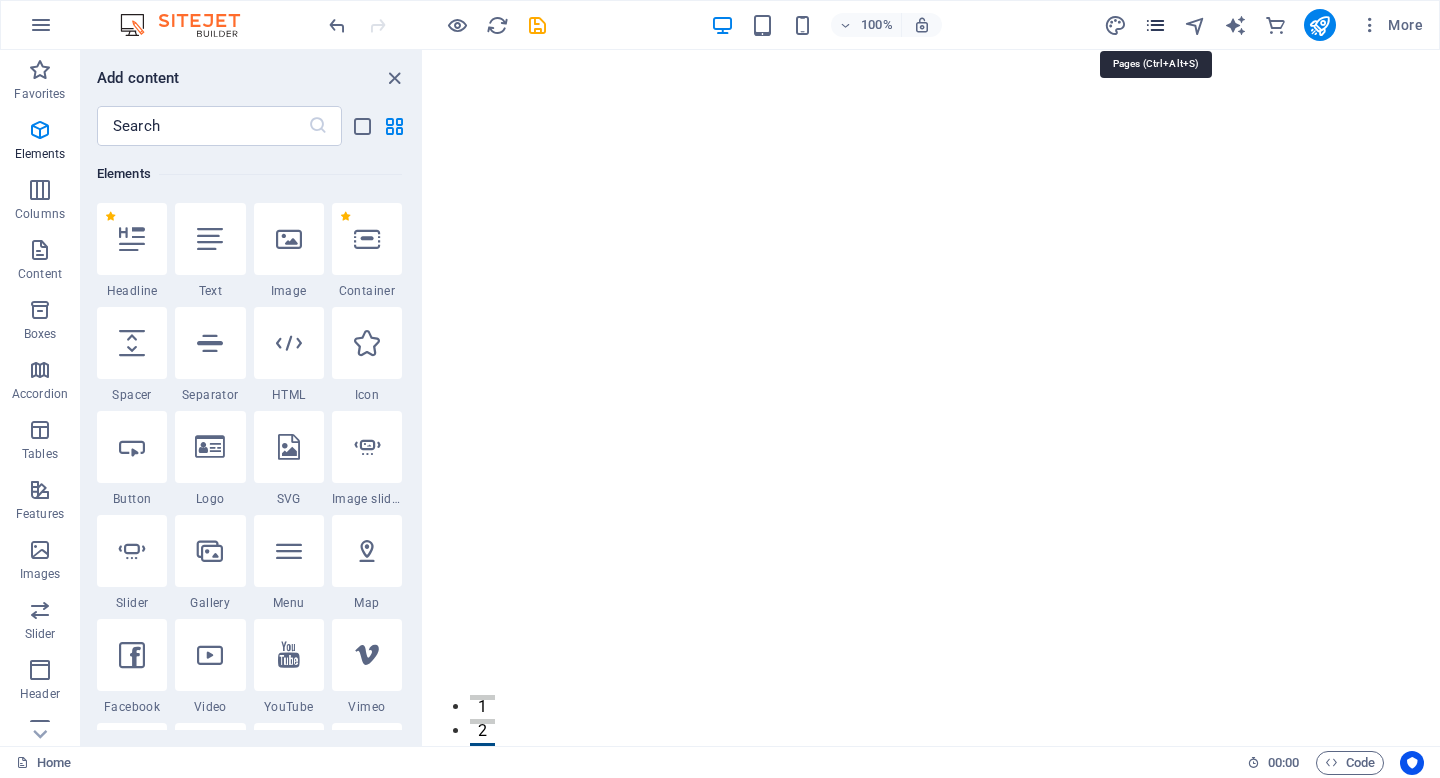 click at bounding box center (1155, 25) 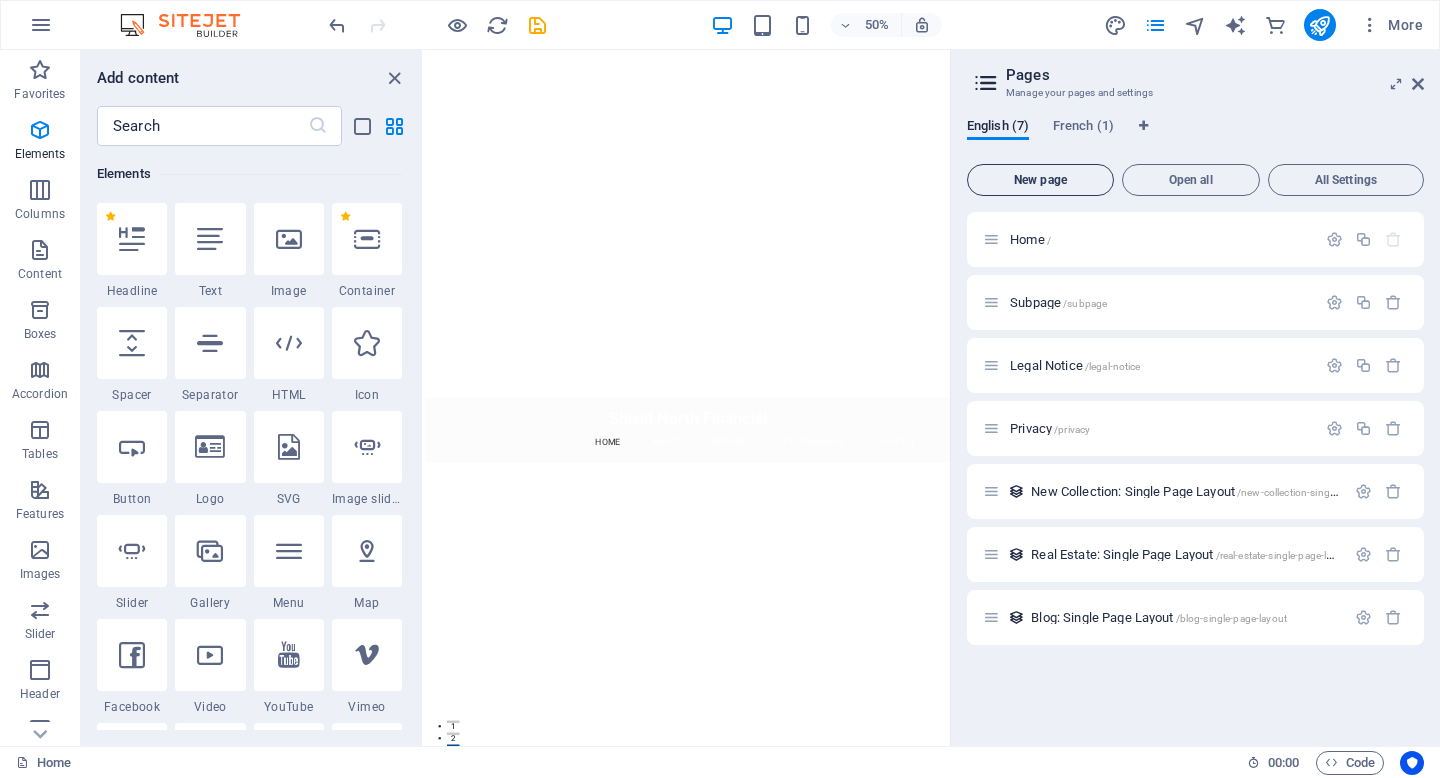 click on "New page" at bounding box center (1040, 180) 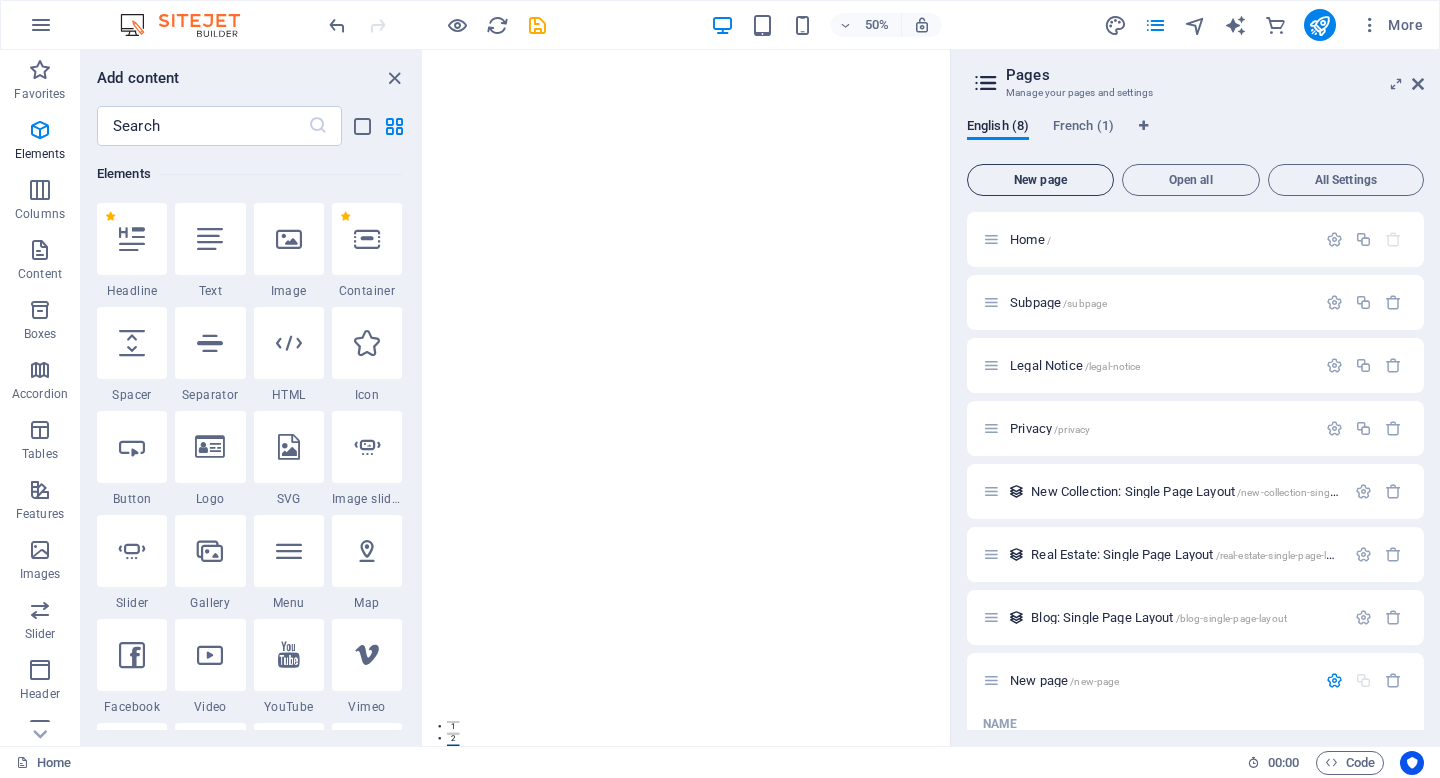 scroll, scrollTop: 285, scrollLeft: 0, axis: vertical 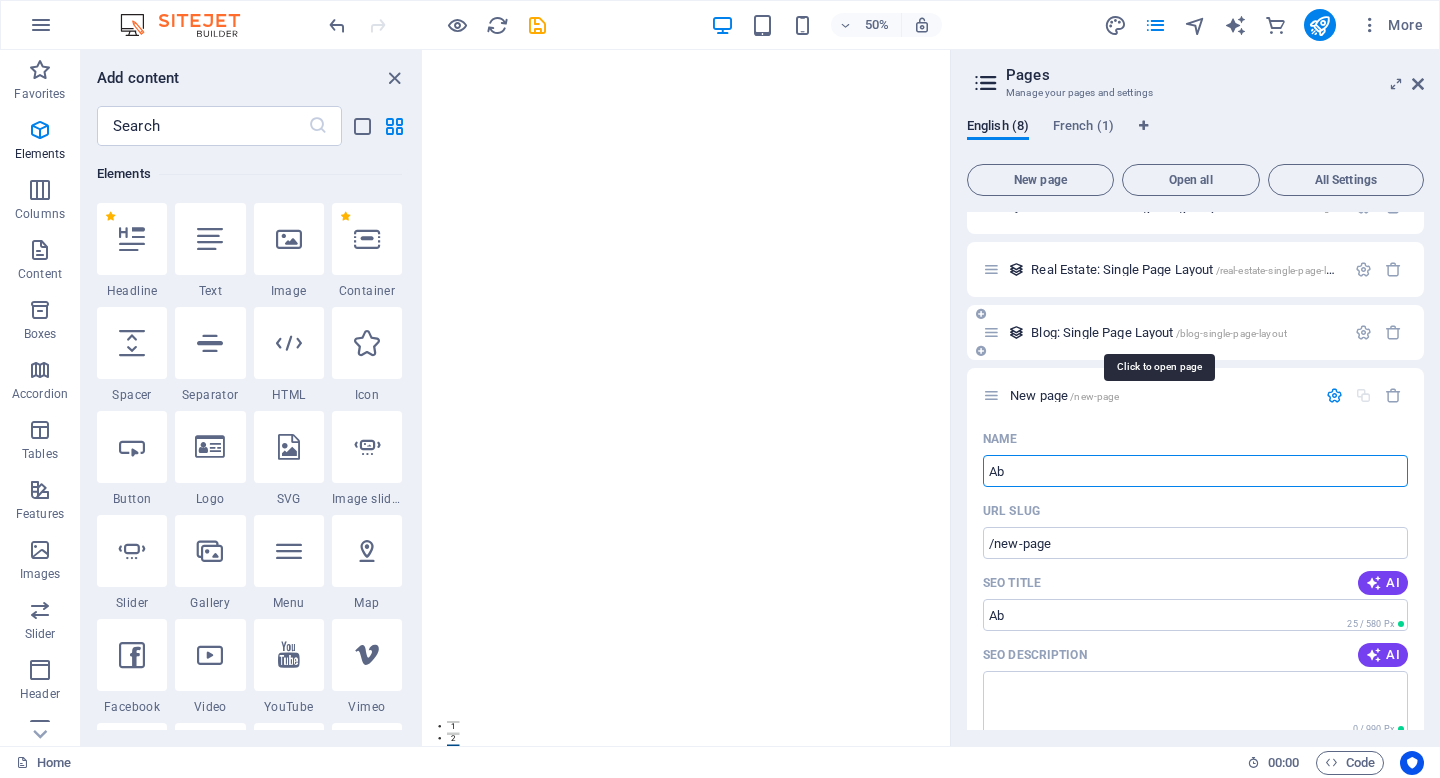 type on "Ab" 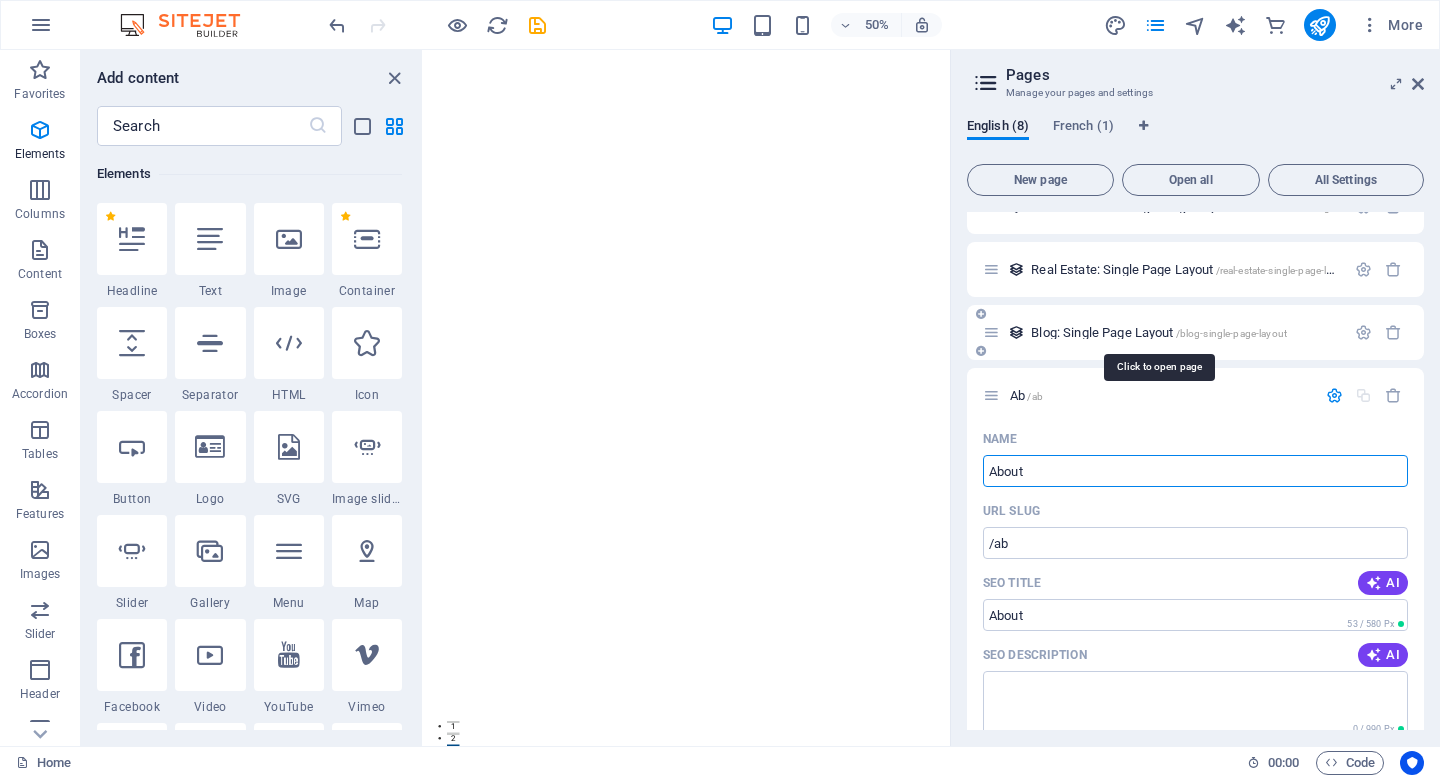 type on "About" 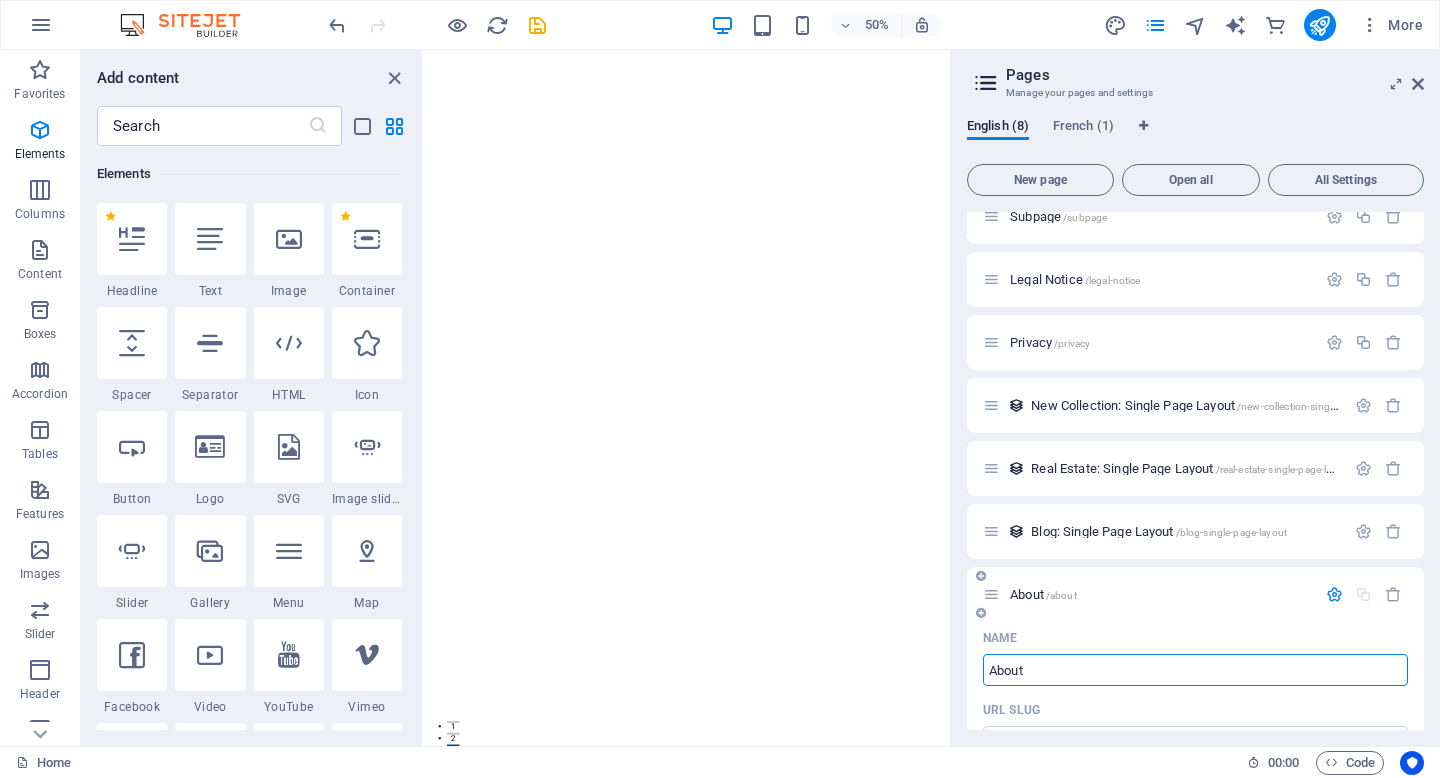 scroll, scrollTop: 97, scrollLeft: 0, axis: vertical 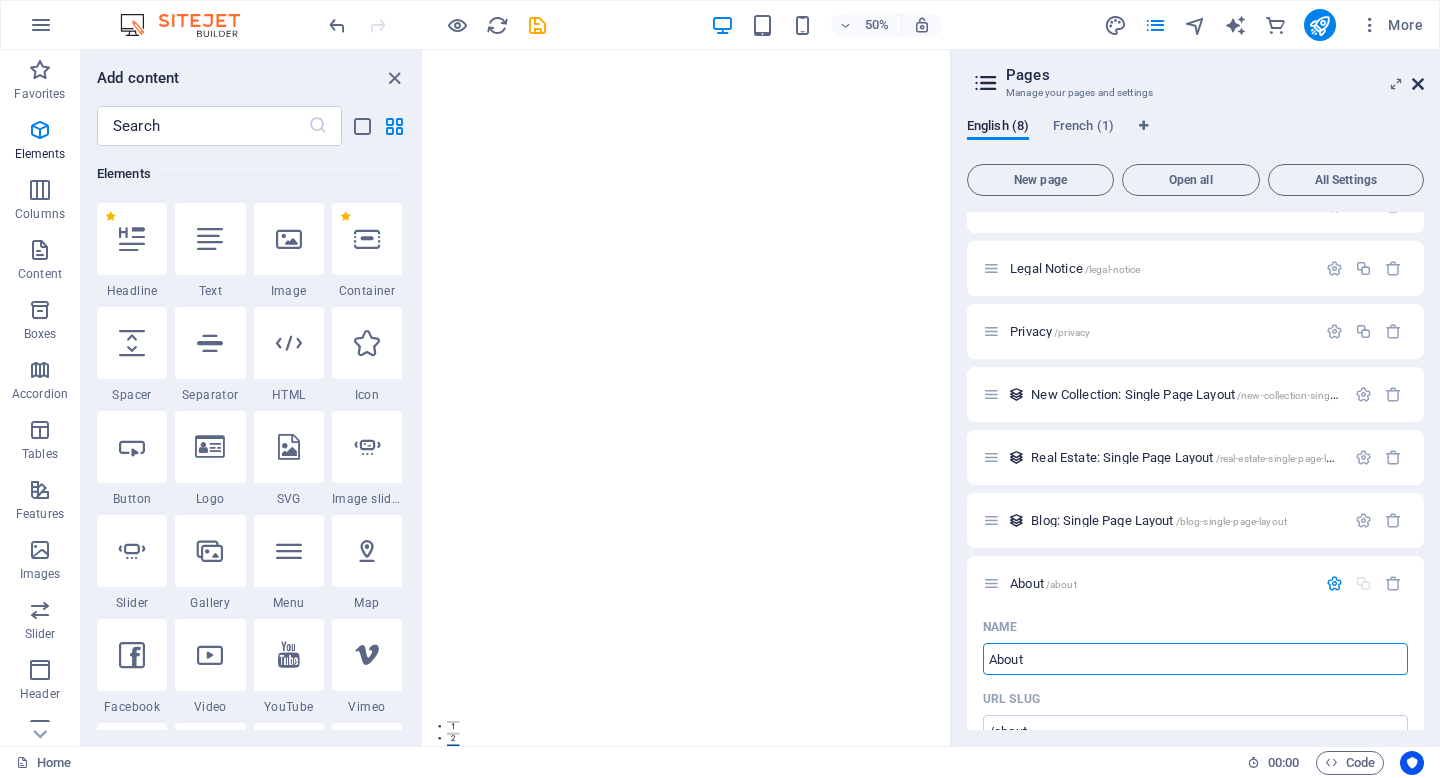type on "About" 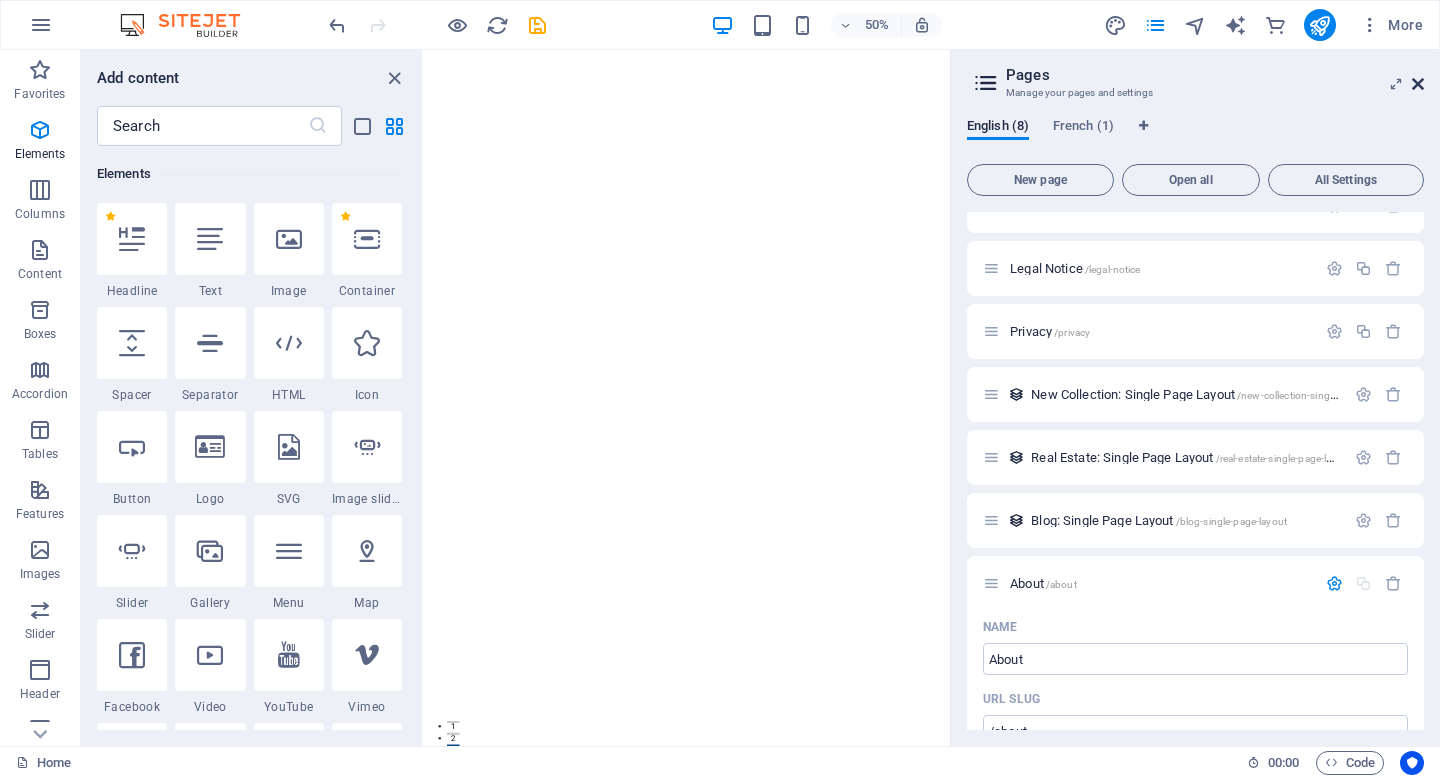 click at bounding box center [1418, 84] 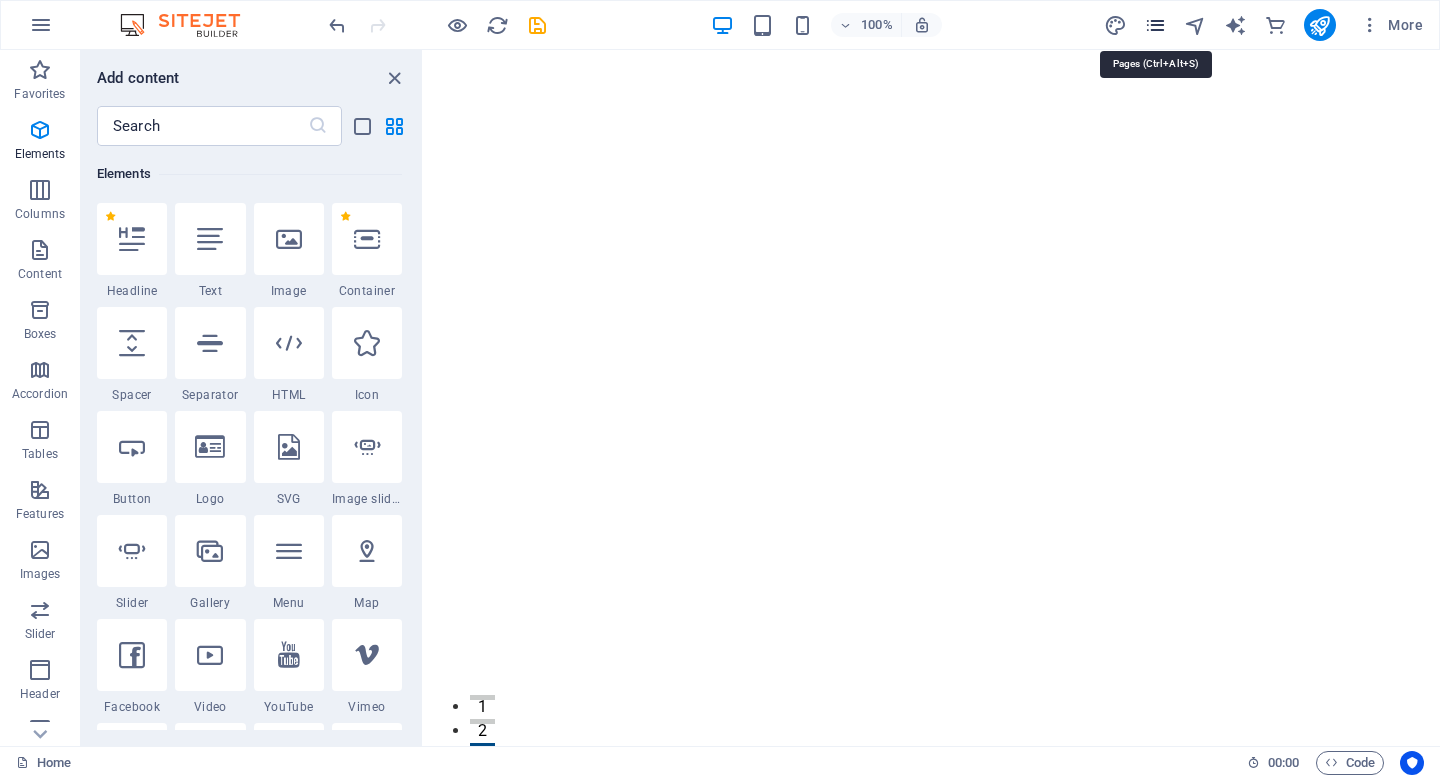 click at bounding box center (1155, 25) 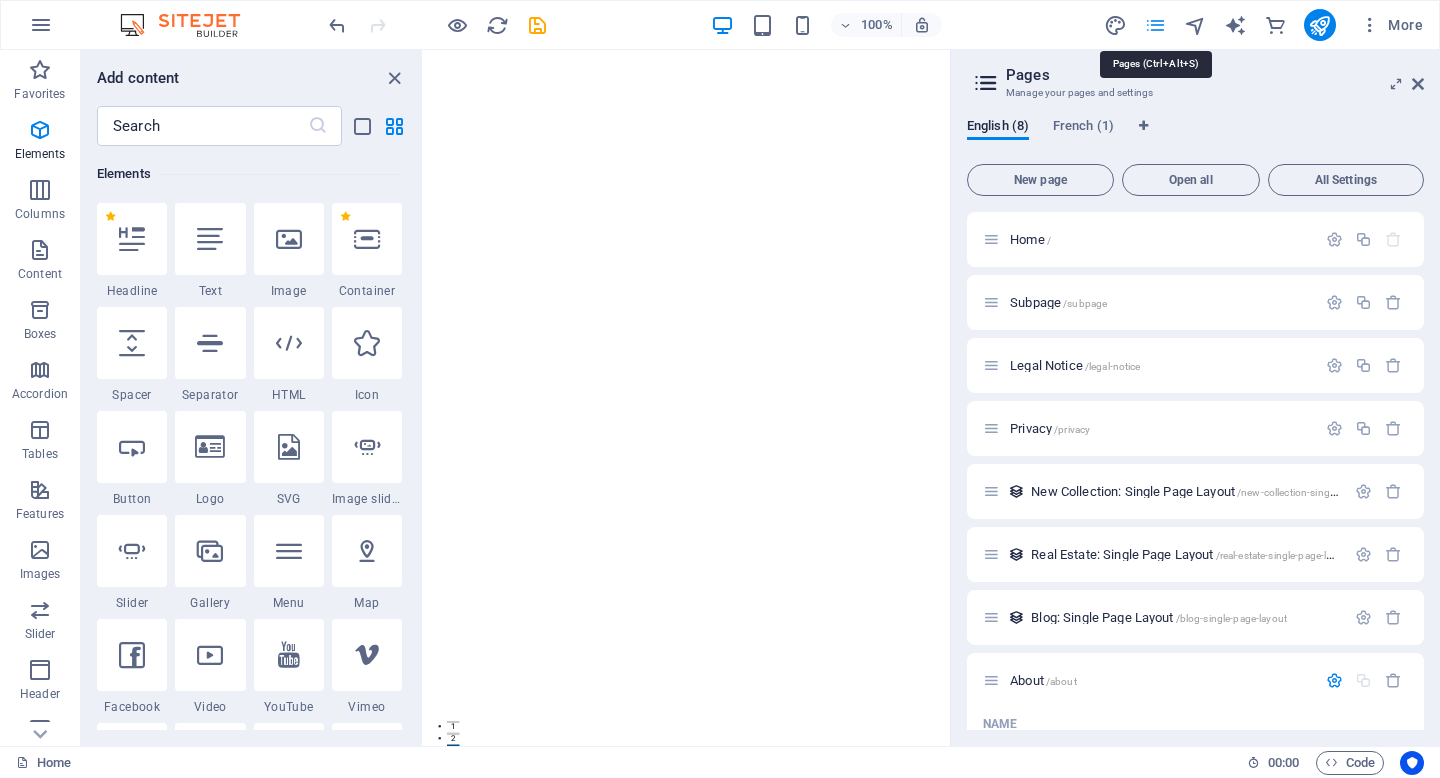 scroll, scrollTop: 285, scrollLeft: 0, axis: vertical 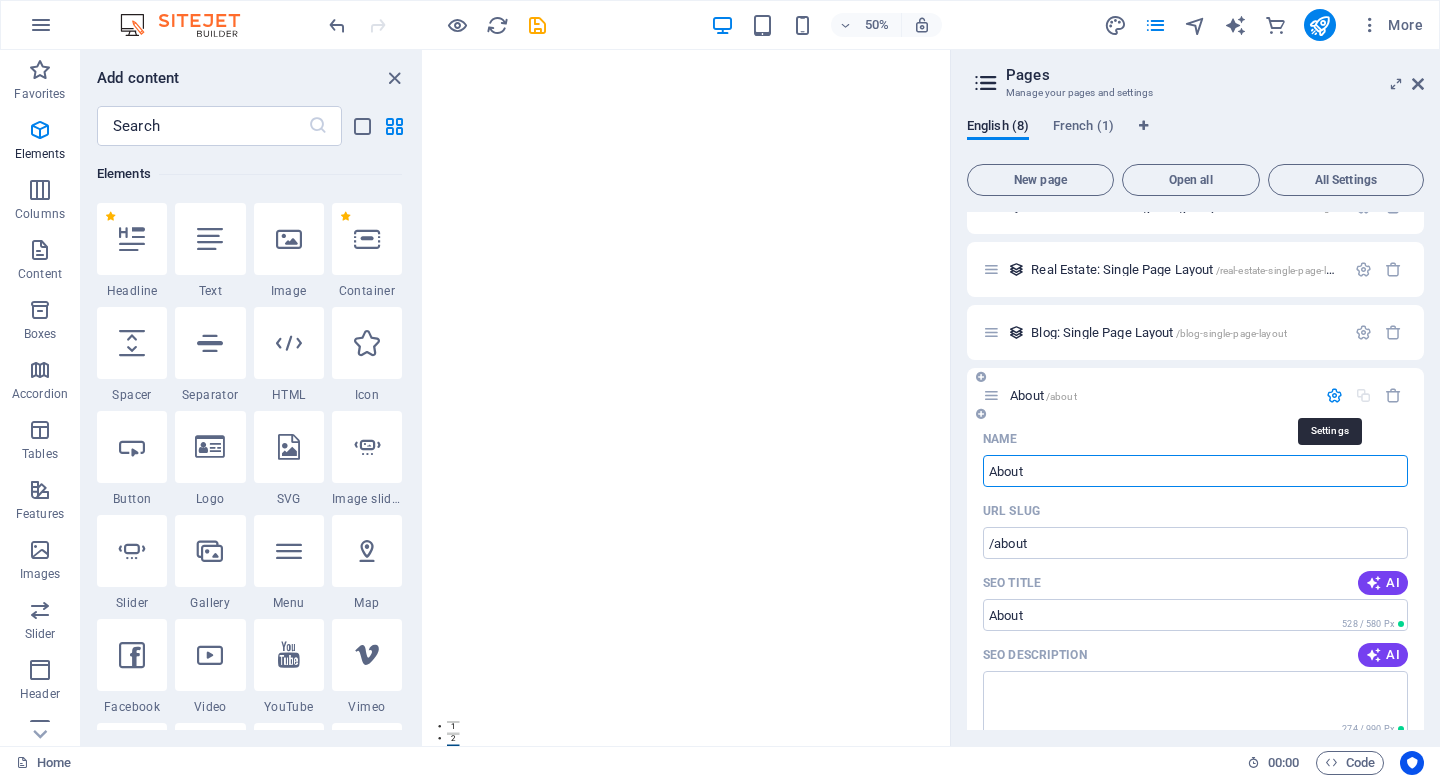 click at bounding box center [1334, 395] 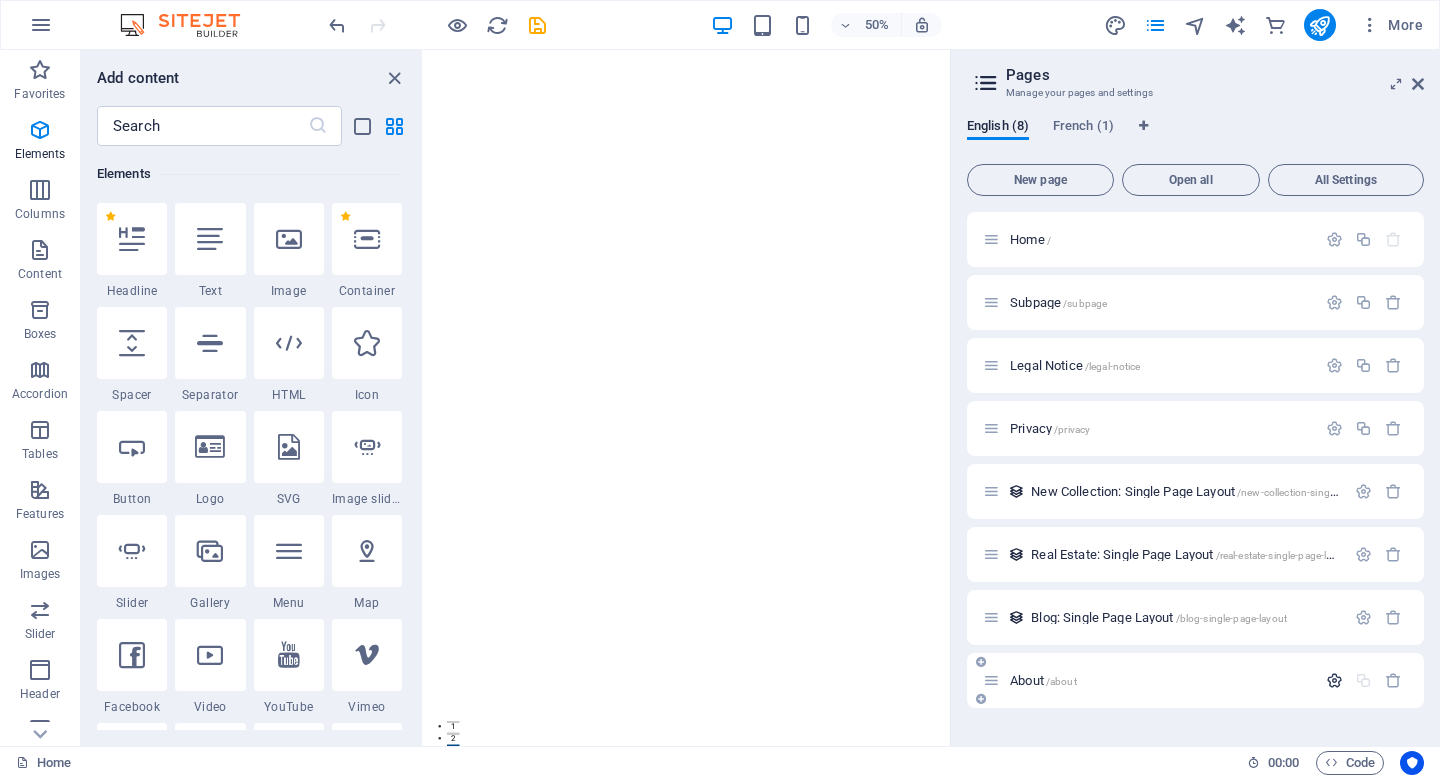 scroll, scrollTop: 0, scrollLeft: 0, axis: both 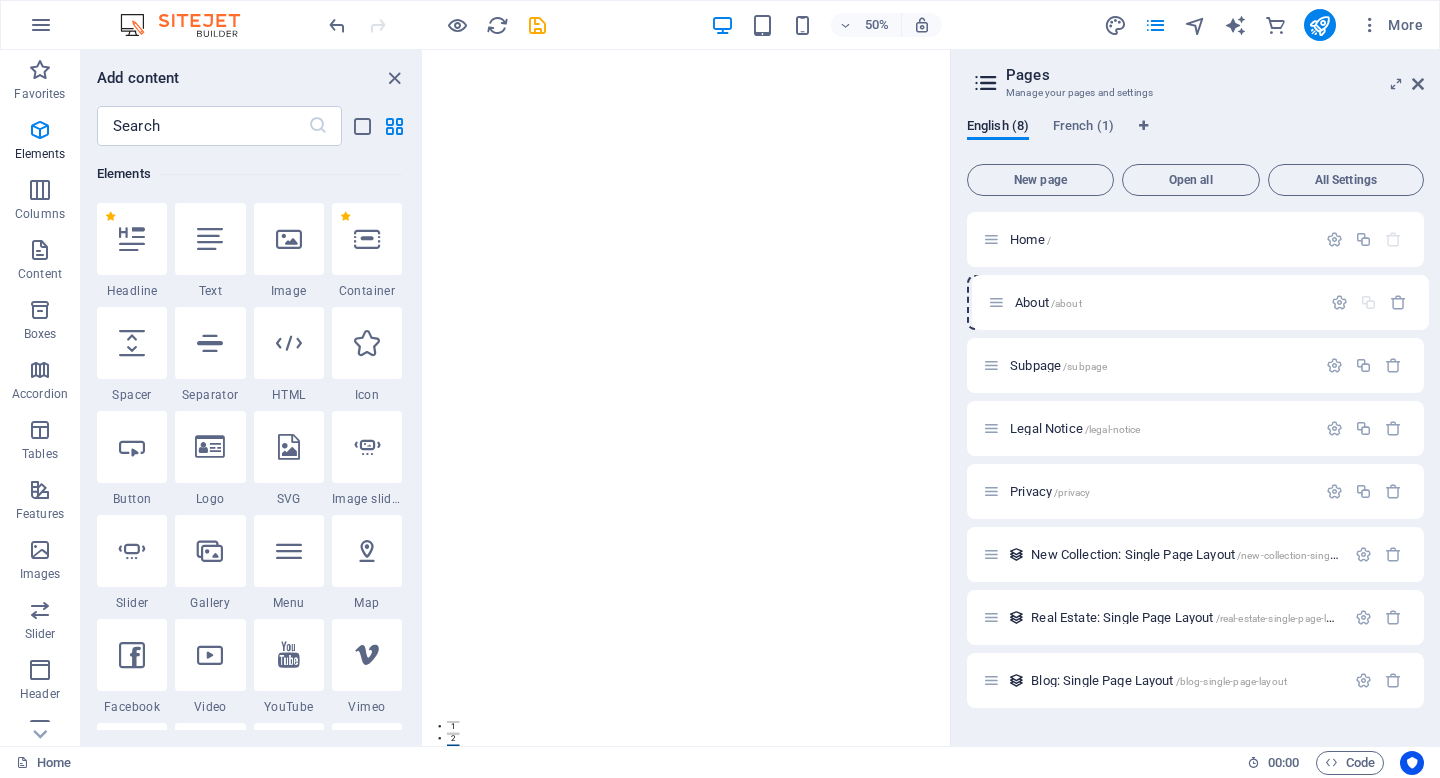 drag, startPoint x: 989, startPoint y: 679, endPoint x: 994, endPoint y: 296, distance: 383.03262 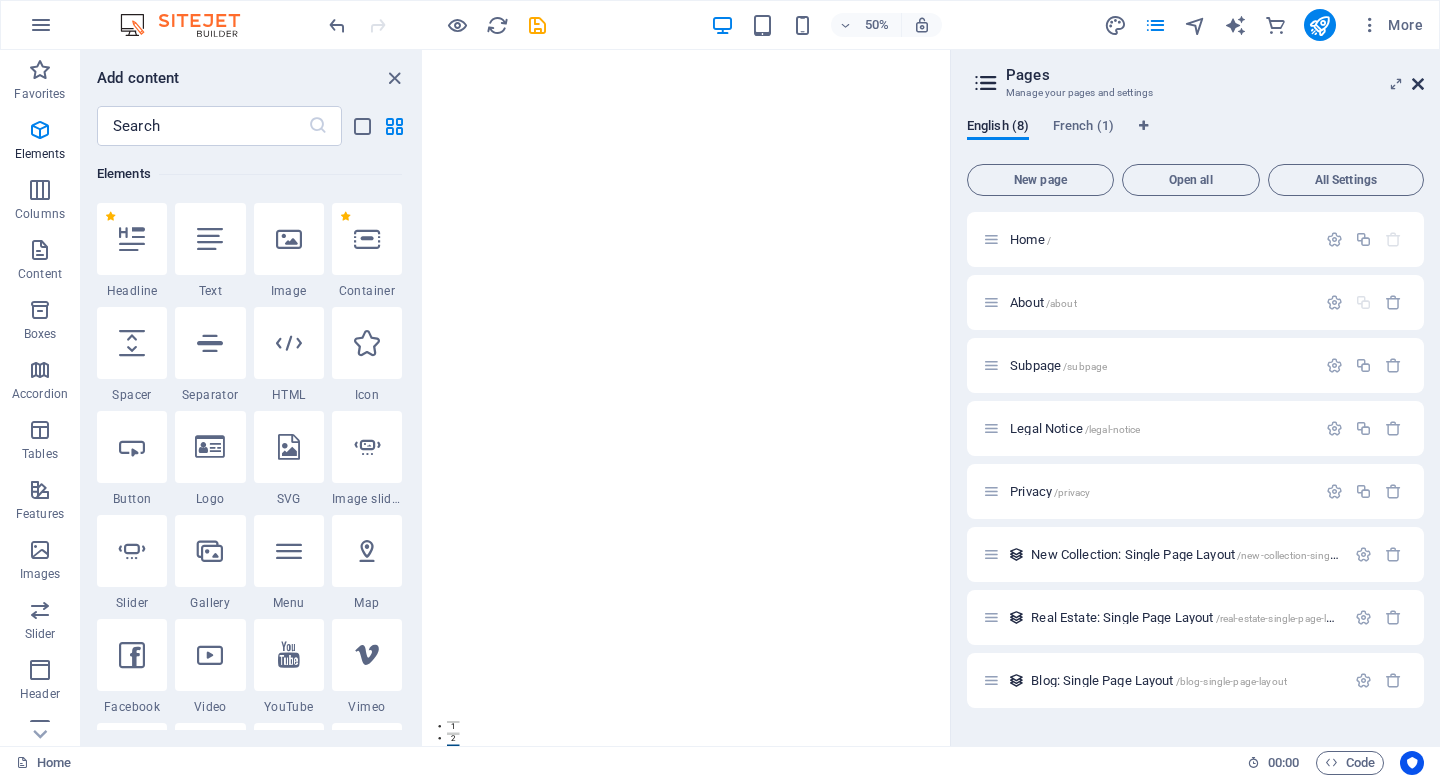 click at bounding box center [1418, 84] 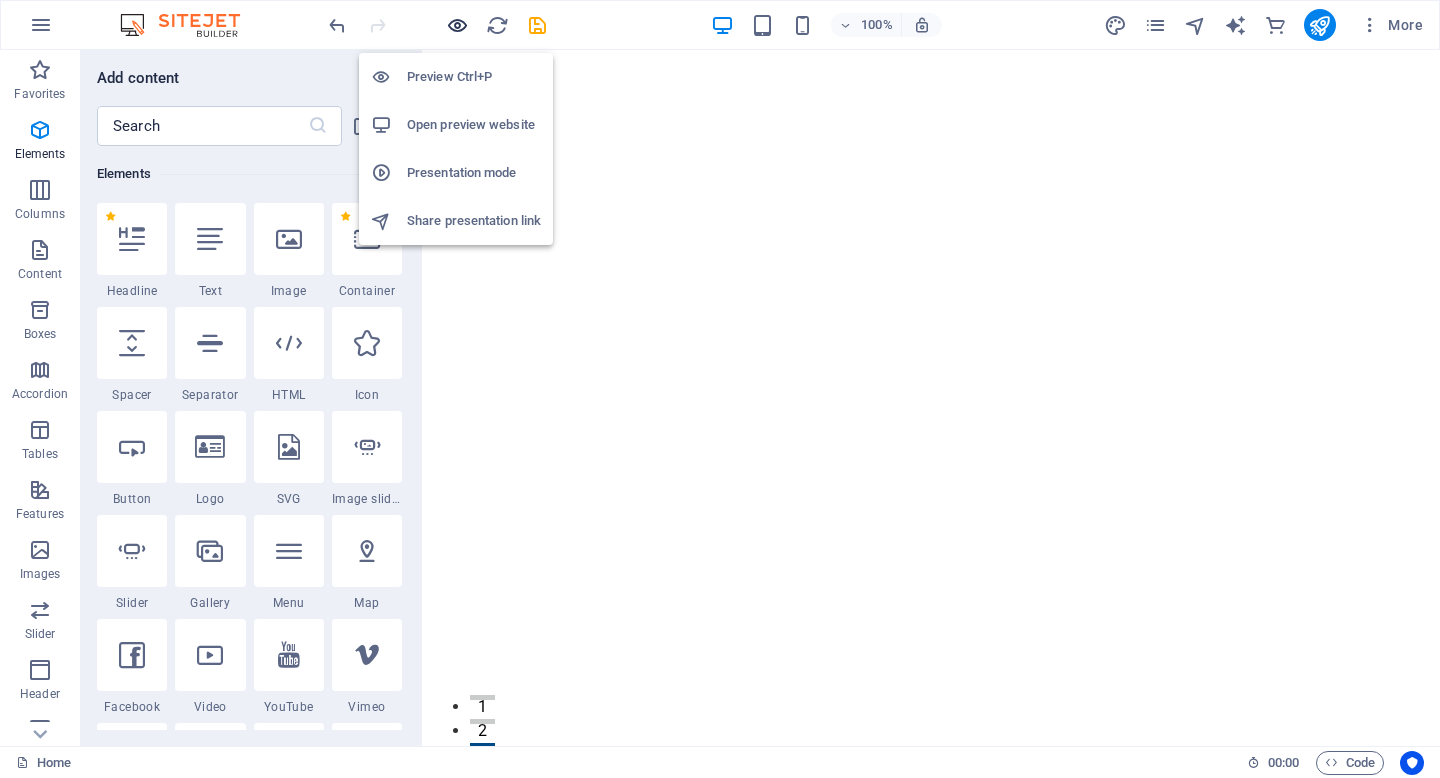 click at bounding box center (457, 25) 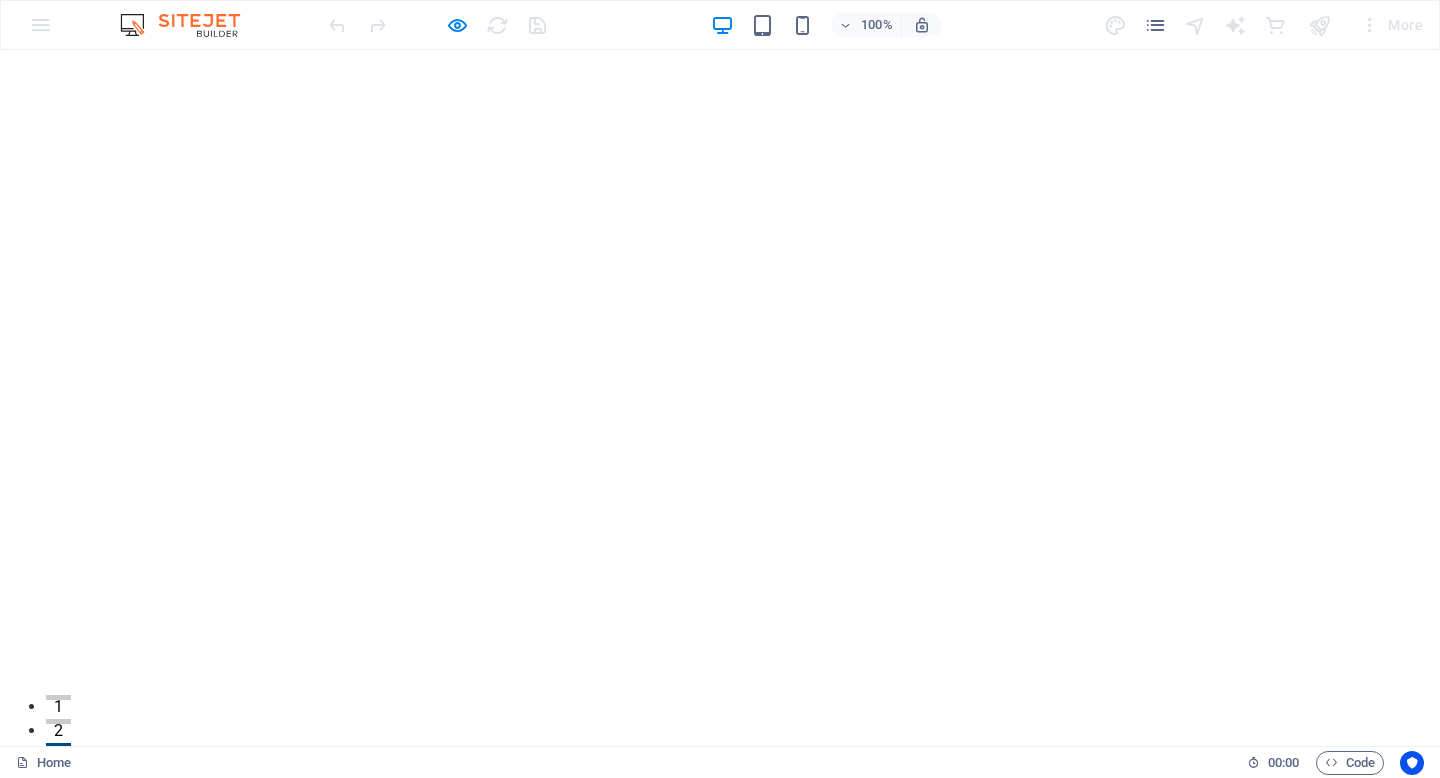 click on "About" at bounding box center (679, 835) 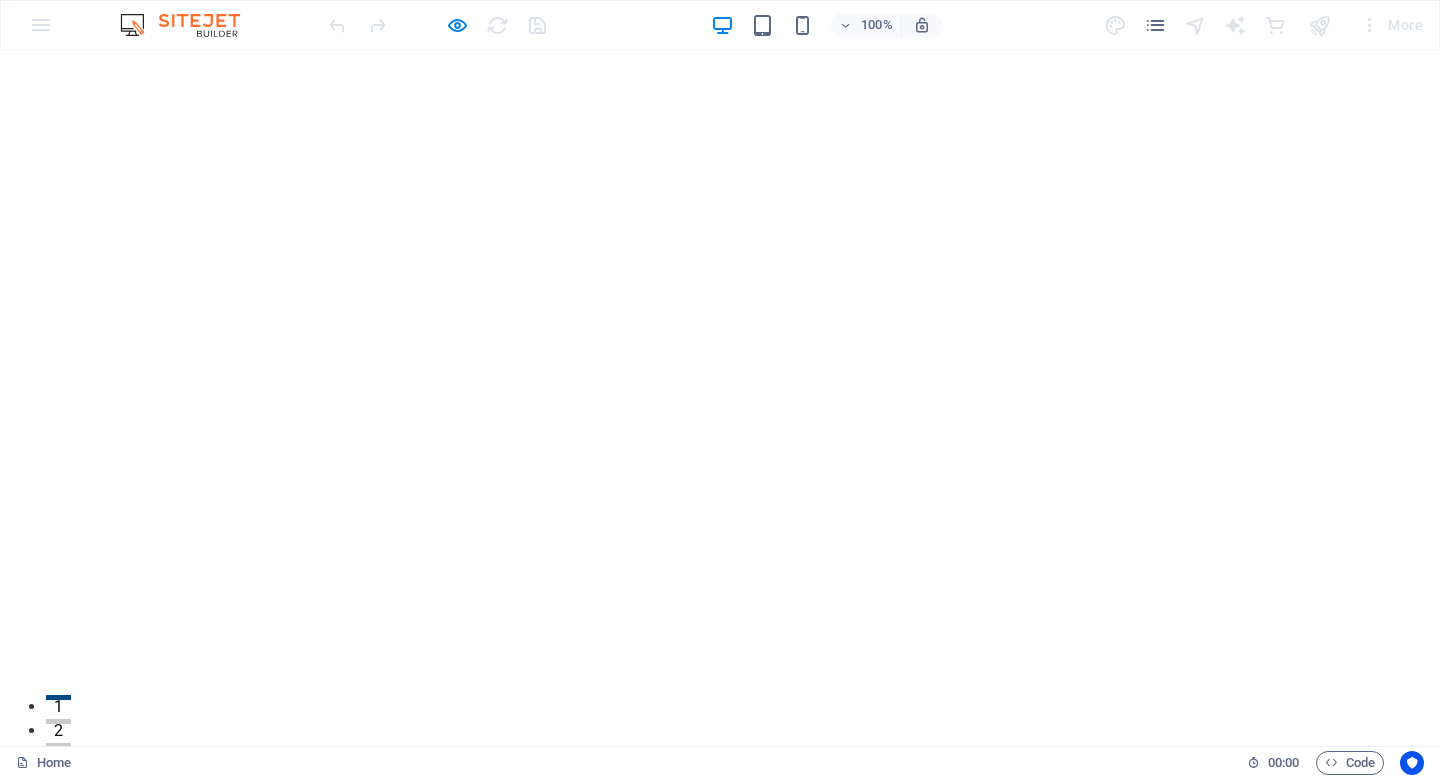 click on "About" at bounding box center (679, 835) 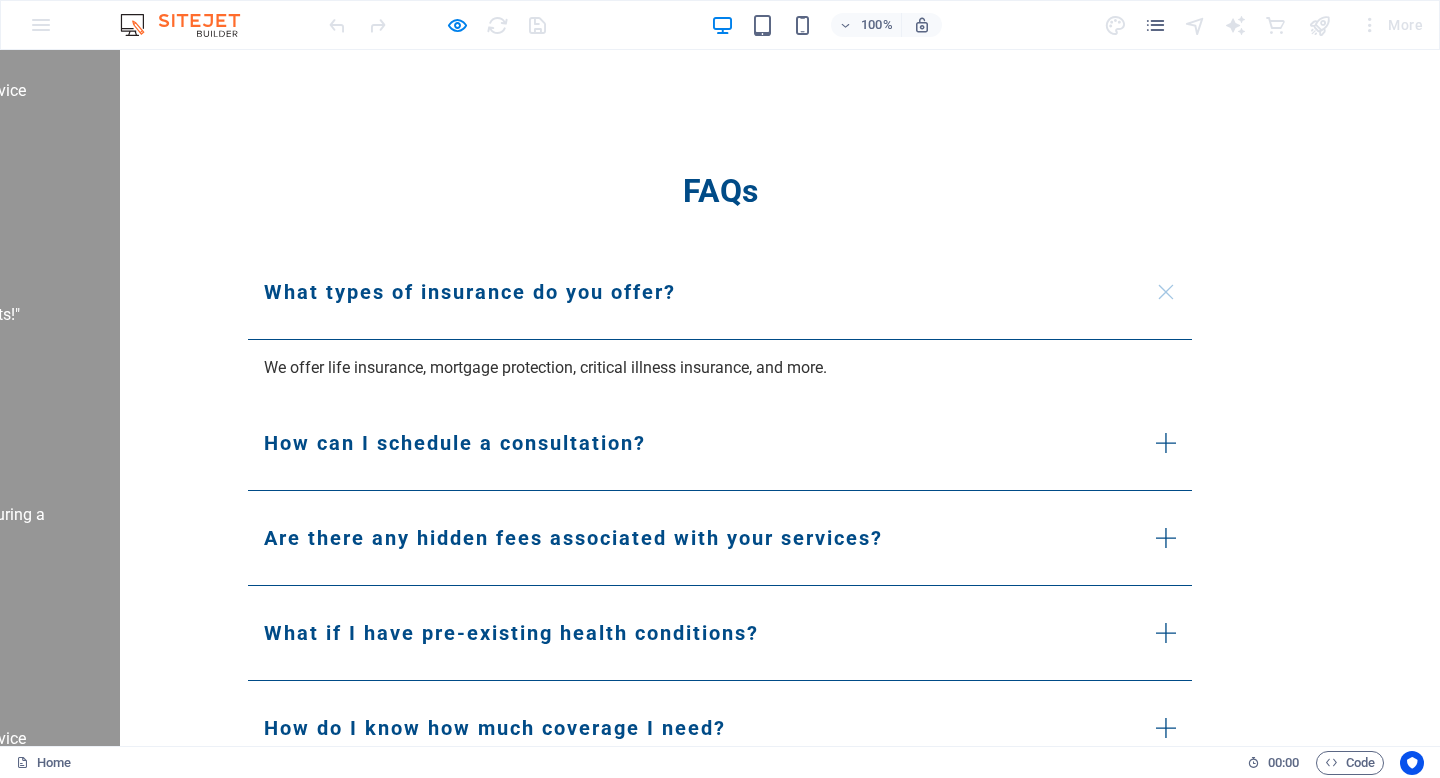 scroll, scrollTop: 3644, scrollLeft: 0, axis: vertical 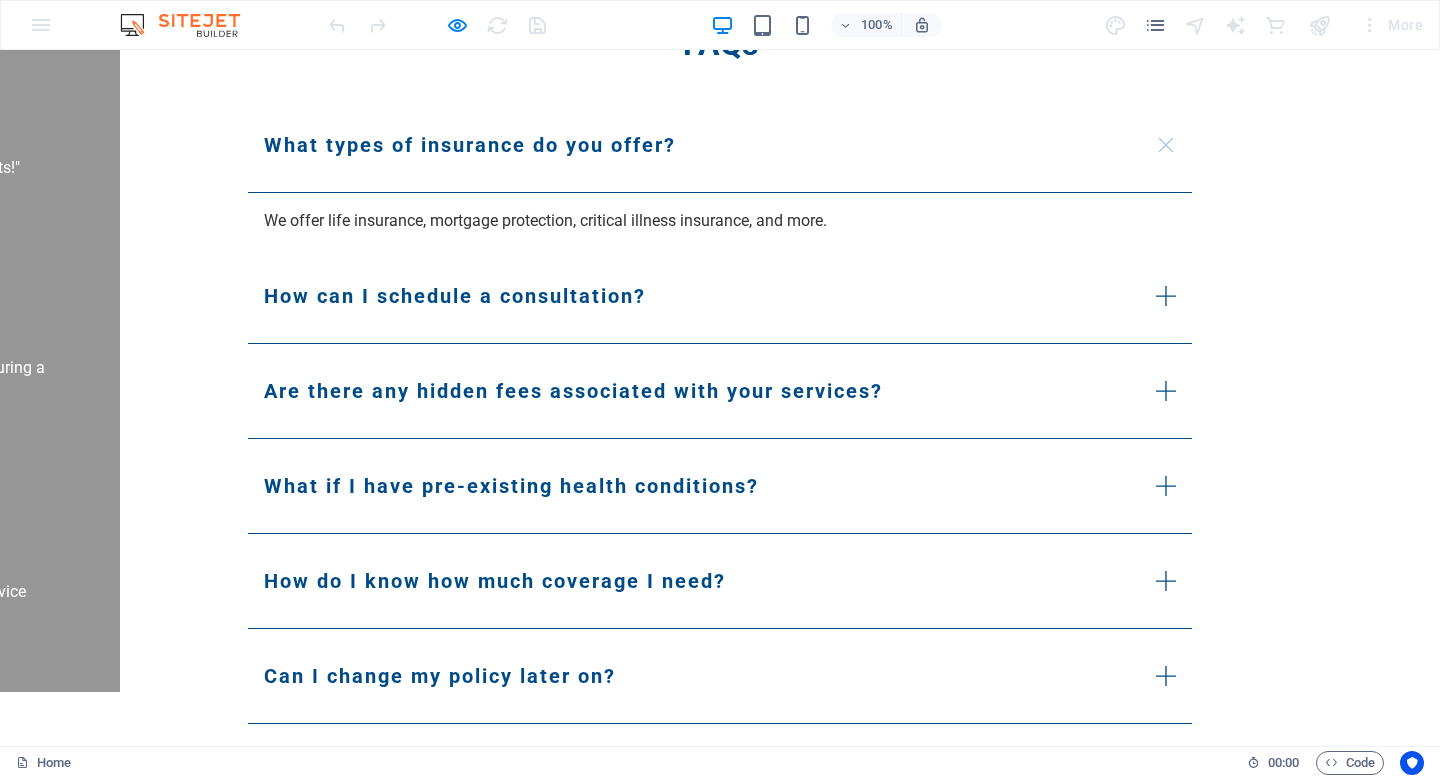 click on "About" at bounding box center (37, 3168) 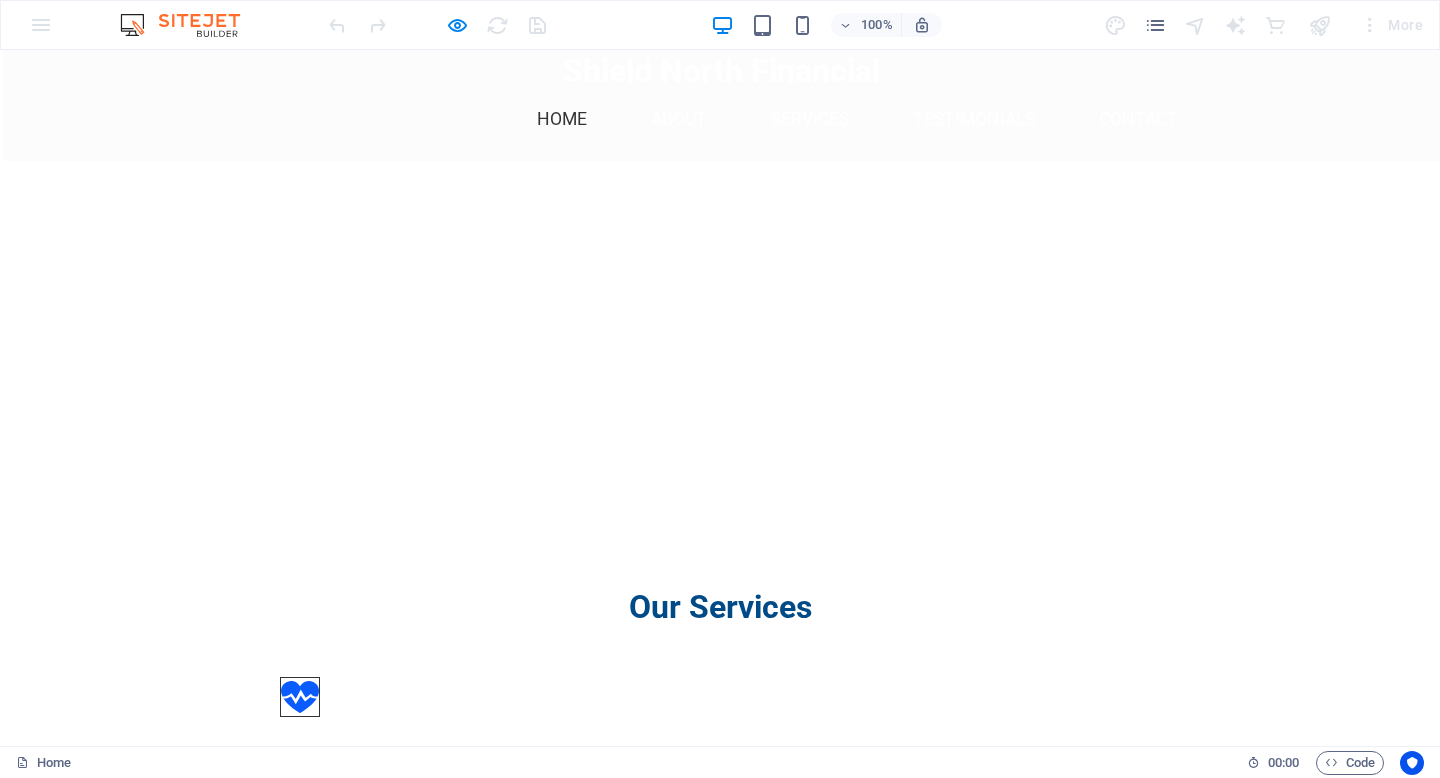 scroll, scrollTop: 0, scrollLeft: 0, axis: both 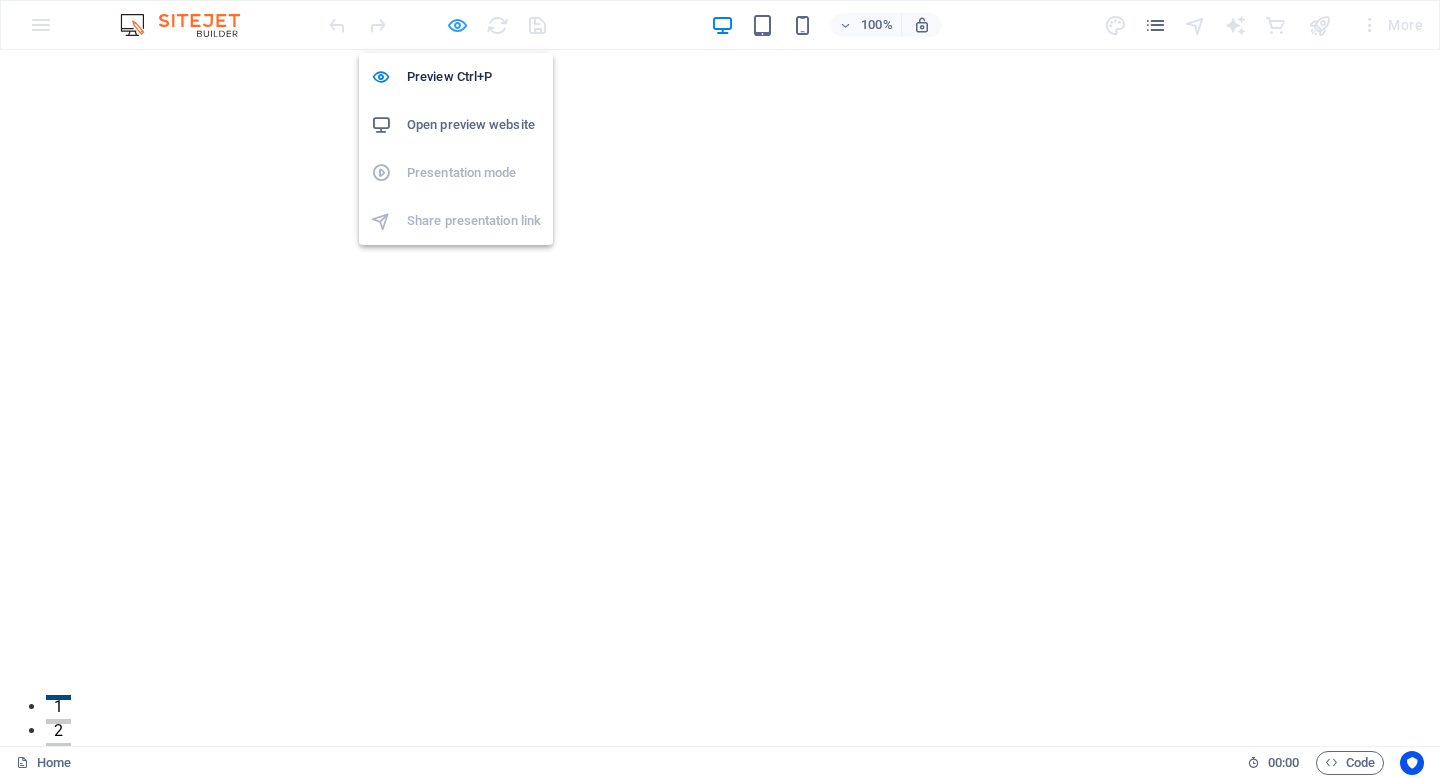 click at bounding box center (457, 25) 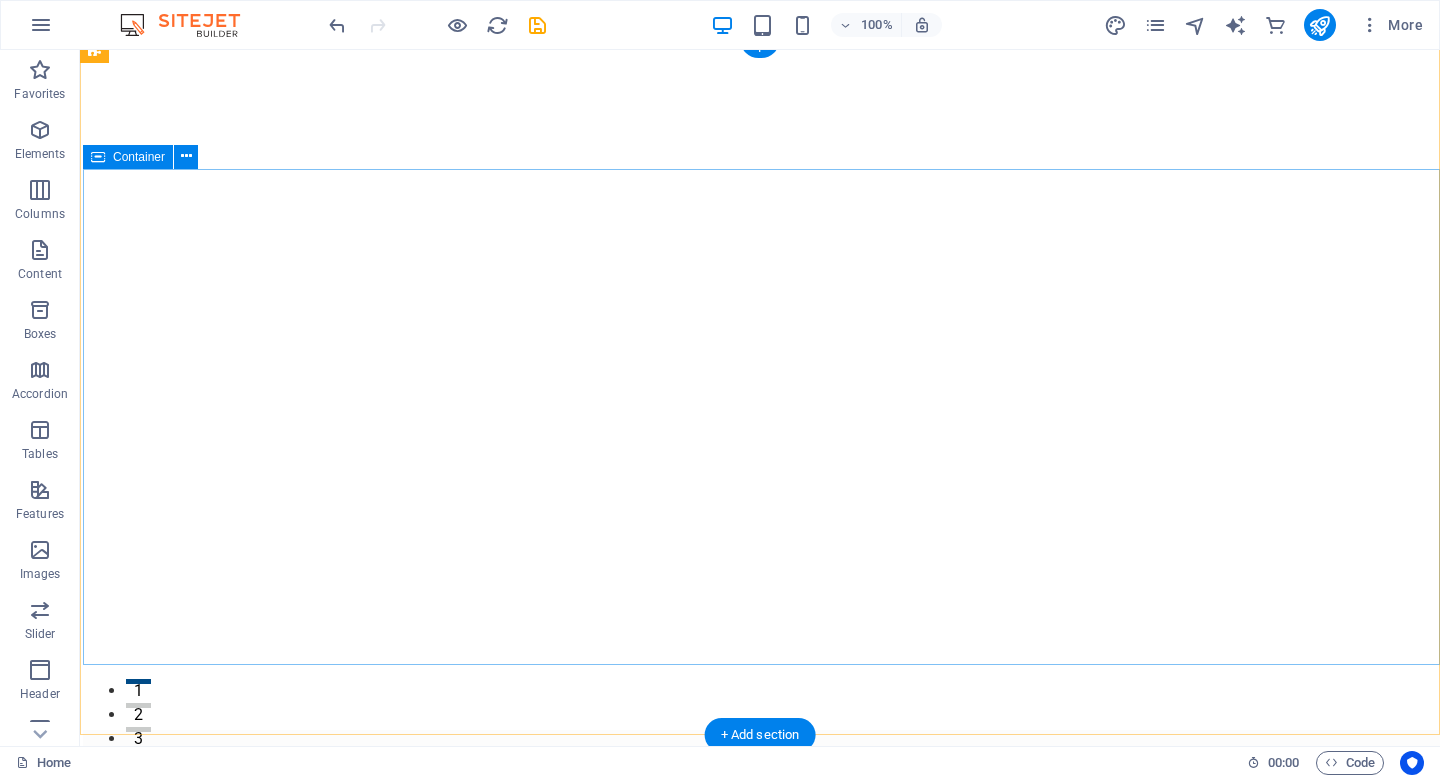 scroll, scrollTop: 18, scrollLeft: 0, axis: vertical 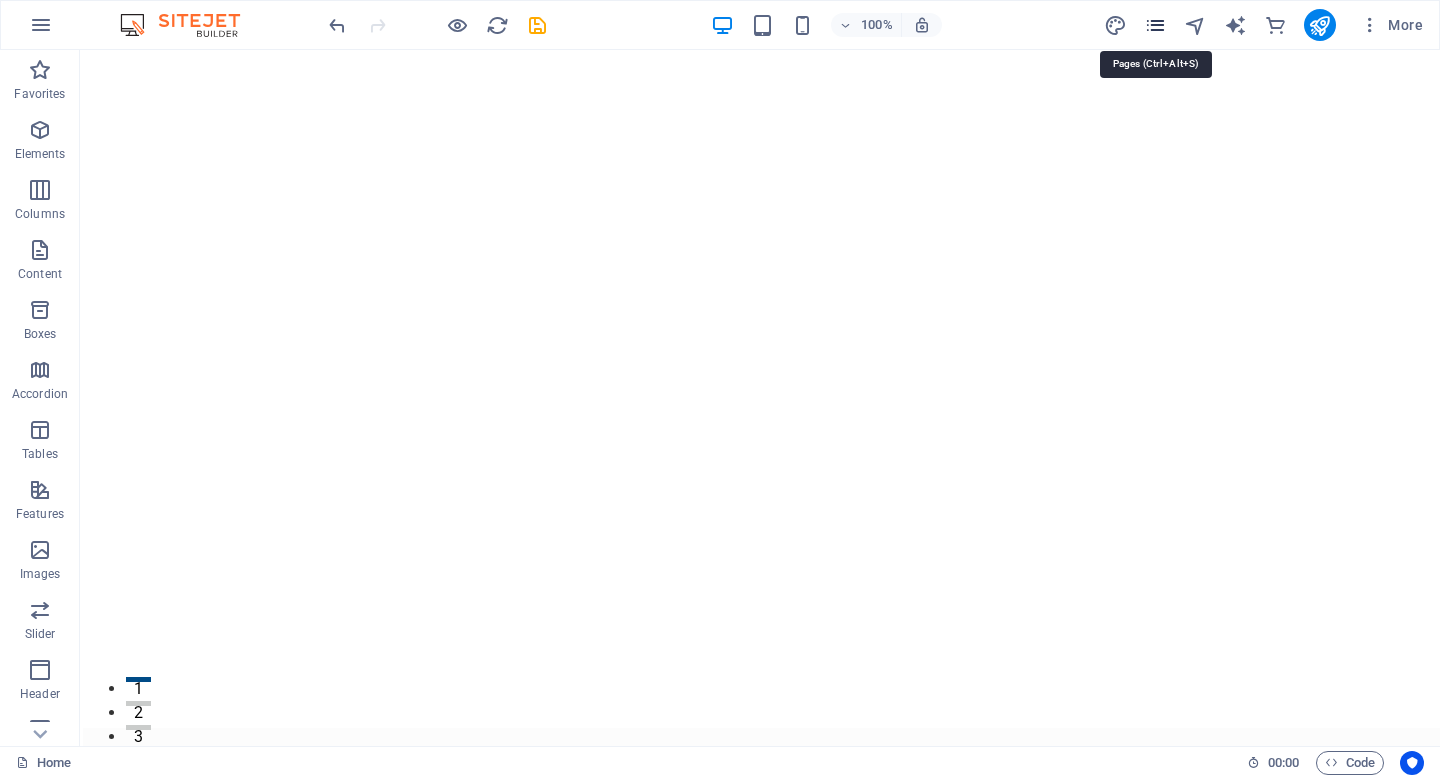 click at bounding box center (1155, 25) 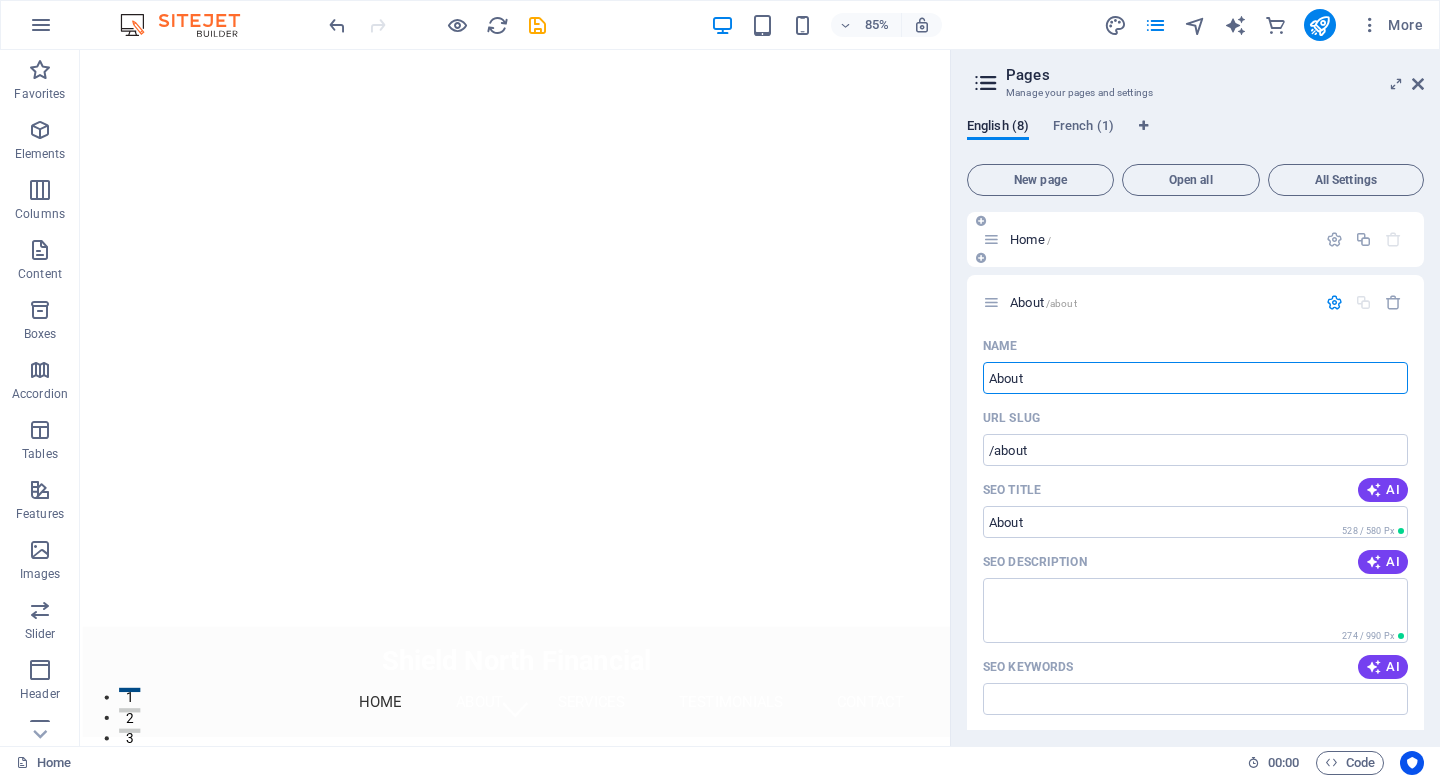click on "Home /" at bounding box center [1195, 239] 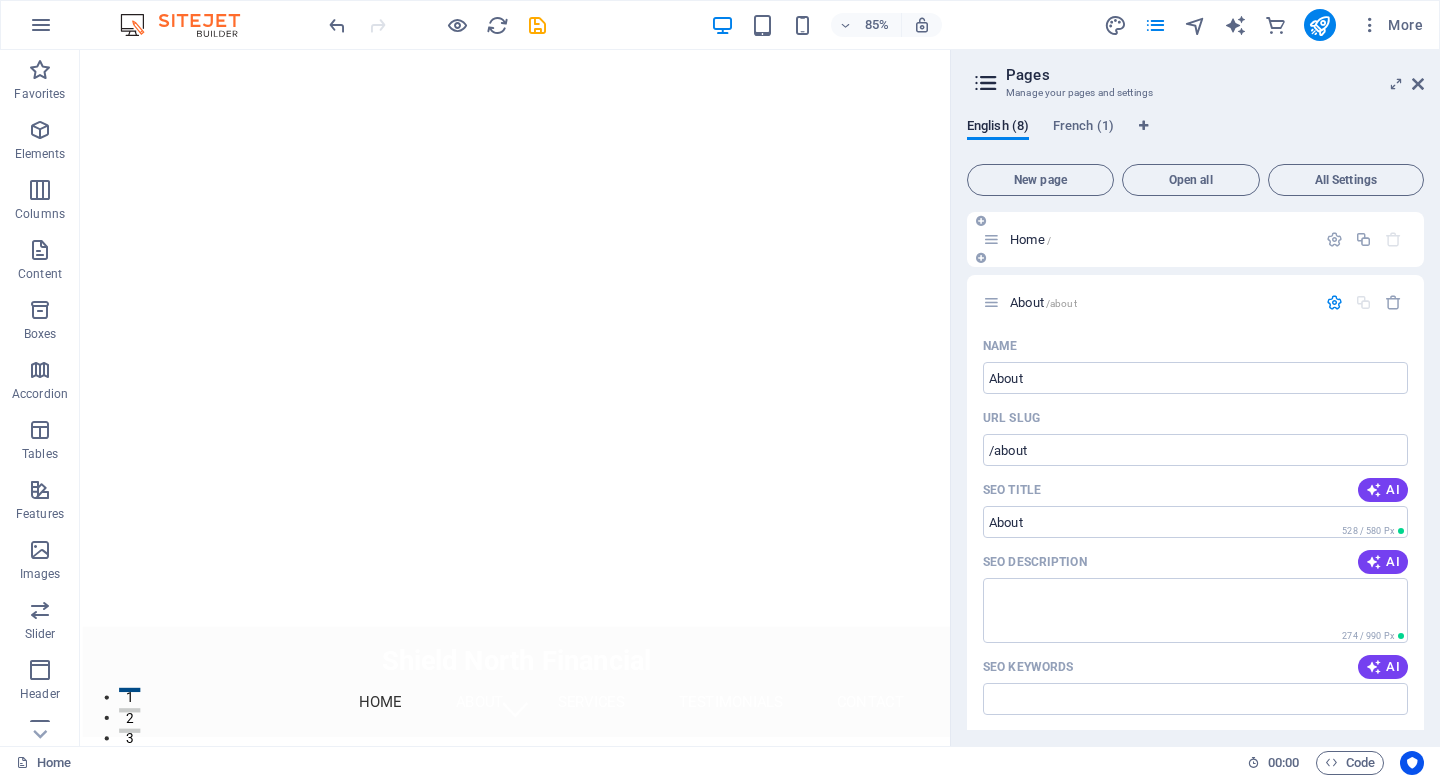 click at bounding box center [991, 239] 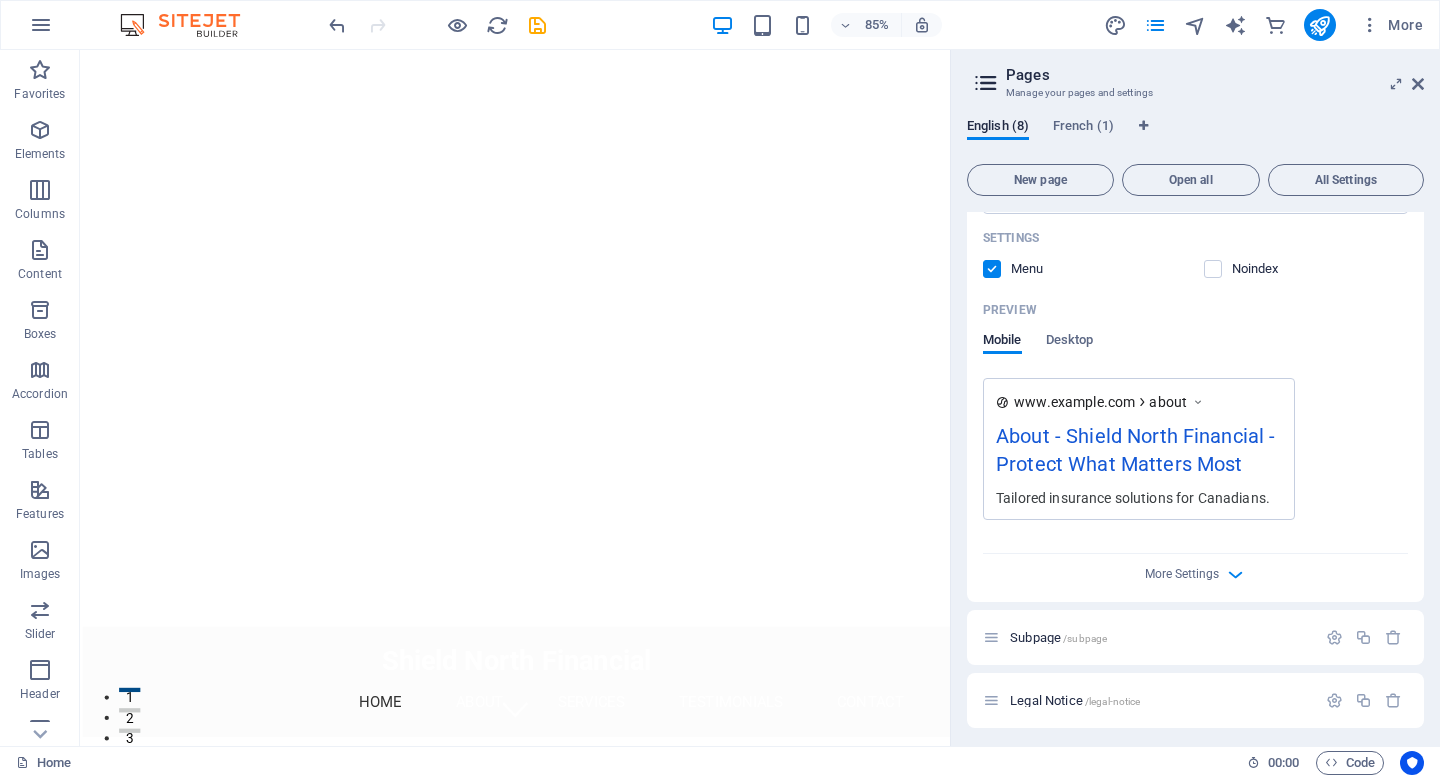 scroll, scrollTop: 517, scrollLeft: 0, axis: vertical 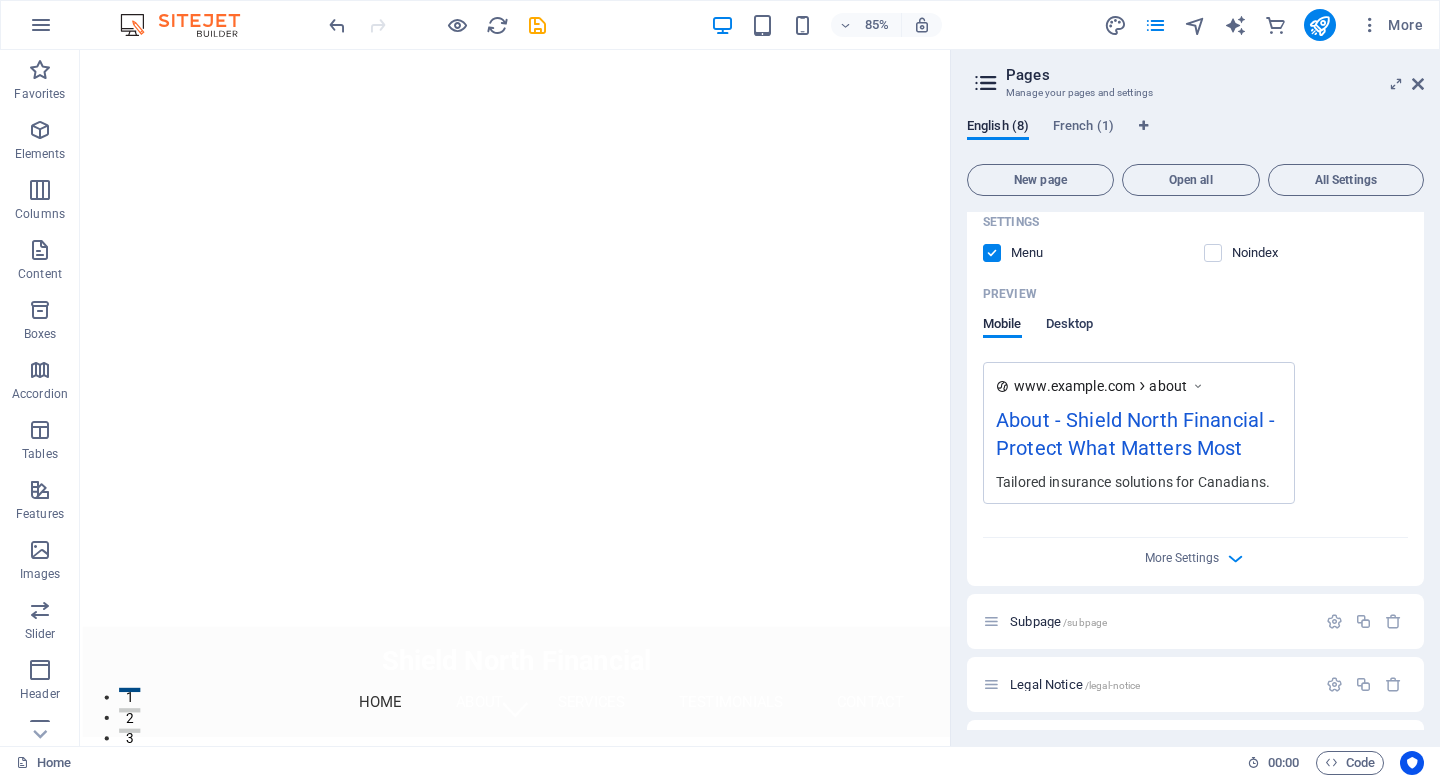 click on "Desktop" at bounding box center [1070, 326] 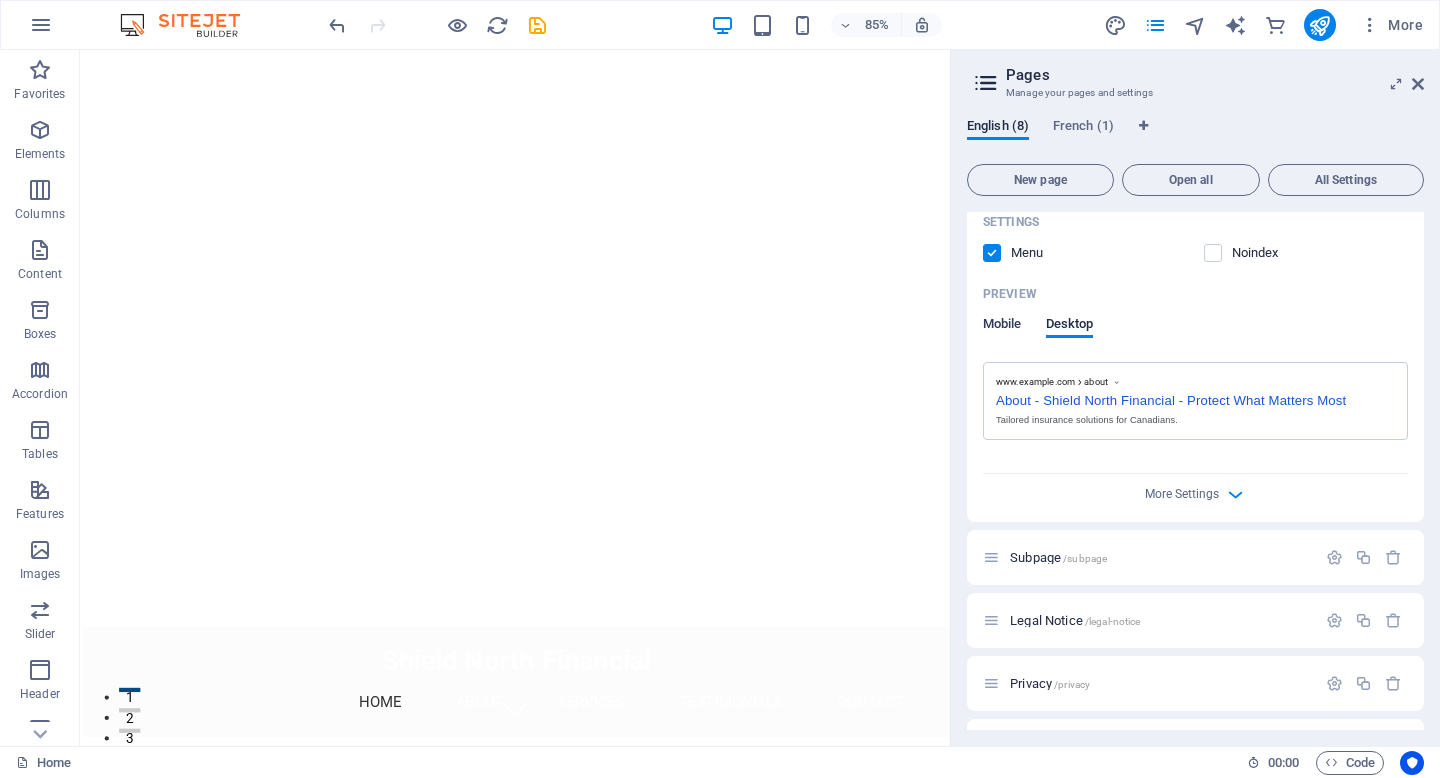 click on "Mobile" at bounding box center [1002, 326] 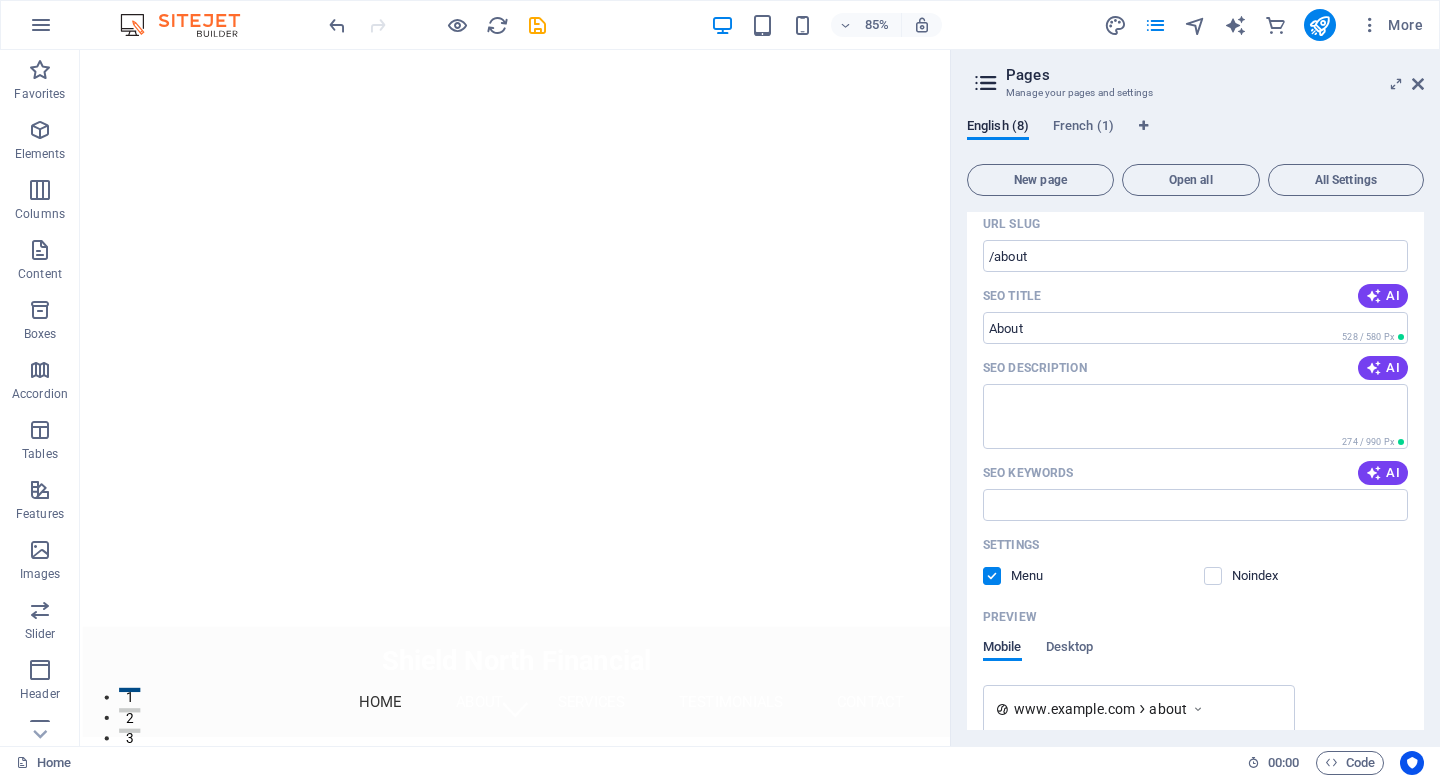 scroll, scrollTop: 0, scrollLeft: 0, axis: both 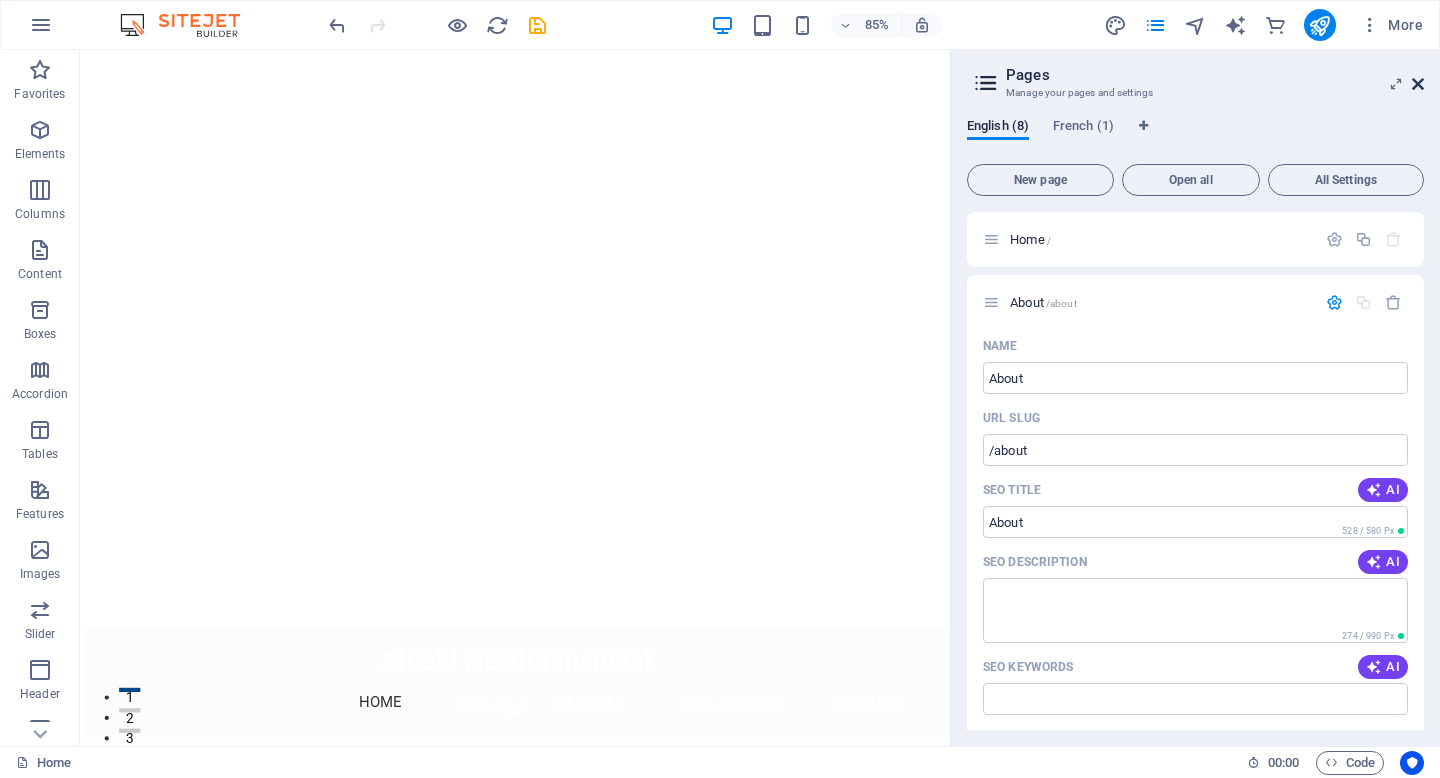 click at bounding box center (1418, 84) 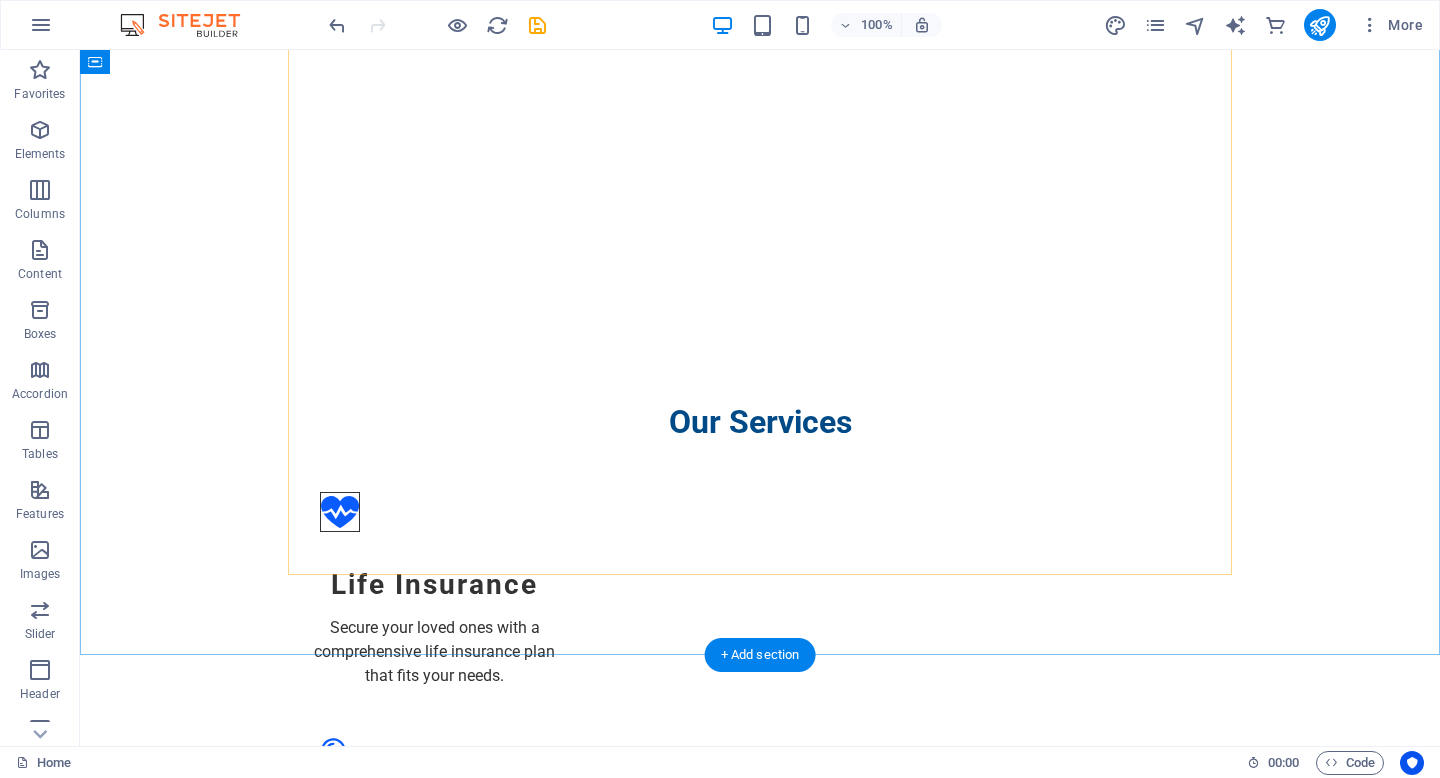 scroll, scrollTop: 902, scrollLeft: 0, axis: vertical 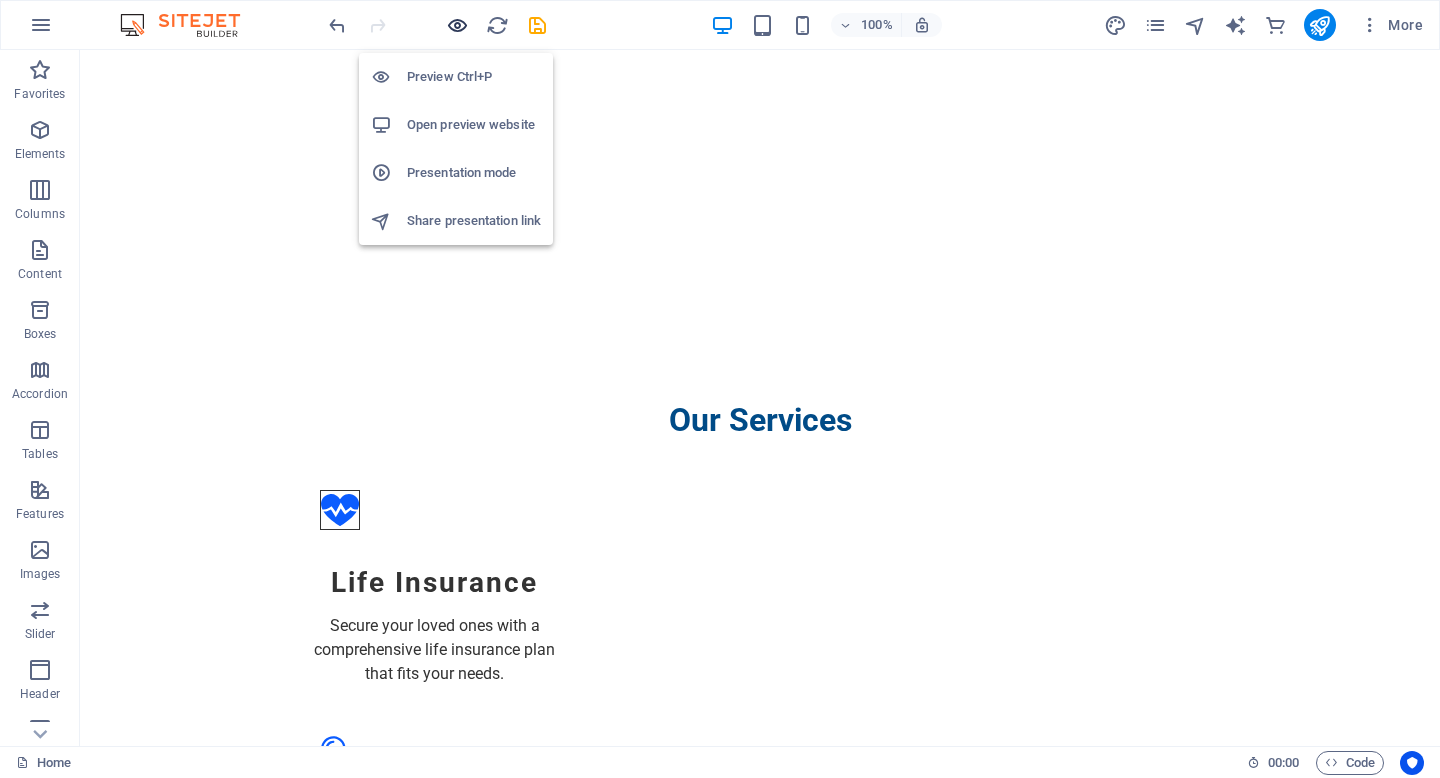 click at bounding box center [457, 25] 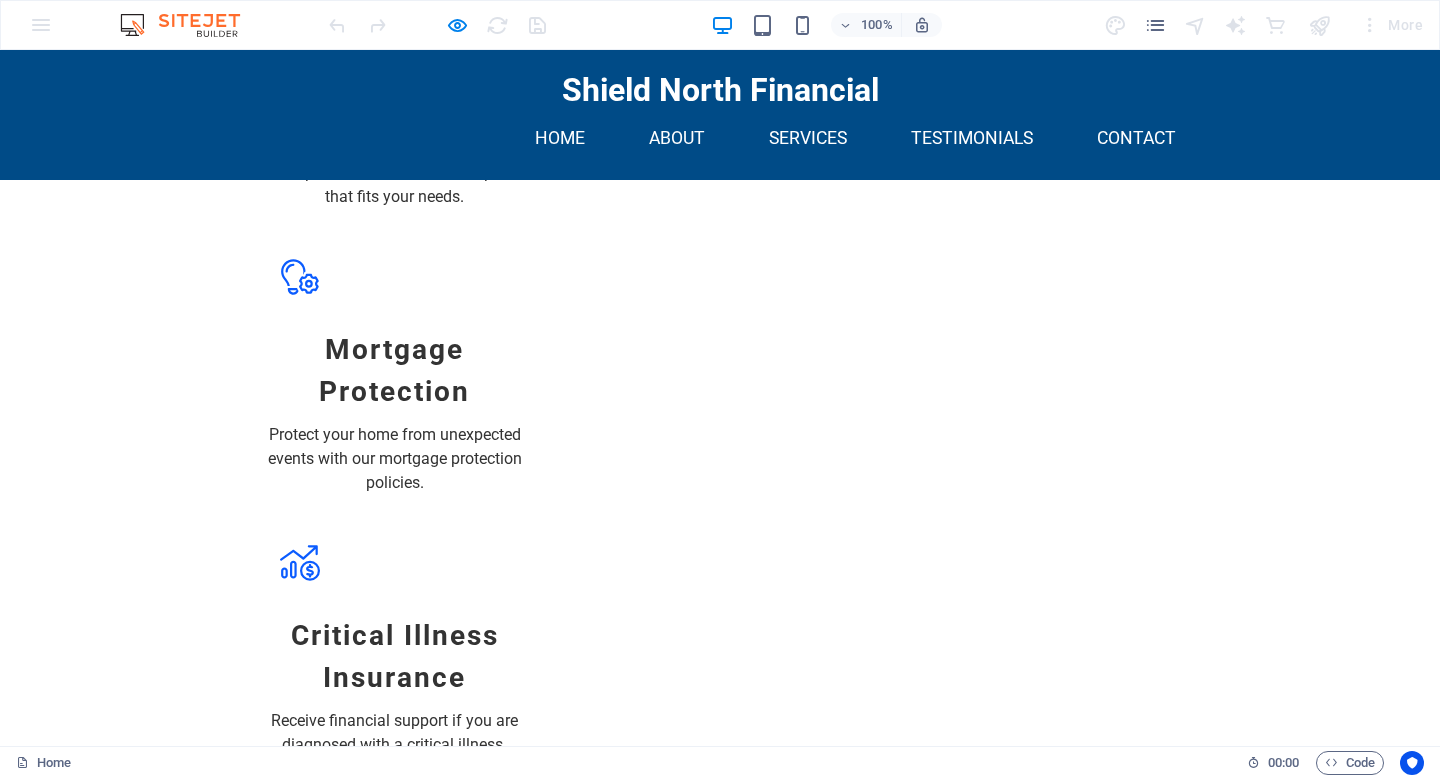 scroll, scrollTop: 1289, scrollLeft: 0, axis: vertical 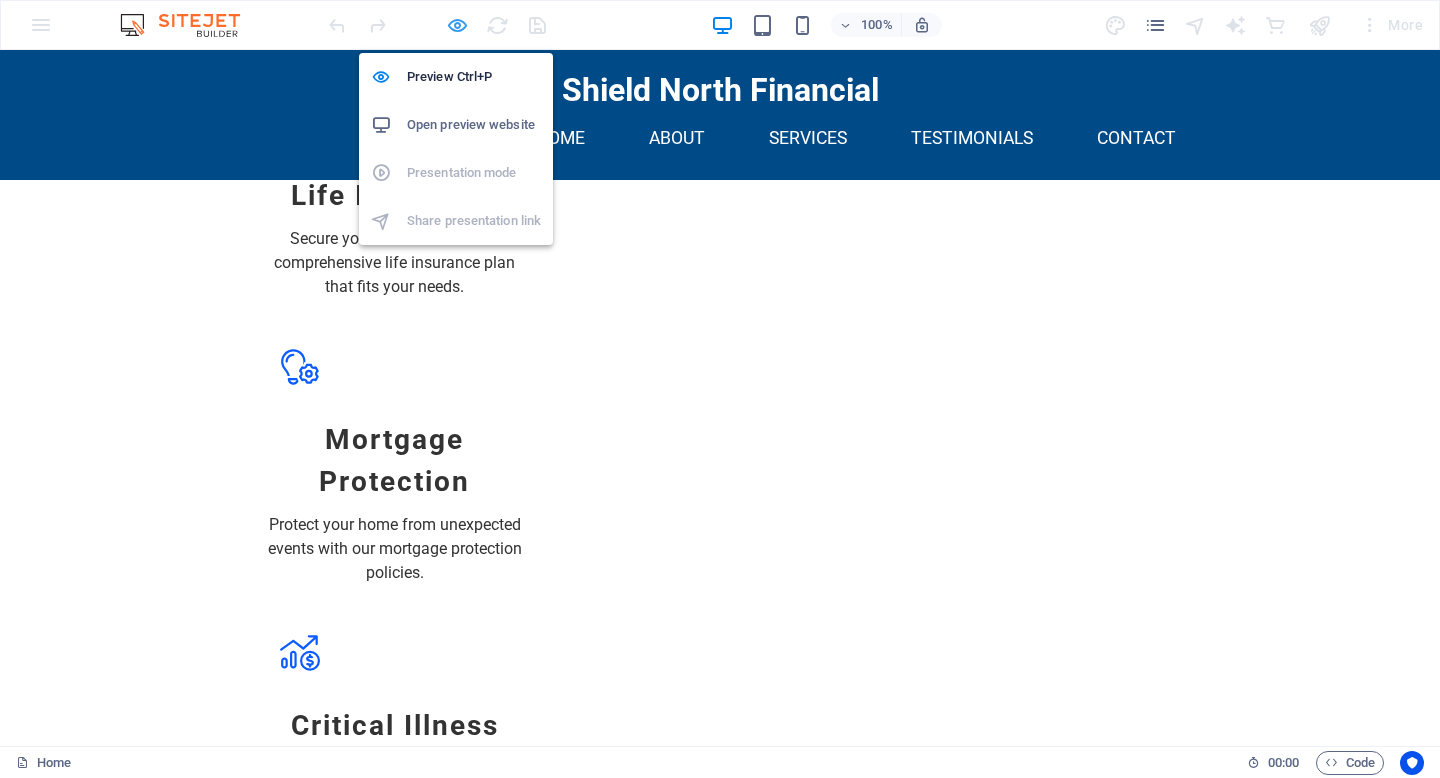 click at bounding box center (457, 25) 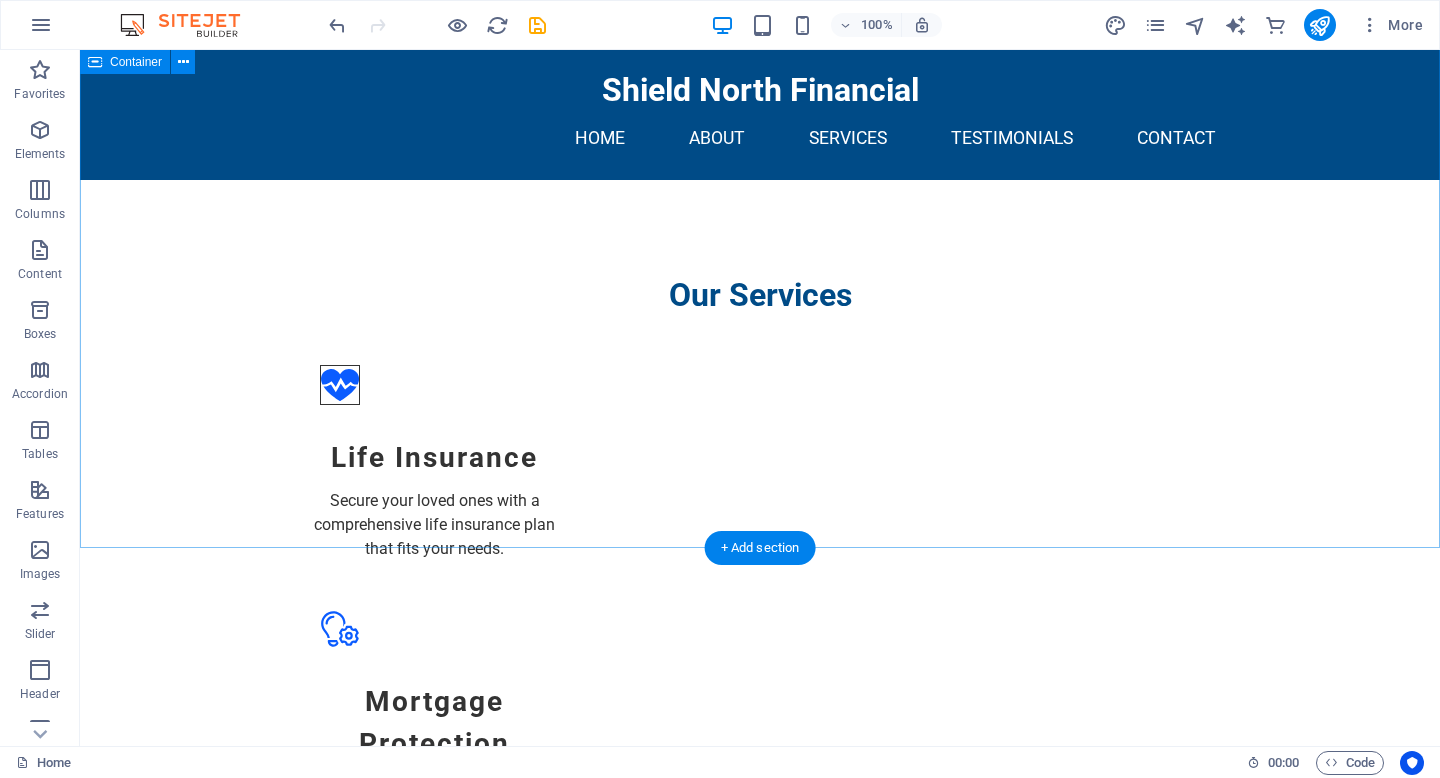 scroll, scrollTop: 946, scrollLeft: 0, axis: vertical 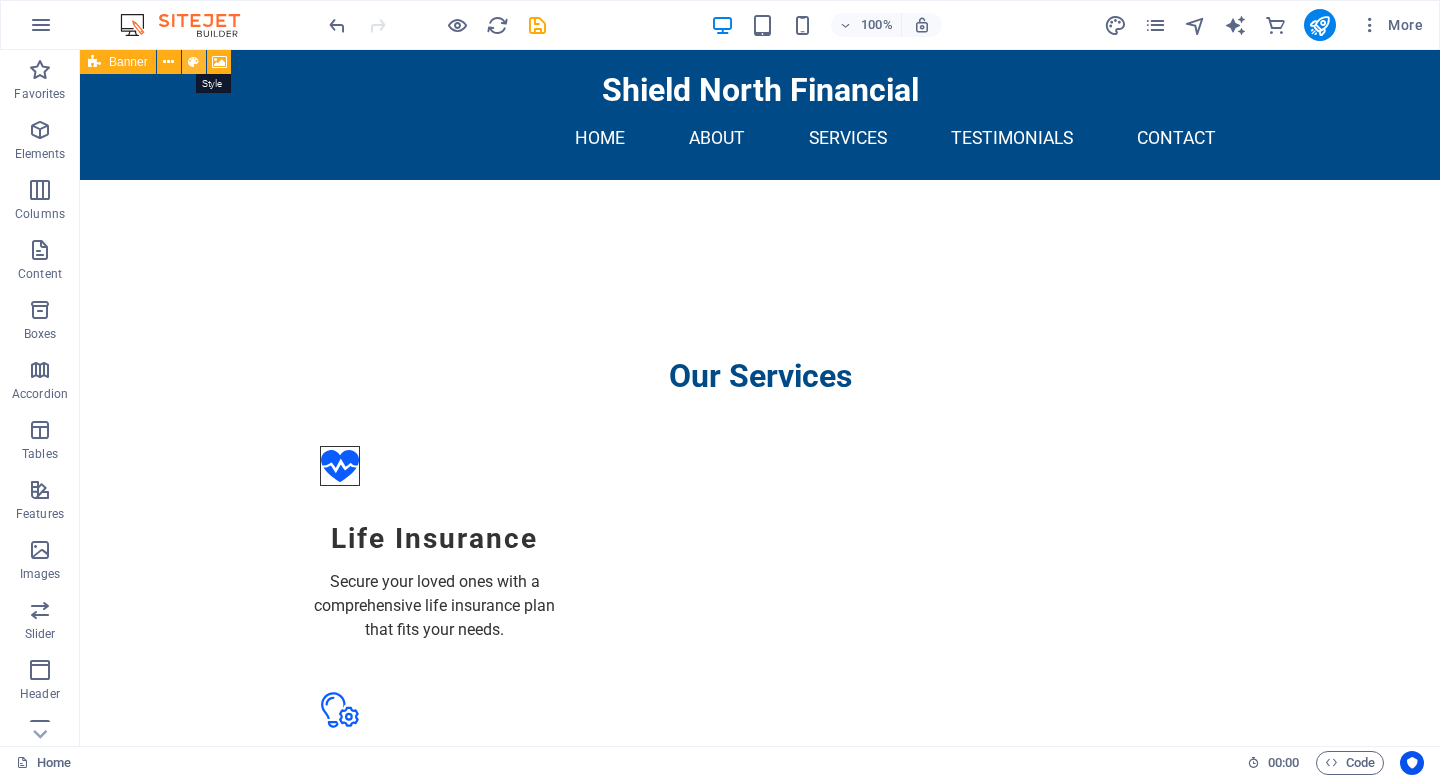 click at bounding box center [193, 62] 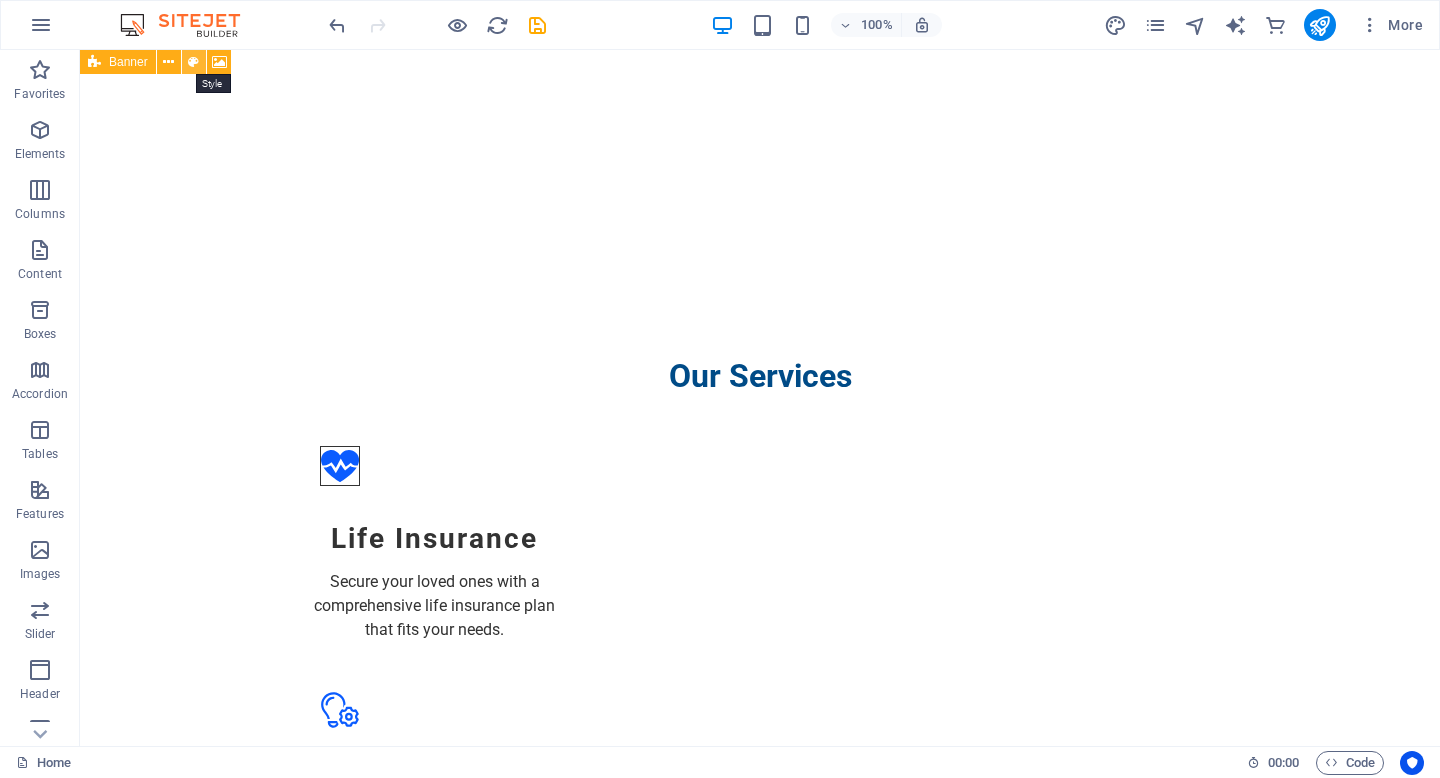 select on "preset-banner-v3-home-hero-logo-nav-h1" 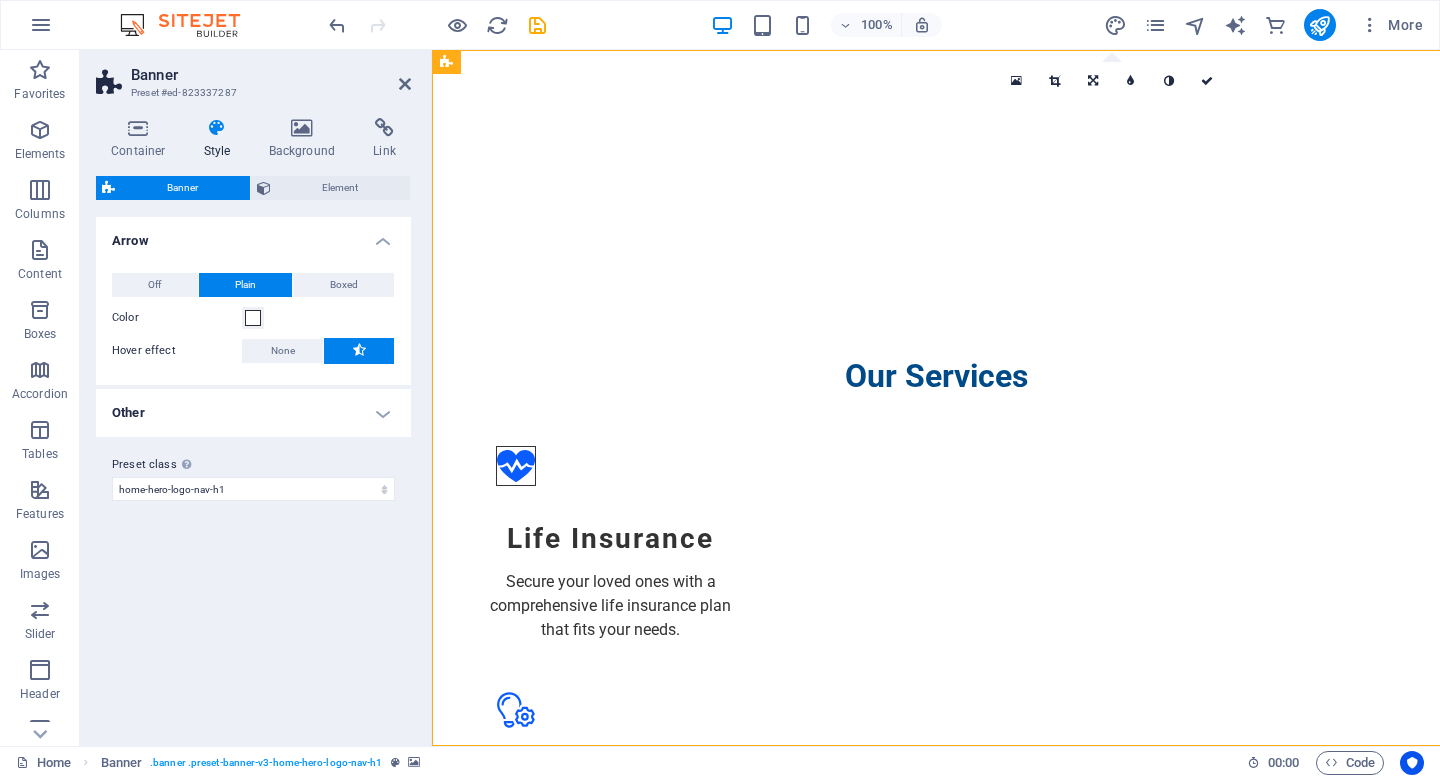 scroll, scrollTop: 0, scrollLeft: 0, axis: both 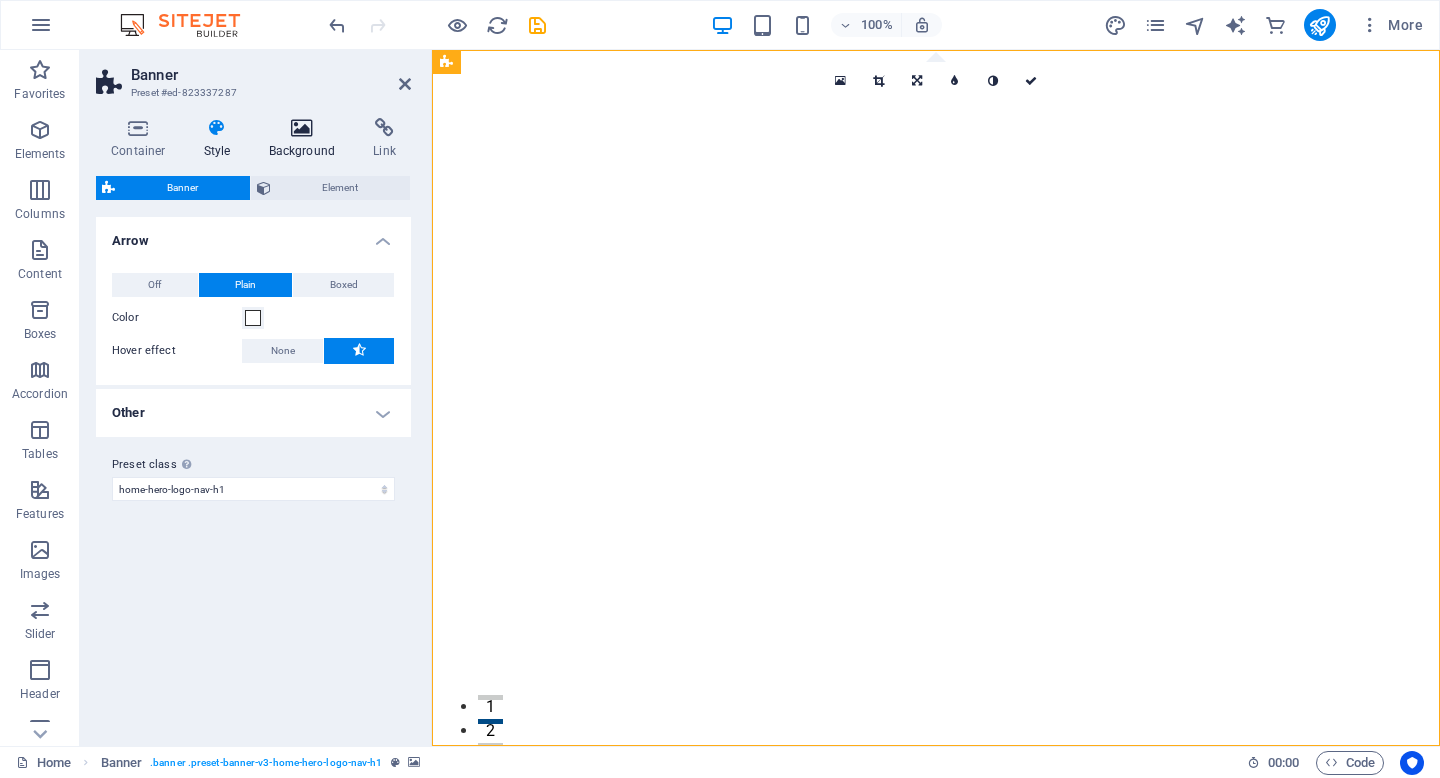 click at bounding box center [302, 128] 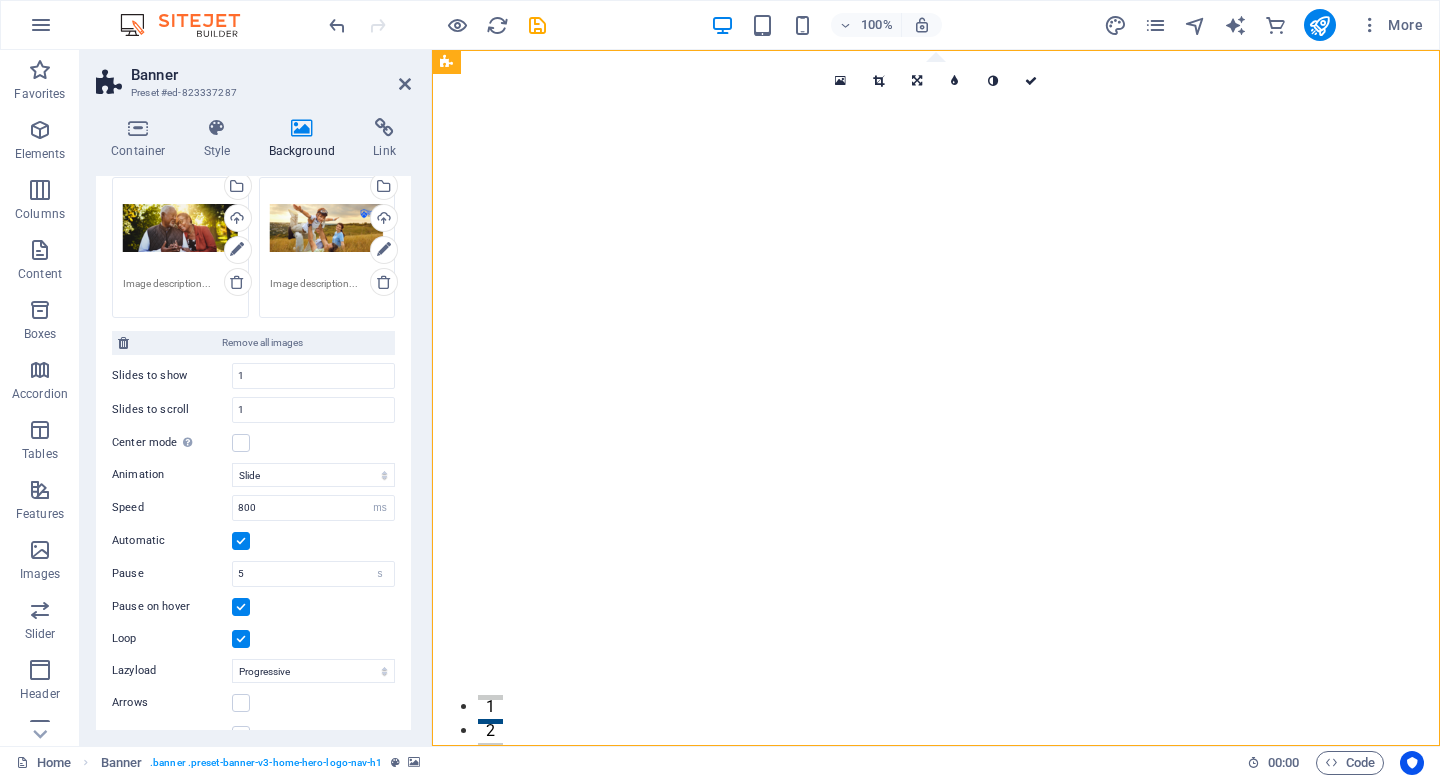 scroll, scrollTop: 0, scrollLeft: 0, axis: both 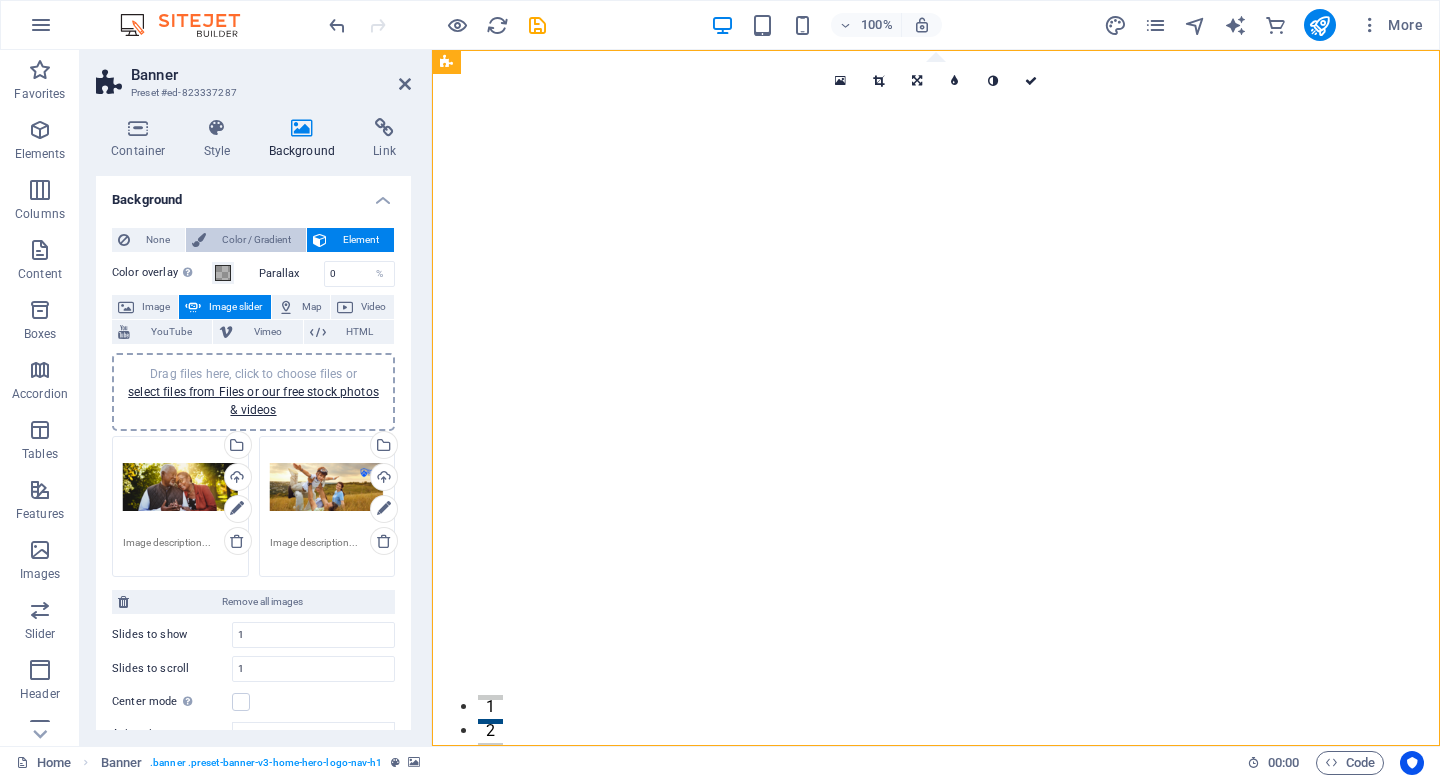 click on "Color / Gradient" at bounding box center [256, 240] 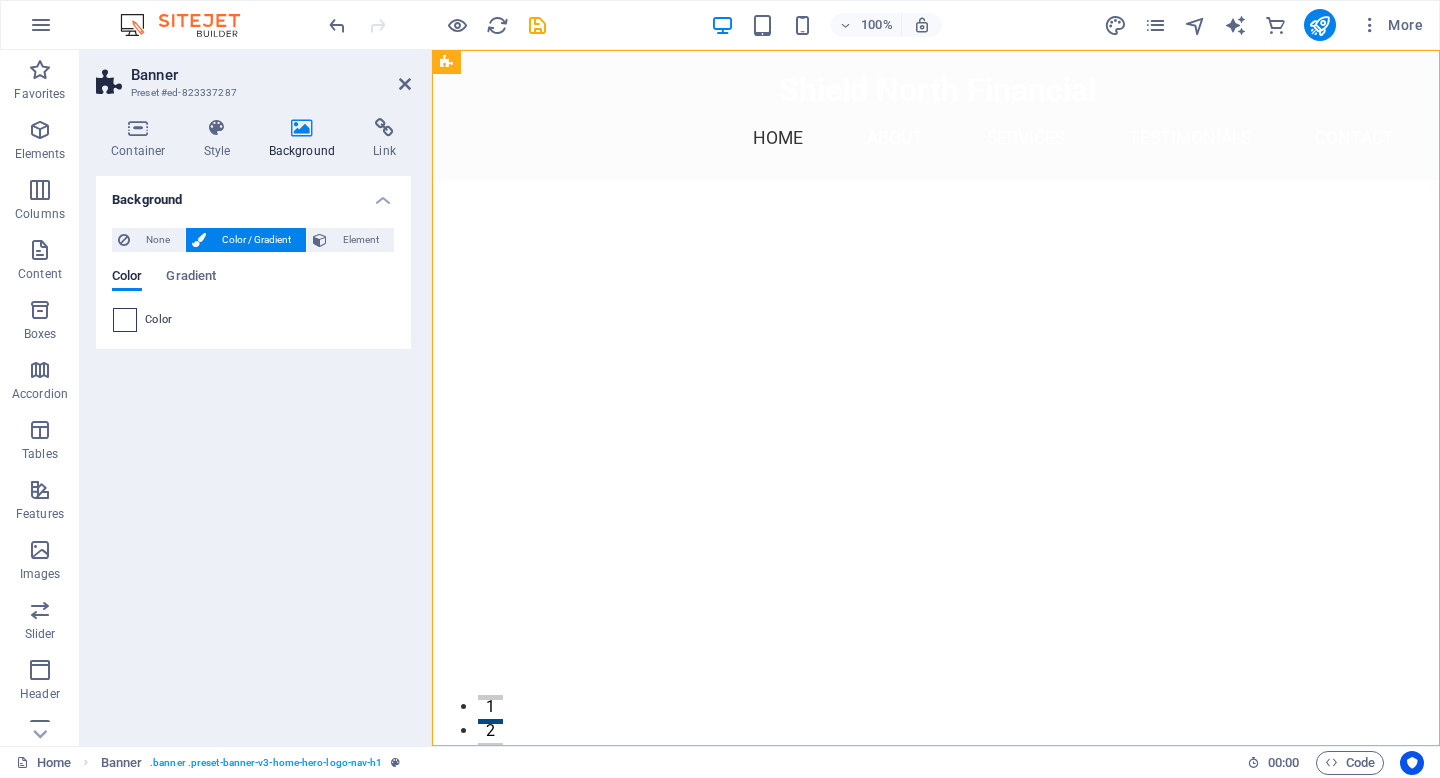 click at bounding box center [125, 320] 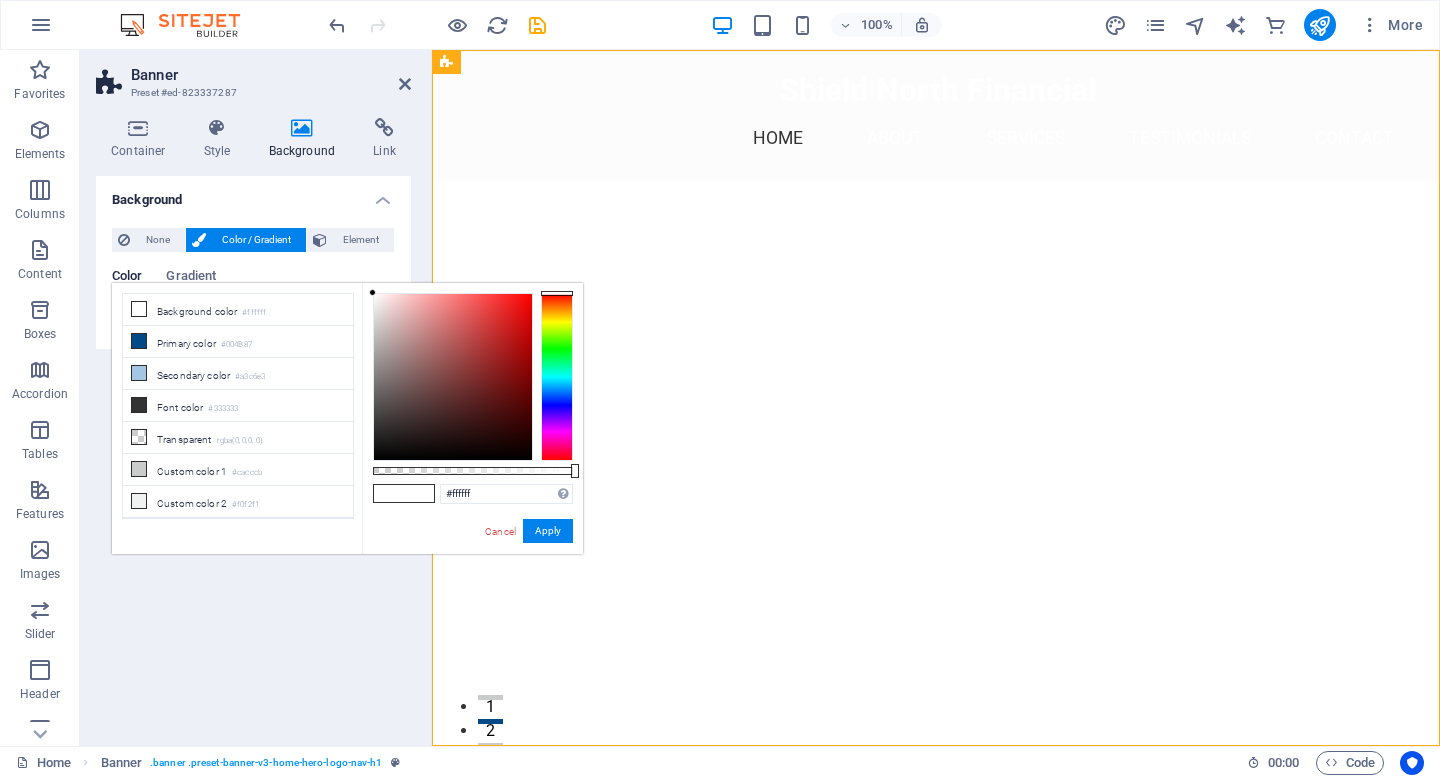 click on "Background" at bounding box center [253, 194] 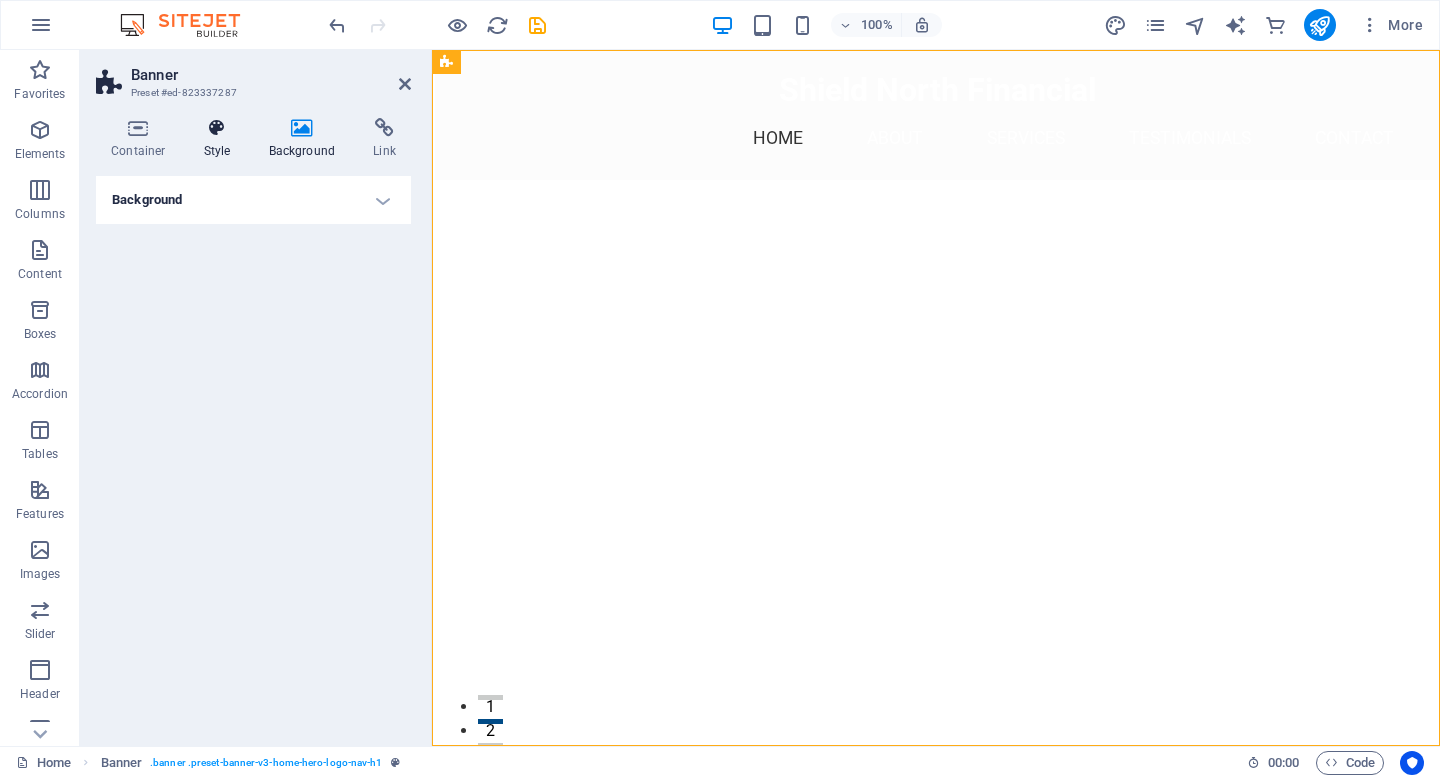 click at bounding box center (217, 128) 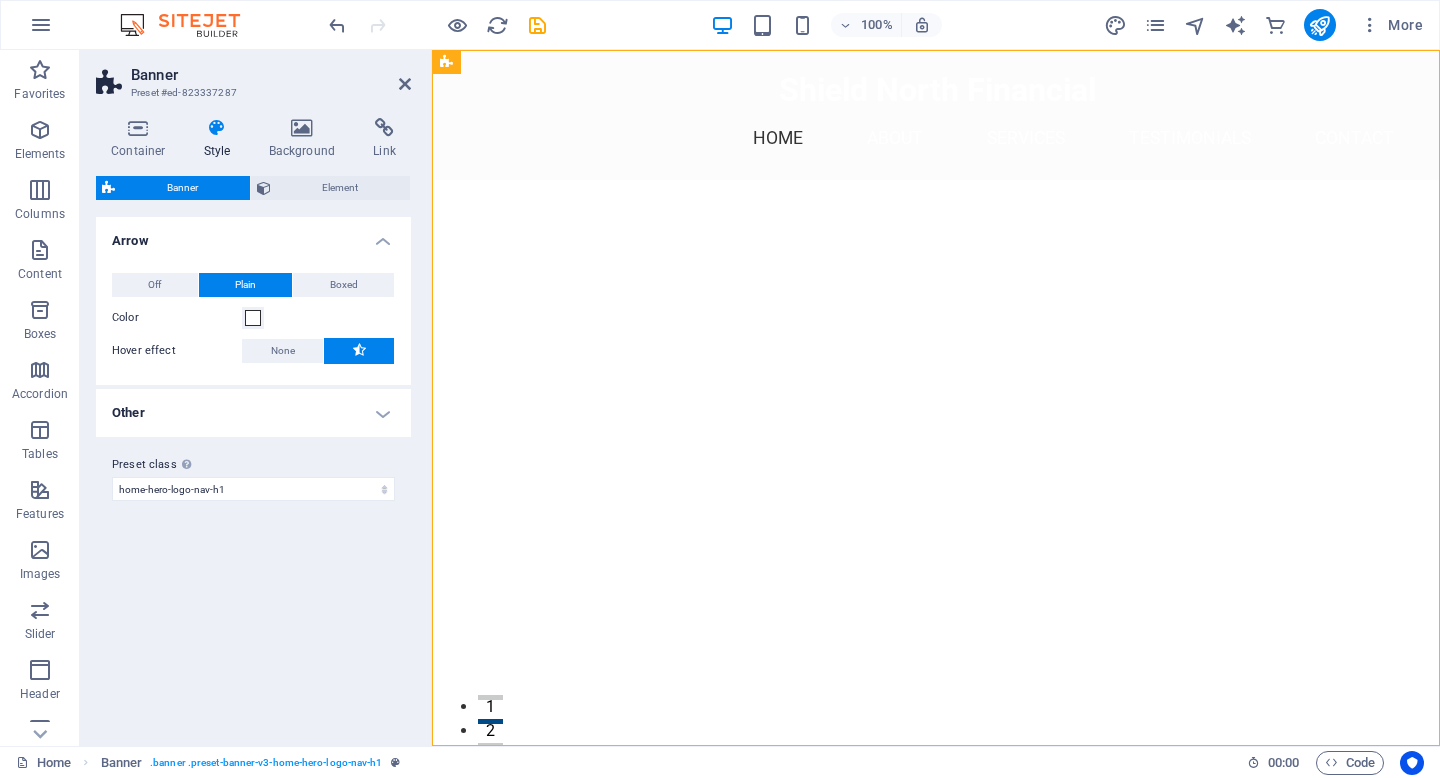 click on "Banner Preset #[ID]
Container Style Background Link Size Height Default px rem % vh vw Min. height 100 None px rem % vh vw Width Default px rem % em vh vw Min. width None px rem % vh vw Content width Default Custom width Width Default px rem % em vh vw Min. width None px rem % vh vw Default padding Custom spacing Default content width and padding can be changed under Design. Edit design Layout (Flexbox) Alignment Determines the flex direction. Default Main axis Determine how elements should behave along the main axis inside this container (justify content). Default Side axis Control the vertical direction of the element inside of the container (align items). Default Wrap Default On Off Fill Controls the distances and direction of elements on the y-axis across several lines (align content). Default Accessibility ARIA helps assistive technologies (like screen readers) to understand the role, state, and behavior of web elements Role The ARIA role defines the purpose of an element.  None" at bounding box center (256, 398) 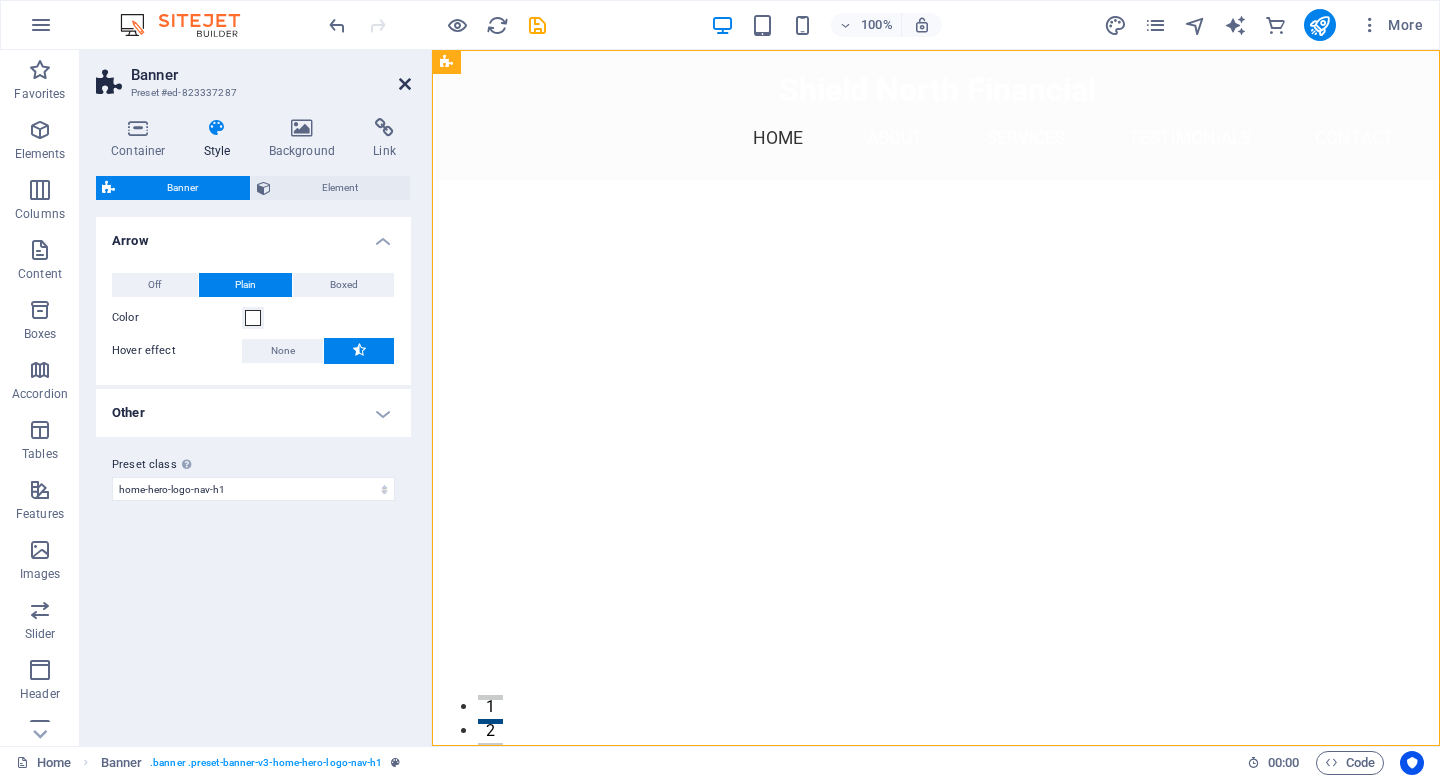 click at bounding box center (405, 84) 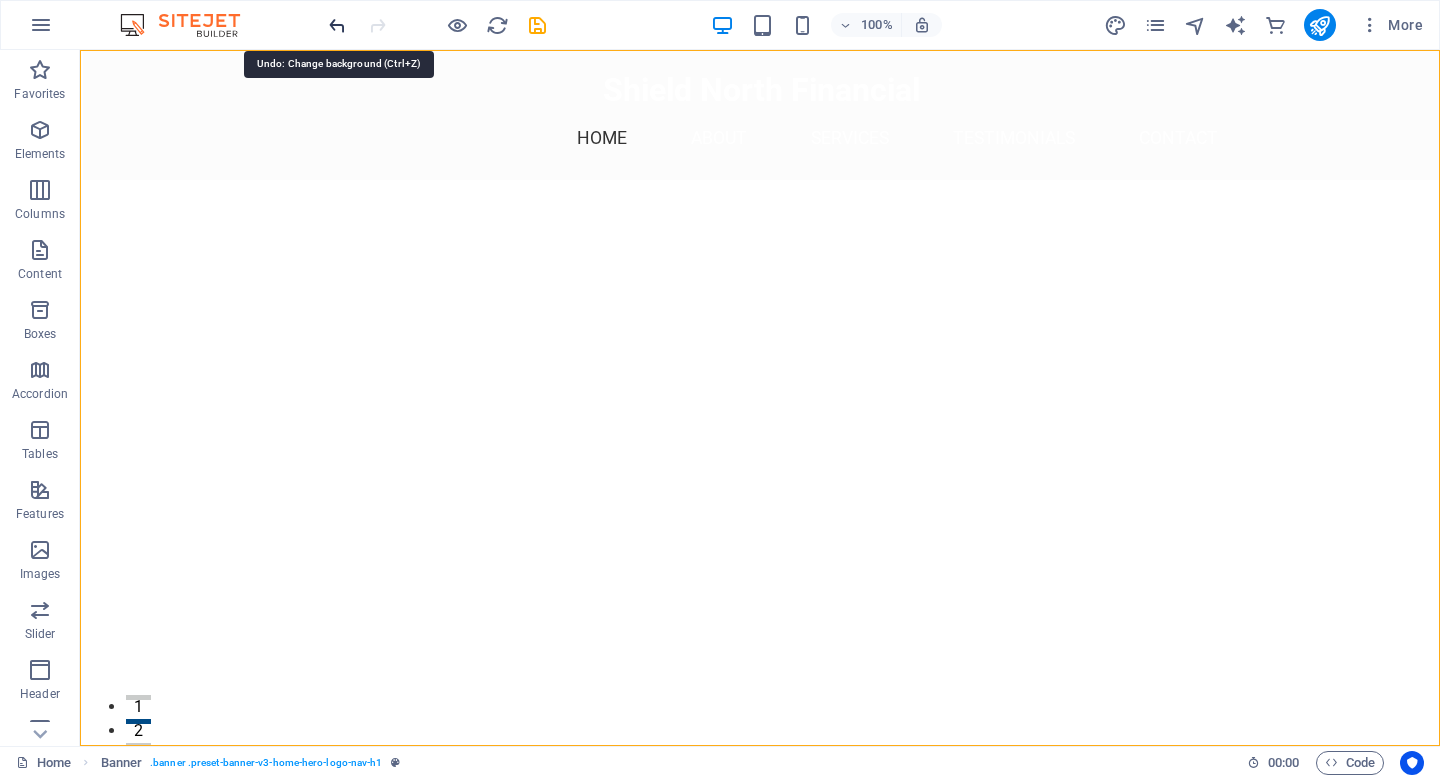 click at bounding box center [337, 25] 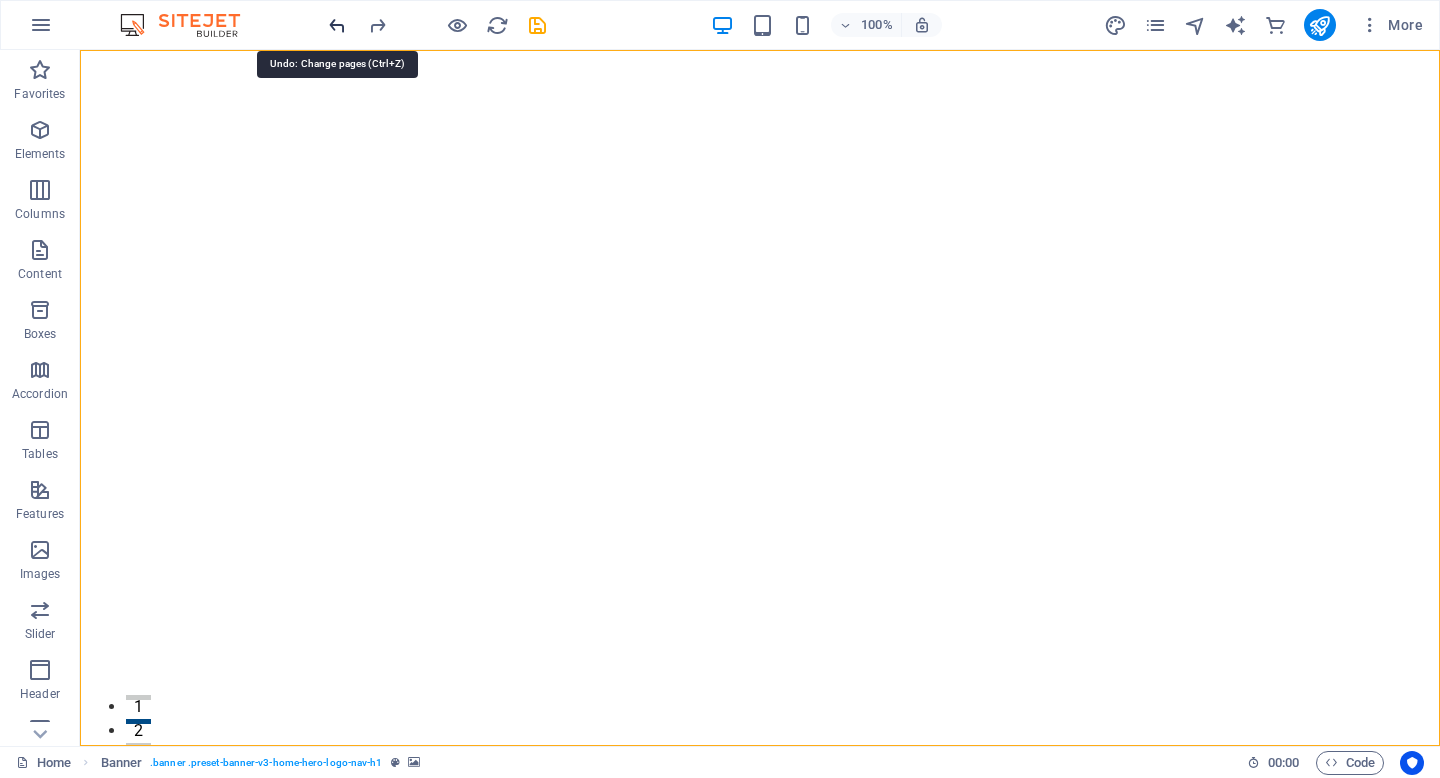 click at bounding box center (337, 25) 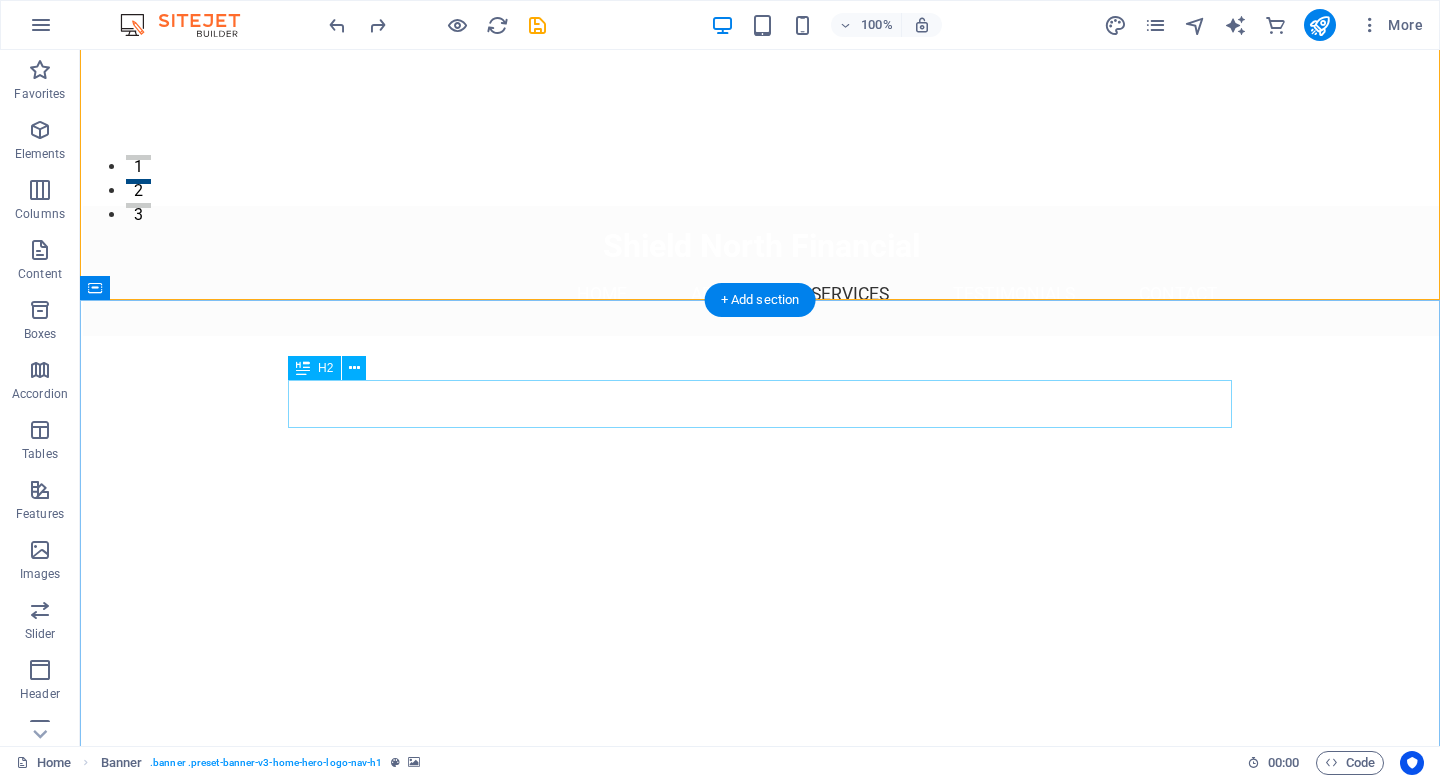 scroll, scrollTop: 0, scrollLeft: 0, axis: both 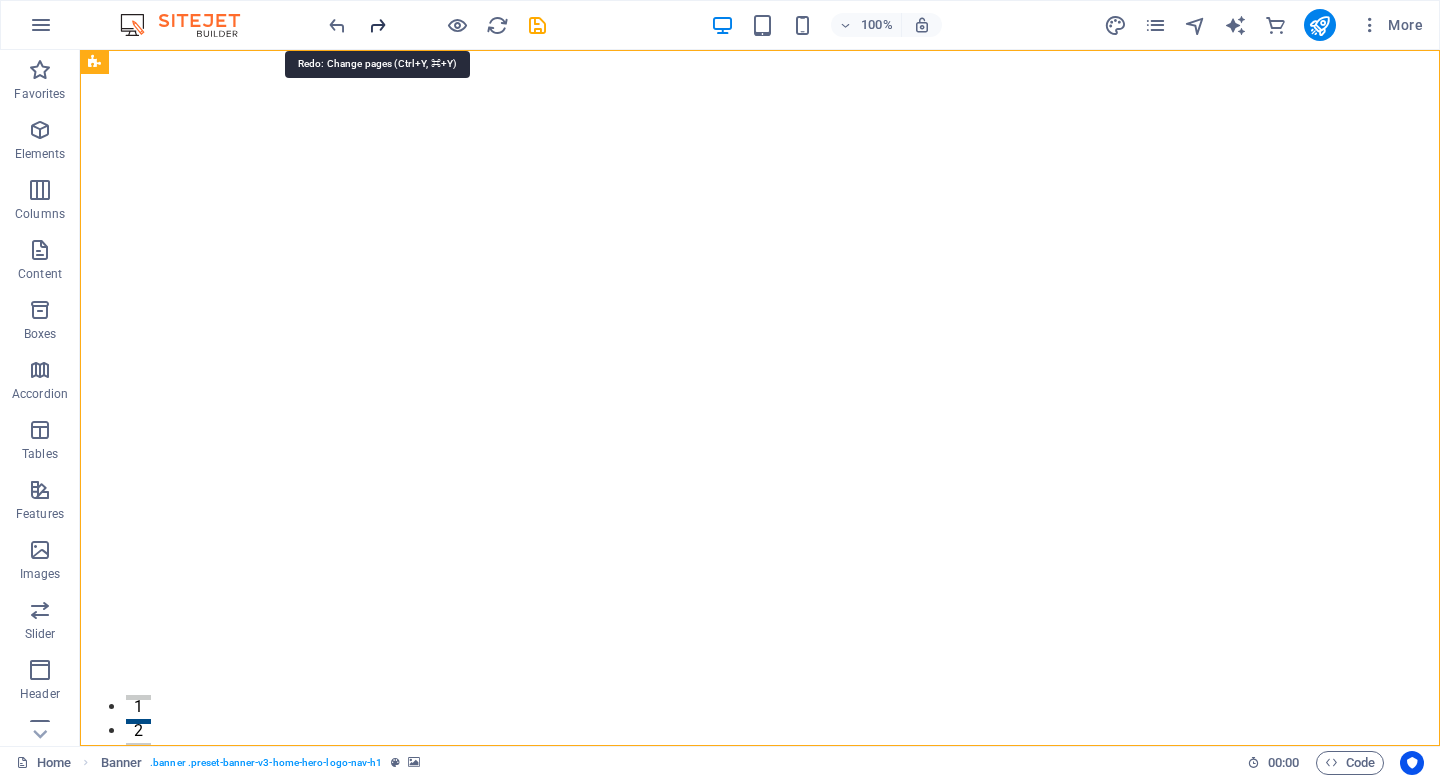 click at bounding box center [377, 25] 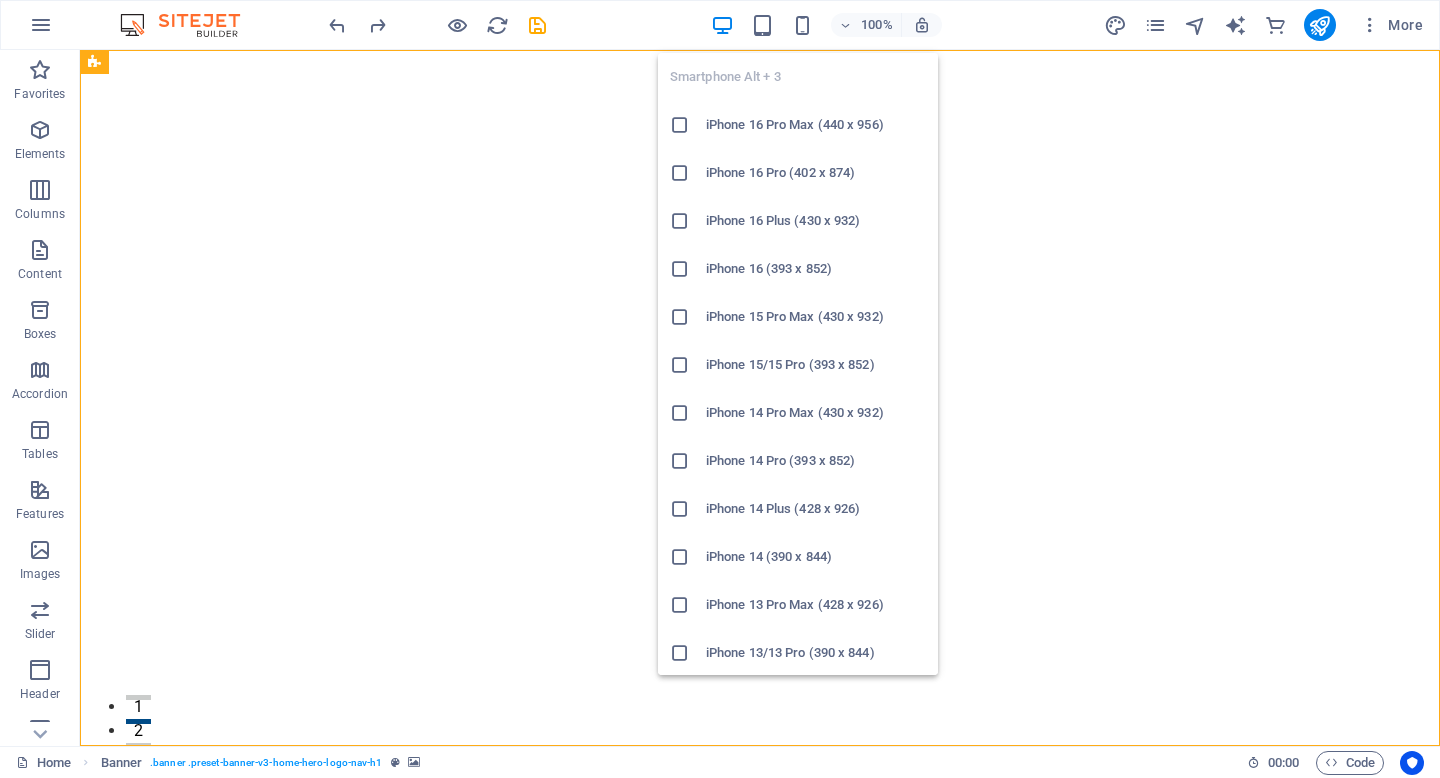 click on "iPhone 16 Pro (402 x 874)" at bounding box center [816, 173] 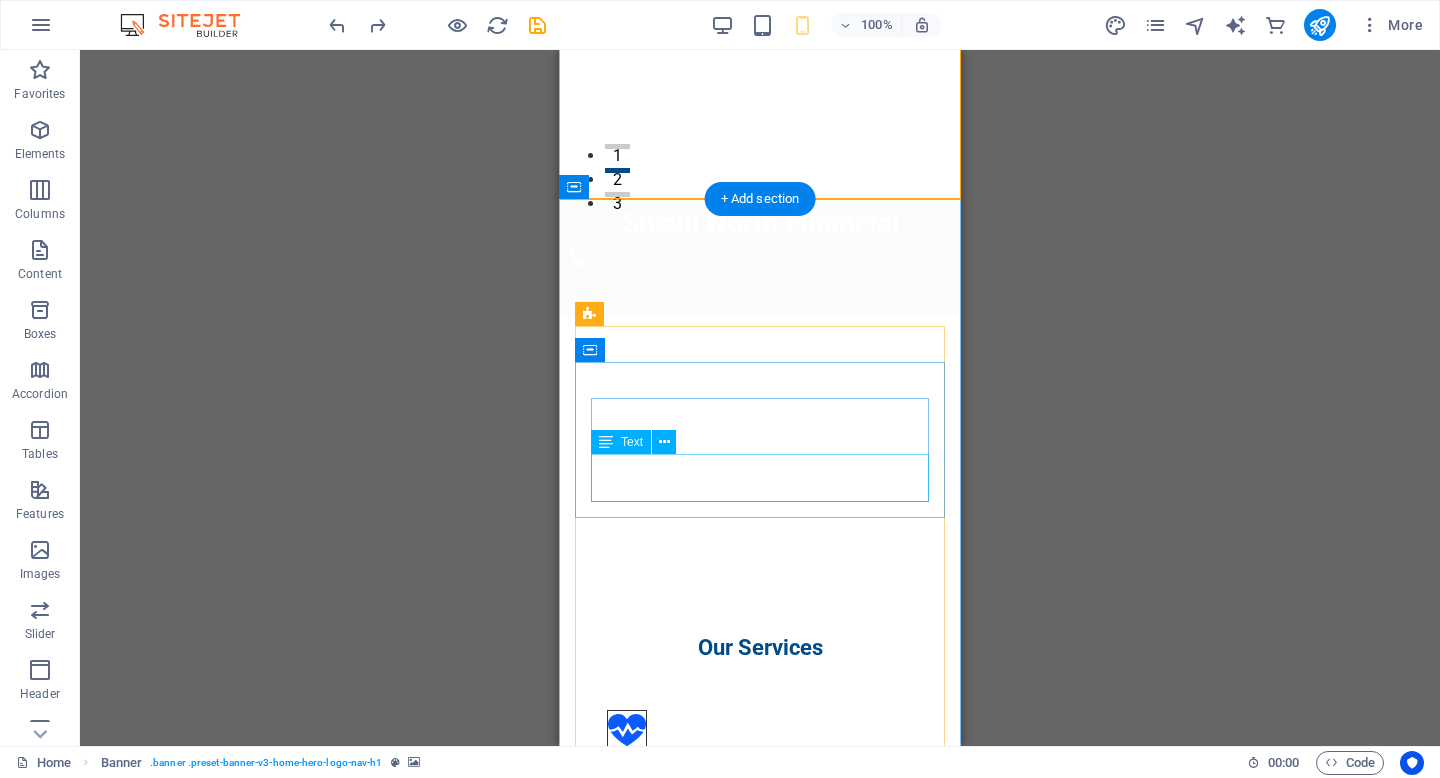 scroll, scrollTop: 558, scrollLeft: 0, axis: vertical 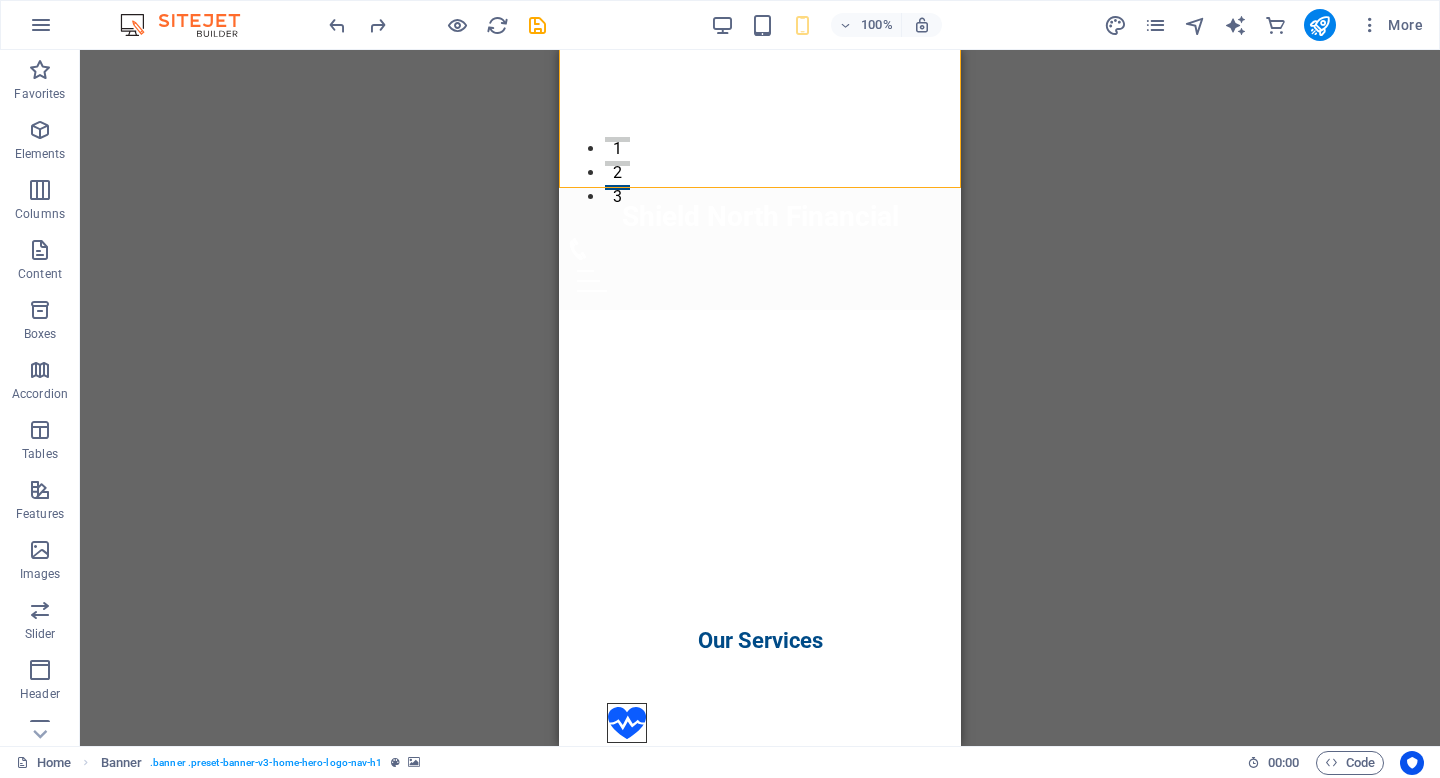 click at bounding box center (437, 25) 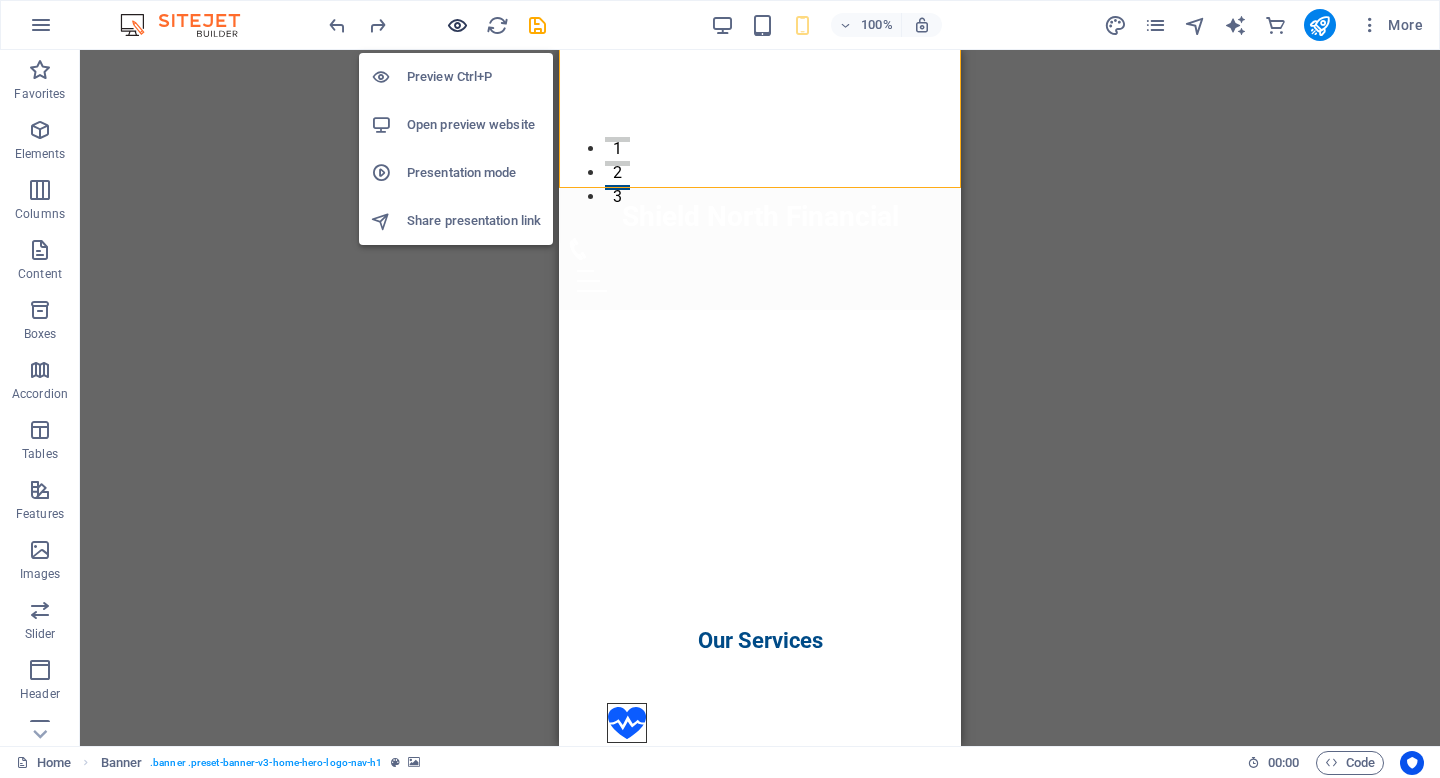 click at bounding box center [457, 25] 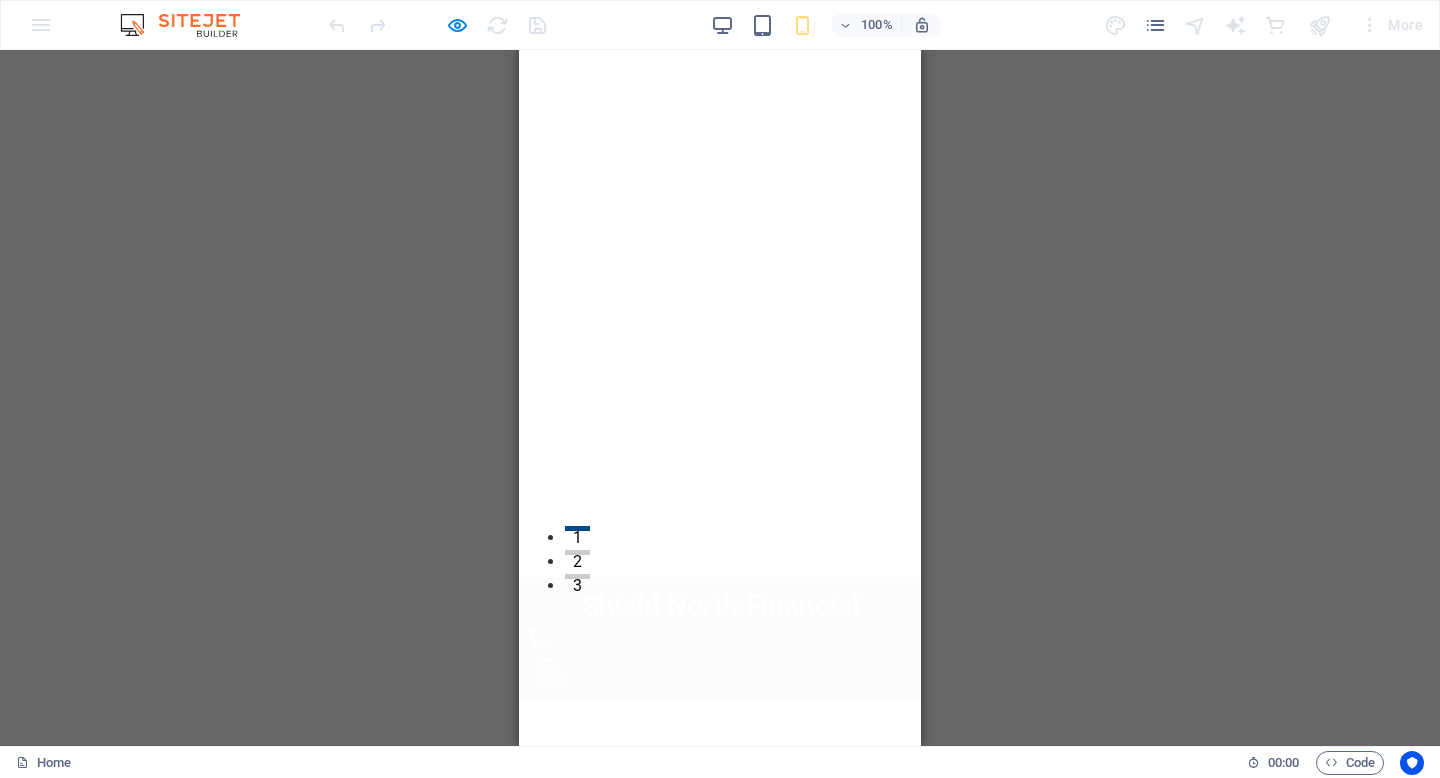 scroll, scrollTop: 0, scrollLeft: 0, axis: both 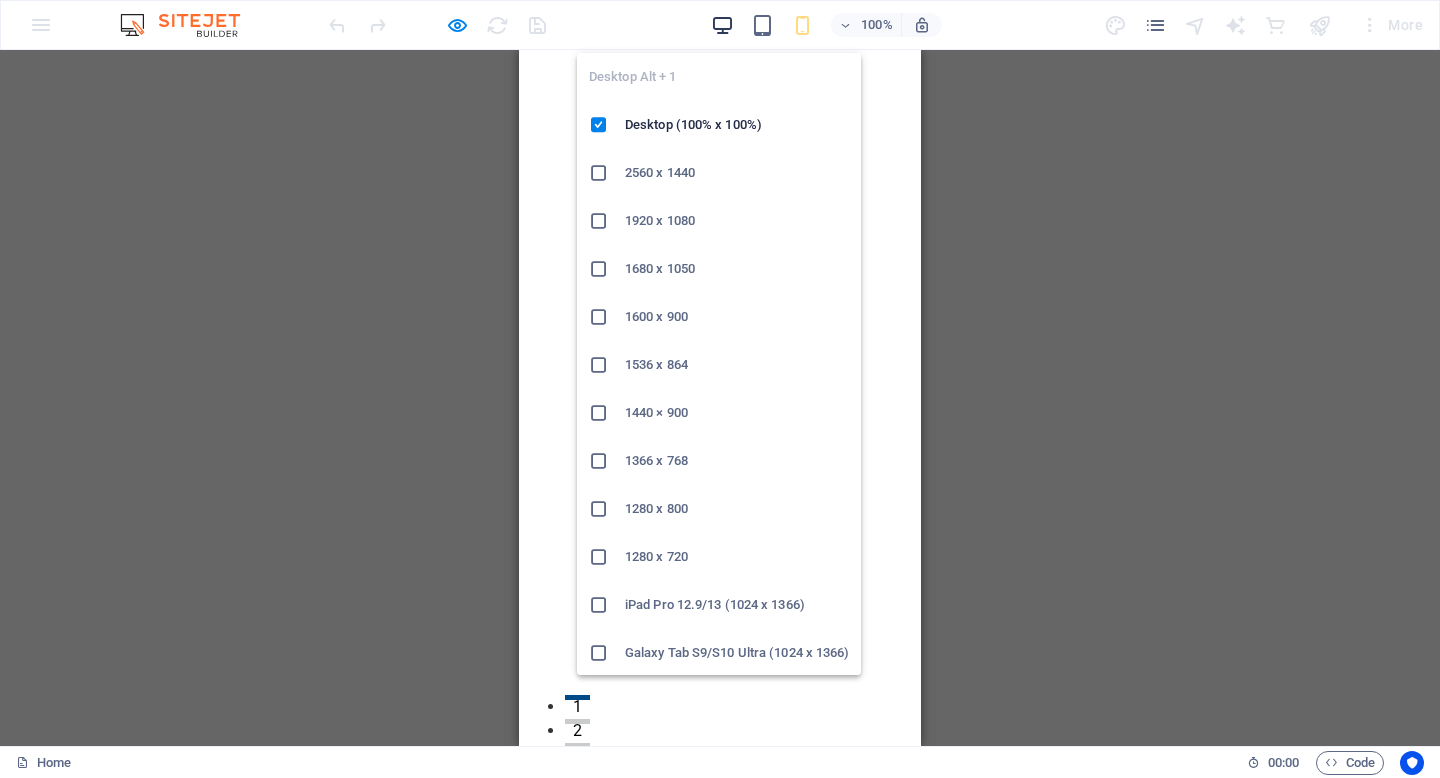 click at bounding box center [722, 25] 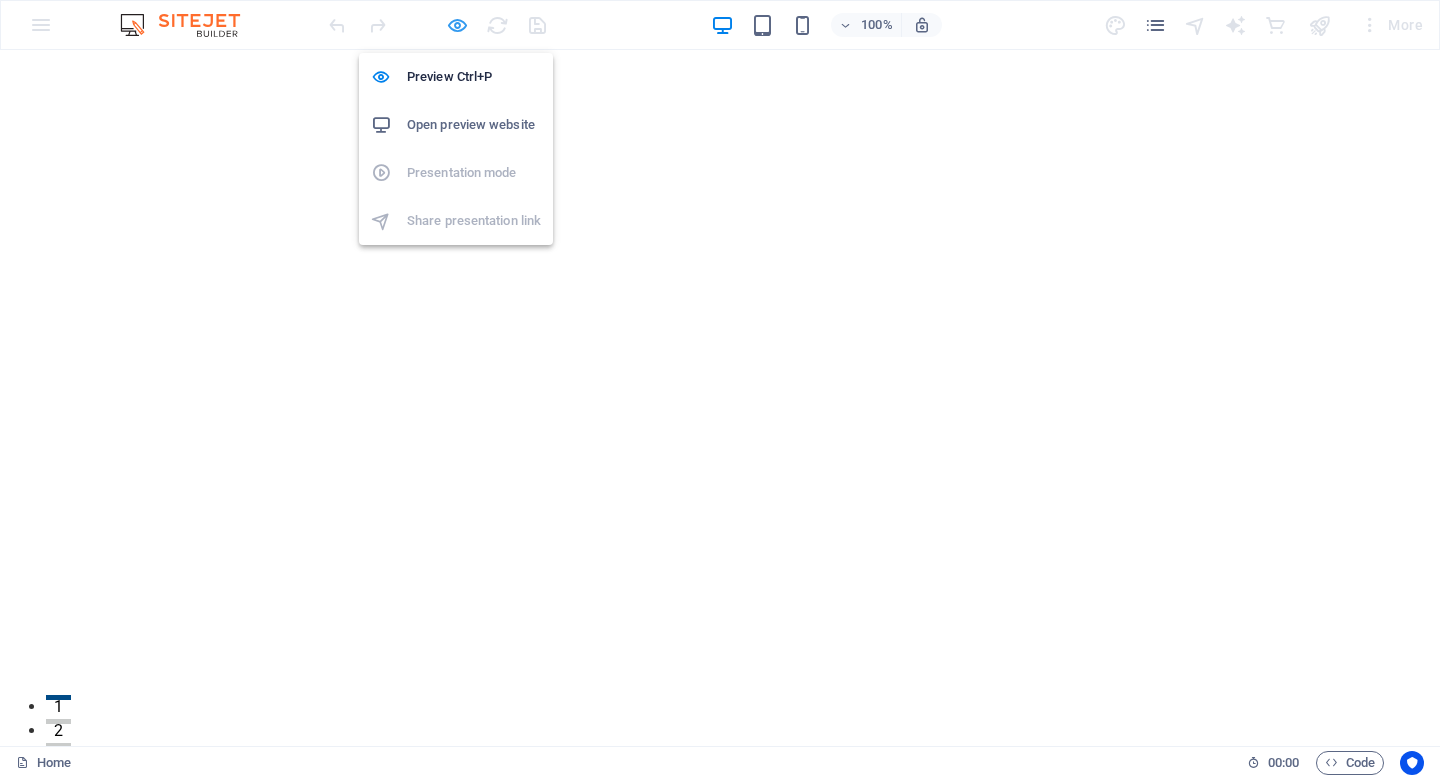 click at bounding box center [457, 25] 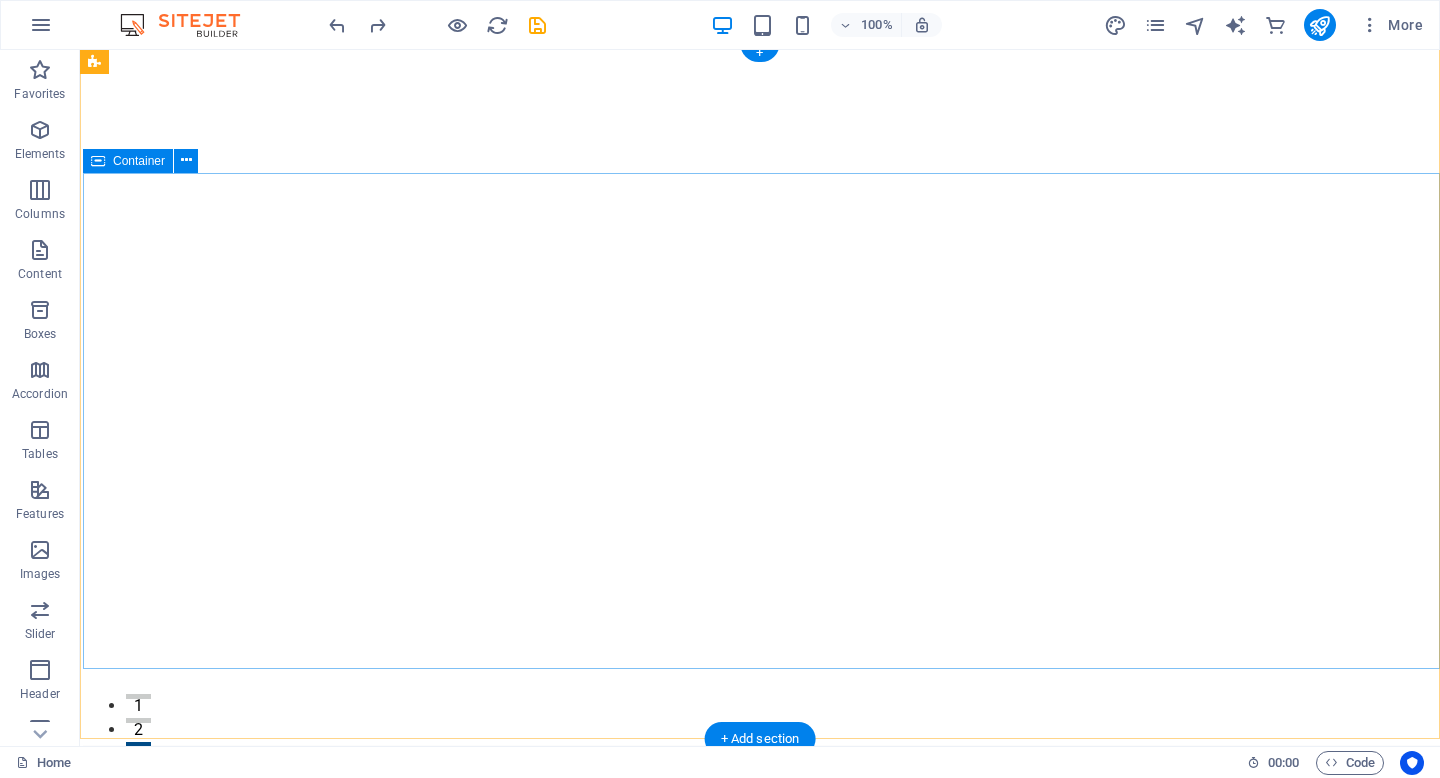 scroll, scrollTop: 0, scrollLeft: 0, axis: both 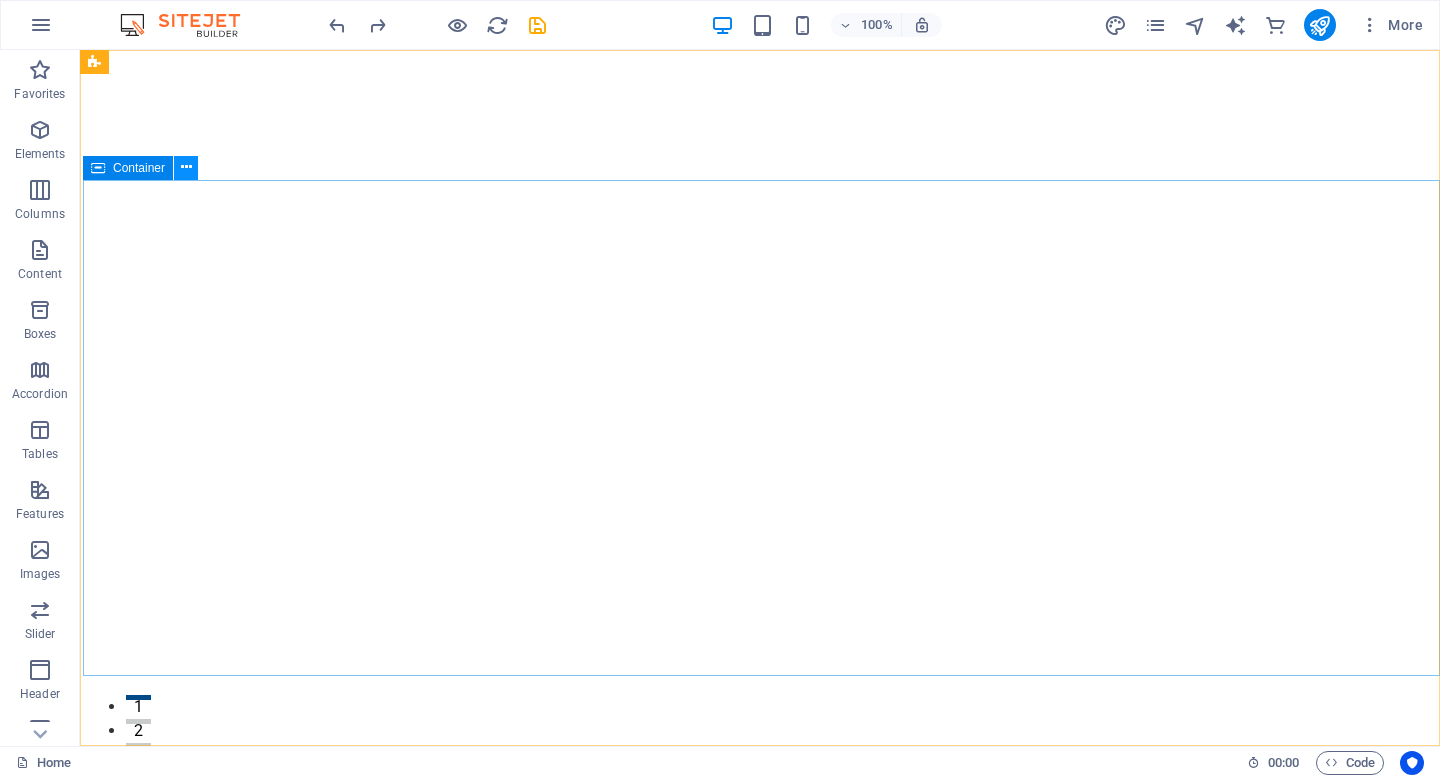 click at bounding box center (186, 168) 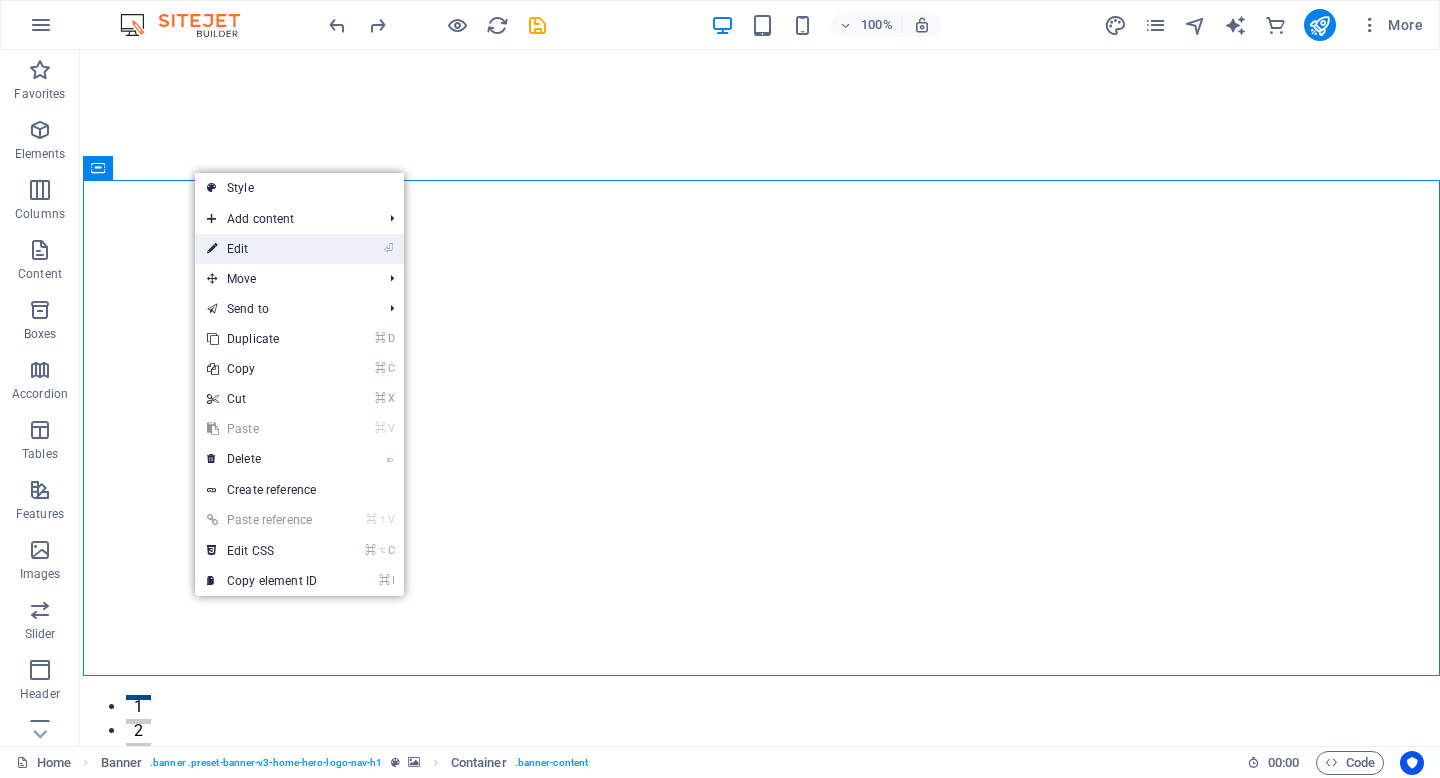 click on "⏎  Edit" at bounding box center (262, 249) 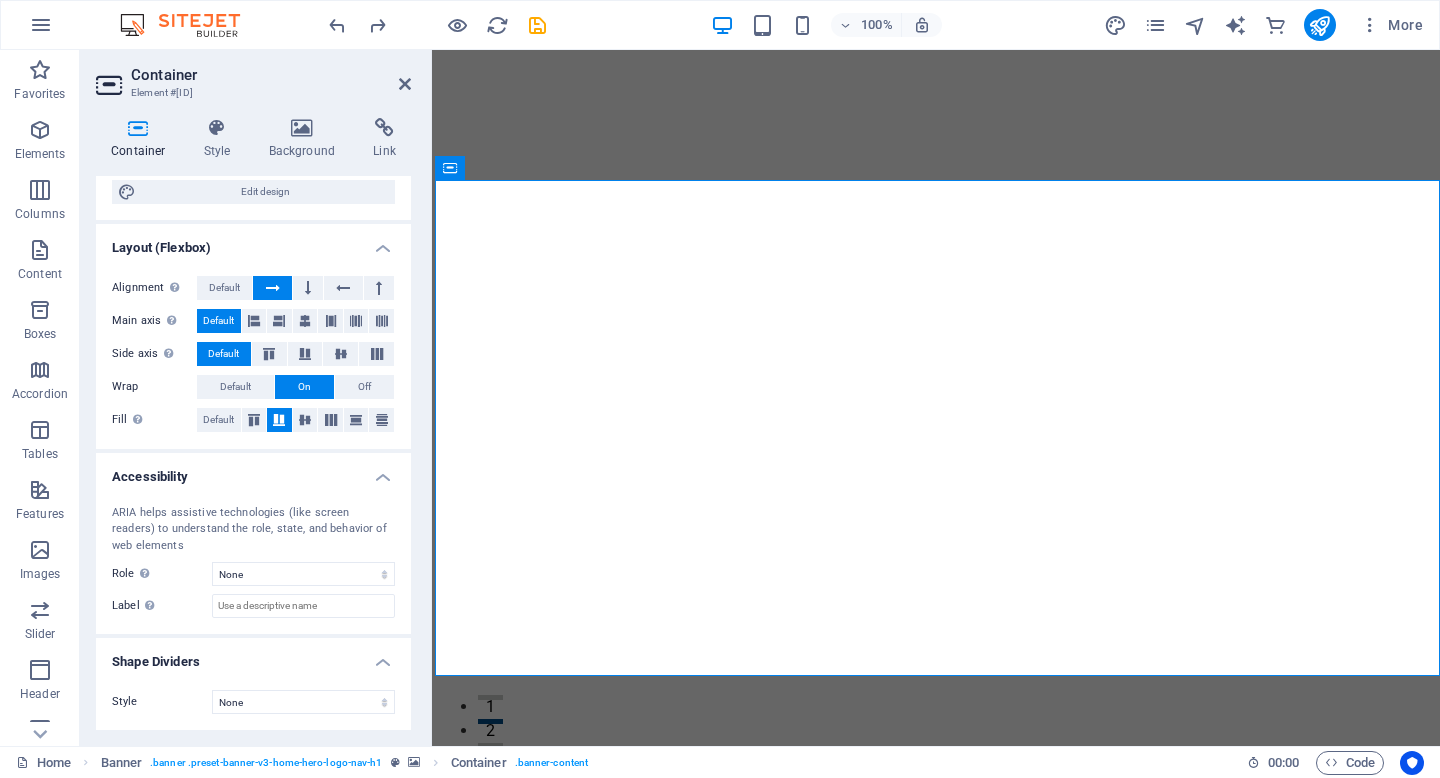 scroll, scrollTop: 0, scrollLeft: 0, axis: both 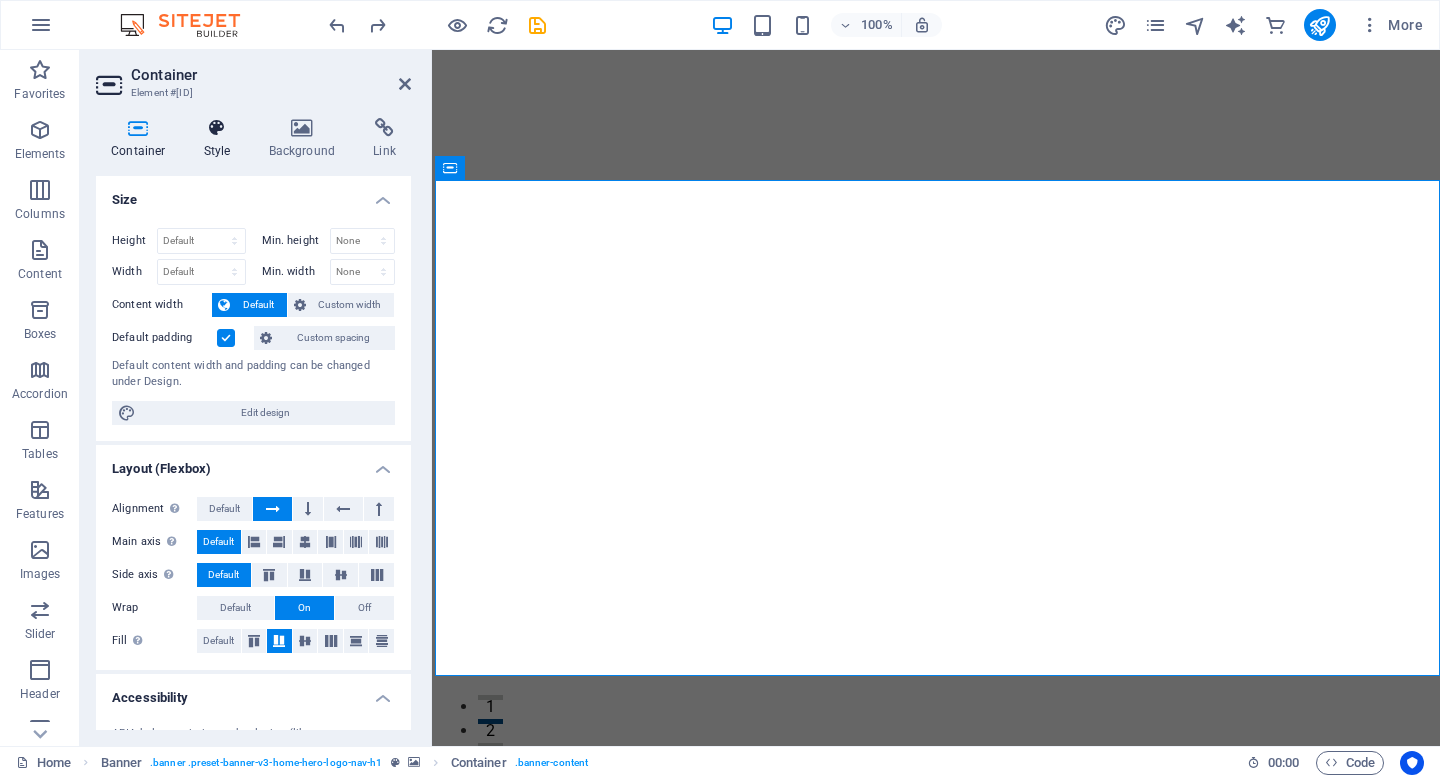 click at bounding box center (217, 128) 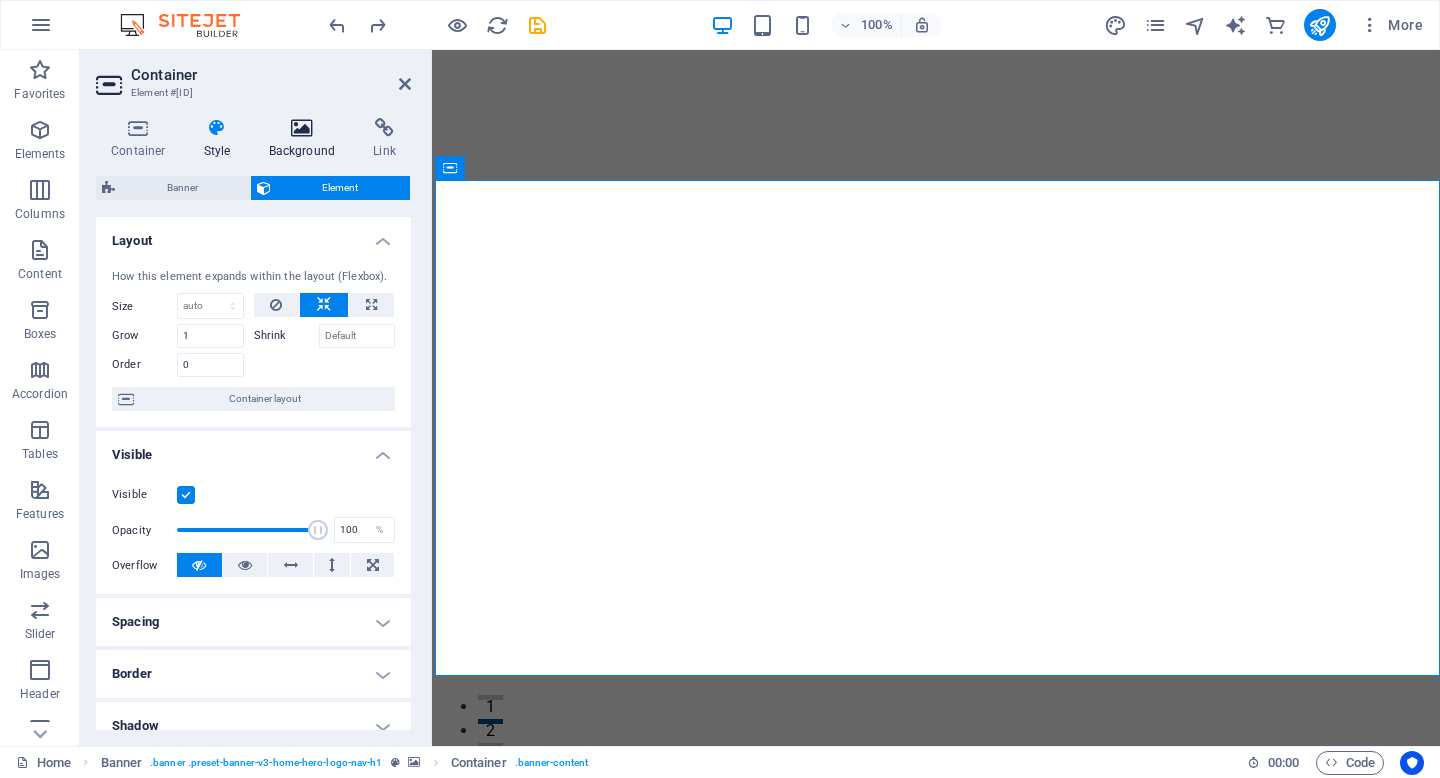 click at bounding box center (302, 128) 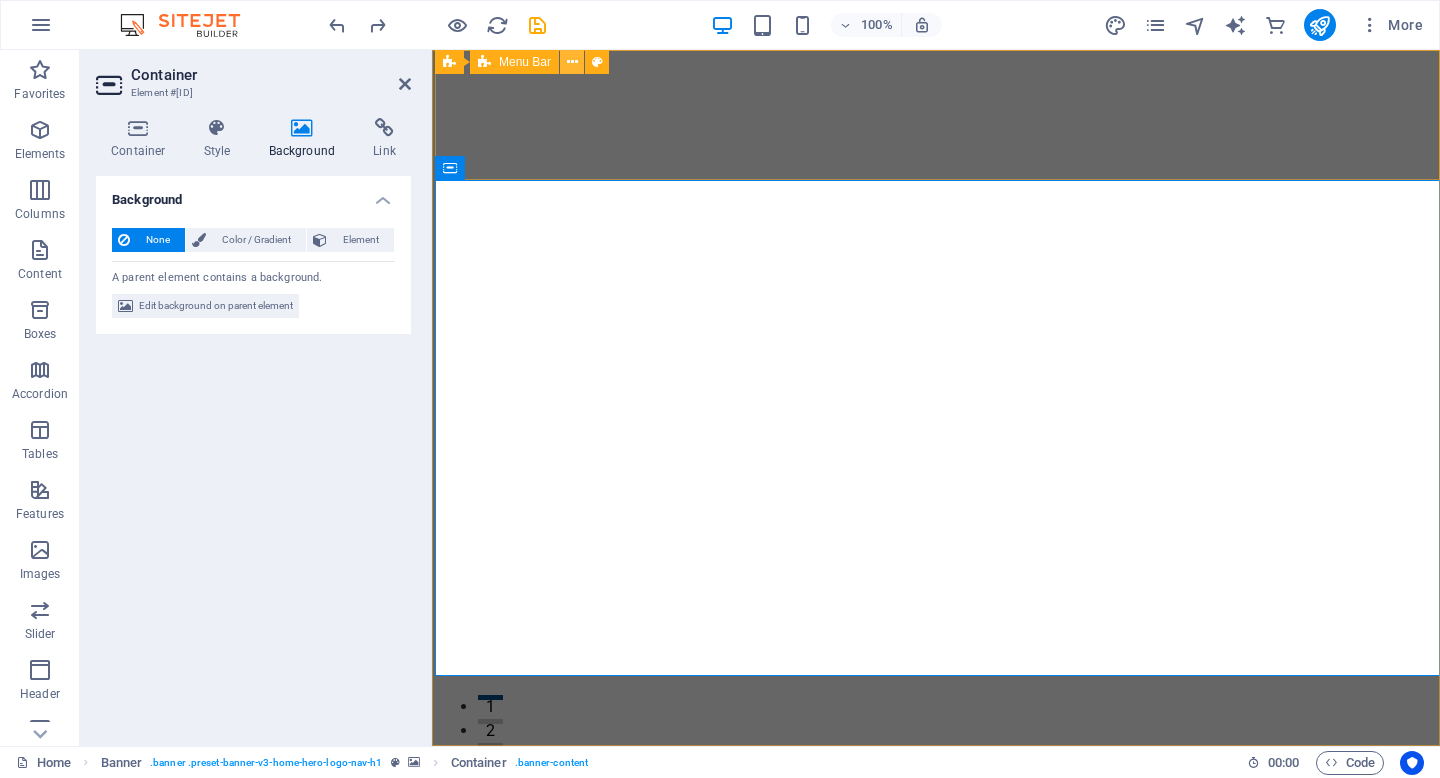 click at bounding box center (572, 62) 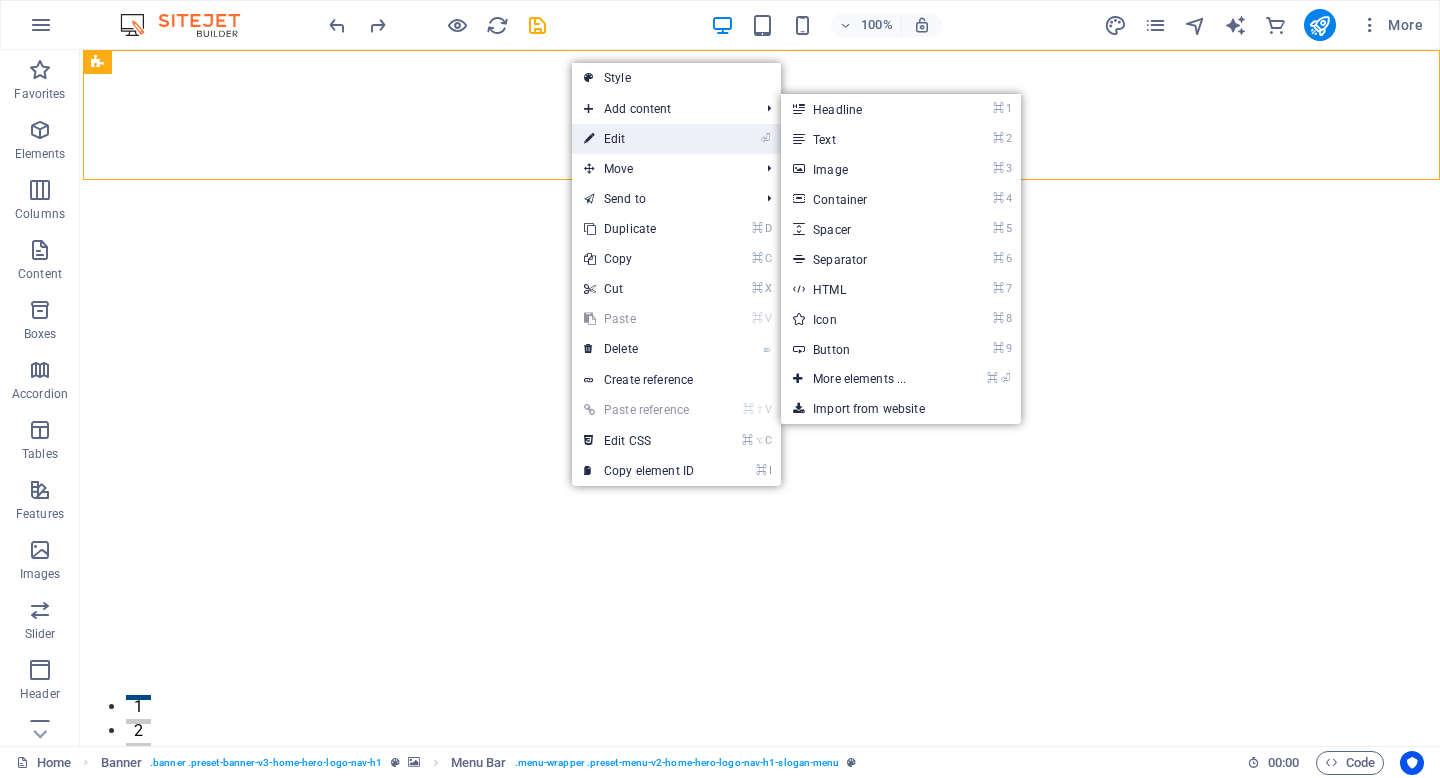 click on "⏎  Edit" at bounding box center [639, 139] 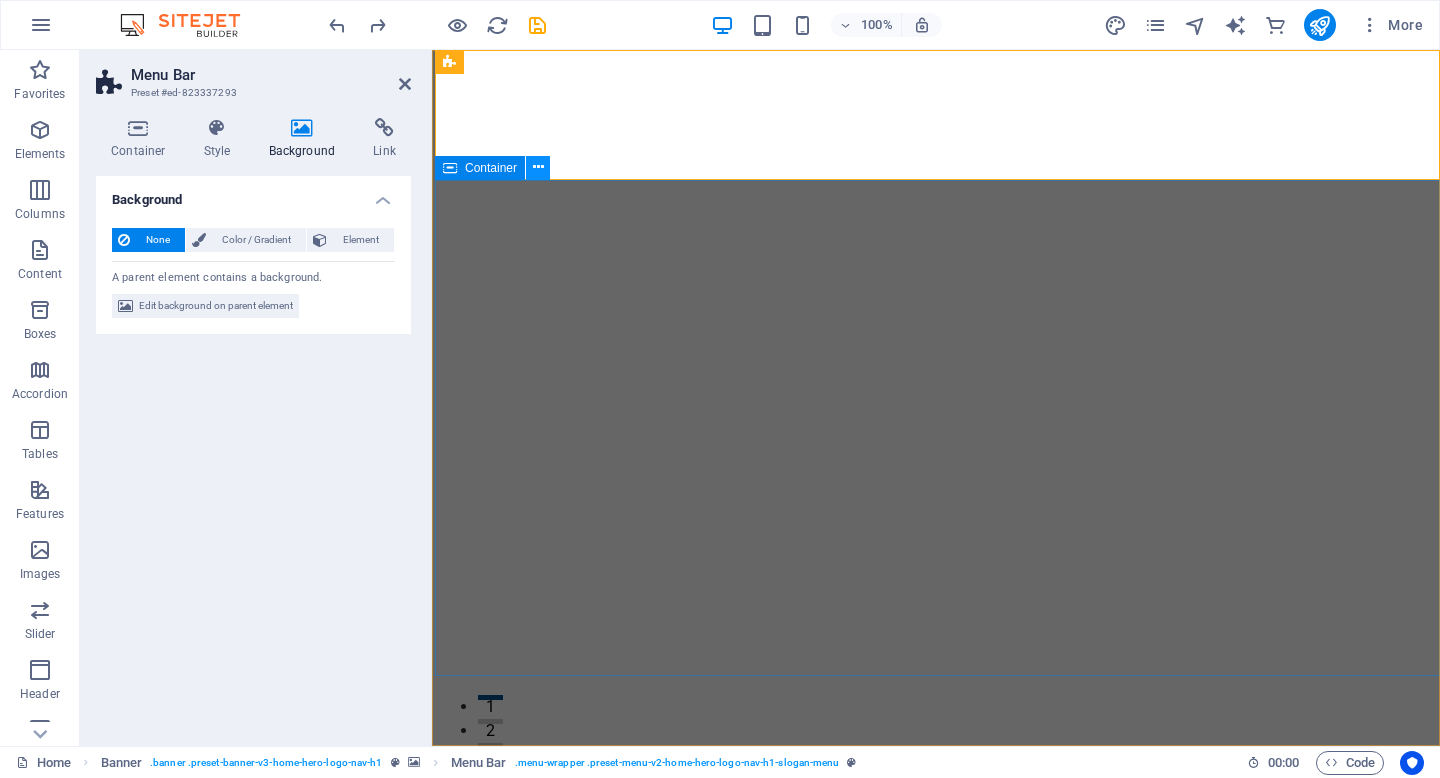 click at bounding box center [538, 168] 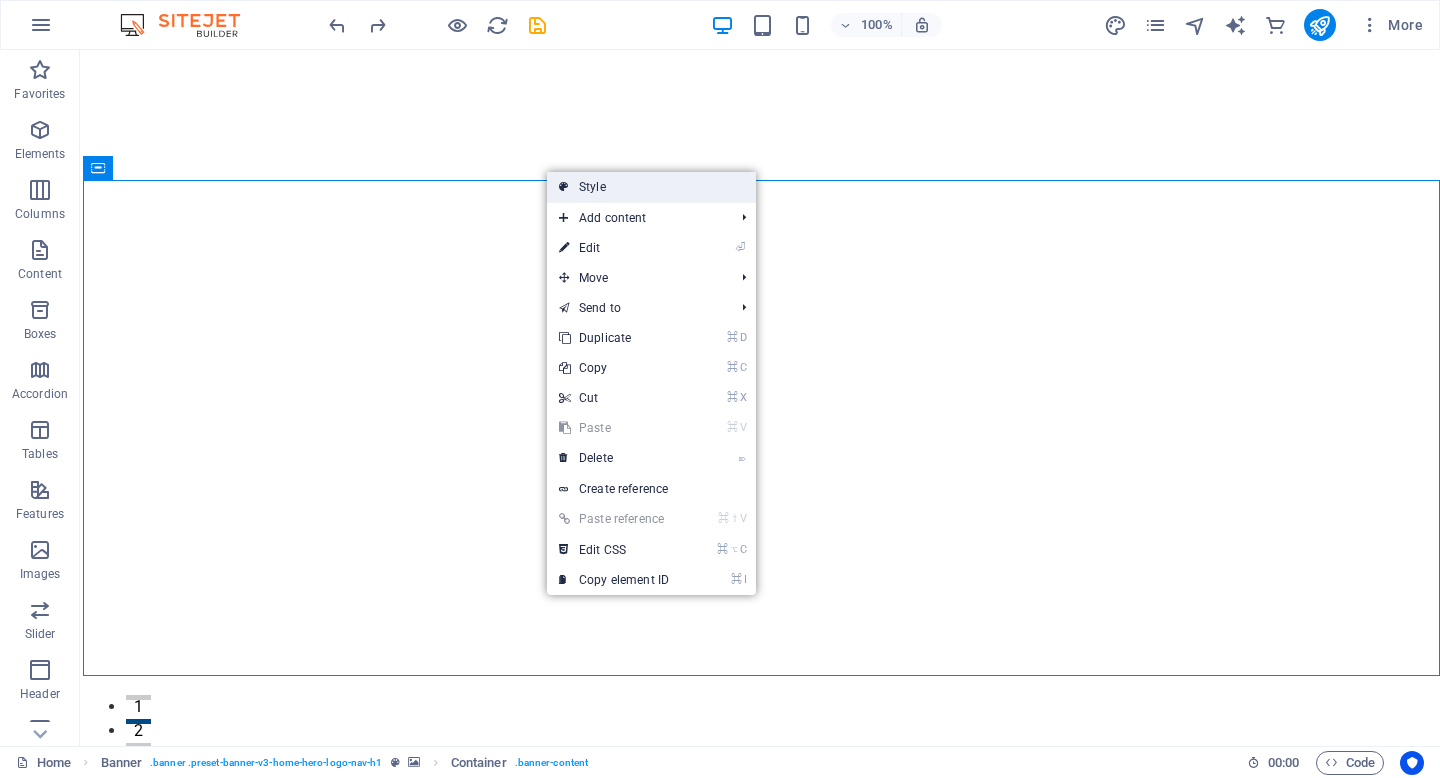 click on "Style" at bounding box center [651, 187] 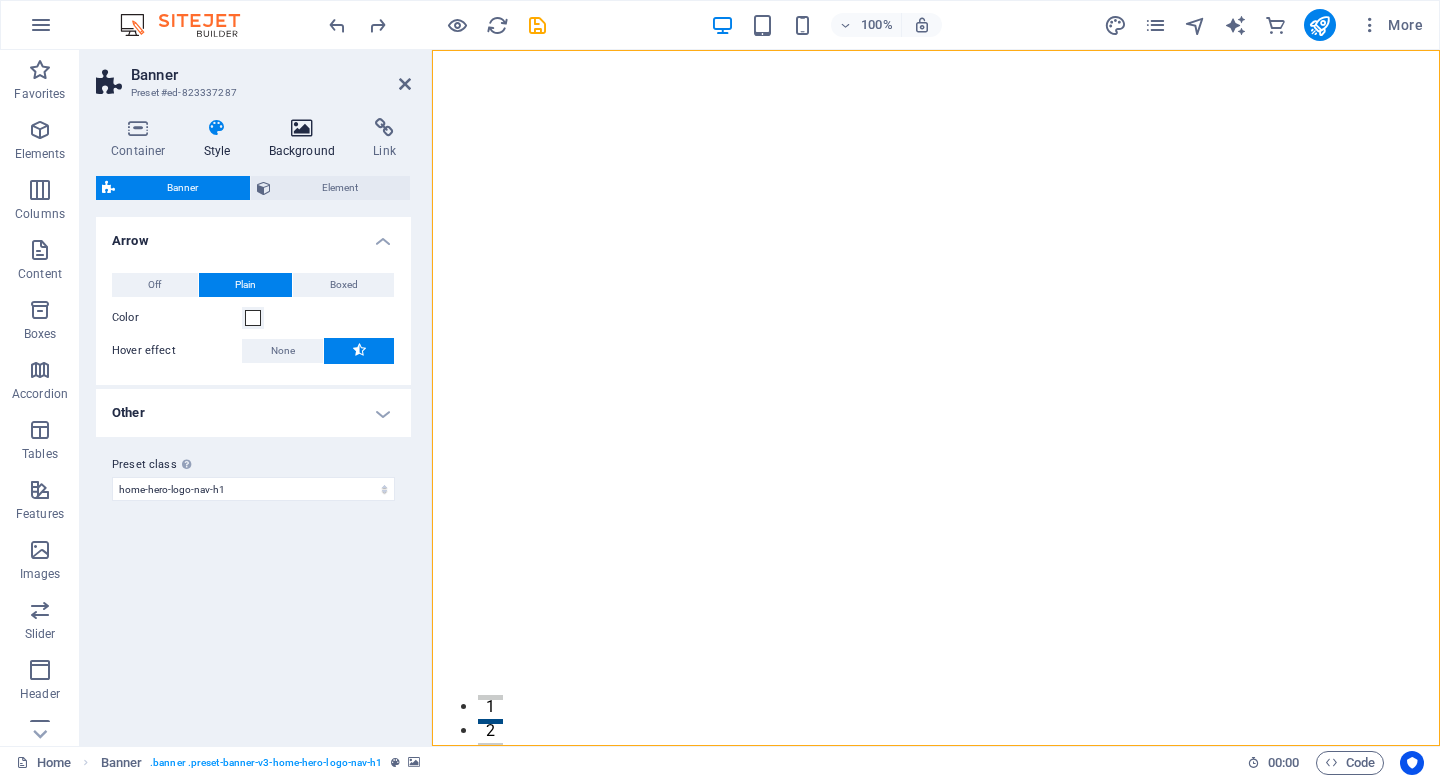 click at bounding box center [302, 128] 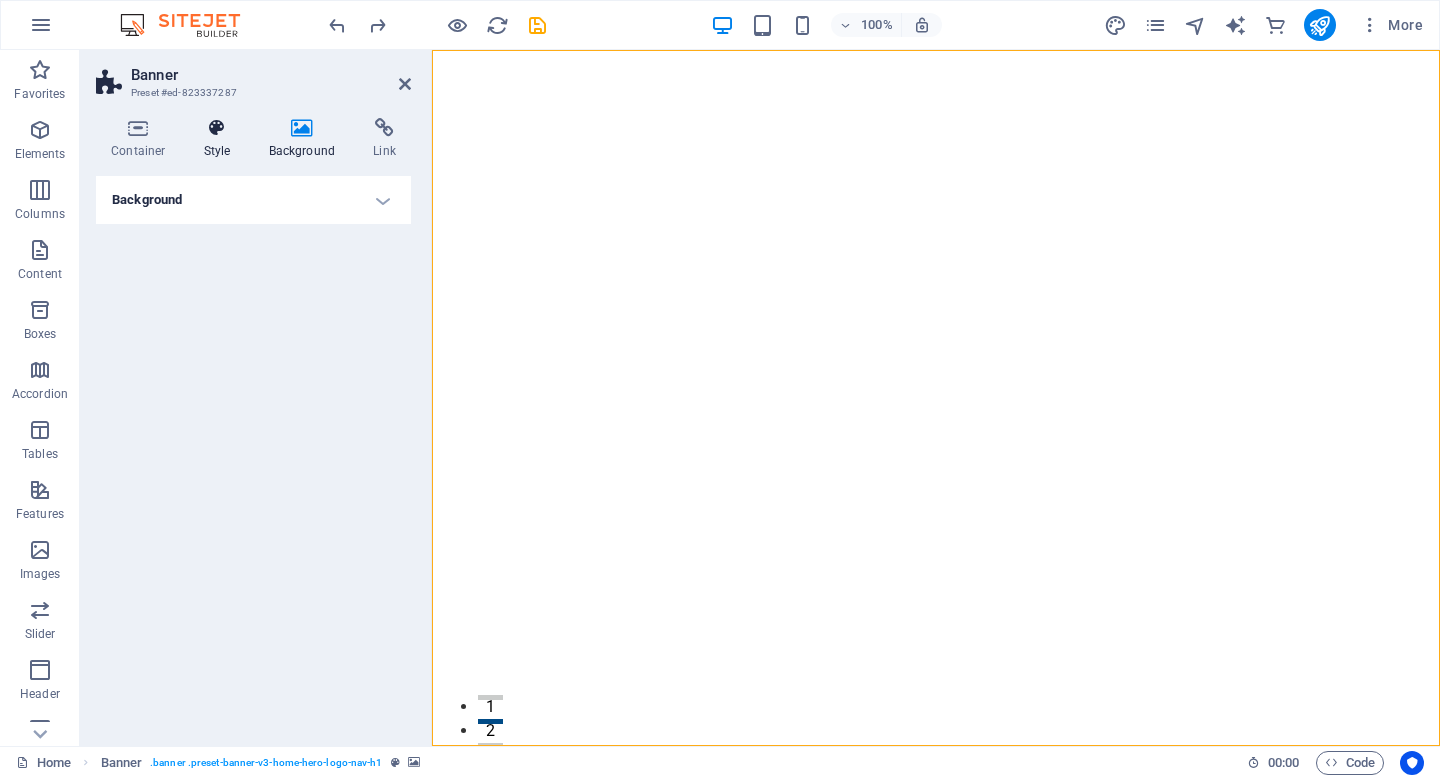 click at bounding box center [217, 128] 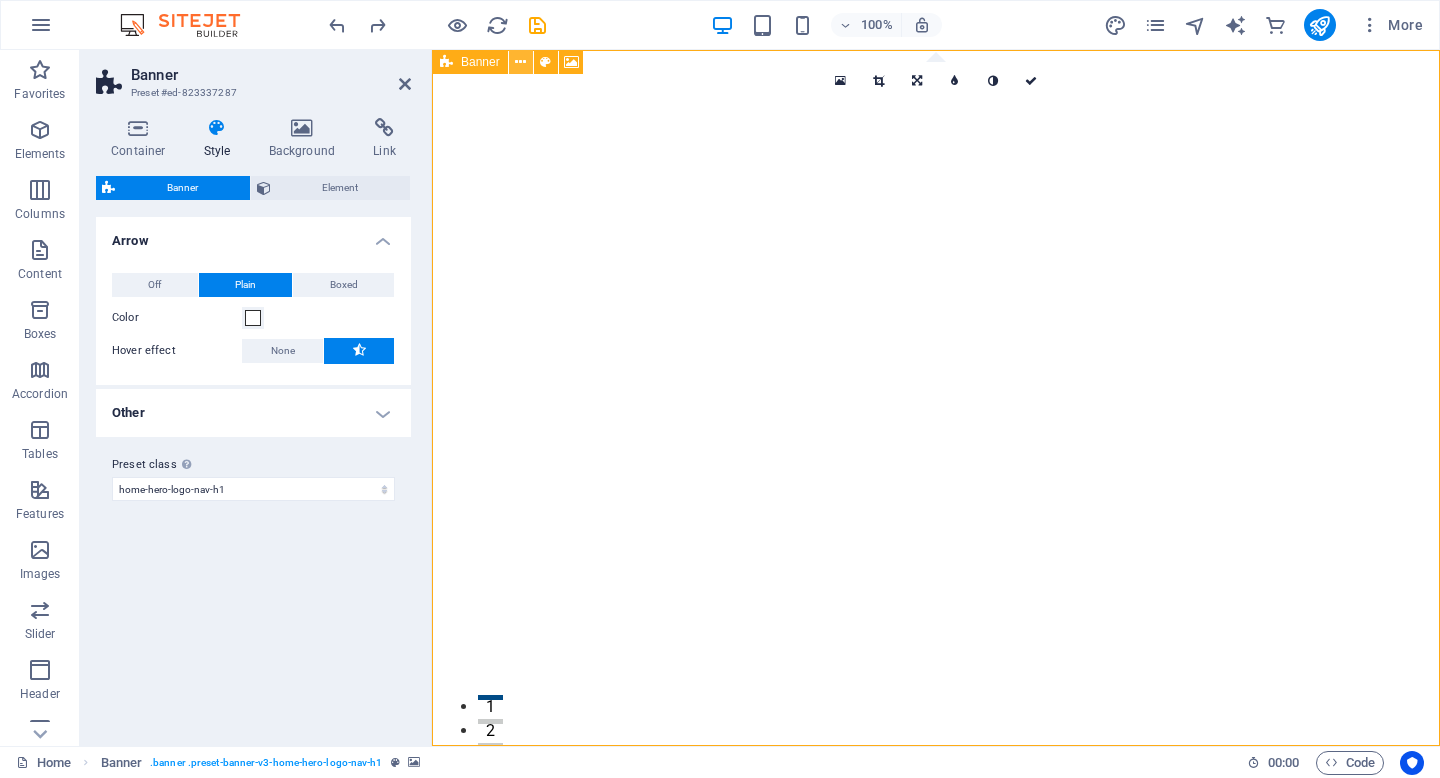 click at bounding box center [520, 62] 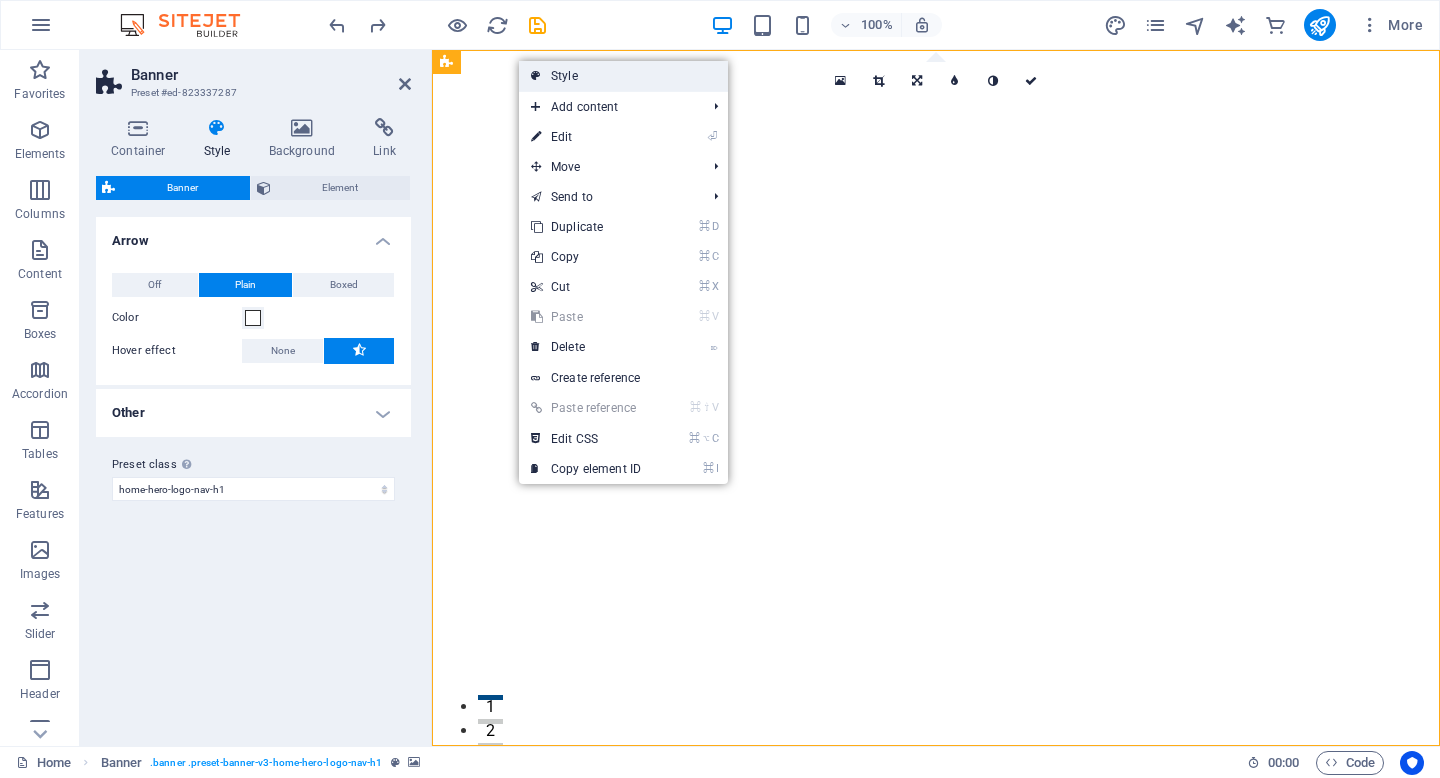 click on "Style" at bounding box center [623, 76] 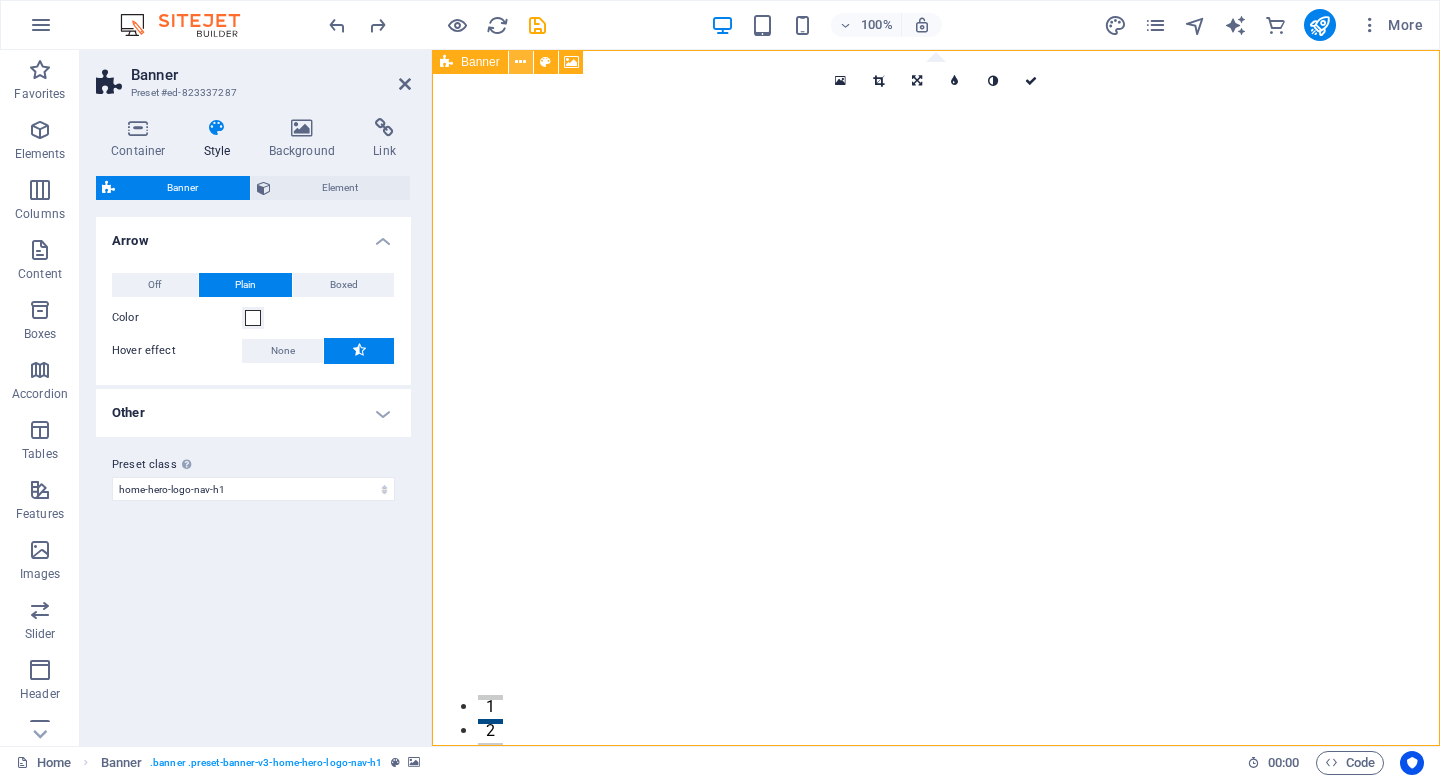 click at bounding box center [520, 62] 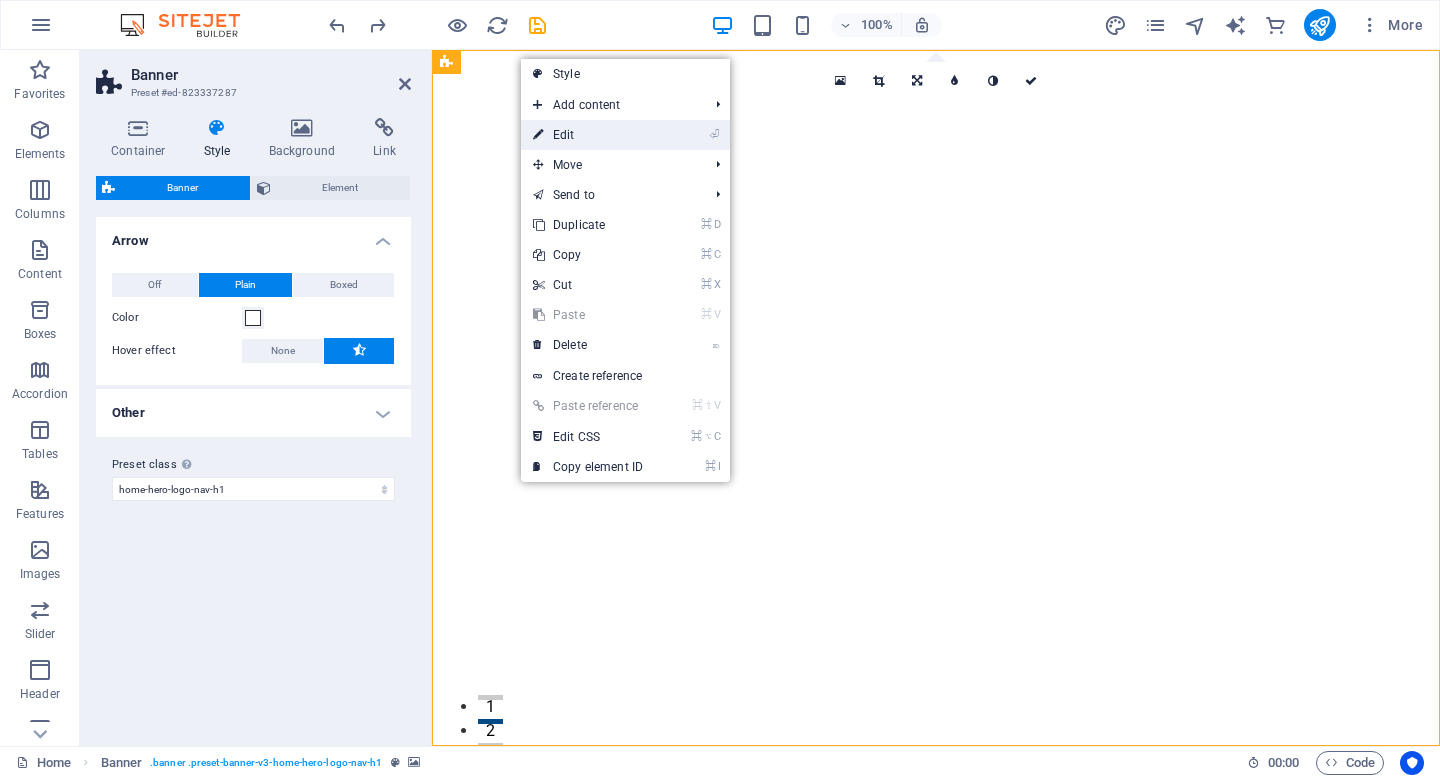 click on "⏎  Edit" at bounding box center (588, 135) 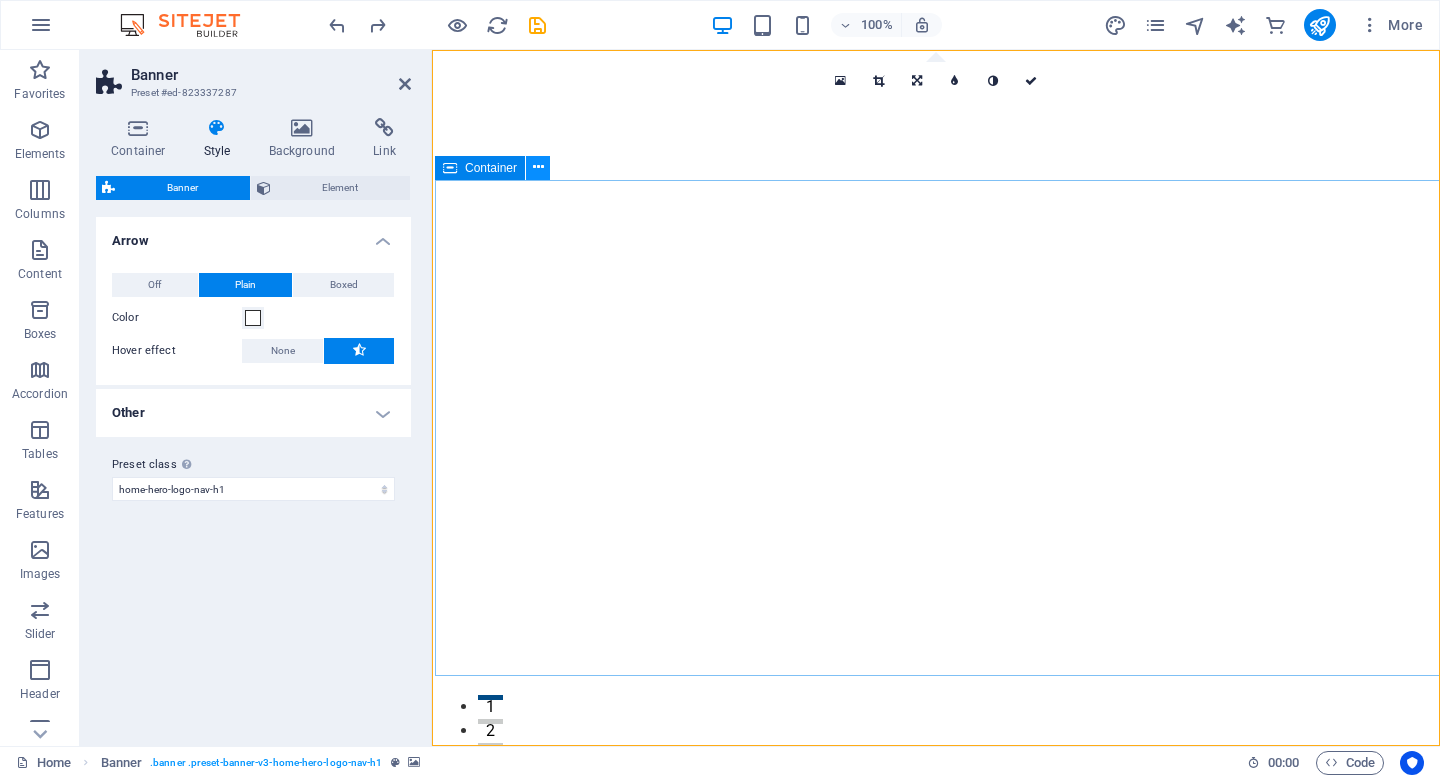 click at bounding box center [538, 167] 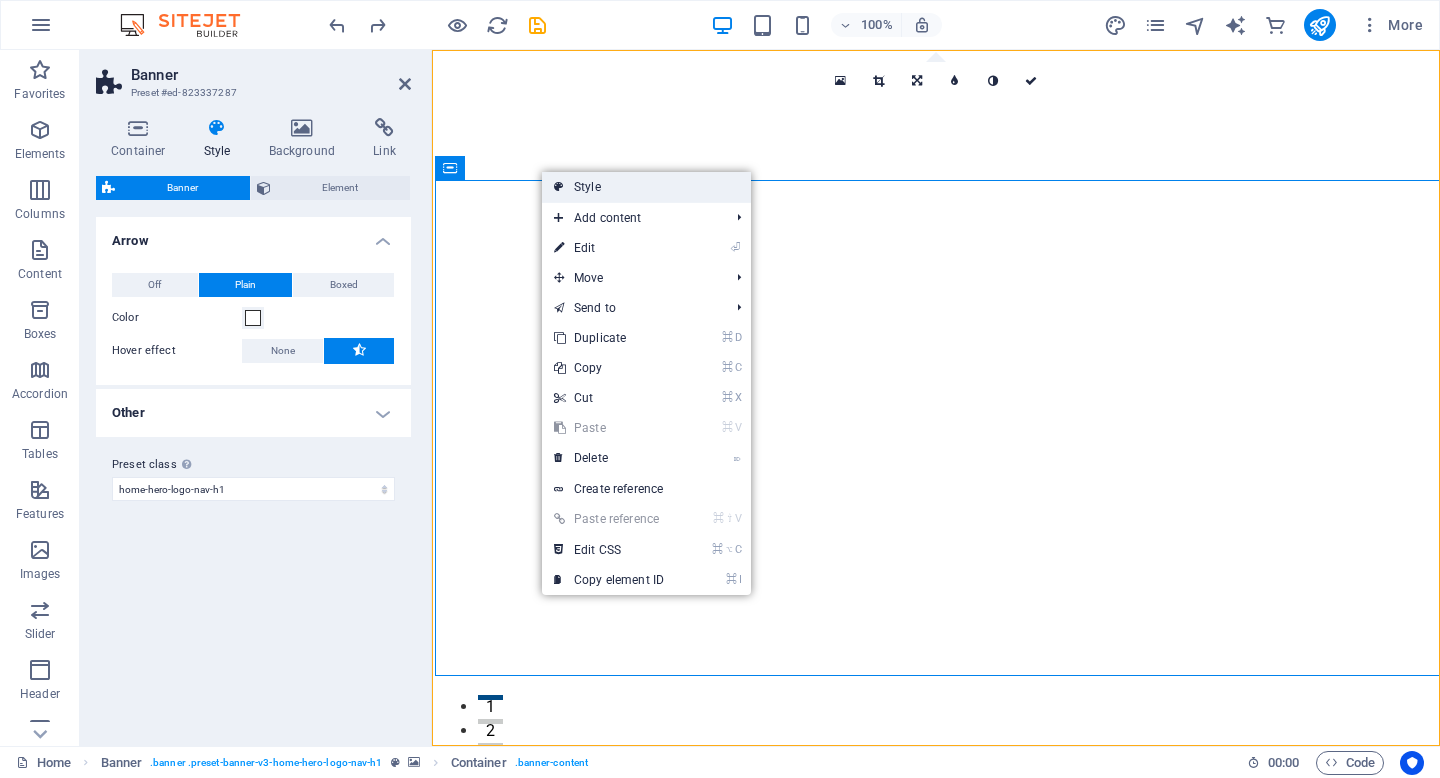 click on "Style" at bounding box center [646, 187] 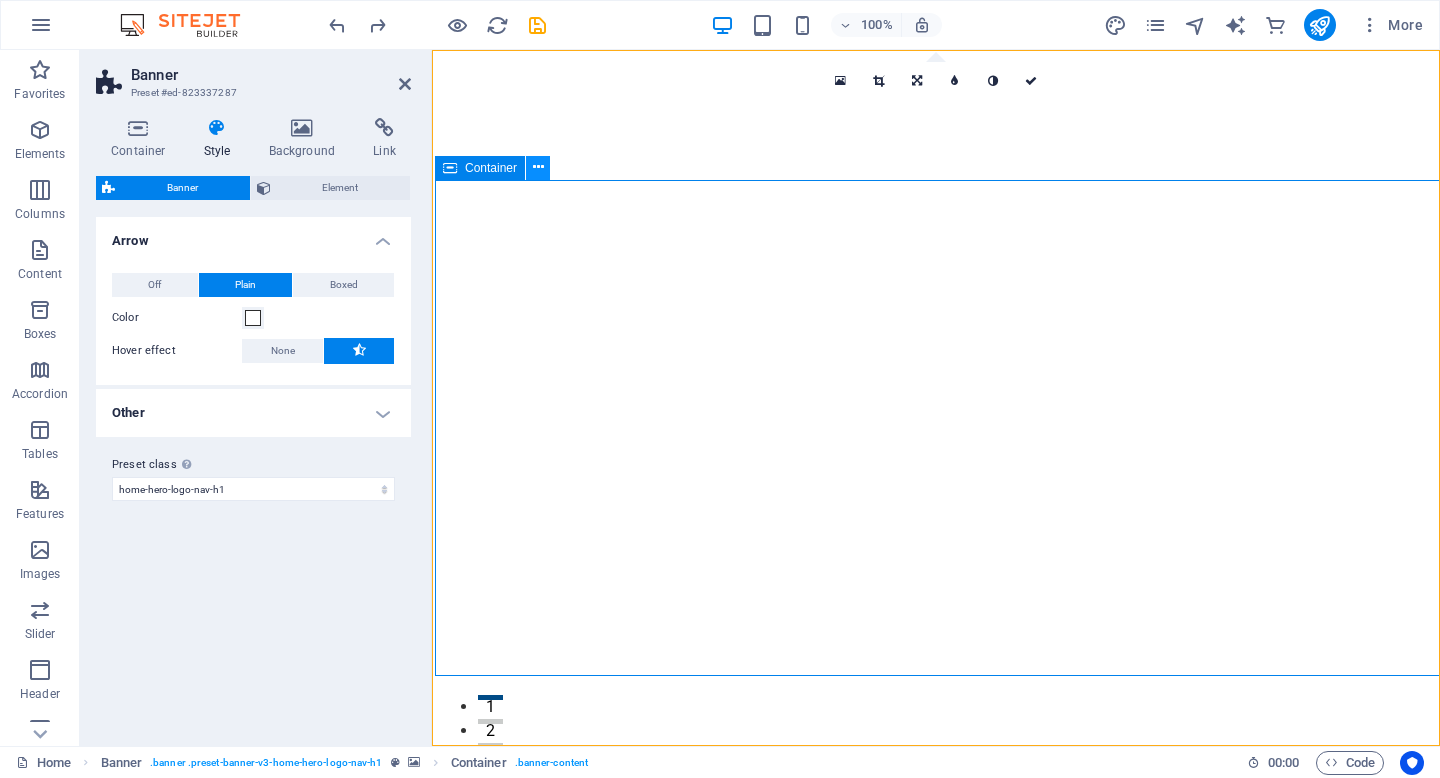 click at bounding box center (538, 168) 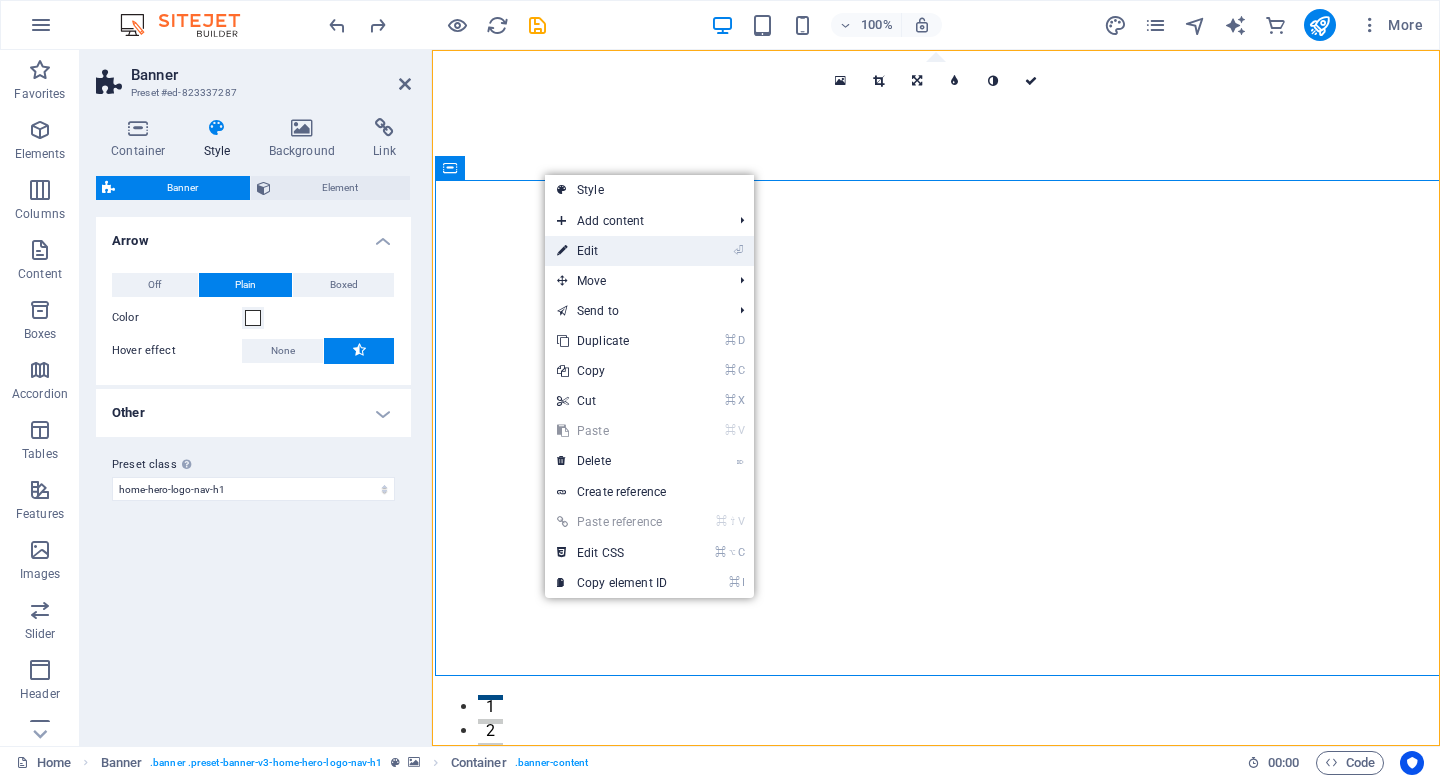 click on "⏎  Edit" at bounding box center [612, 251] 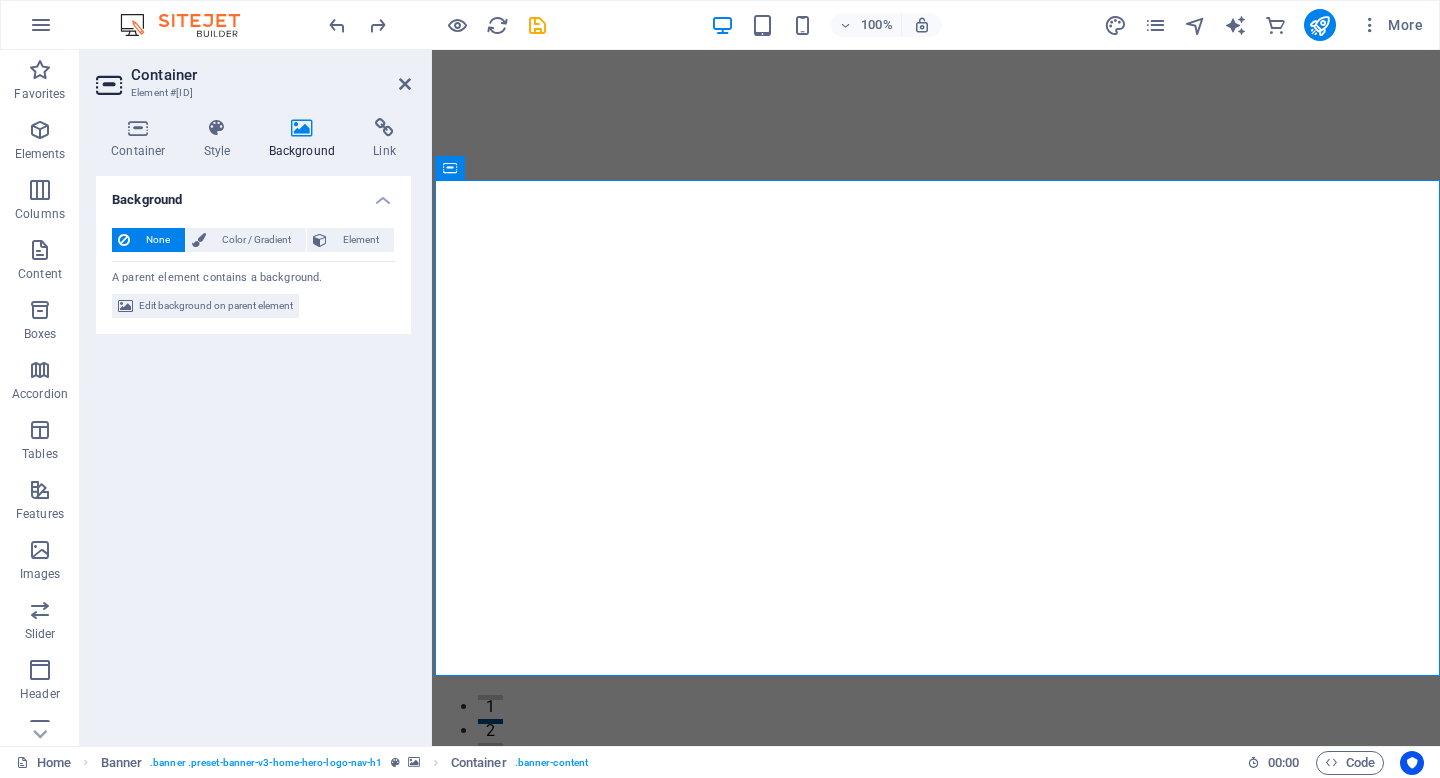 click at bounding box center (302, 128) 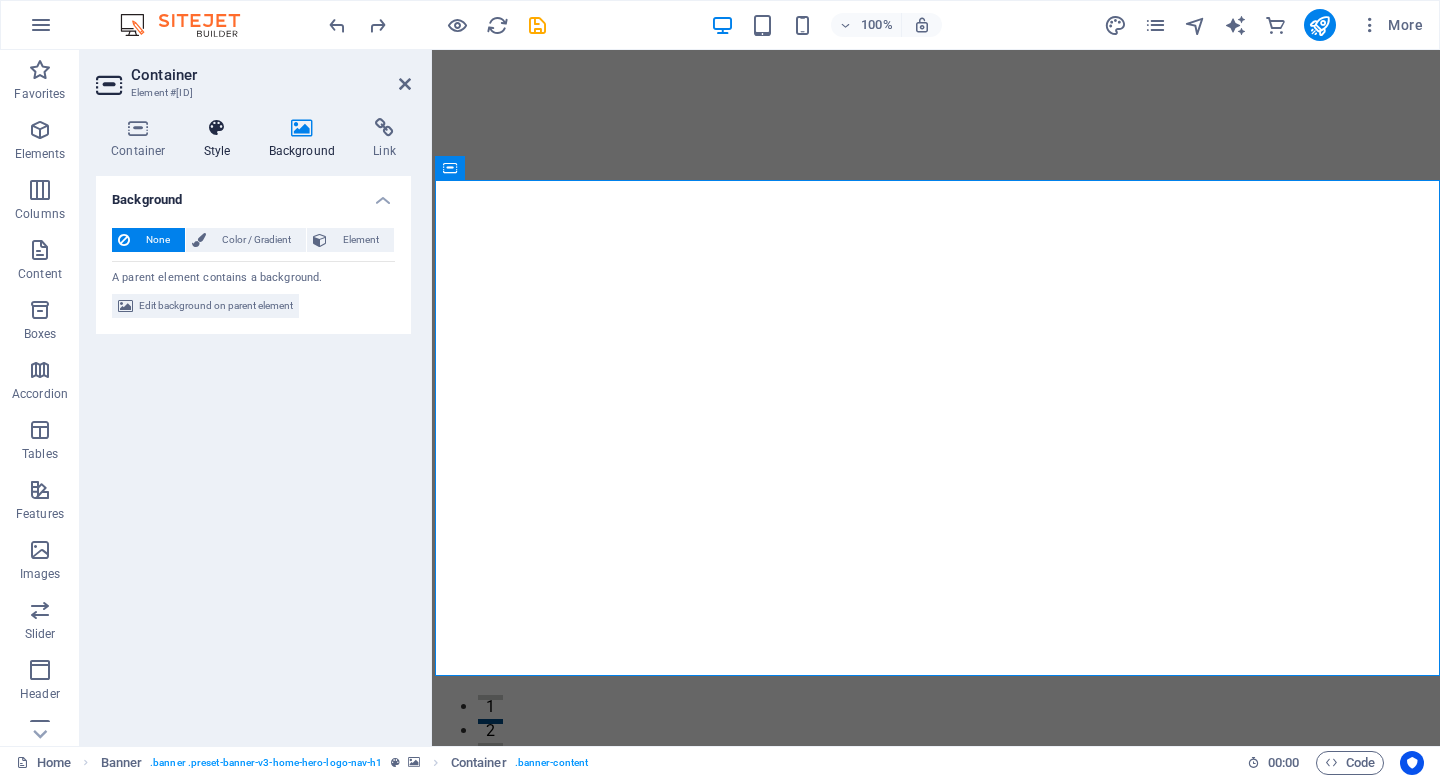 click at bounding box center (217, 128) 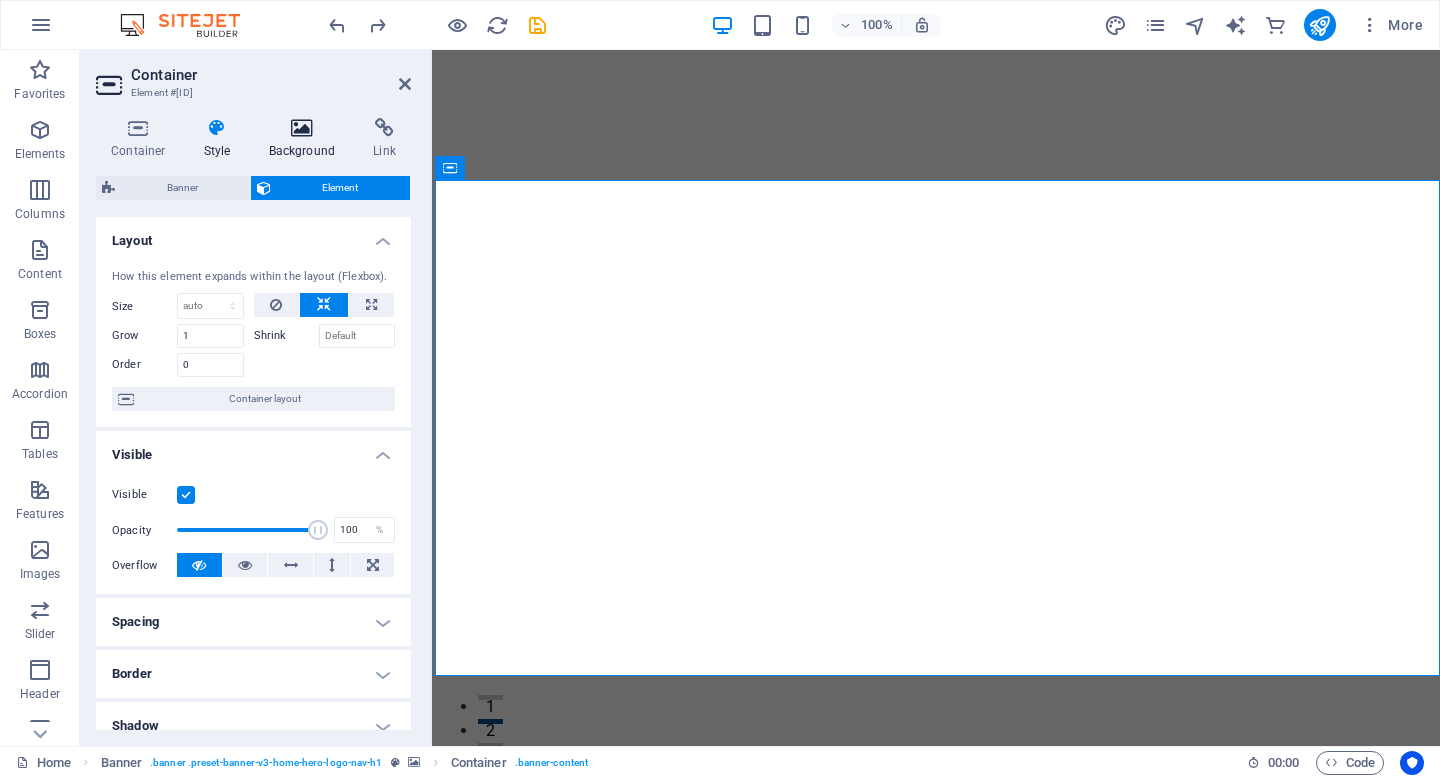 click at bounding box center [302, 128] 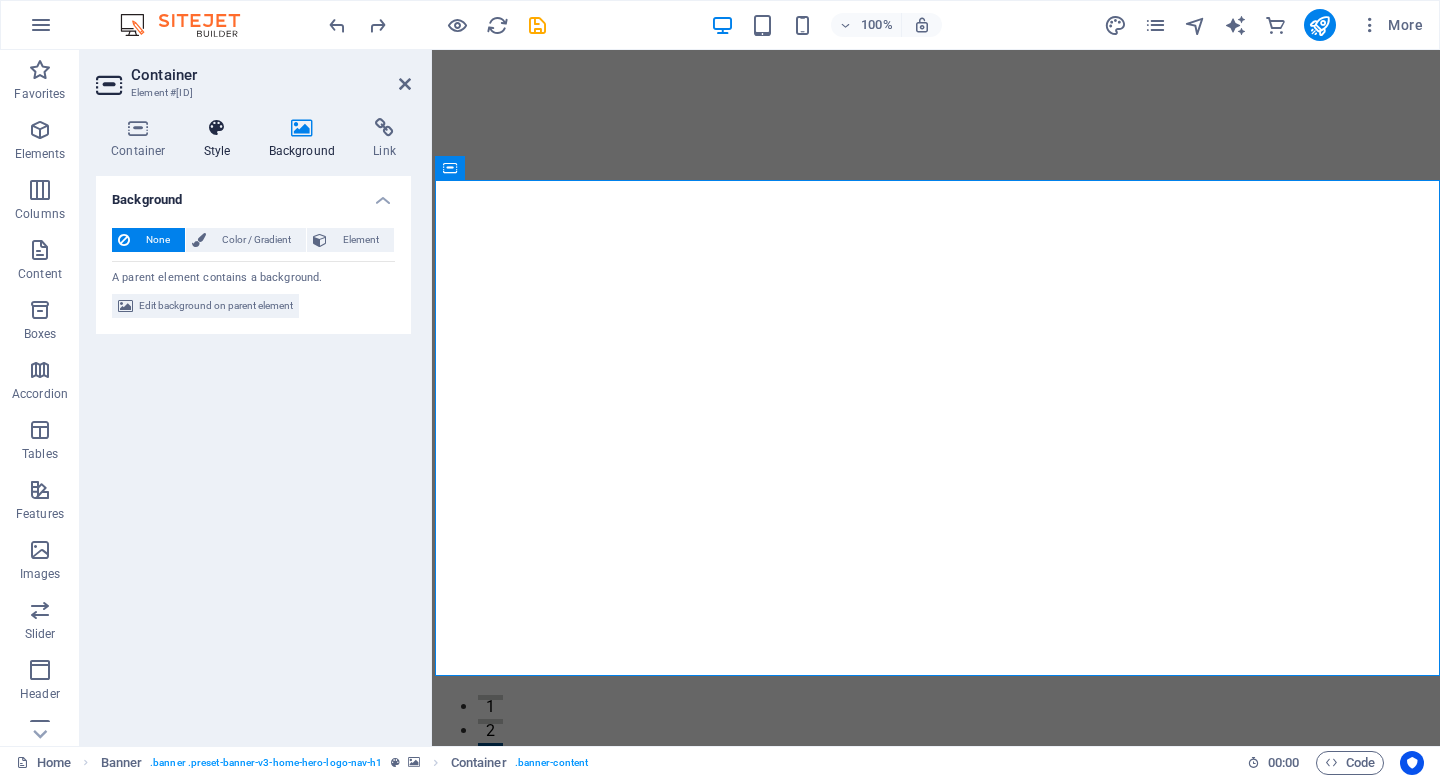 click at bounding box center (217, 128) 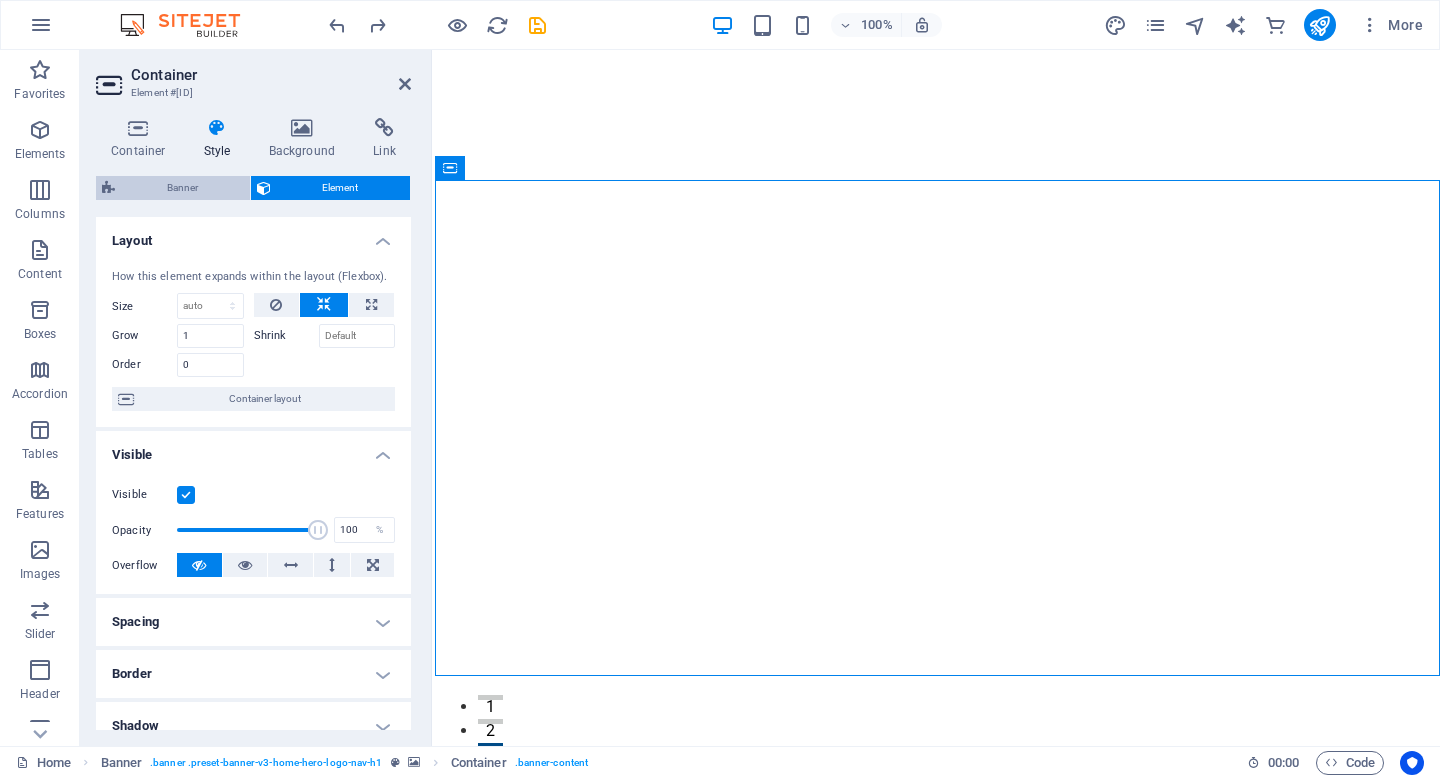 click on "Banner" at bounding box center (182, 188) 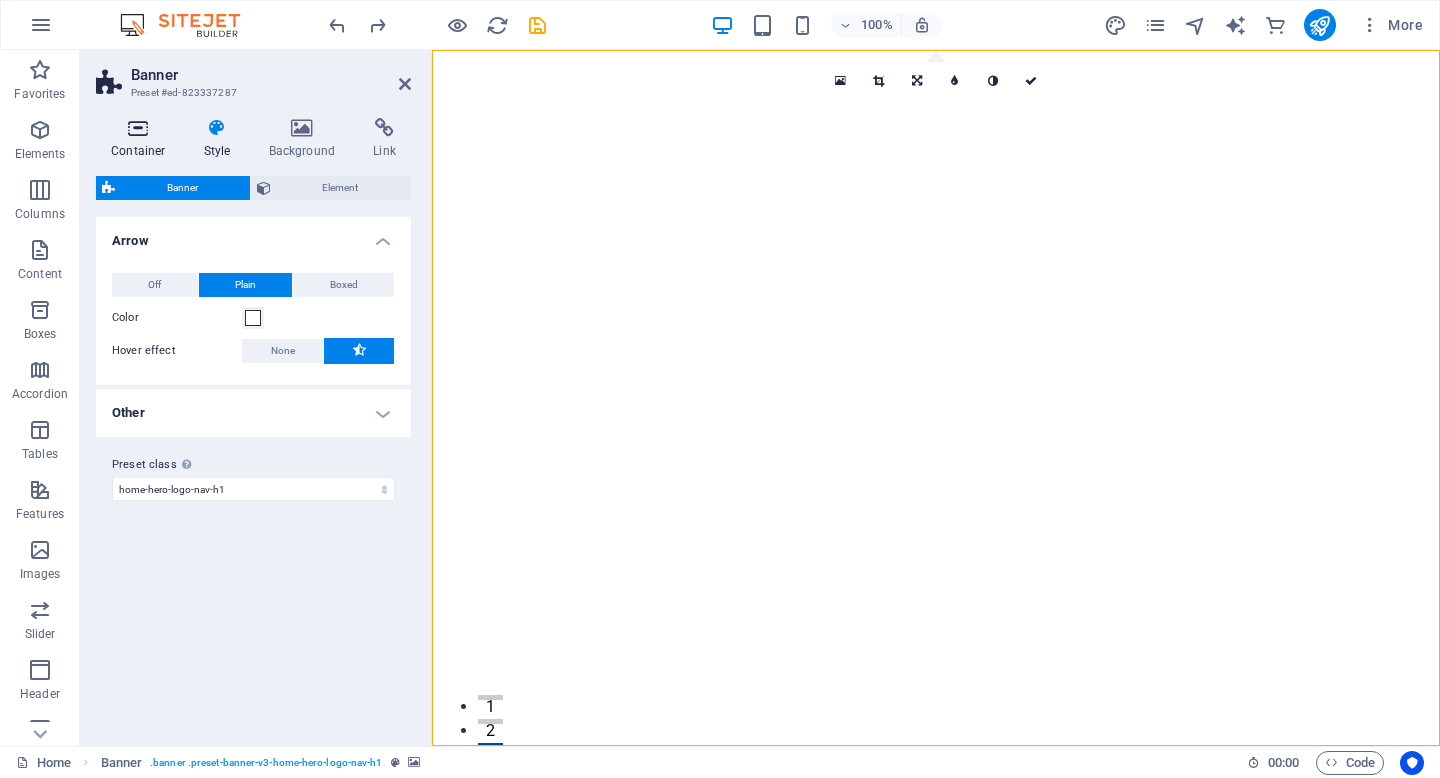 click at bounding box center [138, 128] 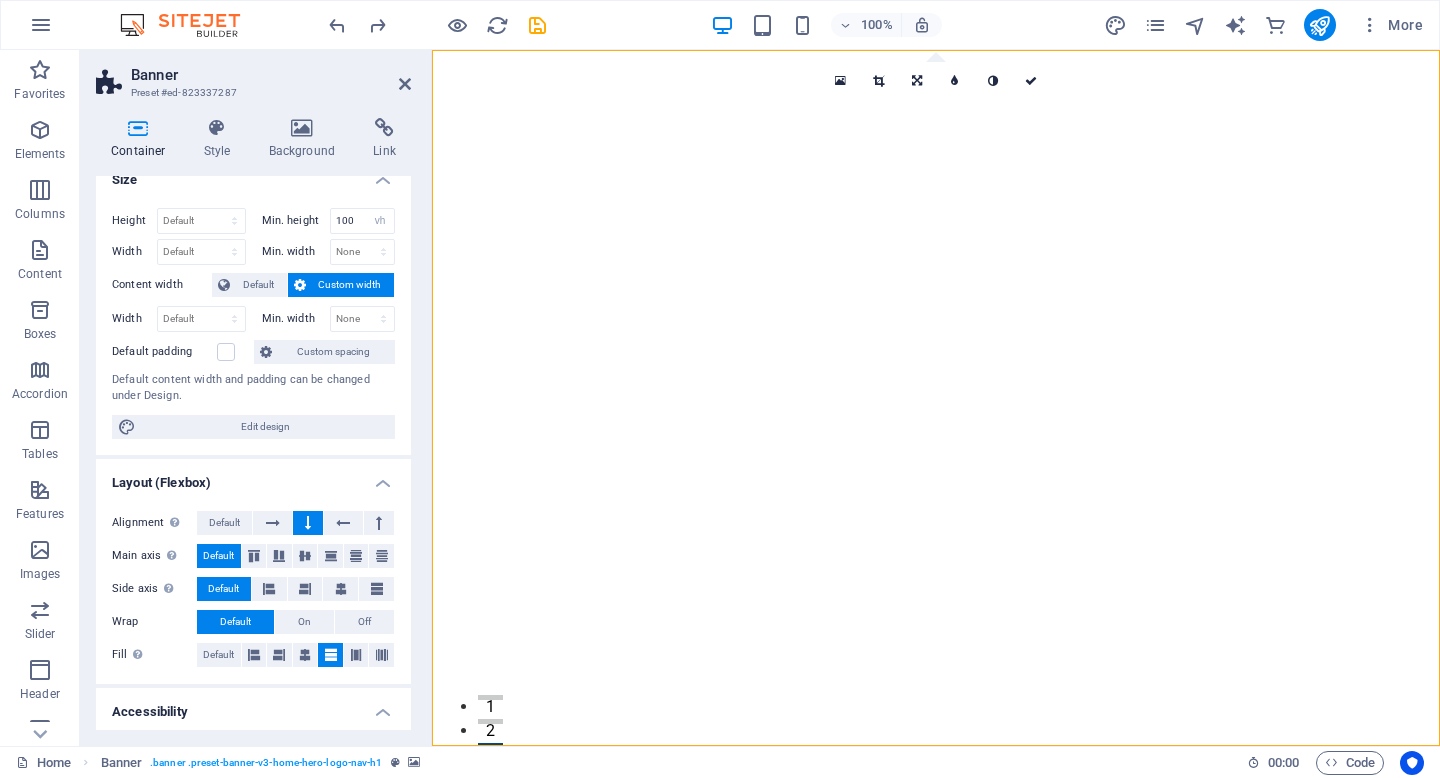 scroll, scrollTop: 0, scrollLeft: 0, axis: both 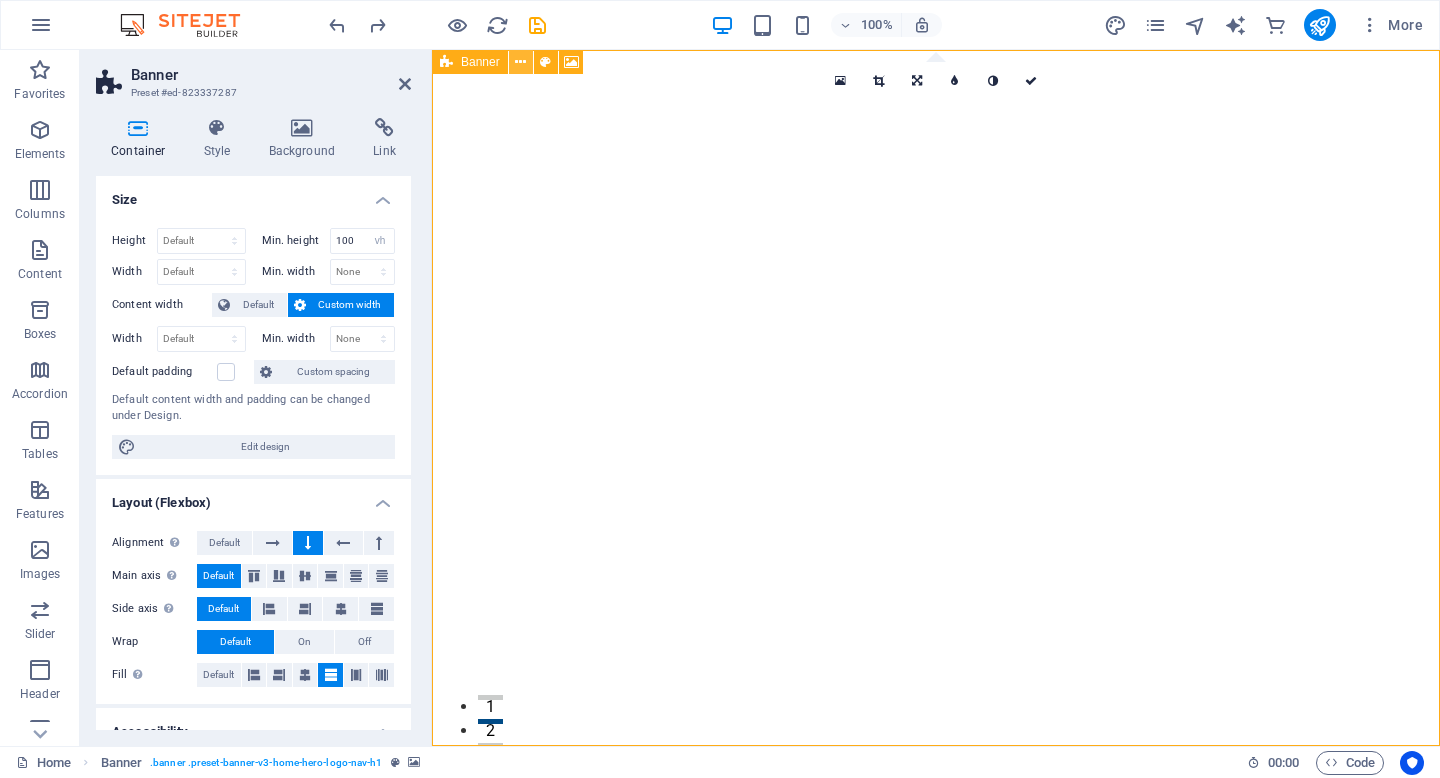 click at bounding box center (520, 62) 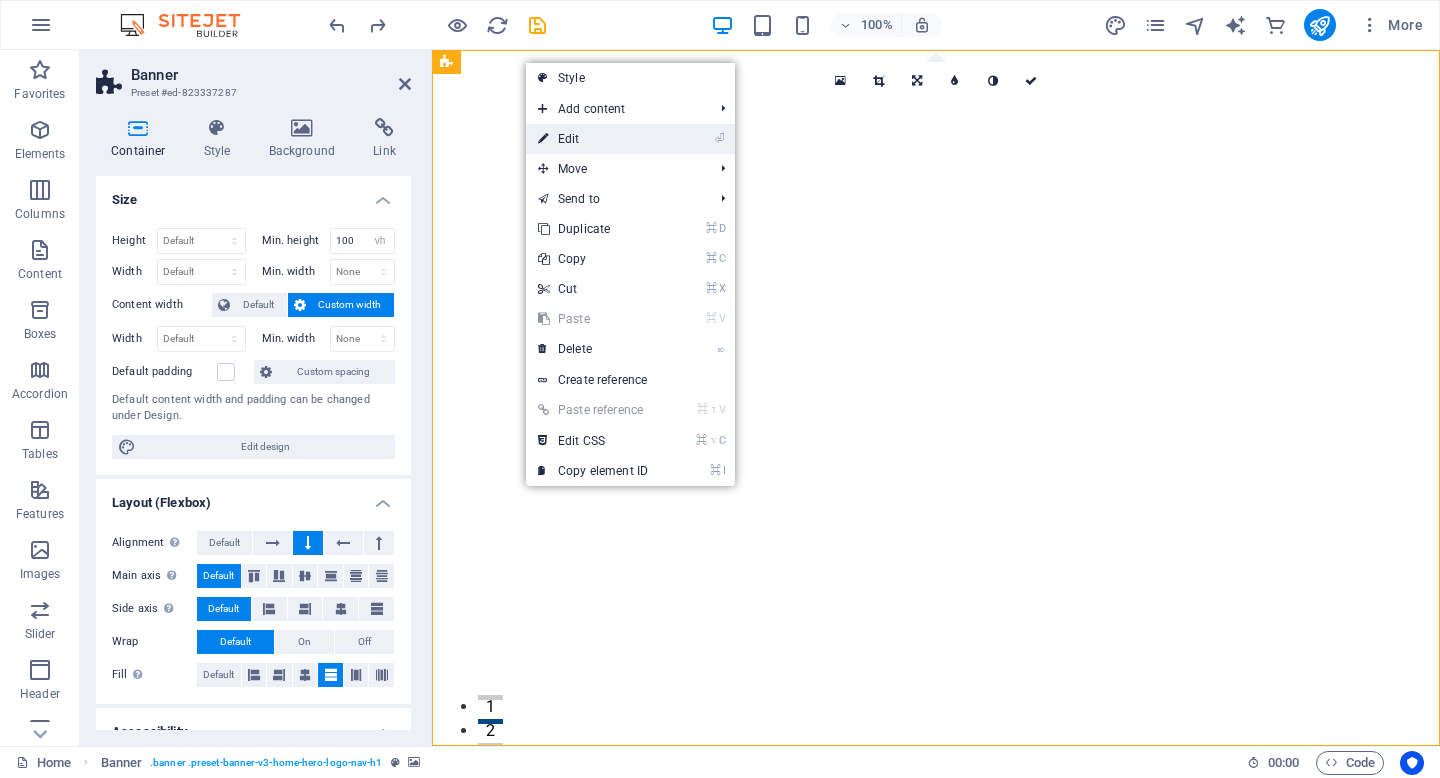 click on "⏎  Edit" at bounding box center (593, 139) 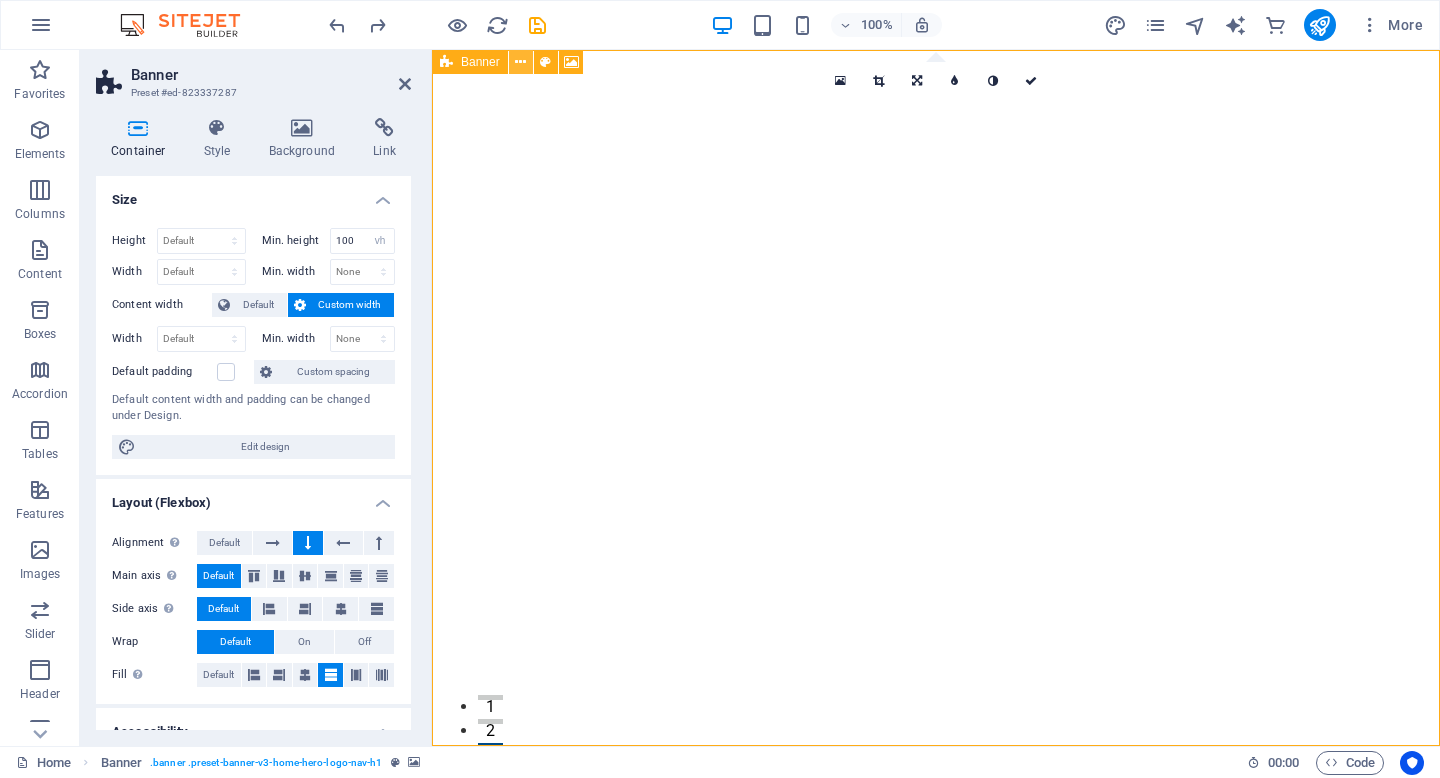 click at bounding box center (520, 62) 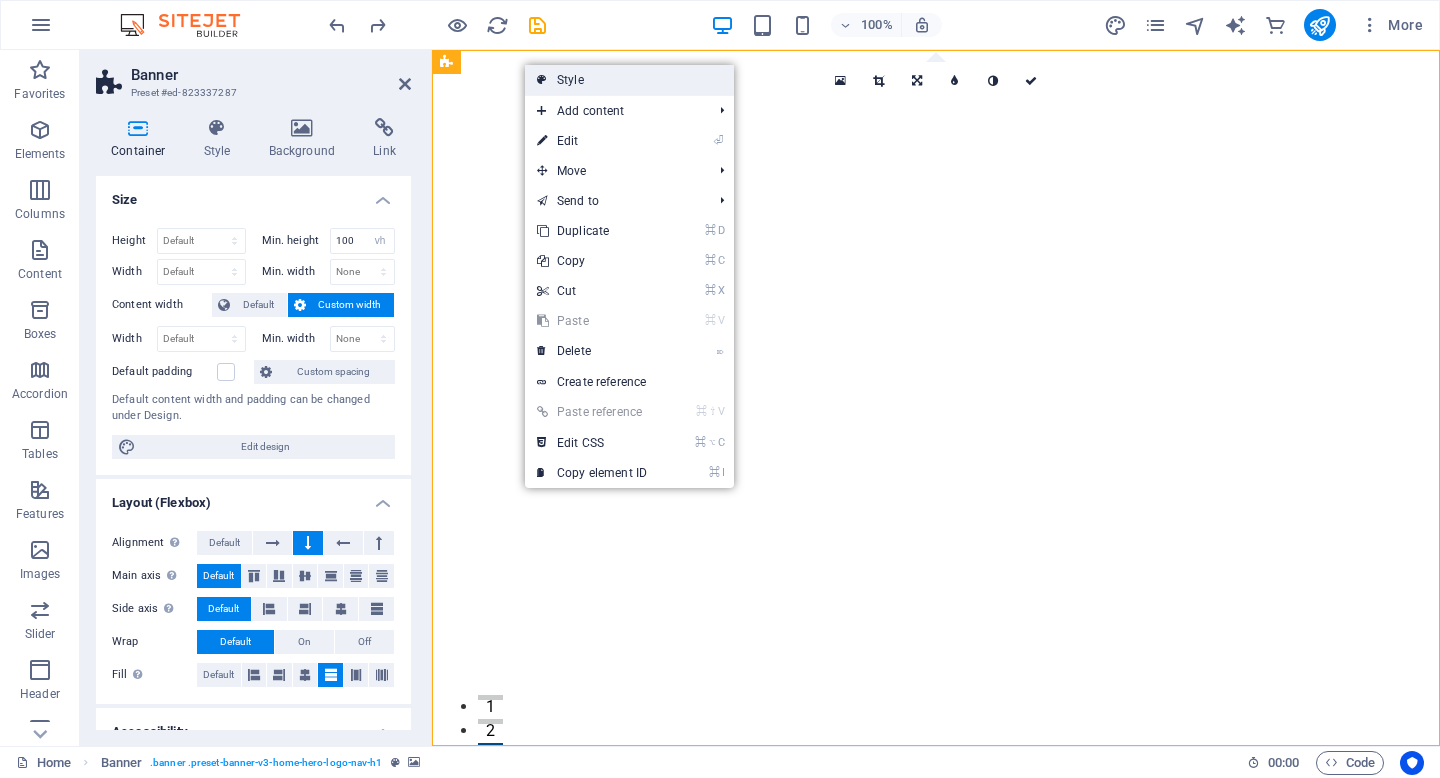 click on "Style" at bounding box center [629, 80] 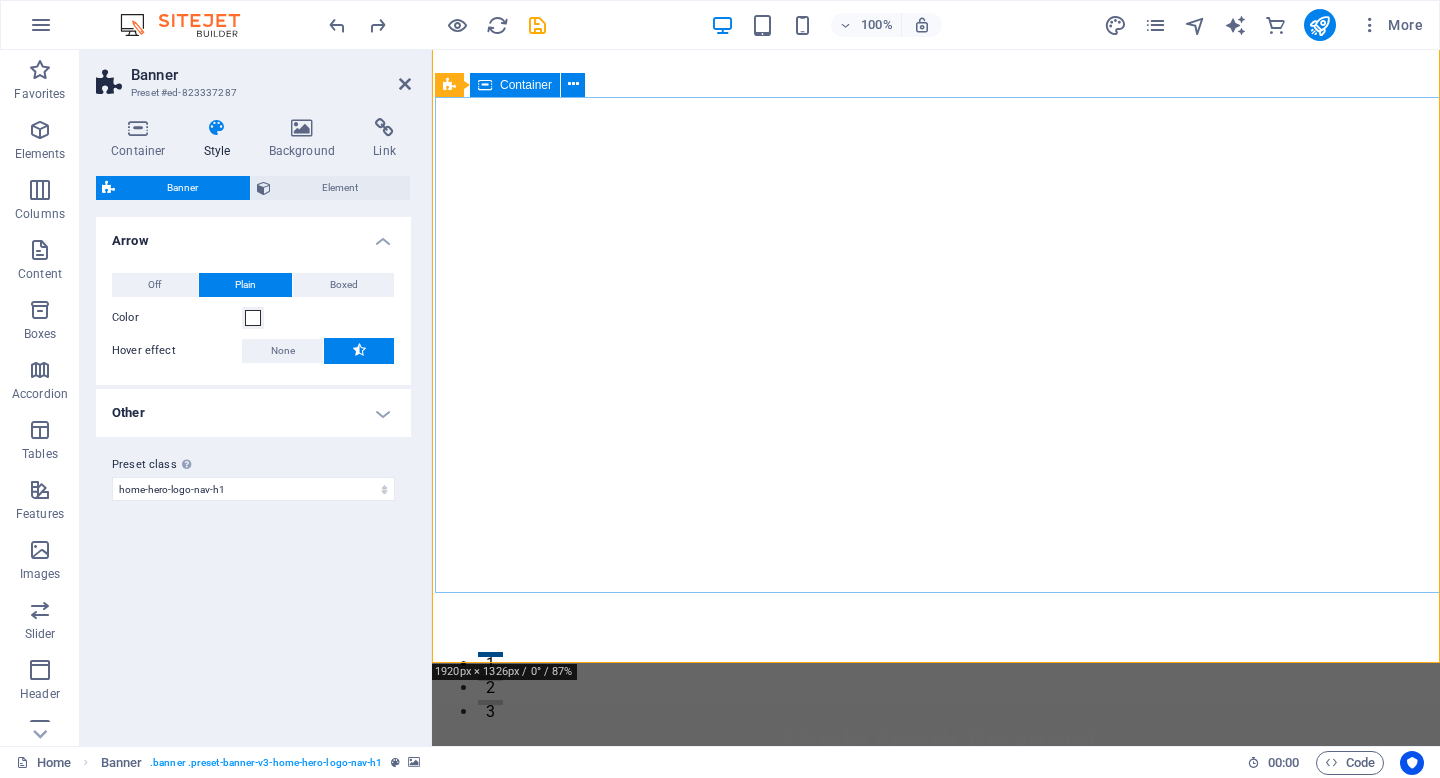 scroll, scrollTop: 18, scrollLeft: 0, axis: vertical 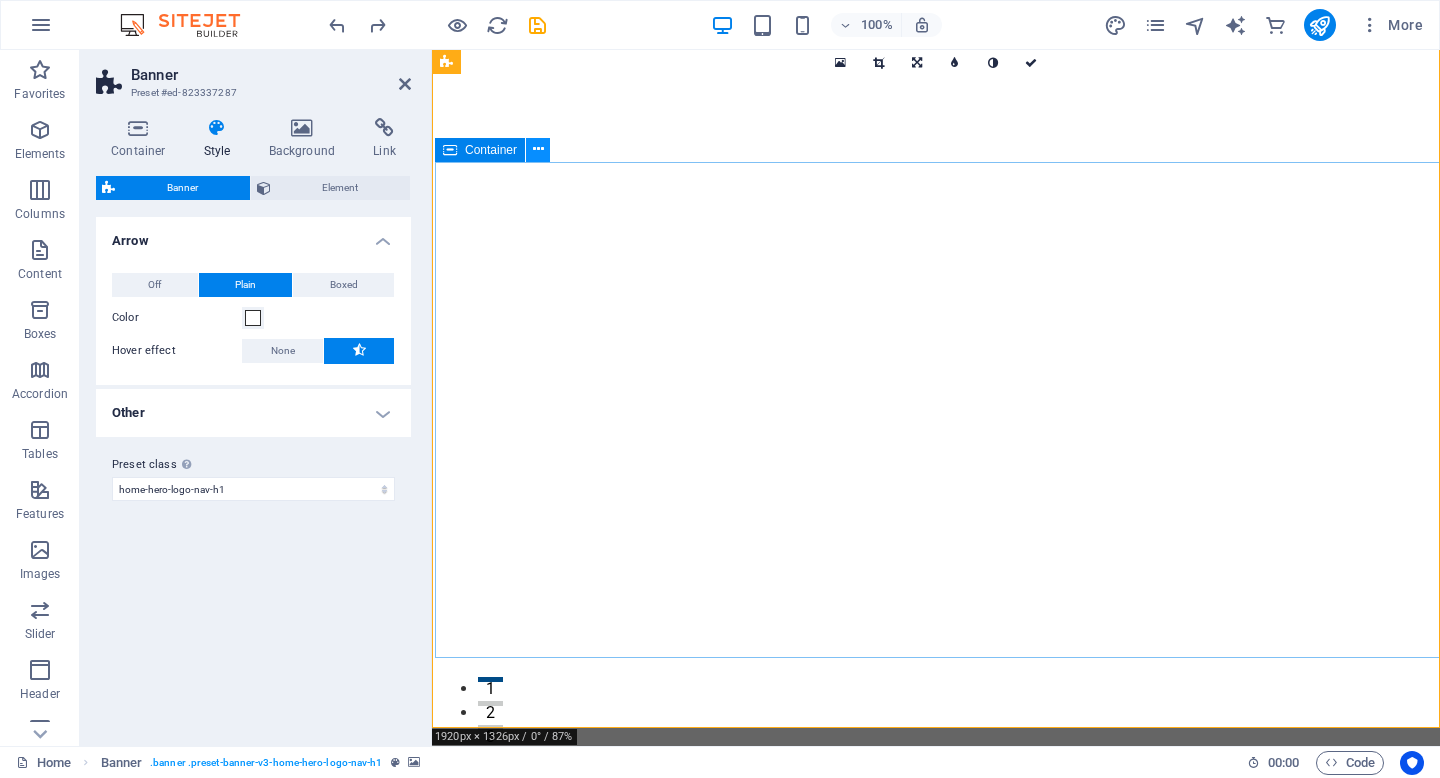 click at bounding box center [538, 149] 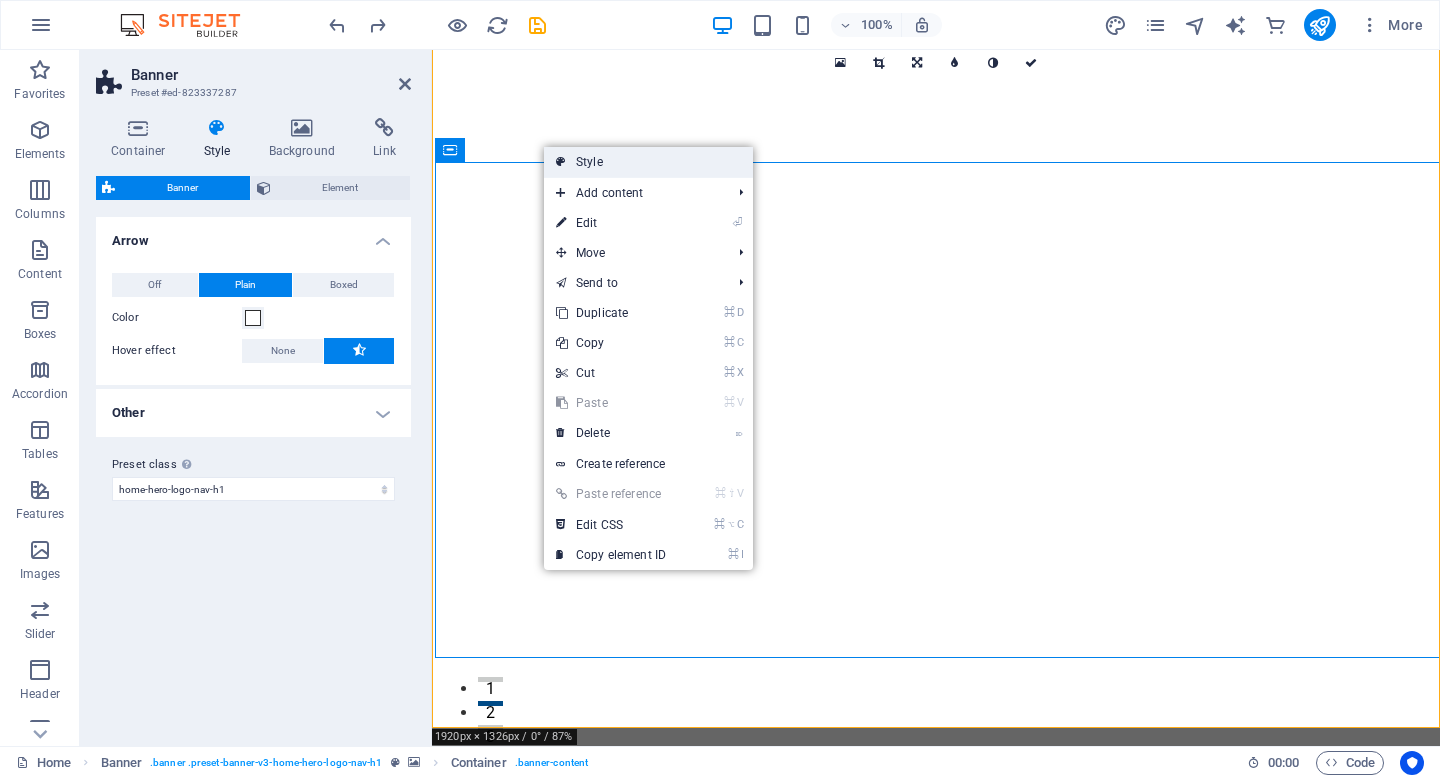click on "Style" at bounding box center [648, 162] 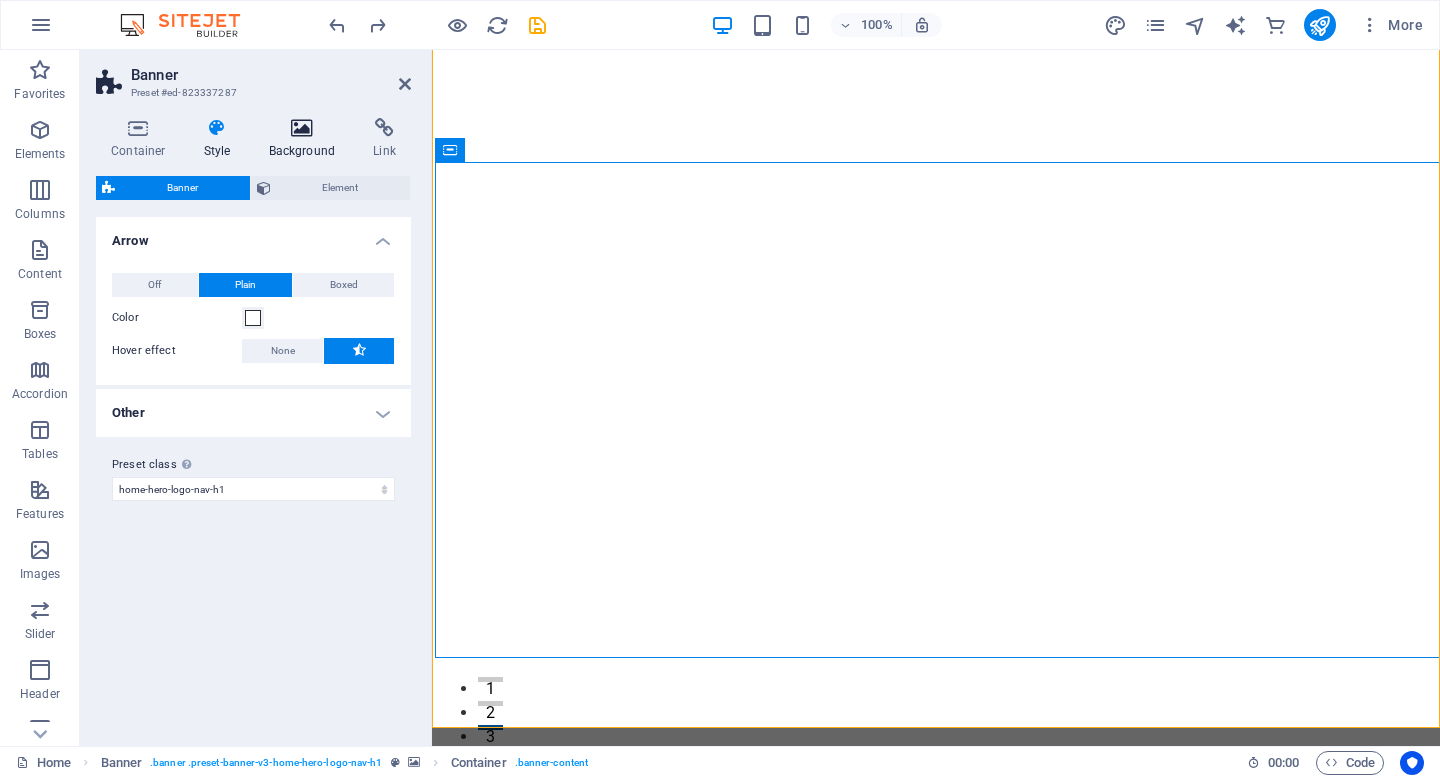 click at bounding box center [302, 128] 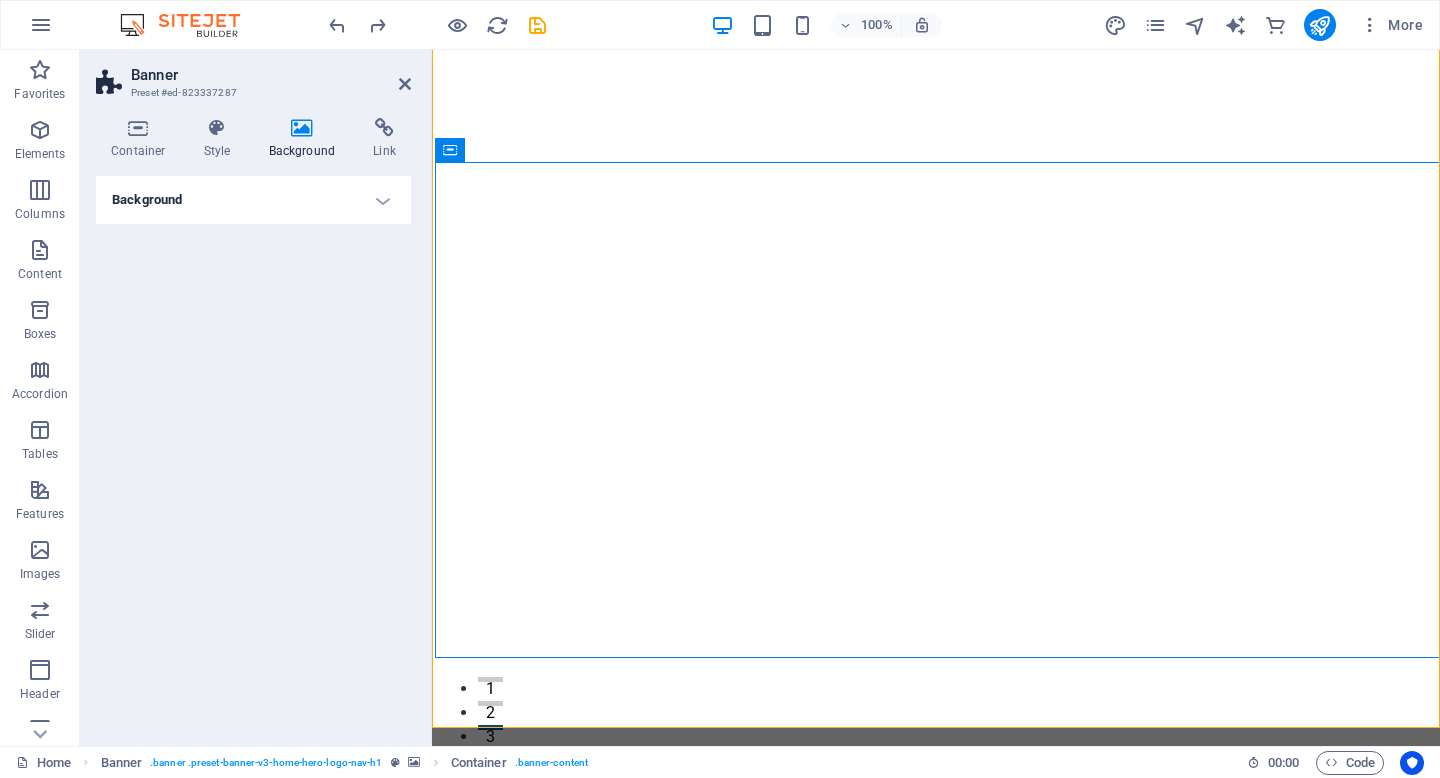 click on "Background" at bounding box center (253, 200) 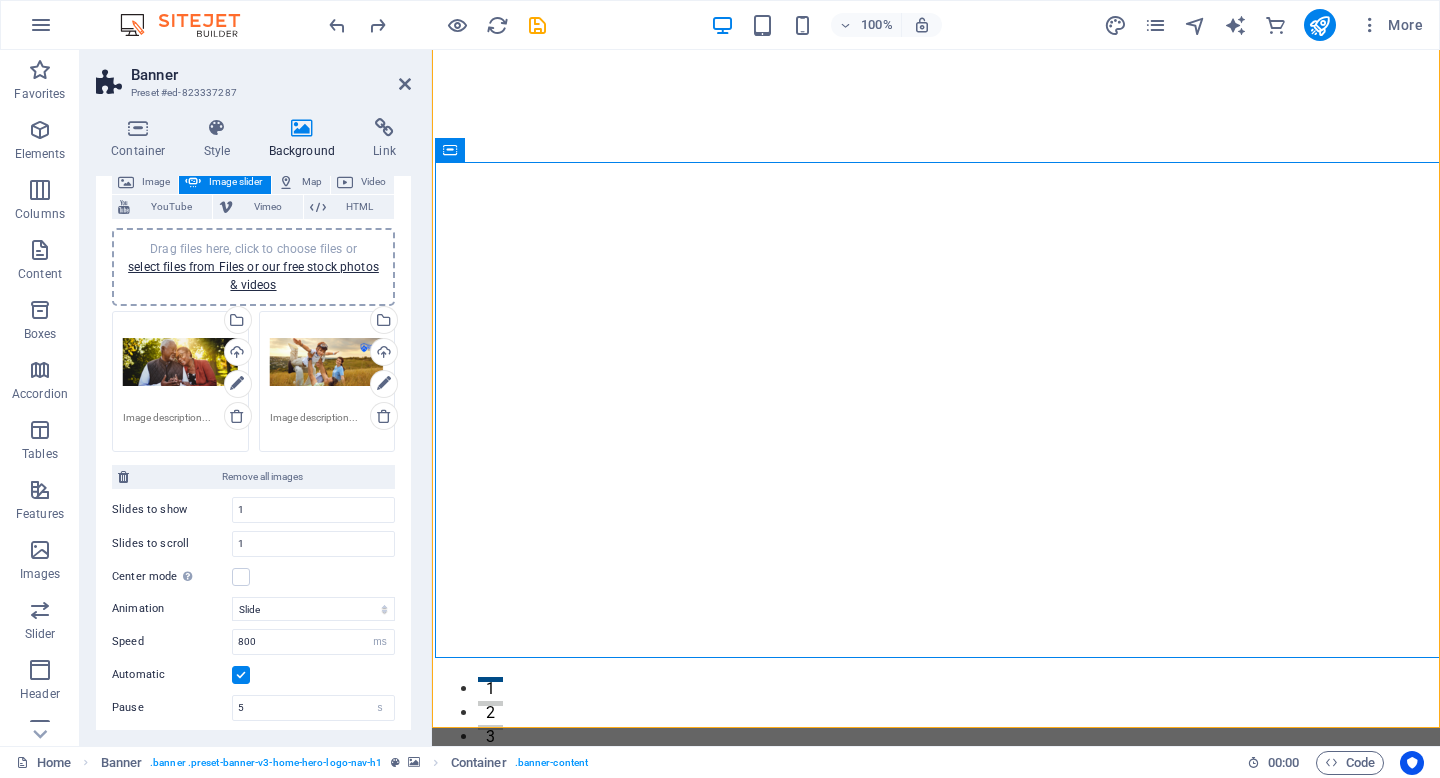scroll, scrollTop: 126, scrollLeft: 0, axis: vertical 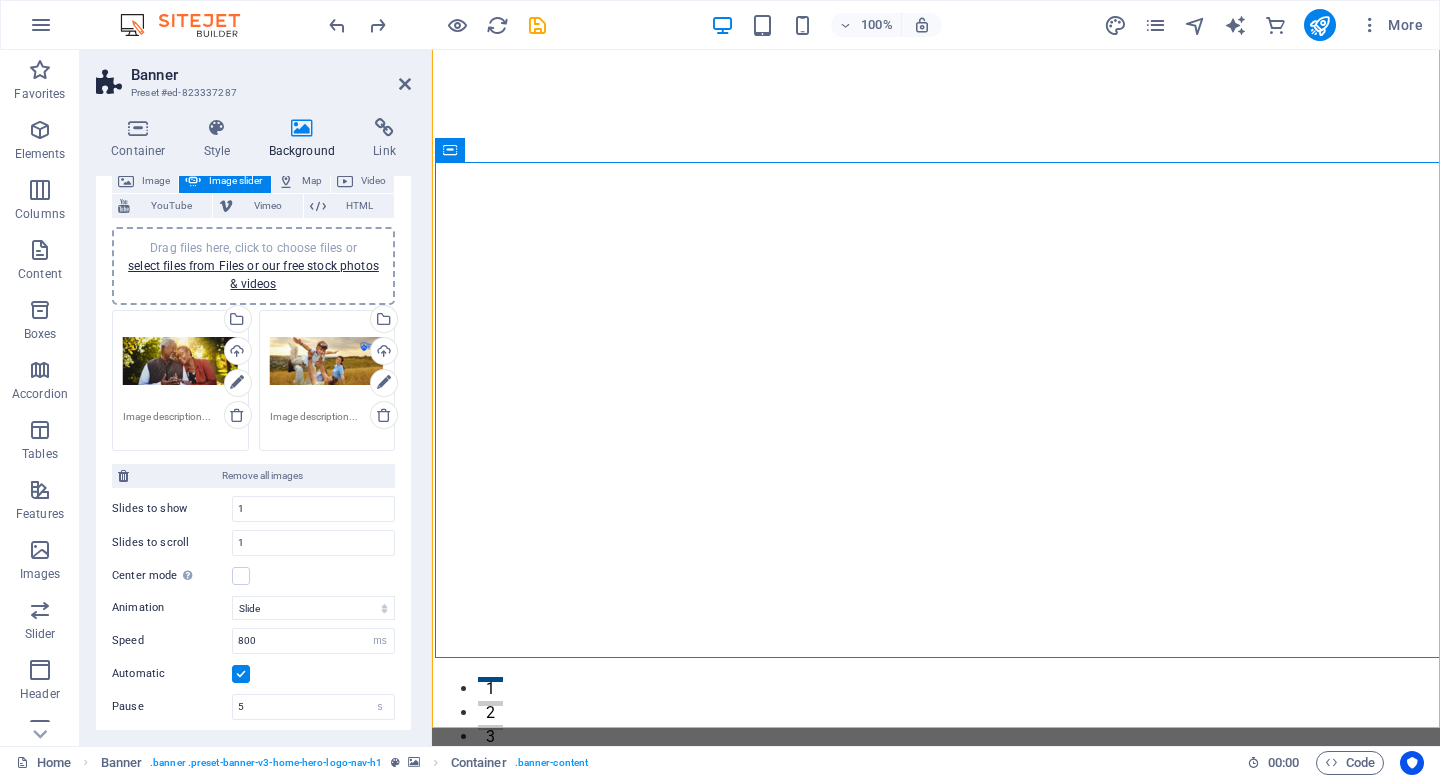 click on "Drag files here, click to choose files or select files from Files or our free stock photos & videos" at bounding box center (253, 266) 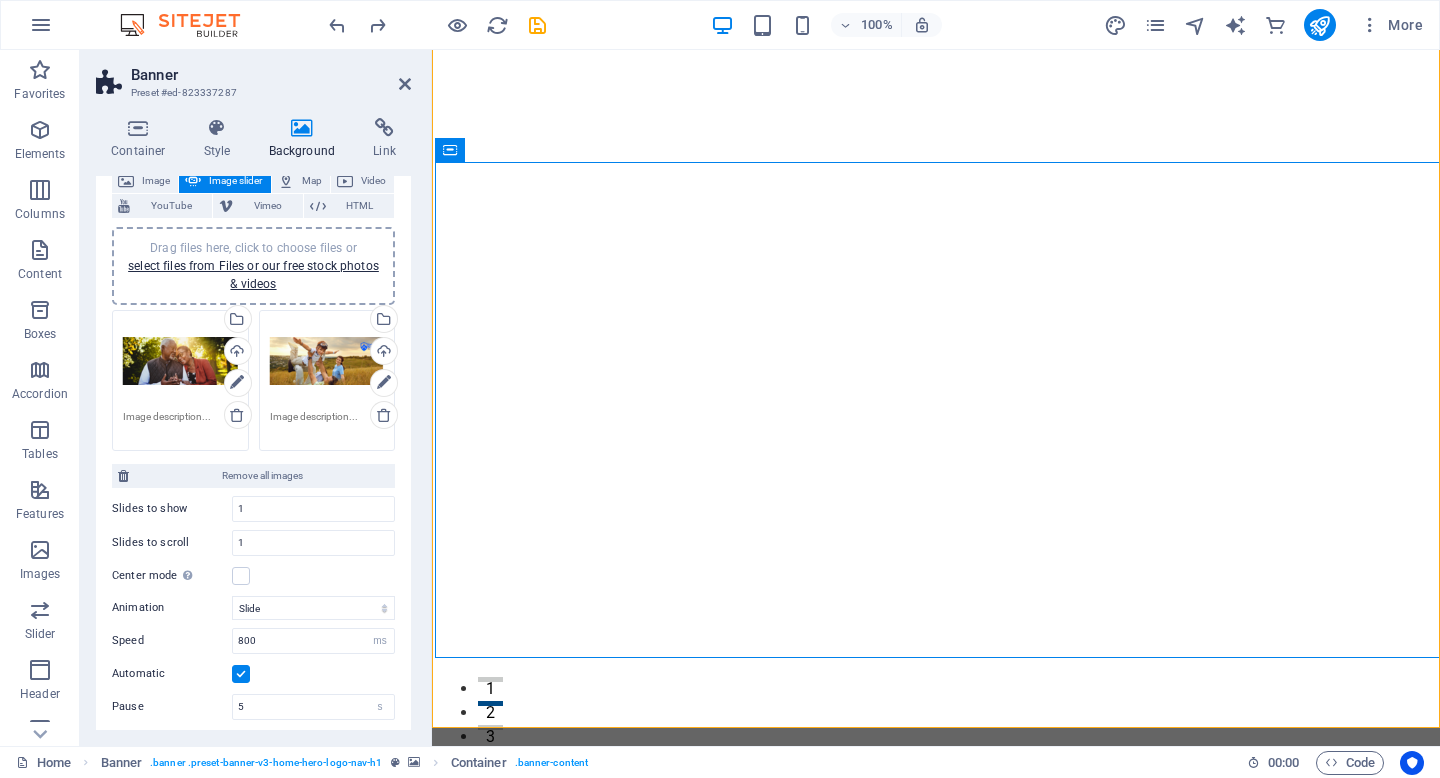 click on "Drag files here, click to choose files or select files from Files or our free stock photos & videos" at bounding box center (253, 266) 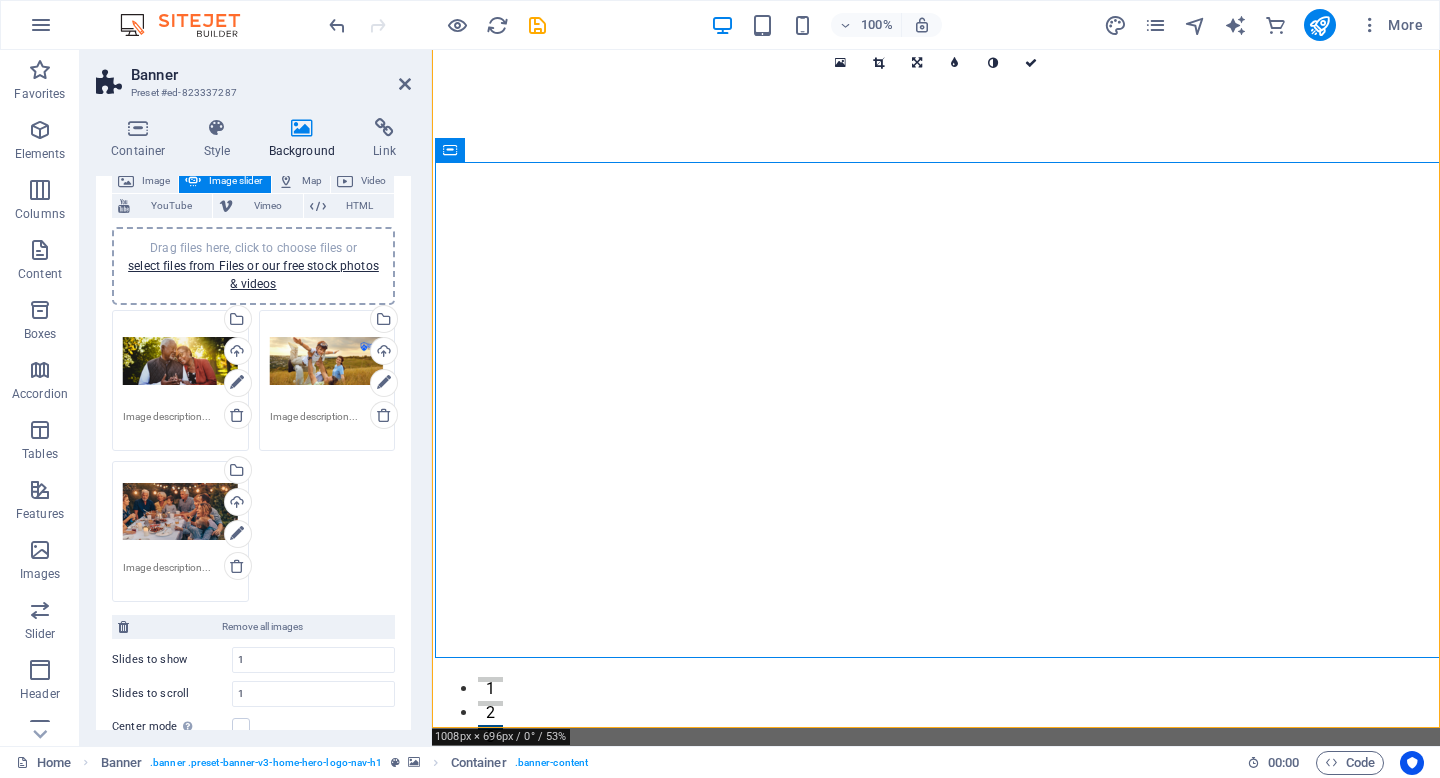 click on "Drag files here, click to choose files or select files from Files or our free stock photos & videos" at bounding box center (180, 512) 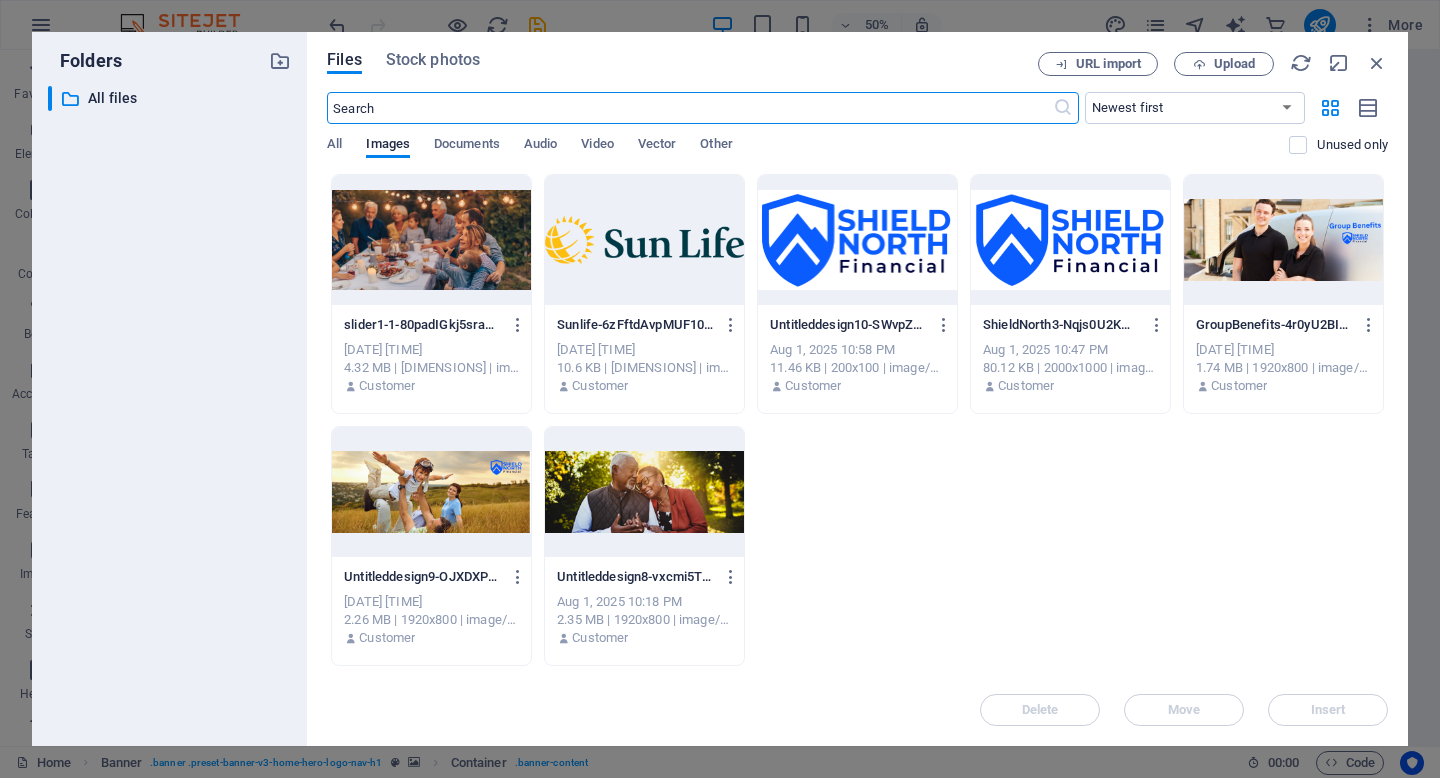 click at bounding box center [431, 240] 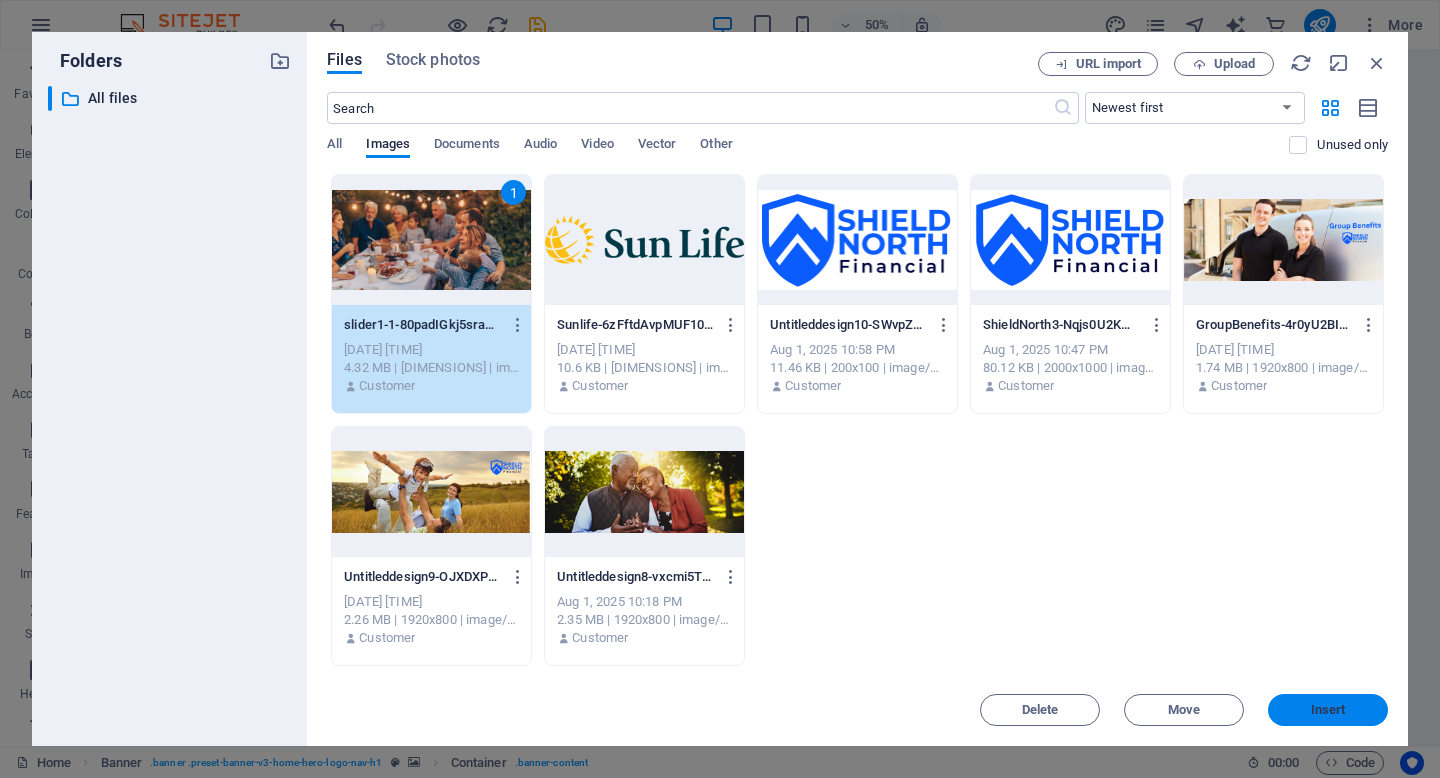 click on "Insert" at bounding box center [1328, 710] 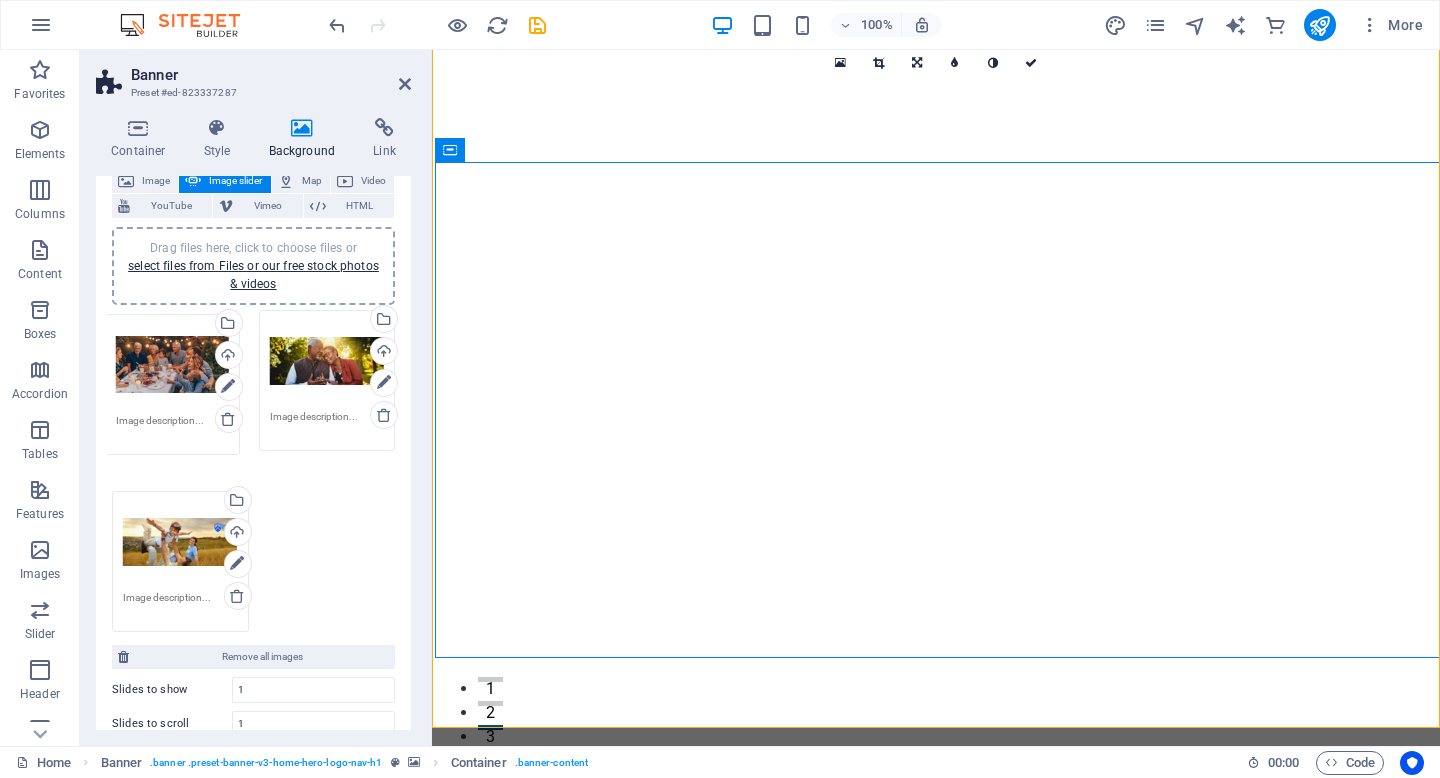 drag, startPoint x: 182, startPoint y: 473, endPoint x: 174, endPoint y: 335, distance: 138.23169 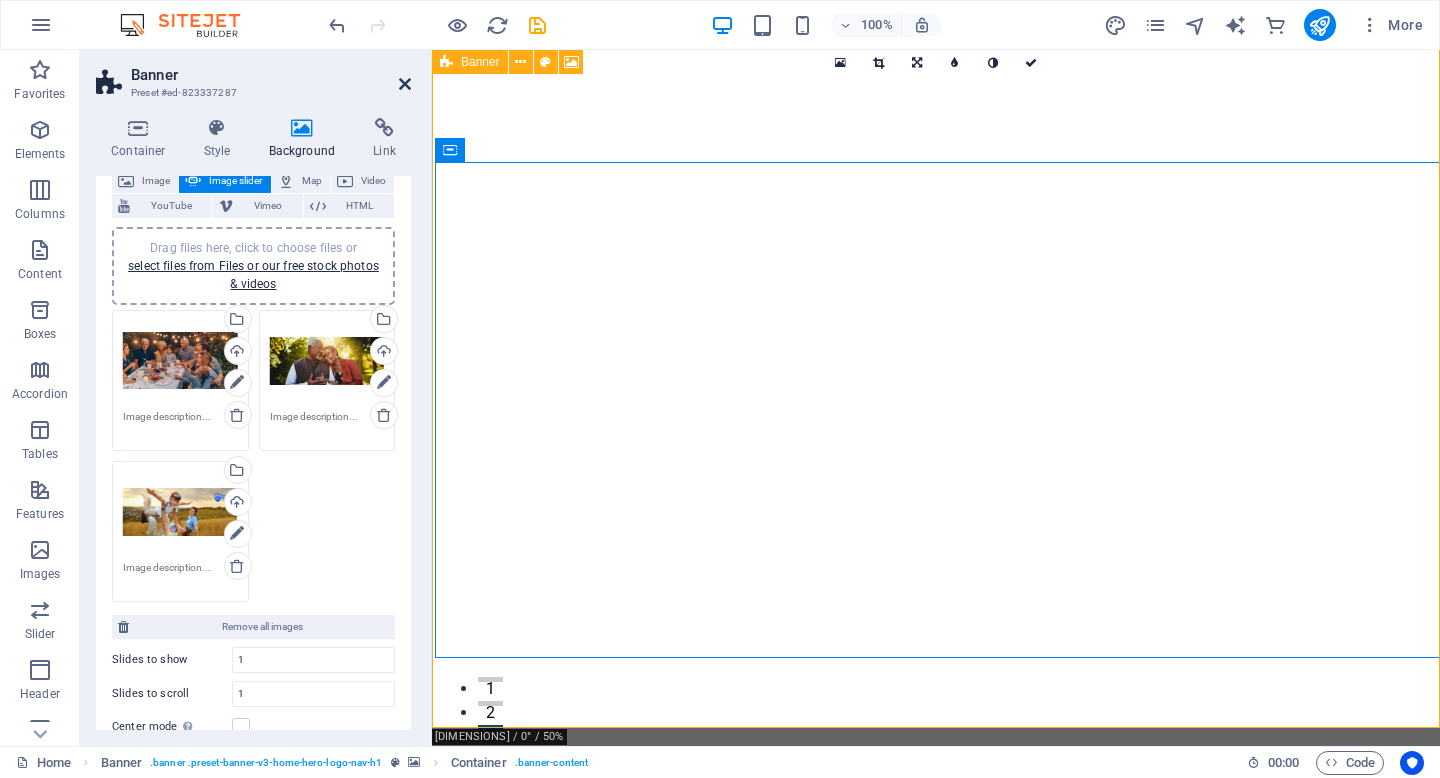 click at bounding box center [405, 84] 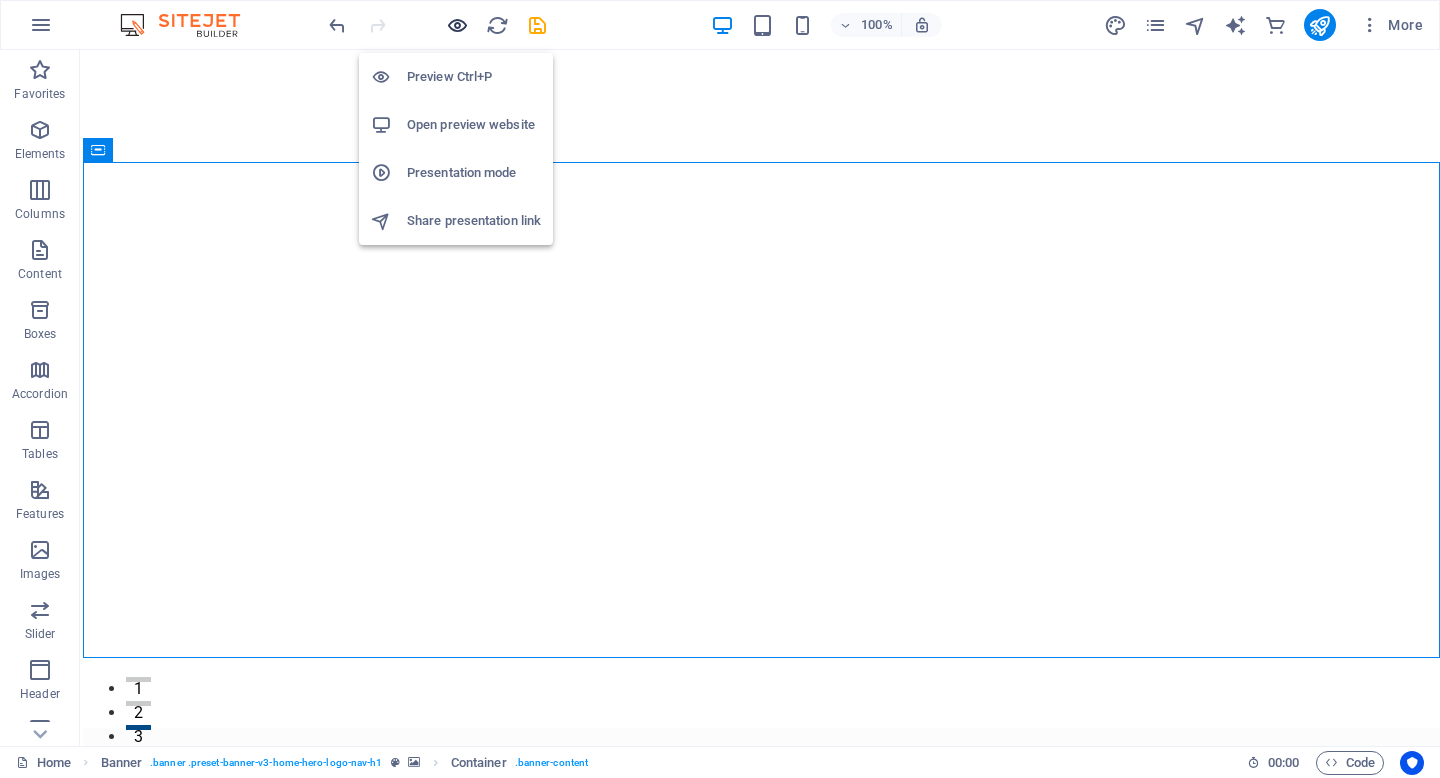 click at bounding box center [457, 25] 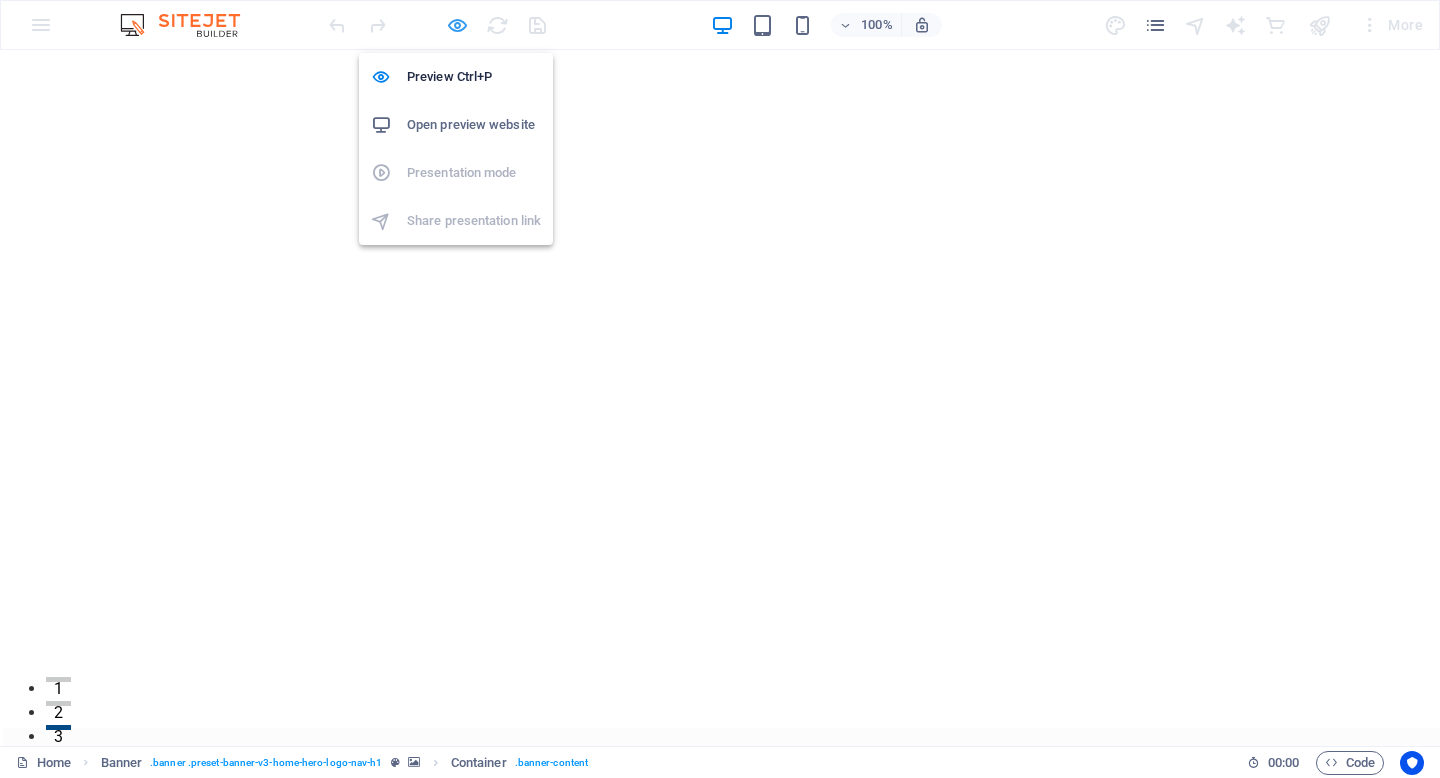 click at bounding box center [457, 25] 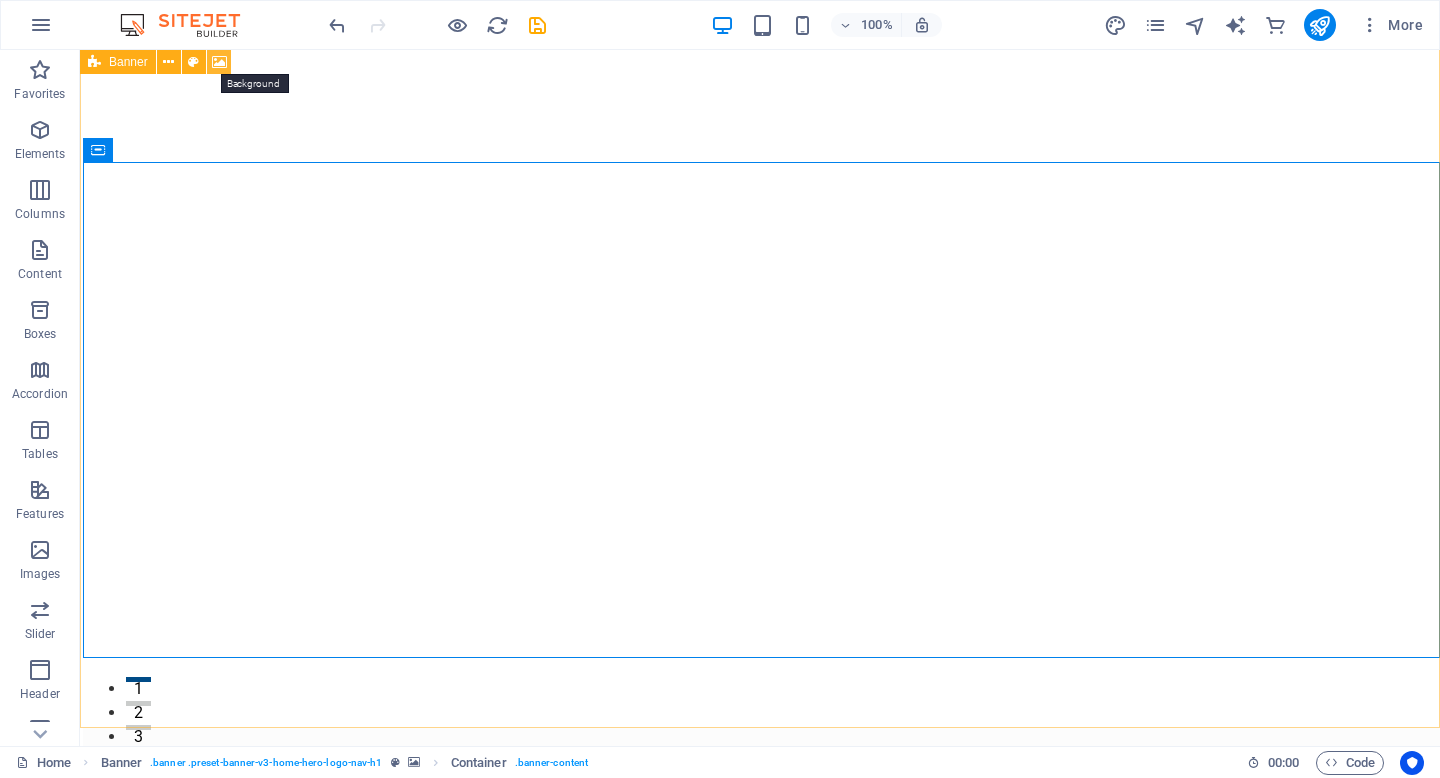 click at bounding box center [219, 62] 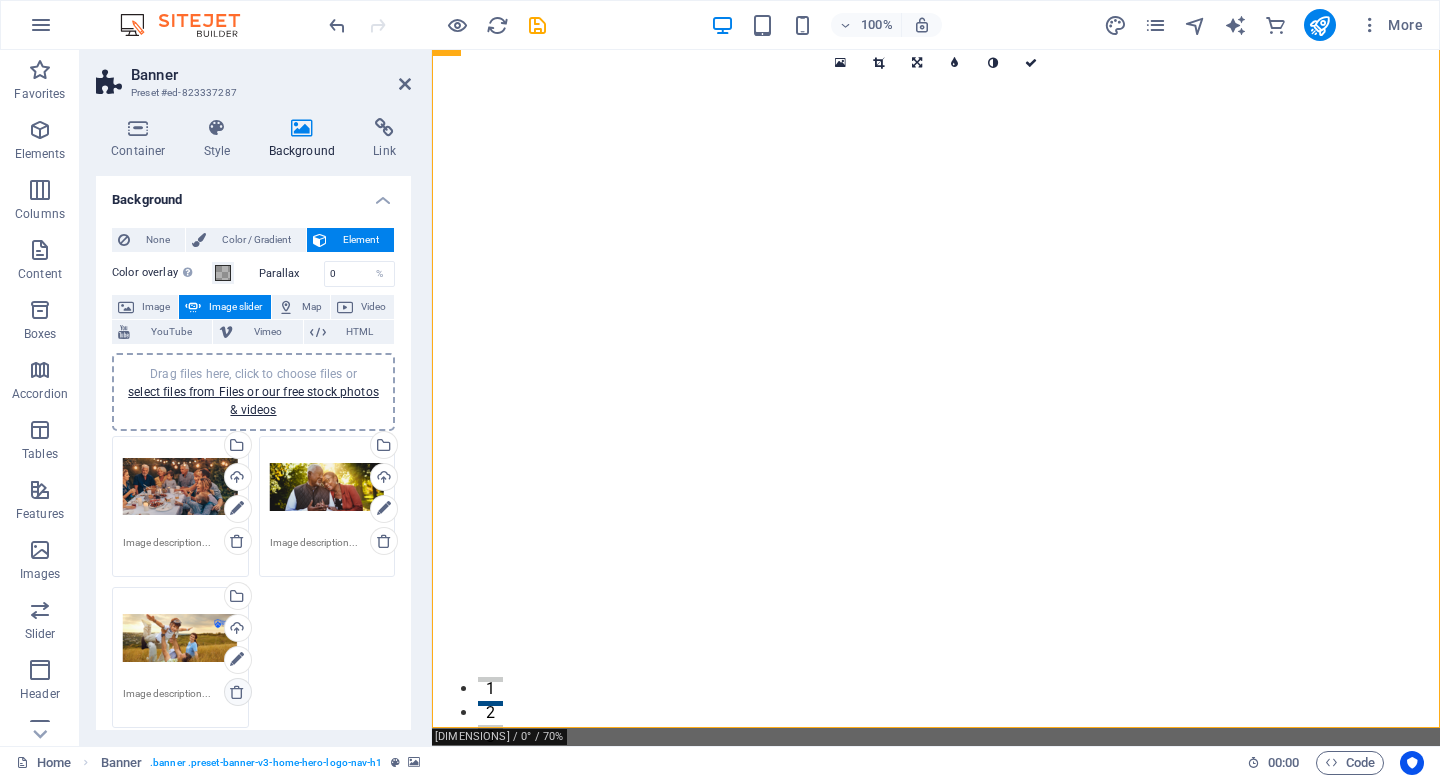 click at bounding box center (237, 692) 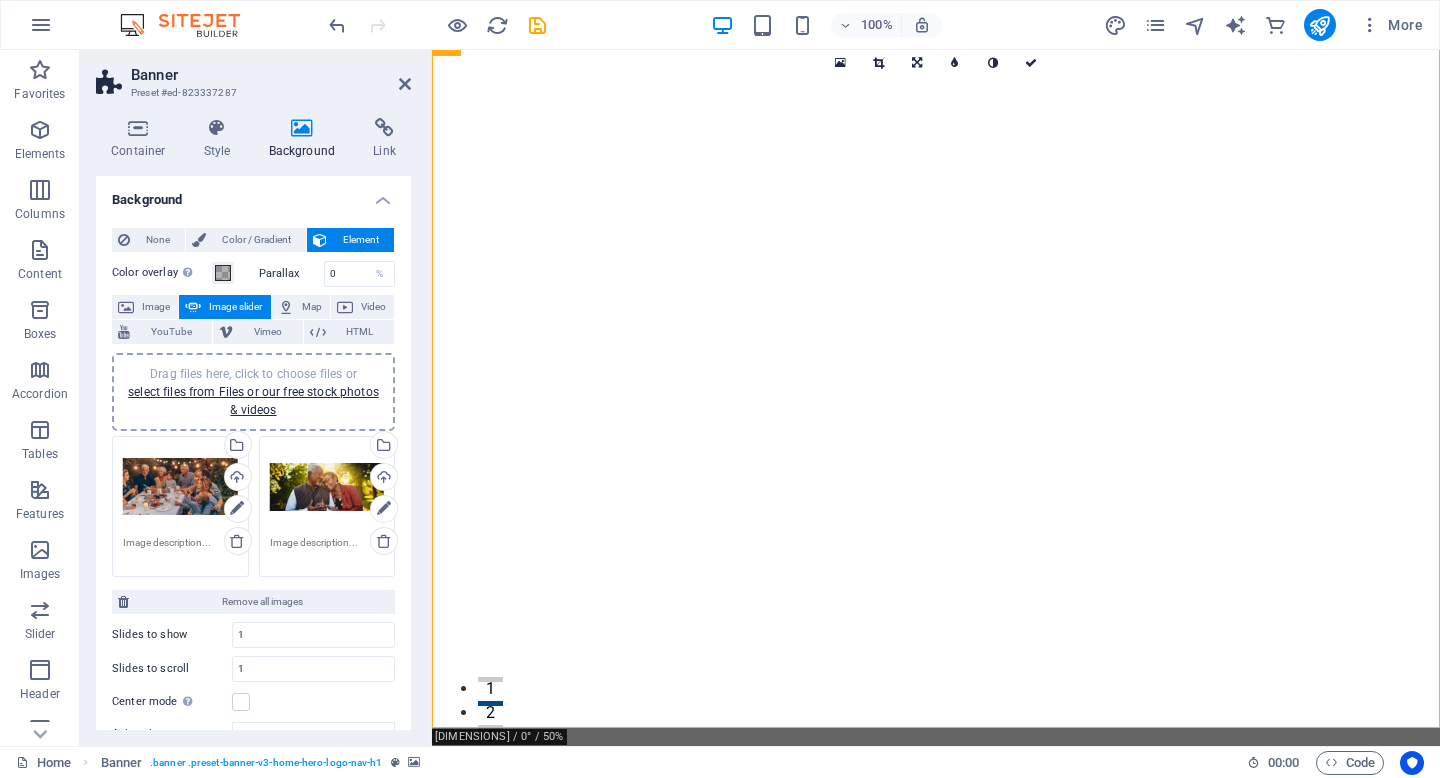 click on "Drag files here, click to choose files or select files from Files or our free stock photos & videos" at bounding box center [253, 392] 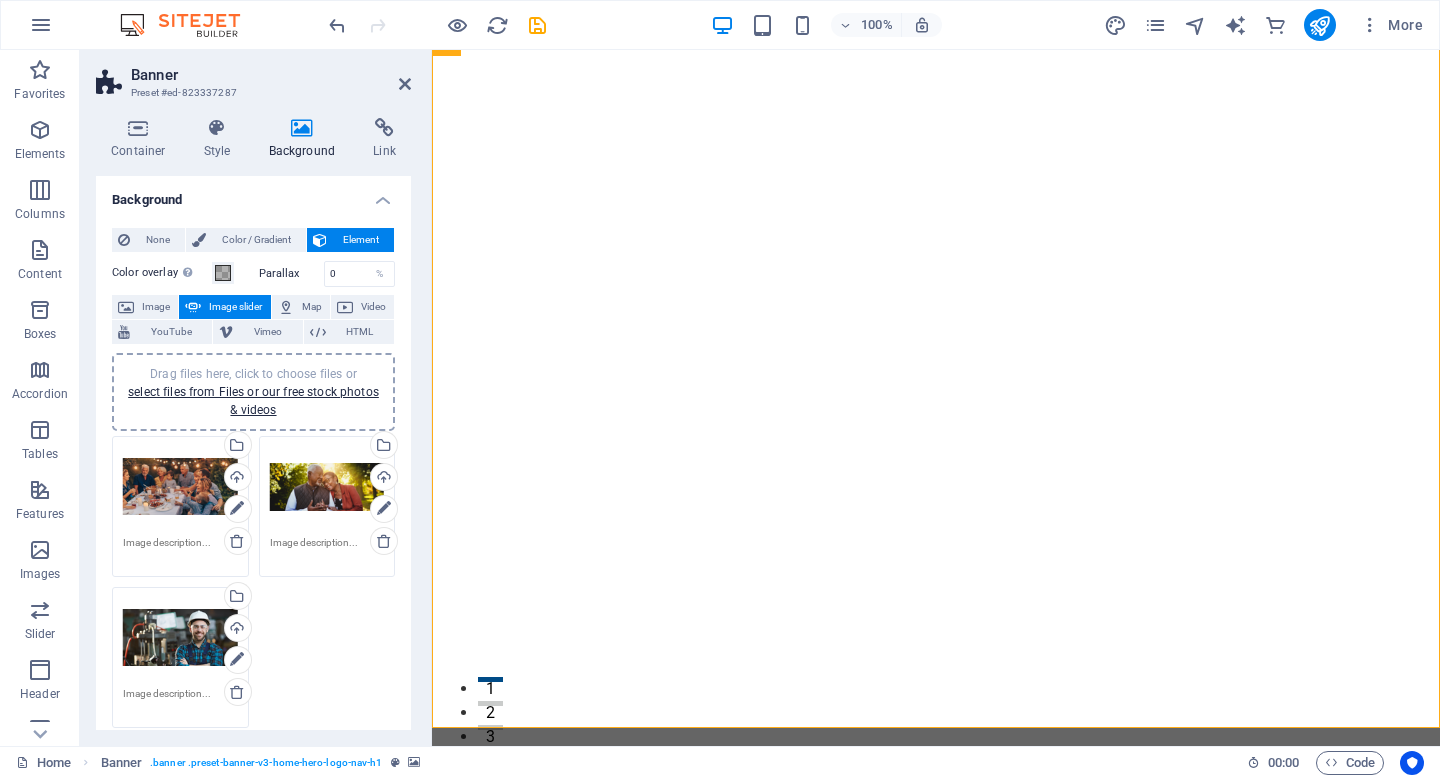 click on "Drag files here, click to choose files or select files from Files or our free stock photos & videos" at bounding box center (180, 638) 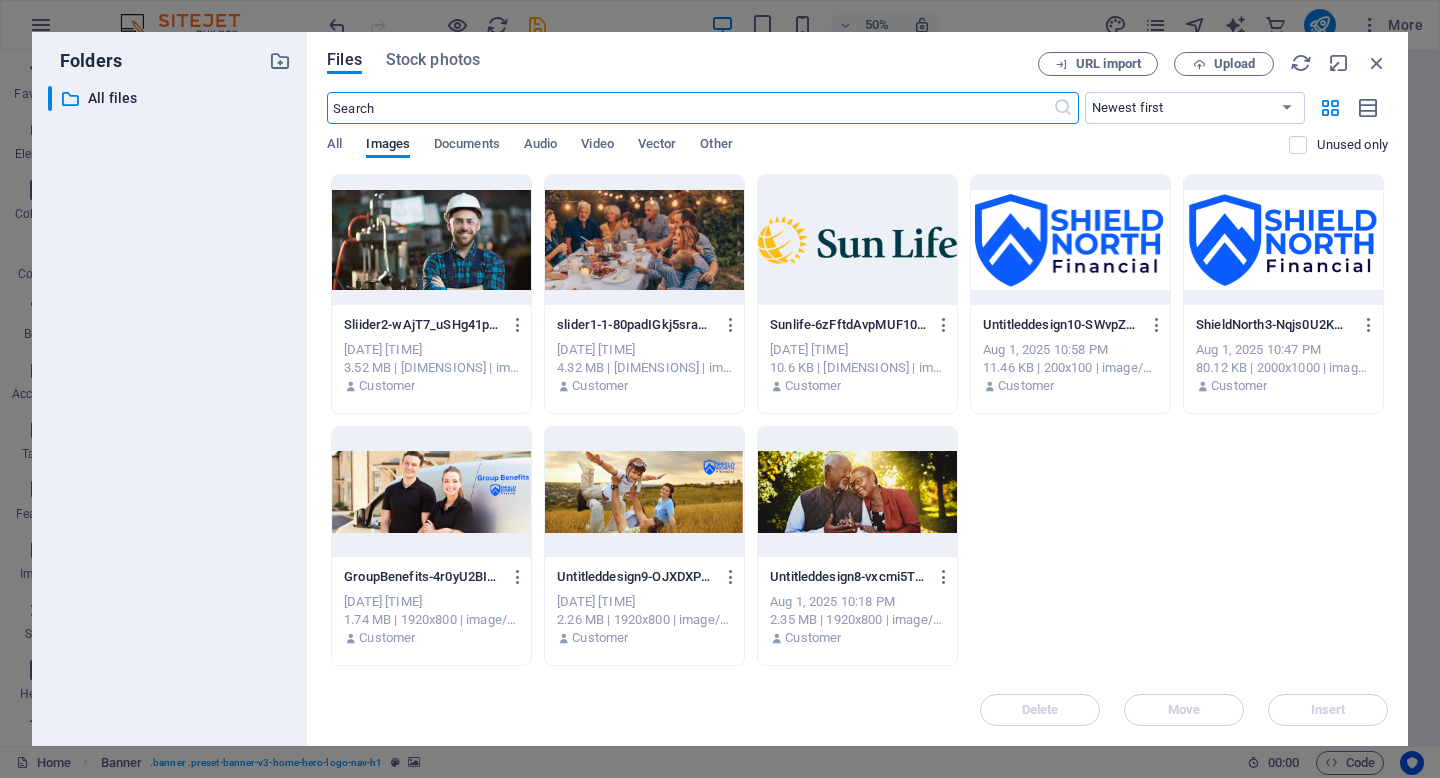 click at bounding box center [431, 240] 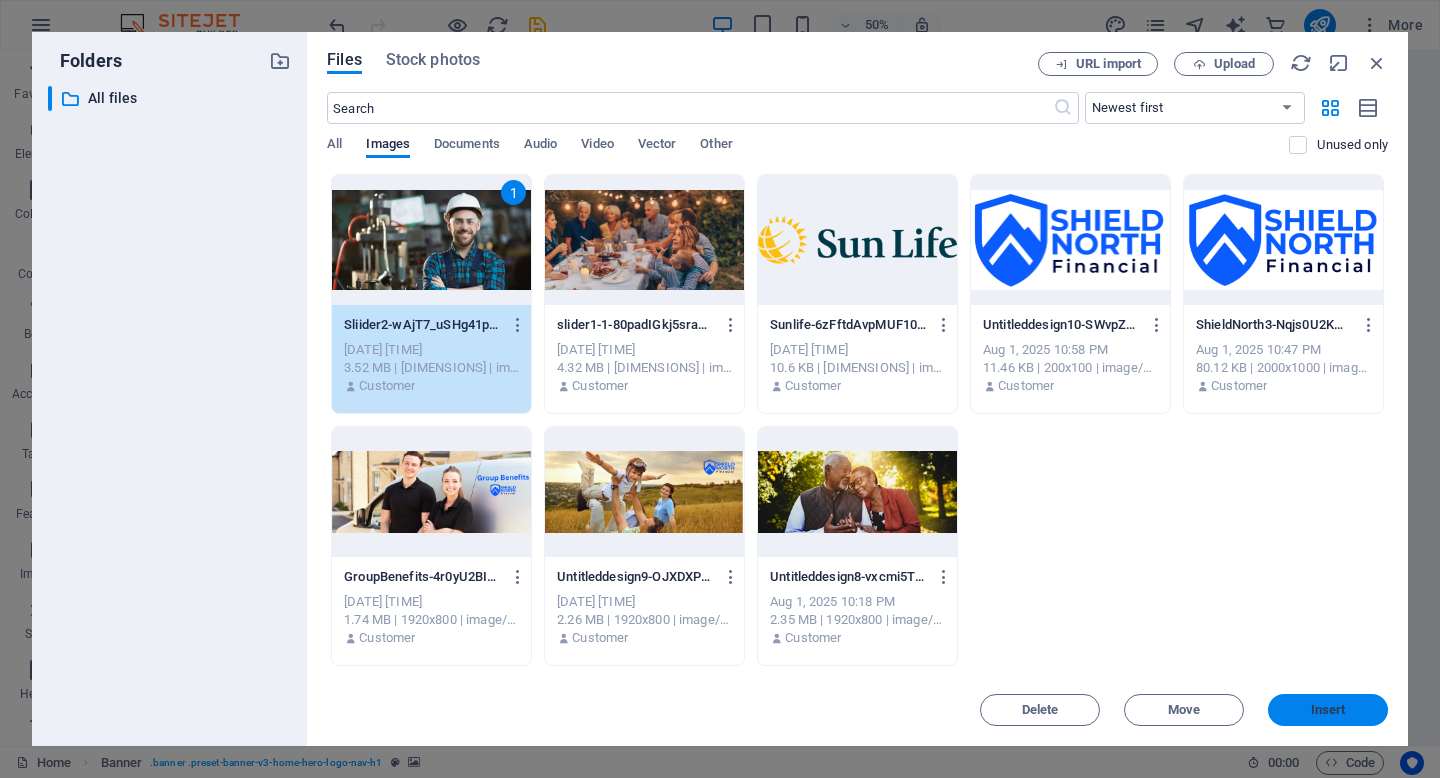 click on "Insert" at bounding box center (1328, 710) 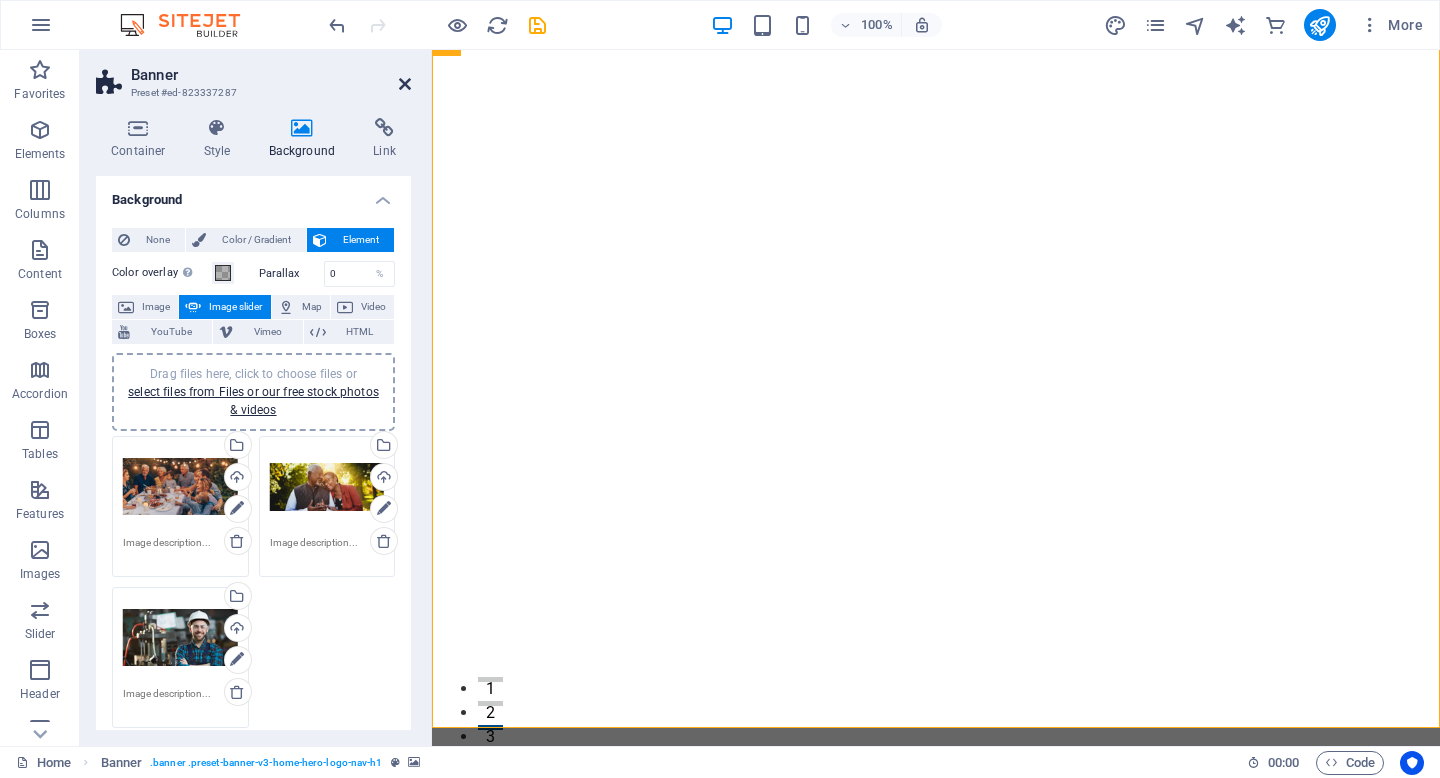 click at bounding box center (405, 84) 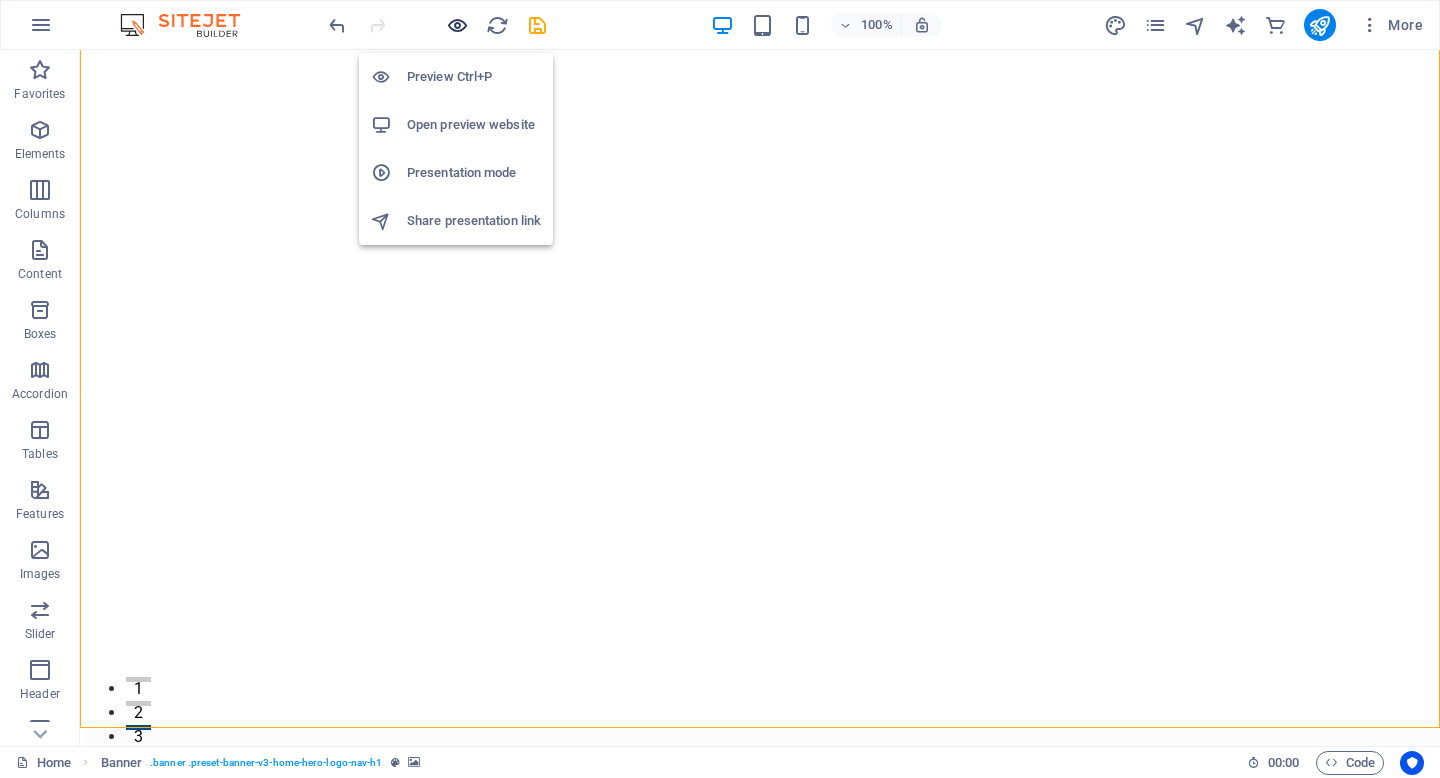 click at bounding box center (457, 25) 